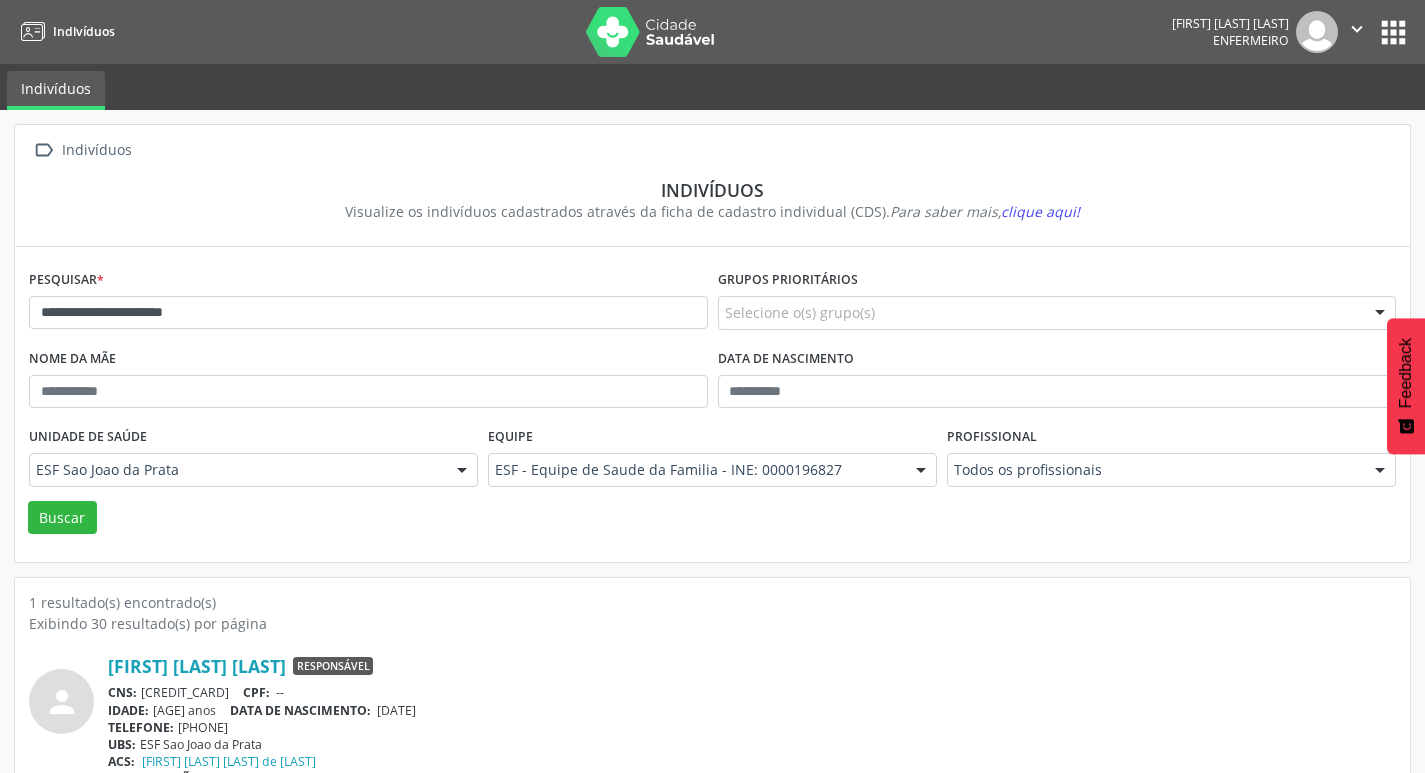 scroll, scrollTop: 43, scrollLeft: 0, axis: vertical 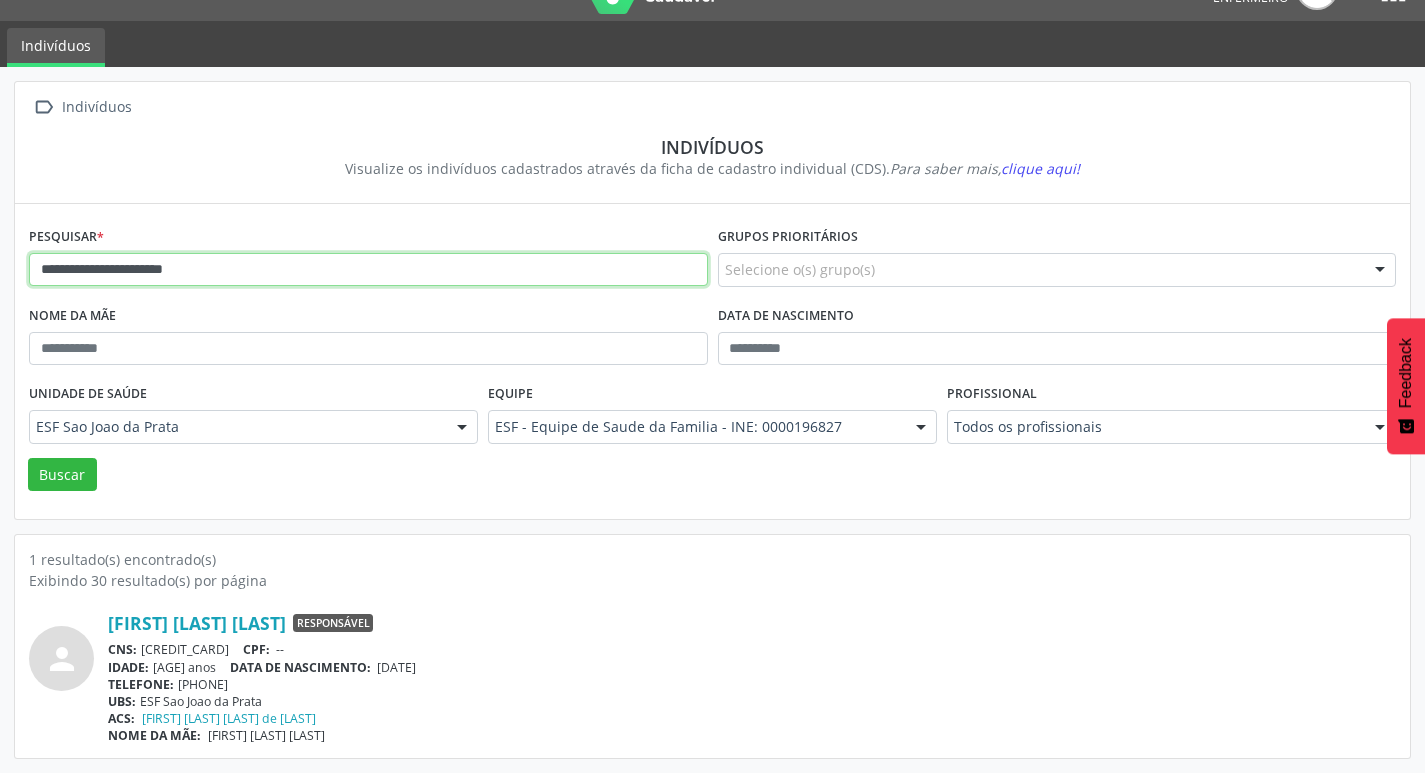 drag, startPoint x: 270, startPoint y: 274, endPoint x: 32, endPoint y: 275, distance: 238.0021 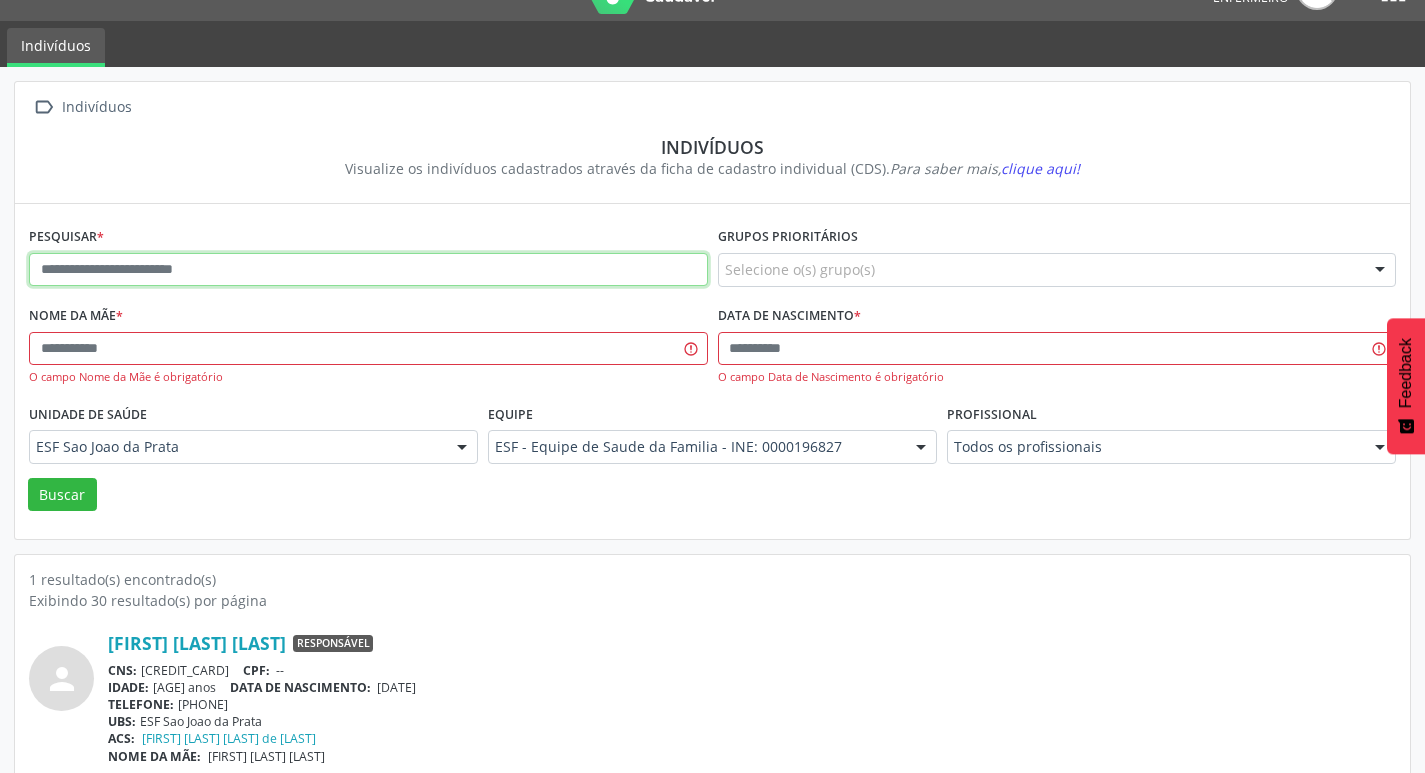 paste on "**********" 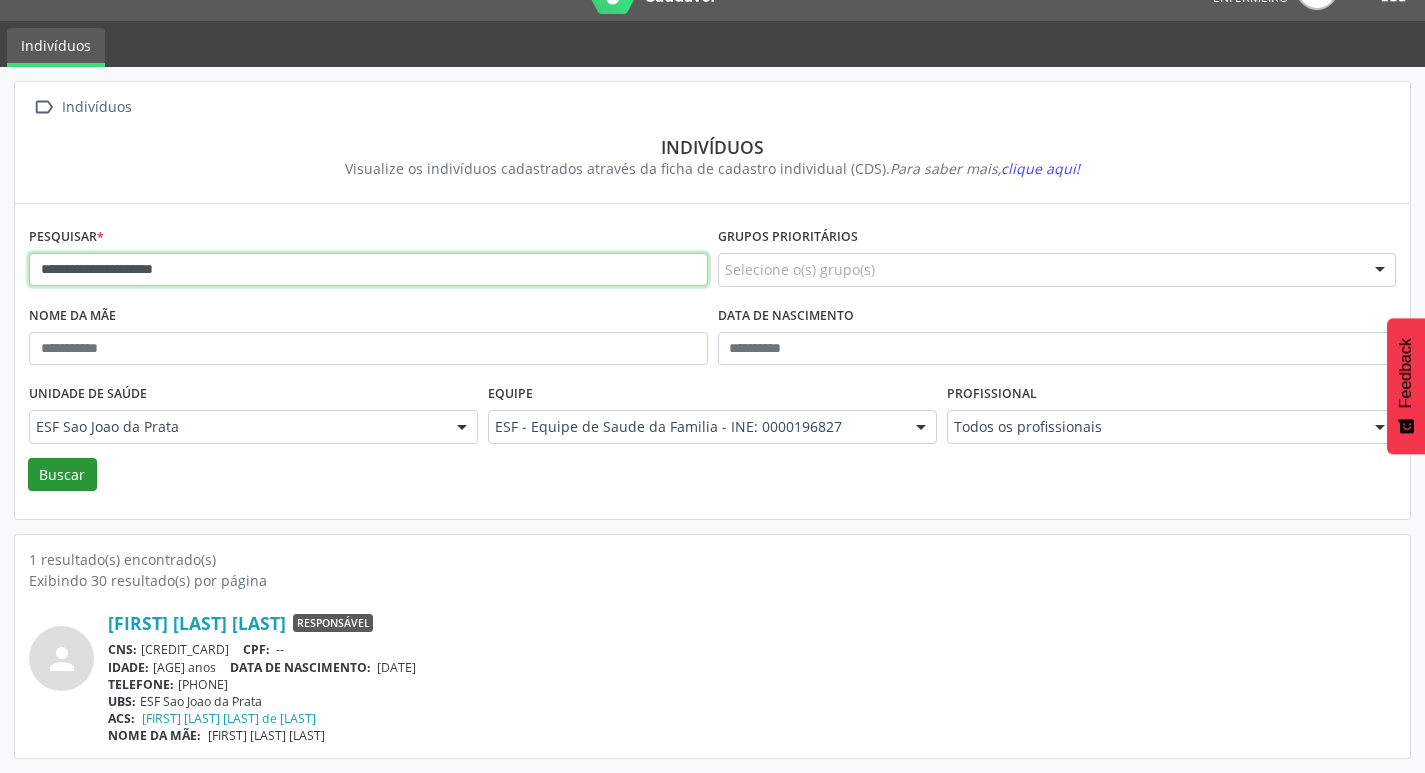 type on "**********" 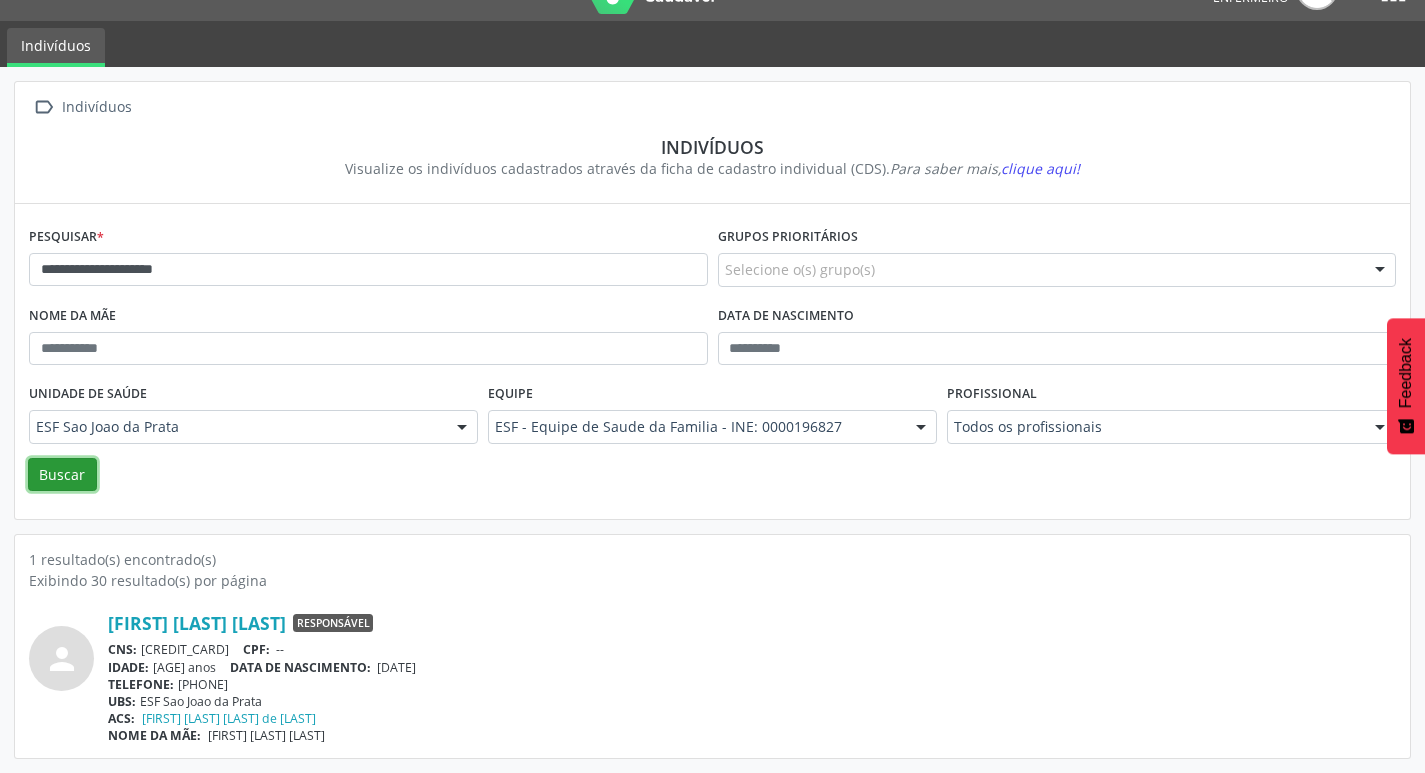click on "Buscar" at bounding box center (62, 475) 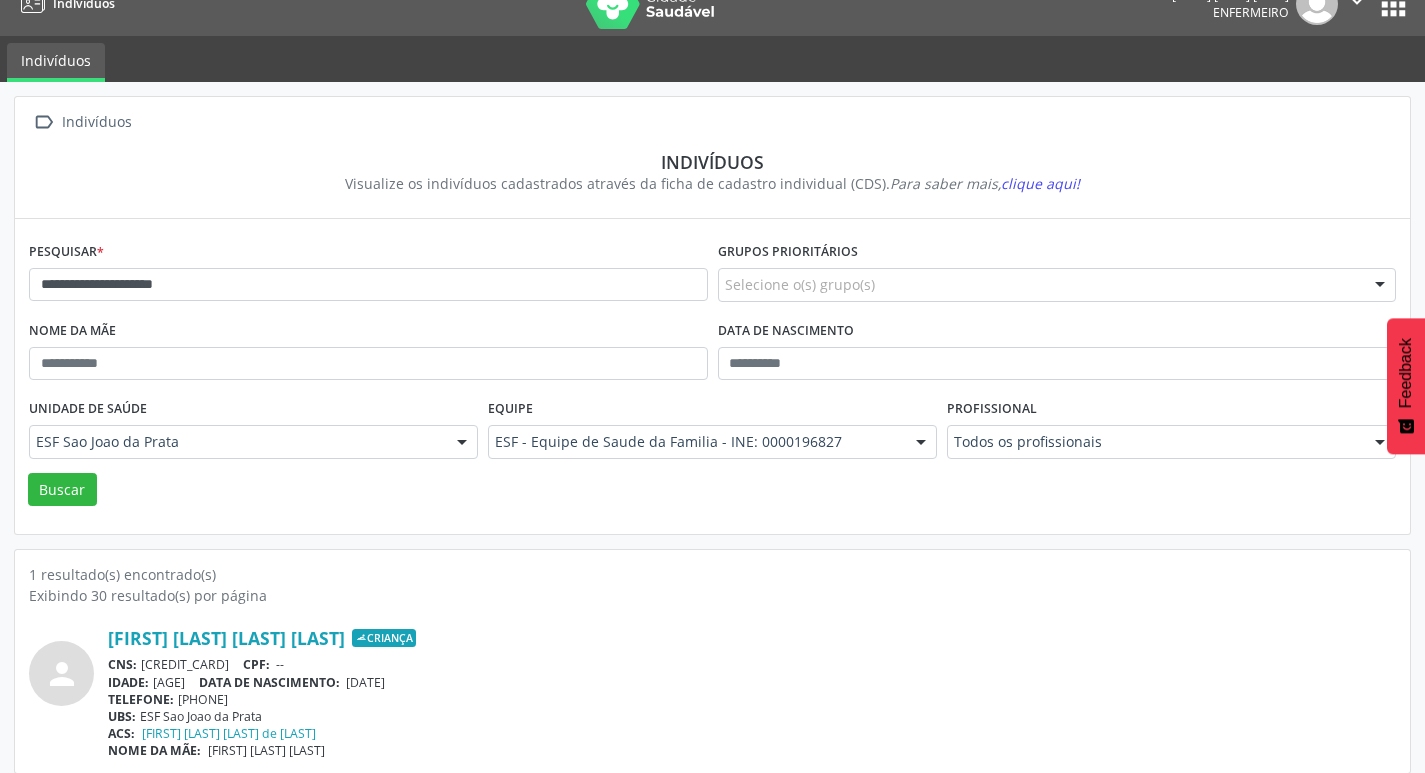scroll, scrollTop: 43, scrollLeft: 0, axis: vertical 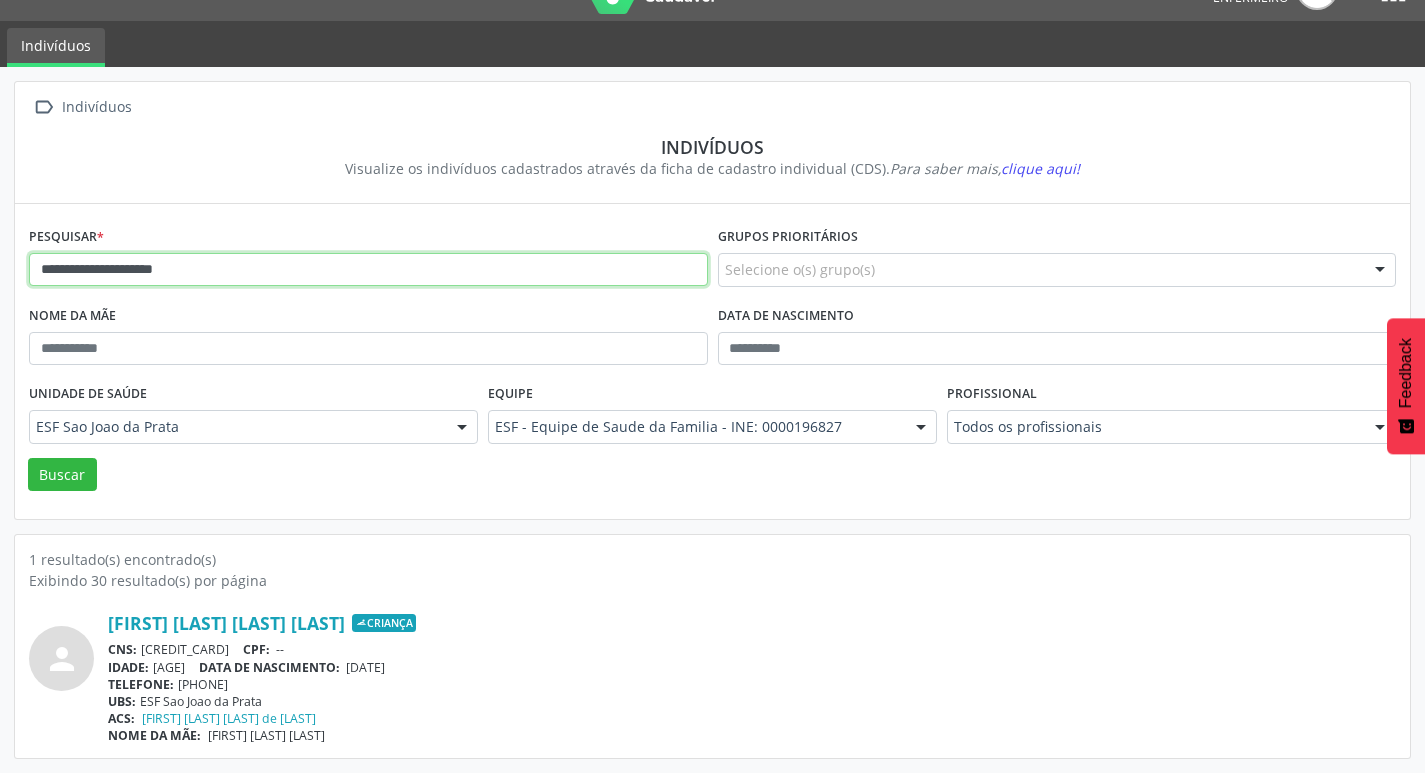 drag, startPoint x: 259, startPoint y: 275, endPoint x: 0, endPoint y: 274, distance: 259.00192 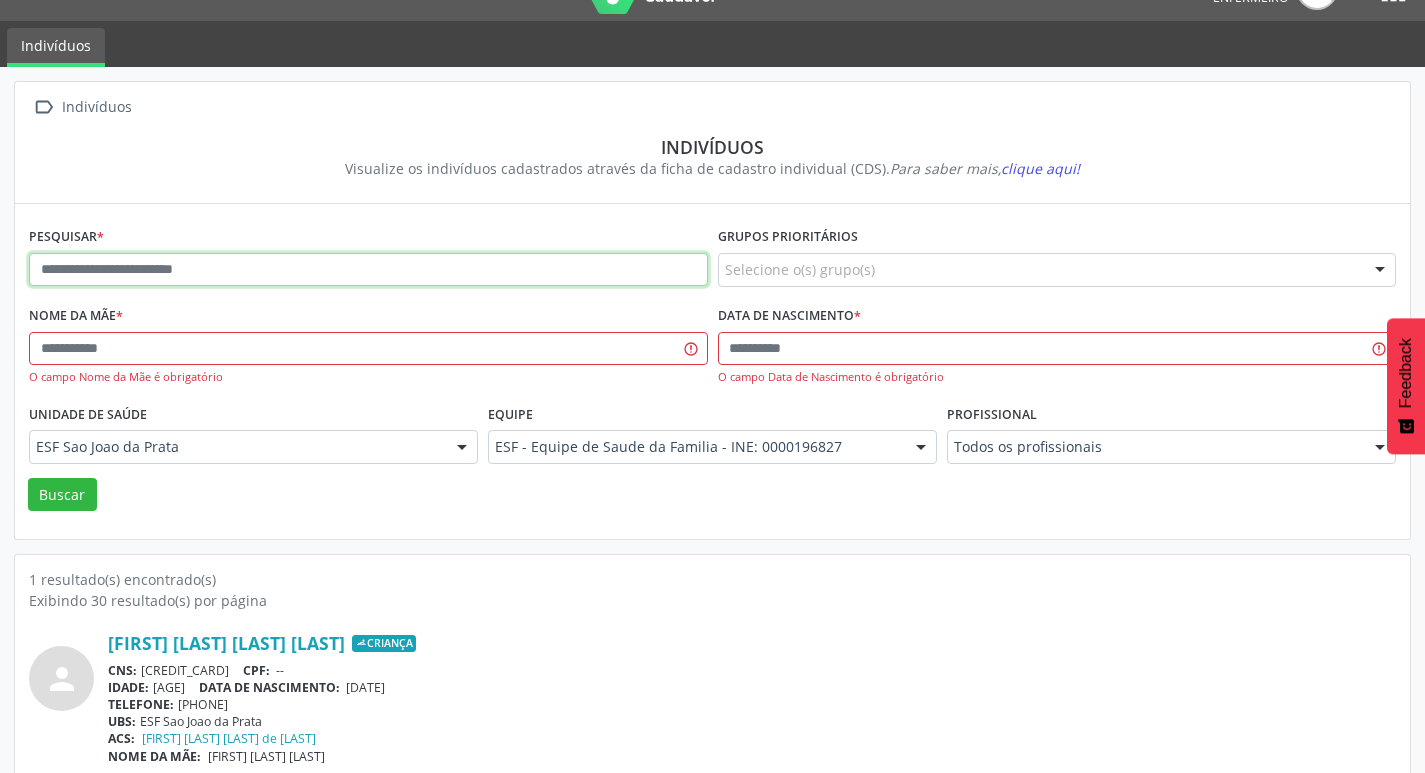 paste on "**********" 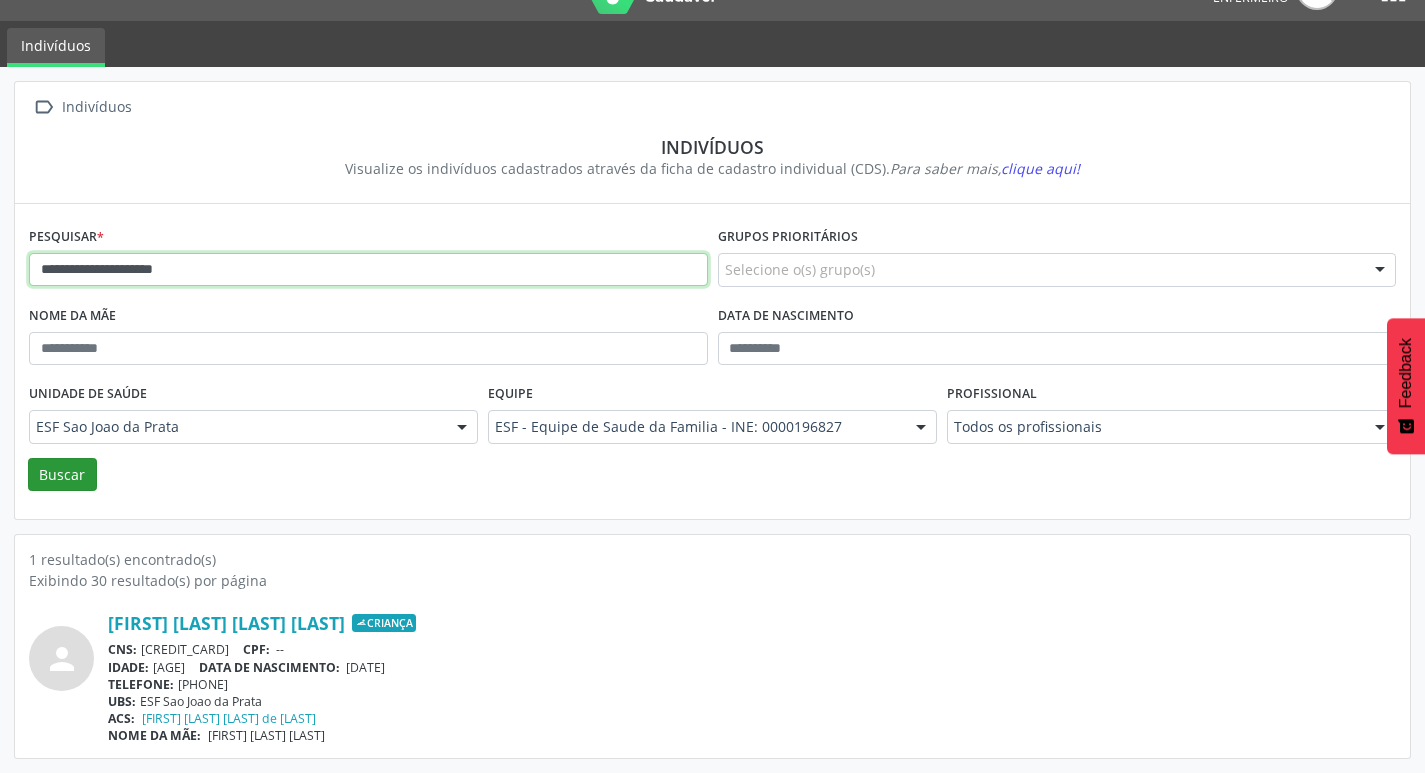 type on "**********" 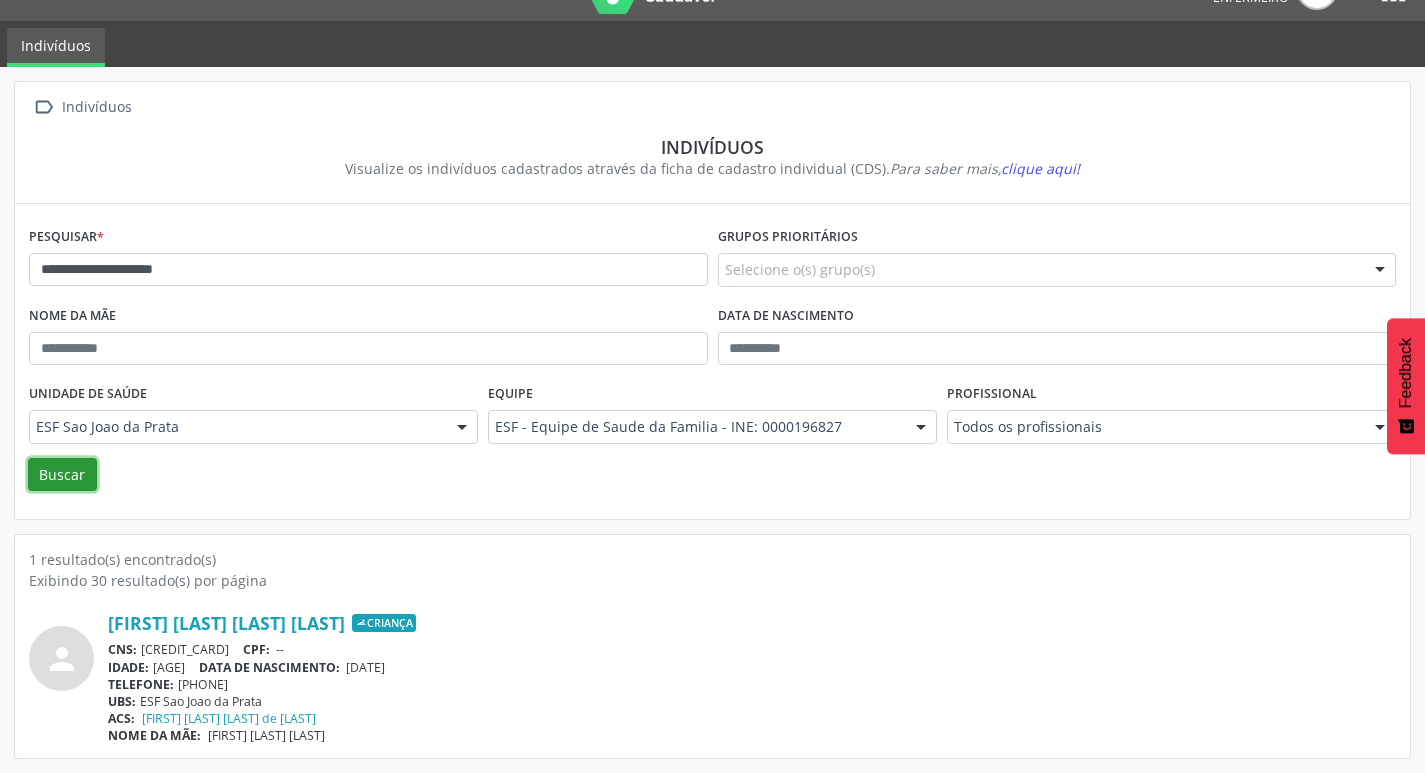 click on "Buscar" at bounding box center [62, 475] 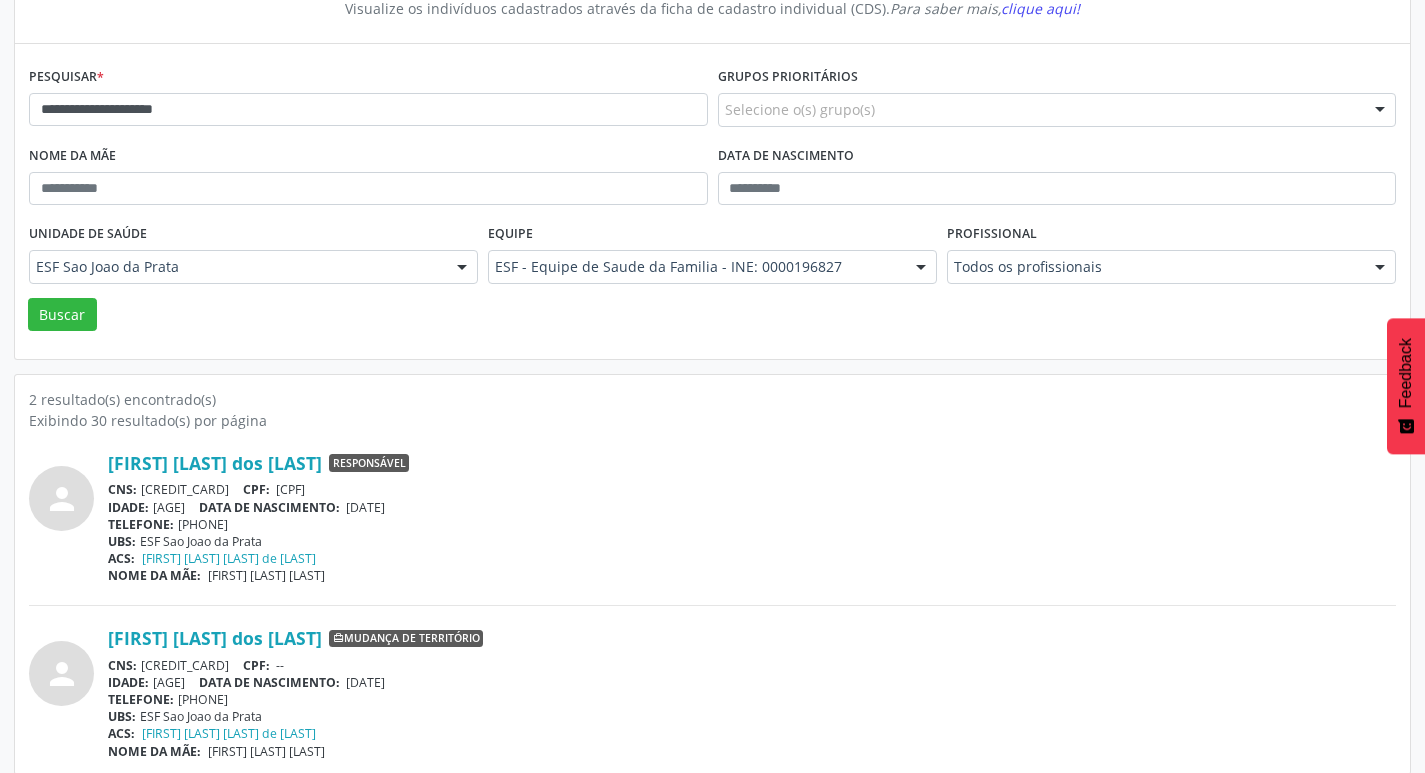 scroll, scrollTop: 219, scrollLeft: 0, axis: vertical 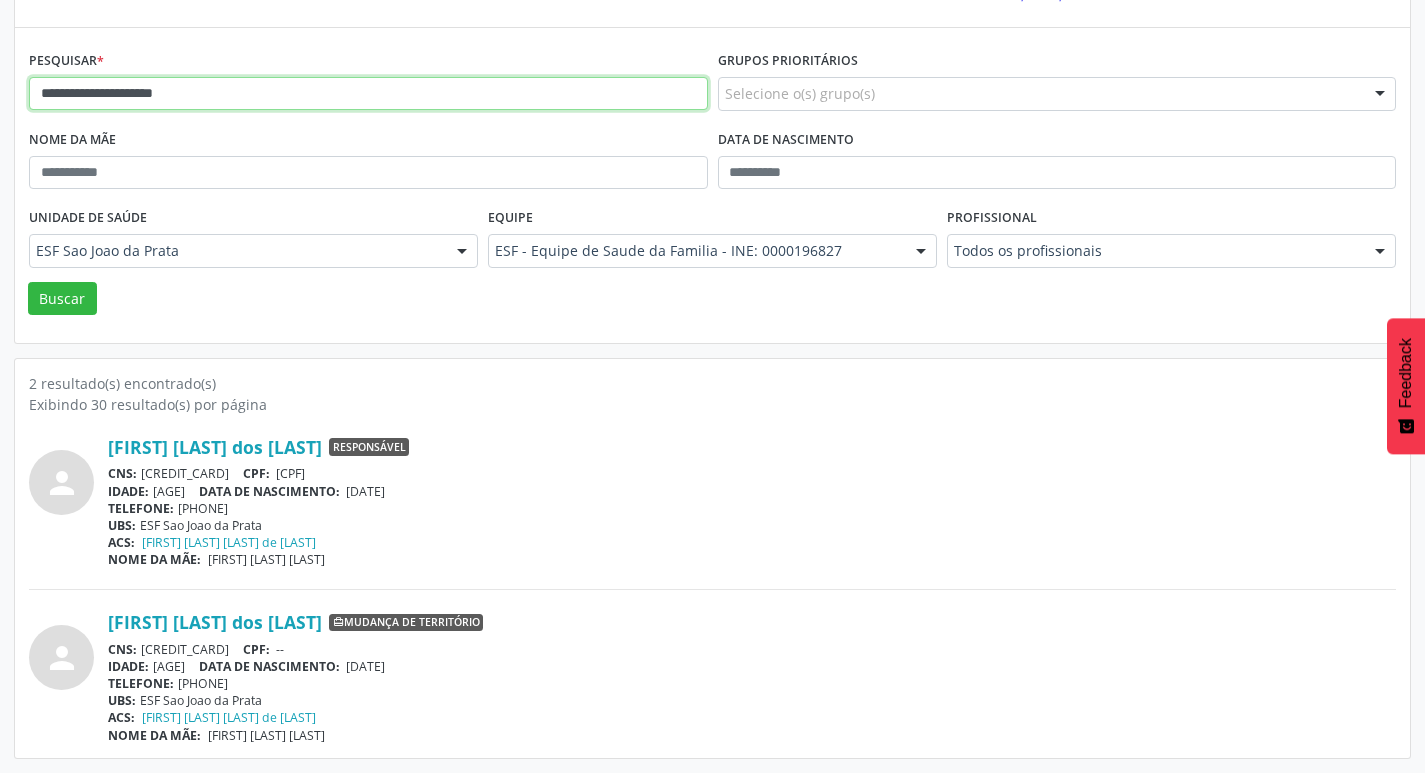 drag, startPoint x: 30, startPoint y: 91, endPoint x: 329, endPoint y: 90, distance: 299.00168 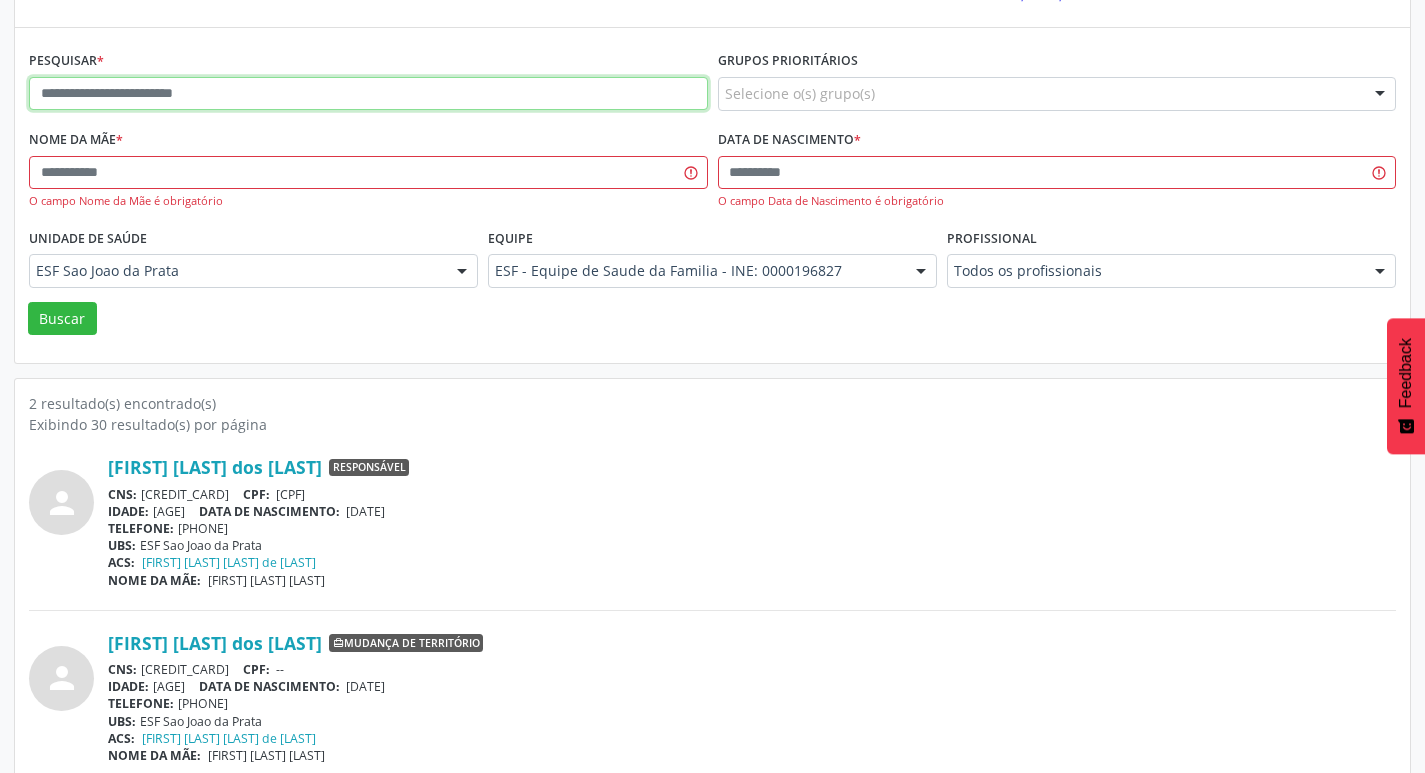 paste on "**********" 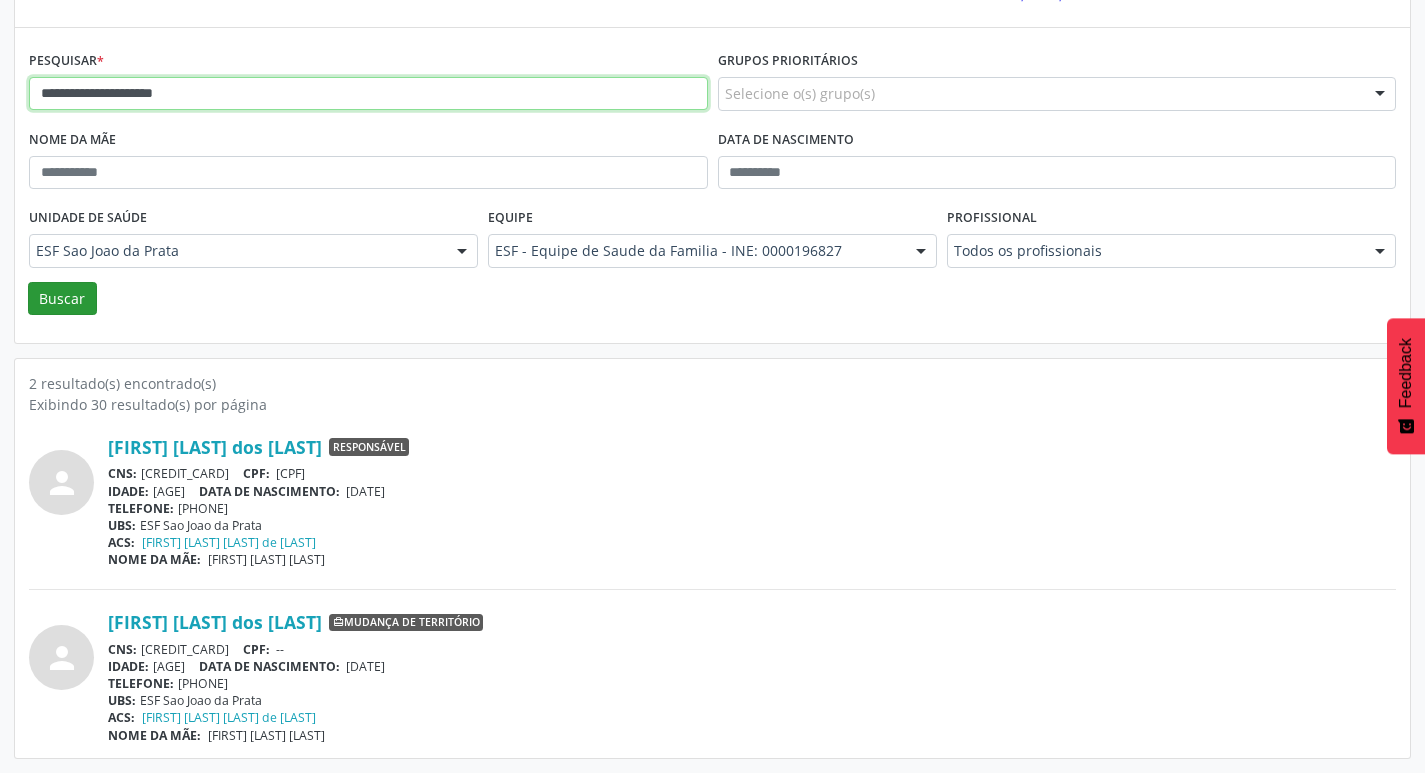 type on "**********" 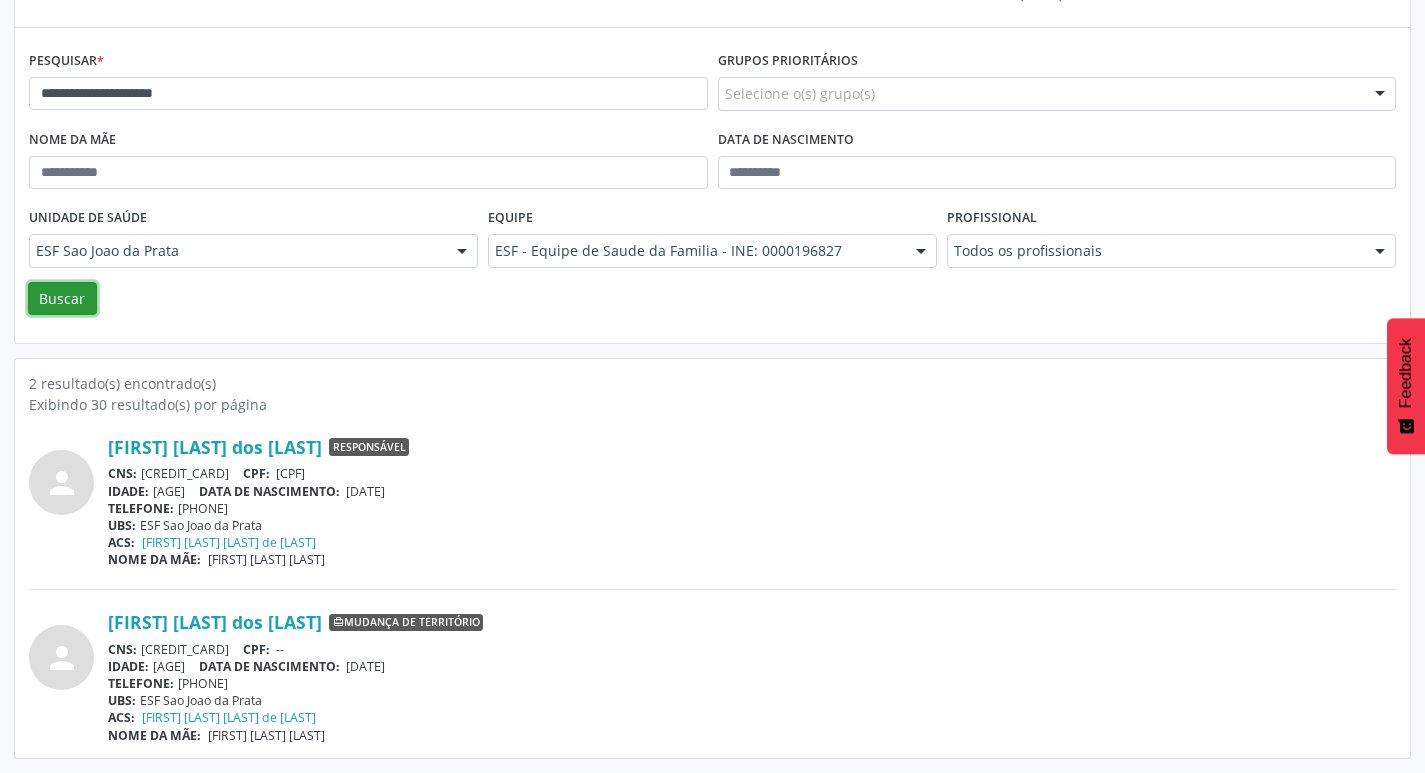 click on "Buscar" at bounding box center [62, 299] 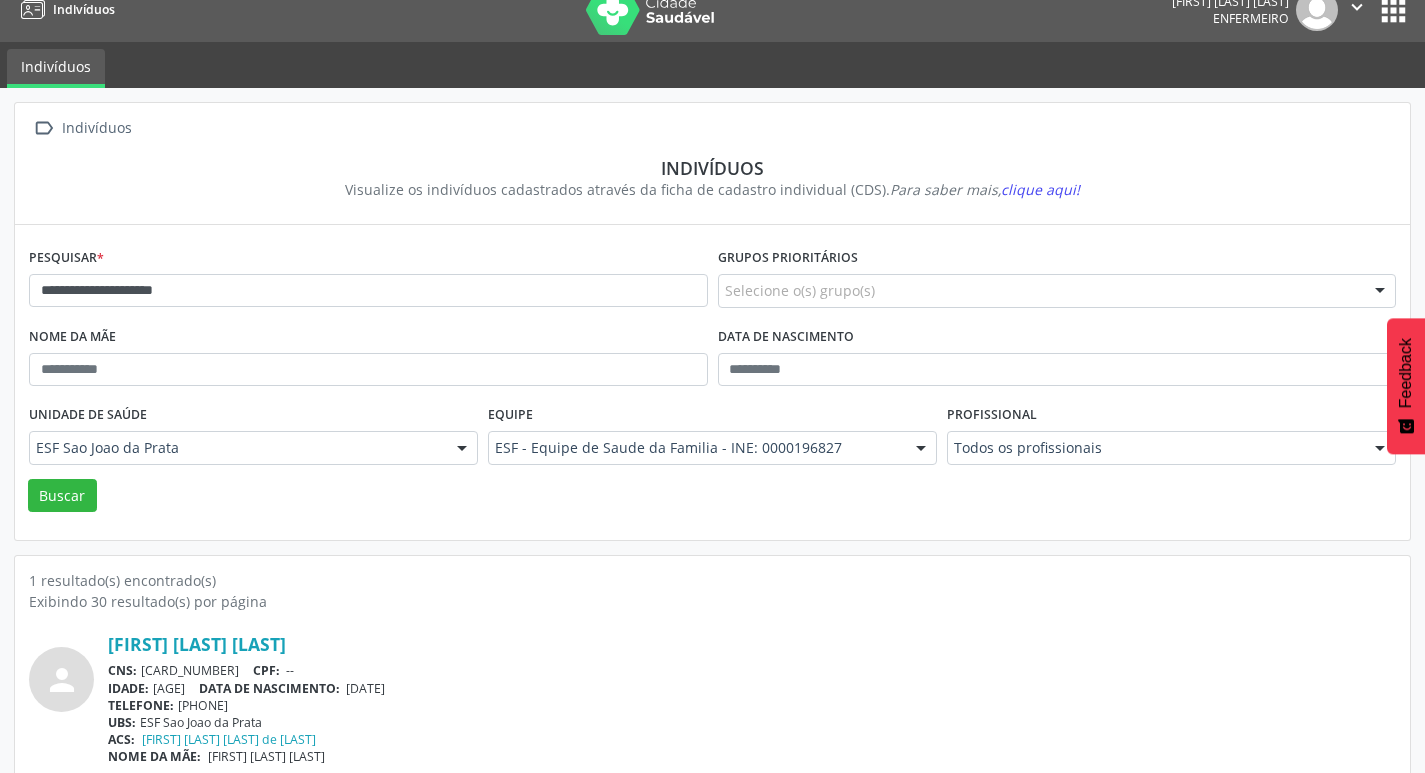 scroll, scrollTop: 43, scrollLeft: 0, axis: vertical 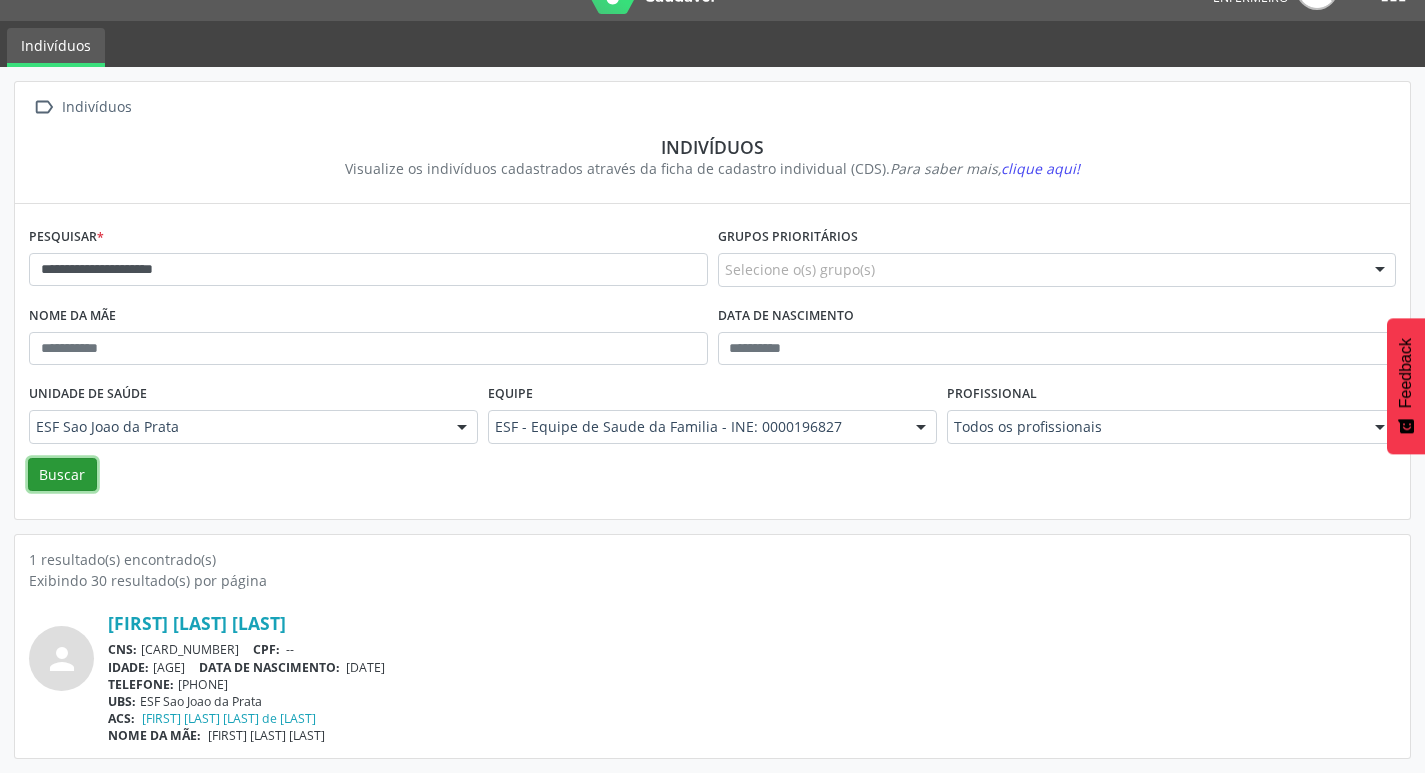 click on "Buscar" at bounding box center [62, 475] 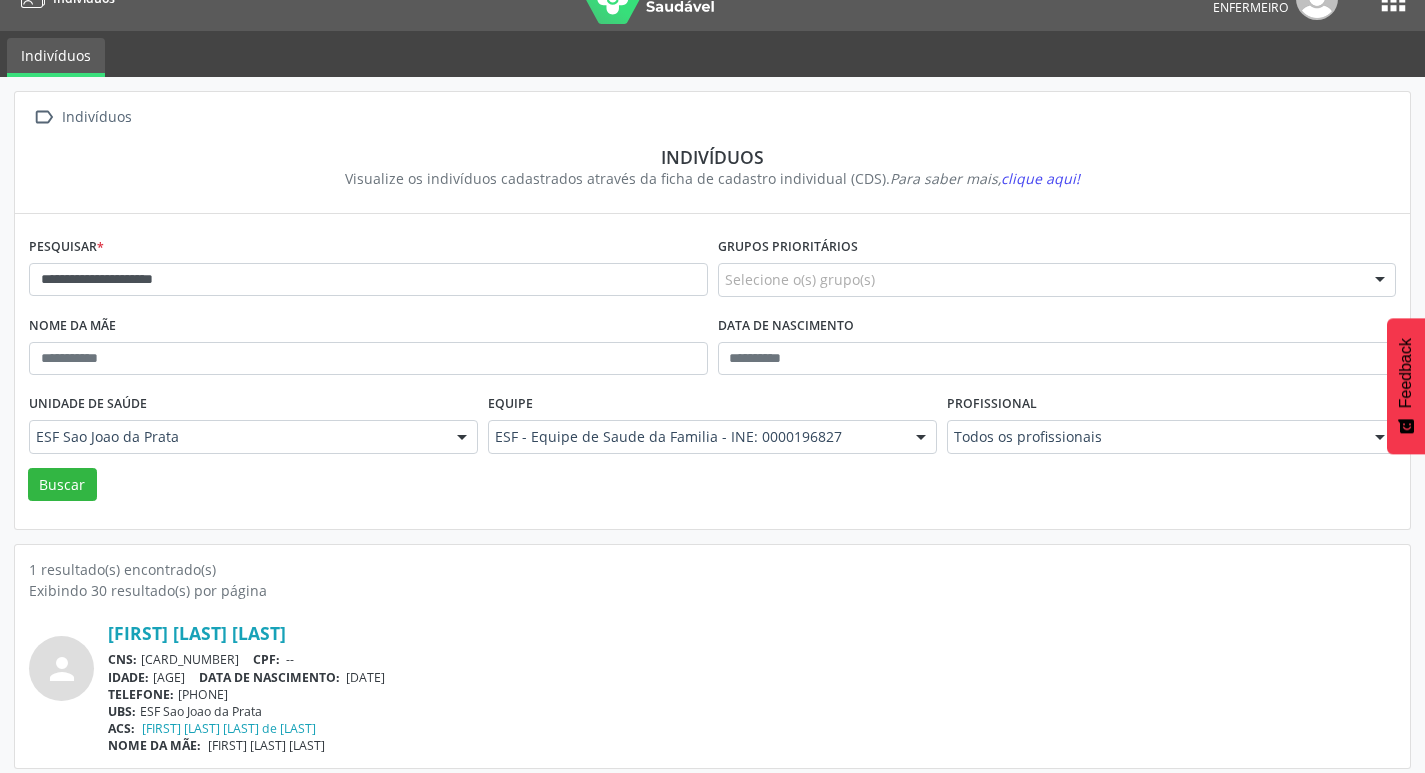 scroll, scrollTop: 43, scrollLeft: 0, axis: vertical 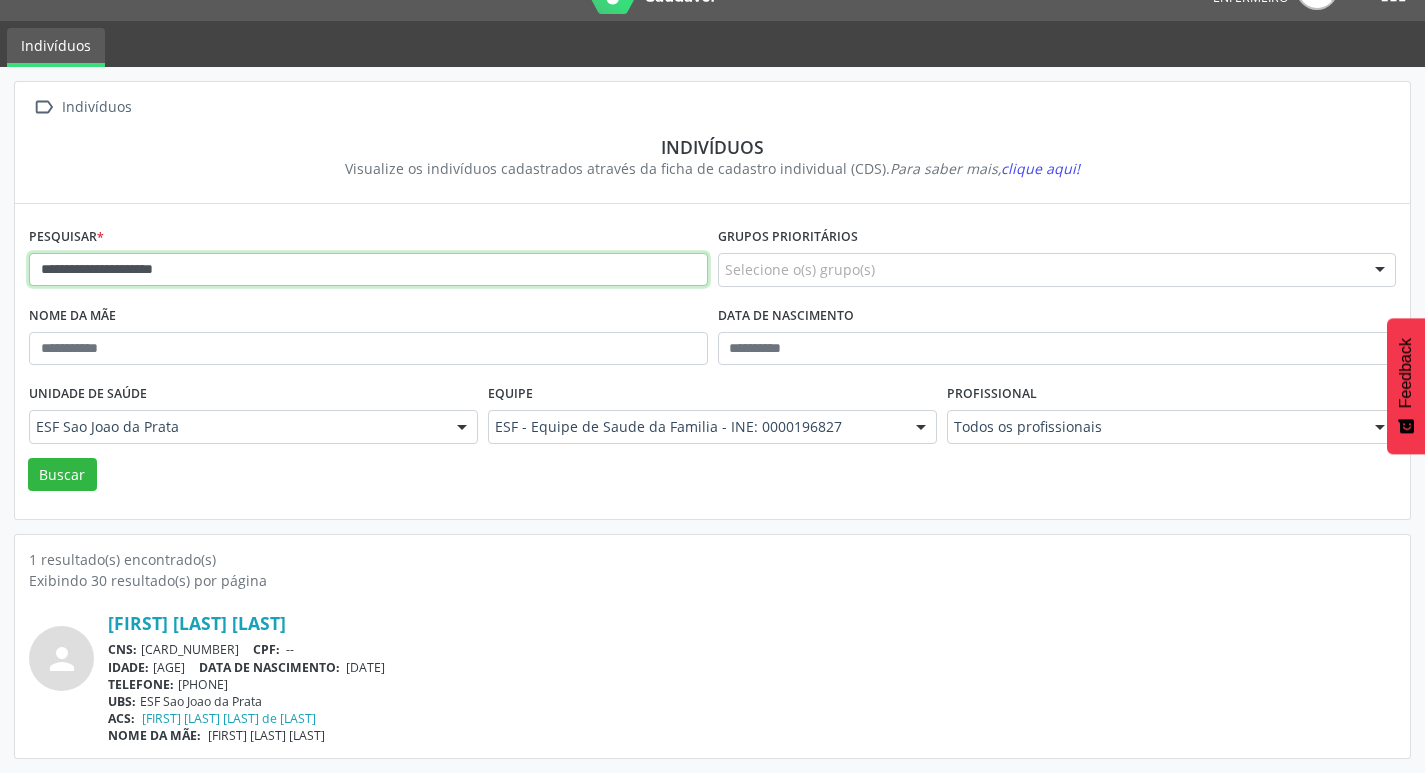 drag, startPoint x: 31, startPoint y: 274, endPoint x: 281, endPoint y: 270, distance: 250.032 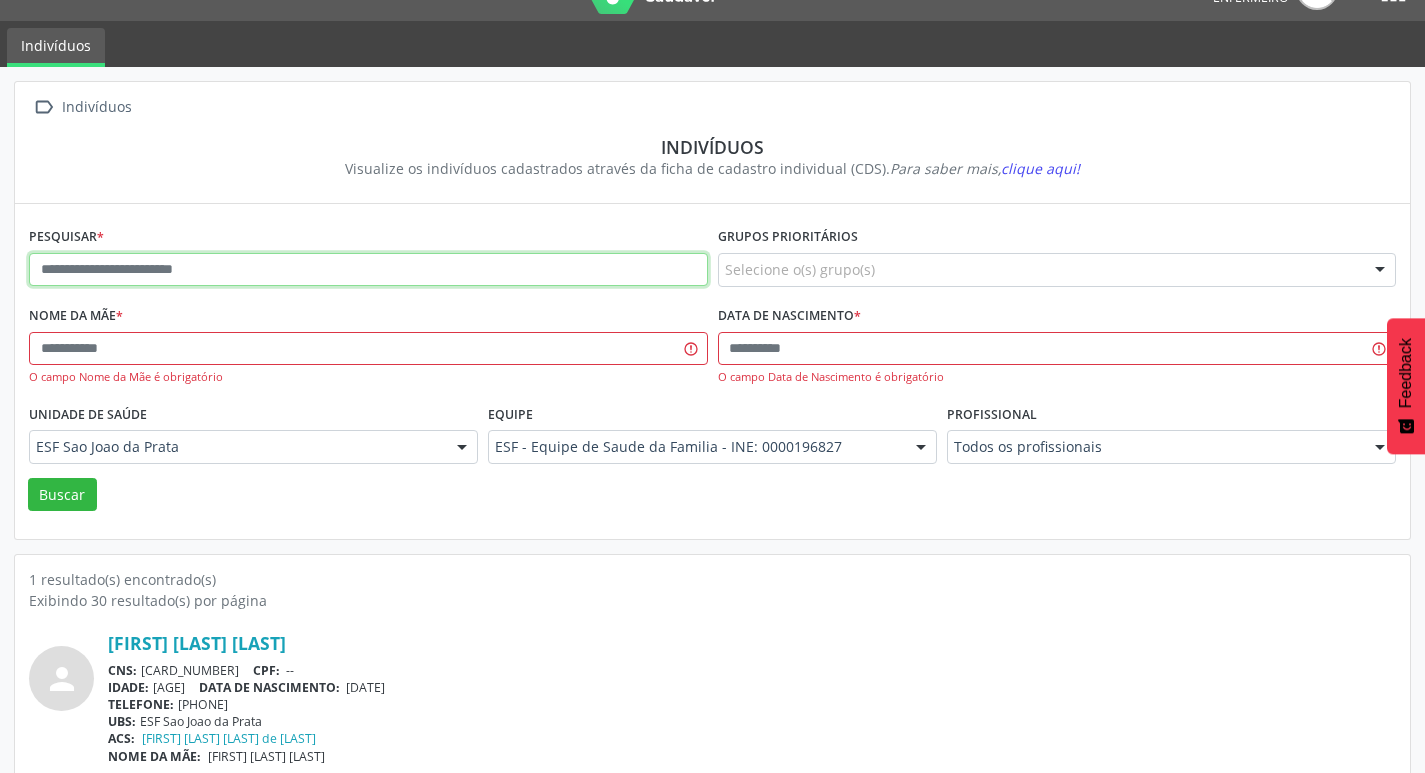 paste on "**********" 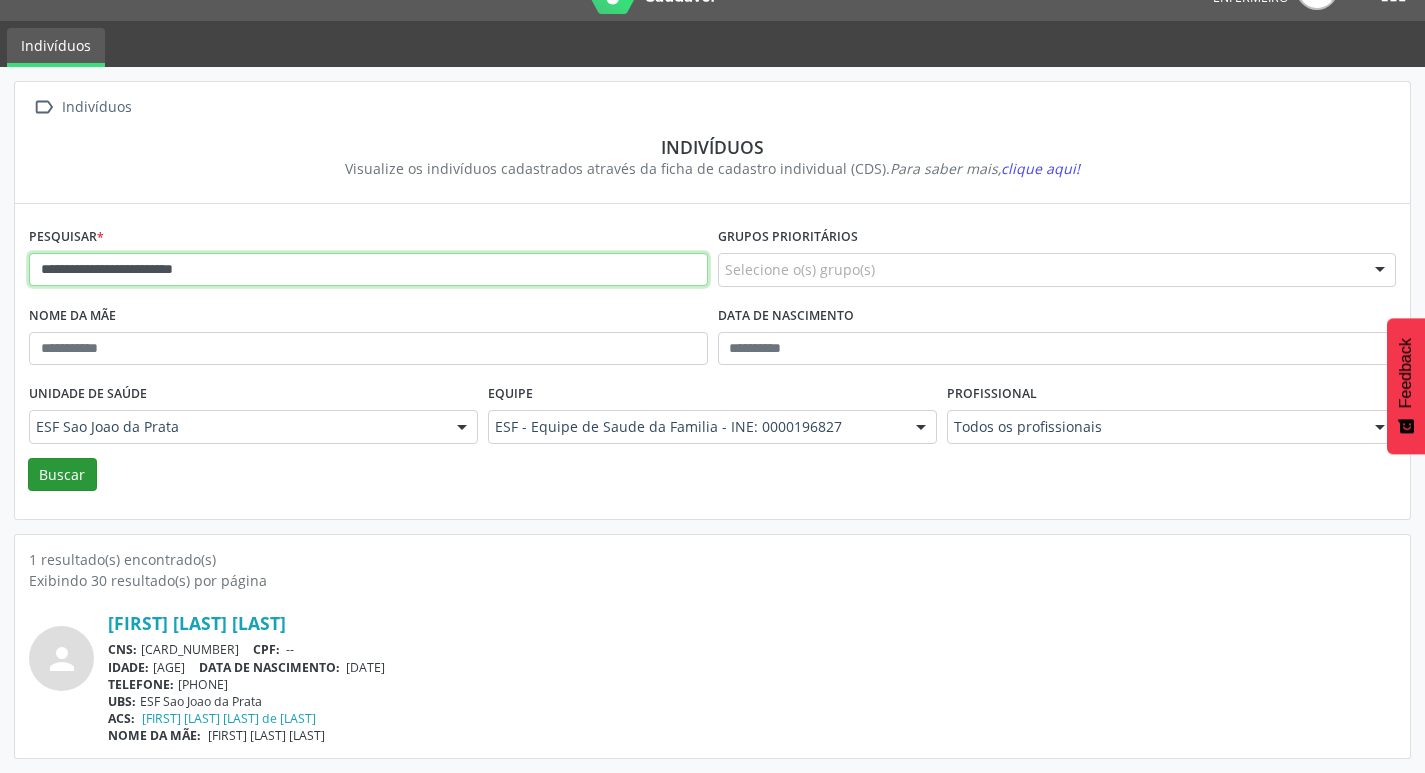 type on "**********" 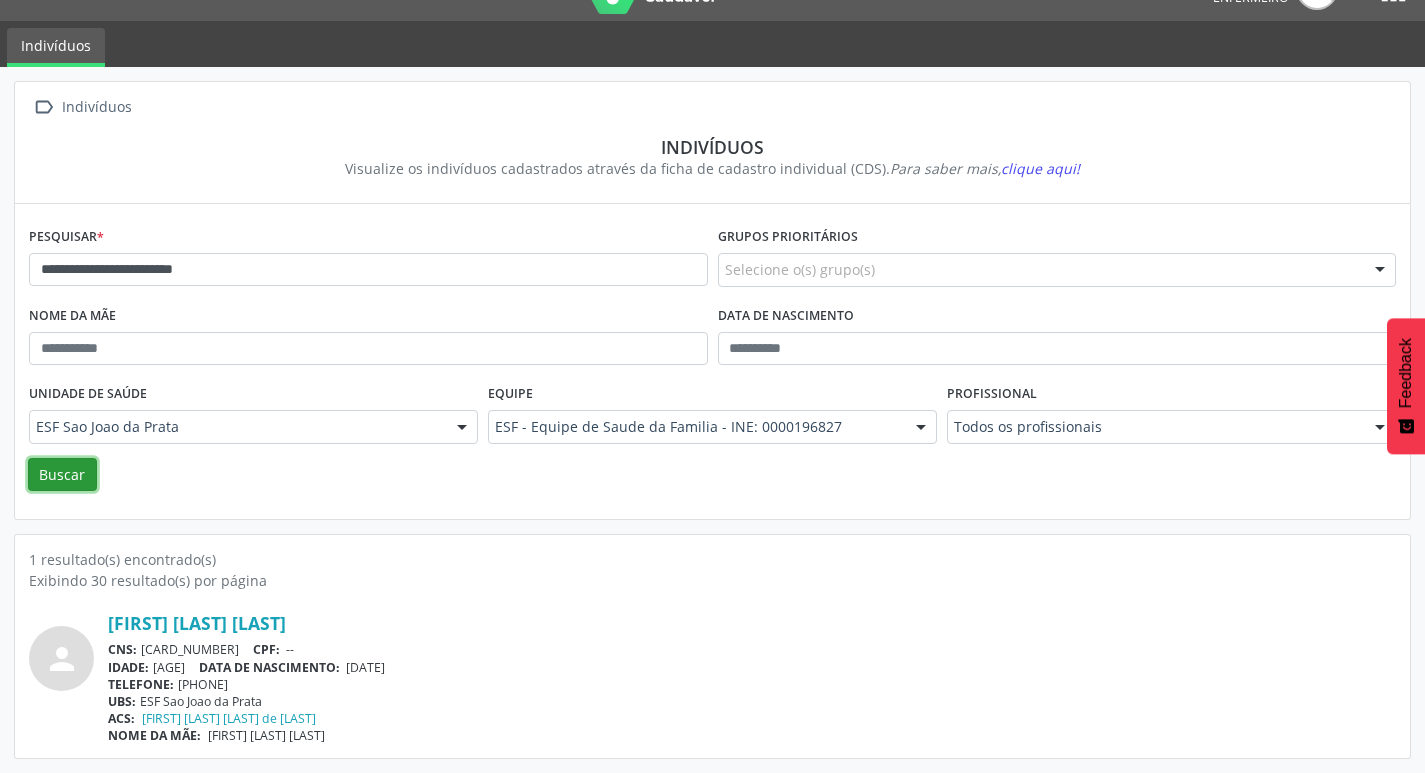 click on "Buscar" at bounding box center [62, 475] 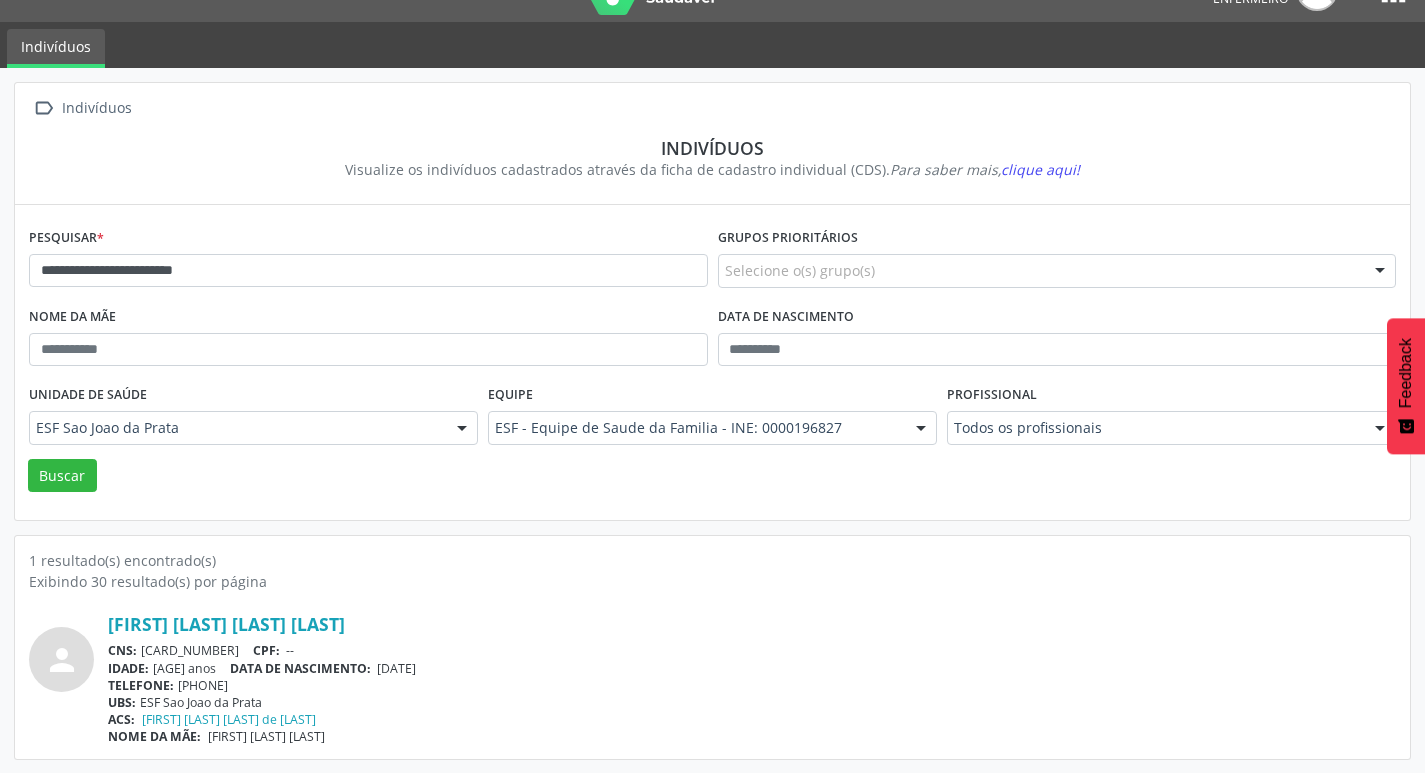 scroll, scrollTop: 43, scrollLeft: 0, axis: vertical 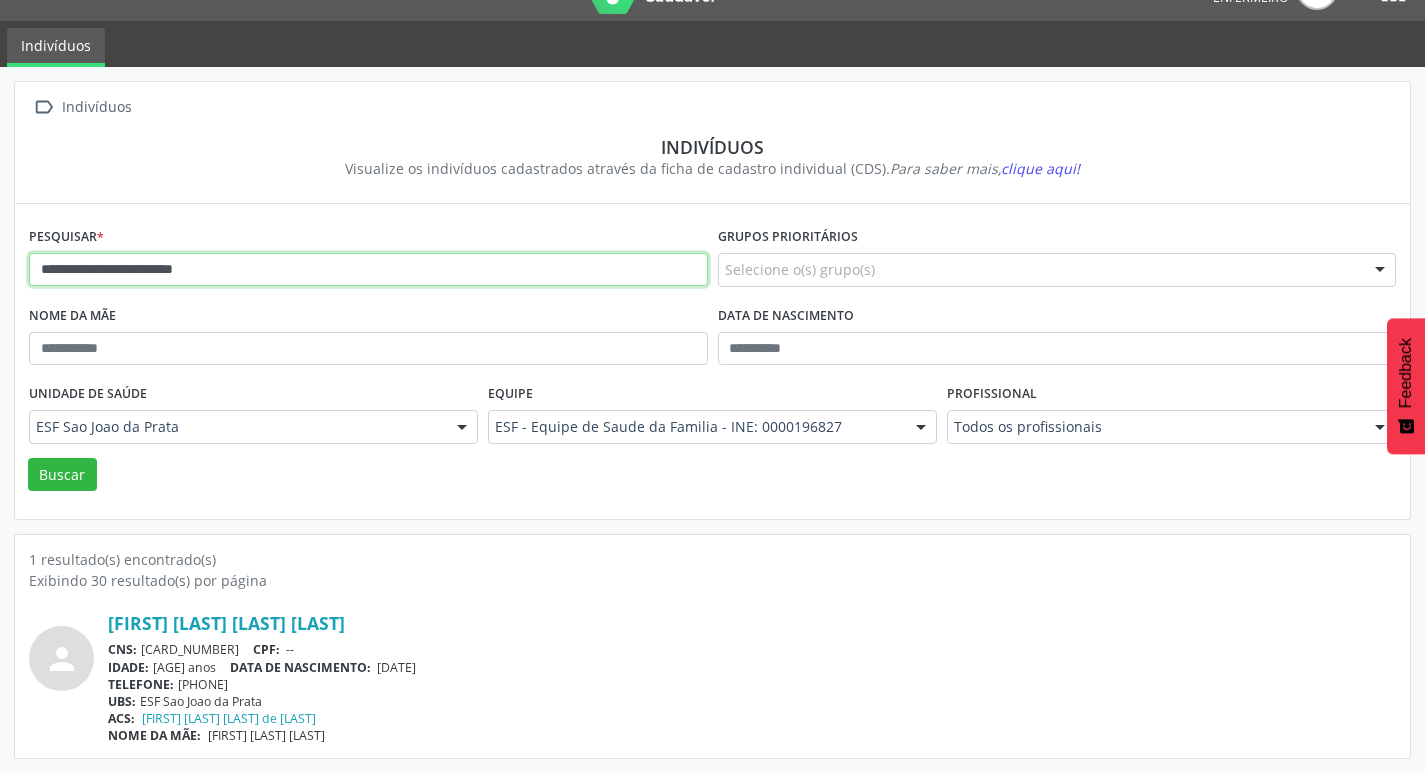drag, startPoint x: 36, startPoint y: 271, endPoint x: 474, endPoint y: 271, distance: 438 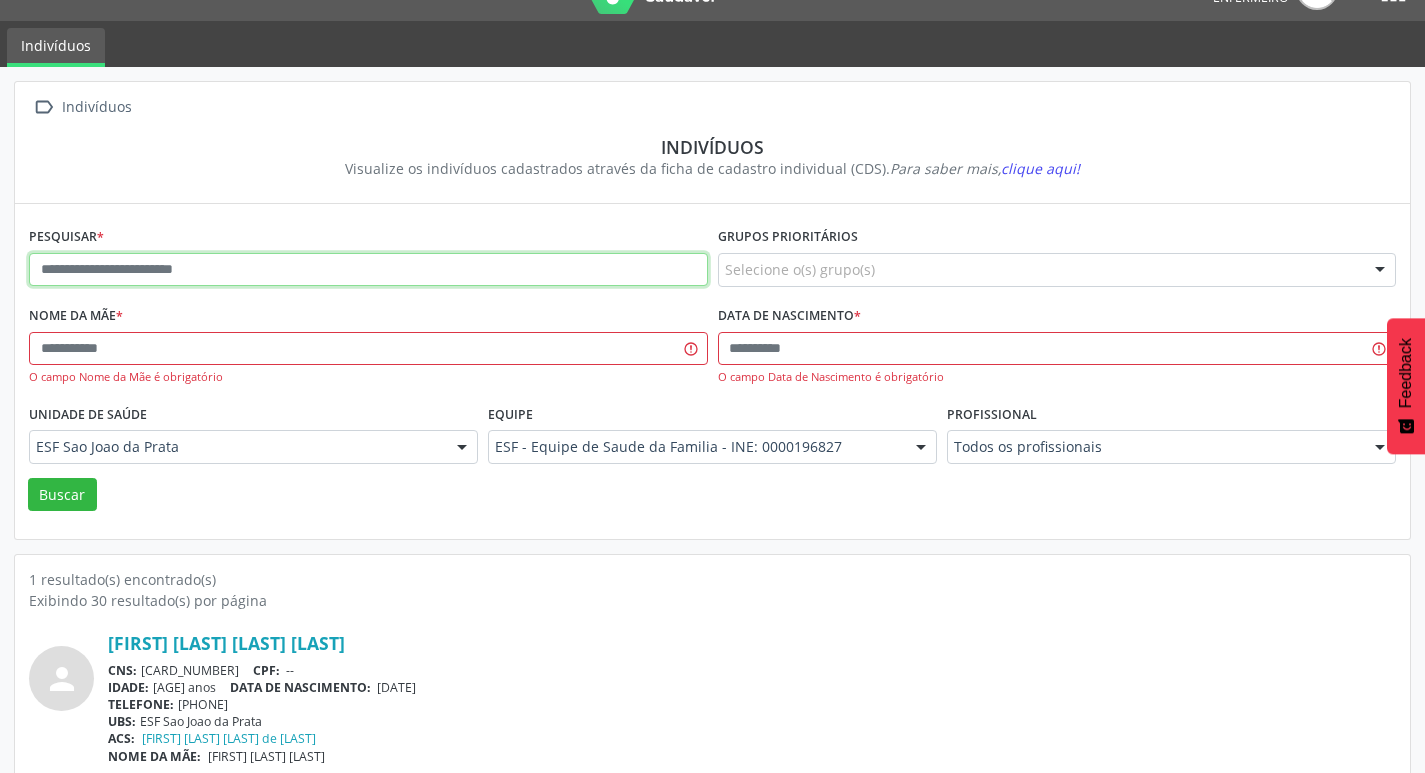 paste on "**********" 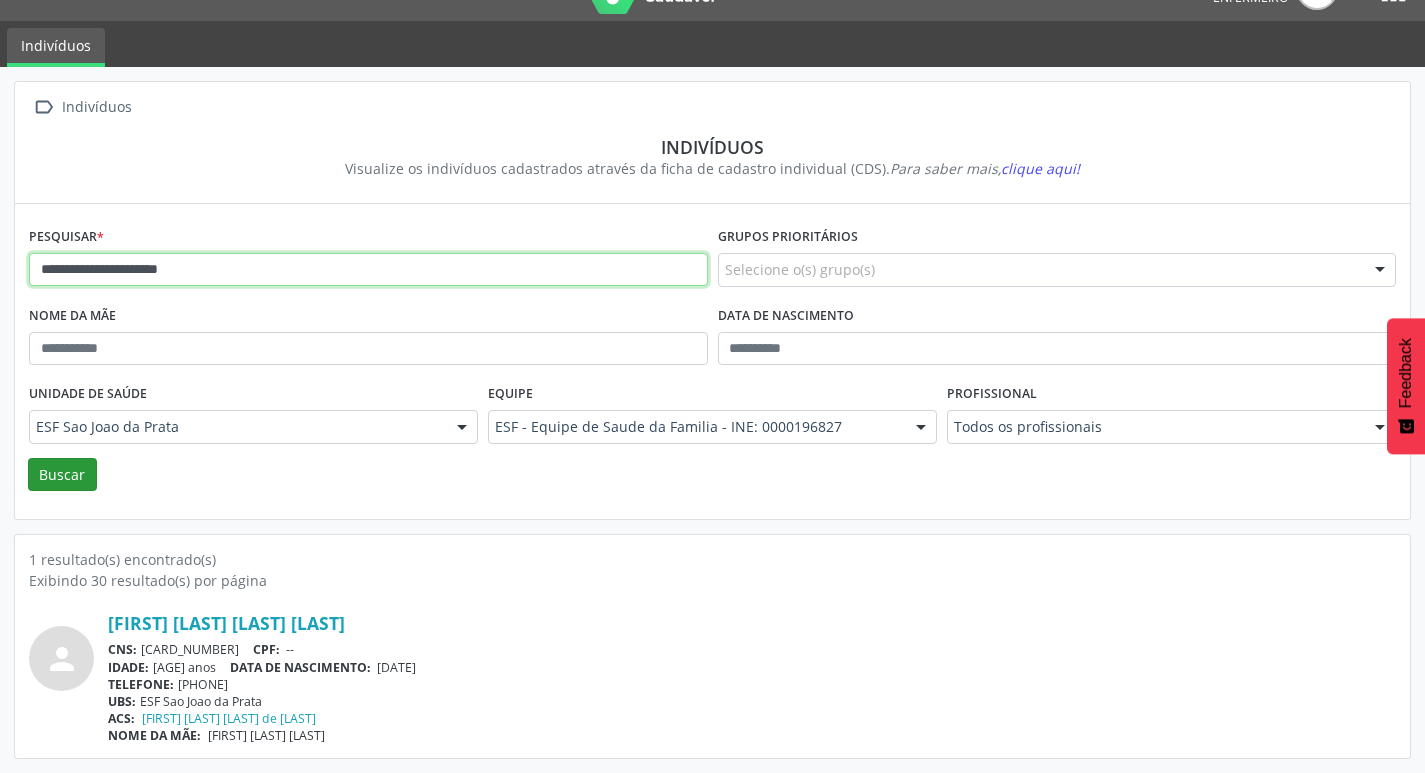 type on "**********" 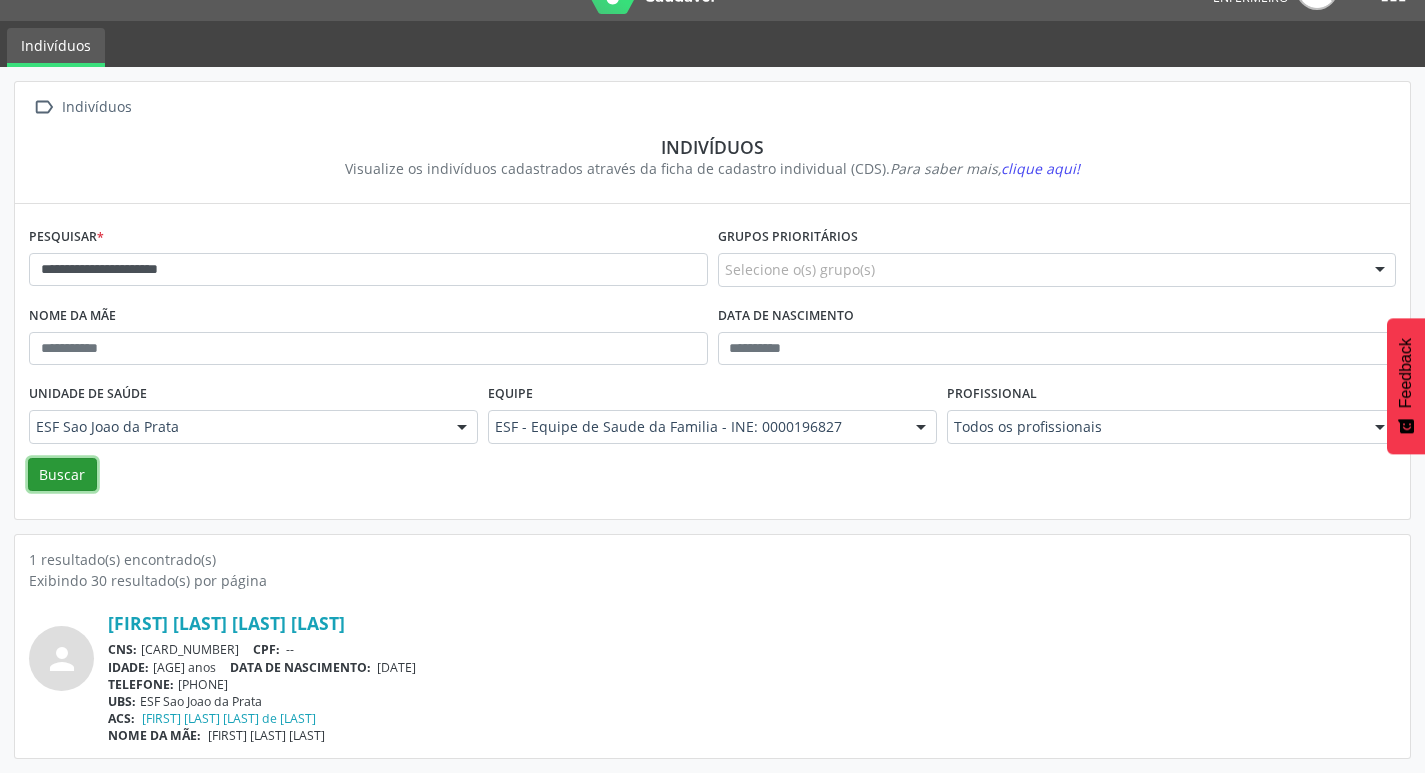 click on "Buscar" at bounding box center [62, 475] 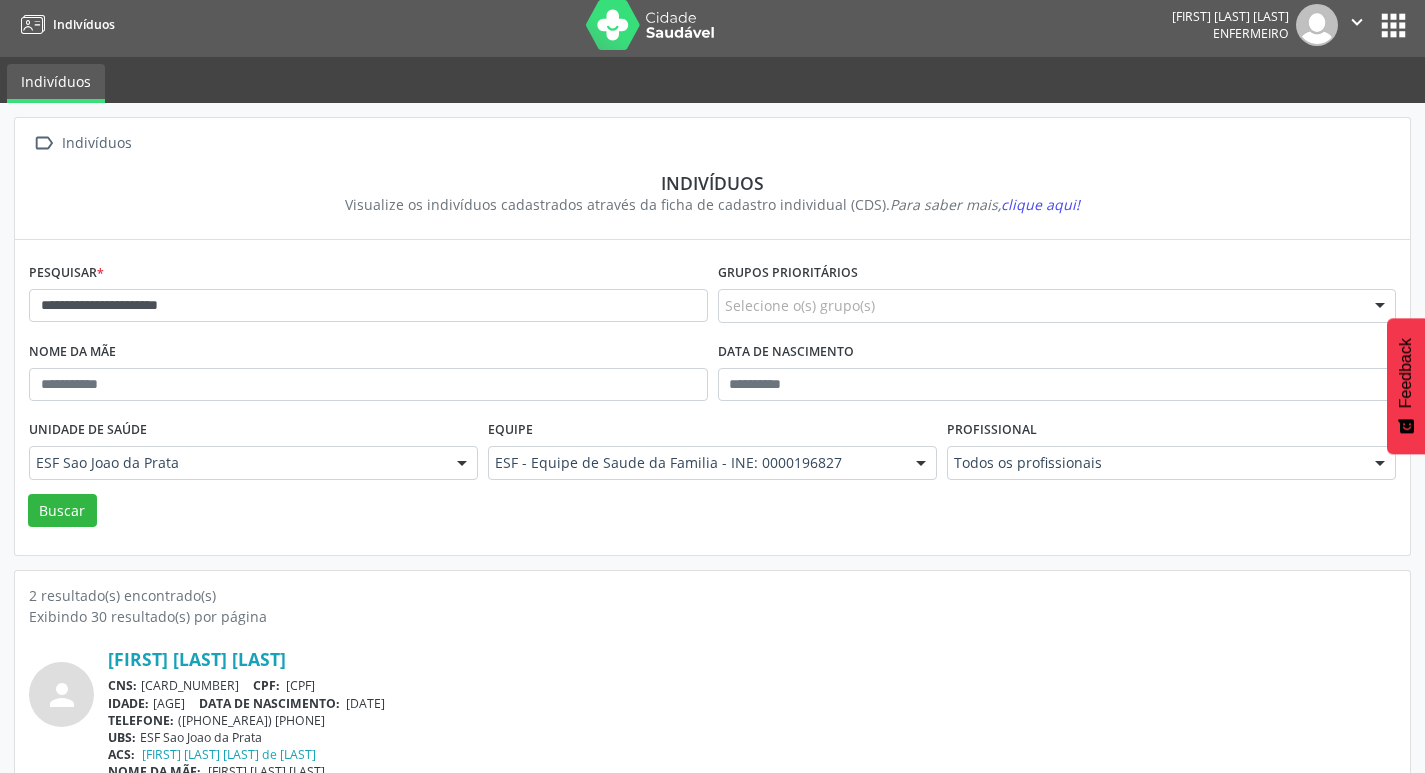 scroll, scrollTop: 0, scrollLeft: 0, axis: both 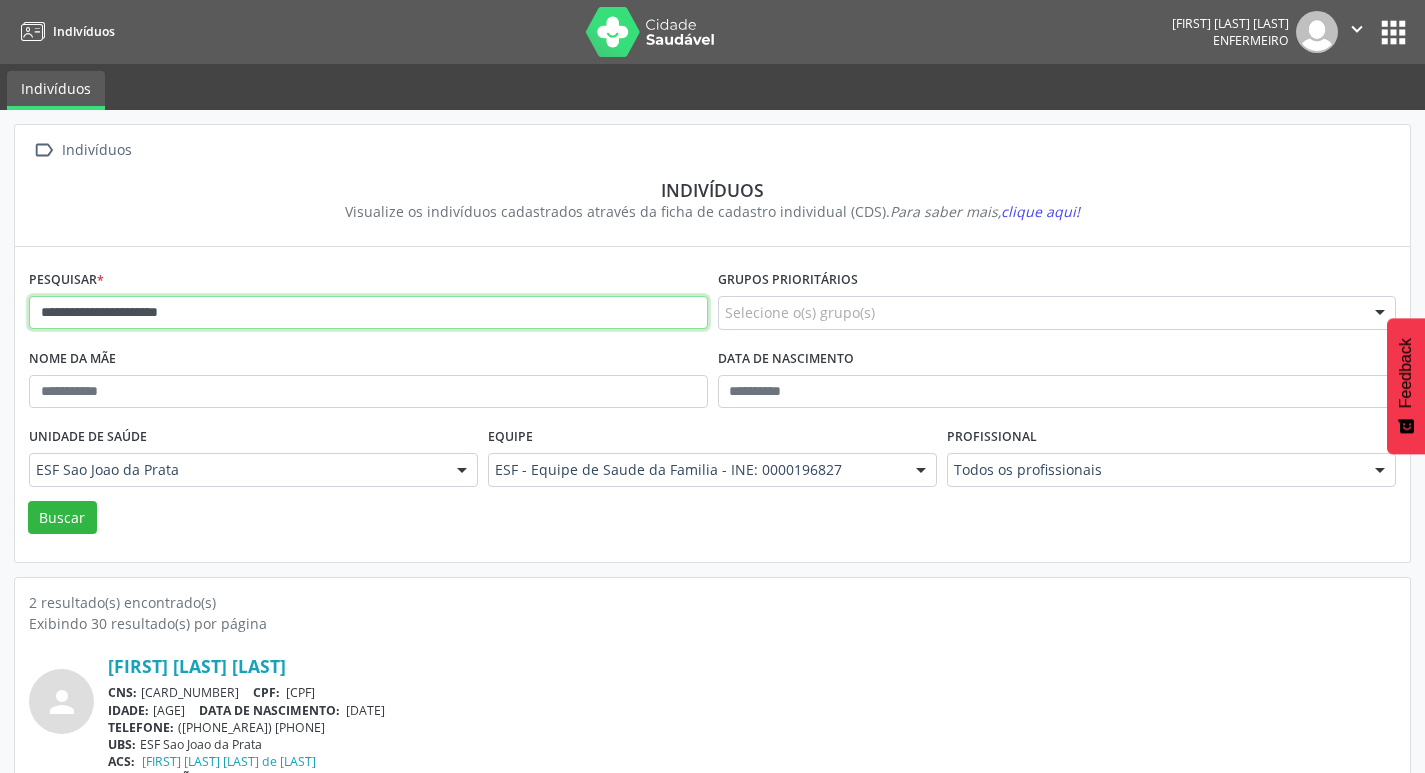 drag, startPoint x: 40, startPoint y: 307, endPoint x: 412, endPoint y: 310, distance: 372.0121 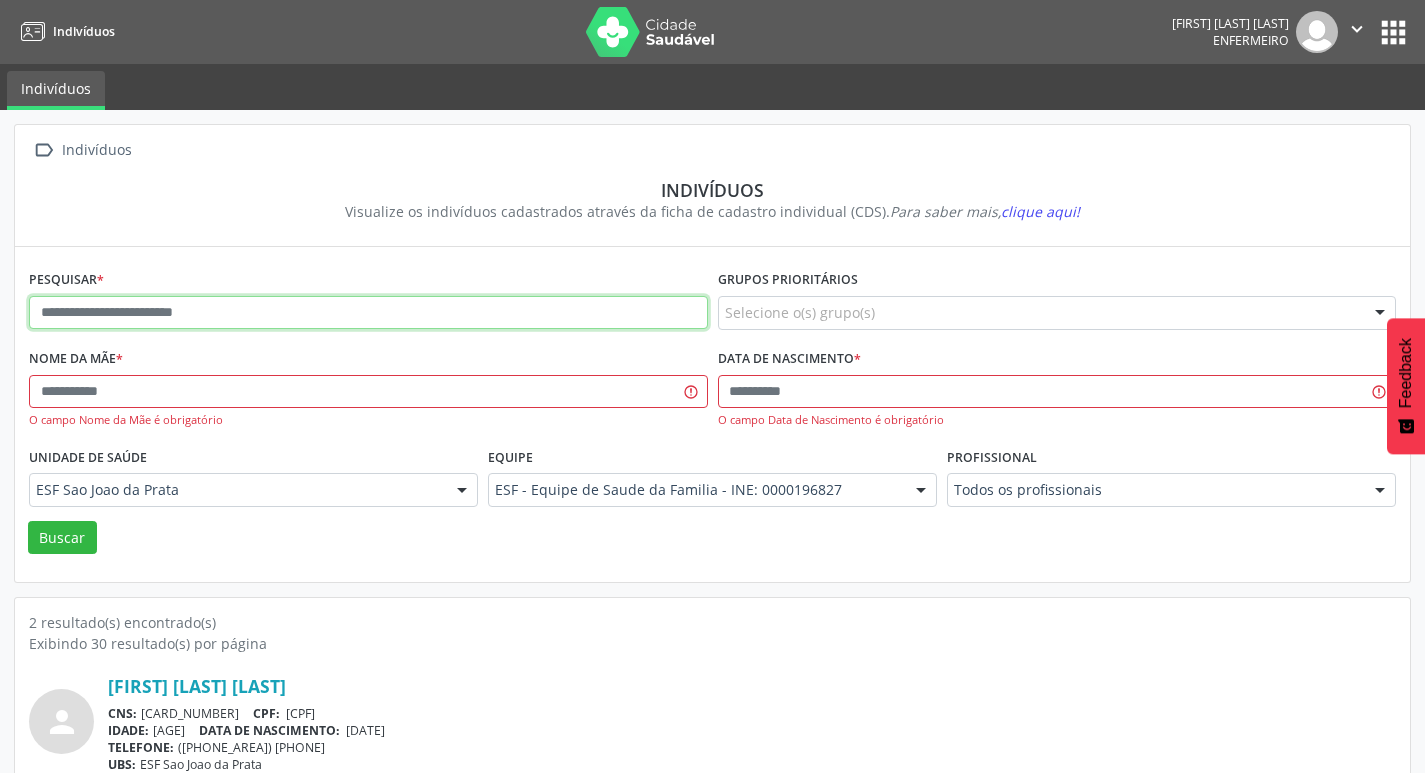 paste on "**********" 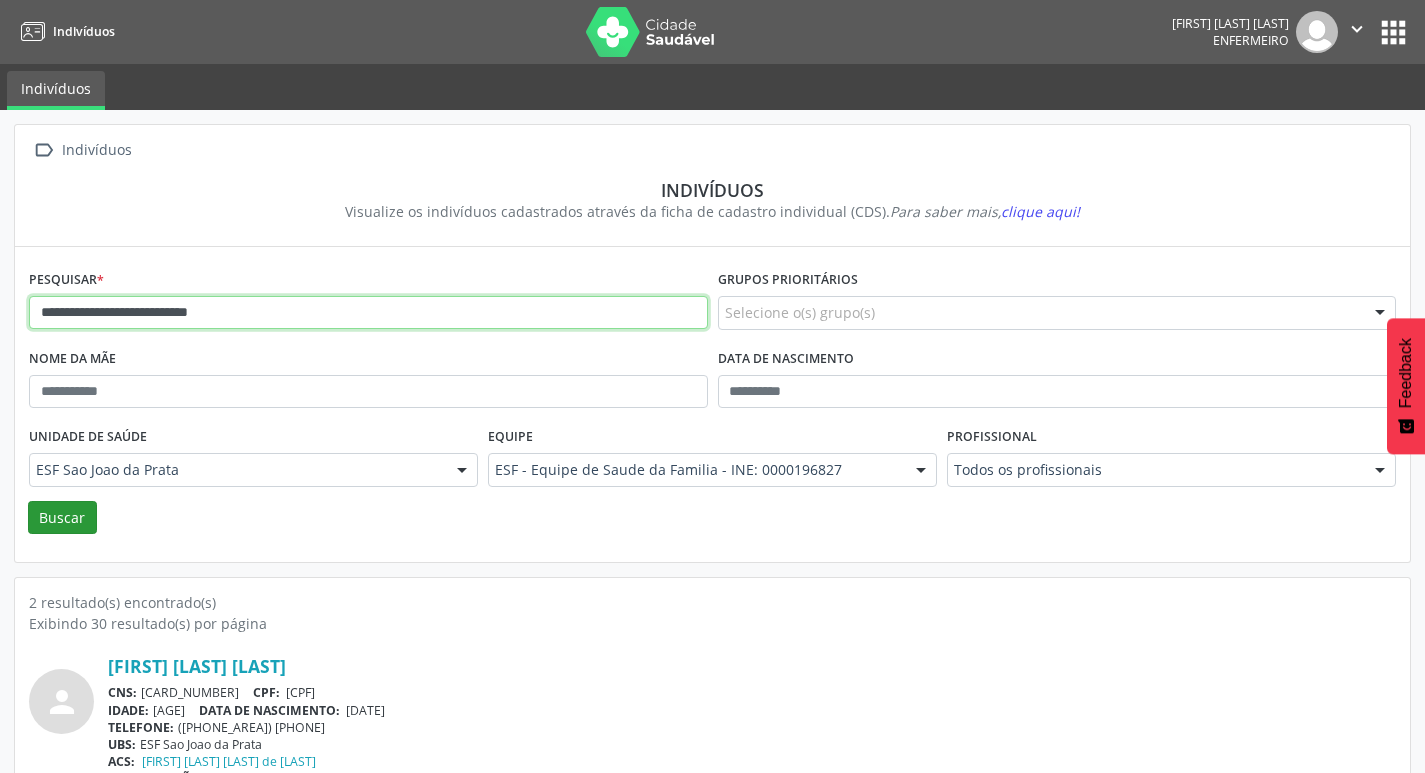 type on "**********" 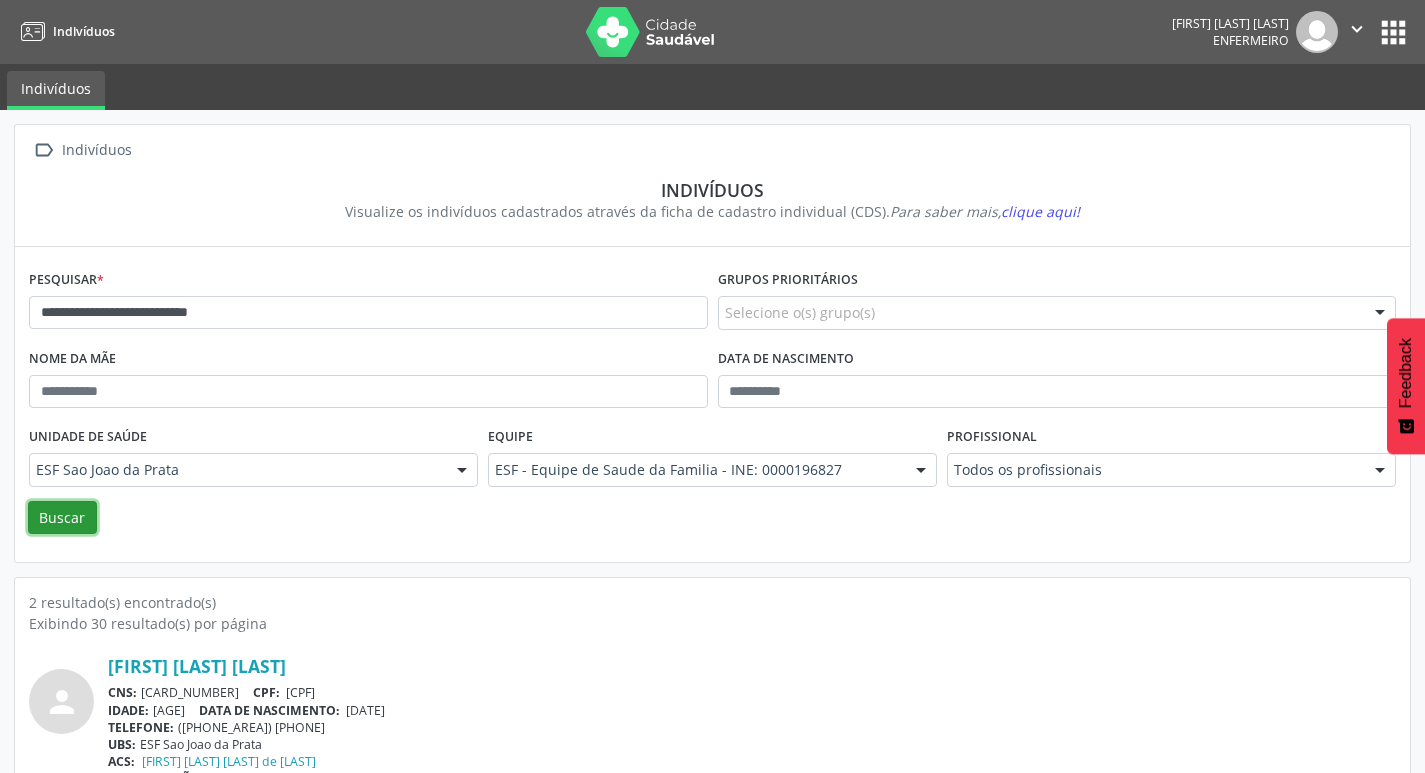 click on "Buscar" at bounding box center (62, 518) 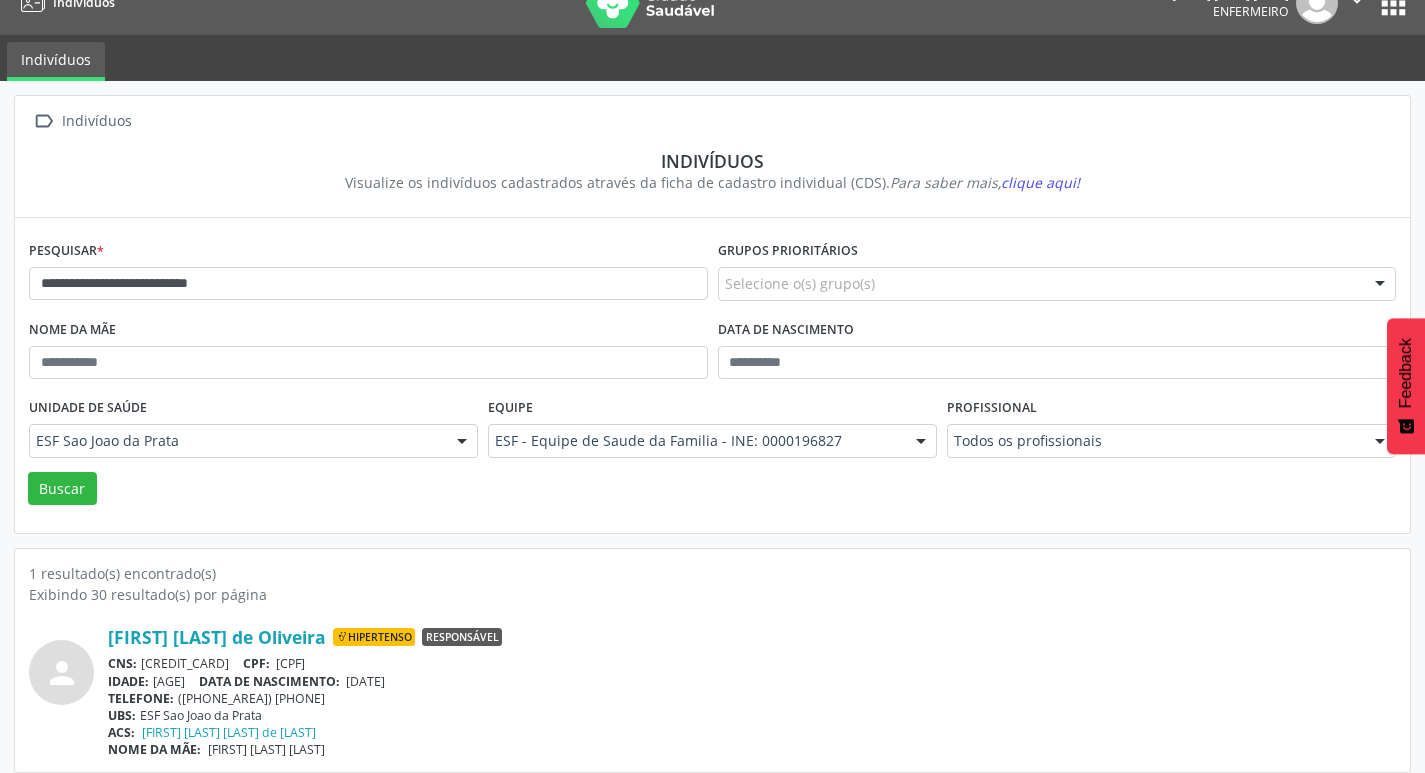 scroll, scrollTop: 43, scrollLeft: 0, axis: vertical 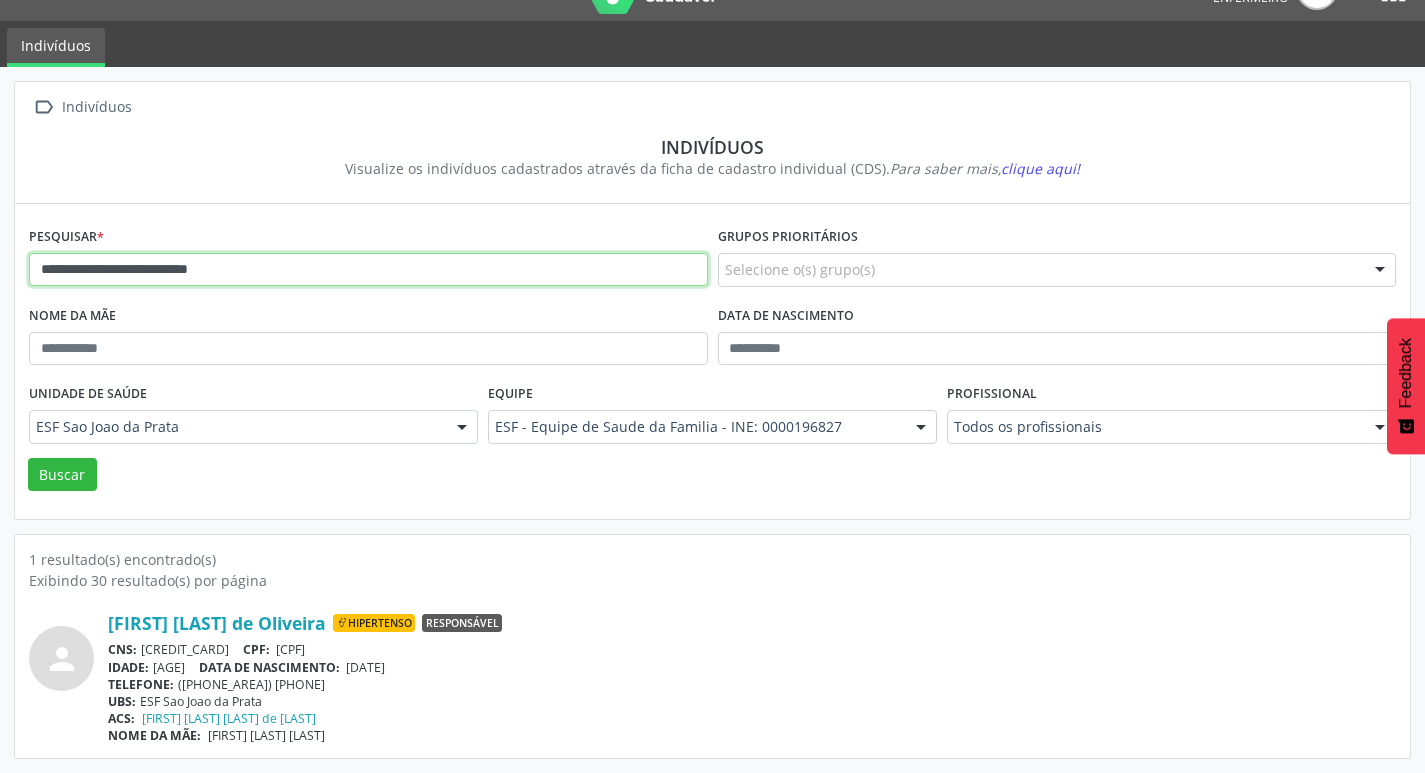 drag, startPoint x: 265, startPoint y: 252, endPoint x: 28, endPoint y: 269, distance: 237.60892 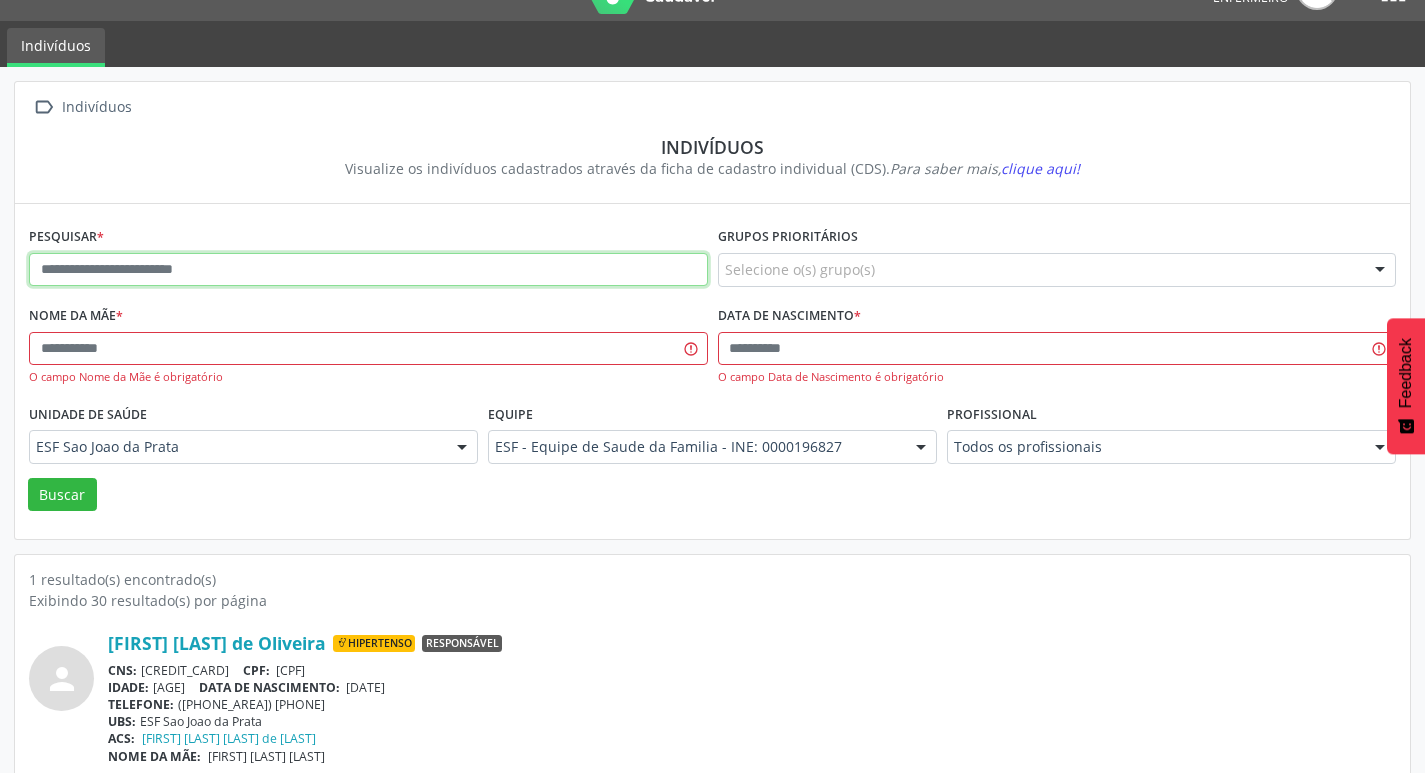 paste on "**********" 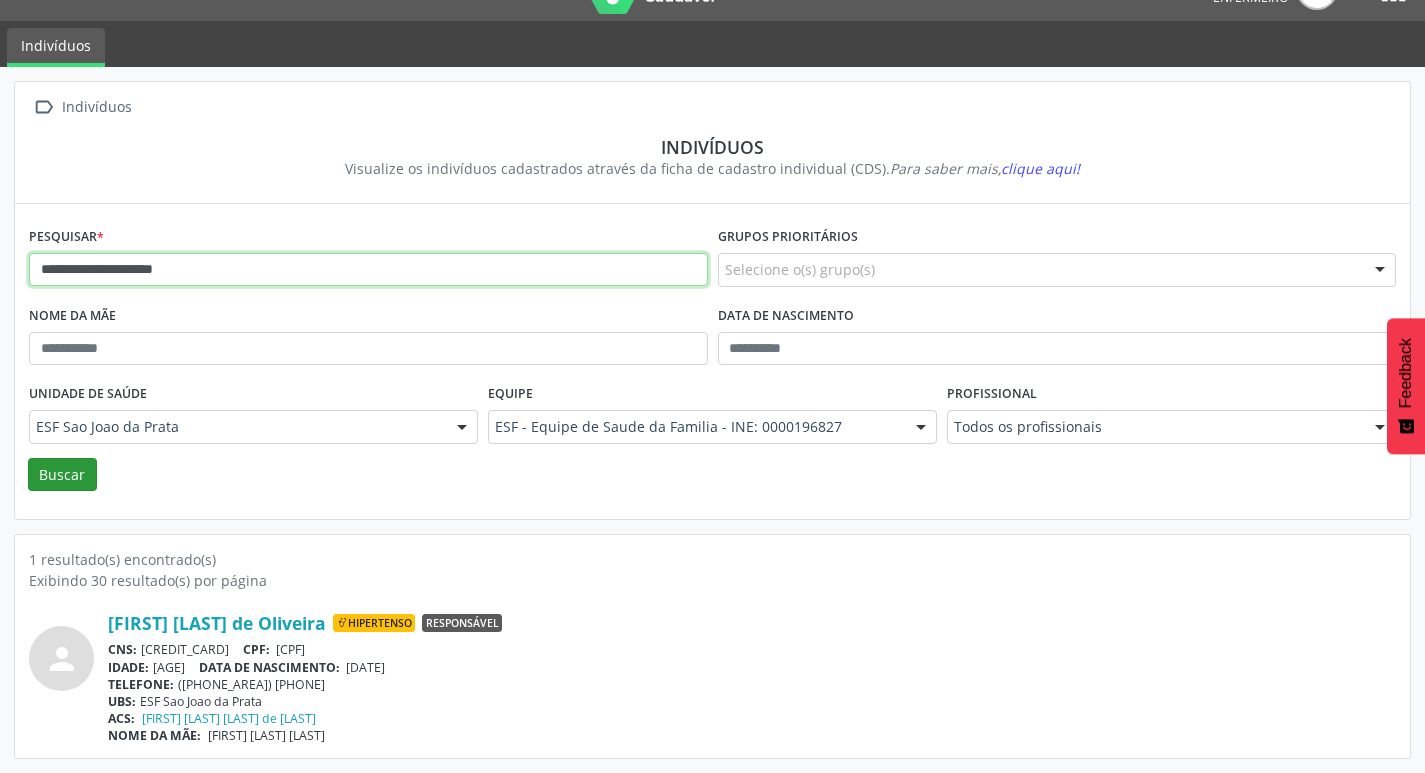 type on "**********" 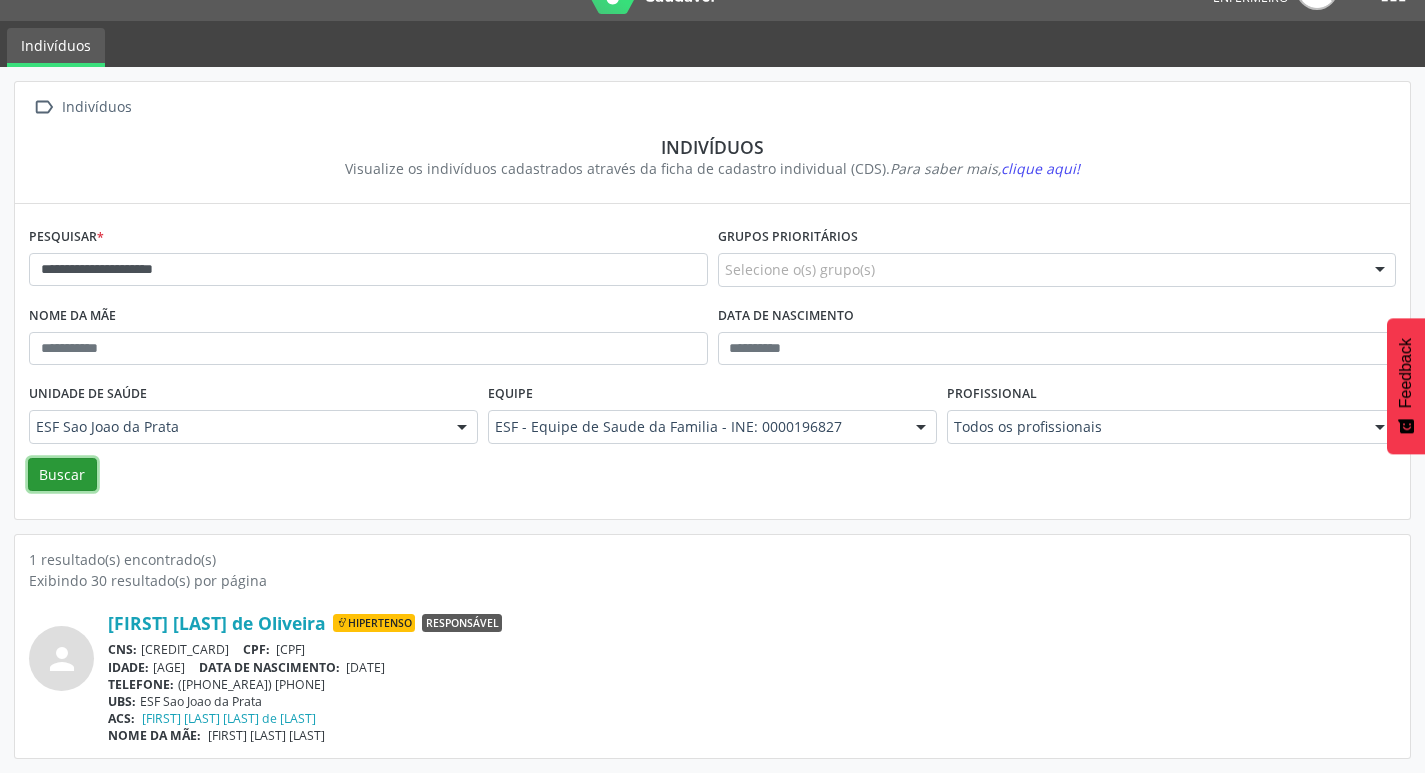 click on "Buscar" at bounding box center (62, 475) 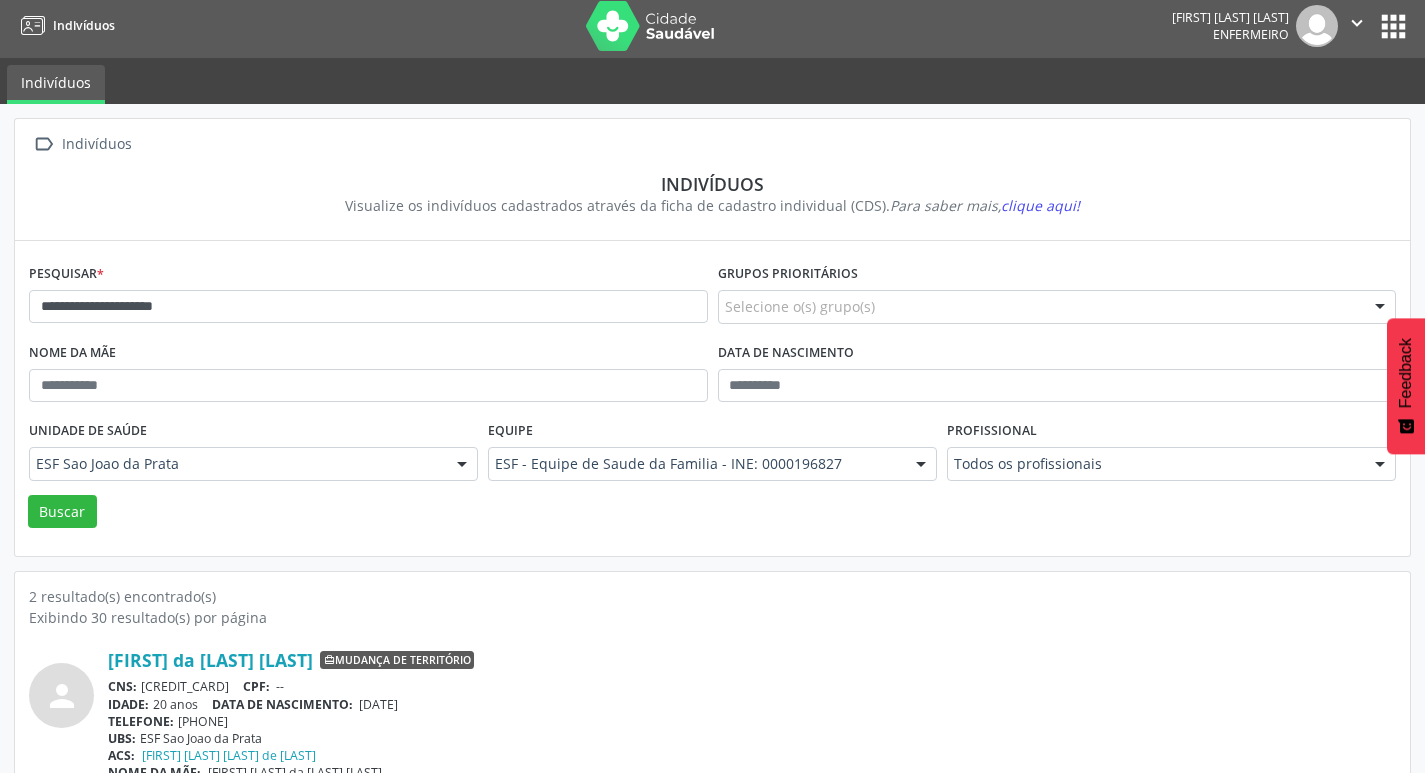 scroll, scrollTop: 0, scrollLeft: 0, axis: both 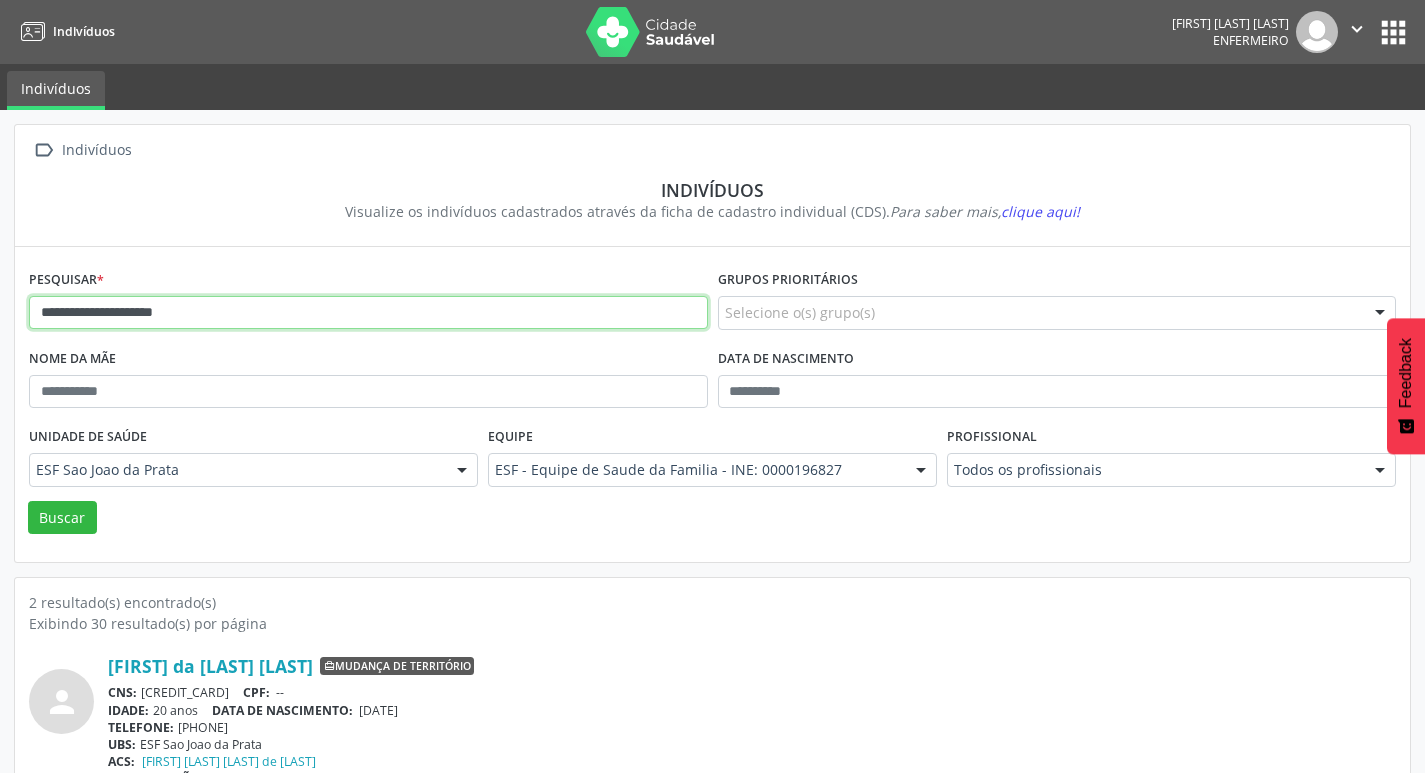 drag, startPoint x: 229, startPoint y: 319, endPoint x: 26, endPoint y: 309, distance: 203.24615 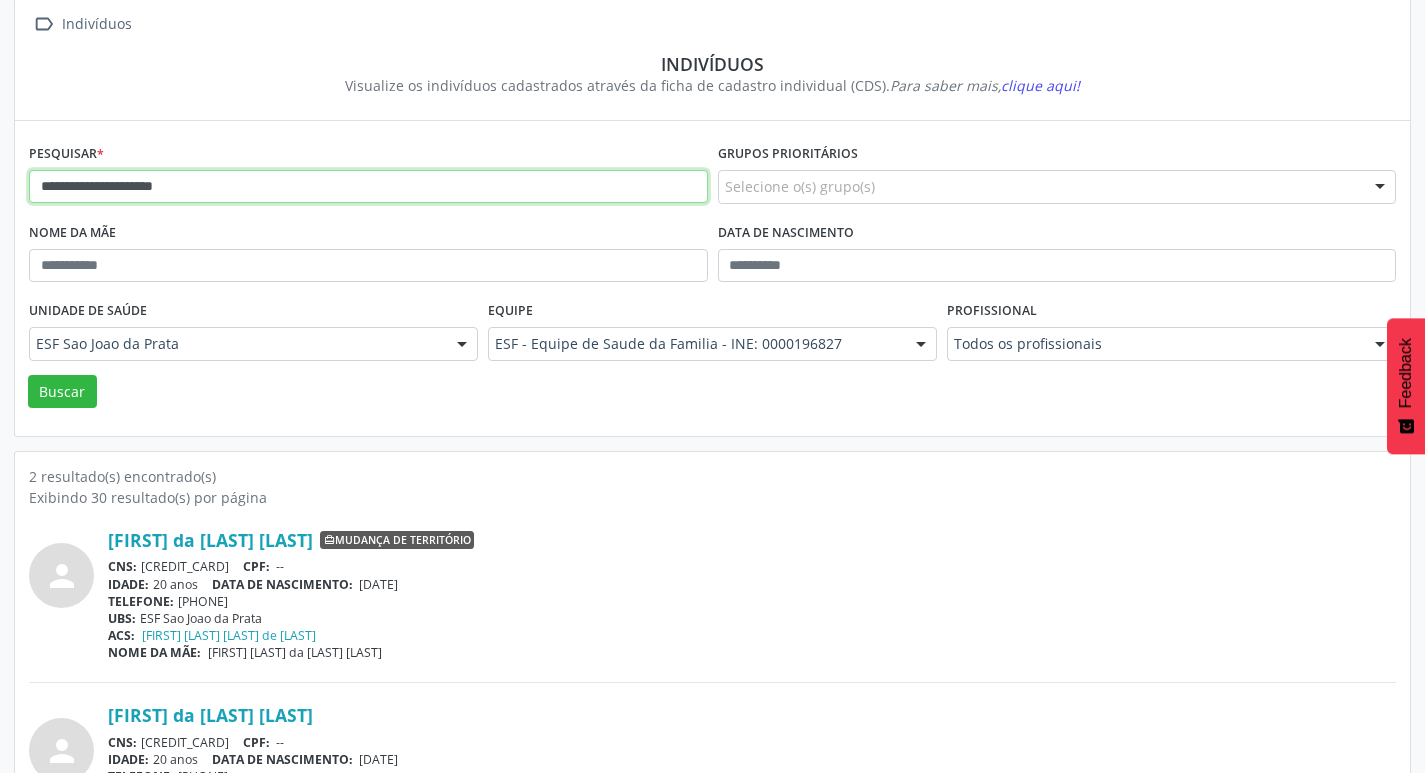scroll, scrollTop: 0, scrollLeft: 0, axis: both 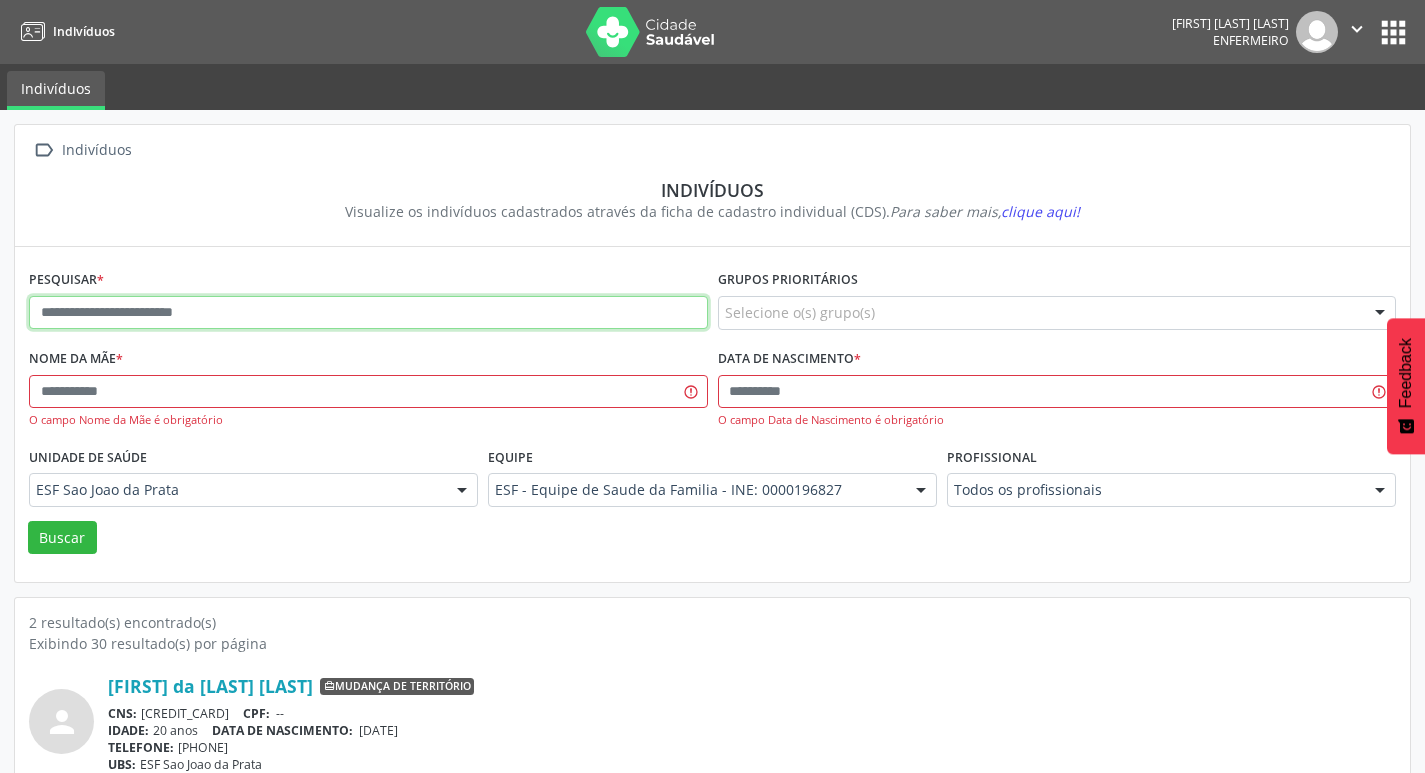 paste on "**********" 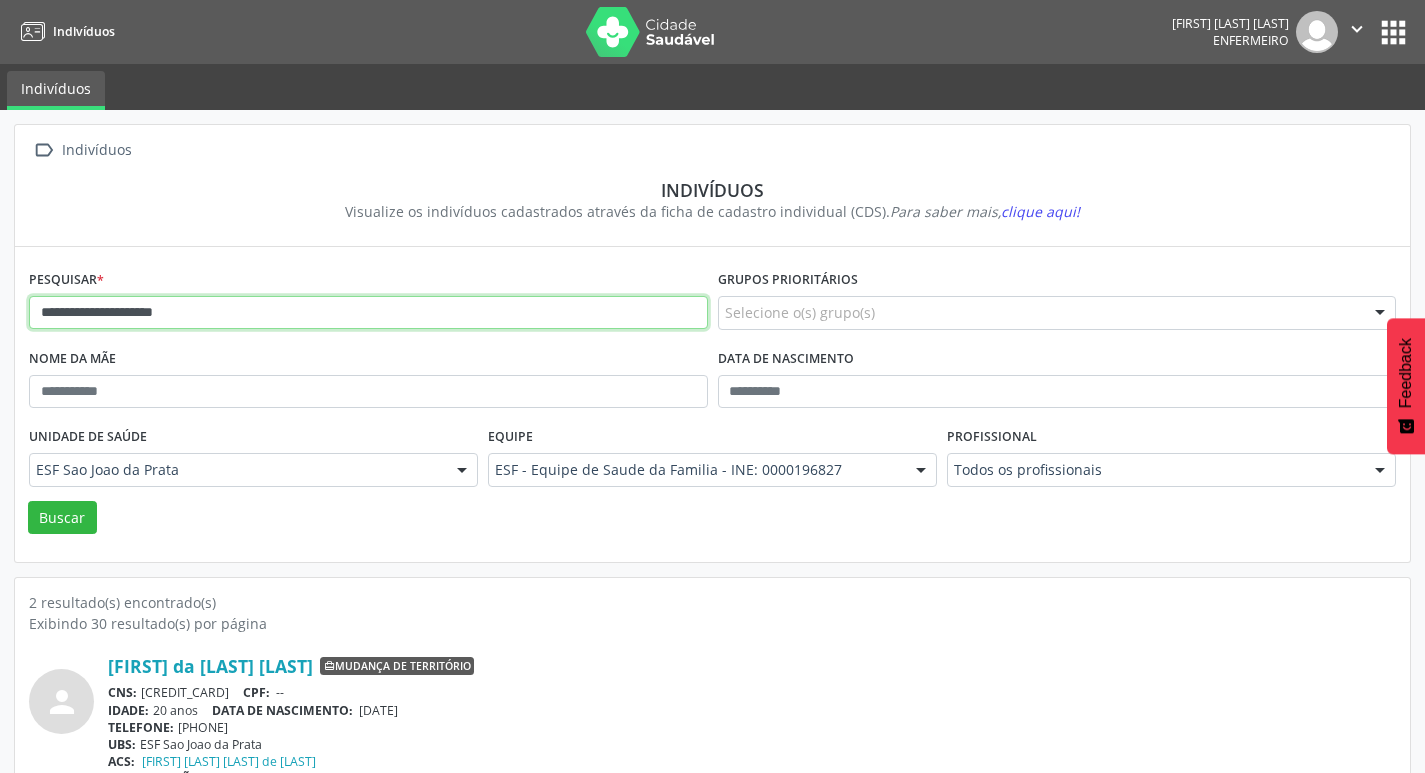 drag, startPoint x: 38, startPoint y: 310, endPoint x: 579, endPoint y: 315, distance: 541.02313 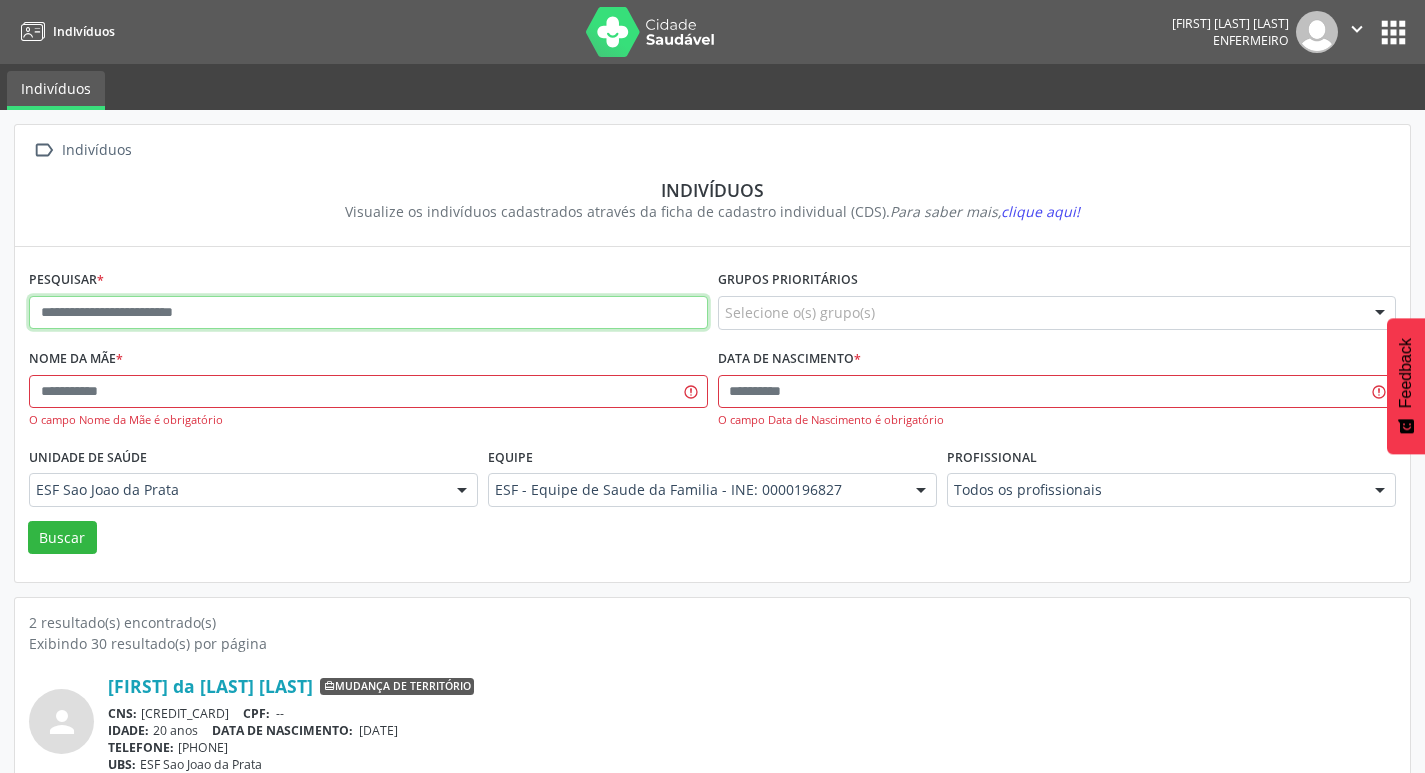 paste on "**********" 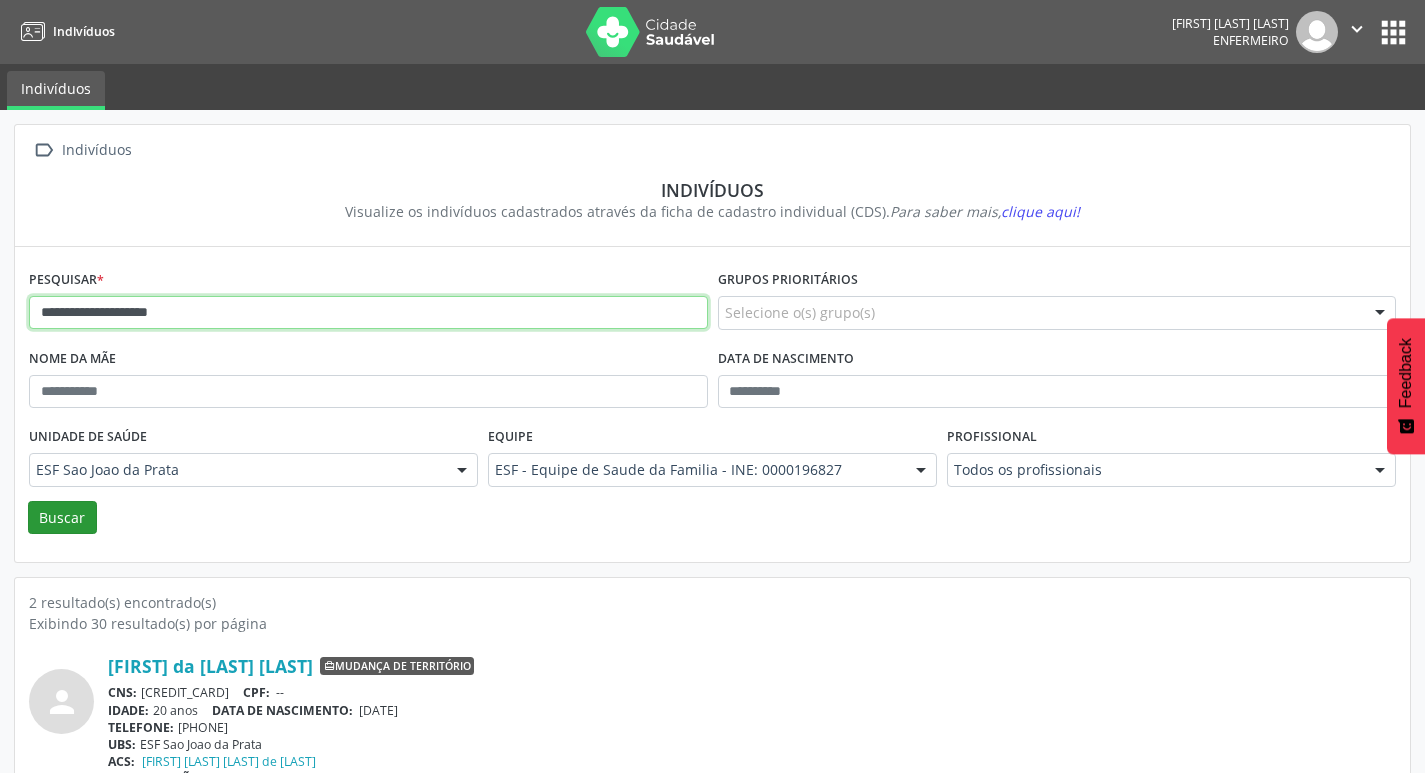 type on "**********" 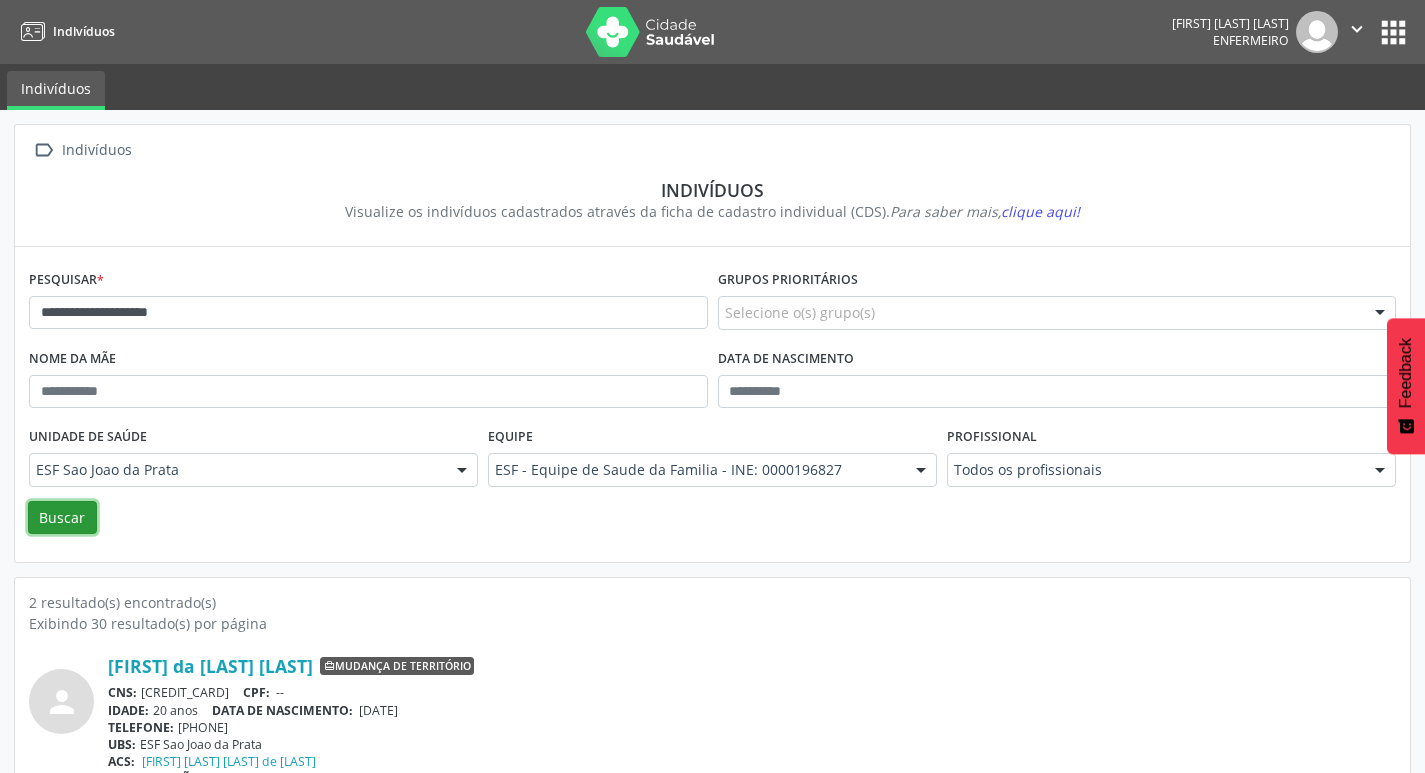 click on "Buscar" at bounding box center (62, 518) 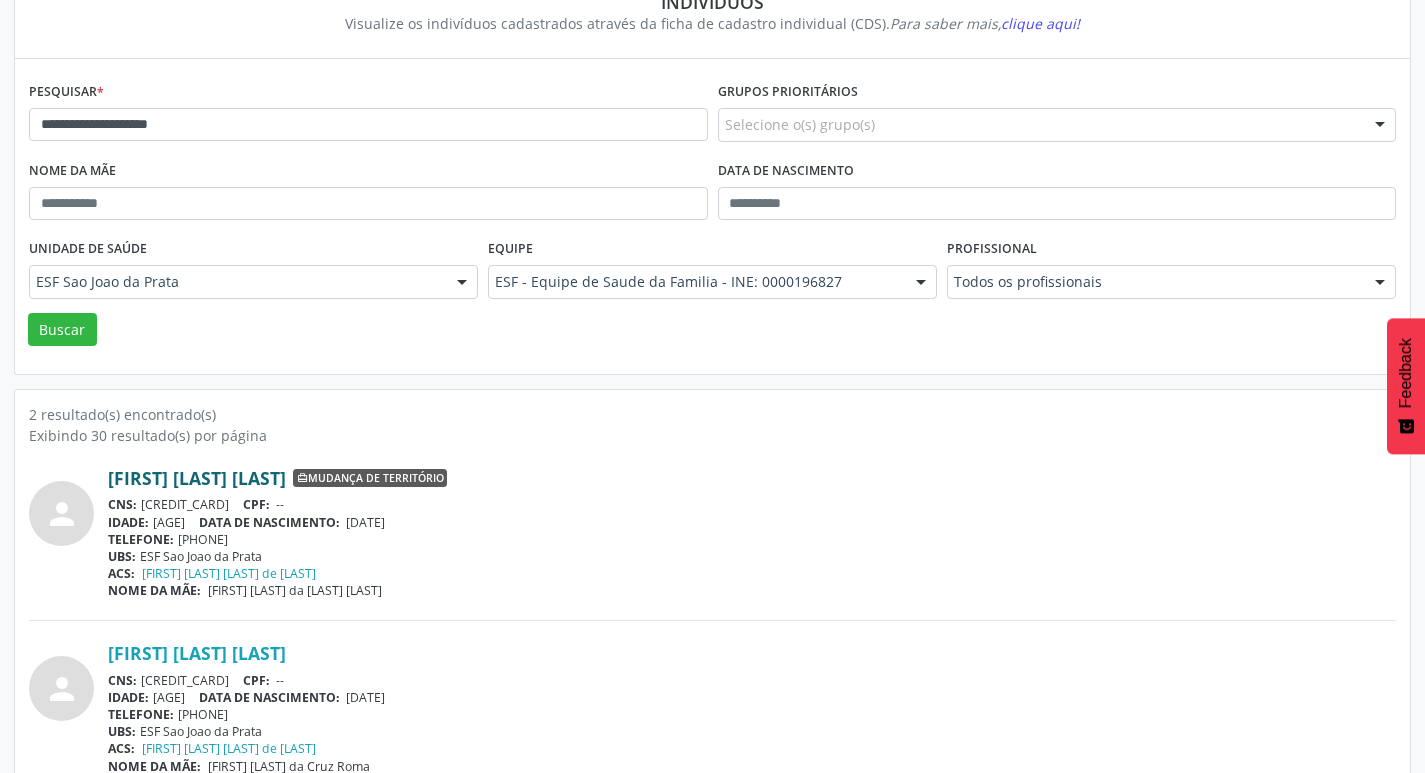 scroll, scrollTop: 219, scrollLeft: 0, axis: vertical 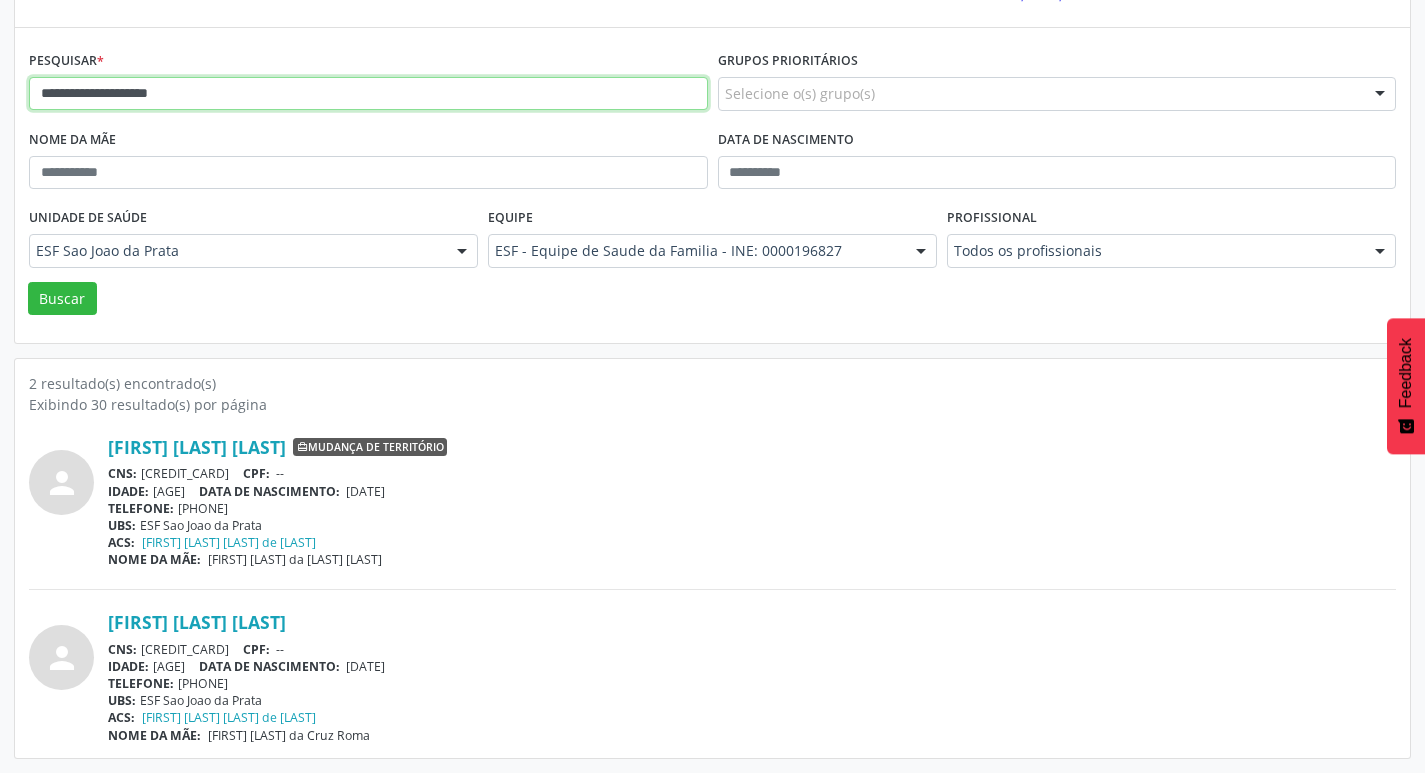 drag, startPoint x: 223, startPoint y: 97, endPoint x: 21, endPoint y: 100, distance: 202.02228 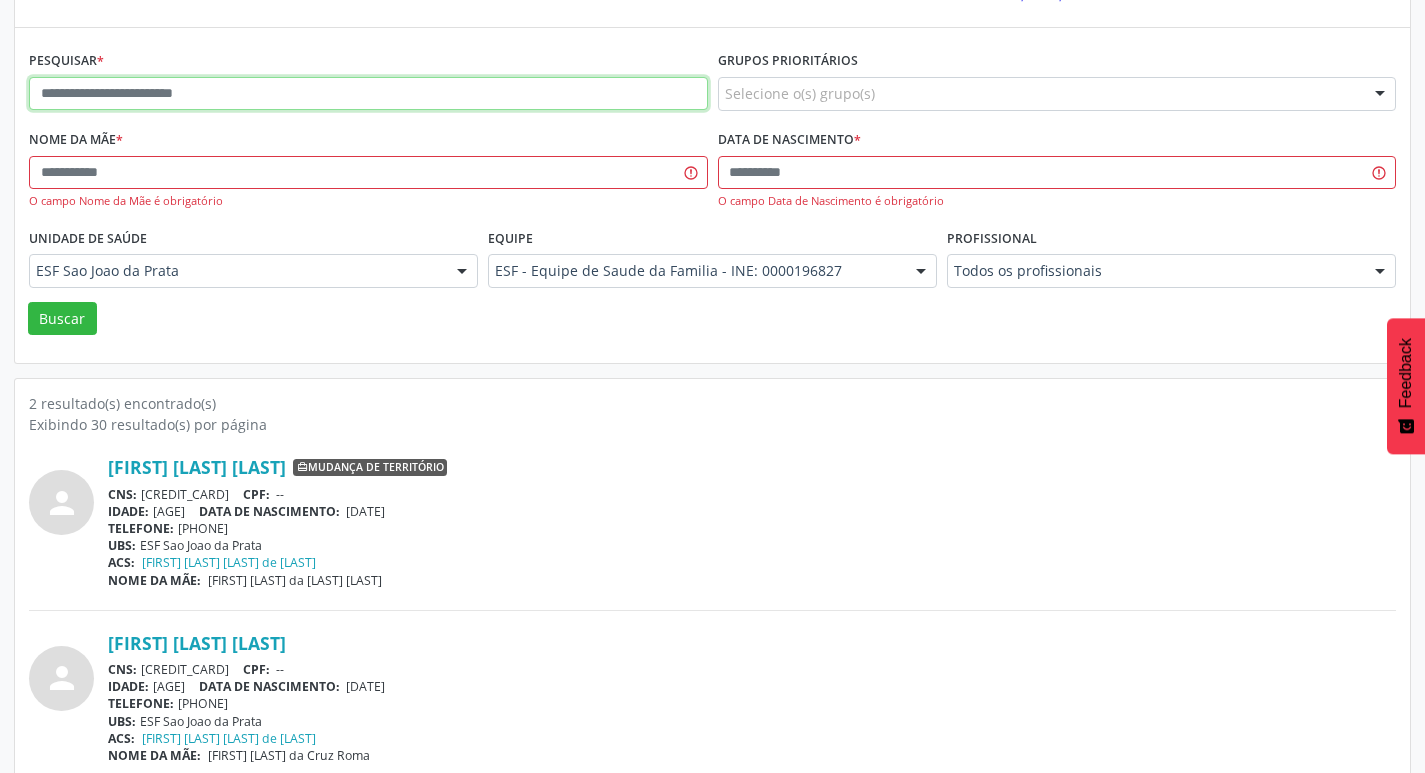 paste on "**********" 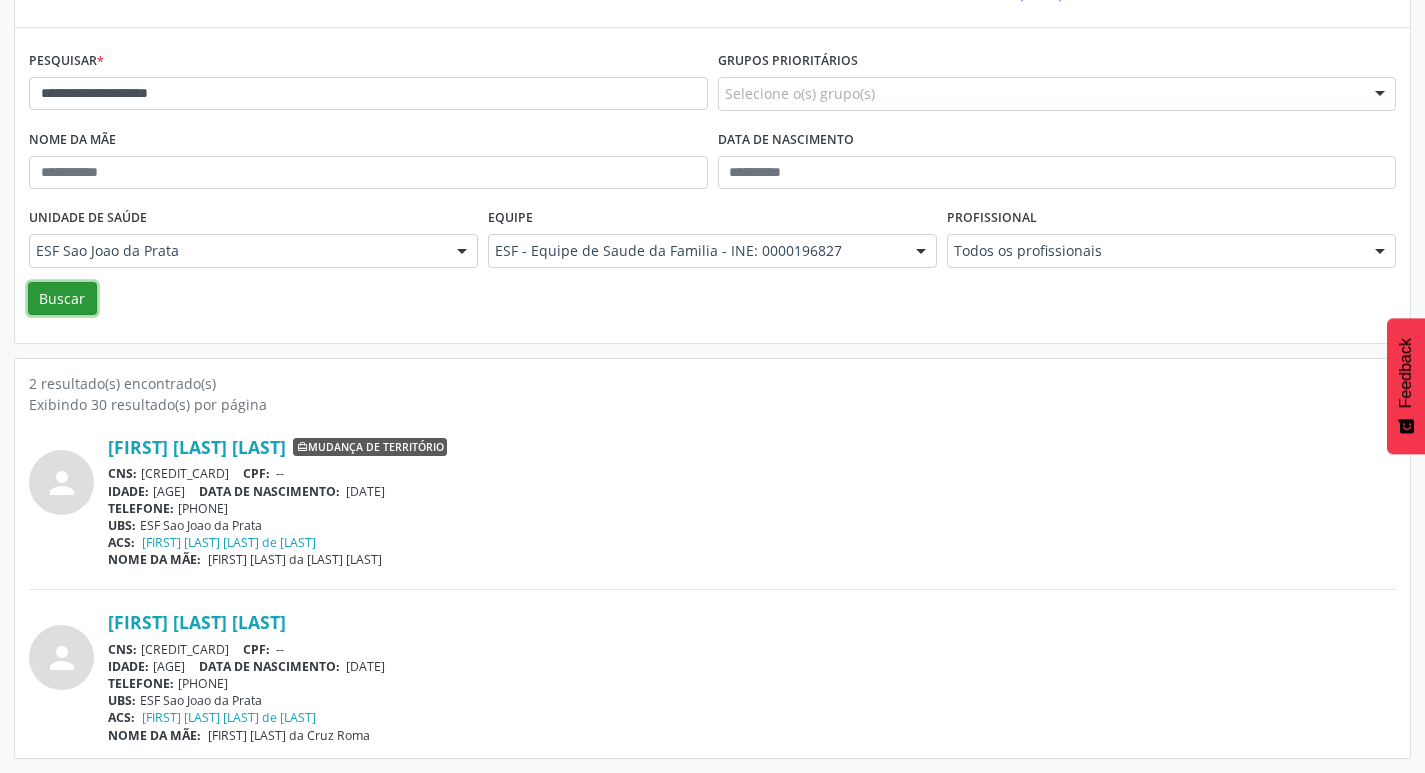 click on "Buscar" at bounding box center (62, 299) 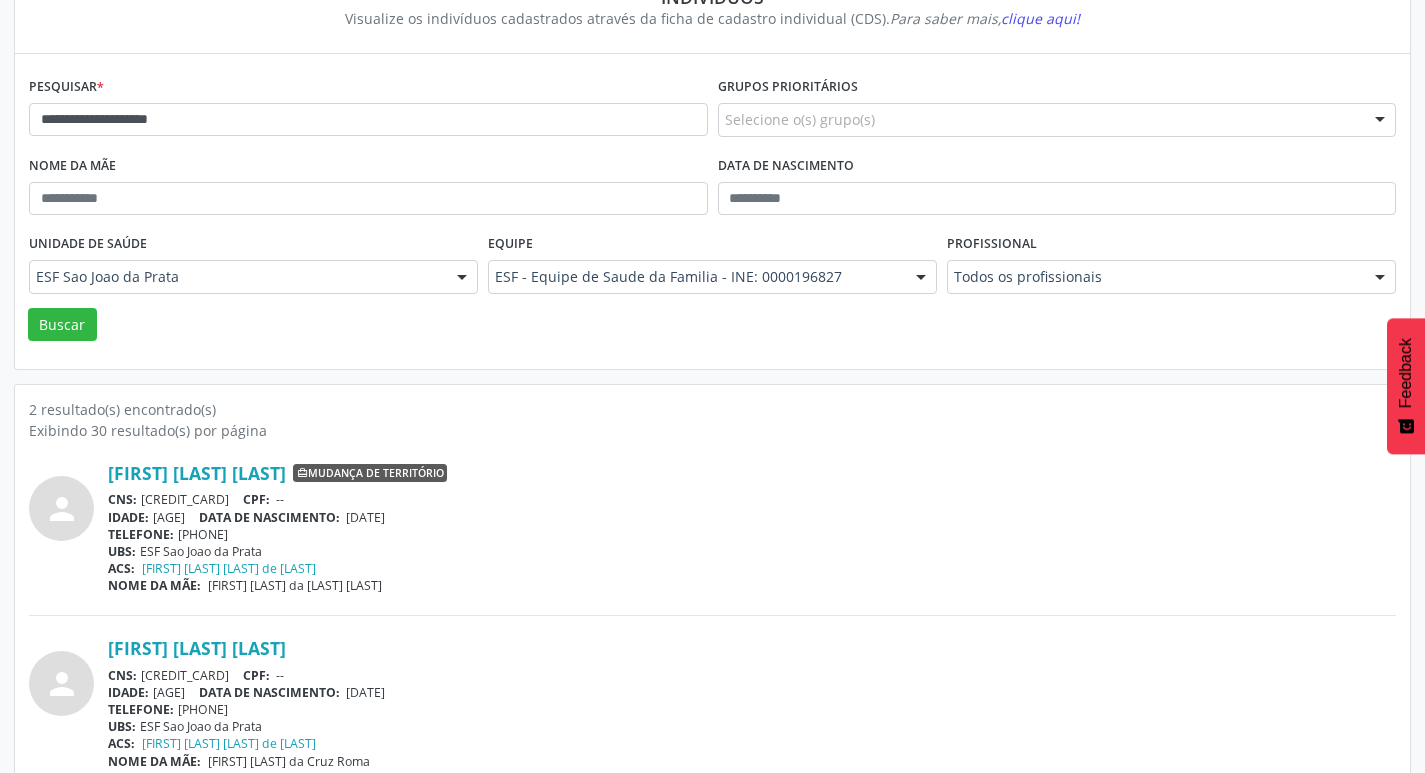 scroll, scrollTop: 119, scrollLeft: 0, axis: vertical 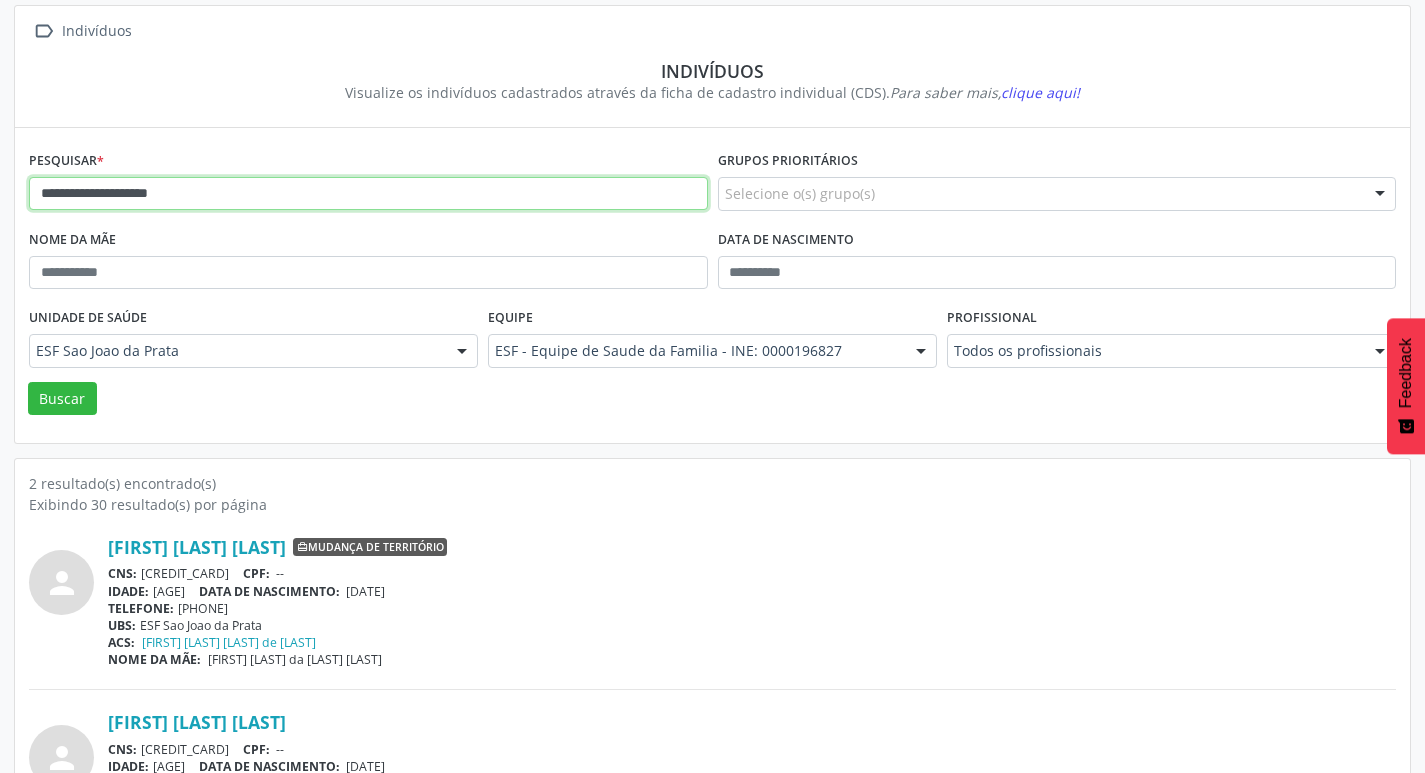 drag, startPoint x: 218, startPoint y: 190, endPoint x: 9, endPoint y: 206, distance: 209.61154 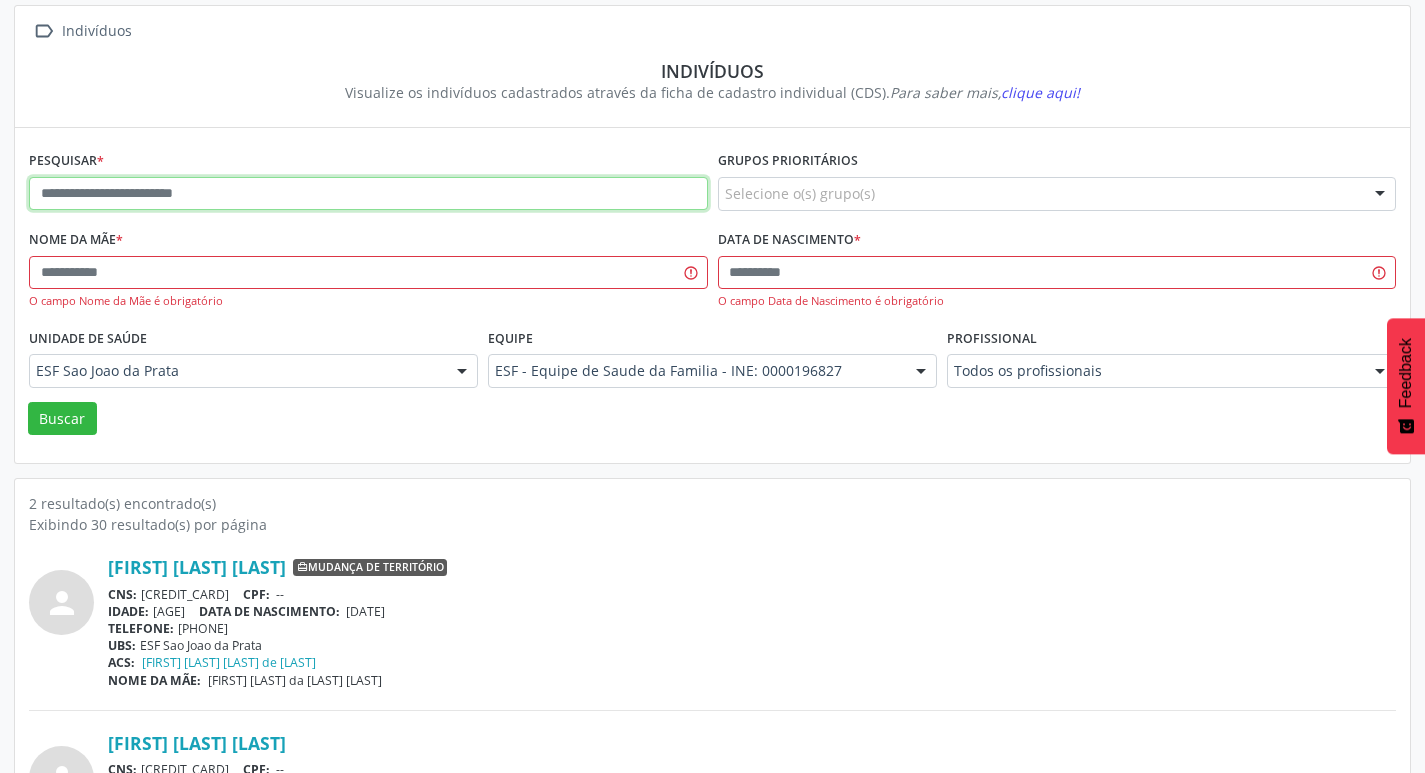 paste on "**********" 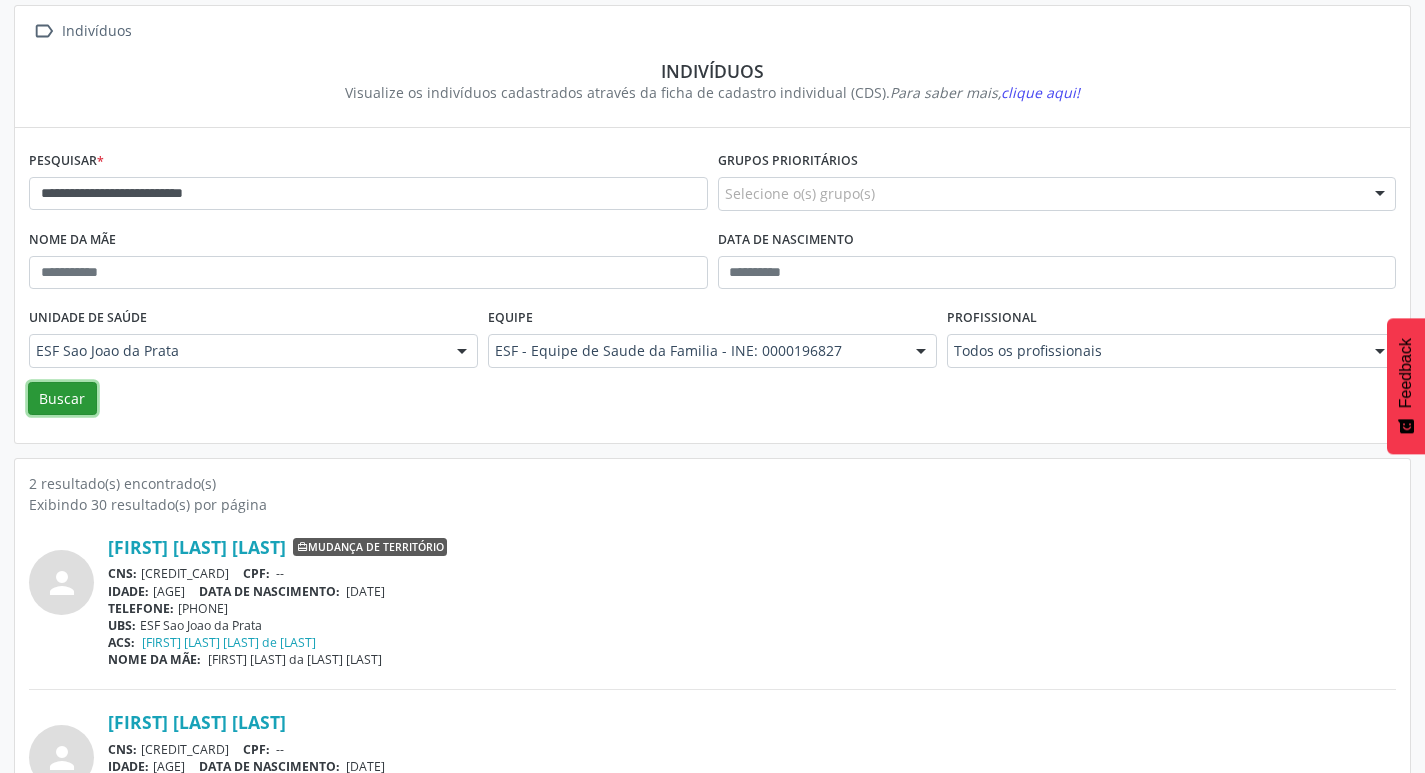 click on "Buscar" at bounding box center (62, 399) 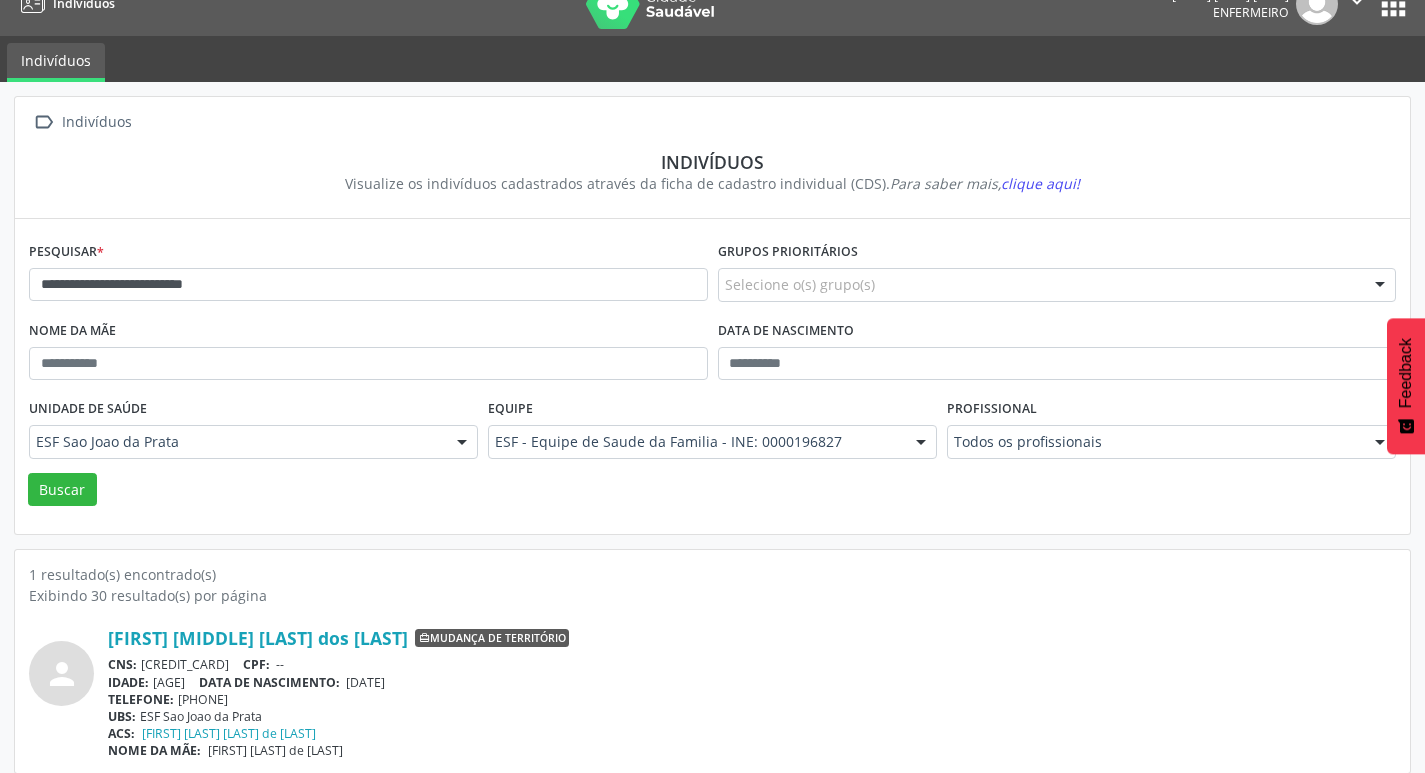 scroll, scrollTop: 43, scrollLeft: 0, axis: vertical 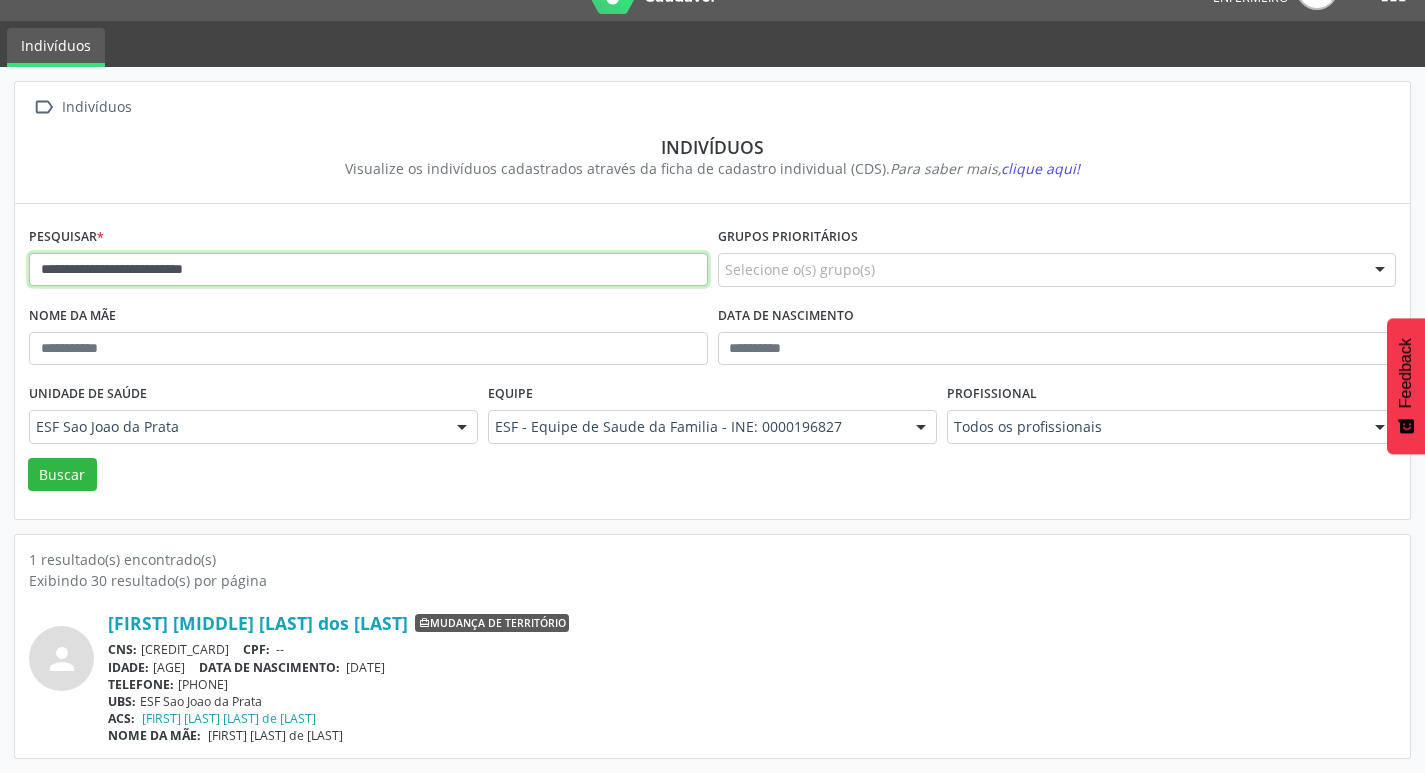 drag, startPoint x: 272, startPoint y: 271, endPoint x: 45, endPoint y: 296, distance: 228.3725 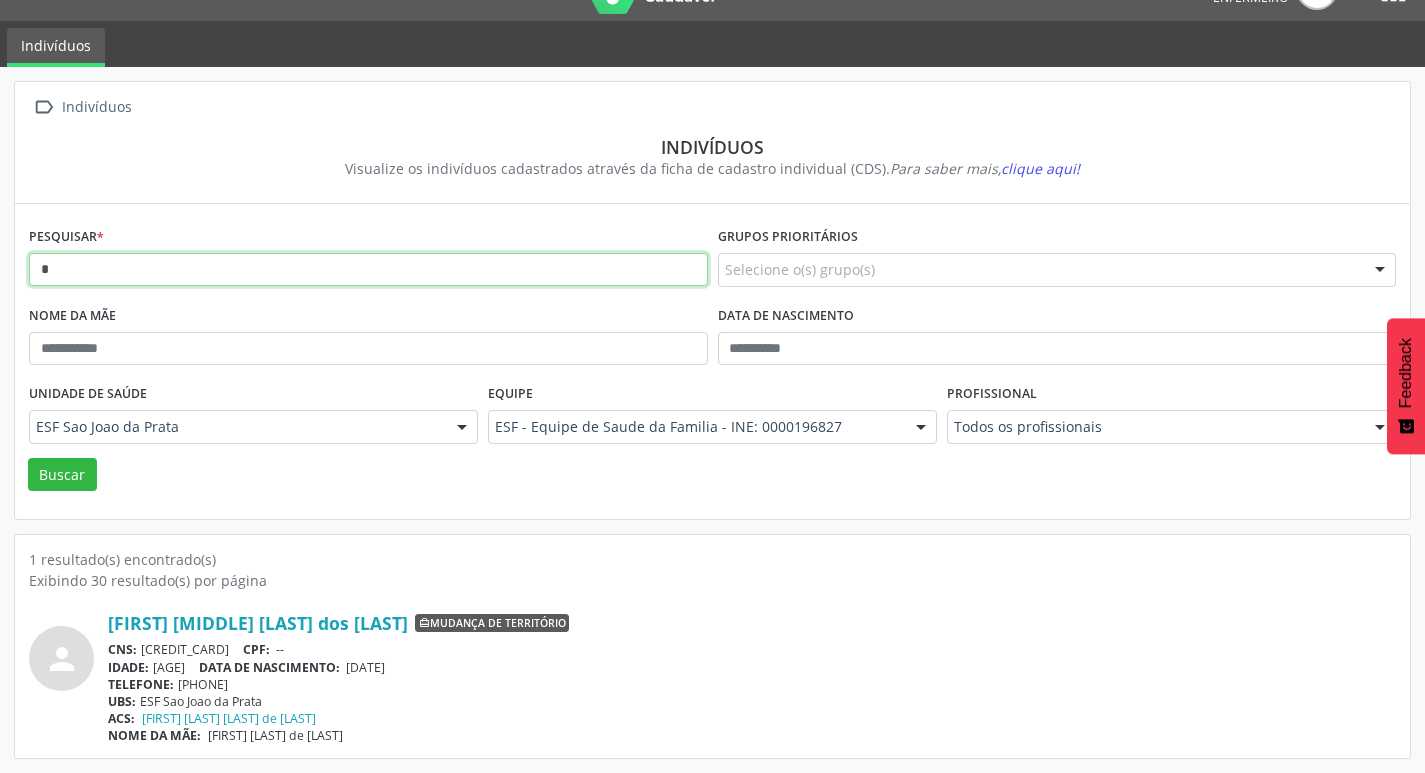 drag, startPoint x: 75, startPoint y: 274, endPoint x: 62, endPoint y: 270, distance: 13.601471 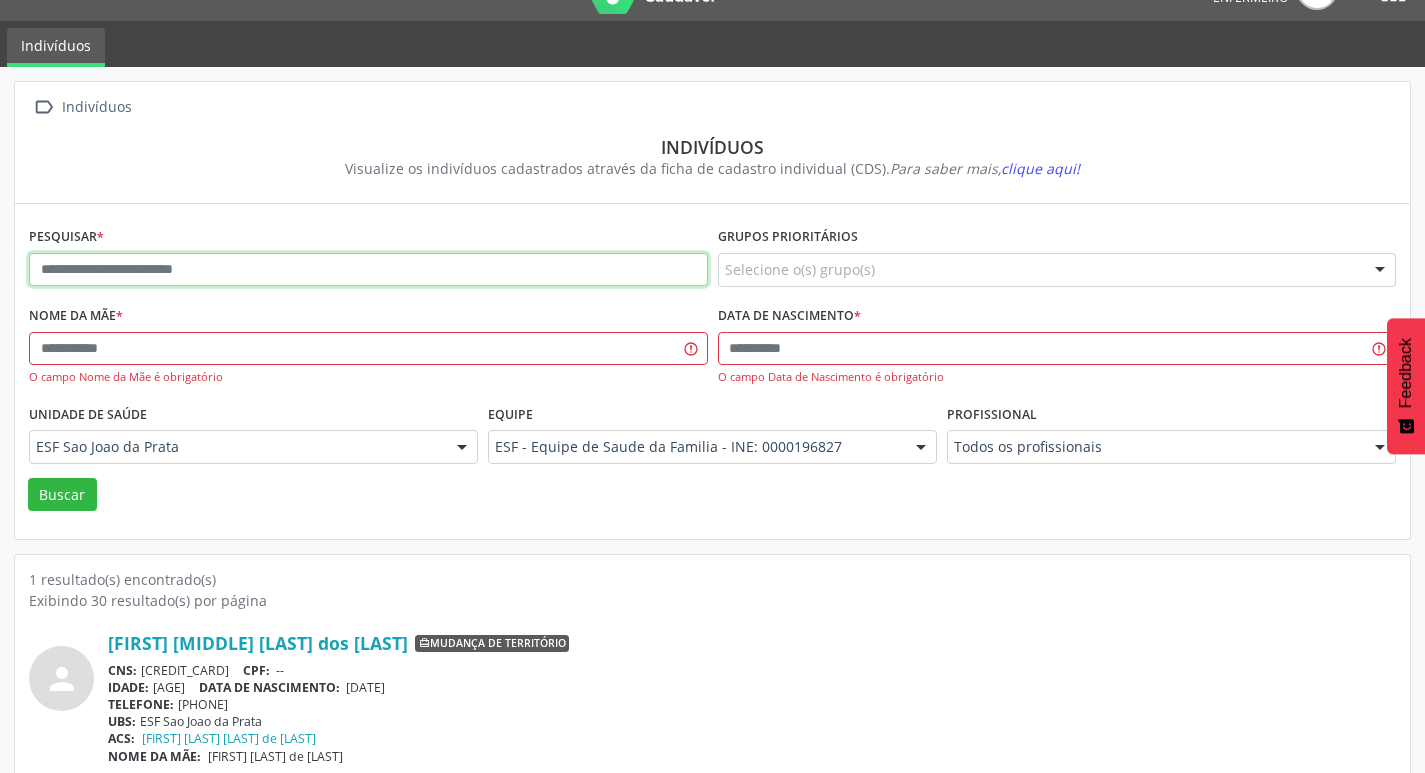 paste on "**********" 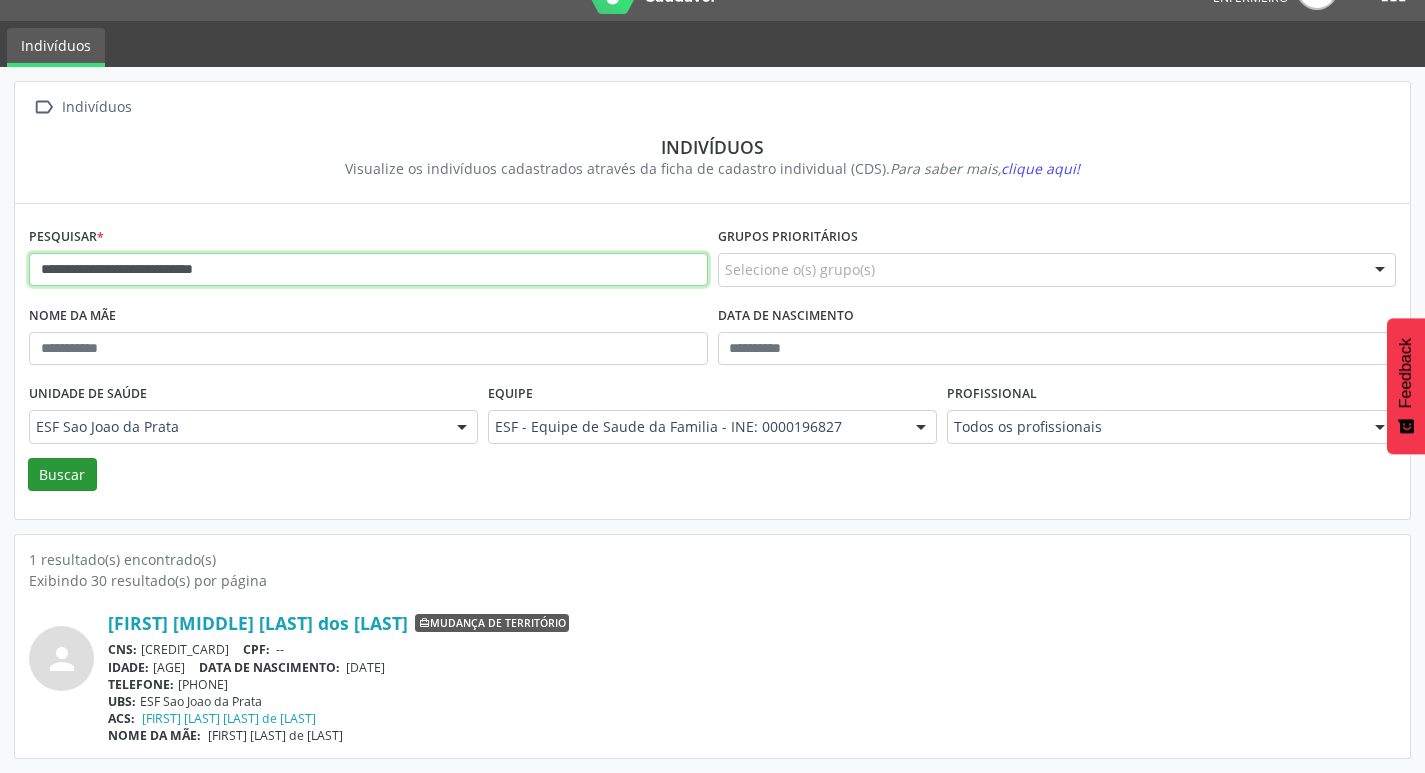 type on "**********" 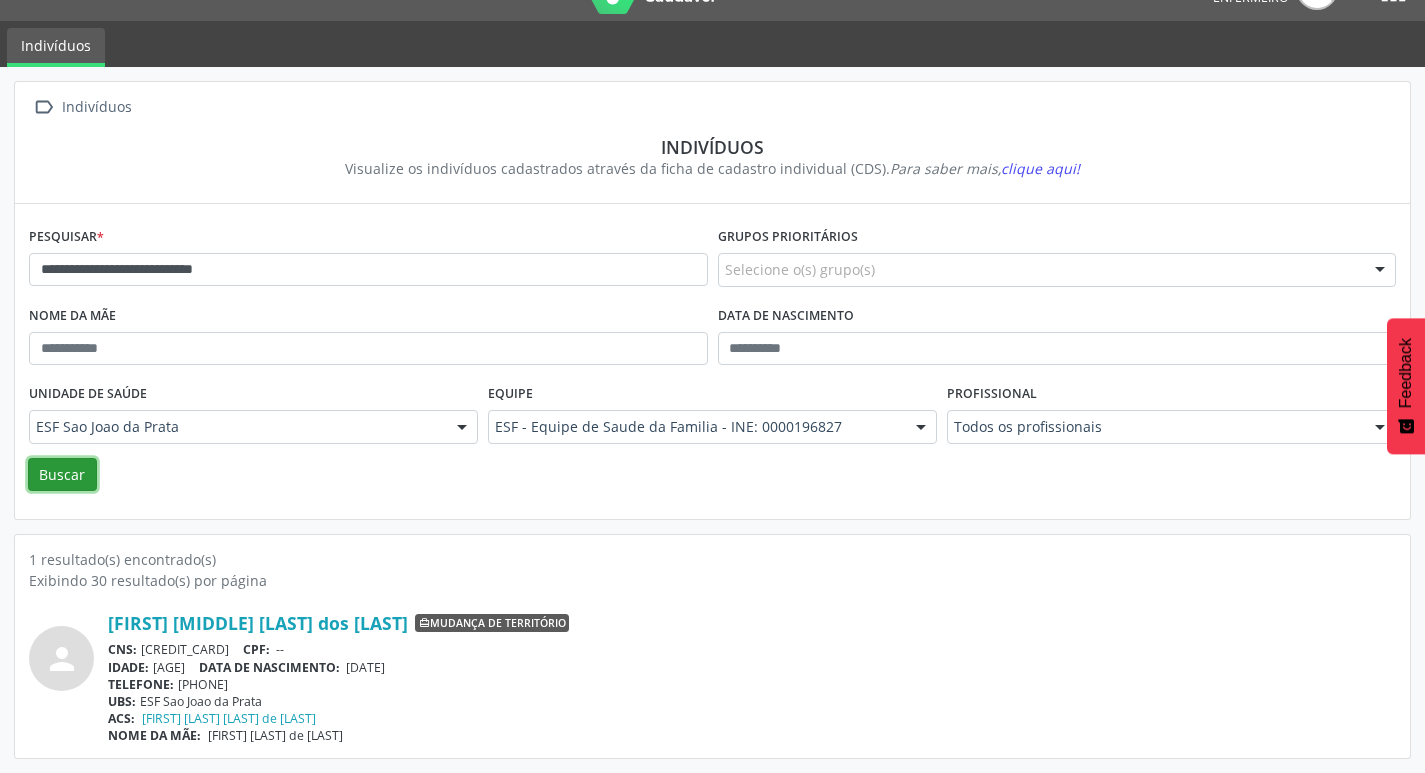click on "Buscar" at bounding box center (62, 475) 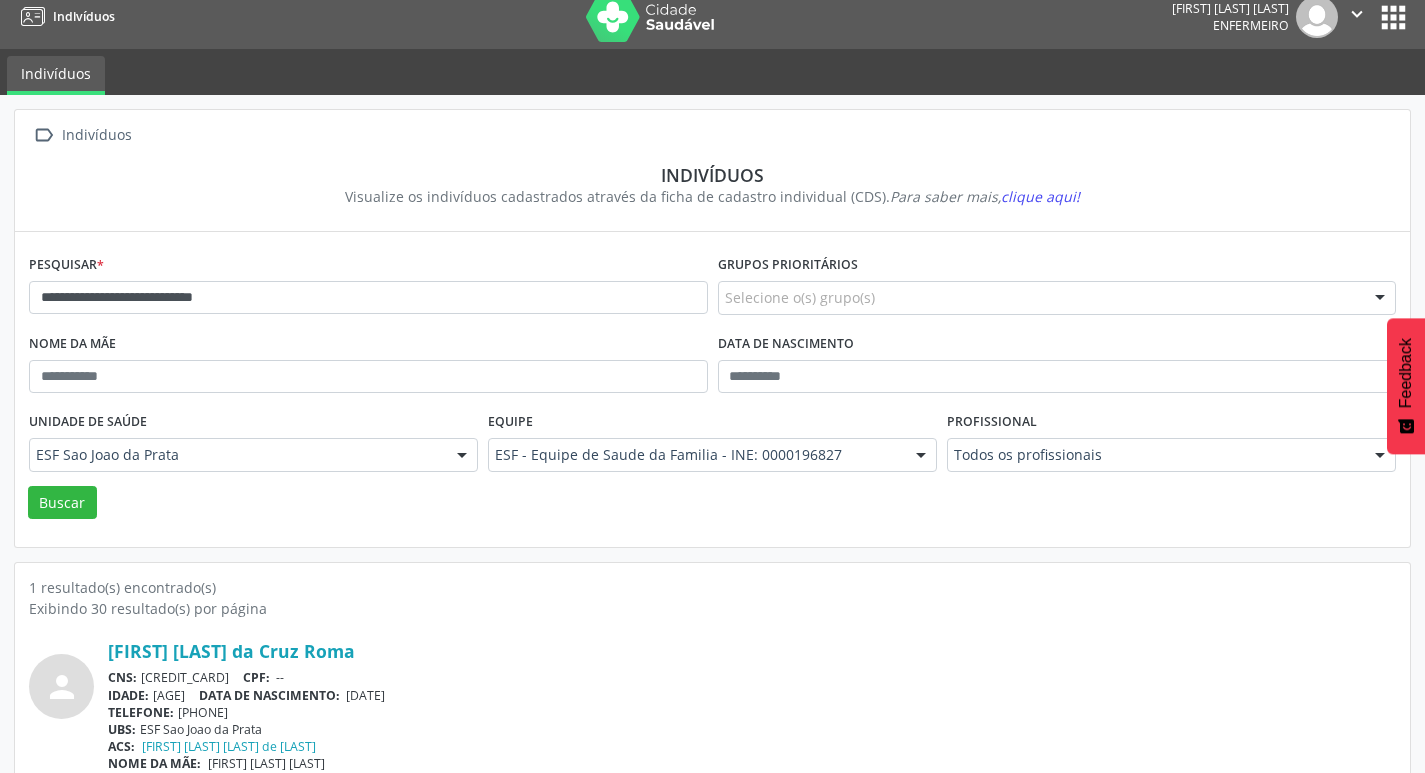 scroll, scrollTop: 0, scrollLeft: 0, axis: both 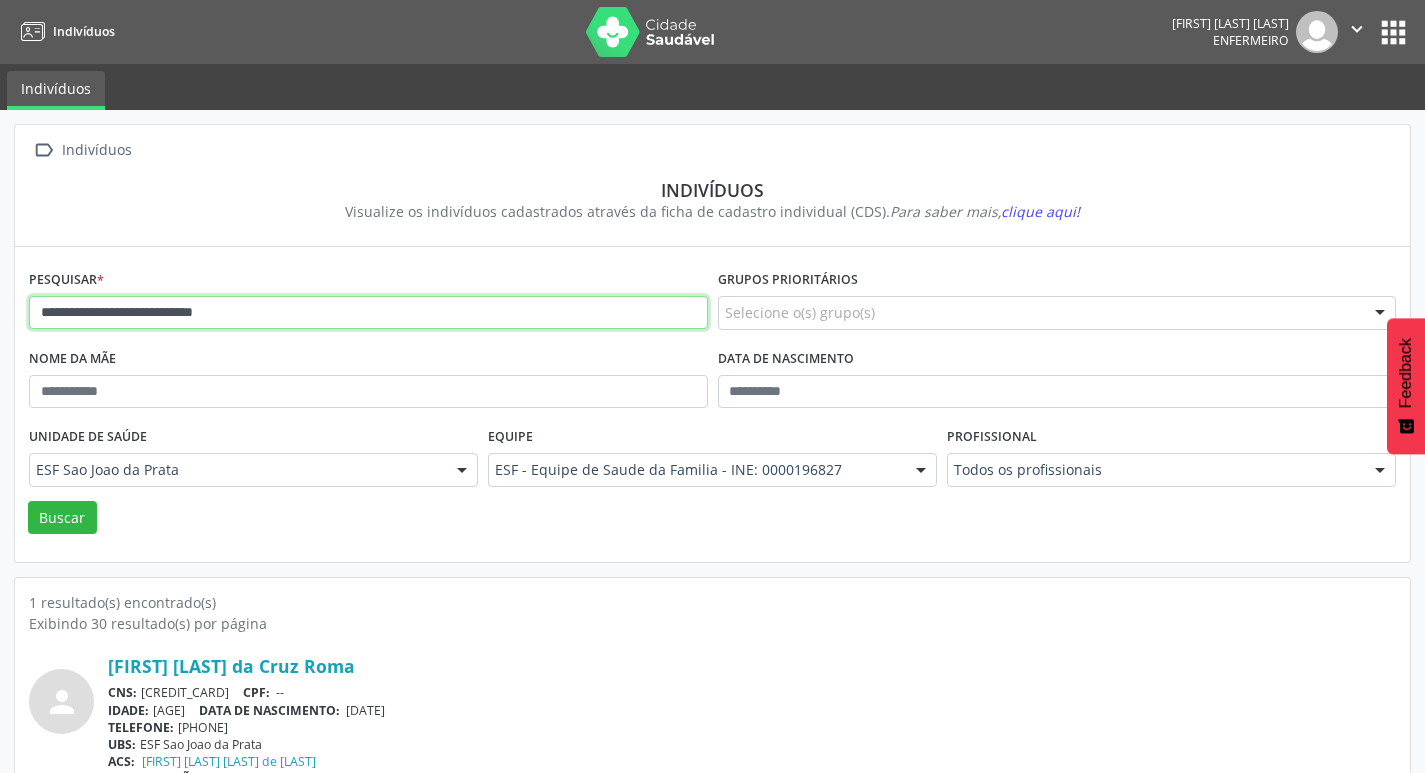 drag, startPoint x: 316, startPoint y: 325, endPoint x: 34, endPoint y: 330, distance: 282.0443 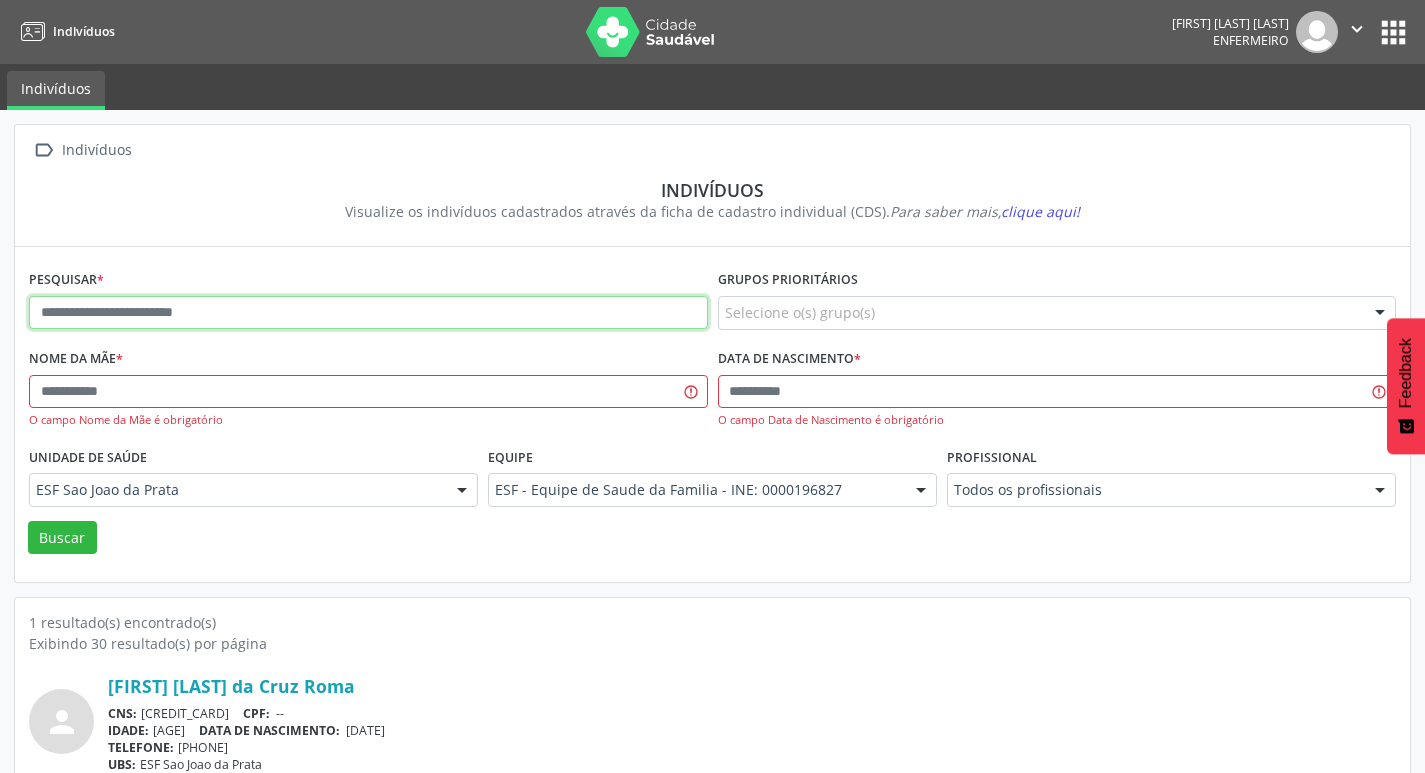 paste on "**********" 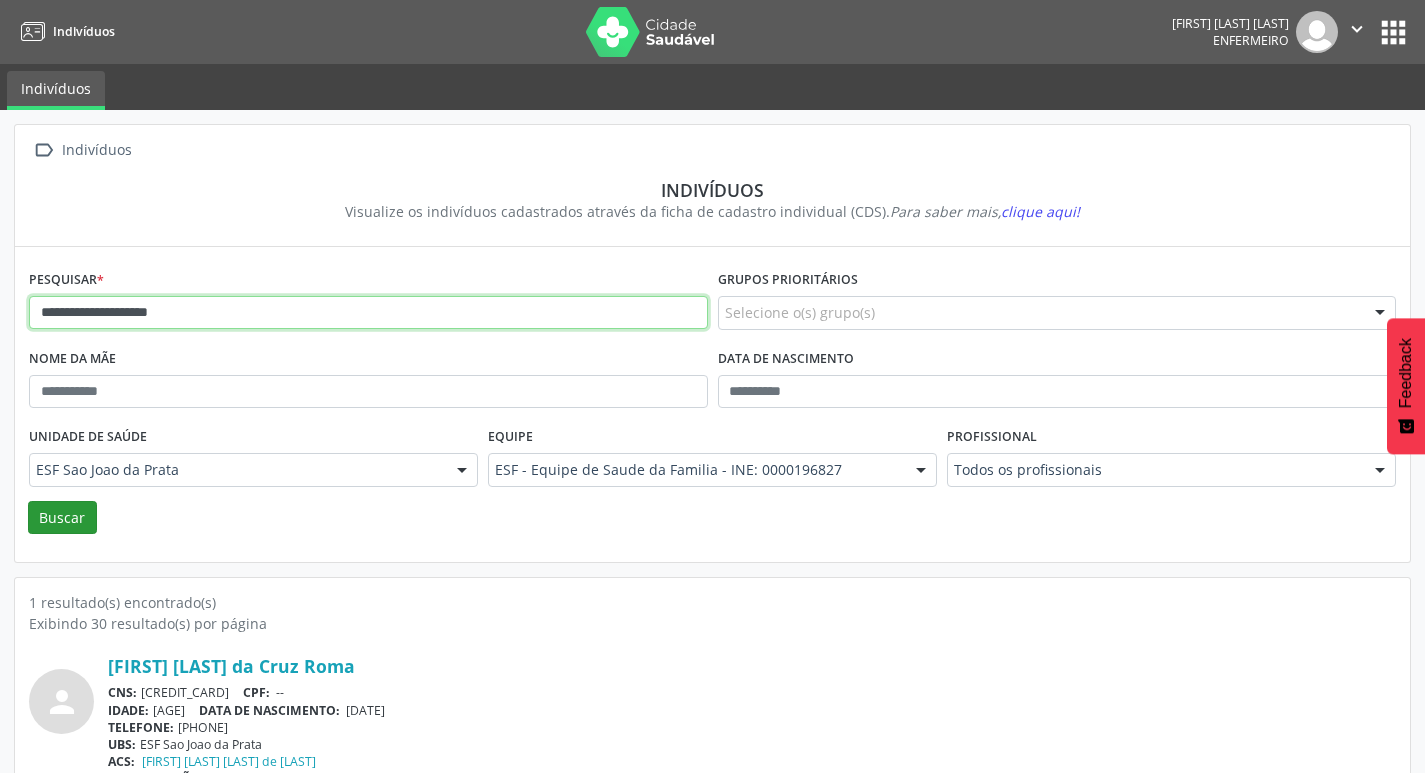 type on "**********" 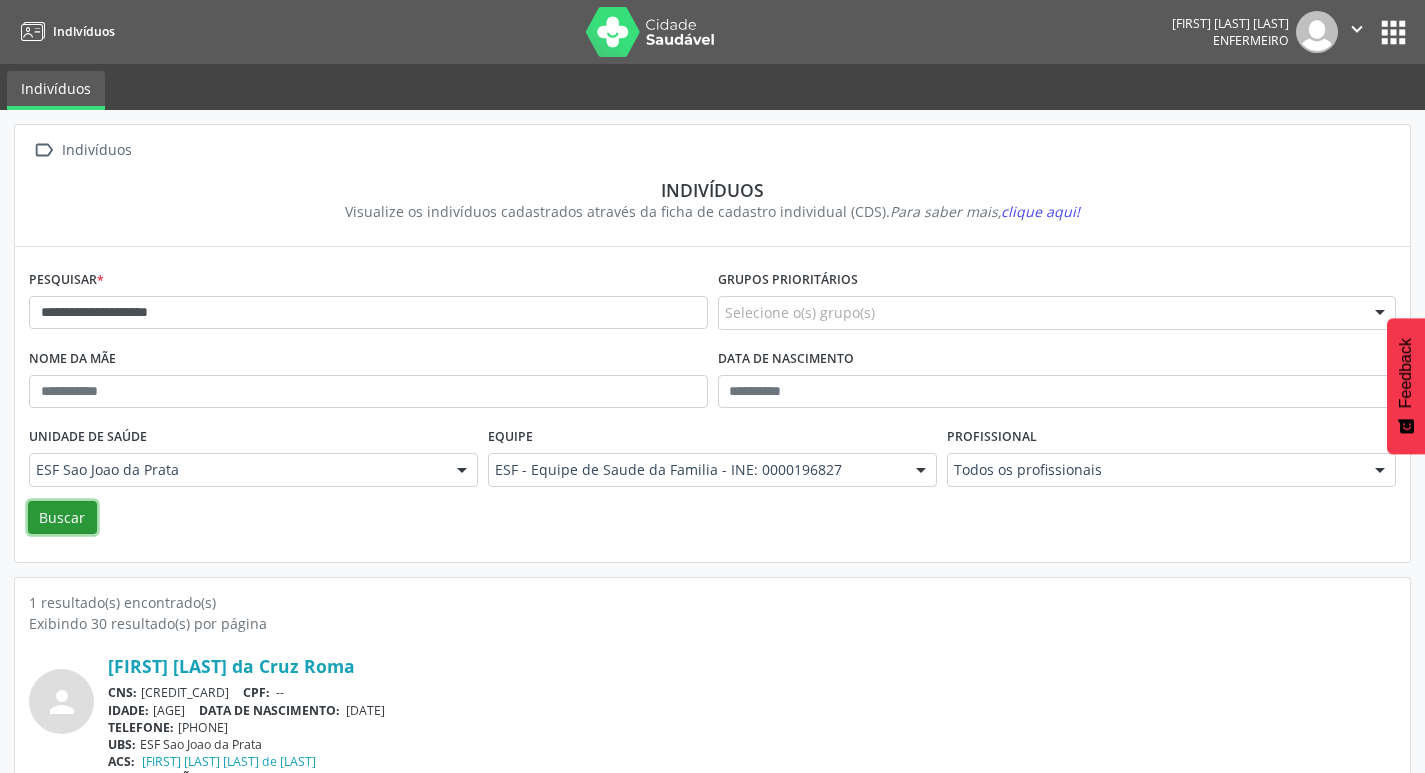 click on "Buscar" at bounding box center [62, 518] 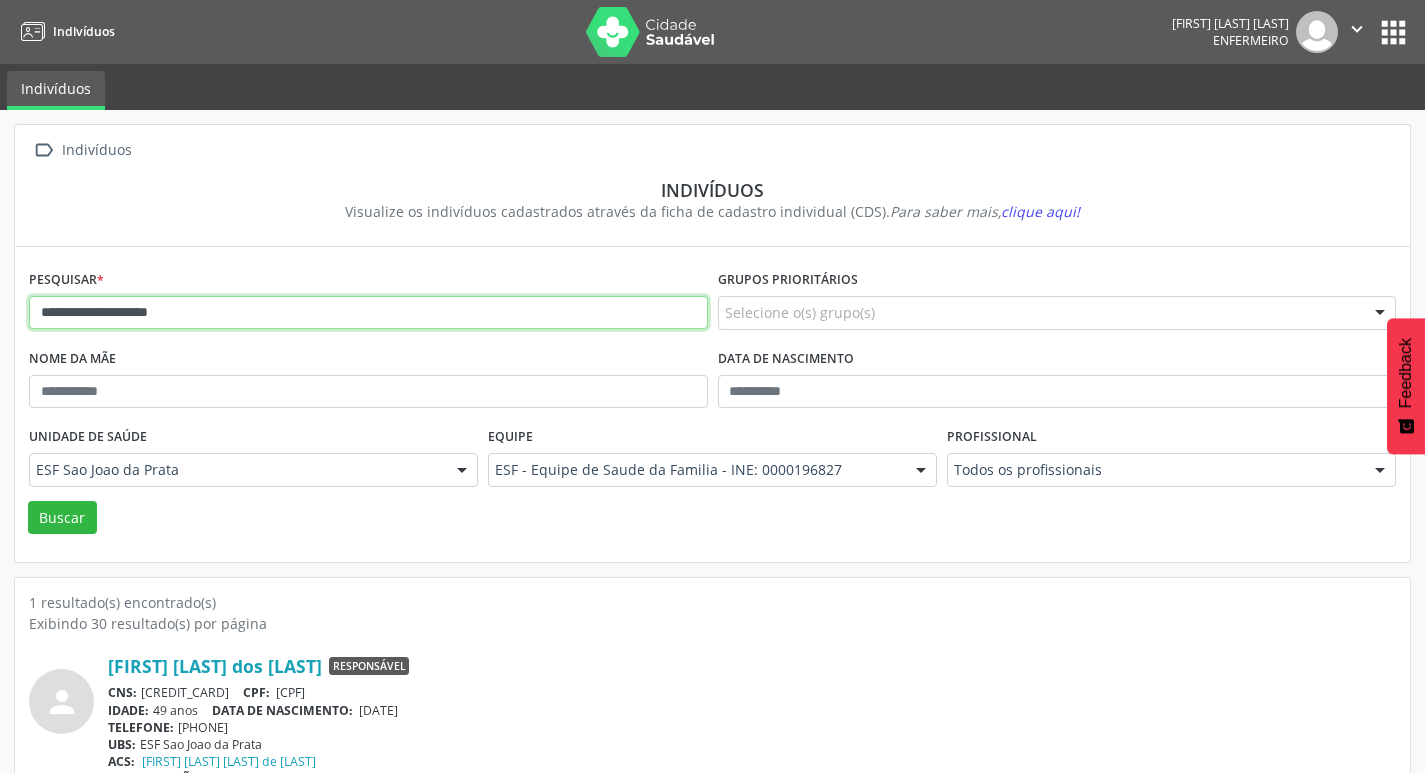 drag, startPoint x: 246, startPoint y: 304, endPoint x: 13, endPoint y: 287, distance: 233.61935 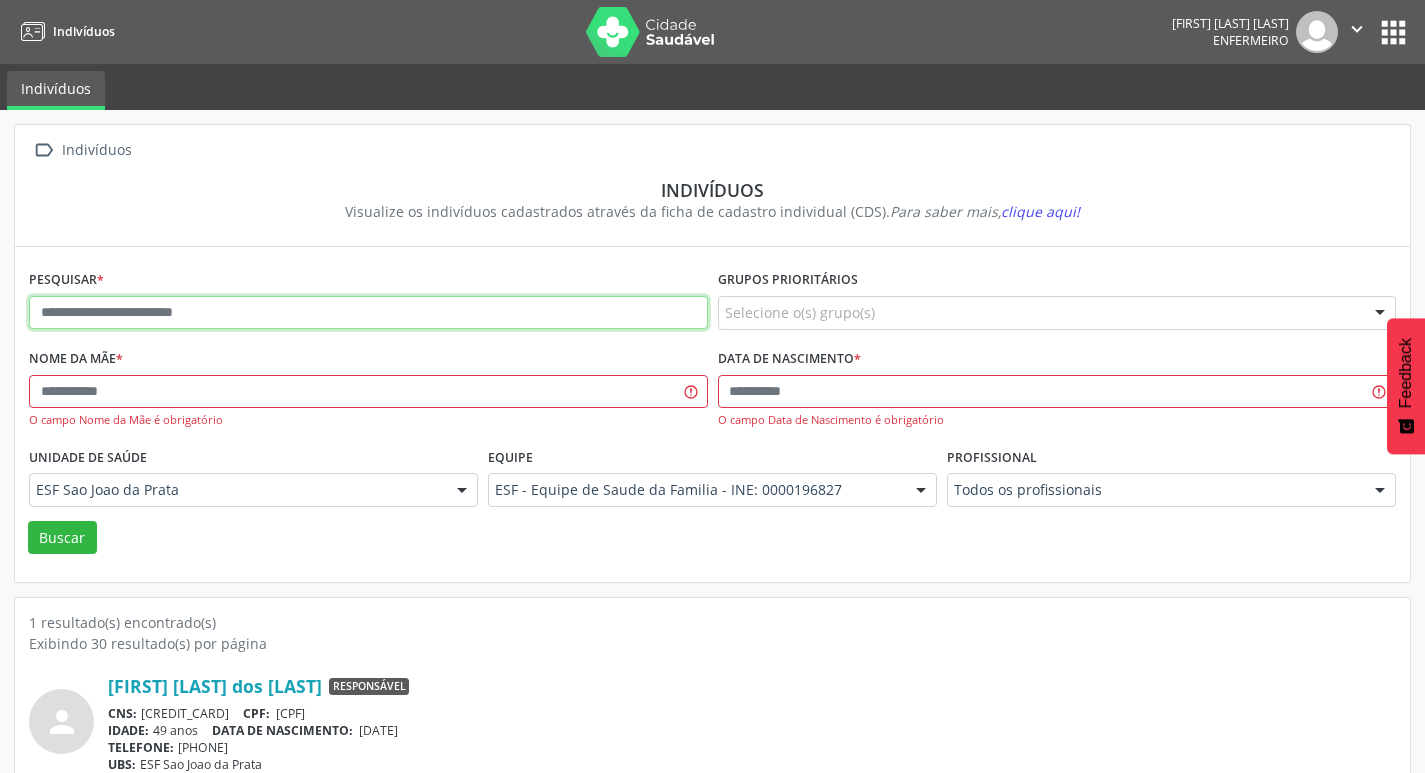 paste on "**********" 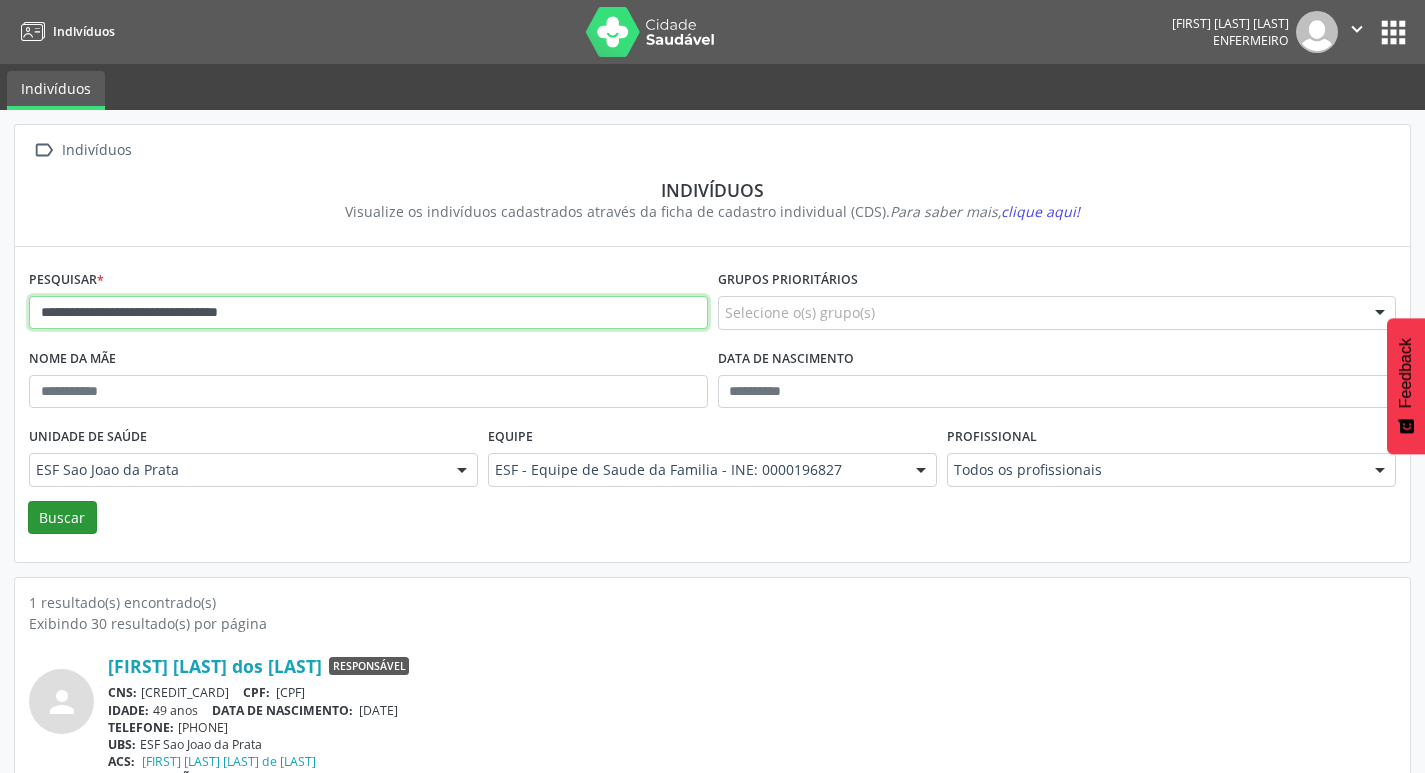 type on "**********" 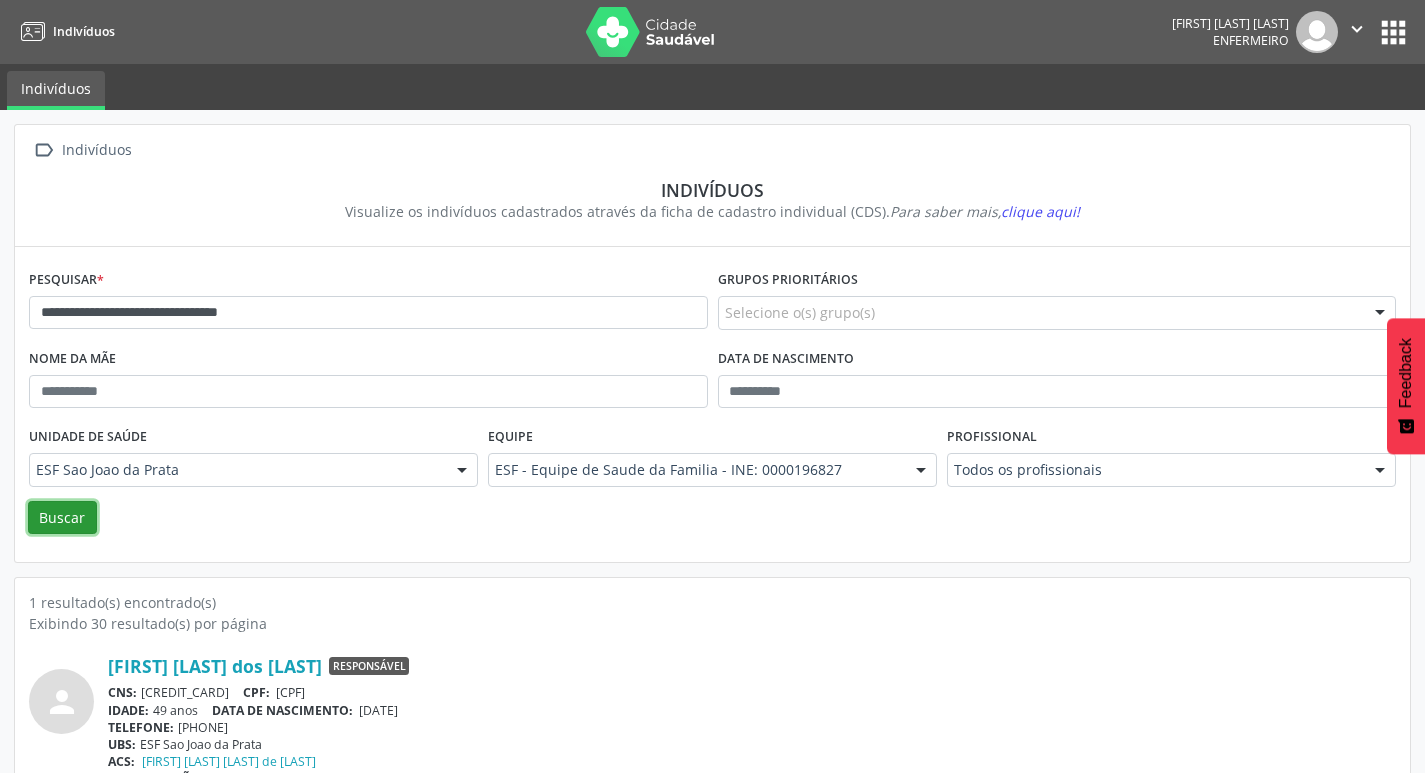 click on "Buscar" at bounding box center (62, 518) 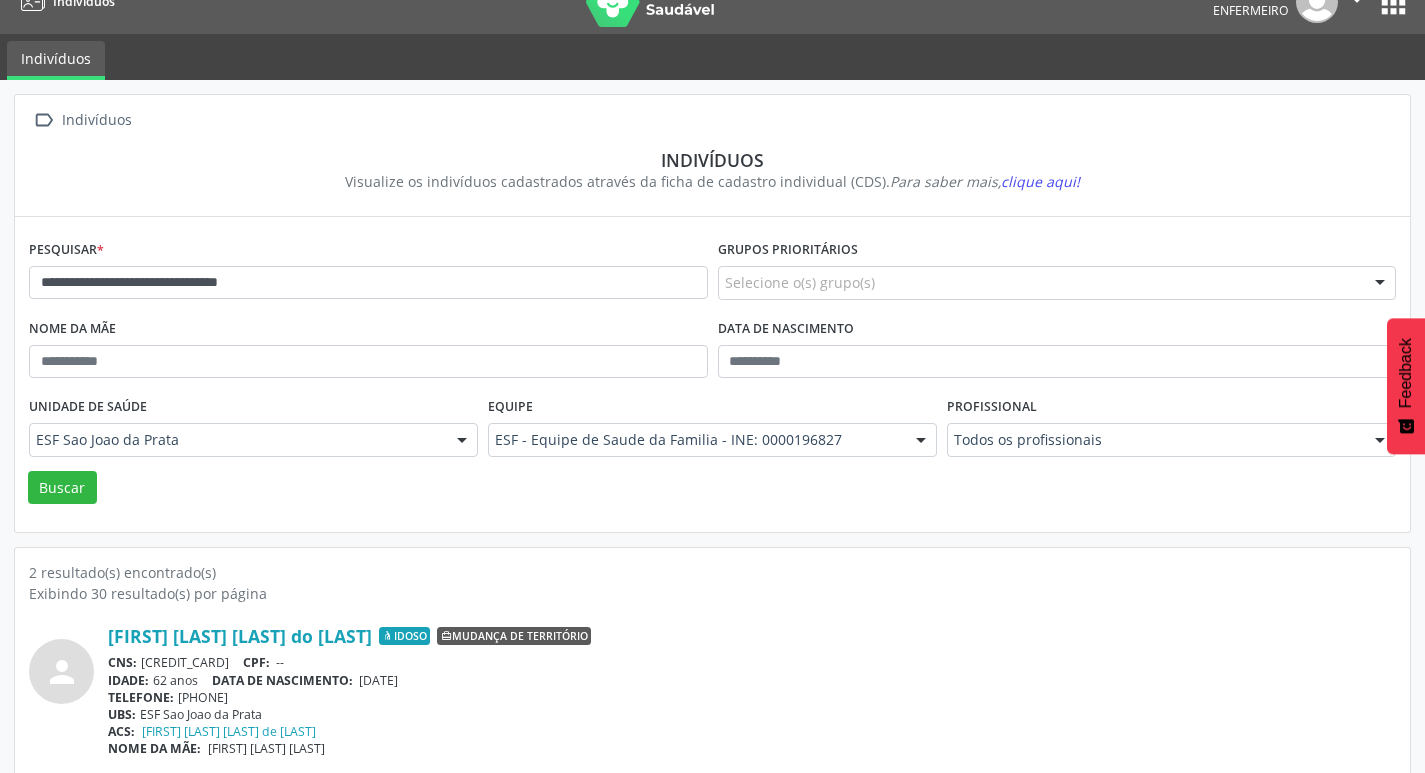 scroll, scrollTop: 0, scrollLeft: 0, axis: both 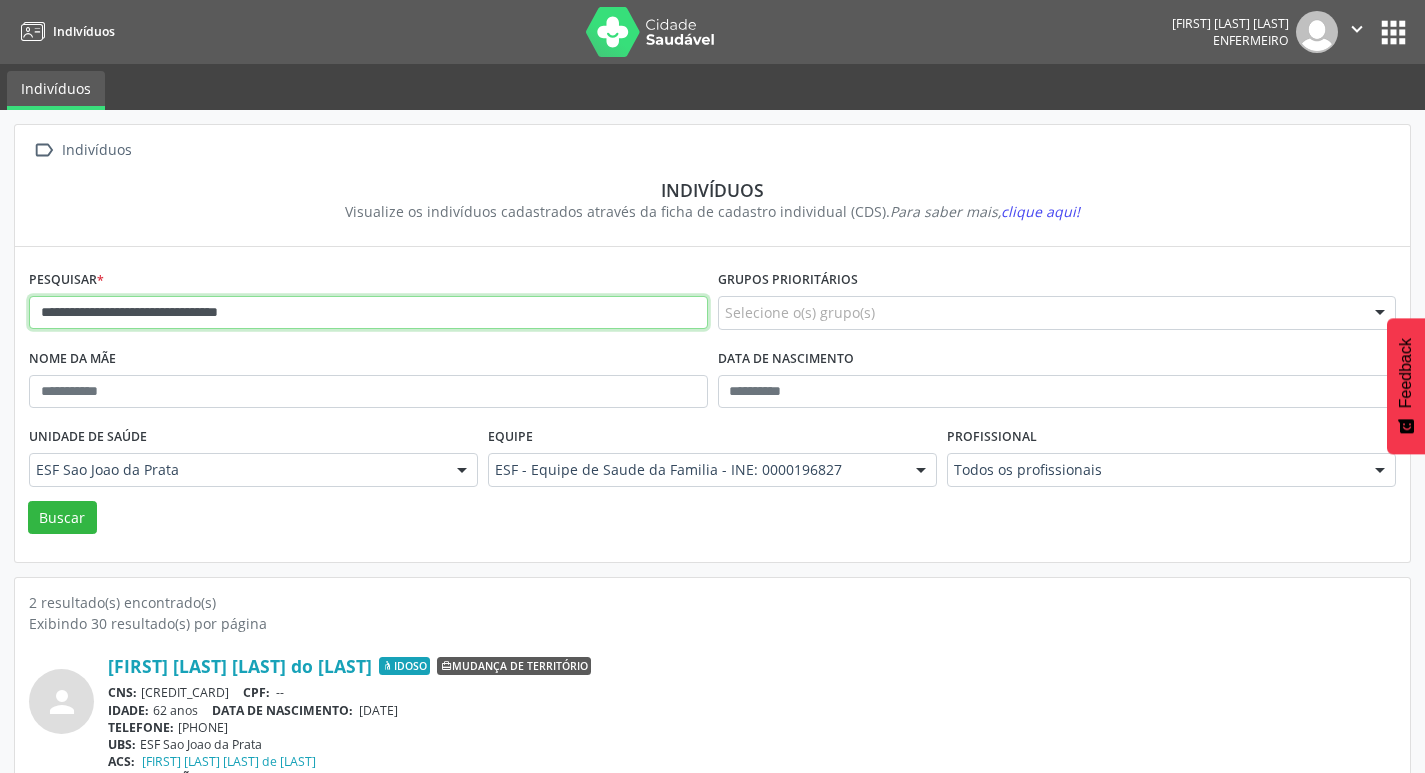 drag, startPoint x: 327, startPoint y: 321, endPoint x: 19, endPoint y: 328, distance: 308.07953 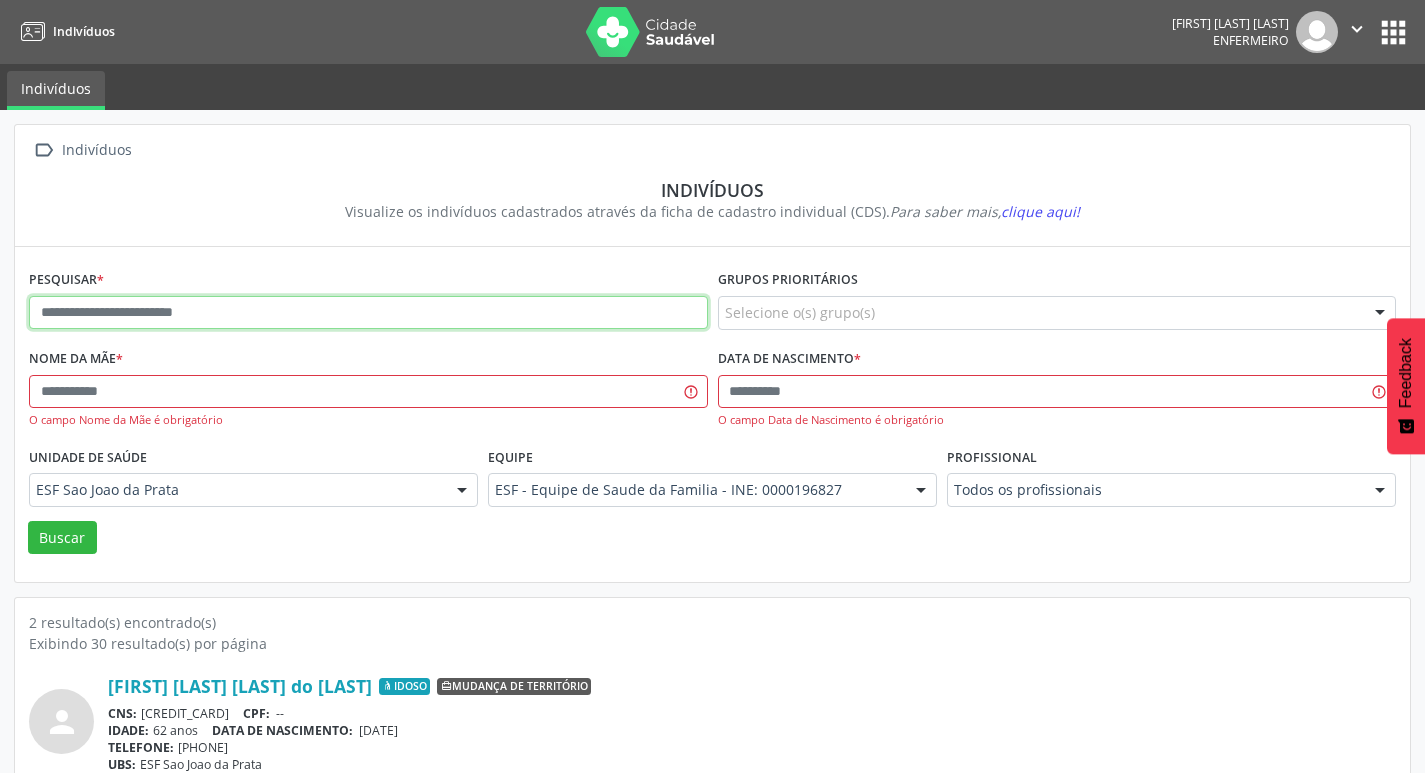 paste on "**********" 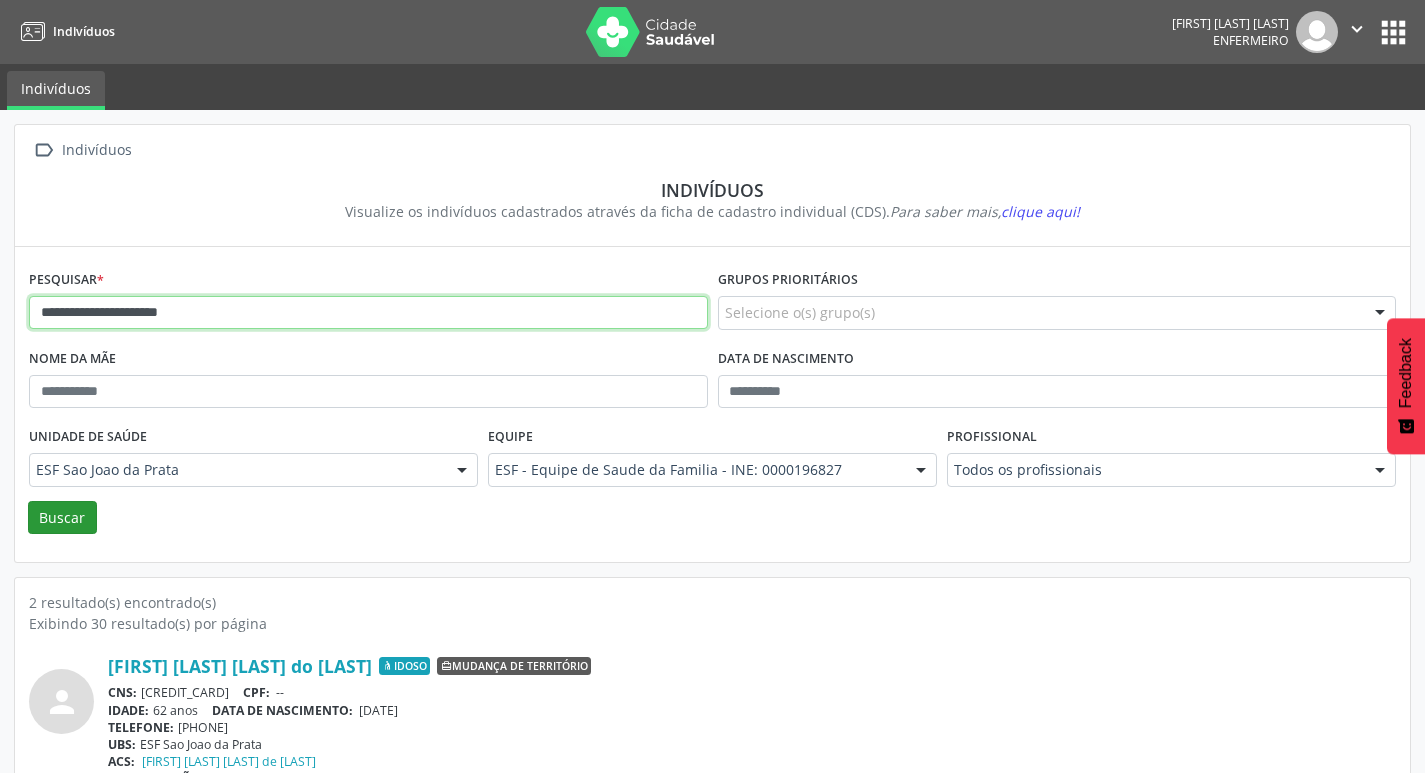 type on "**********" 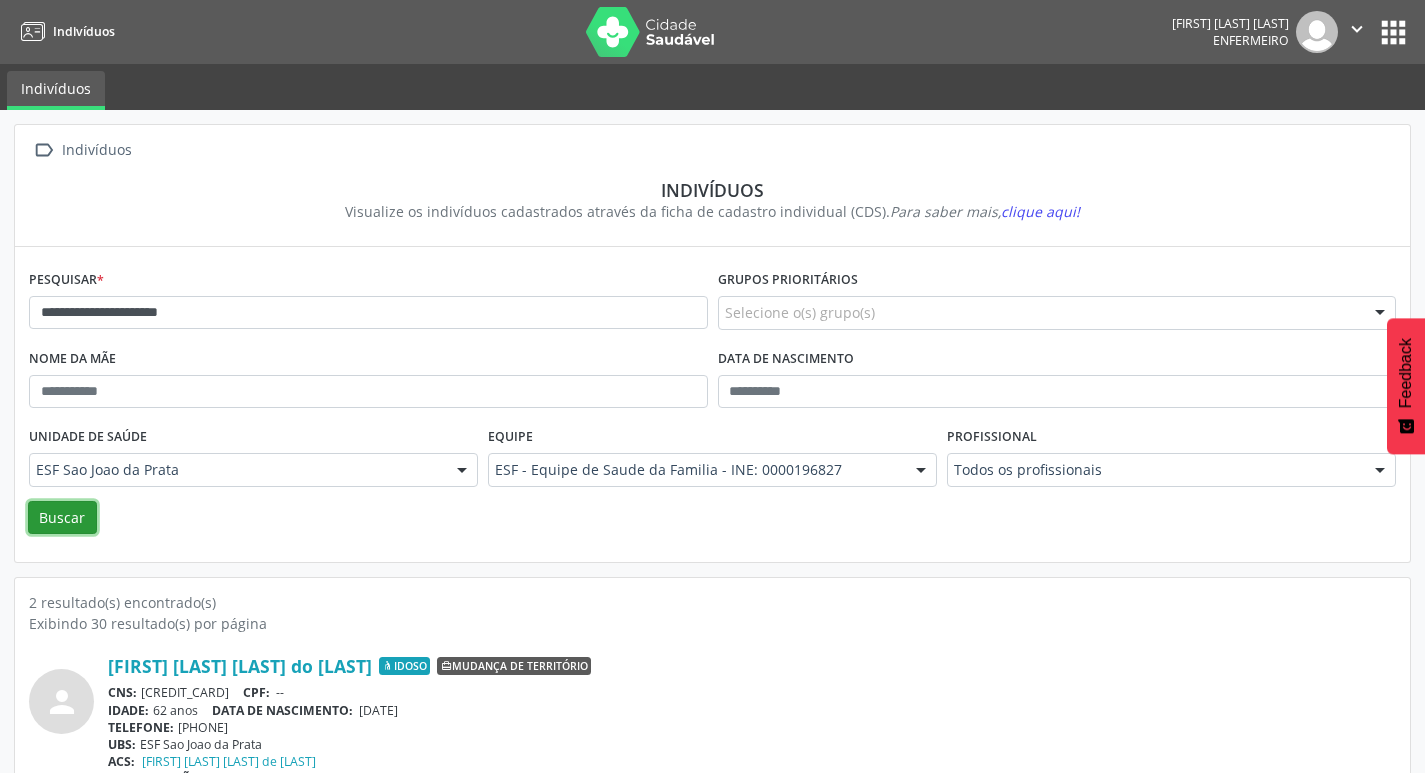 click on "Buscar" at bounding box center [62, 518] 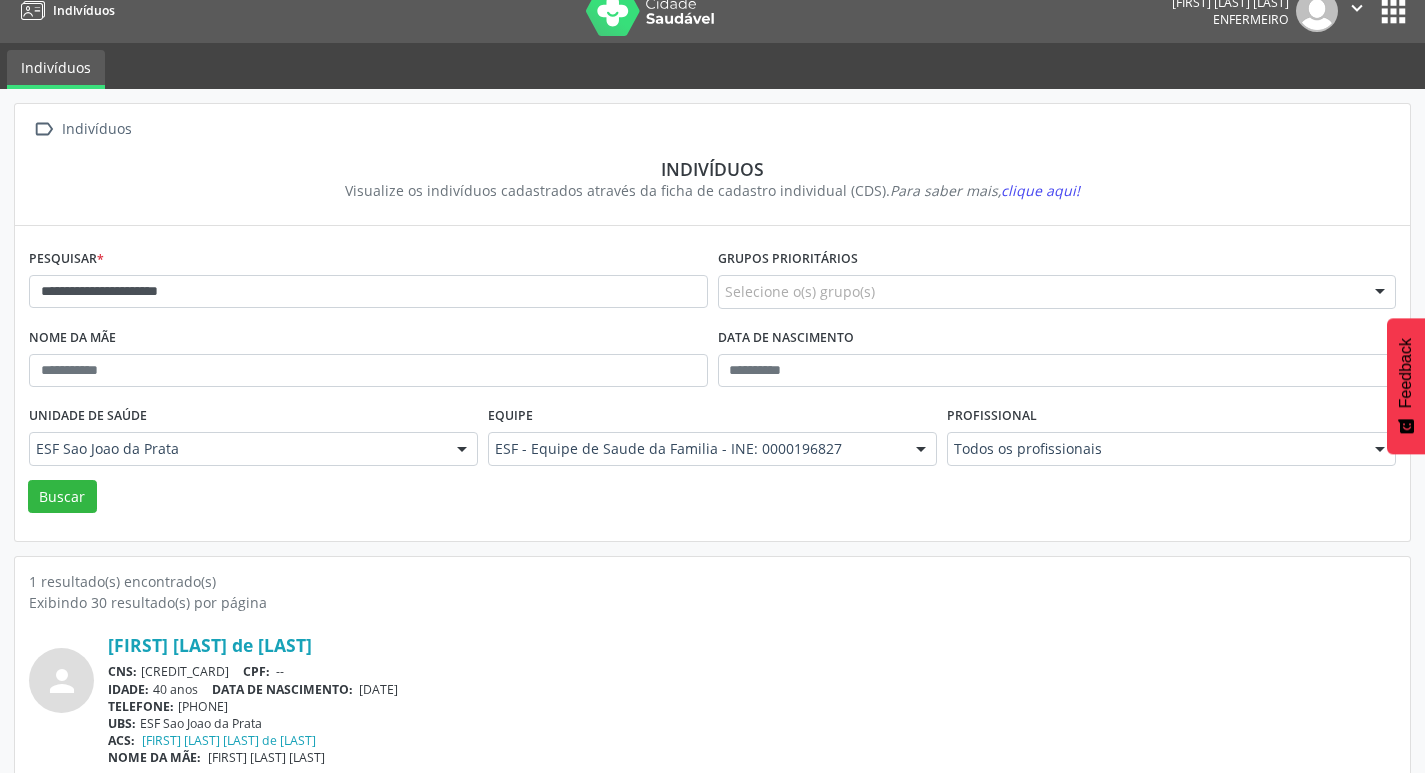 scroll, scrollTop: 0, scrollLeft: 0, axis: both 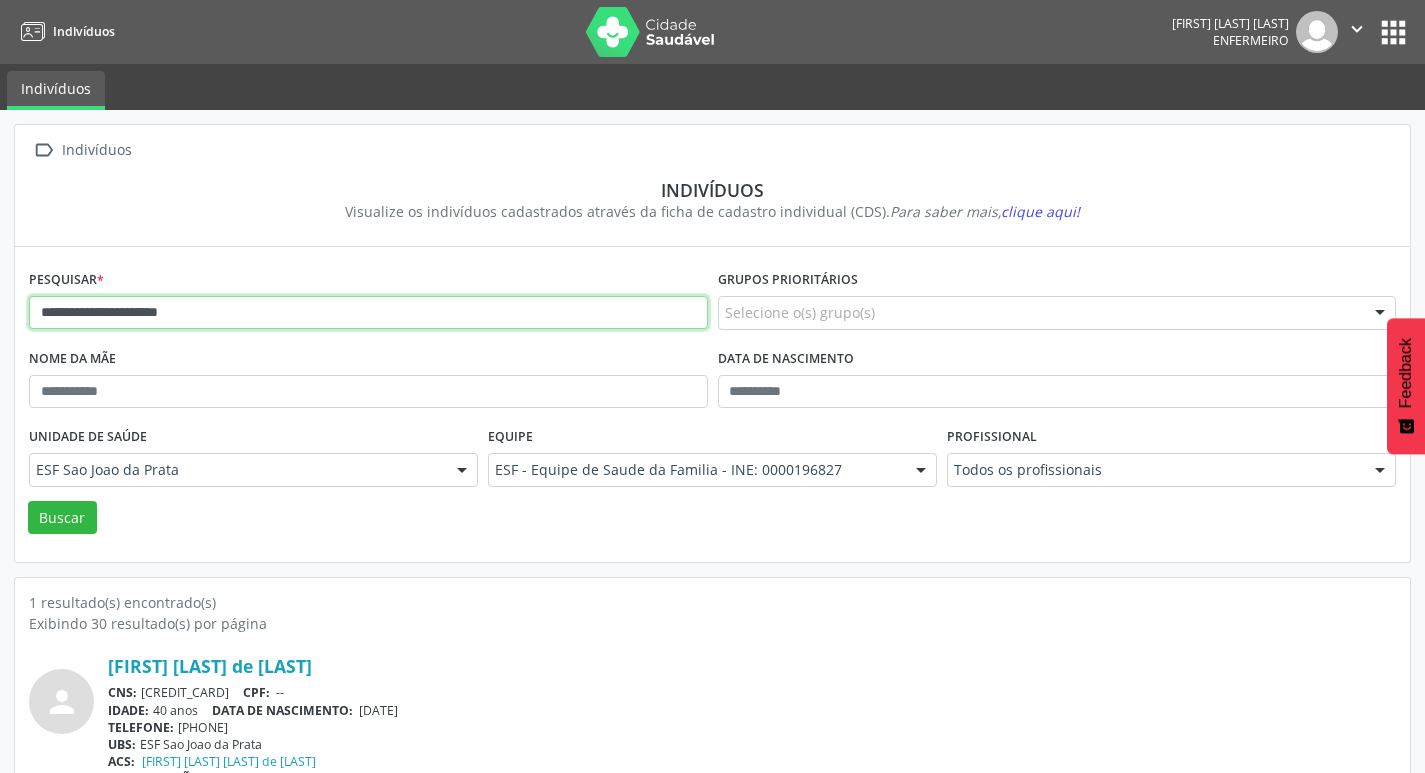drag, startPoint x: 436, startPoint y: 332, endPoint x: 114, endPoint y: 323, distance: 322.12576 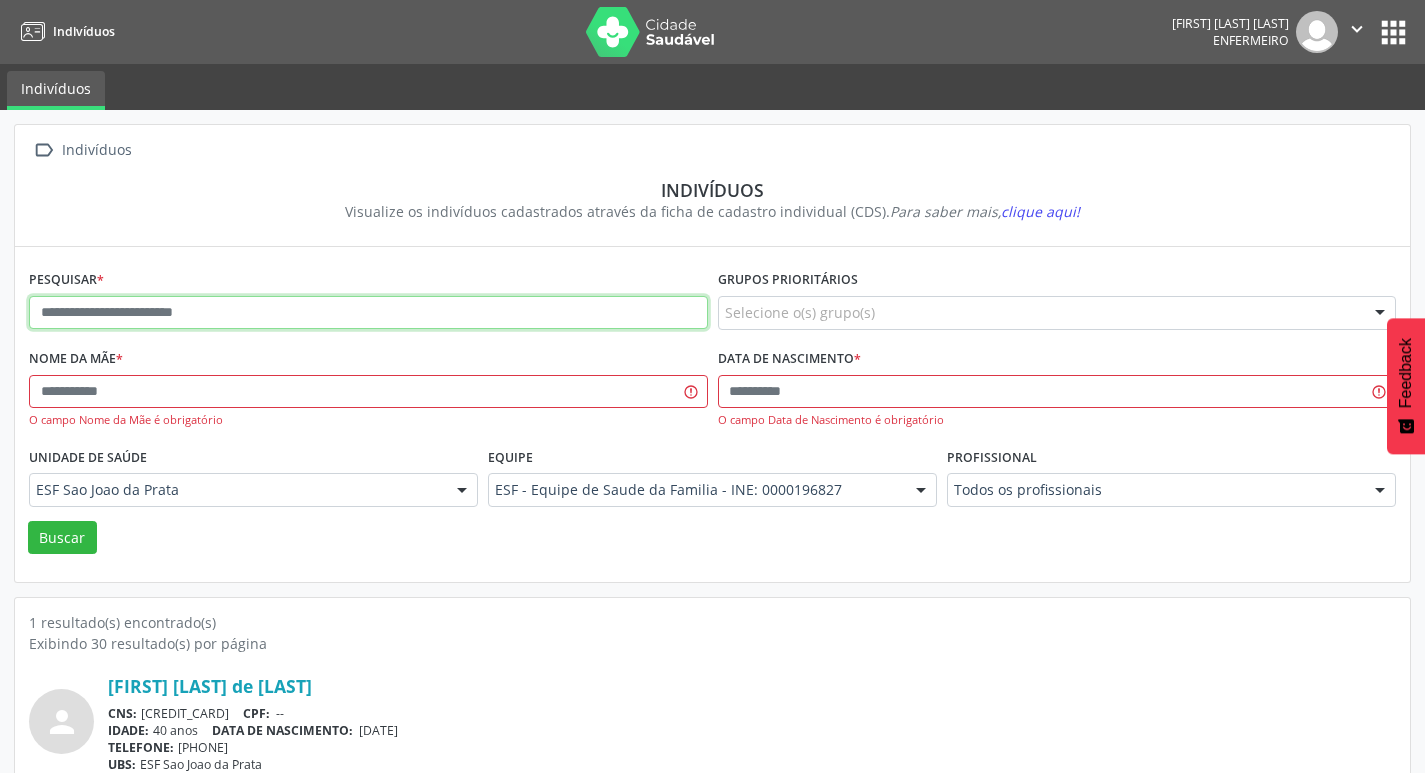 paste on "**********" 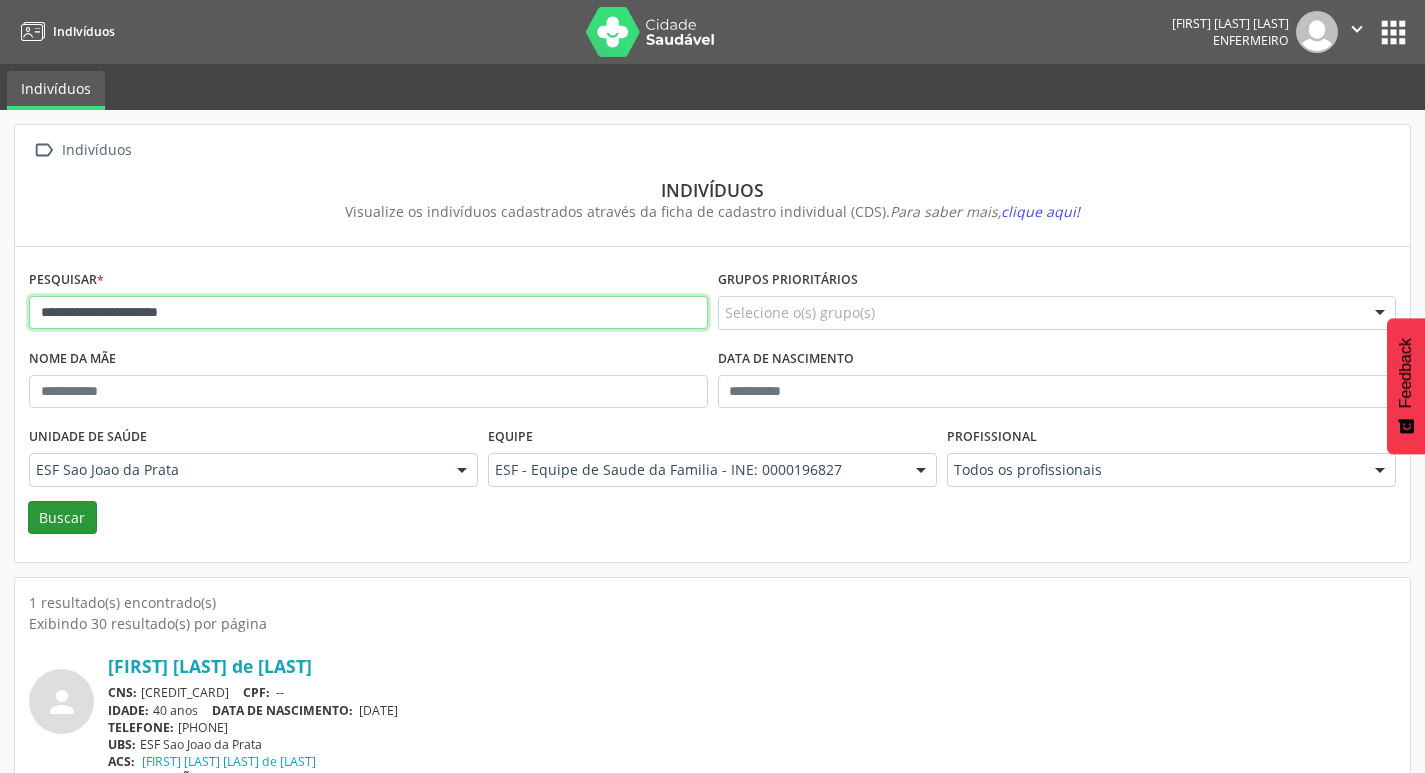 type on "**********" 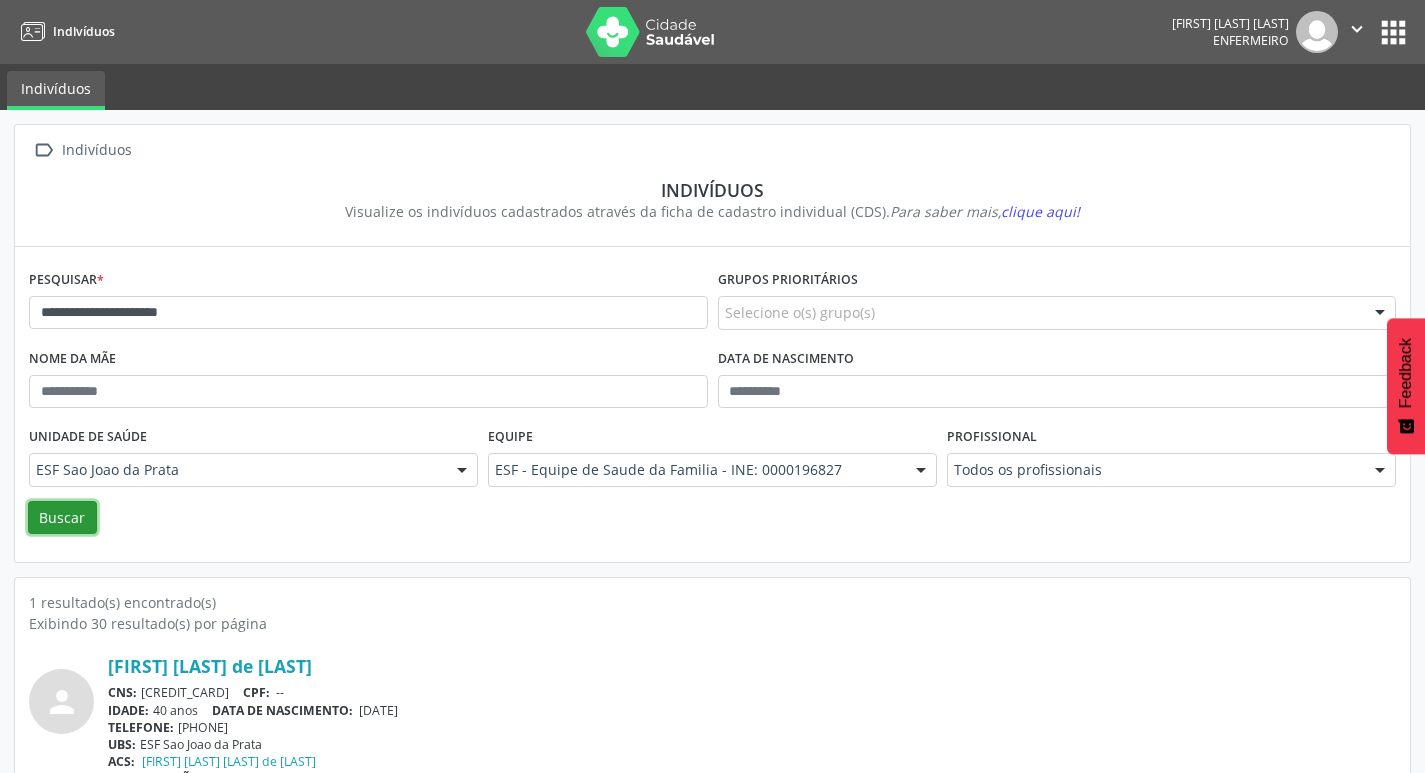 click on "Buscar" at bounding box center (62, 518) 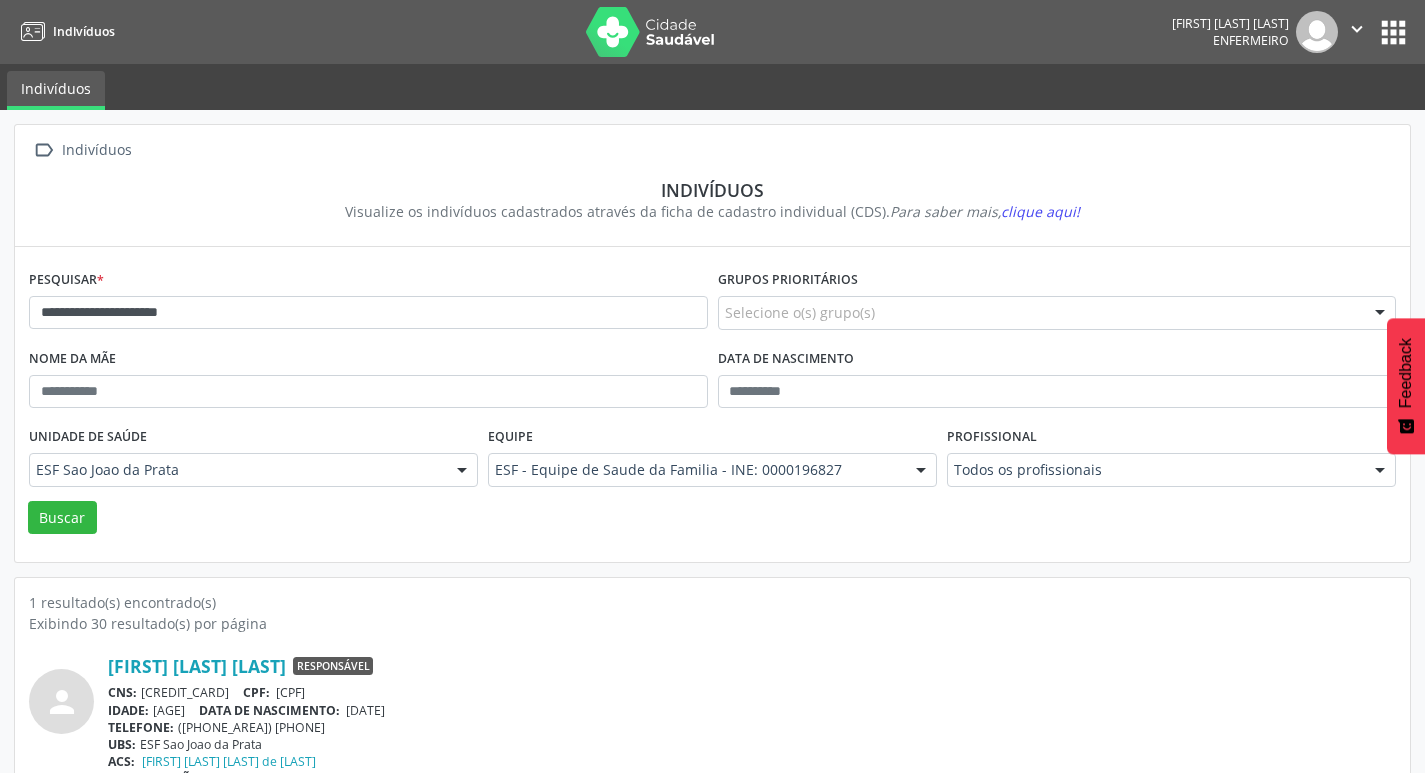 scroll, scrollTop: 43, scrollLeft: 0, axis: vertical 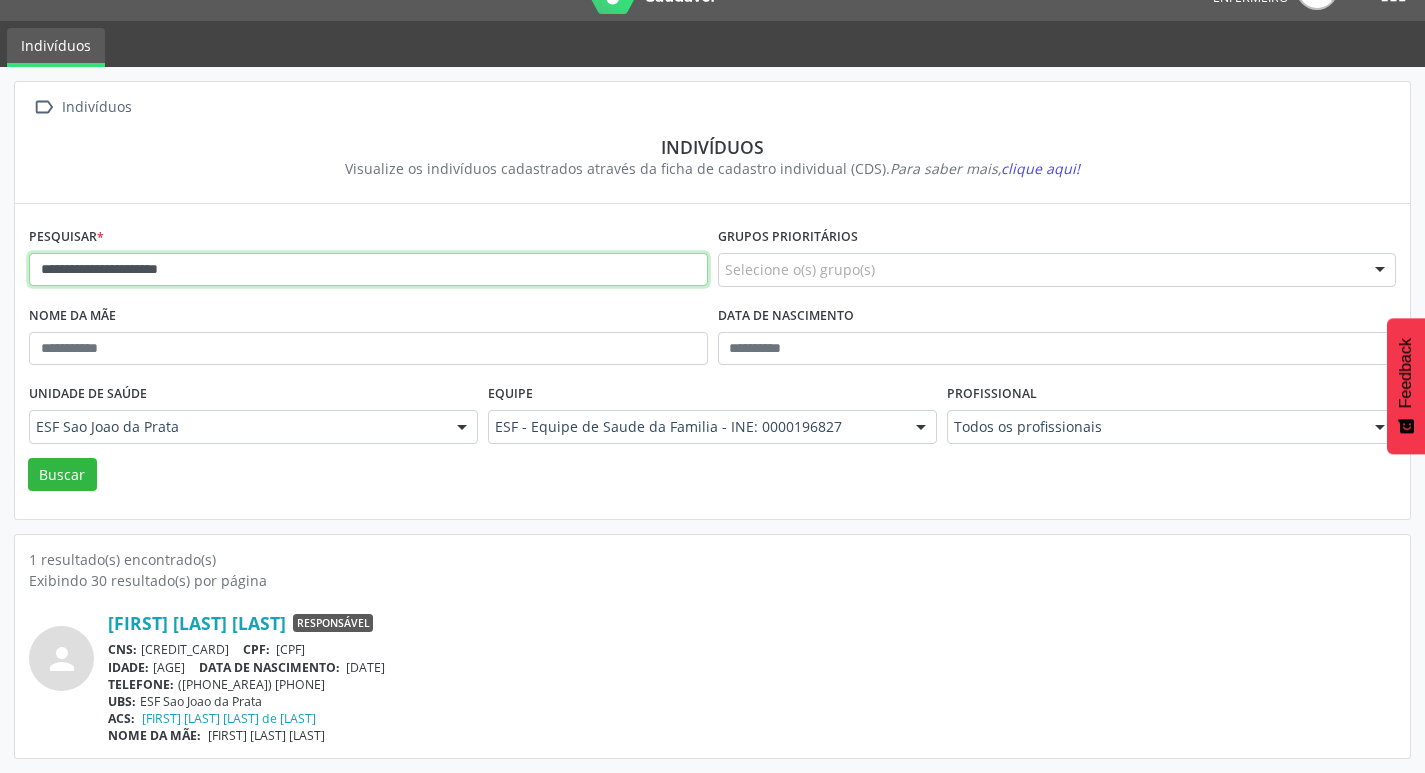 drag, startPoint x: 621, startPoint y: 270, endPoint x: 105, endPoint y: 302, distance: 516.9913 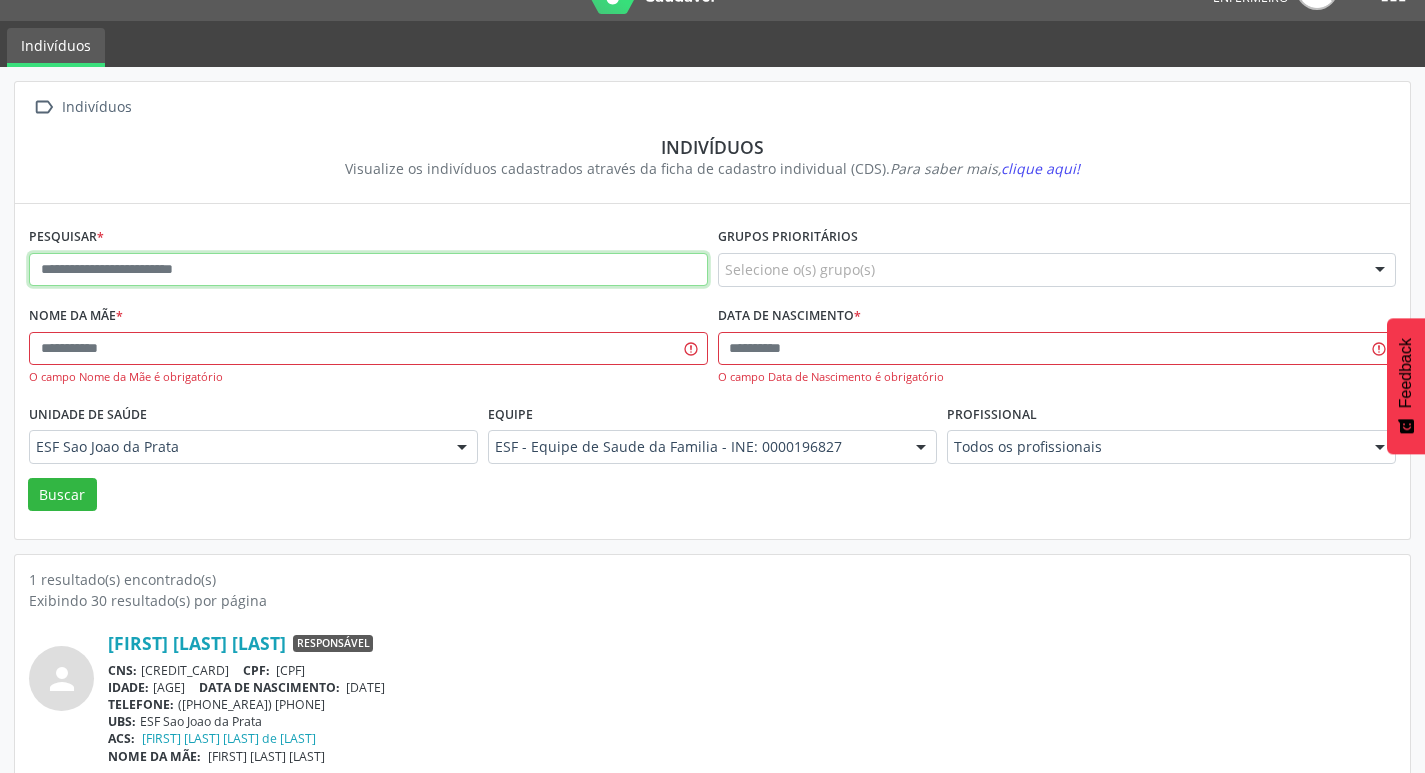 paste on "**********" 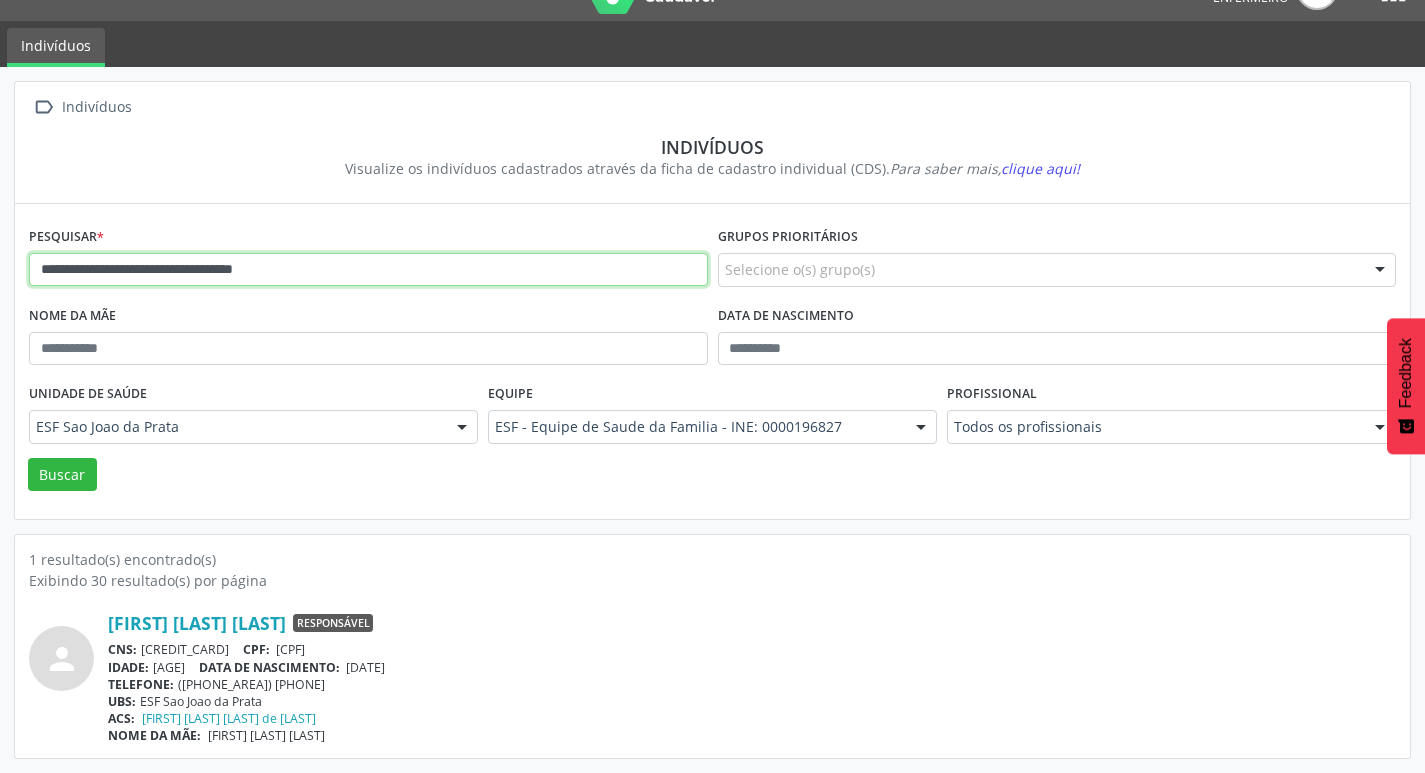 type on "**********" 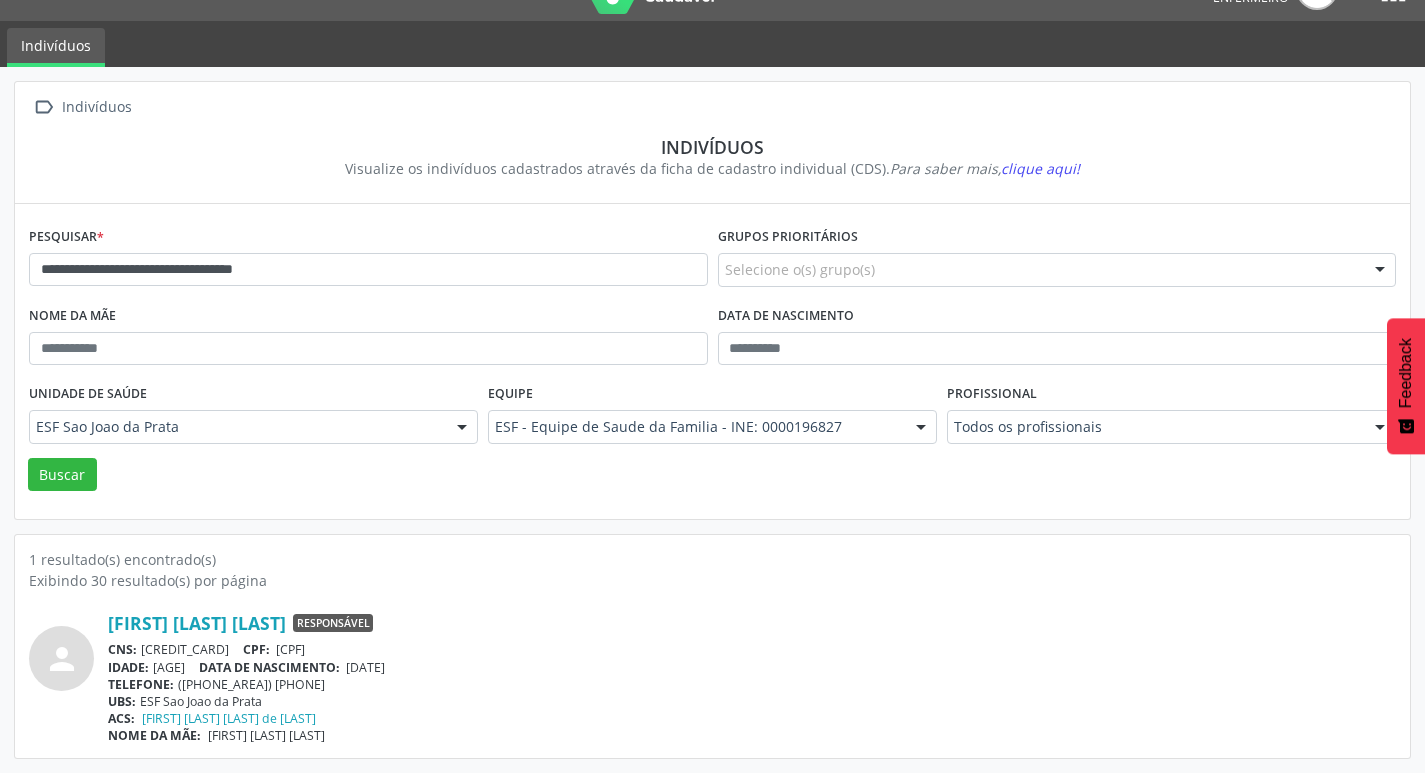 click on "Unidade de saúde
ESF Sao Joao da Prata         ESF Sao Joao da Prata
Nenhum resultado encontrado para: "   "
Não há nenhuma opção para ser exibida." at bounding box center (253, 418) 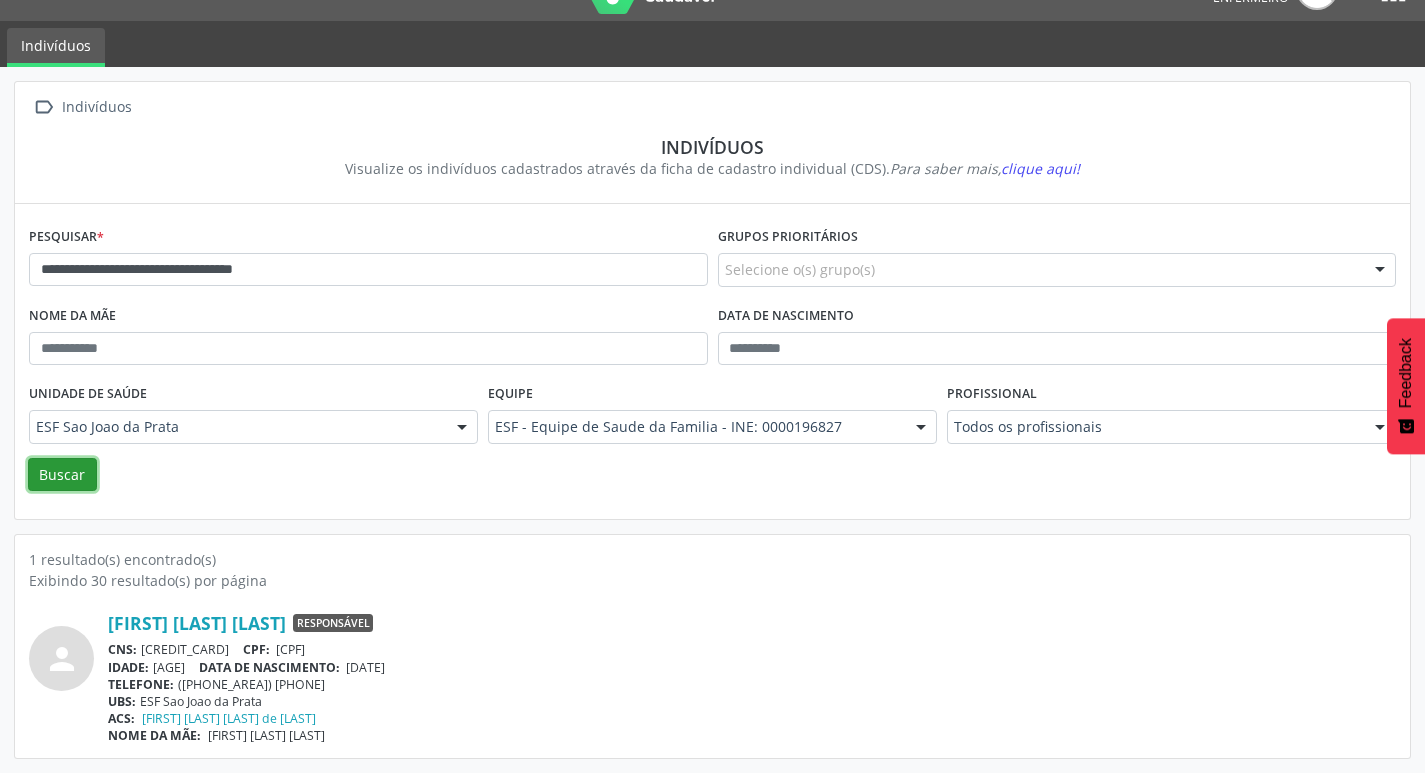 click on "Buscar" at bounding box center [62, 475] 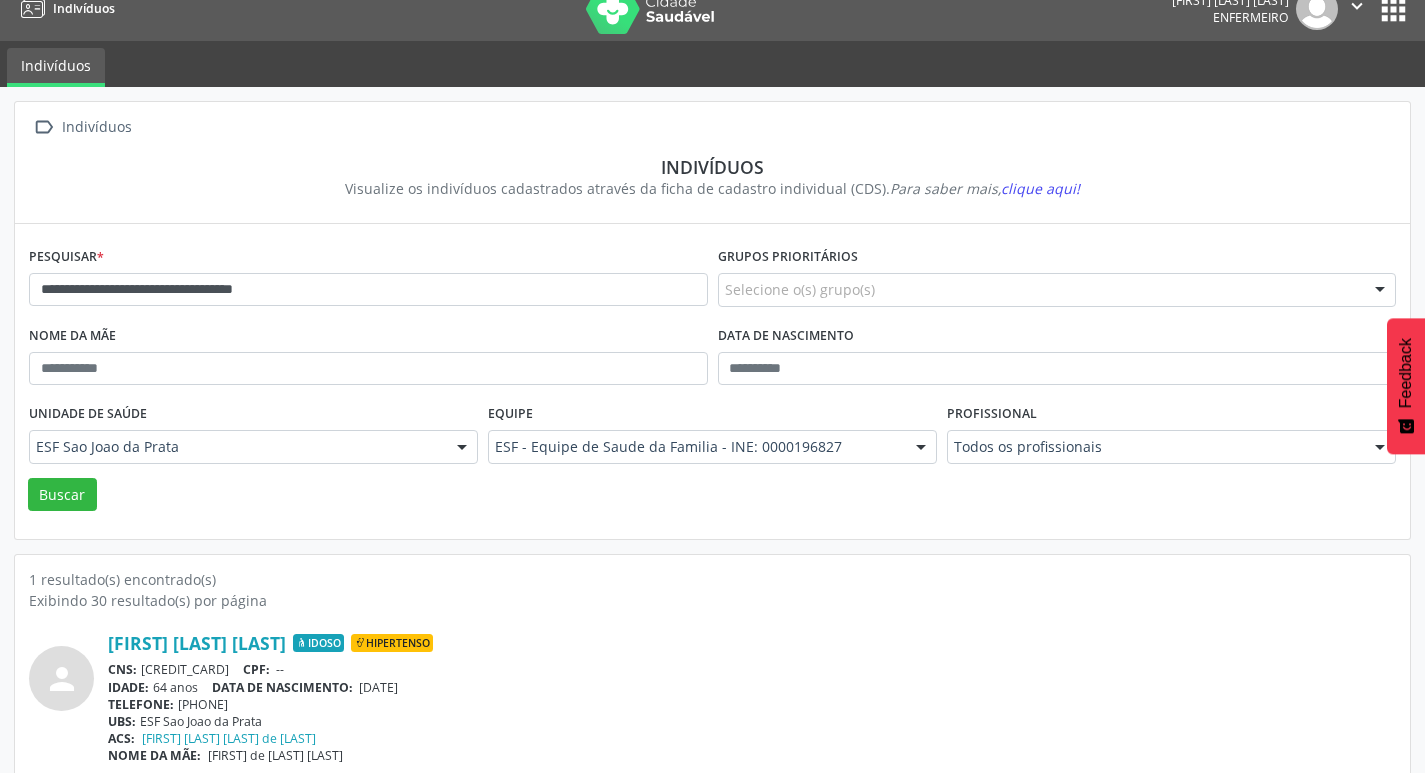 scroll, scrollTop: 43, scrollLeft: 0, axis: vertical 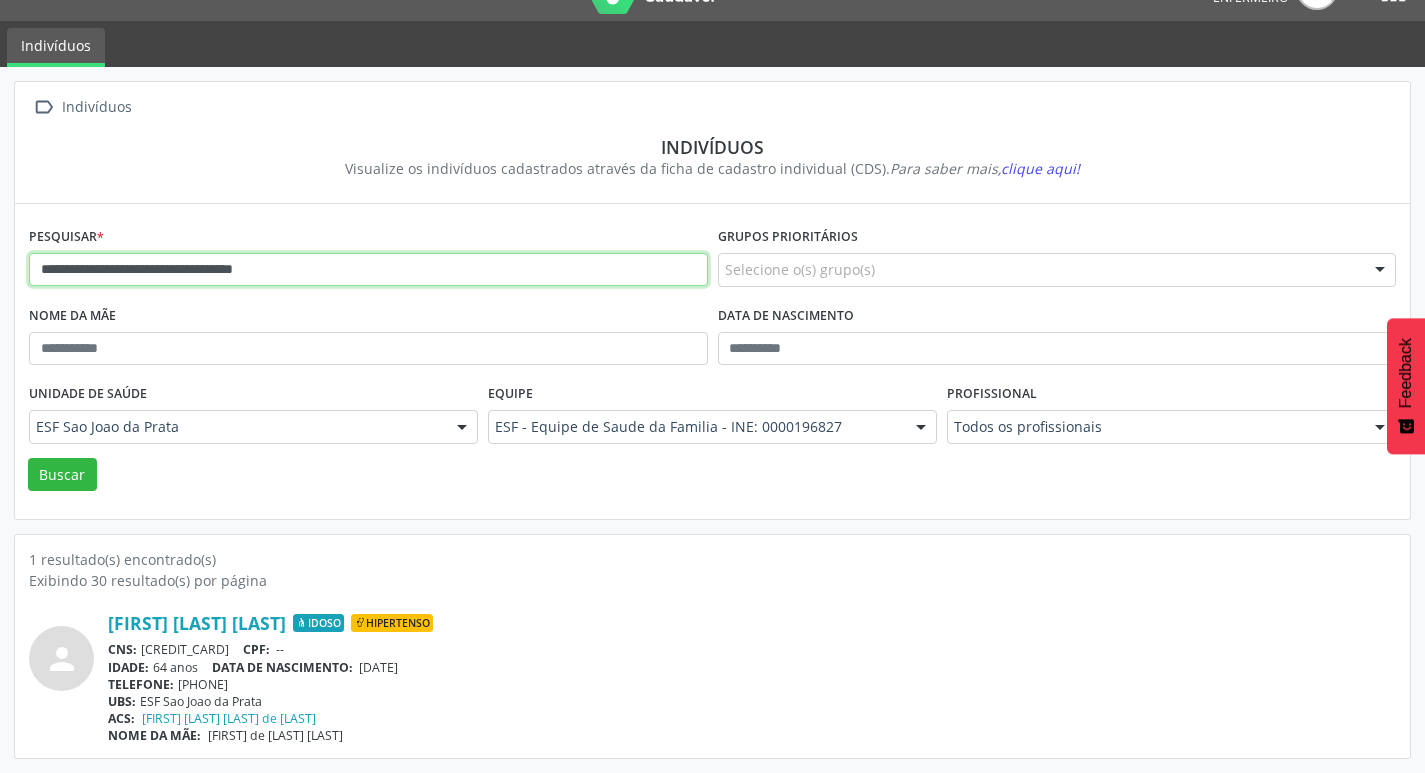 drag, startPoint x: 380, startPoint y: 270, endPoint x: 30, endPoint y: 279, distance: 350.1157 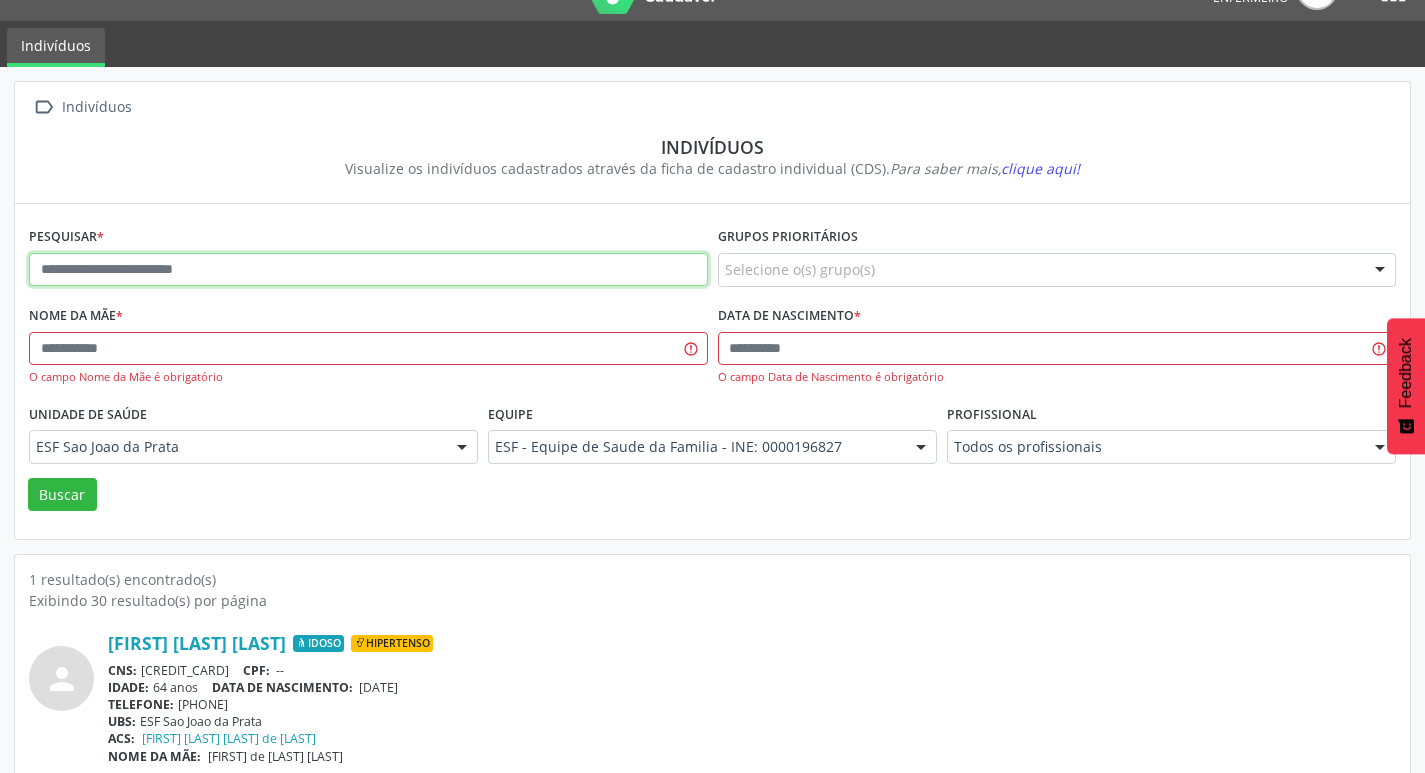 paste on "**********" 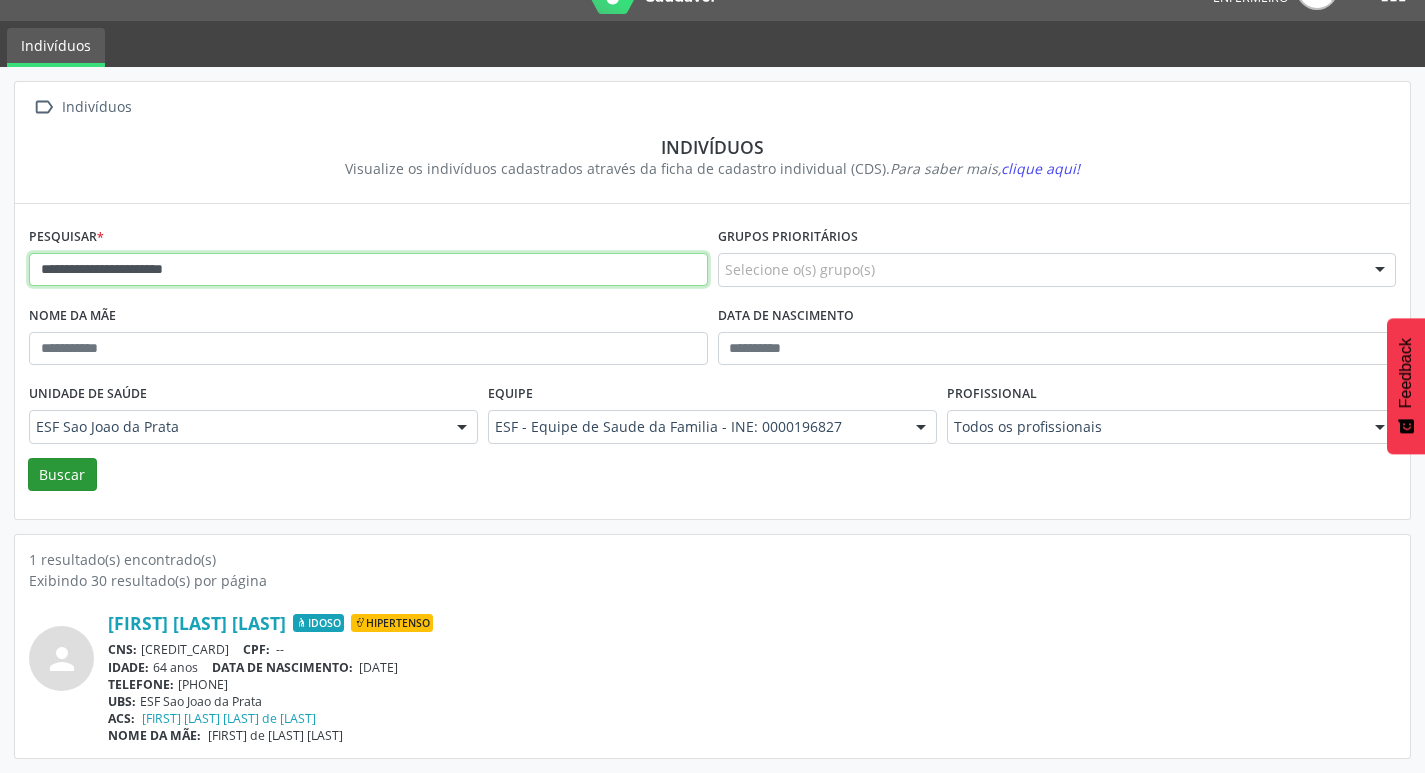 type on "**********" 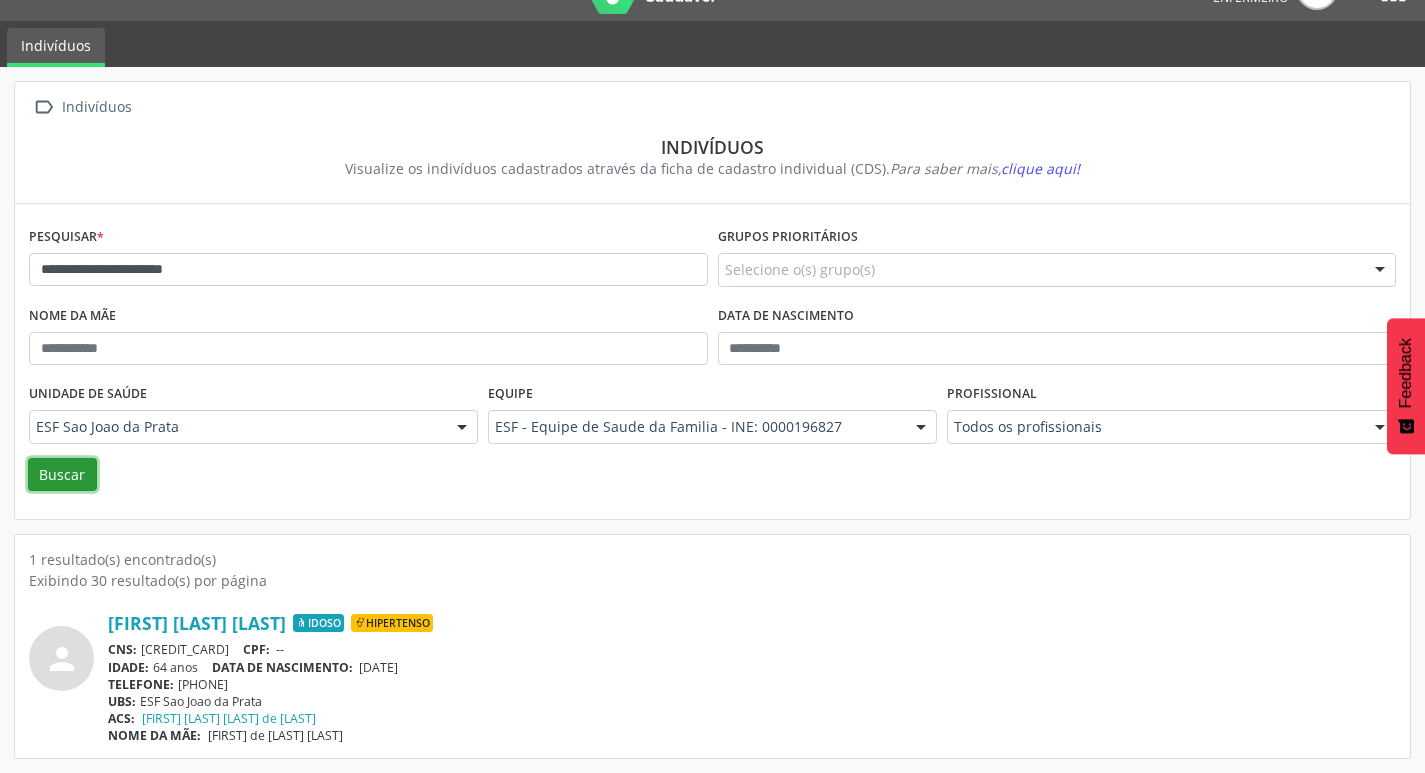 click on "Buscar" at bounding box center (62, 475) 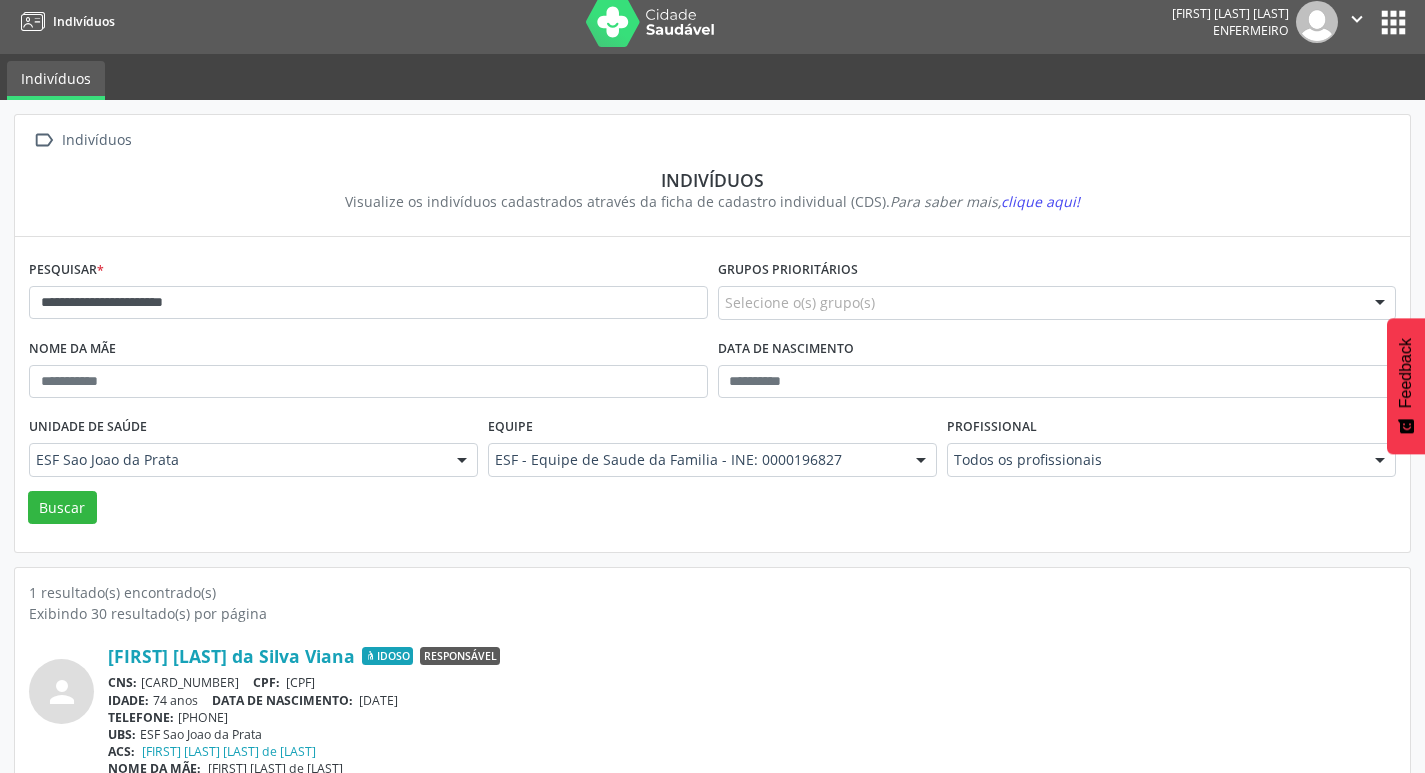 scroll, scrollTop: 43, scrollLeft: 0, axis: vertical 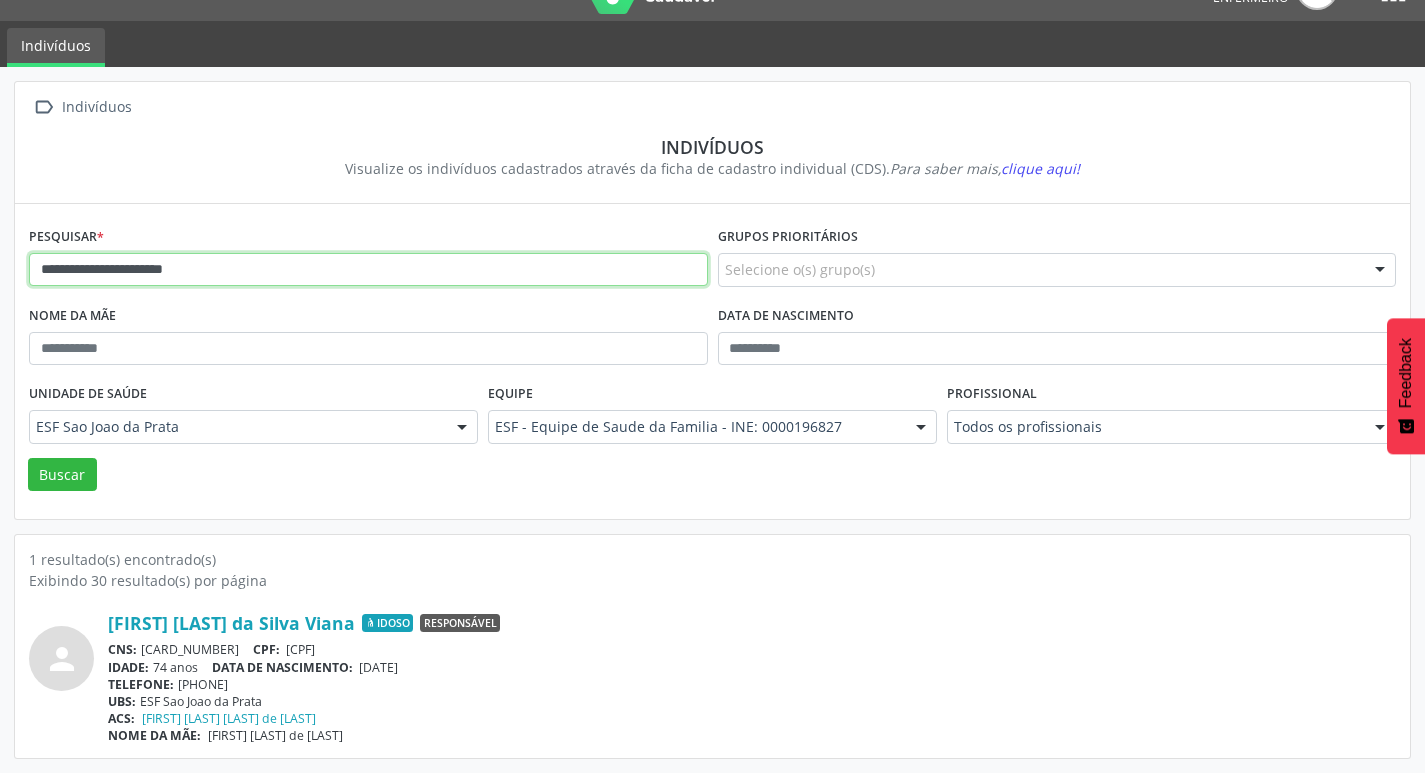 drag, startPoint x: 224, startPoint y: 281, endPoint x: 38, endPoint y: 283, distance: 186.01076 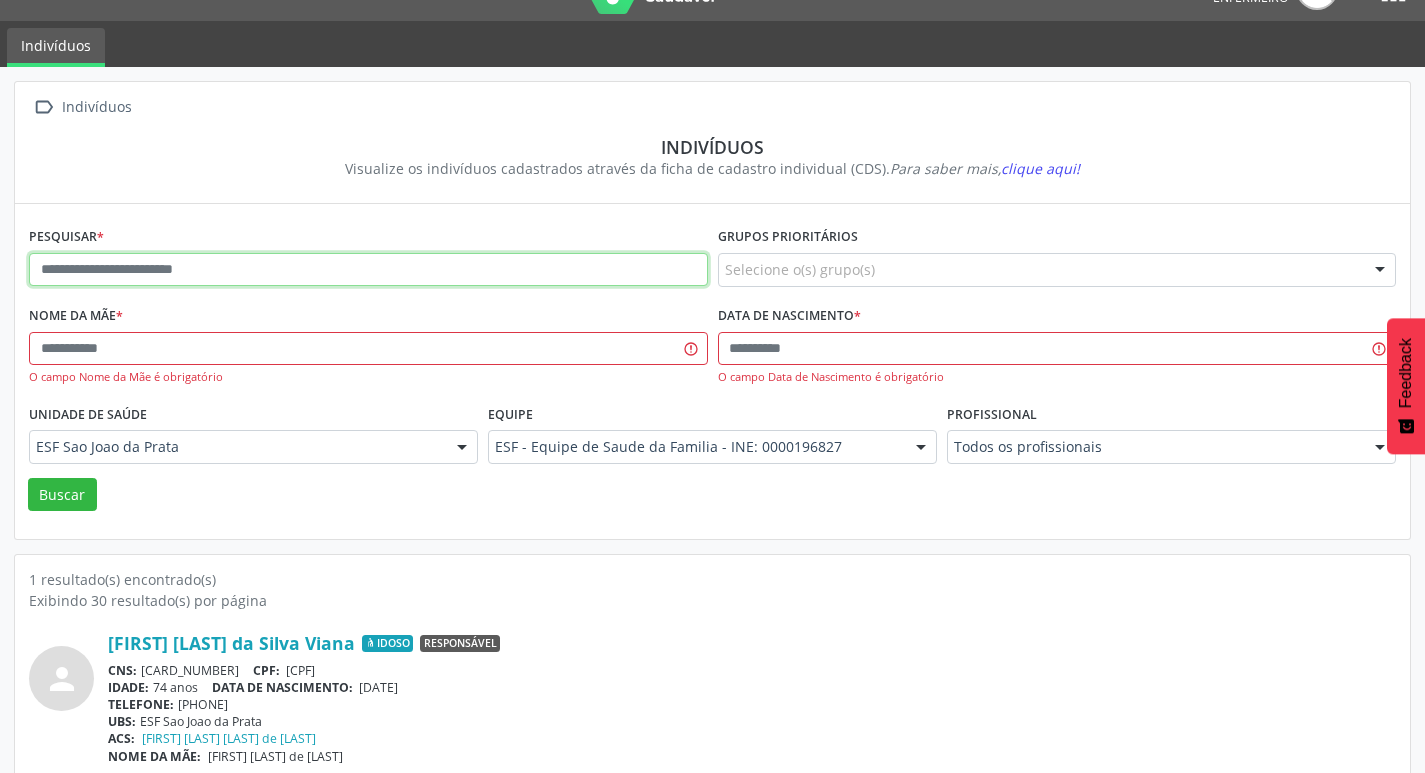 paste on "**********" 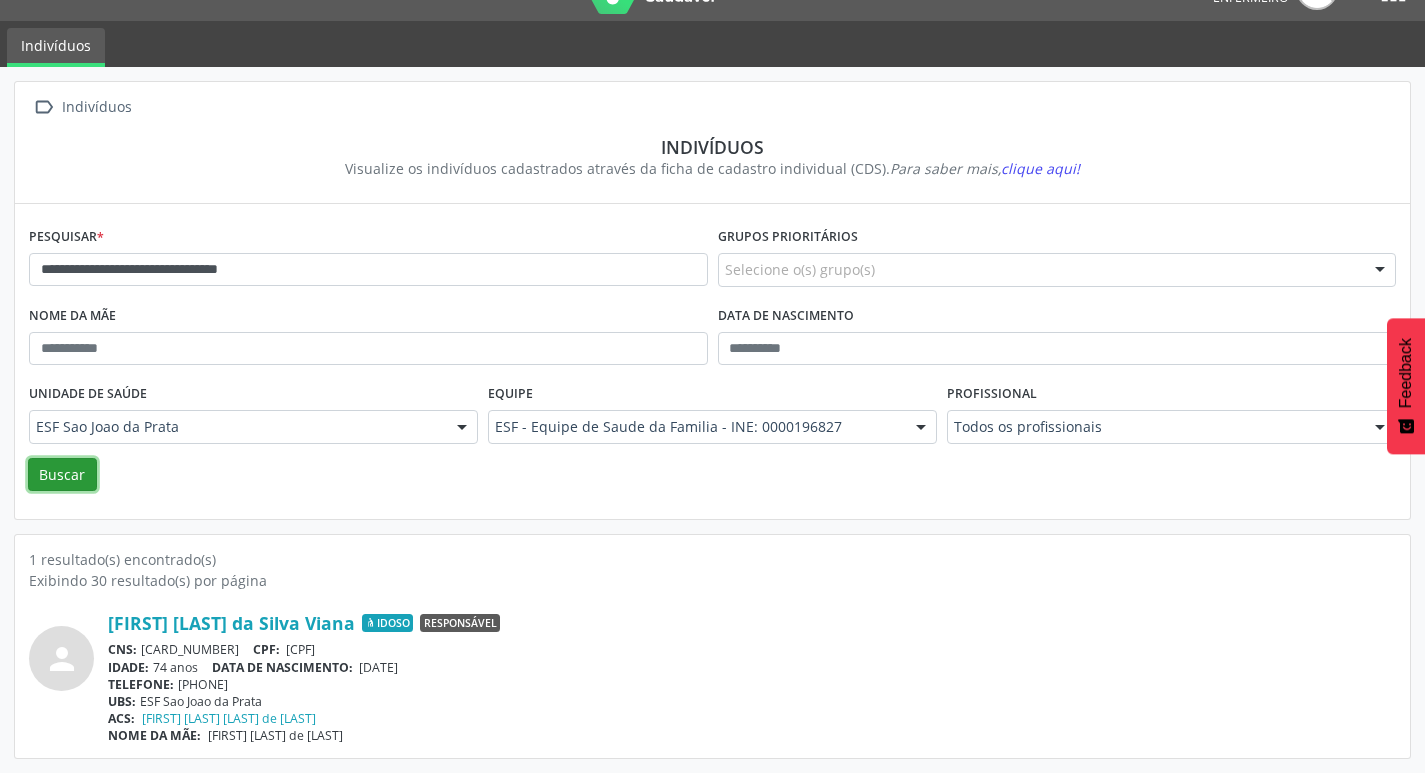 click on "Buscar" at bounding box center (62, 475) 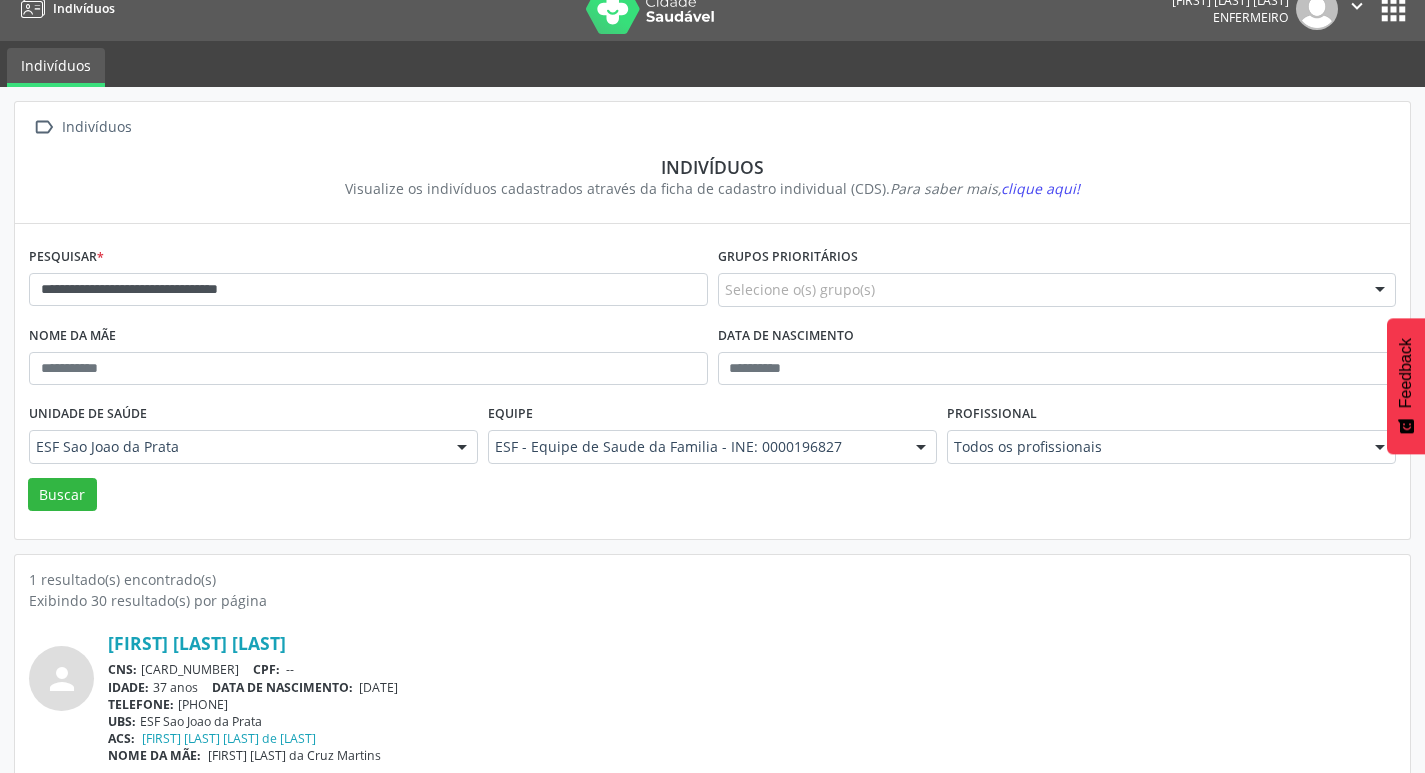 scroll, scrollTop: 43, scrollLeft: 0, axis: vertical 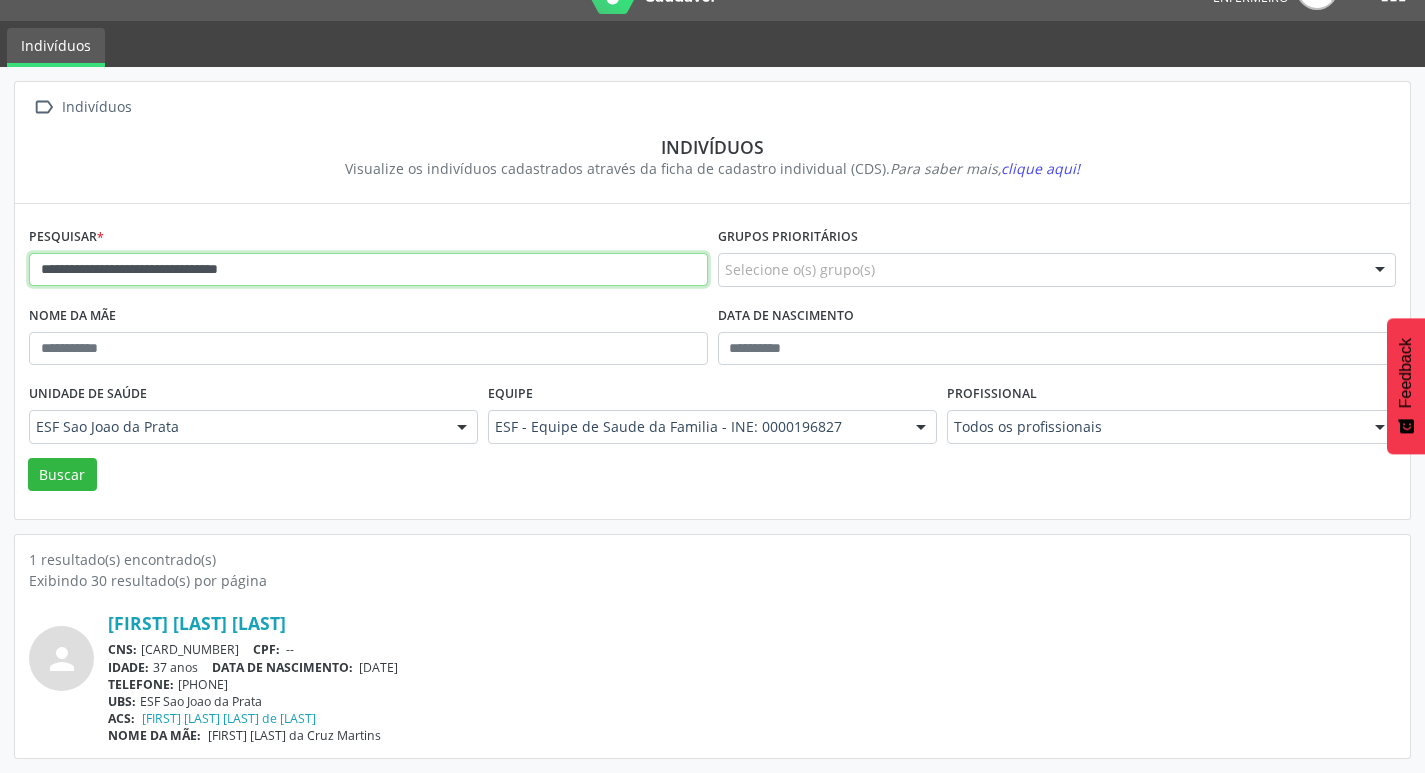 drag, startPoint x: 311, startPoint y: 274, endPoint x: 0, endPoint y: 256, distance: 311.52048 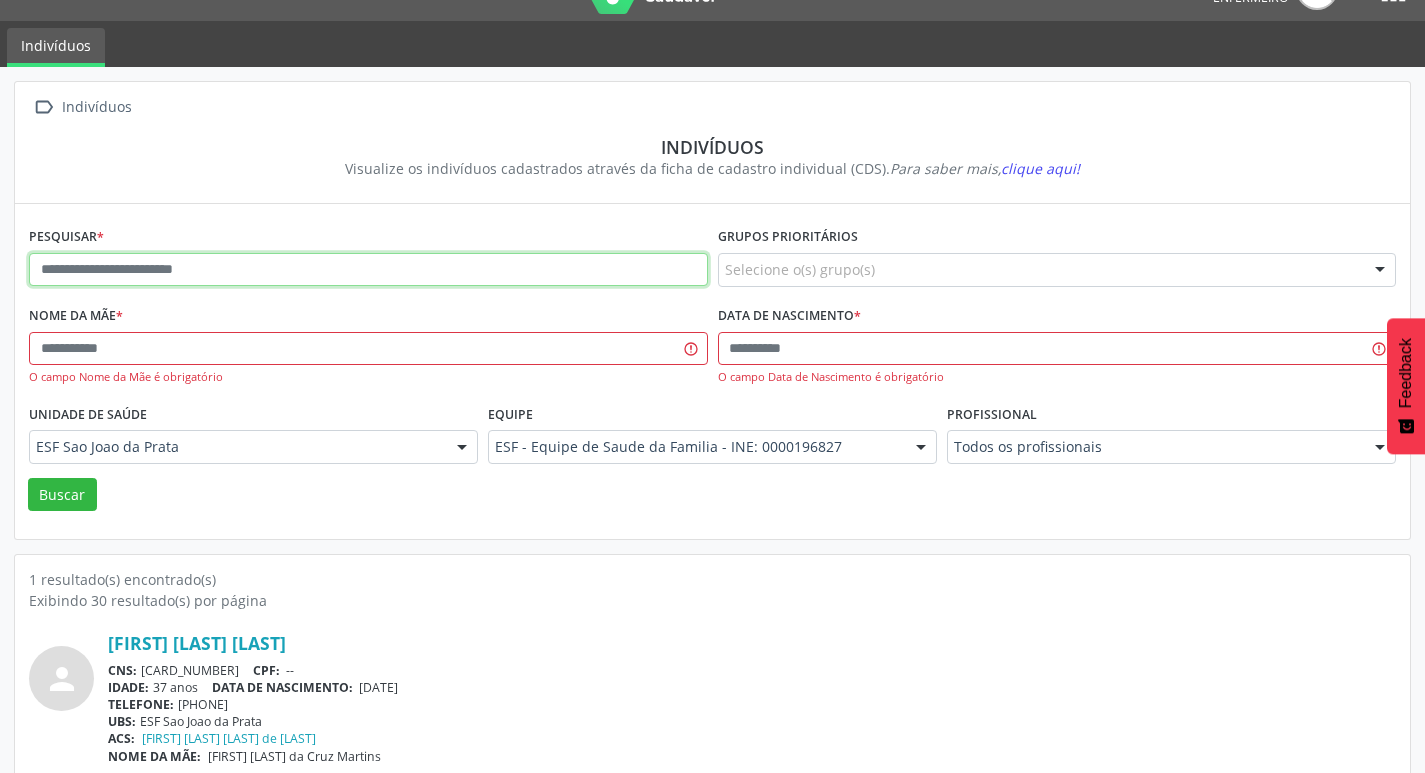paste on "**********" 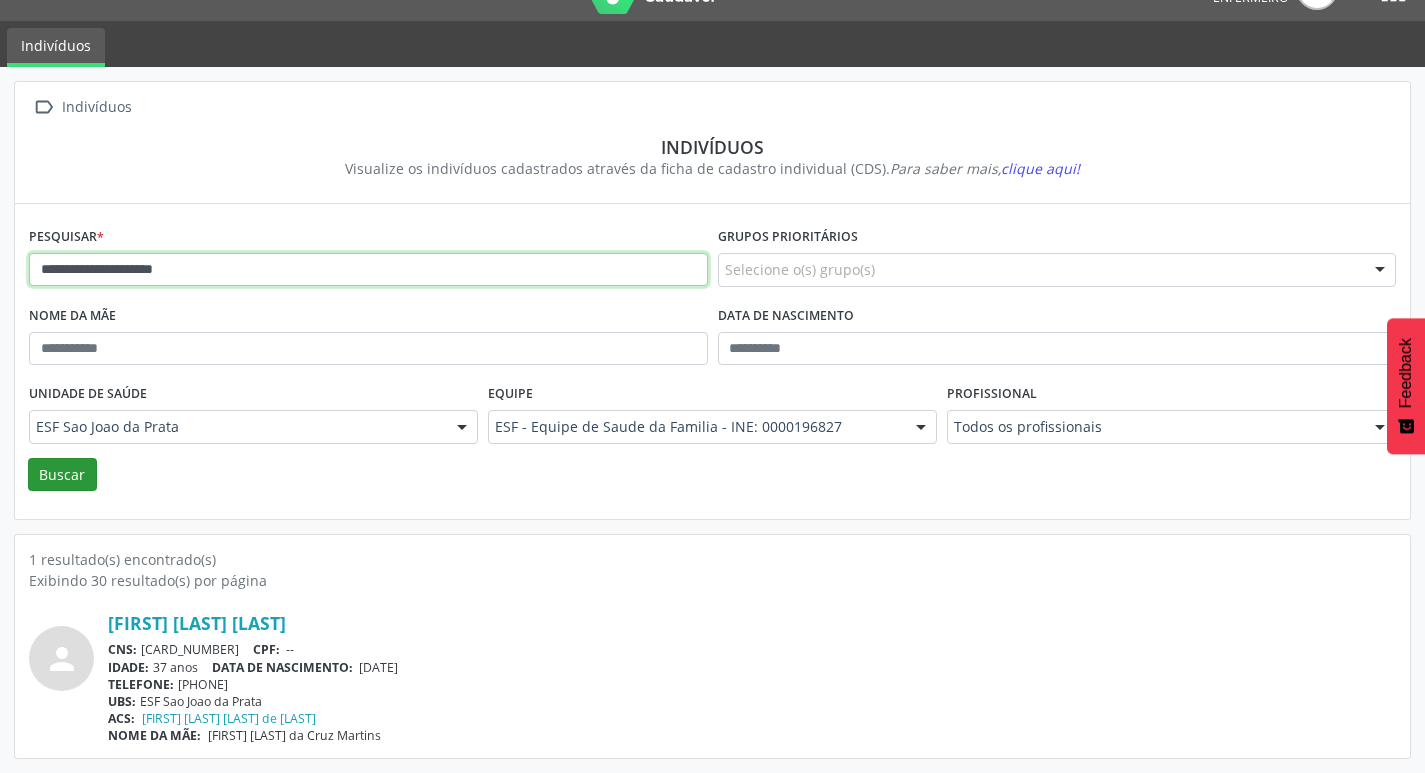 type on "**********" 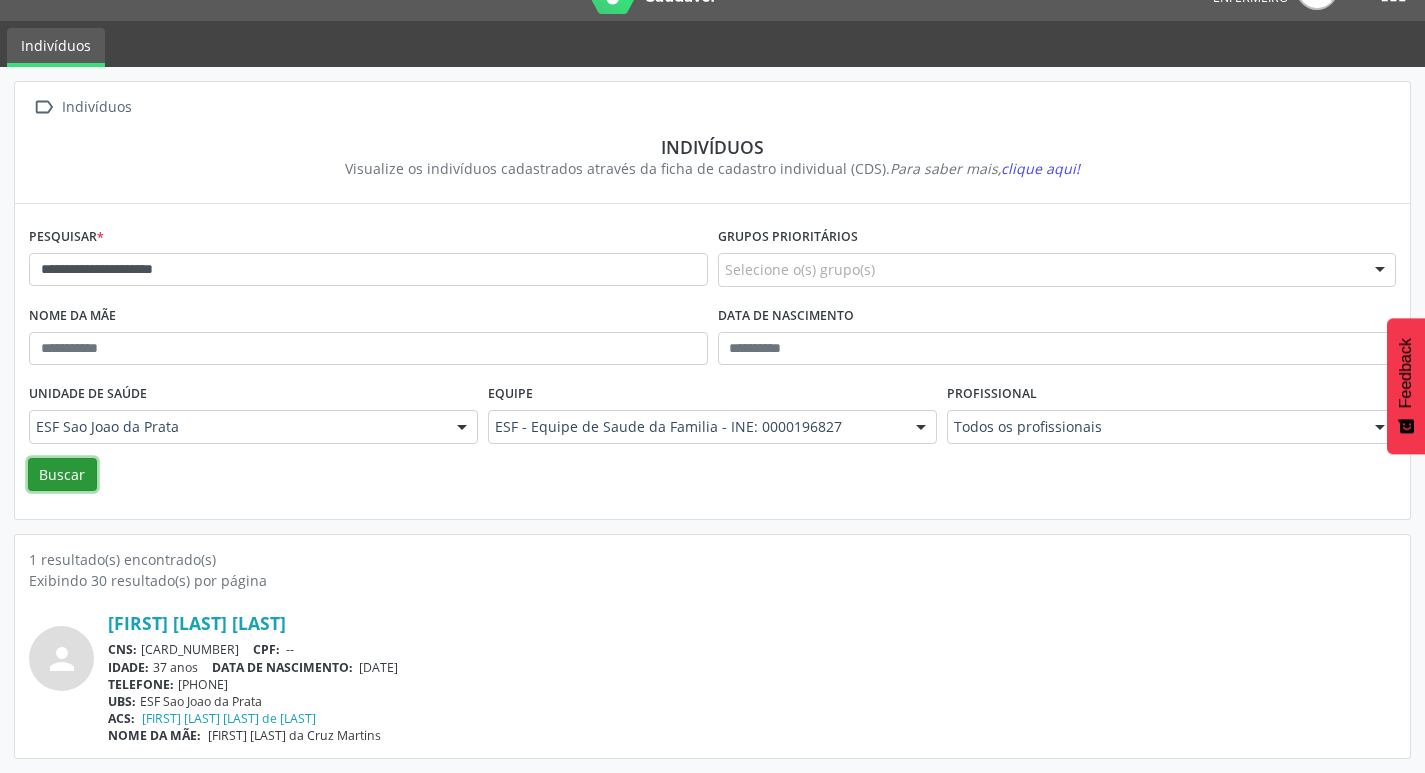 click on "Buscar" at bounding box center (62, 475) 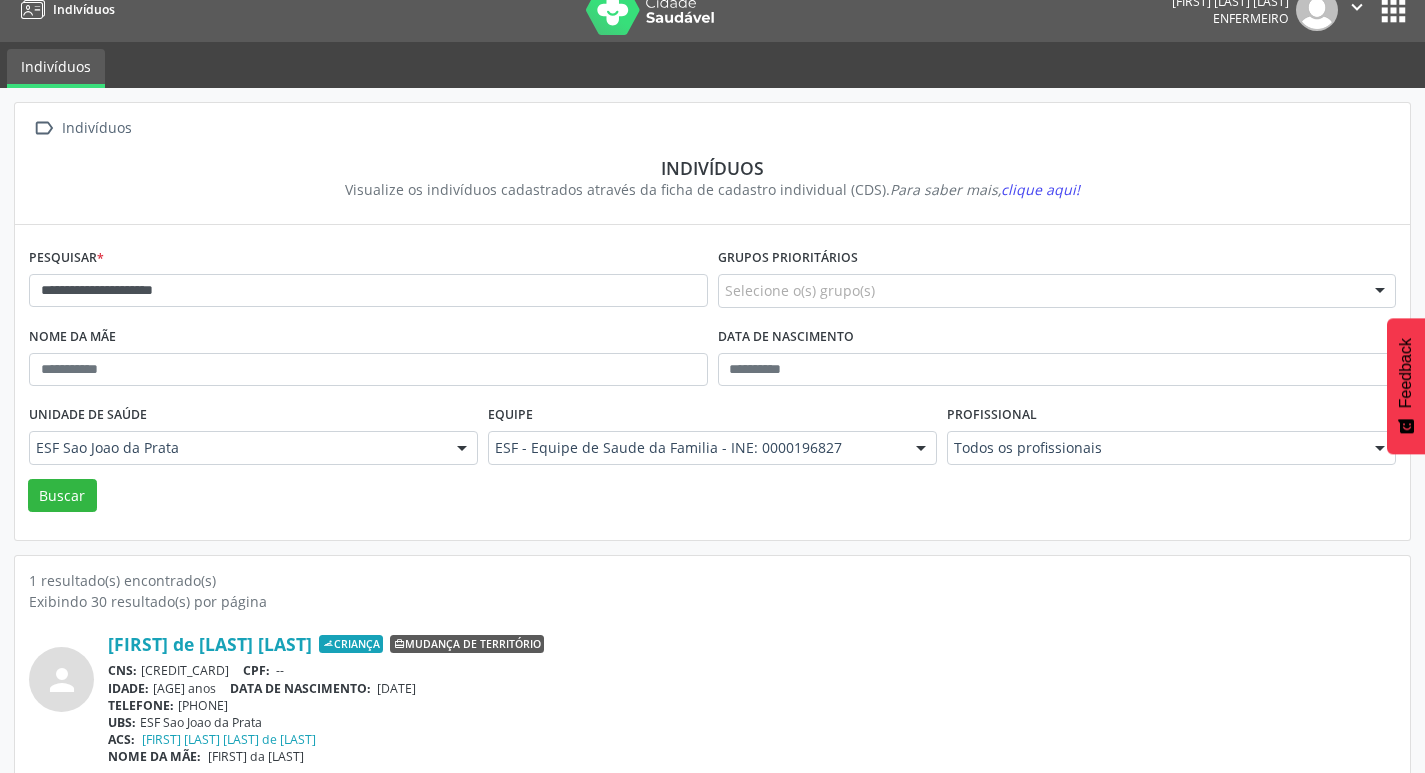scroll, scrollTop: 43, scrollLeft: 0, axis: vertical 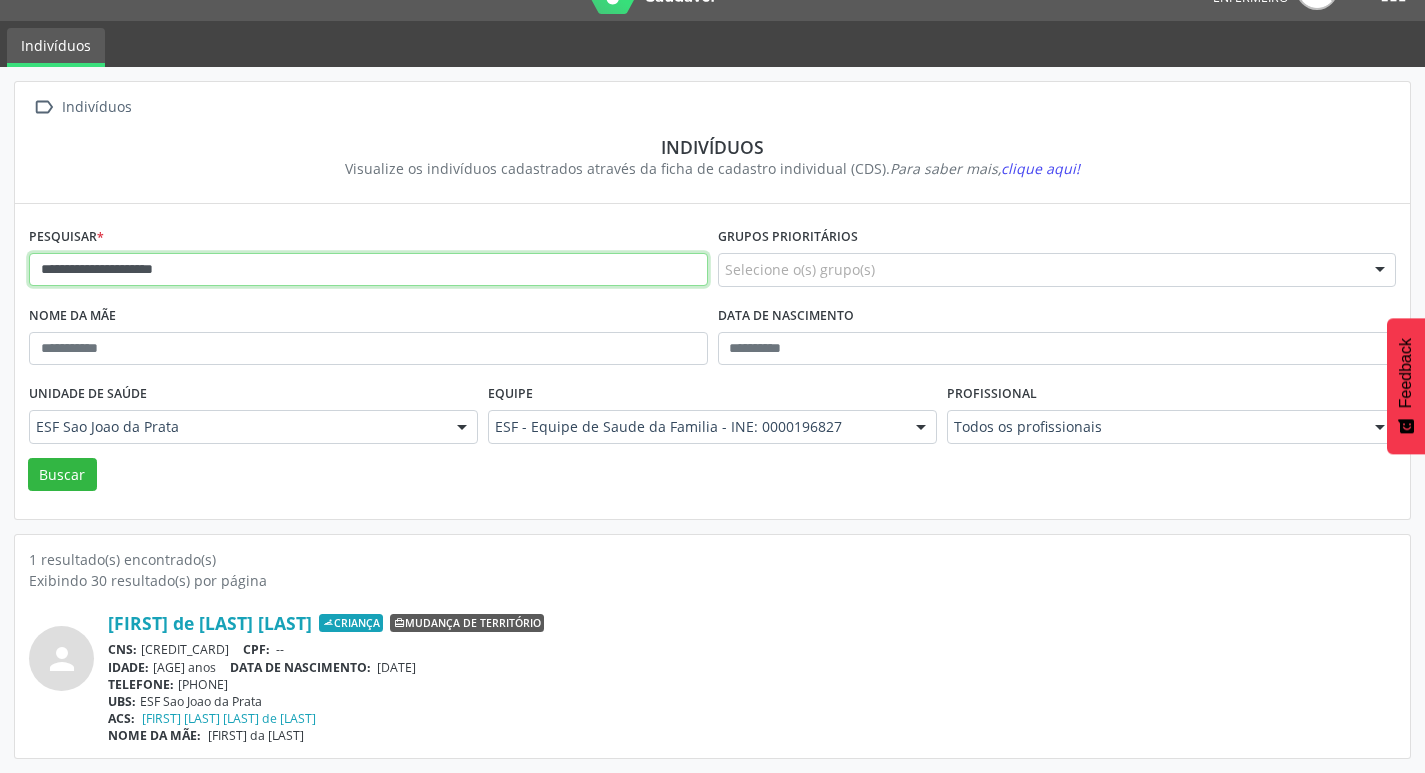 drag, startPoint x: 241, startPoint y: 254, endPoint x: 7, endPoint y: 276, distance: 235.0319 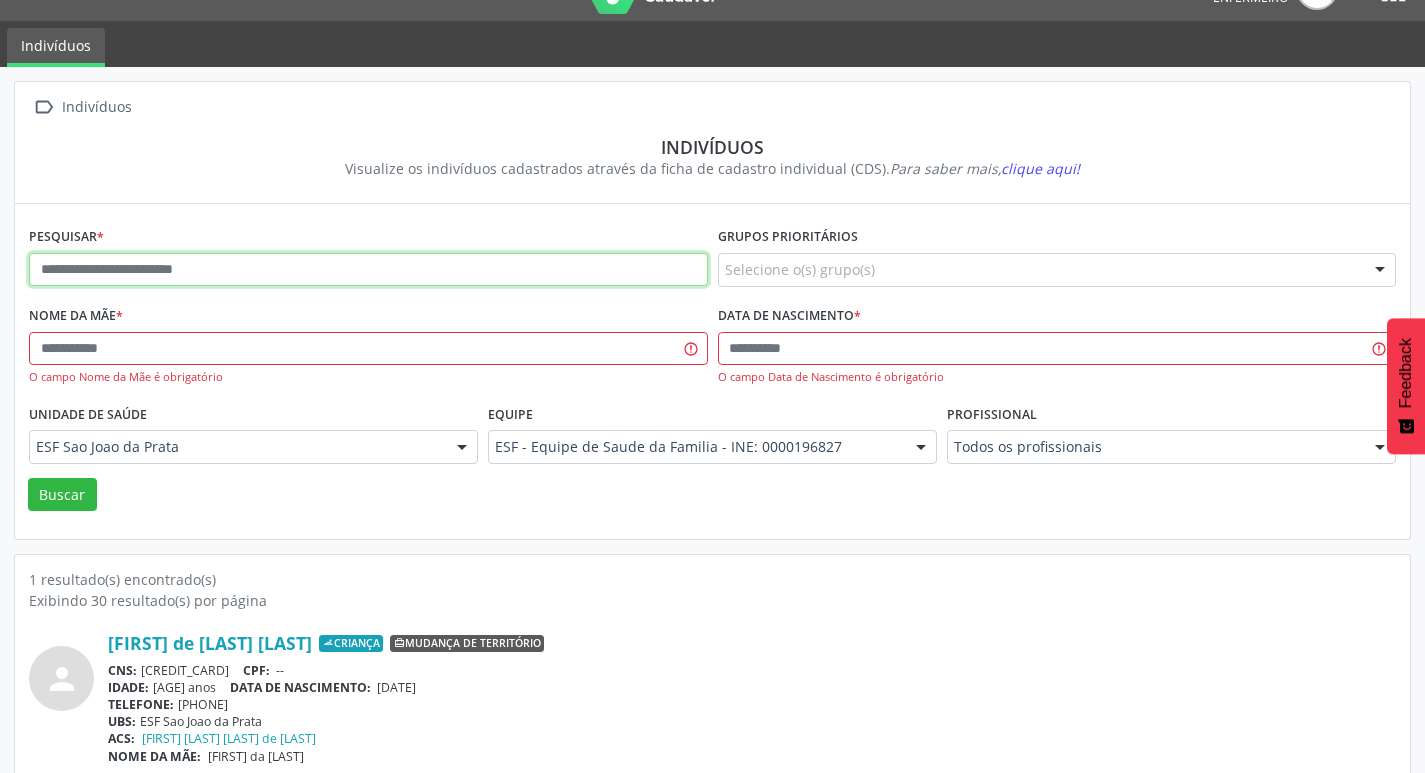 paste on "**********" 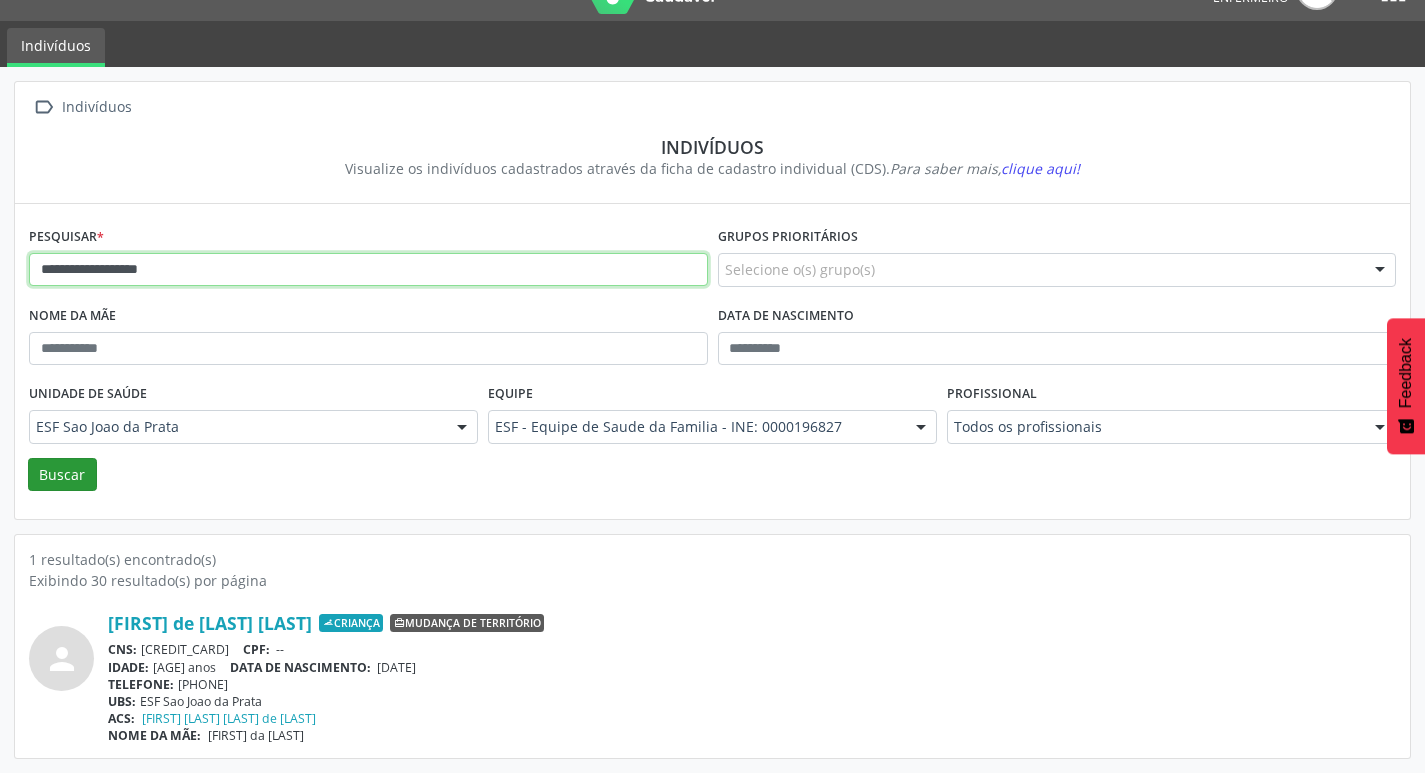 type on "**********" 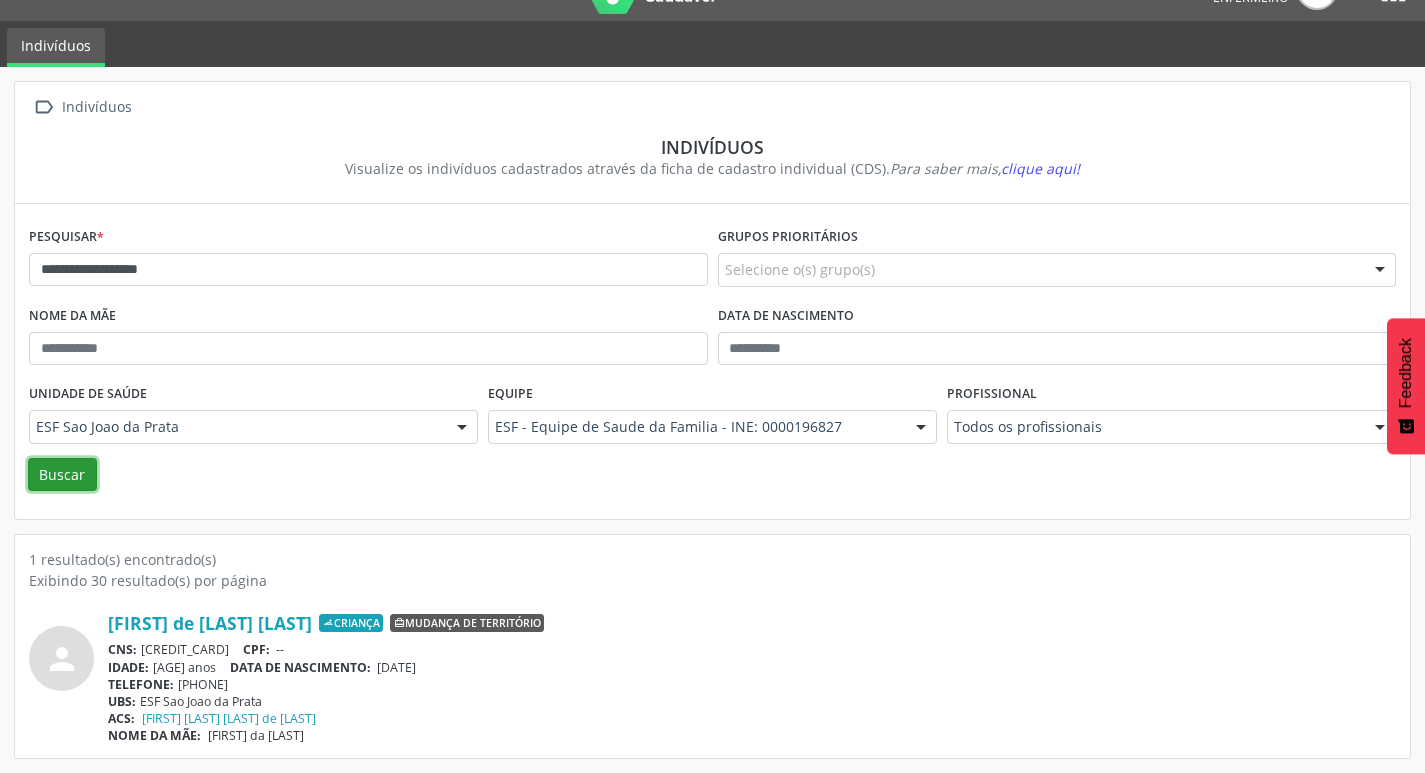 click on "Buscar" at bounding box center [62, 475] 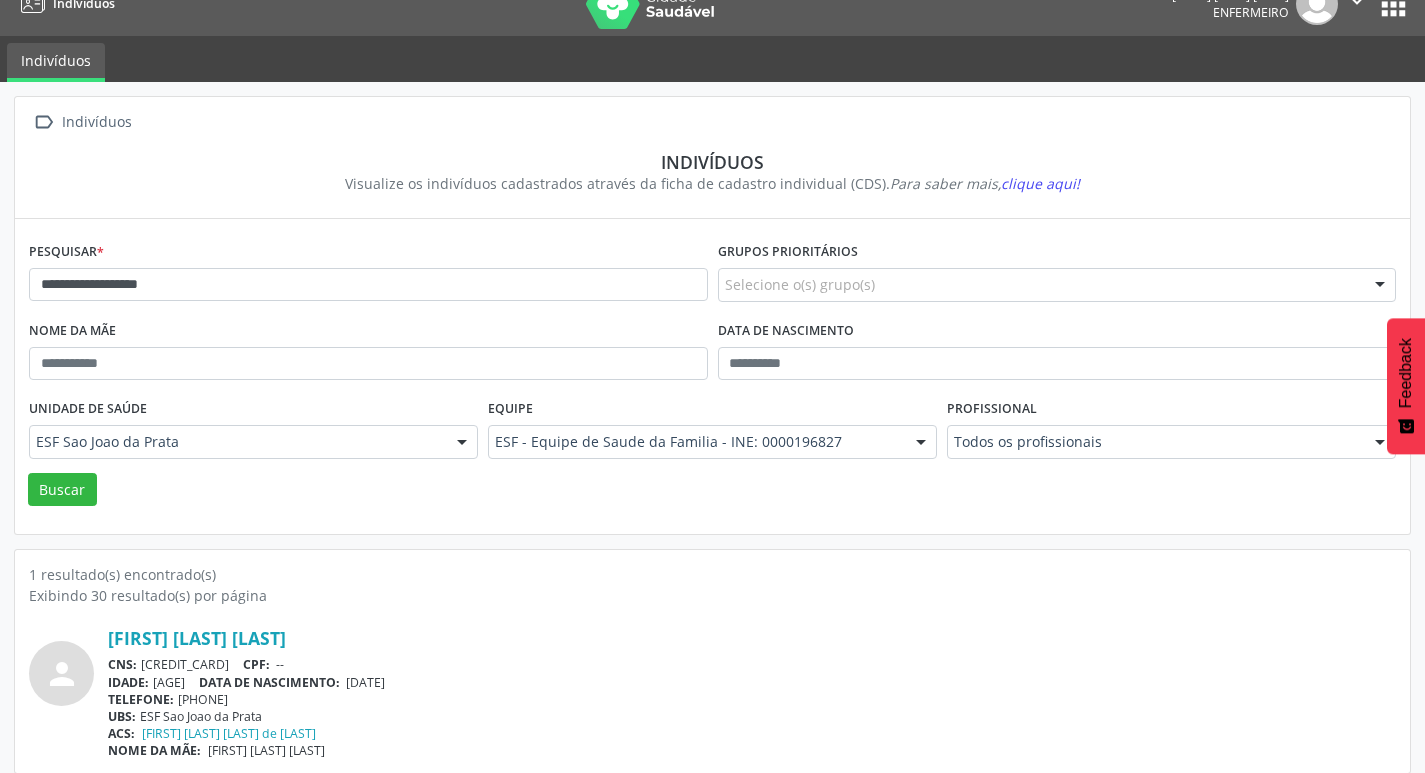 scroll, scrollTop: 43, scrollLeft: 0, axis: vertical 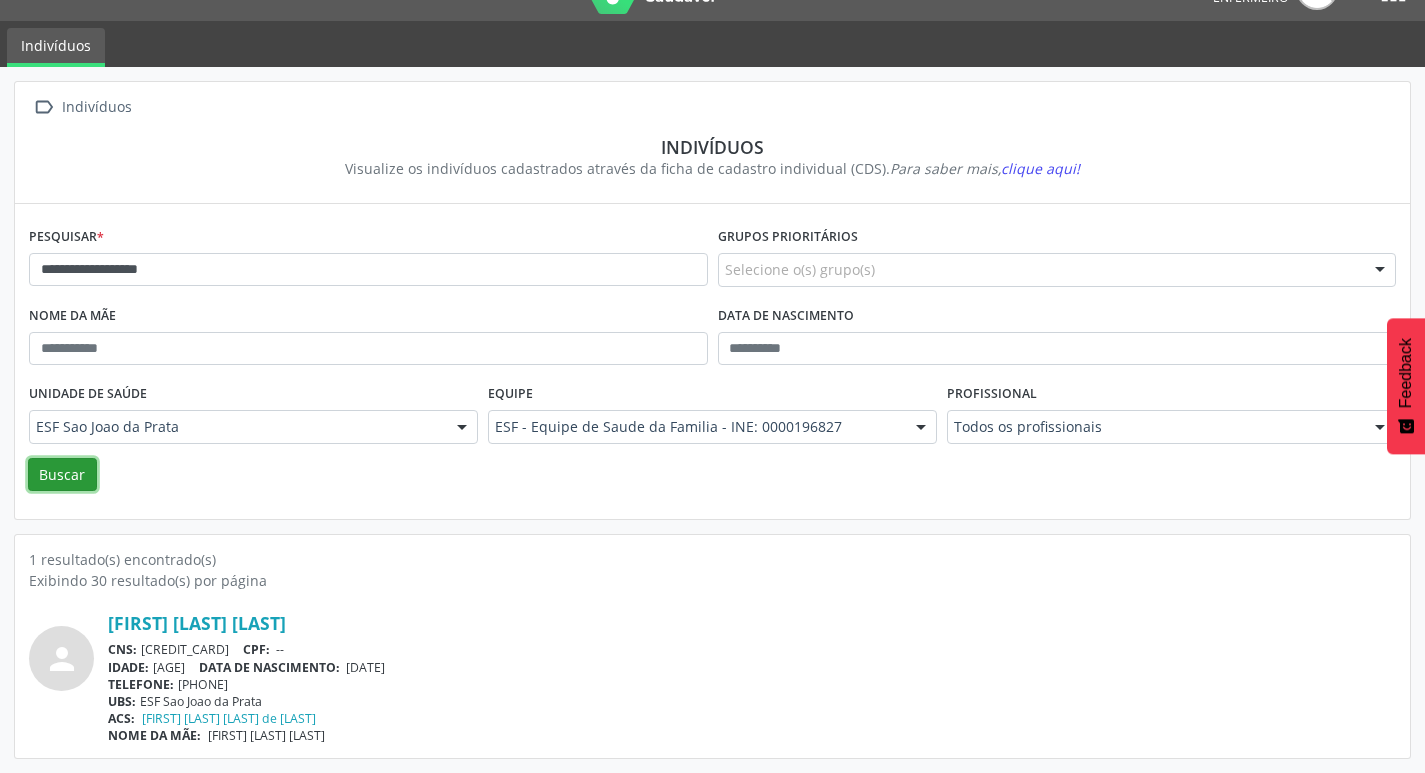 click on "Buscar" at bounding box center [62, 475] 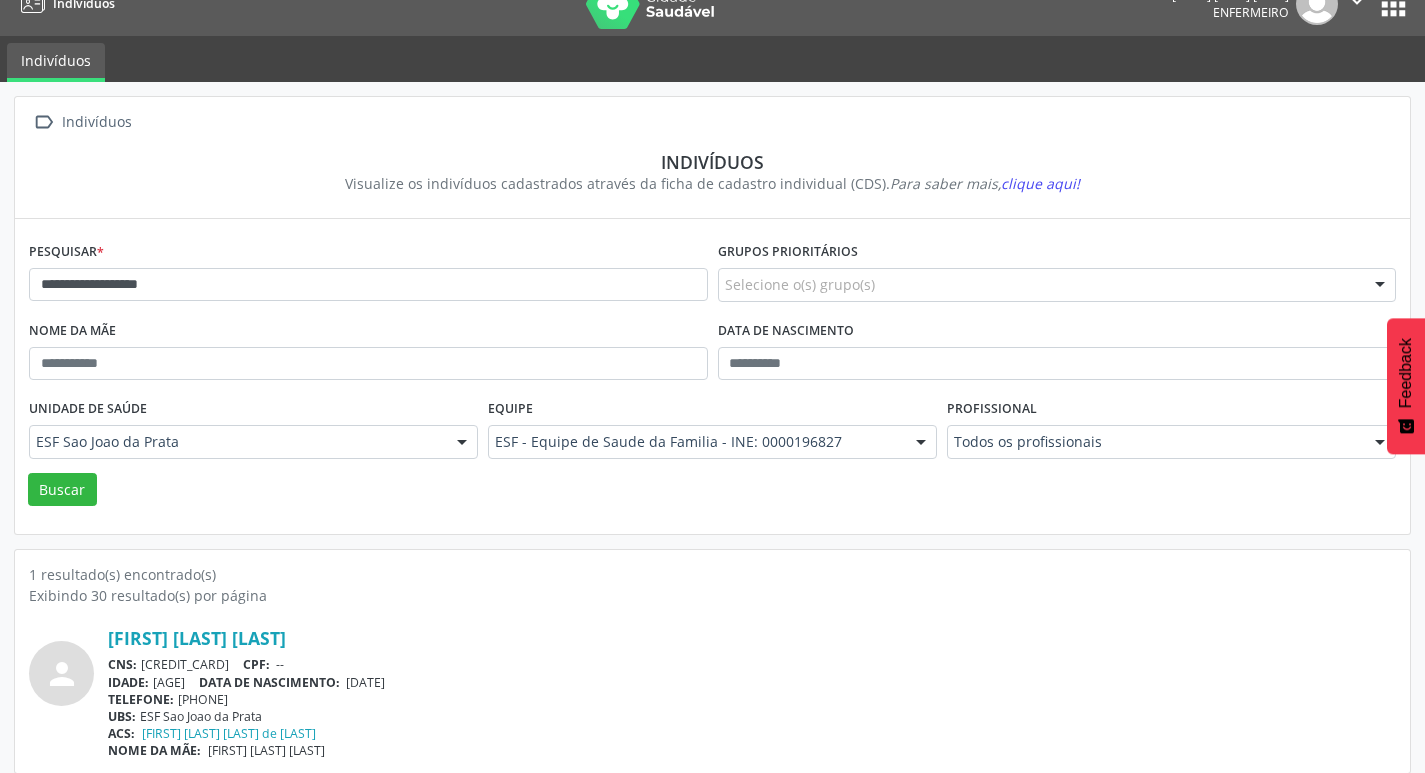 scroll, scrollTop: 43, scrollLeft: 0, axis: vertical 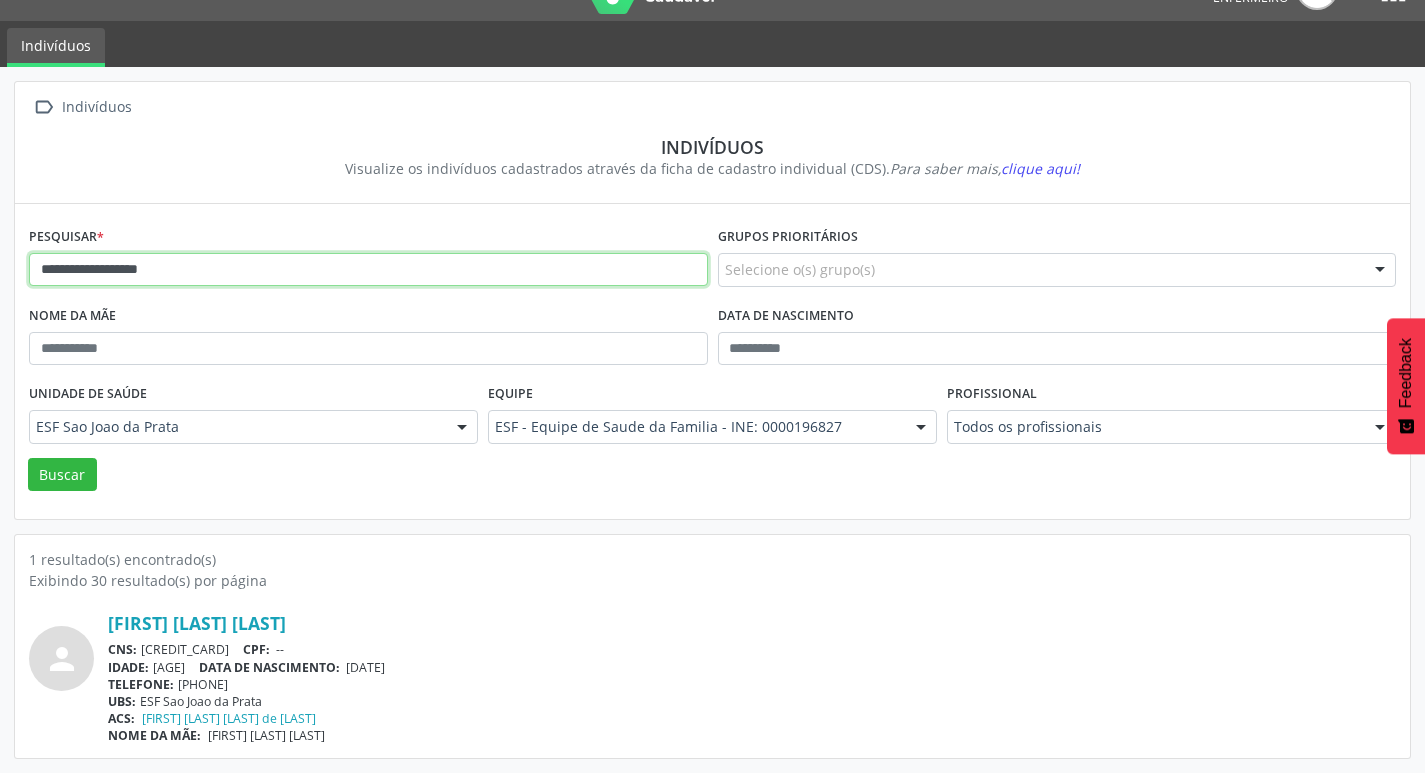 drag, startPoint x: 460, startPoint y: 292, endPoint x: 172, endPoint y: 277, distance: 288.39035 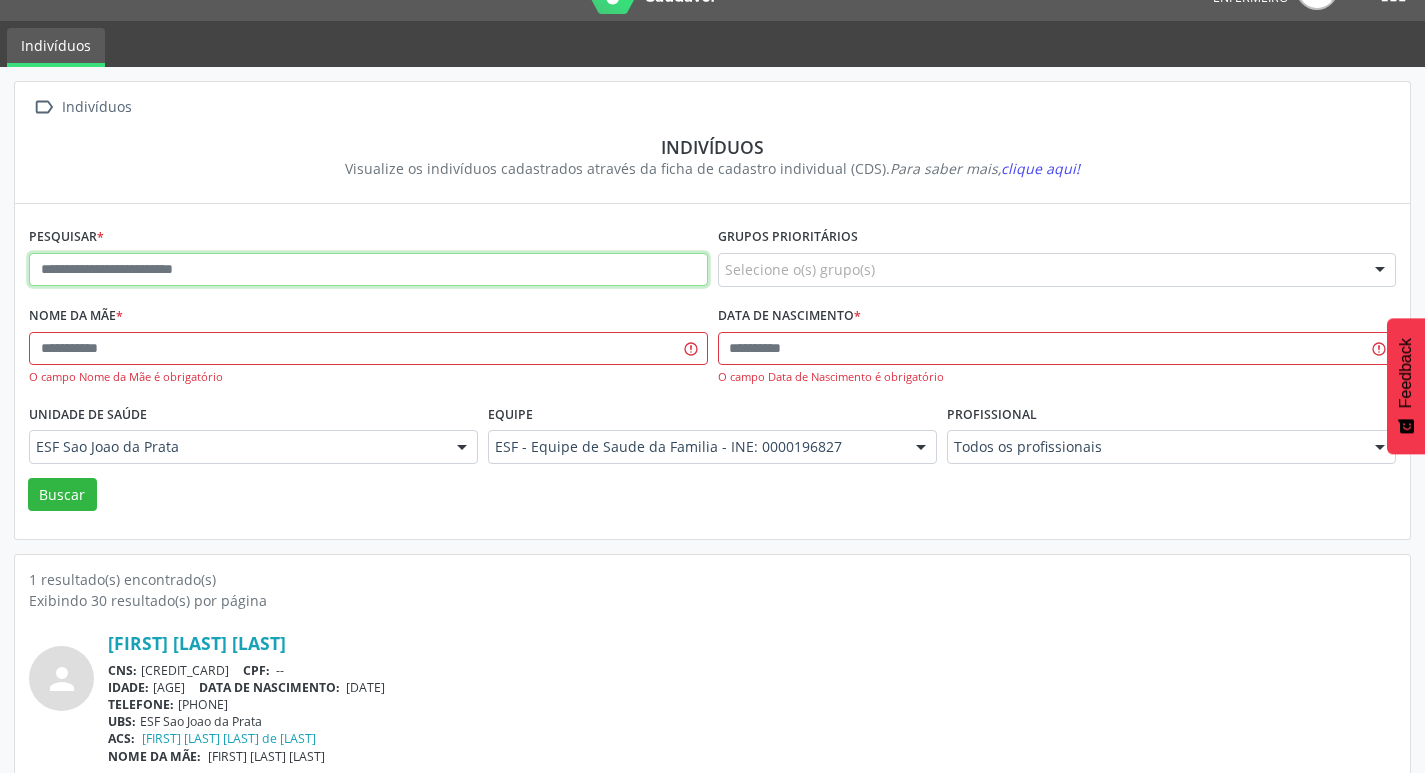 paste on "**********" 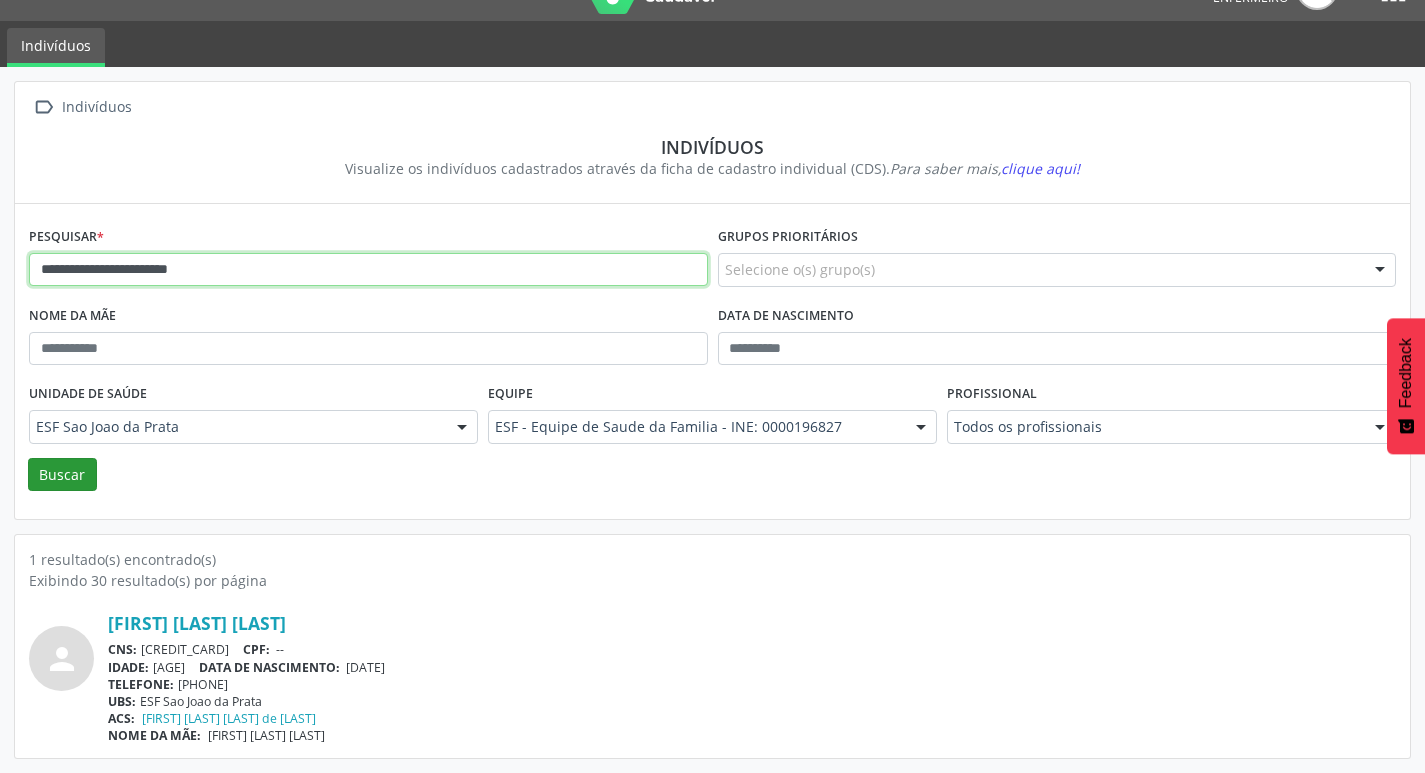 type on "**********" 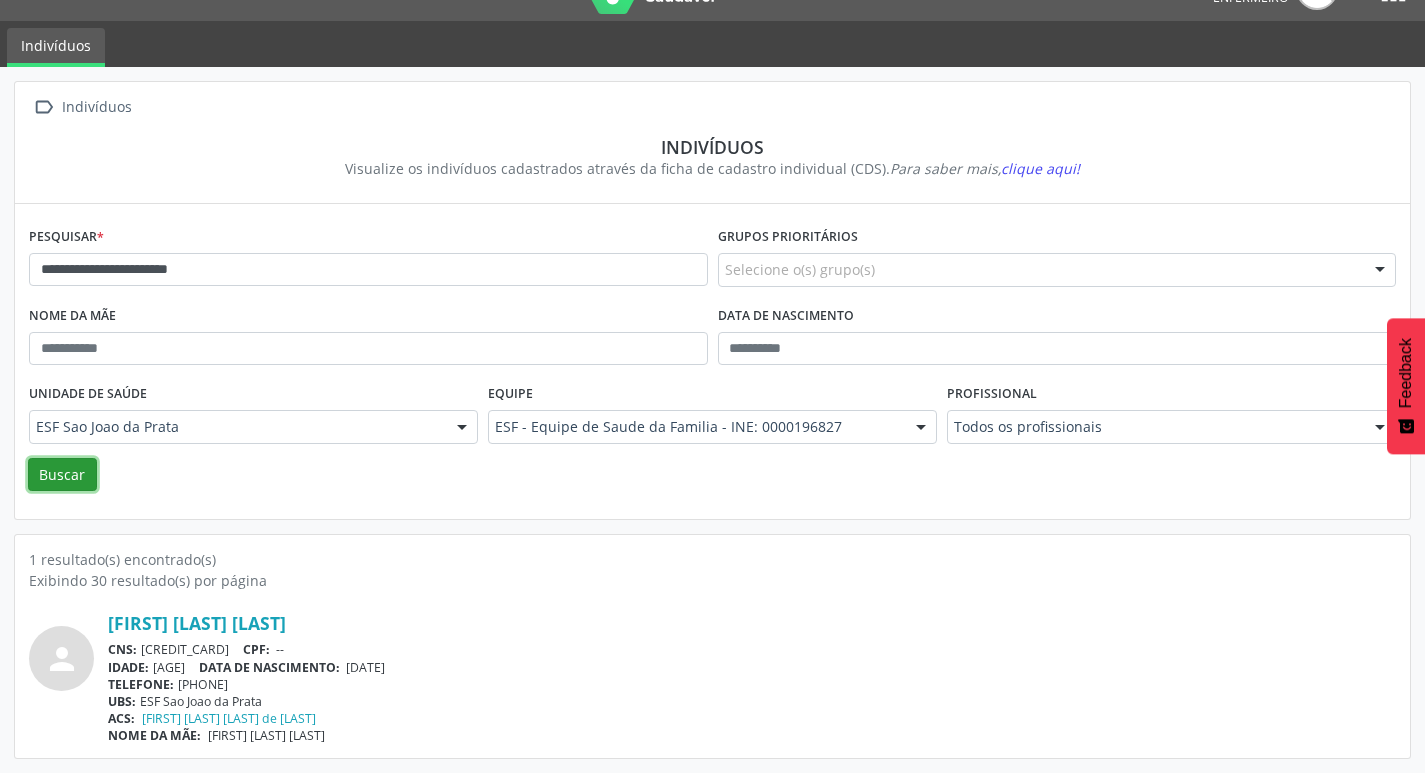 click on "Buscar" at bounding box center (62, 475) 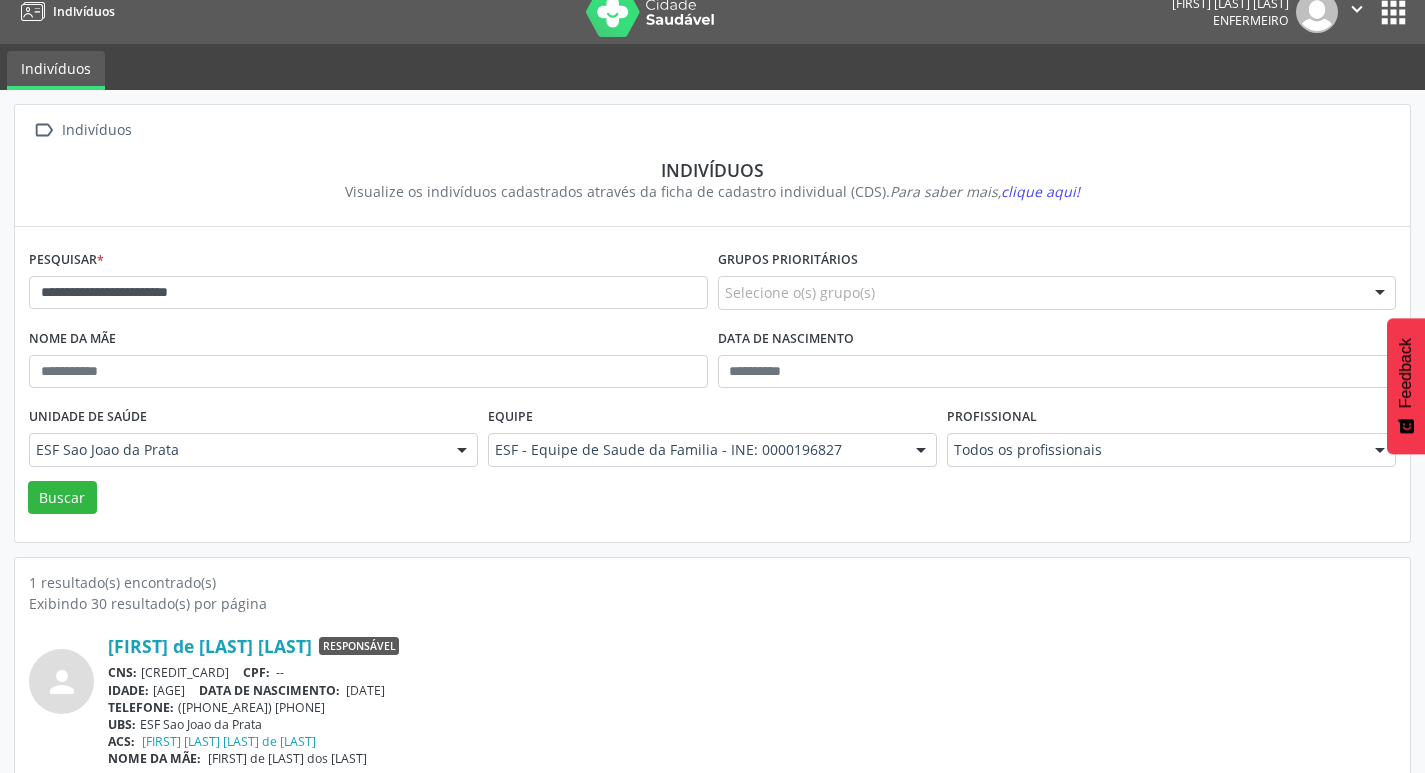 scroll, scrollTop: 0, scrollLeft: 0, axis: both 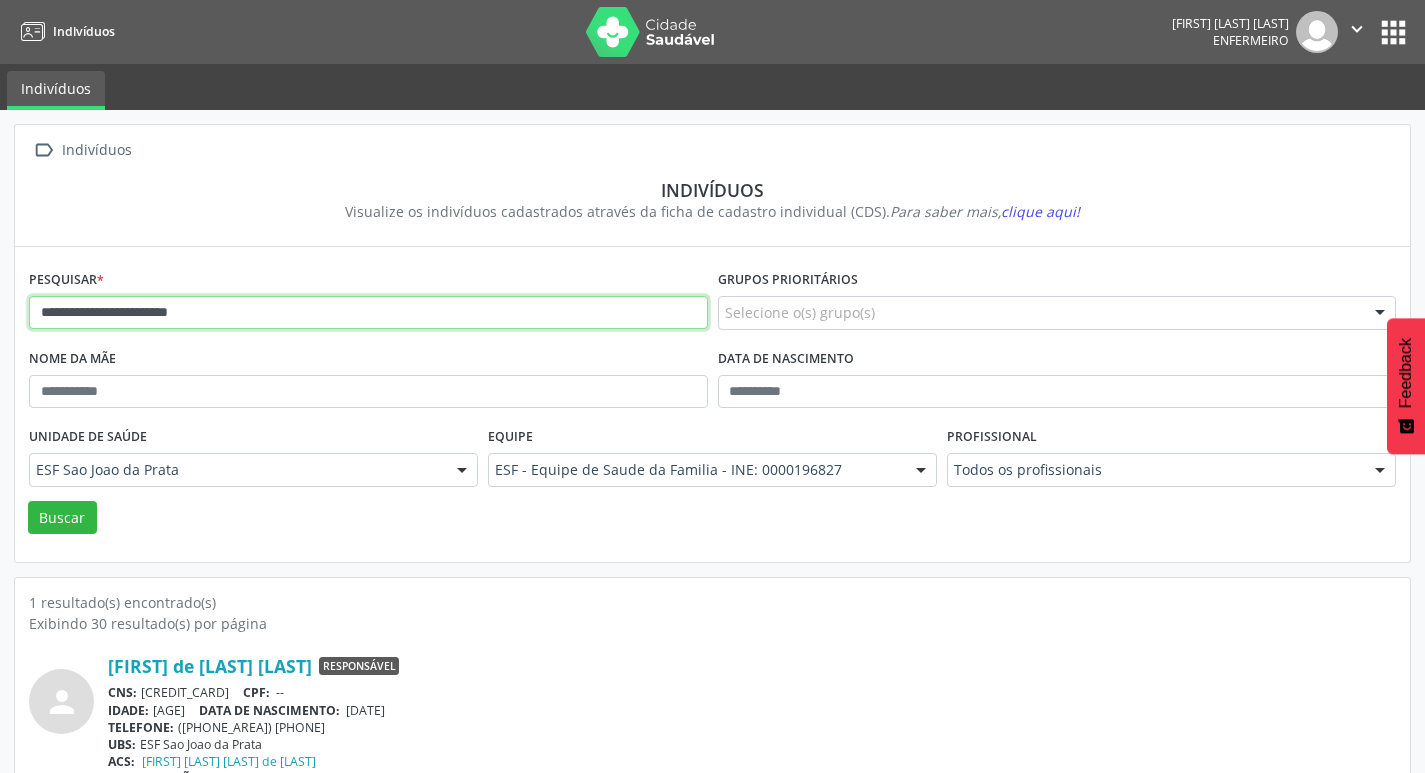 drag, startPoint x: 289, startPoint y: 318, endPoint x: 24, endPoint y: 294, distance: 266.08456 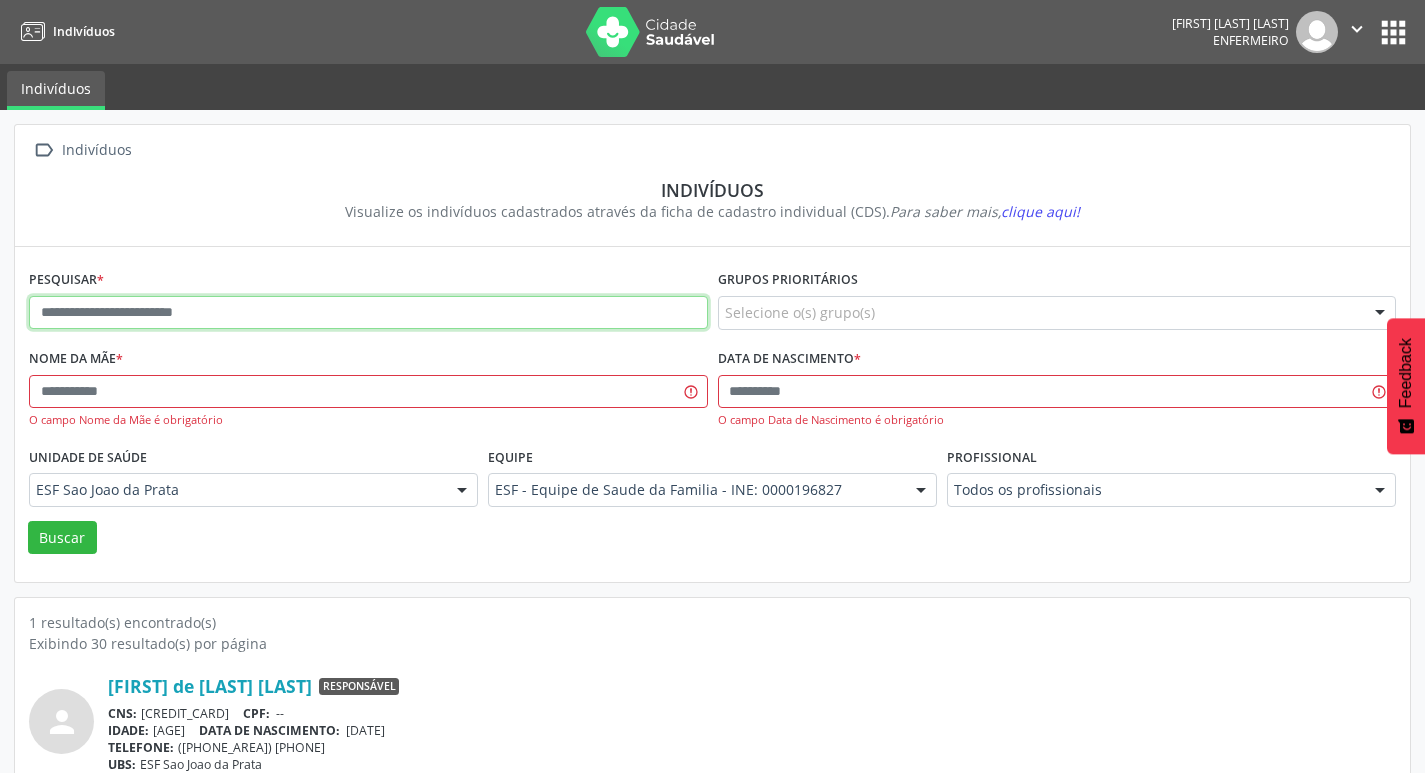 paste on "**********" 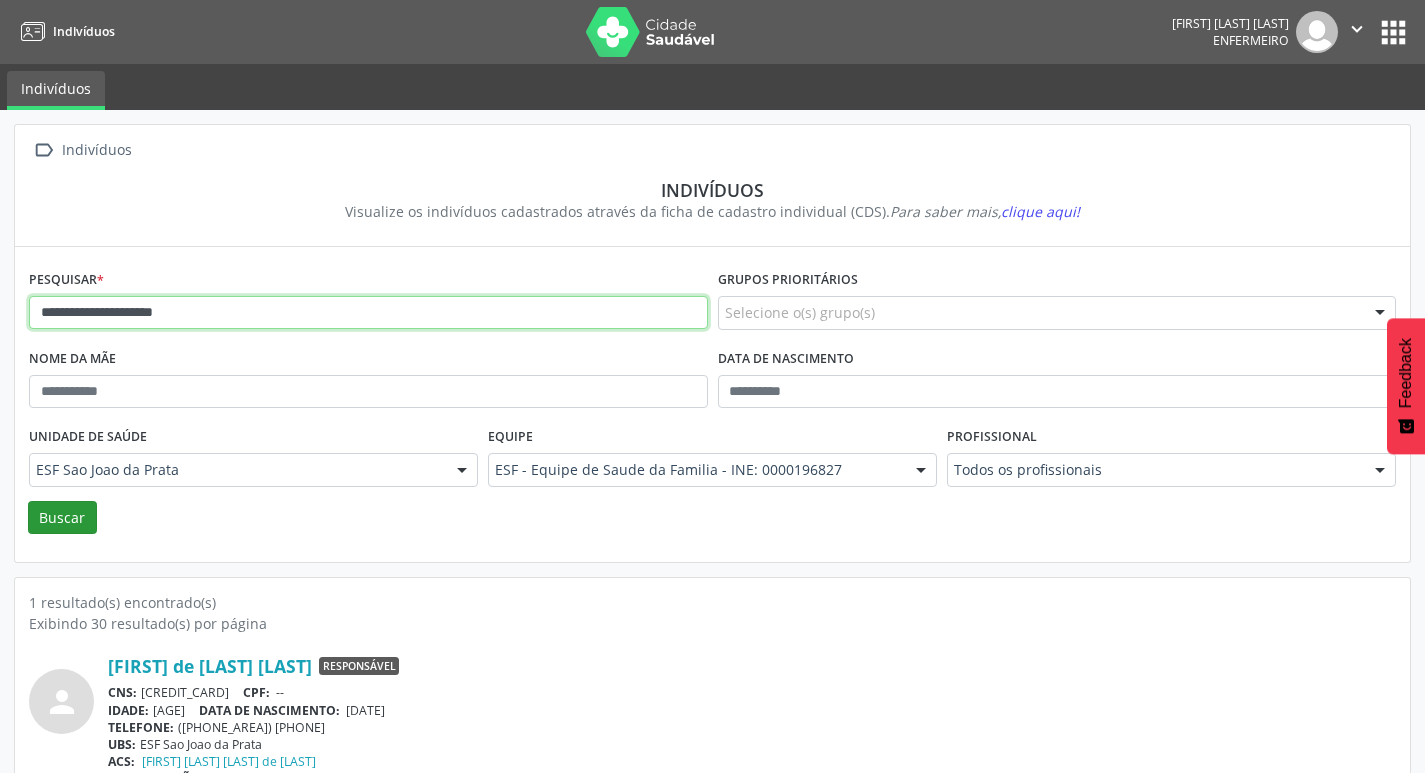 type on "**********" 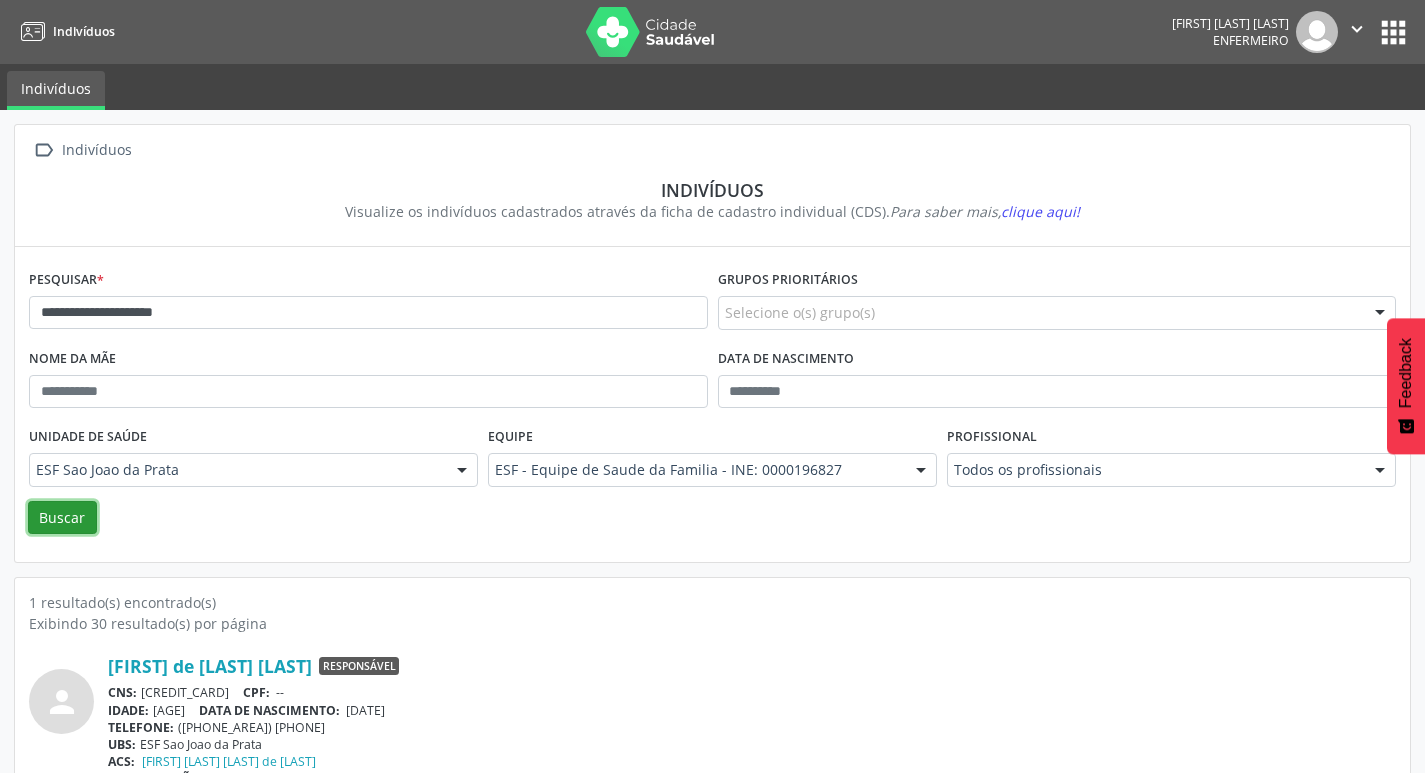 click on "Buscar" at bounding box center [62, 518] 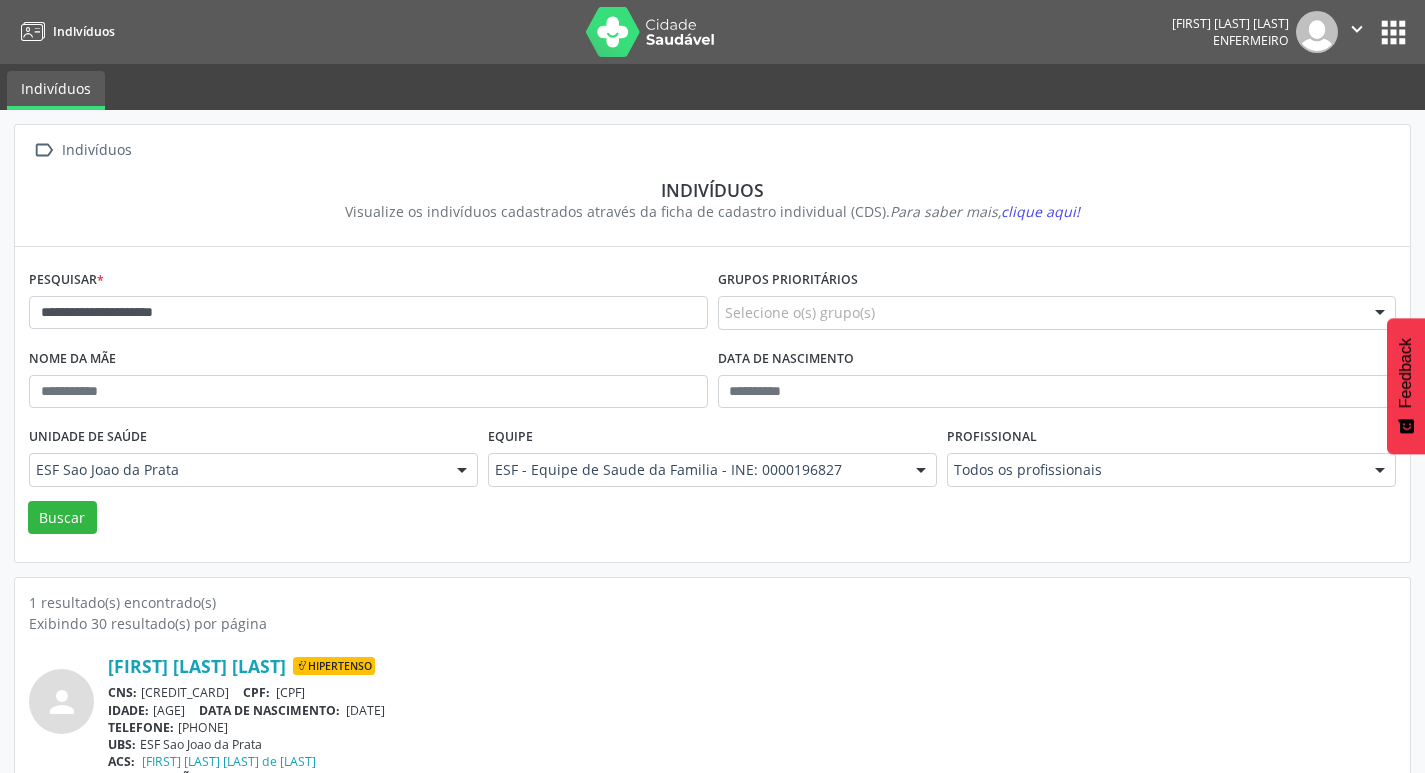 scroll, scrollTop: 43, scrollLeft: 0, axis: vertical 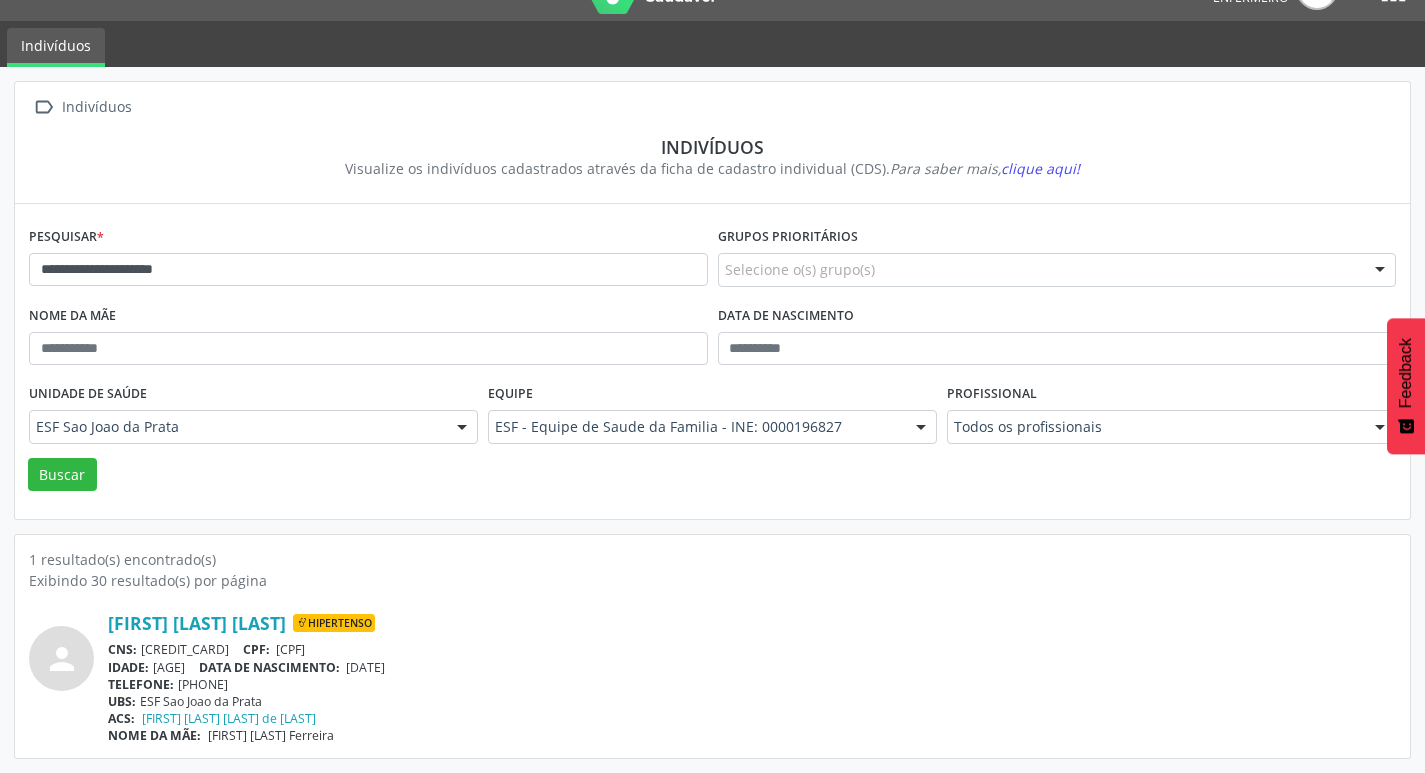 drag, startPoint x: 231, startPoint y: 293, endPoint x: 77, endPoint y: 260, distance: 157.49603 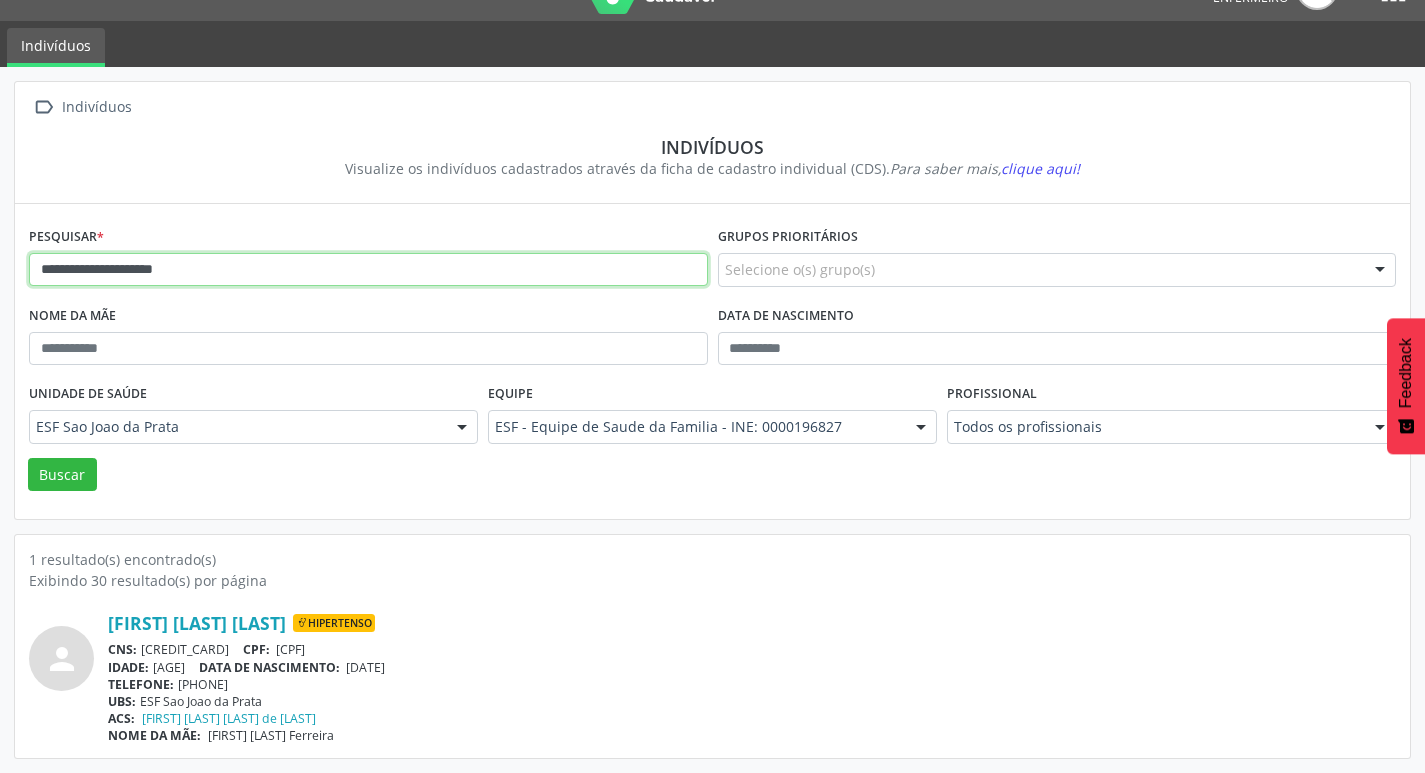 drag, startPoint x: 209, startPoint y: 272, endPoint x: 61, endPoint y: 275, distance: 148.0304 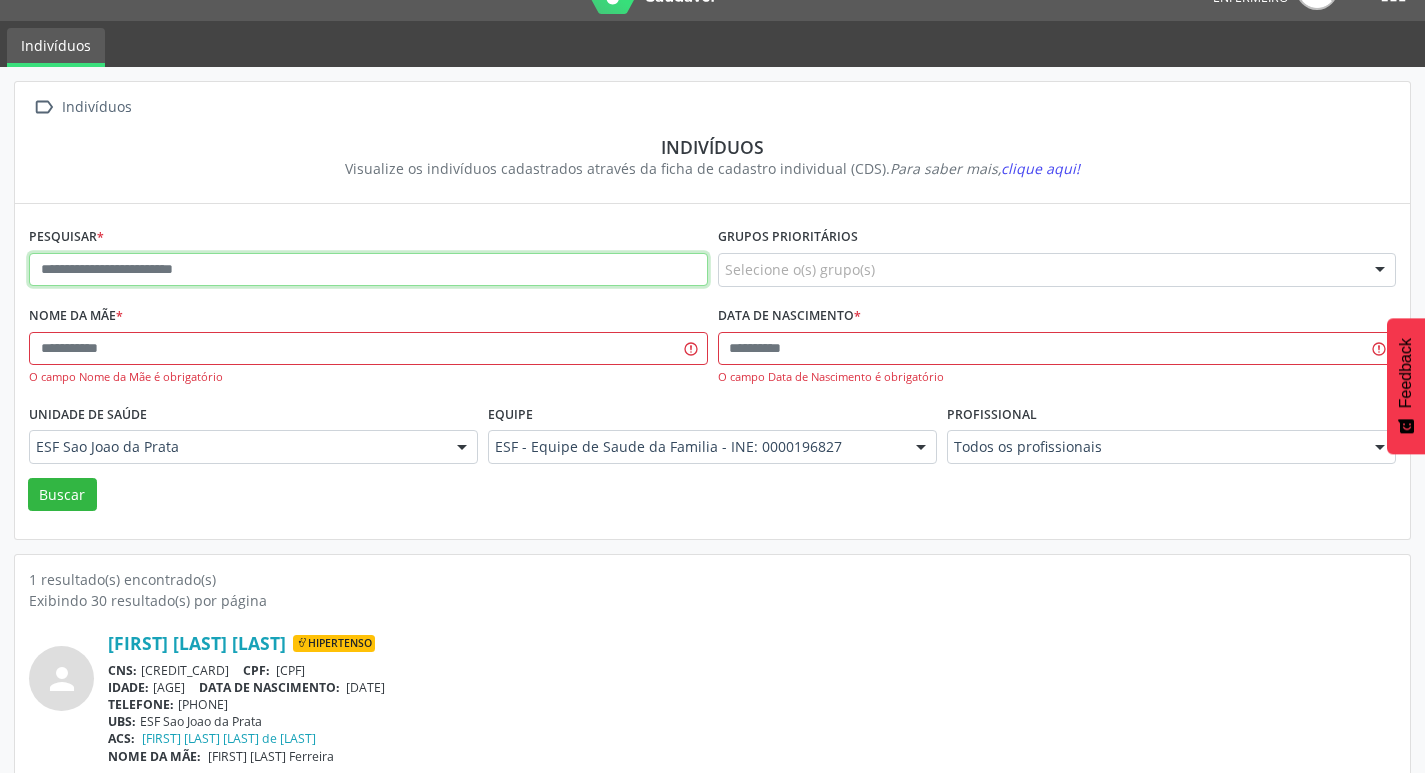 paste on "**********" 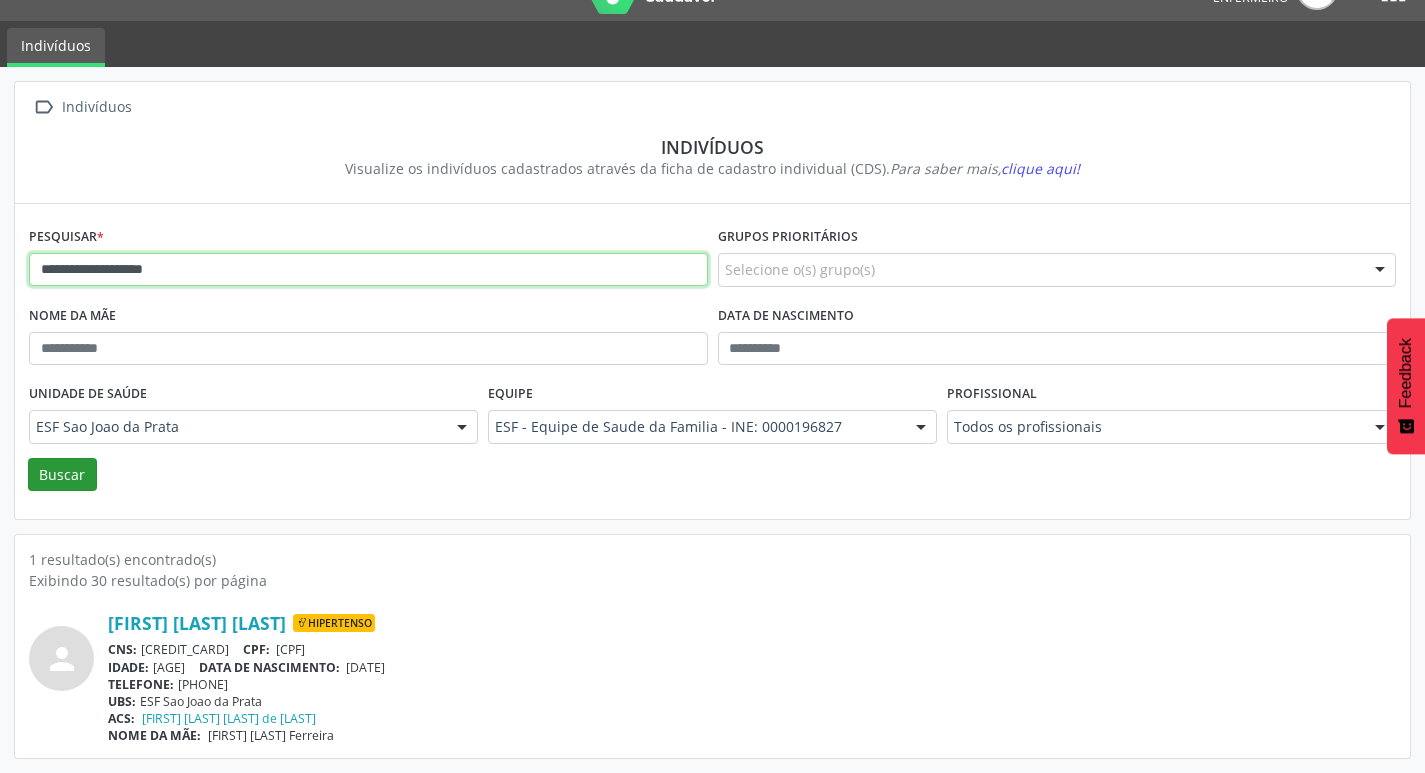 type on "**********" 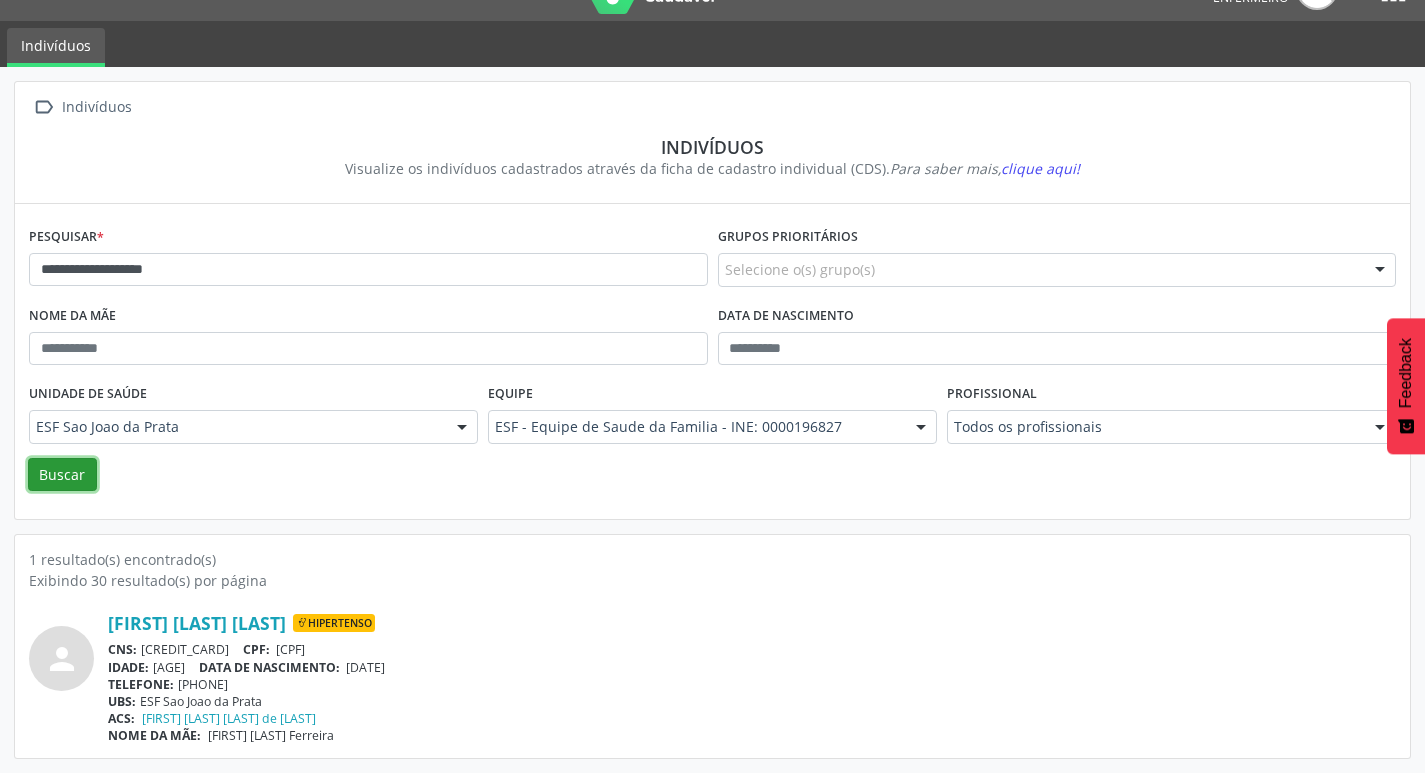 click on "Buscar" at bounding box center [62, 475] 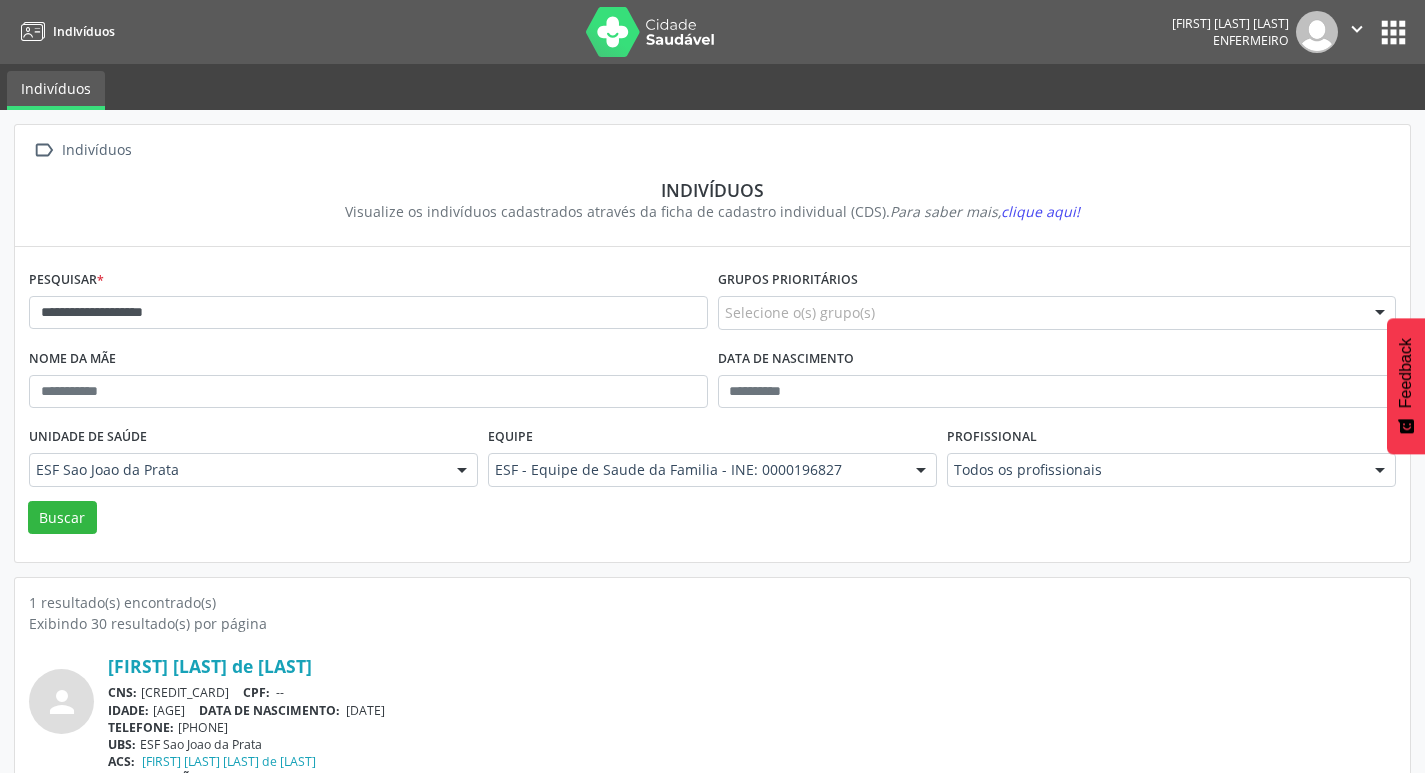 scroll, scrollTop: 43, scrollLeft: 0, axis: vertical 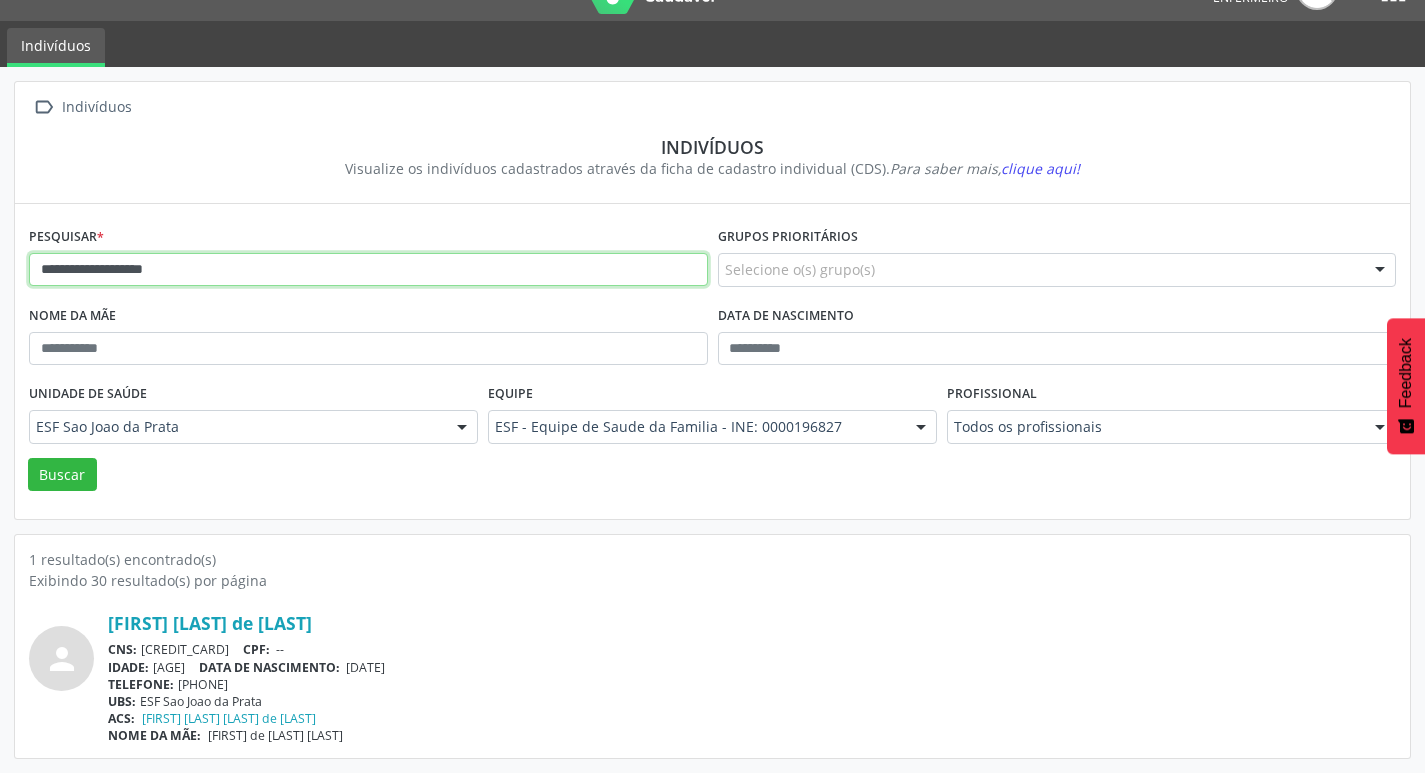 drag, startPoint x: 228, startPoint y: 258, endPoint x: 35, endPoint y: 271, distance: 193.43733 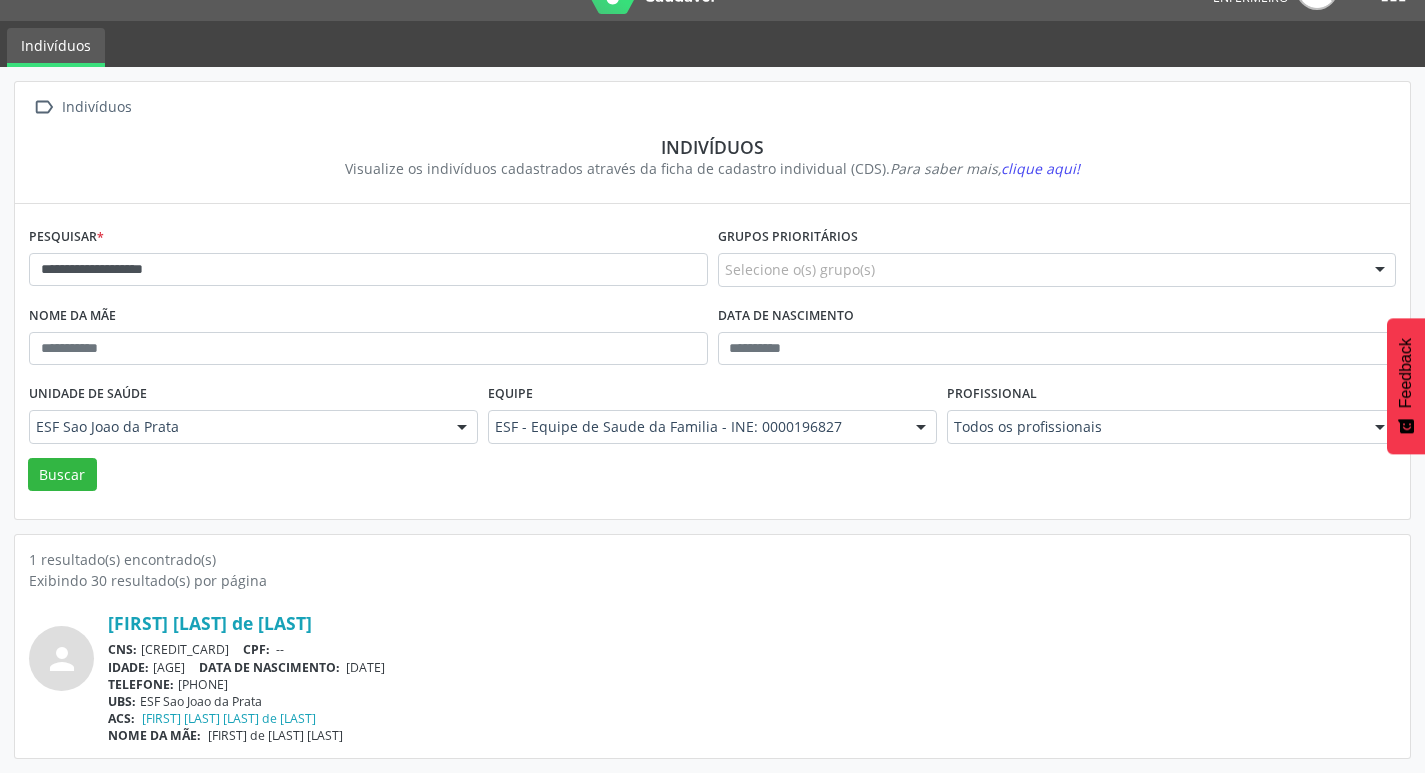 scroll, scrollTop: 0, scrollLeft: 0, axis: both 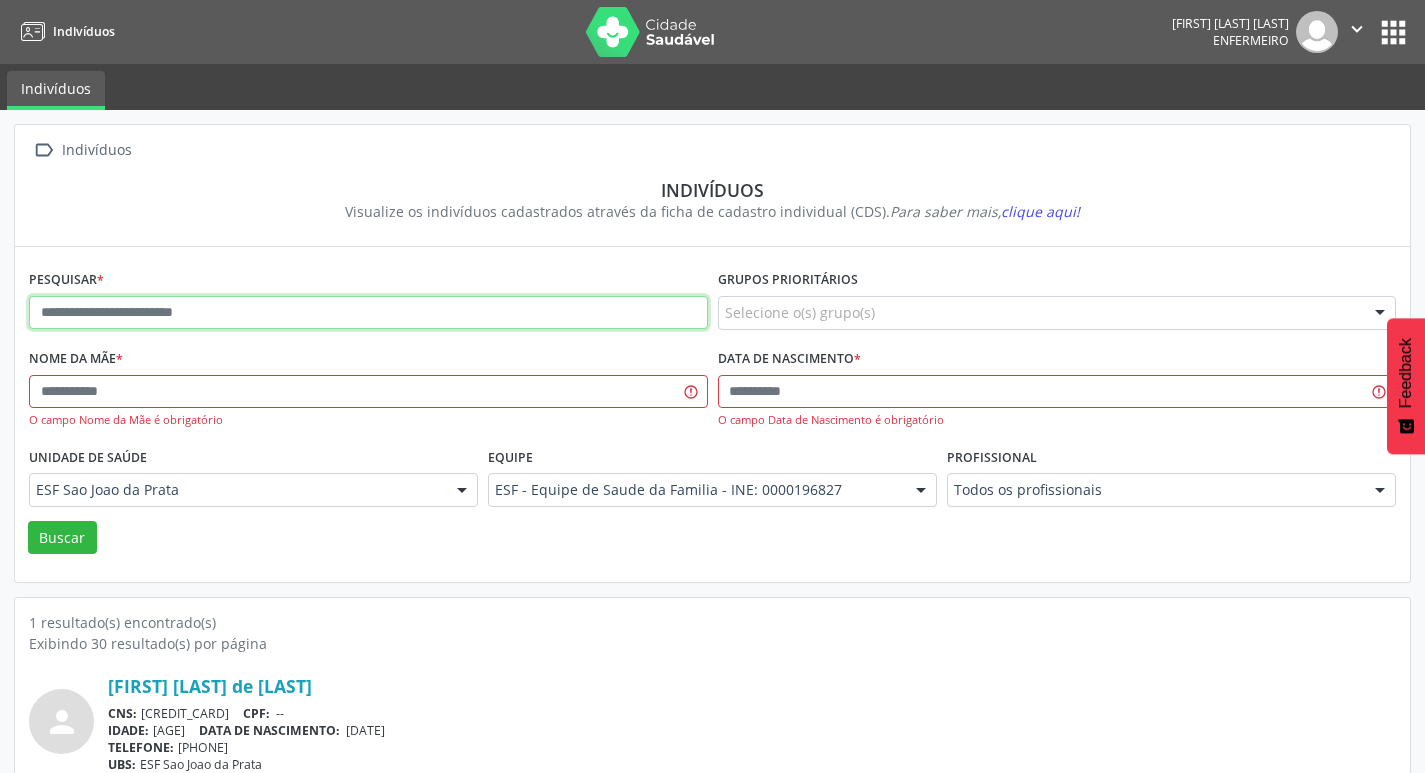 paste on "**********" 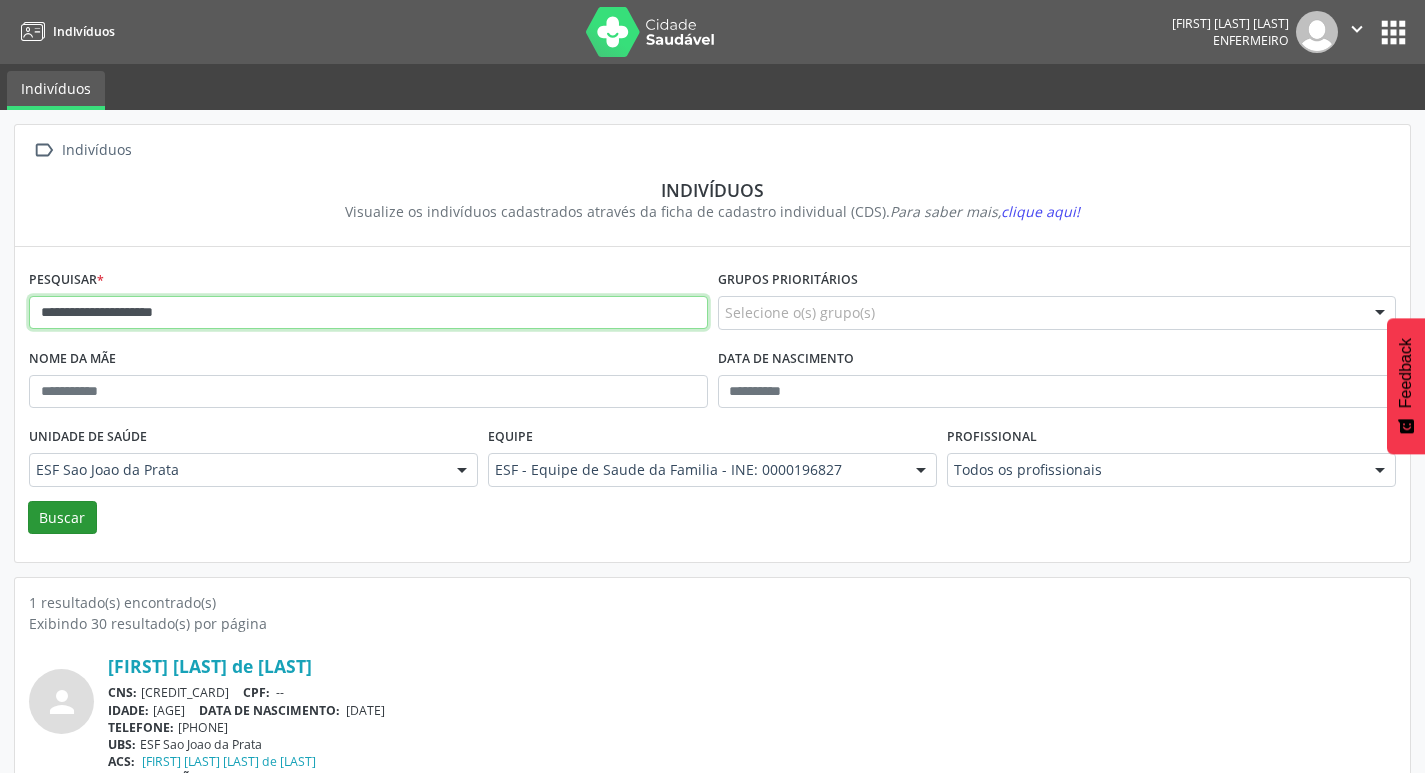 type on "**********" 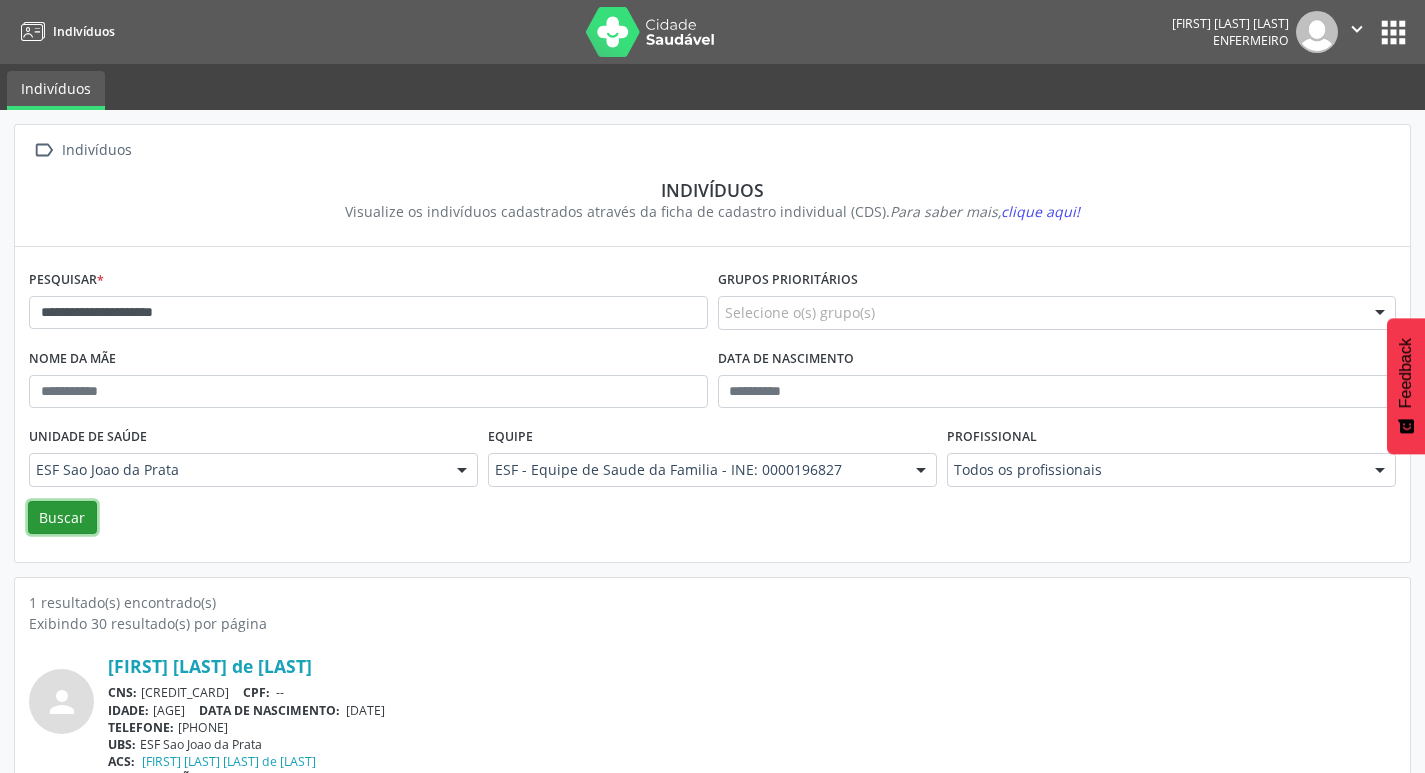 click on "Buscar" at bounding box center (62, 518) 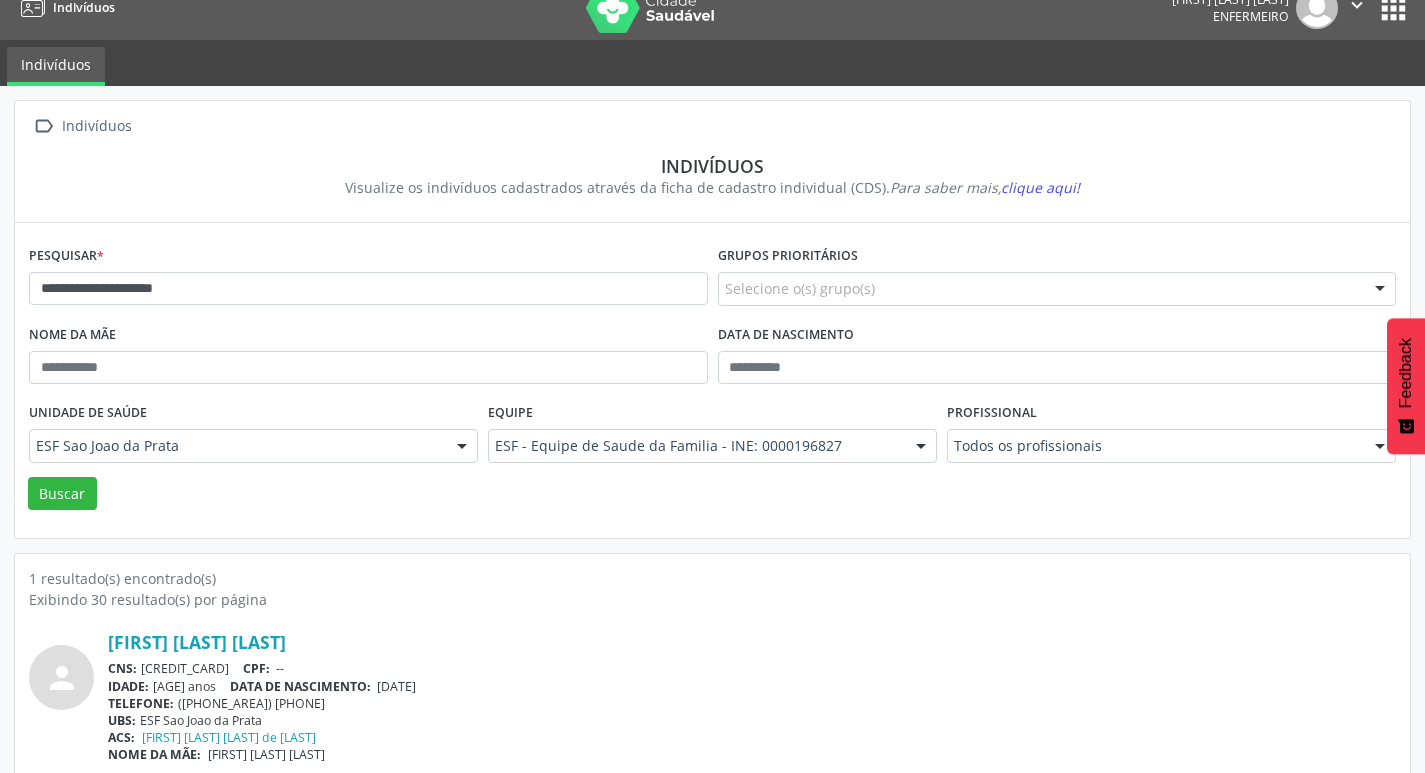 scroll, scrollTop: 43, scrollLeft: 0, axis: vertical 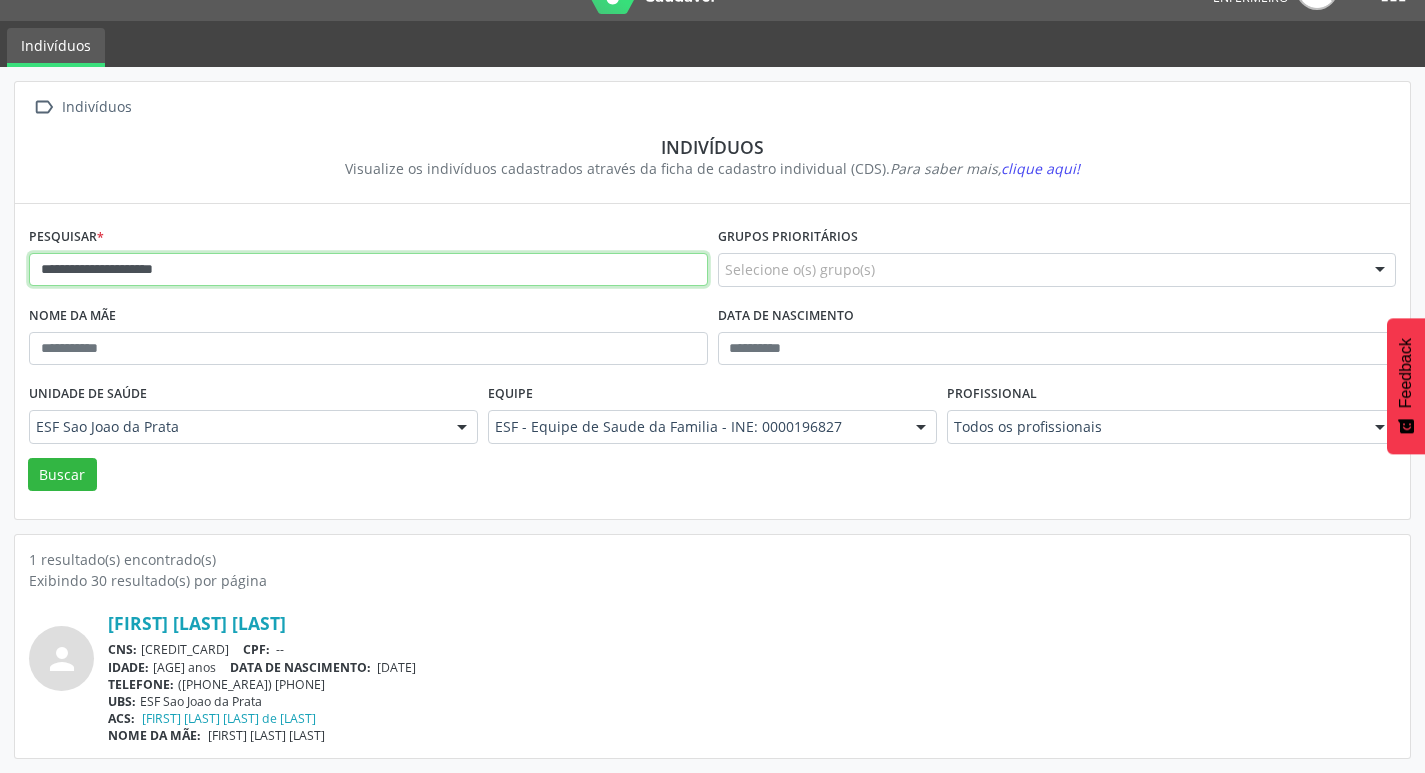 drag, startPoint x: 210, startPoint y: 272, endPoint x: 0, endPoint y: 276, distance: 210.03809 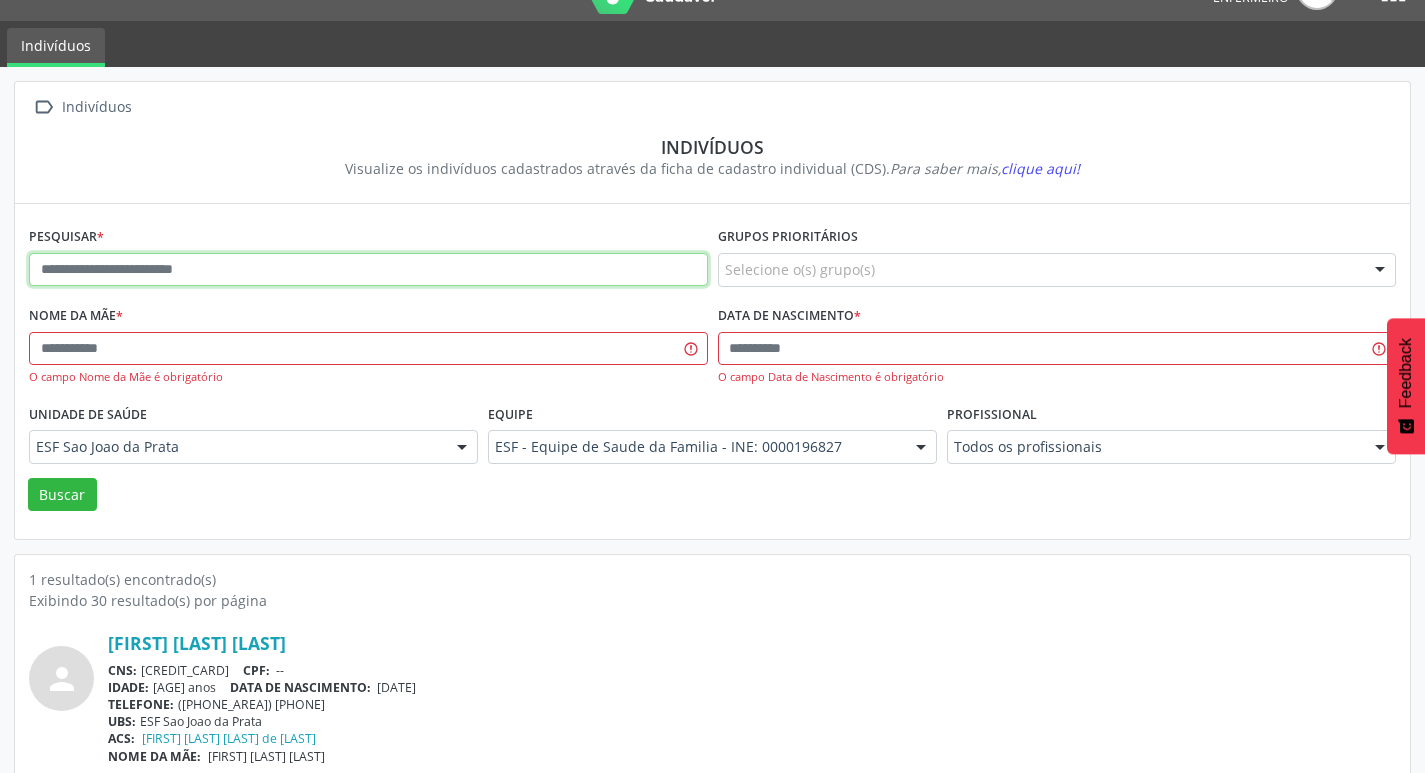 paste on "**********" 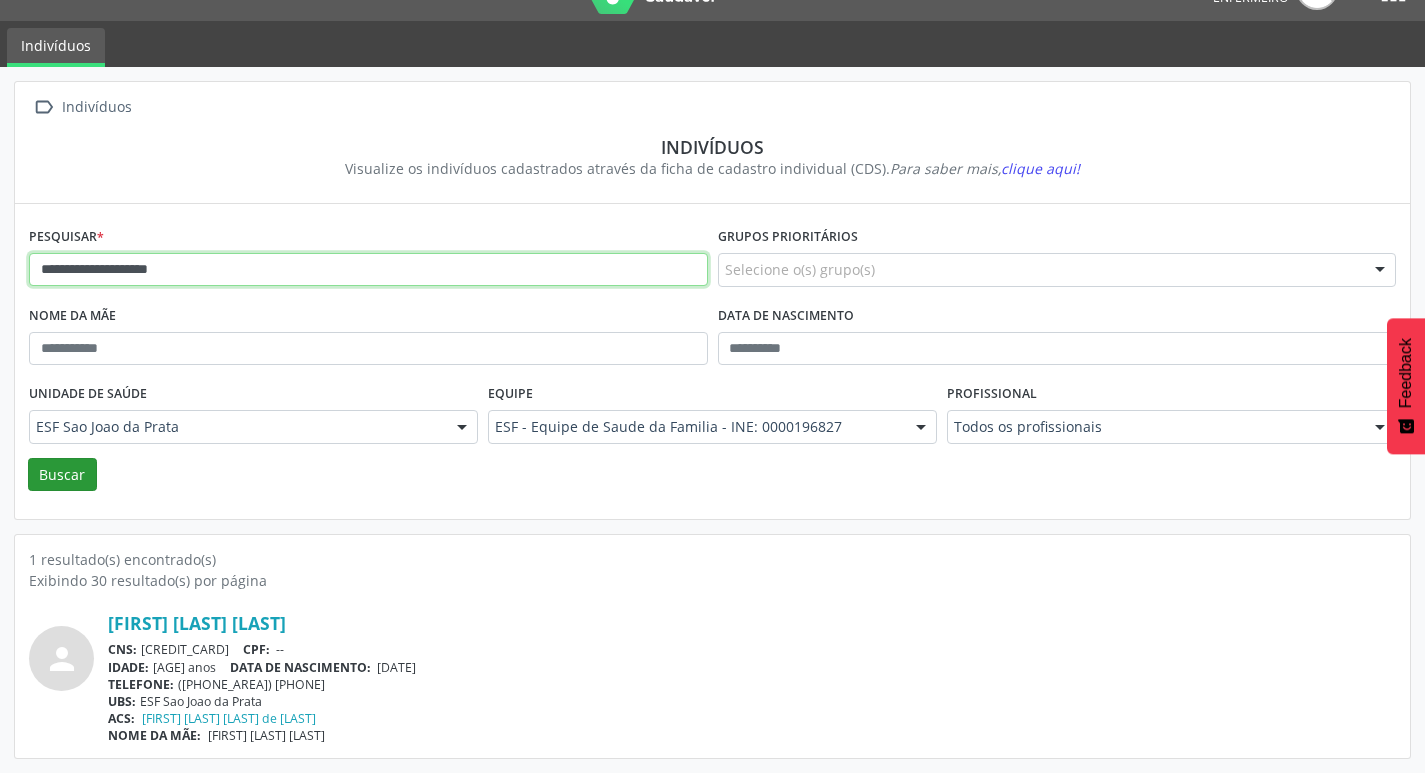 type on "**********" 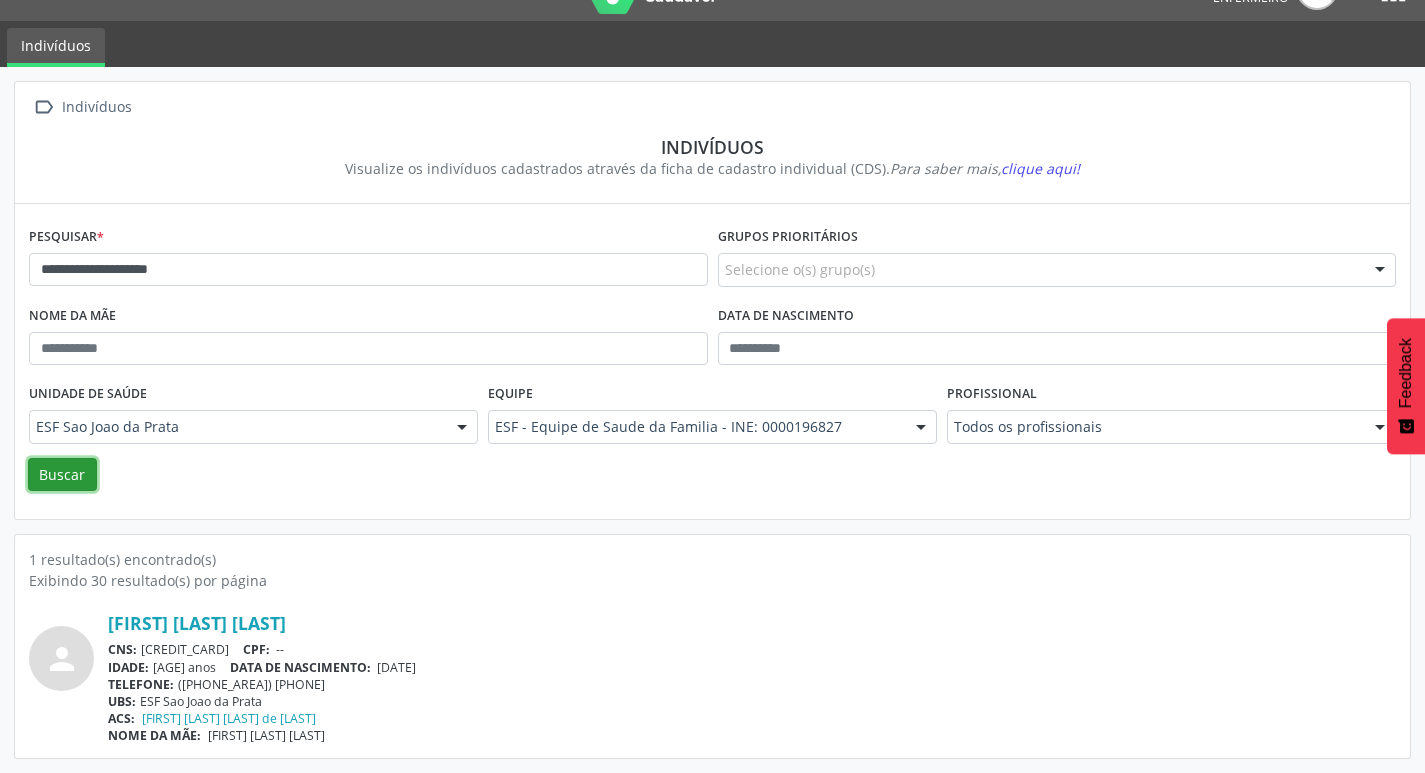 click on "Buscar" at bounding box center (62, 475) 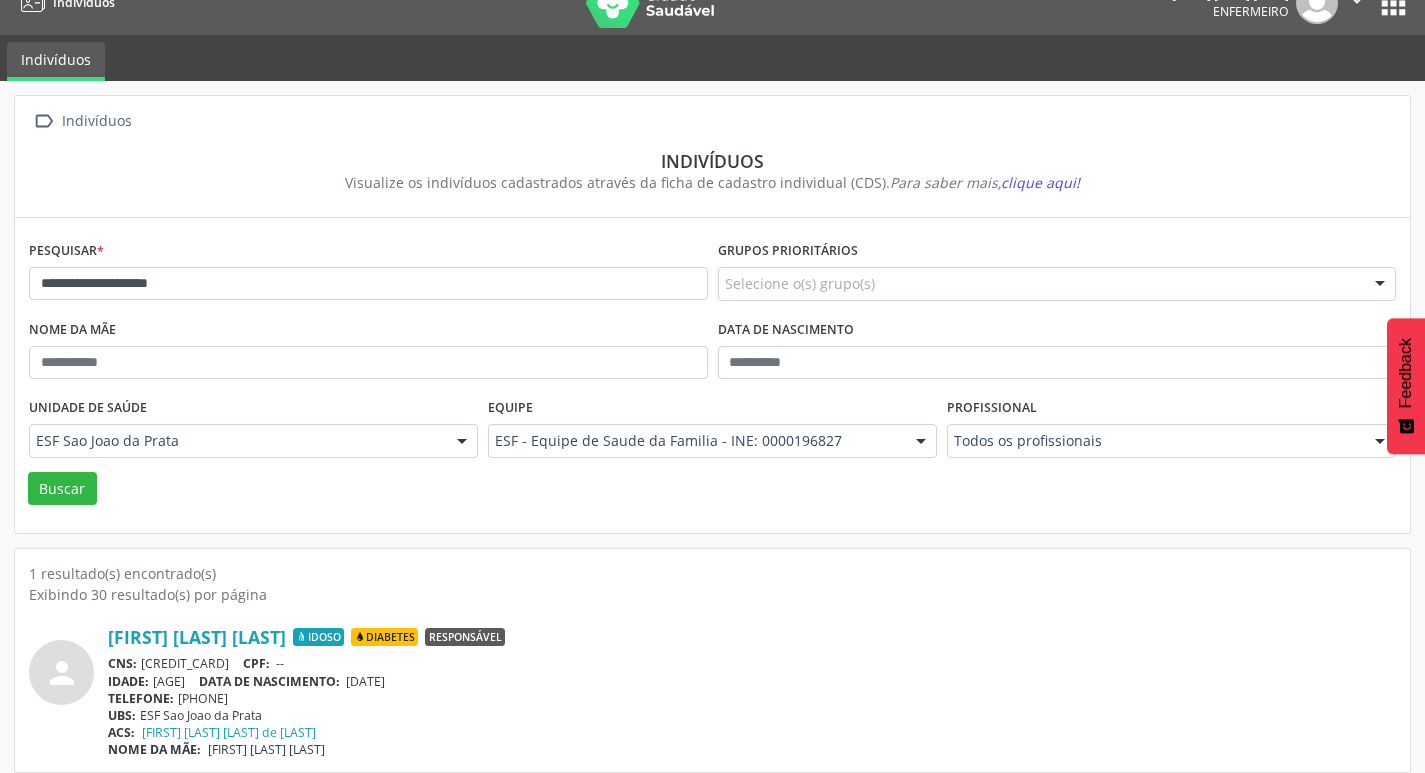 scroll, scrollTop: 43, scrollLeft: 0, axis: vertical 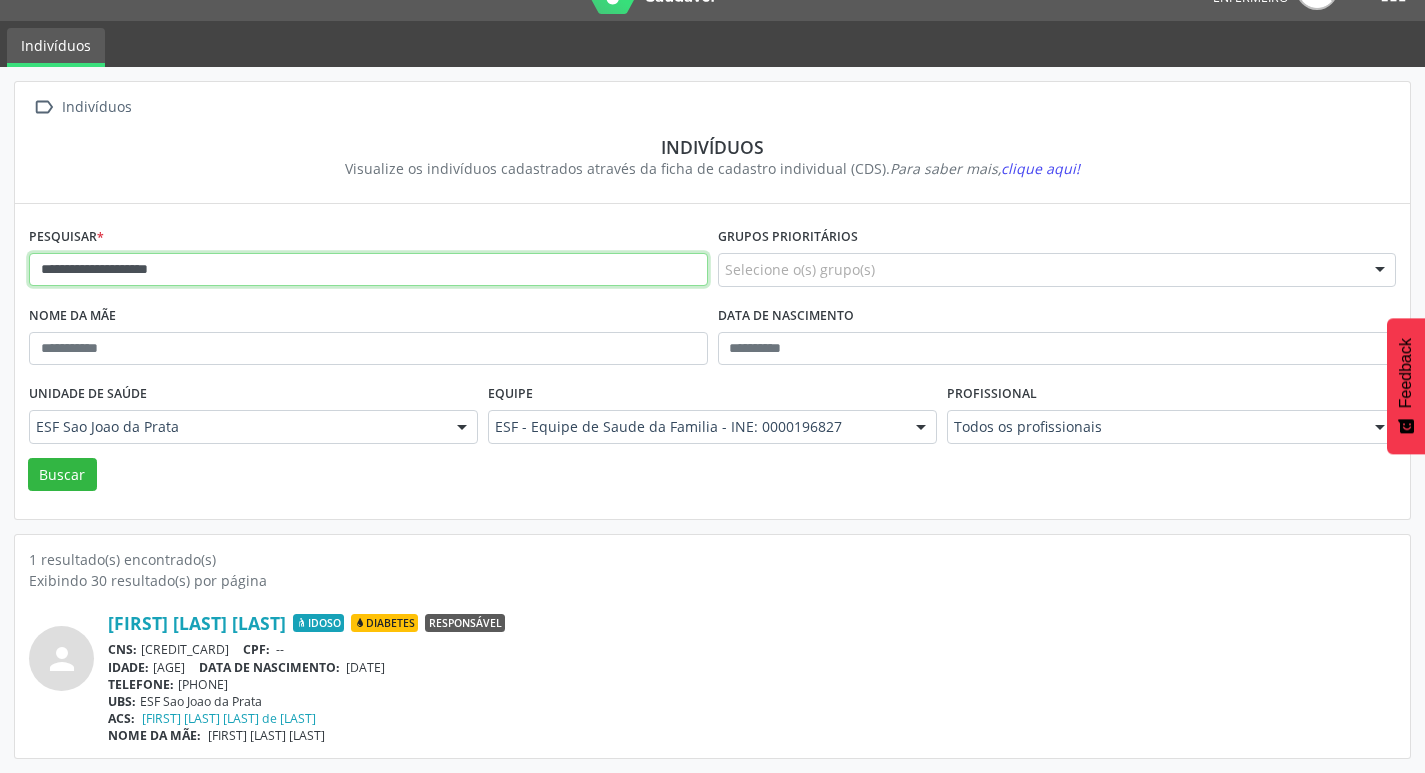 drag, startPoint x: 239, startPoint y: 276, endPoint x: 0, endPoint y: 282, distance: 239.0753 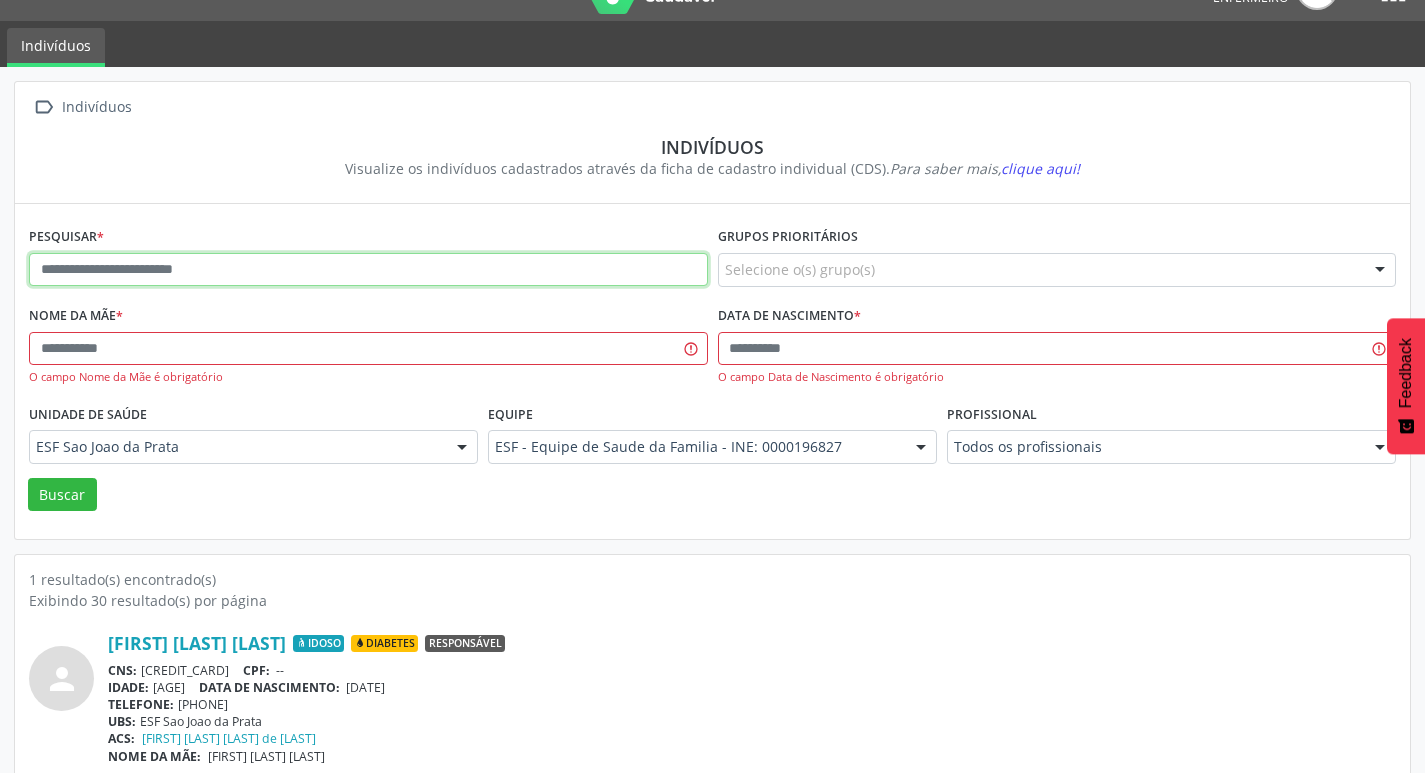 paste on "**********" 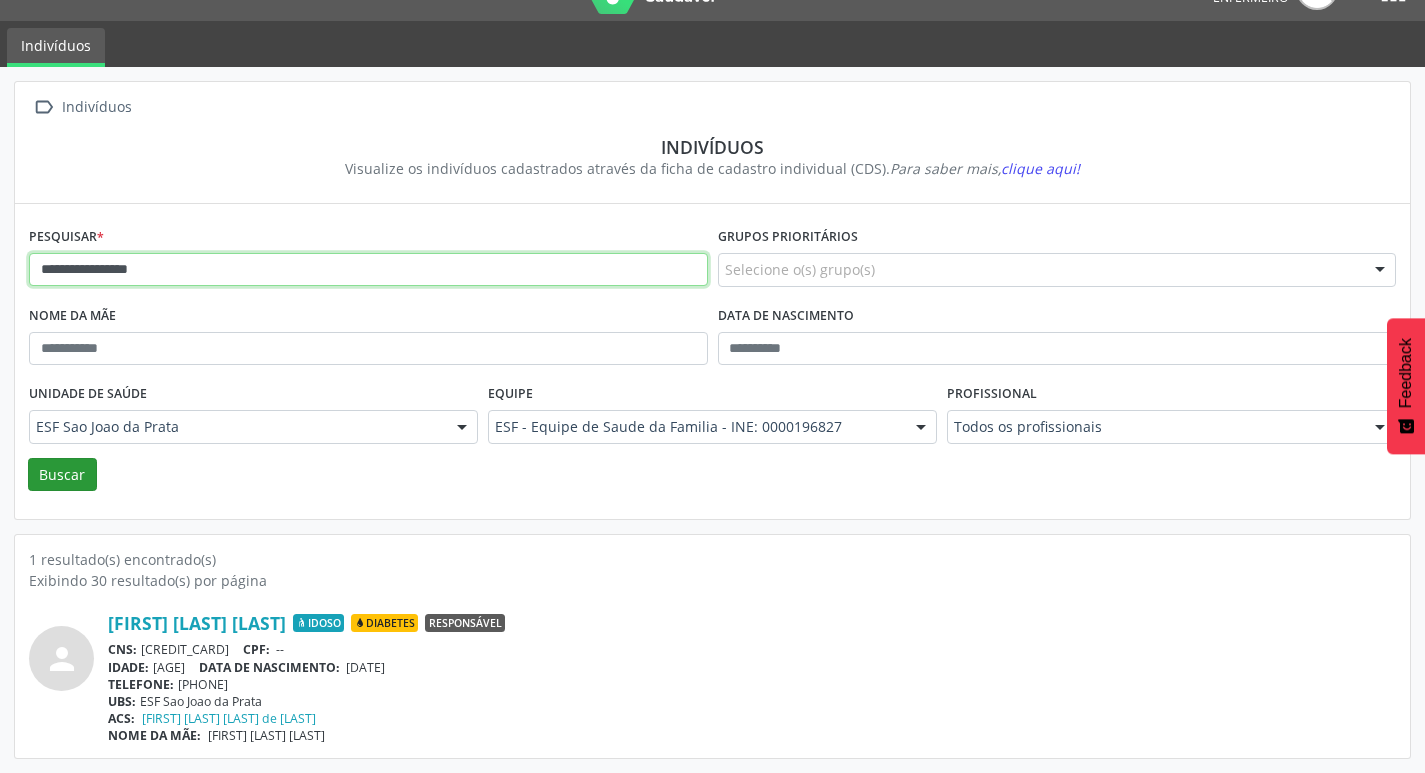 type on "**********" 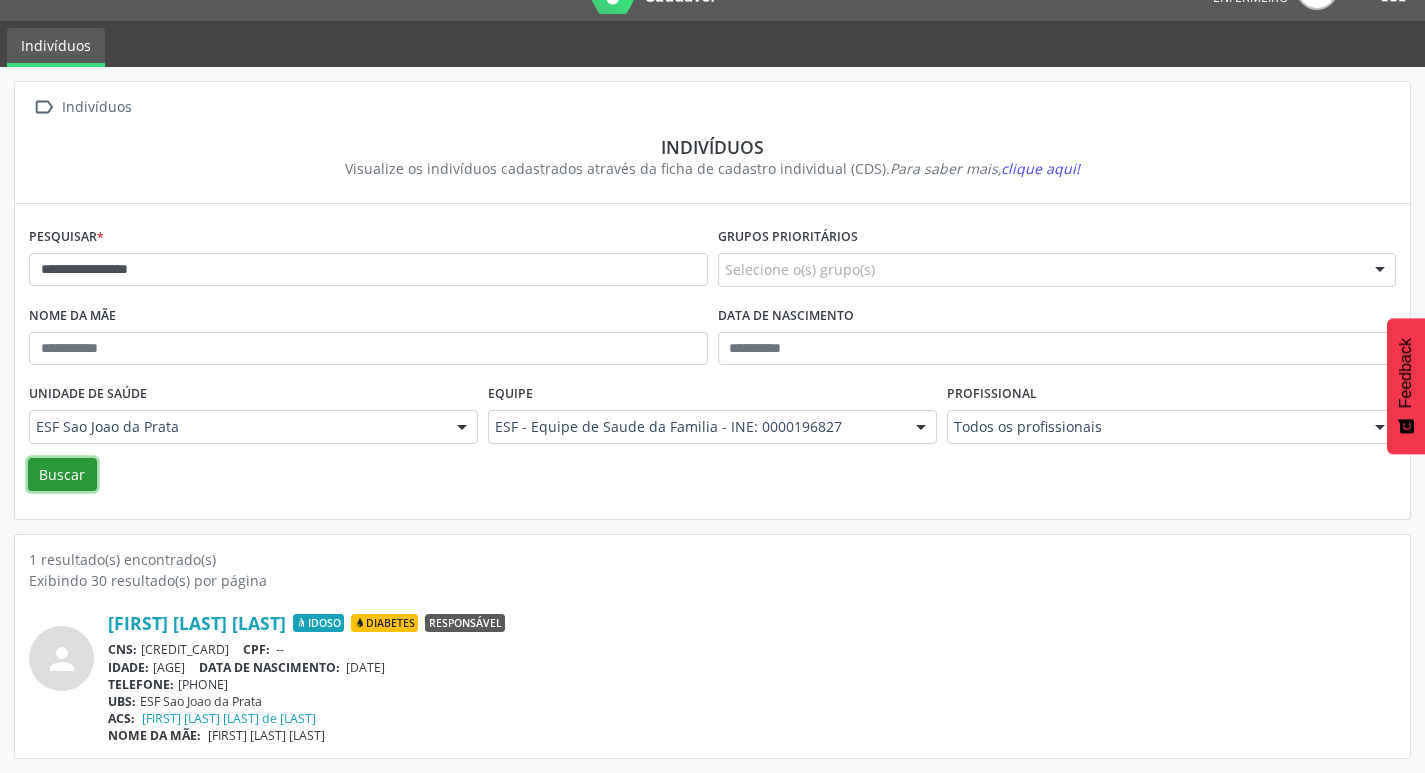 click on "Buscar" at bounding box center [62, 475] 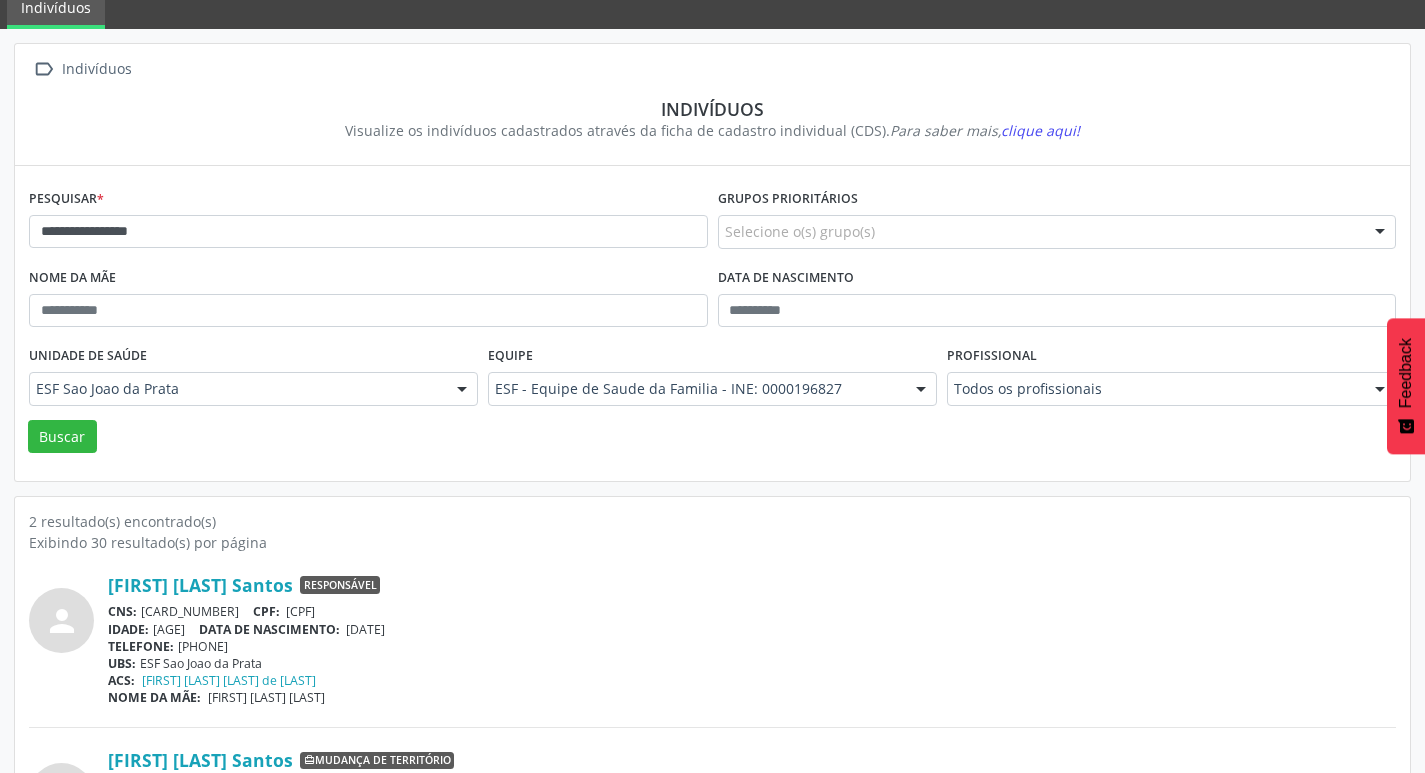 scroll, scrollTop: 219, scrollLeft: 0, axis: vertical 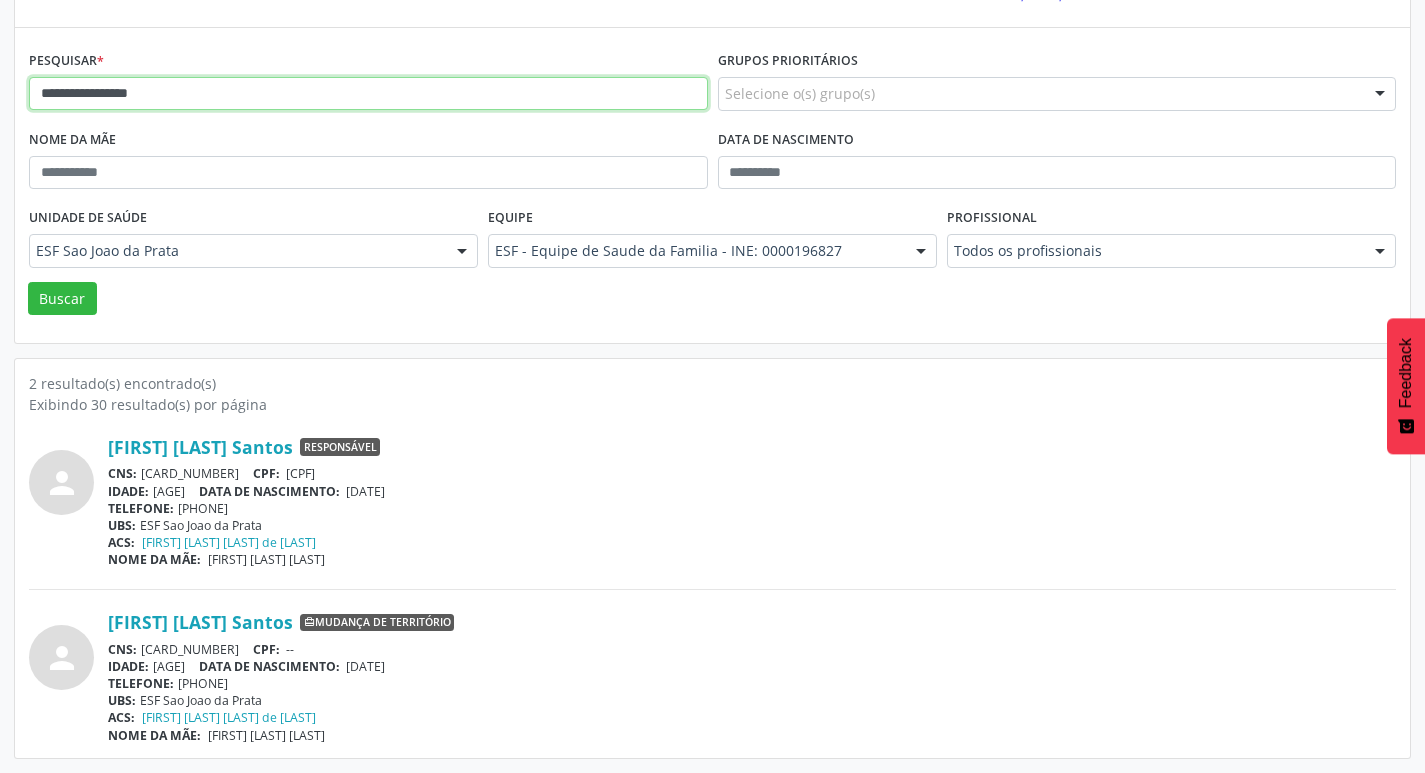 drag, startPoint x: 41, startPoint y: 87, endPoint x: 284, endPoint y: 90, distance: 243.01852 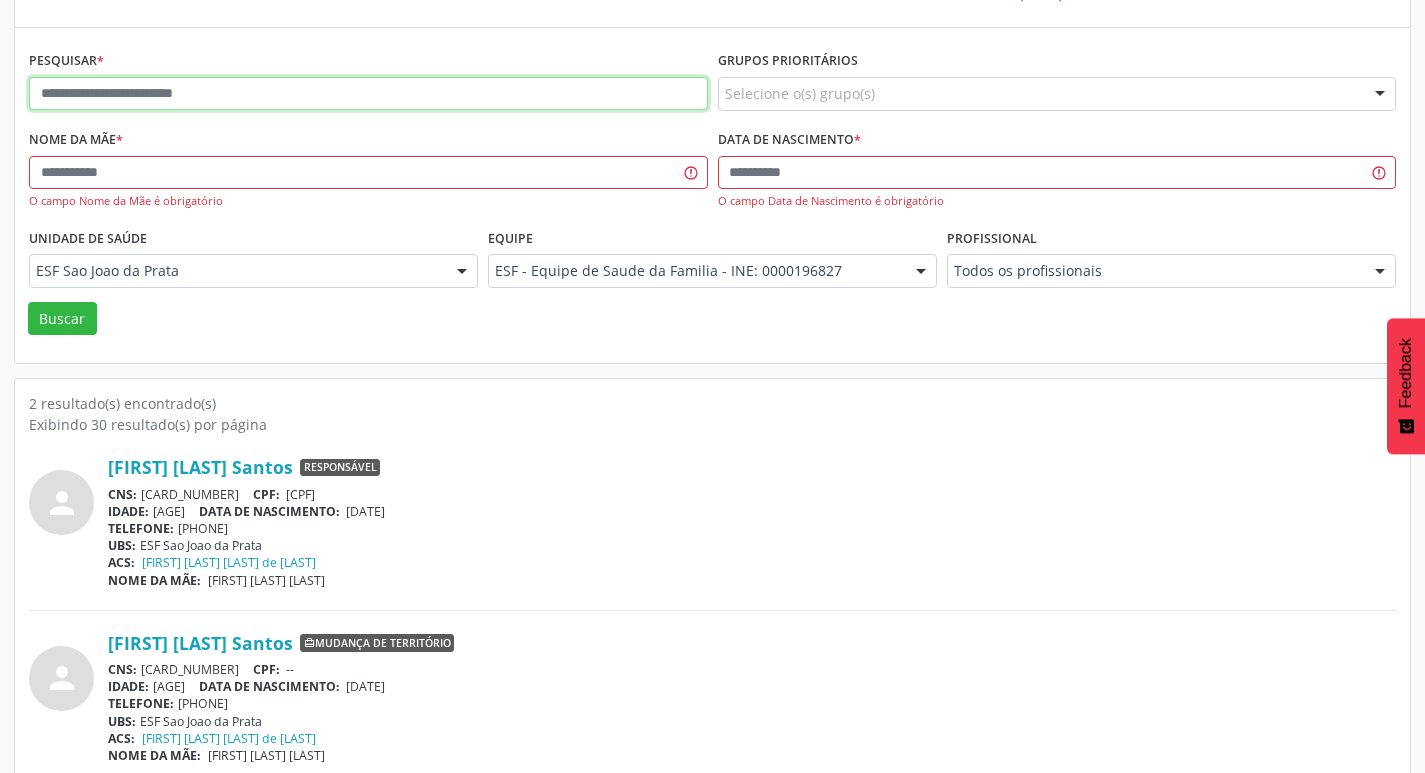 drag, startPoint x: 259, startPoint y: 116, endPoint x: 258, endPoint y: 88, distance: 28.01785 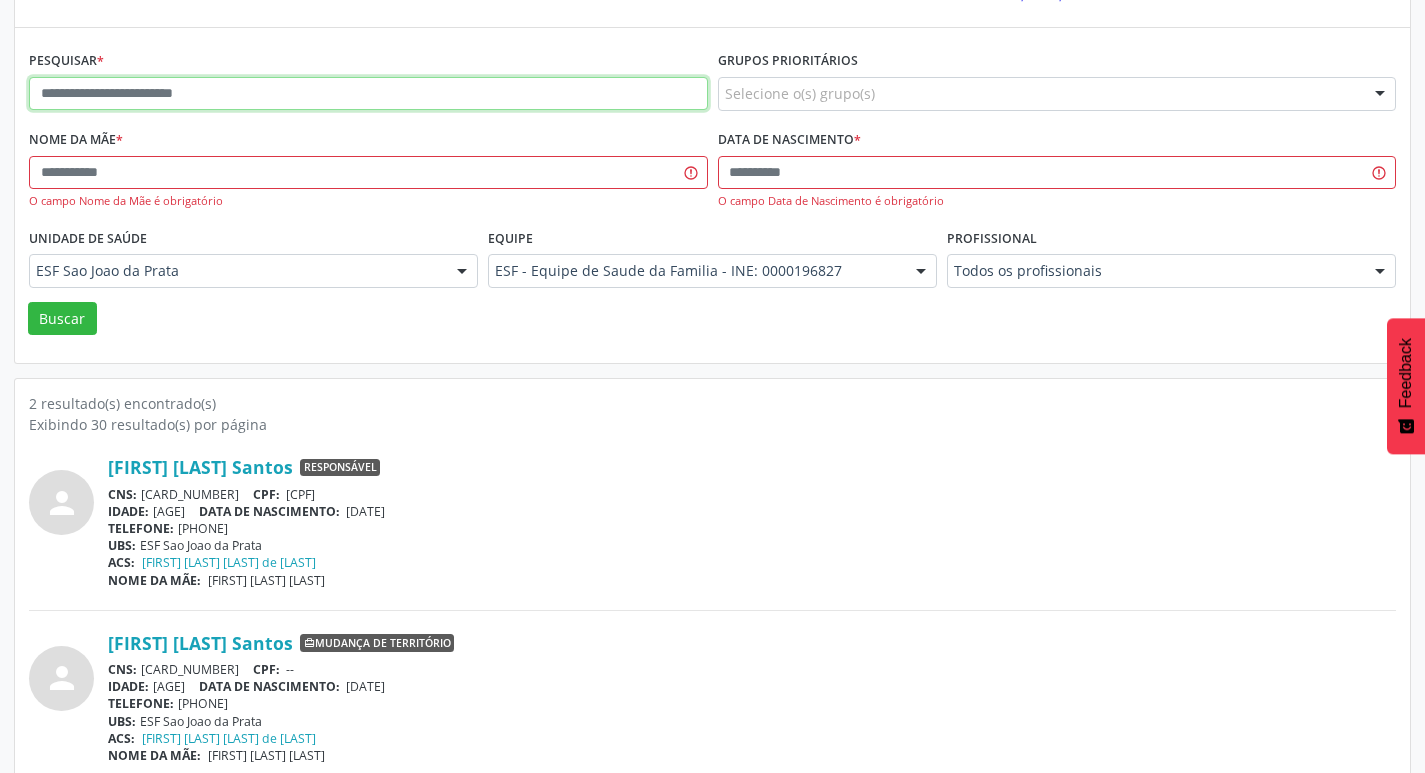 paste on "**********" 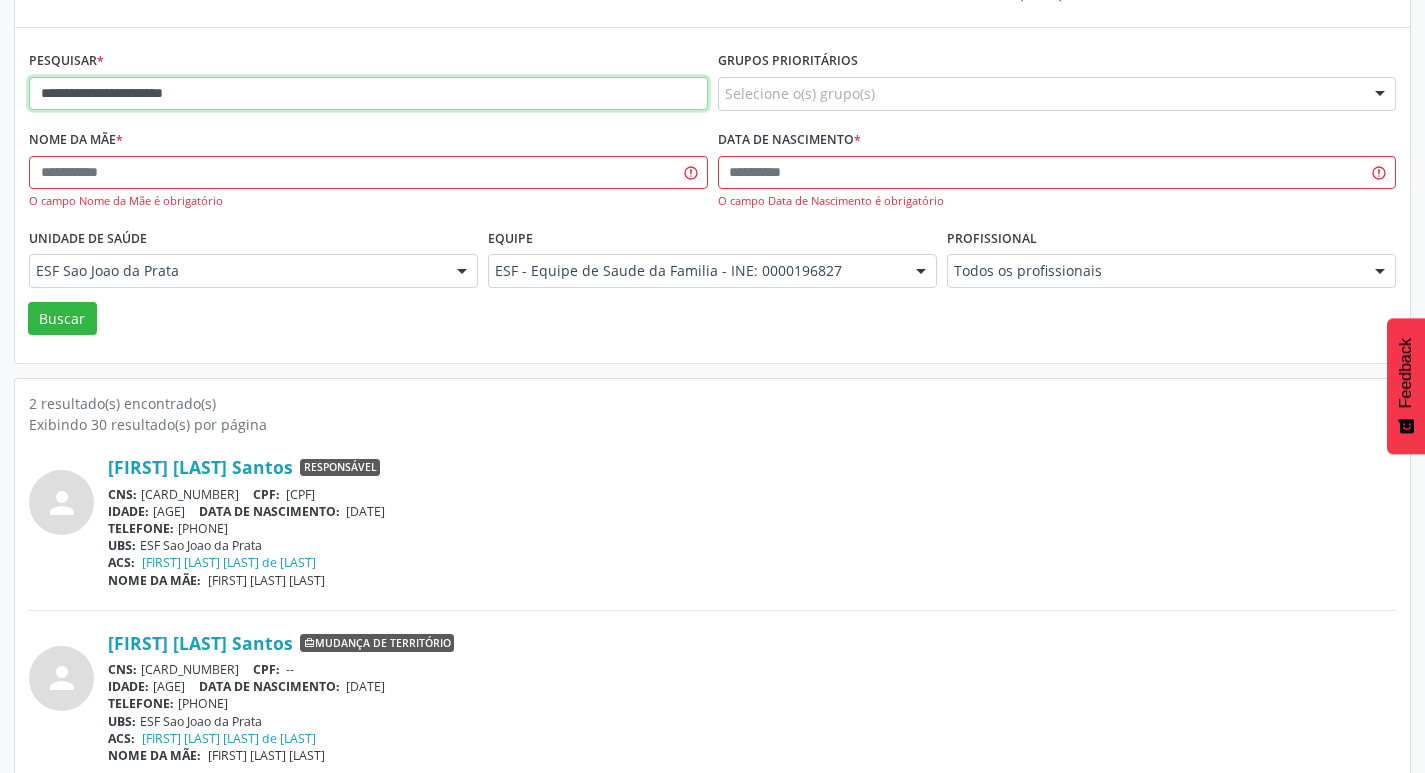 type on "**********" 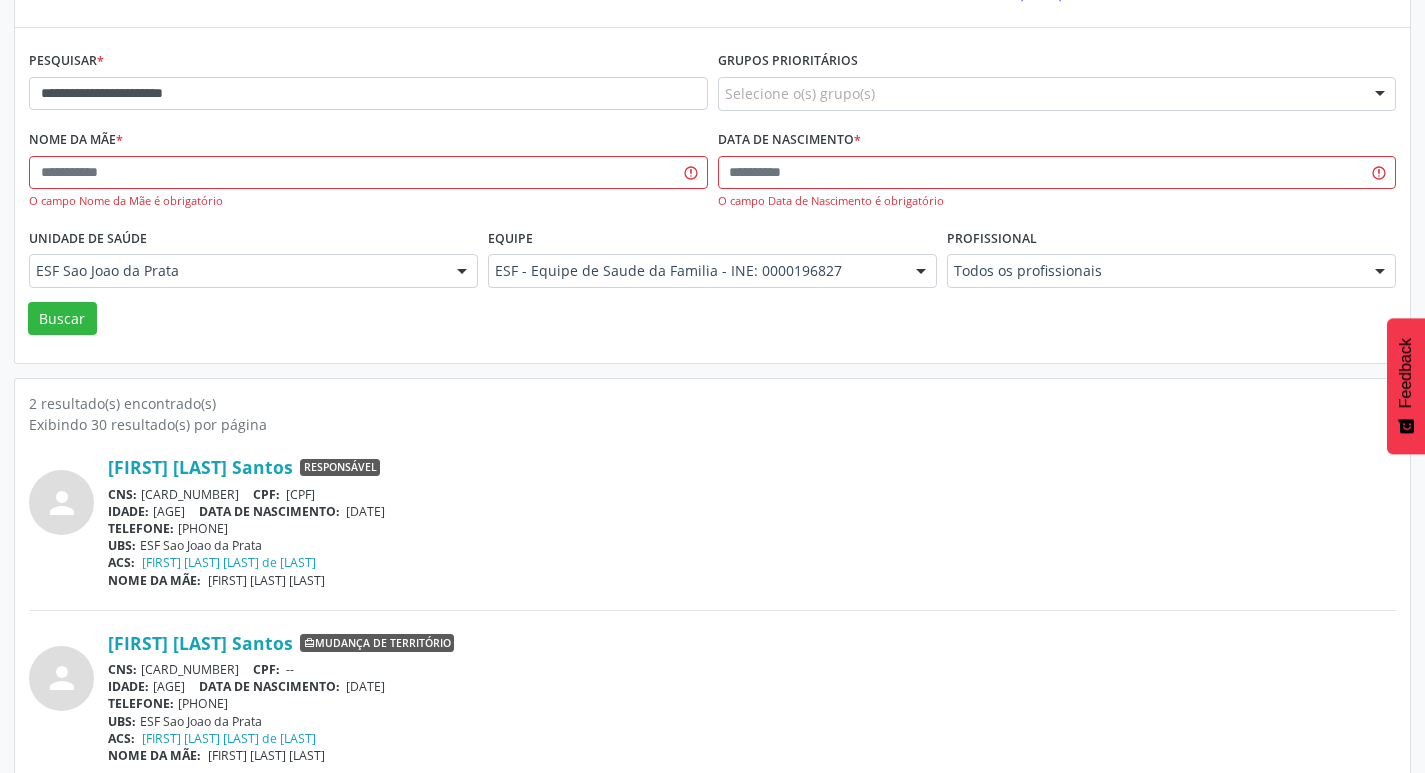 click on "[TEXT]" at bounding box center (712, 342) 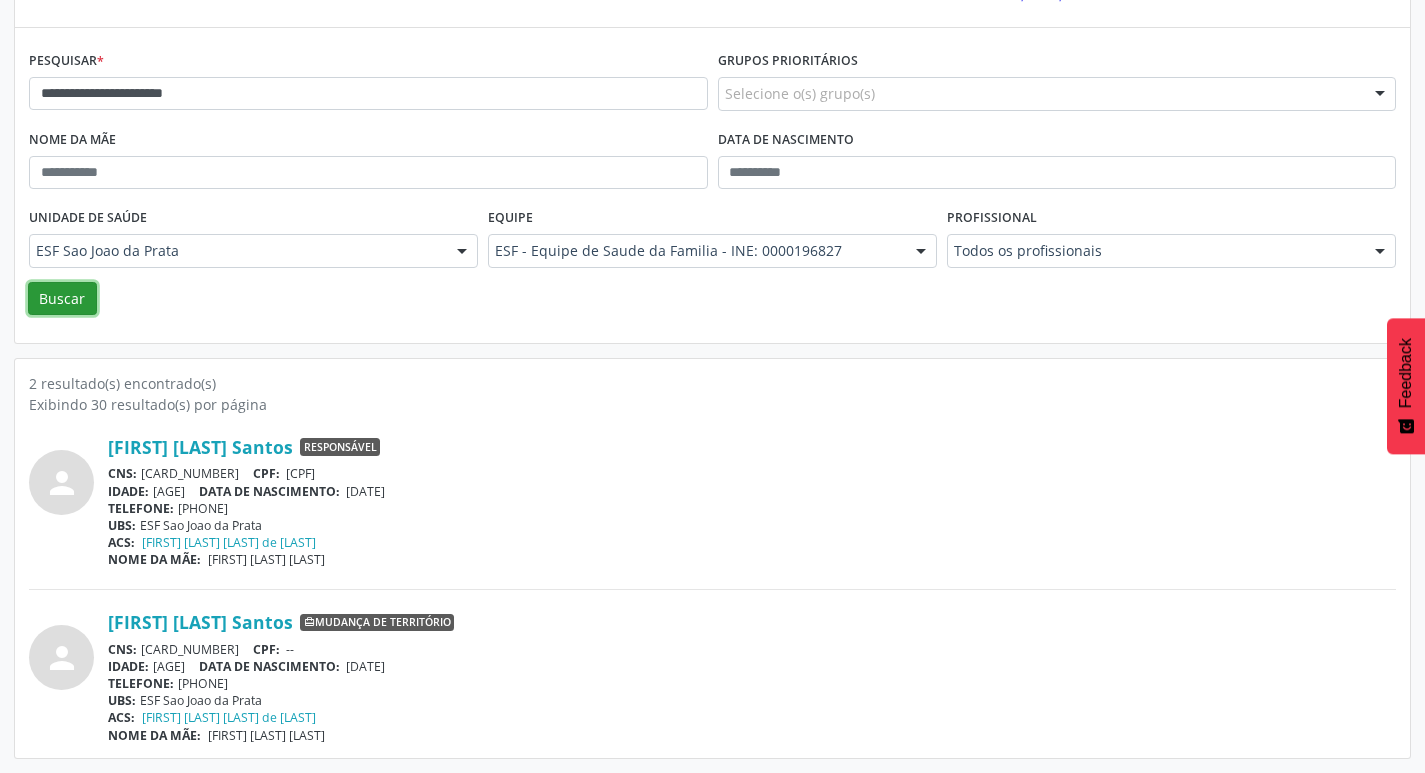 click on "Buscar" at bounding box center (62, 299) 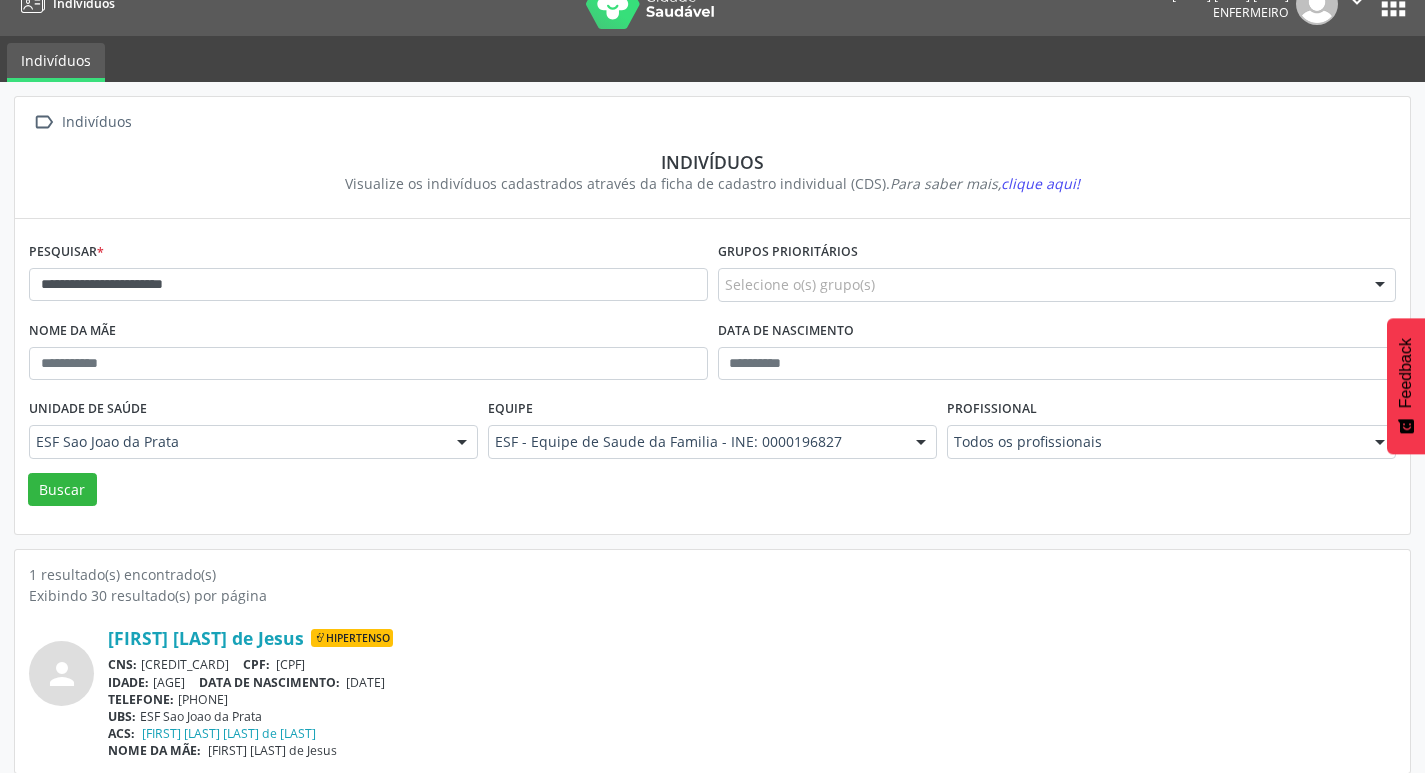 scroll, scrollTop: 43, scrollLeft: 0, axis: vertical 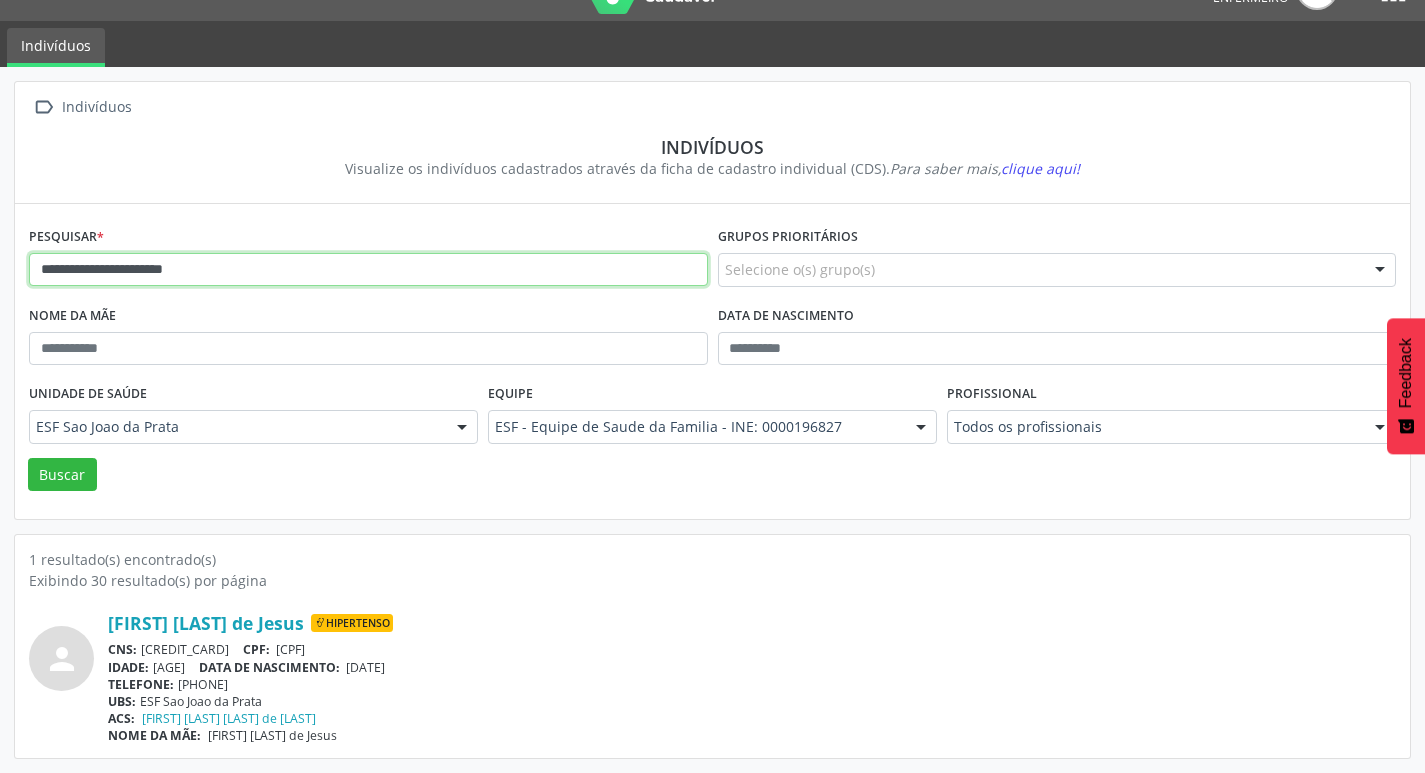 drag, startPoint x: 565, startPoint y: 272, endPoint x: 116, endPoint y: 268, distance: 449.01782 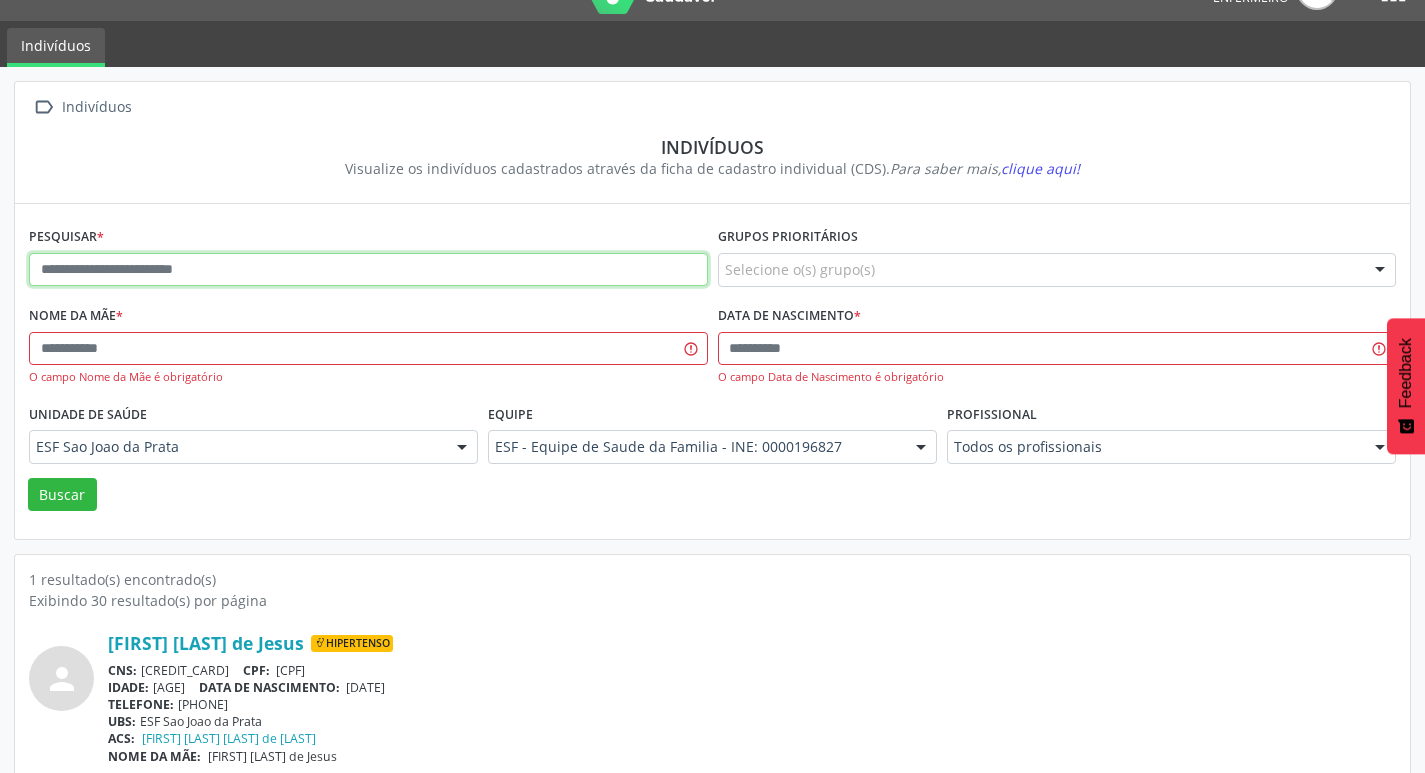 paste on "**********" 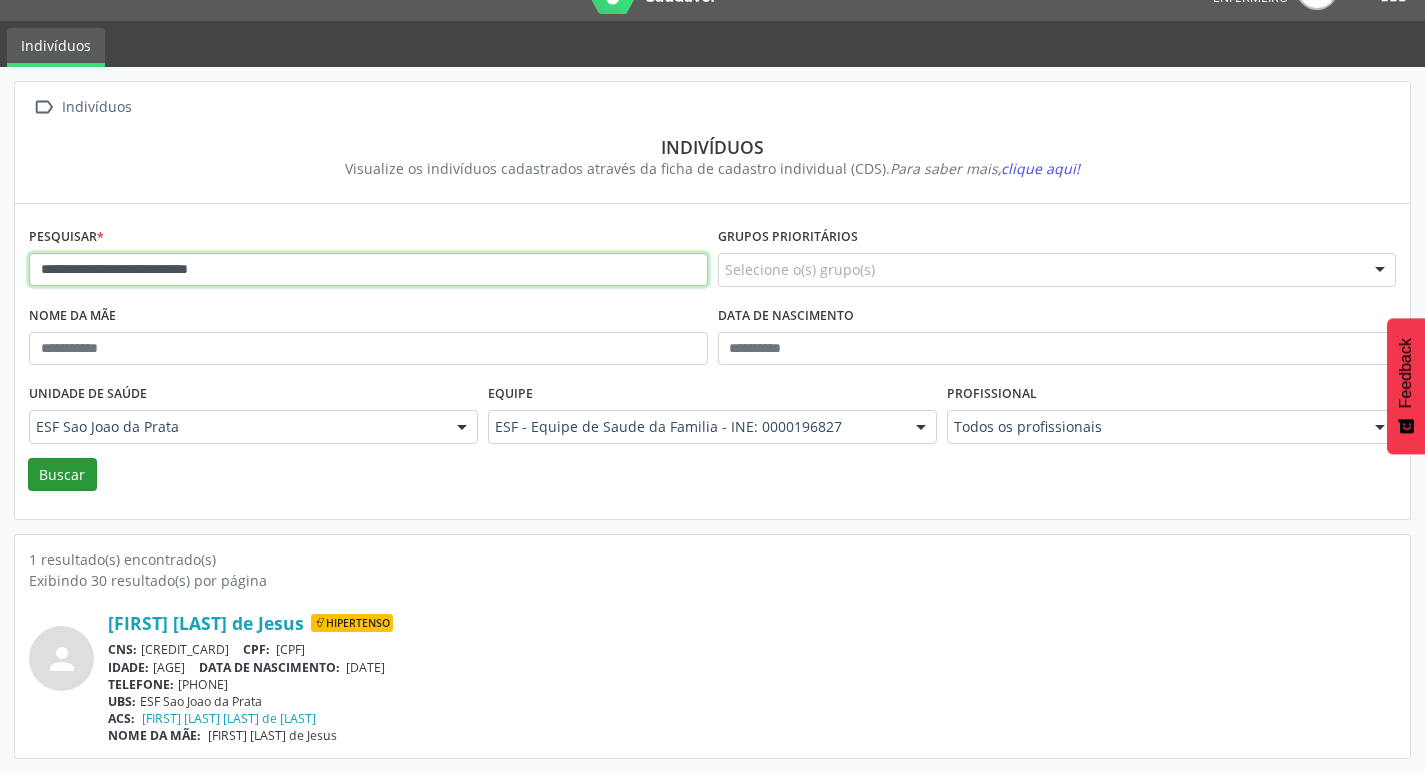 type on "**********" 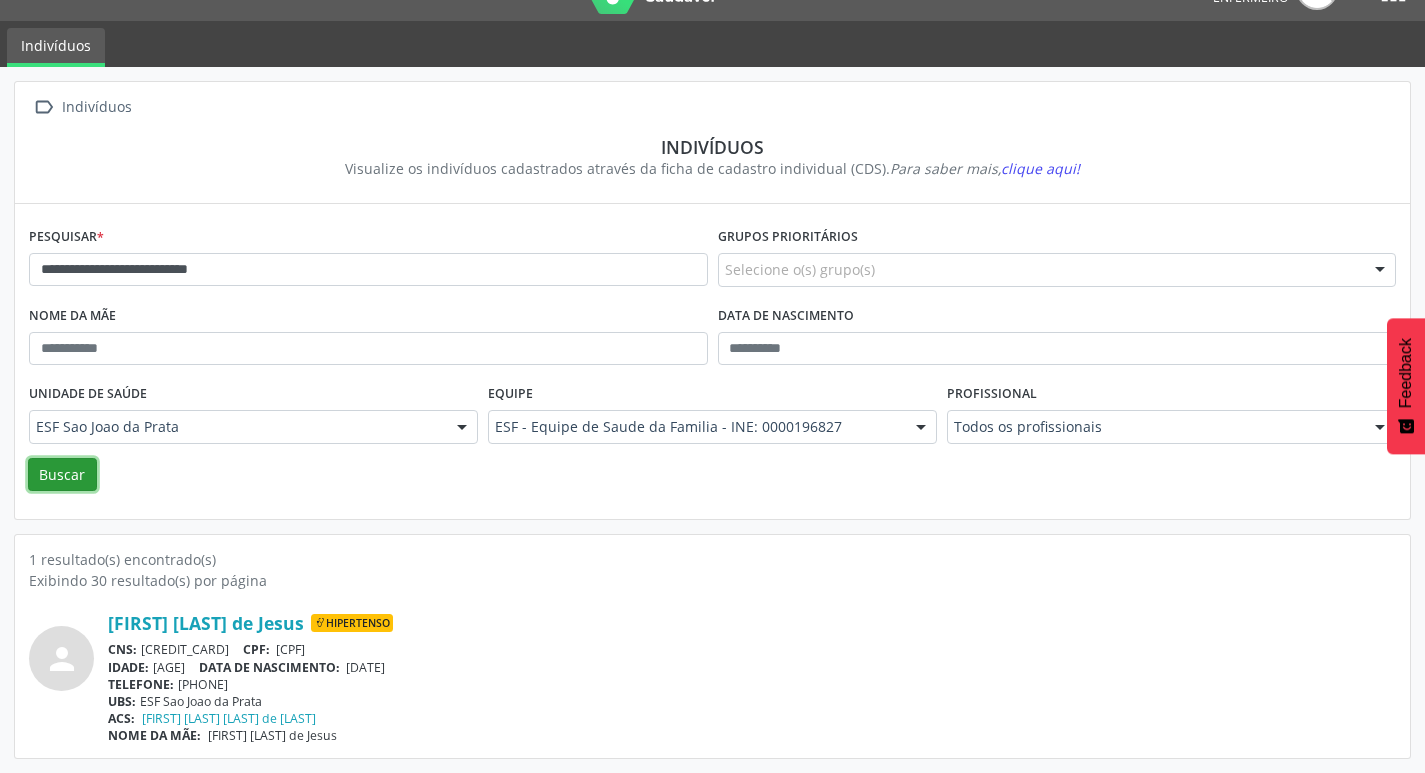 click on "Buscar" at bounding box center [62, 475] 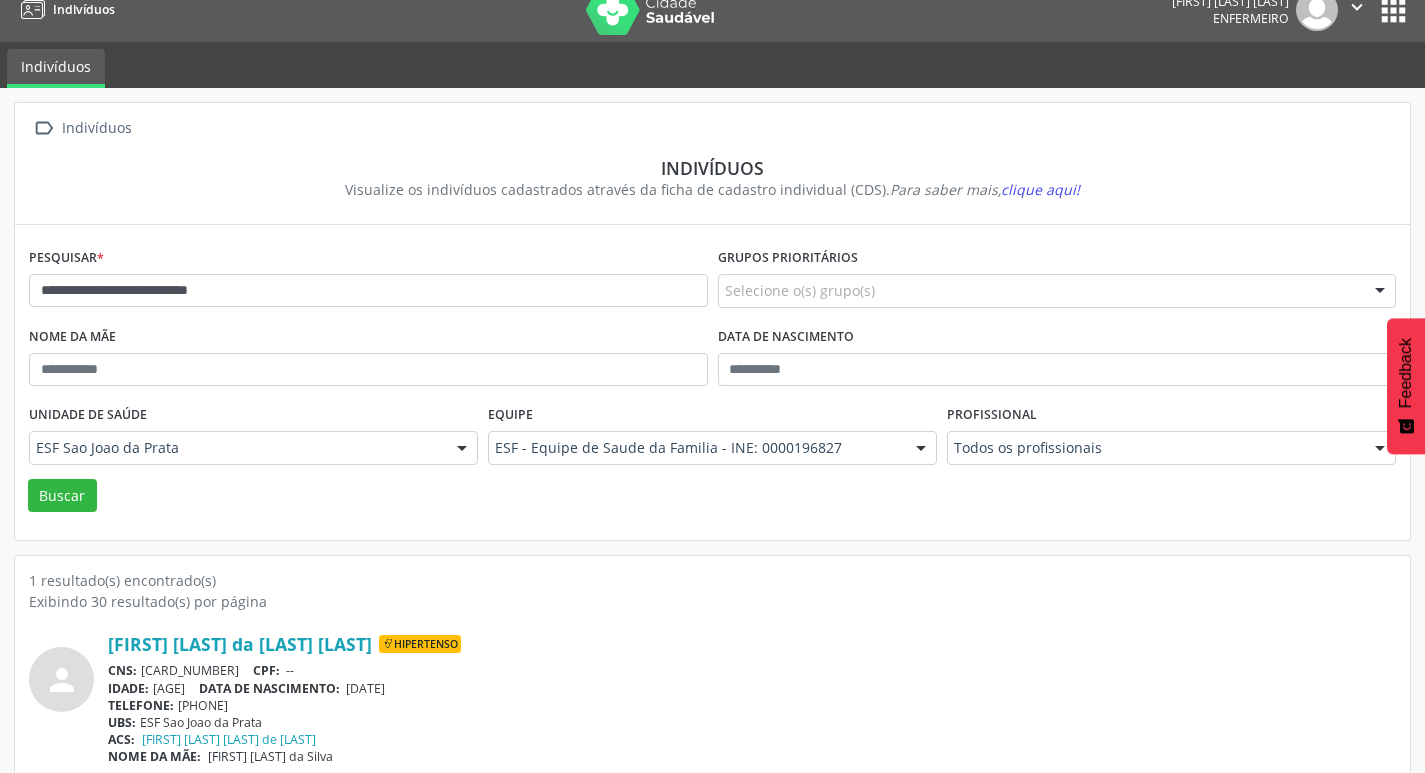 scroll, scrollTop: 43, scrollLeft: 0, axis: vertical 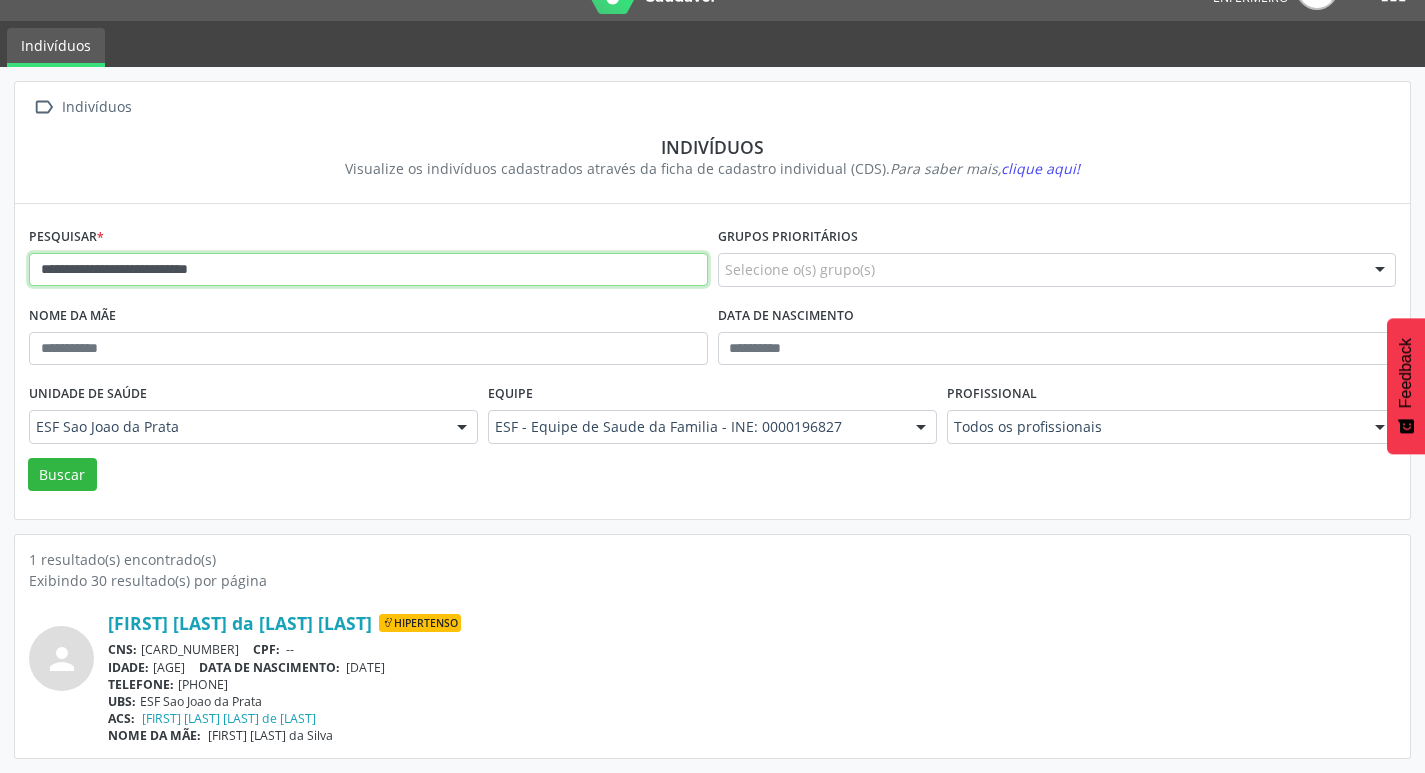 drag, startPoint x: 285, startPoint y: 273, endPoint x: 35, endPoint y: 249, distance: 251.14935 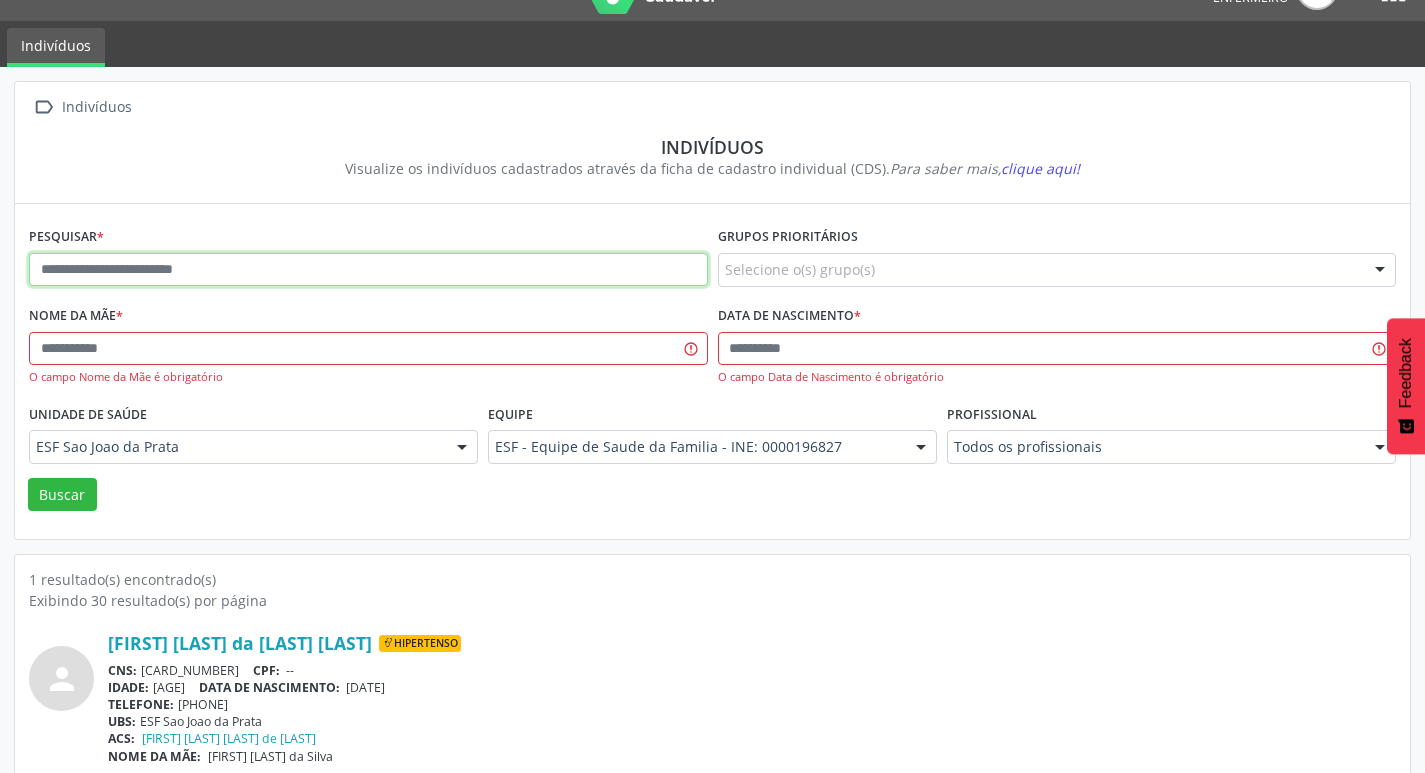 paste on "**********" 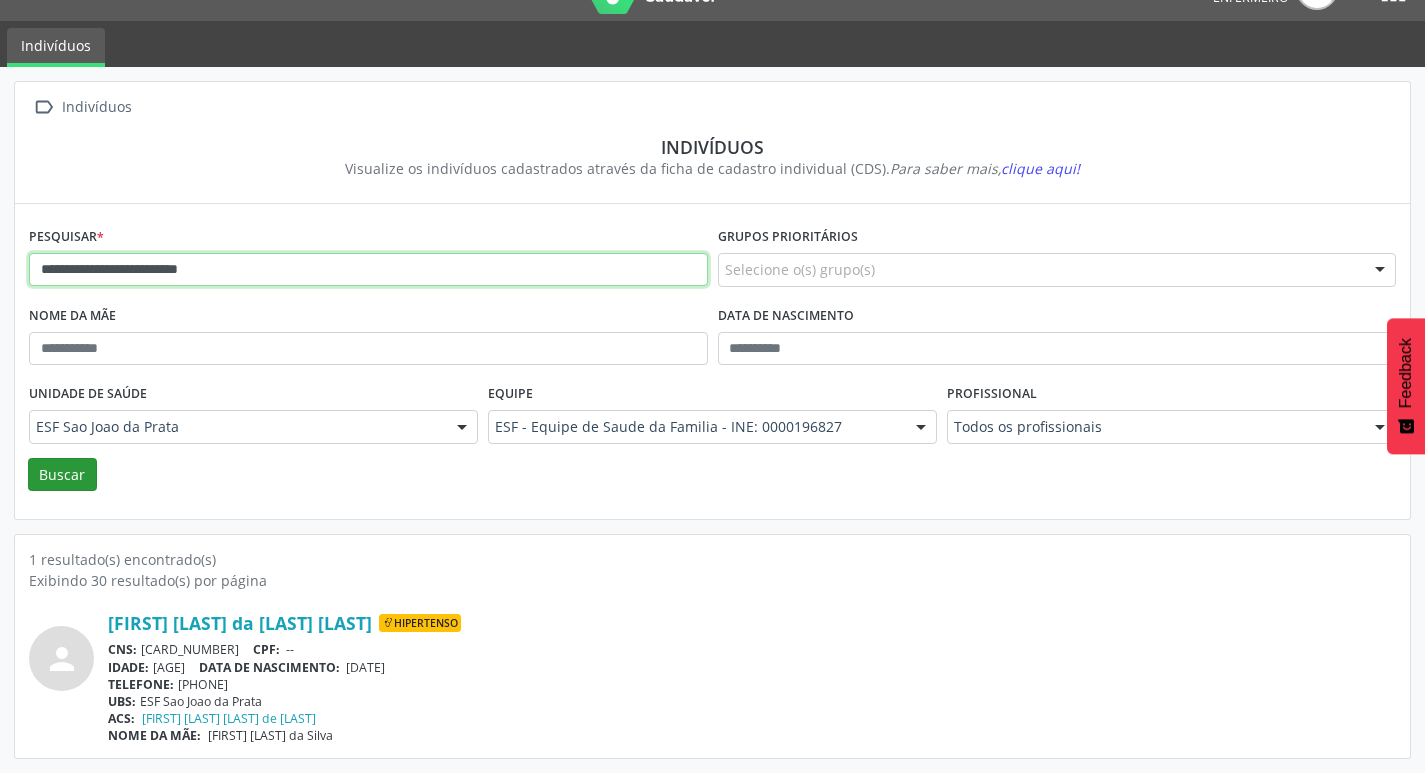 type on "**********" 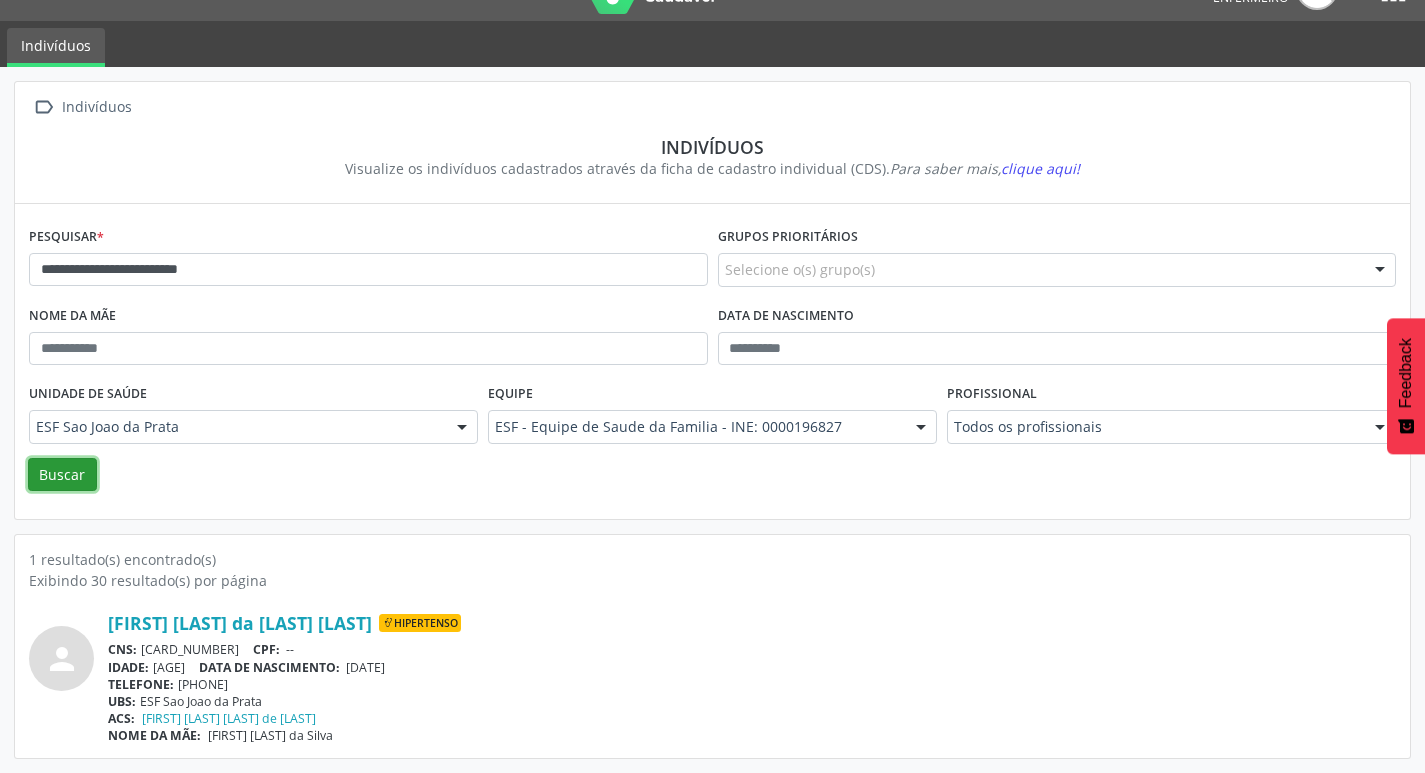 click on "Buscar" at bounding box center [62, 475] 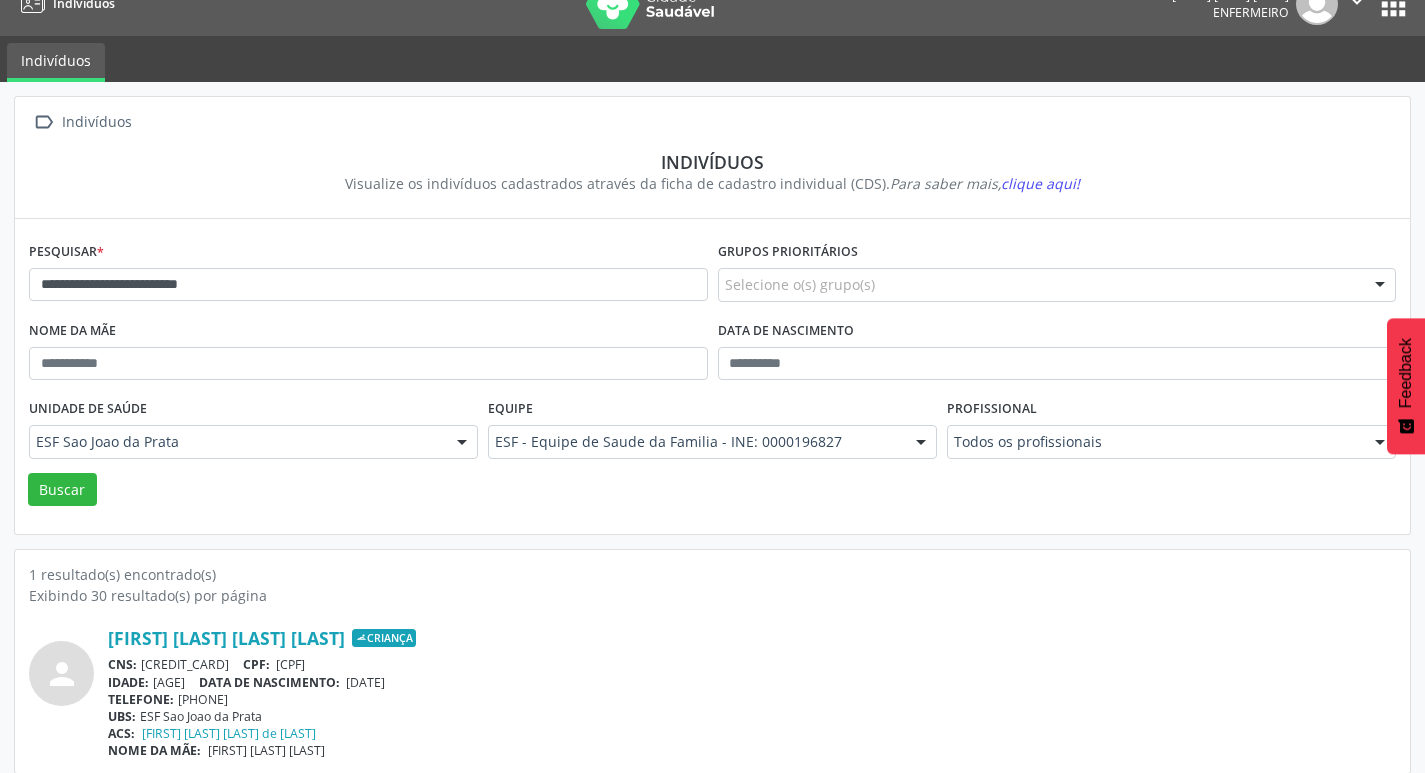 scroll, scrollTop: 43, scrollLeft: 0, axis: vertical 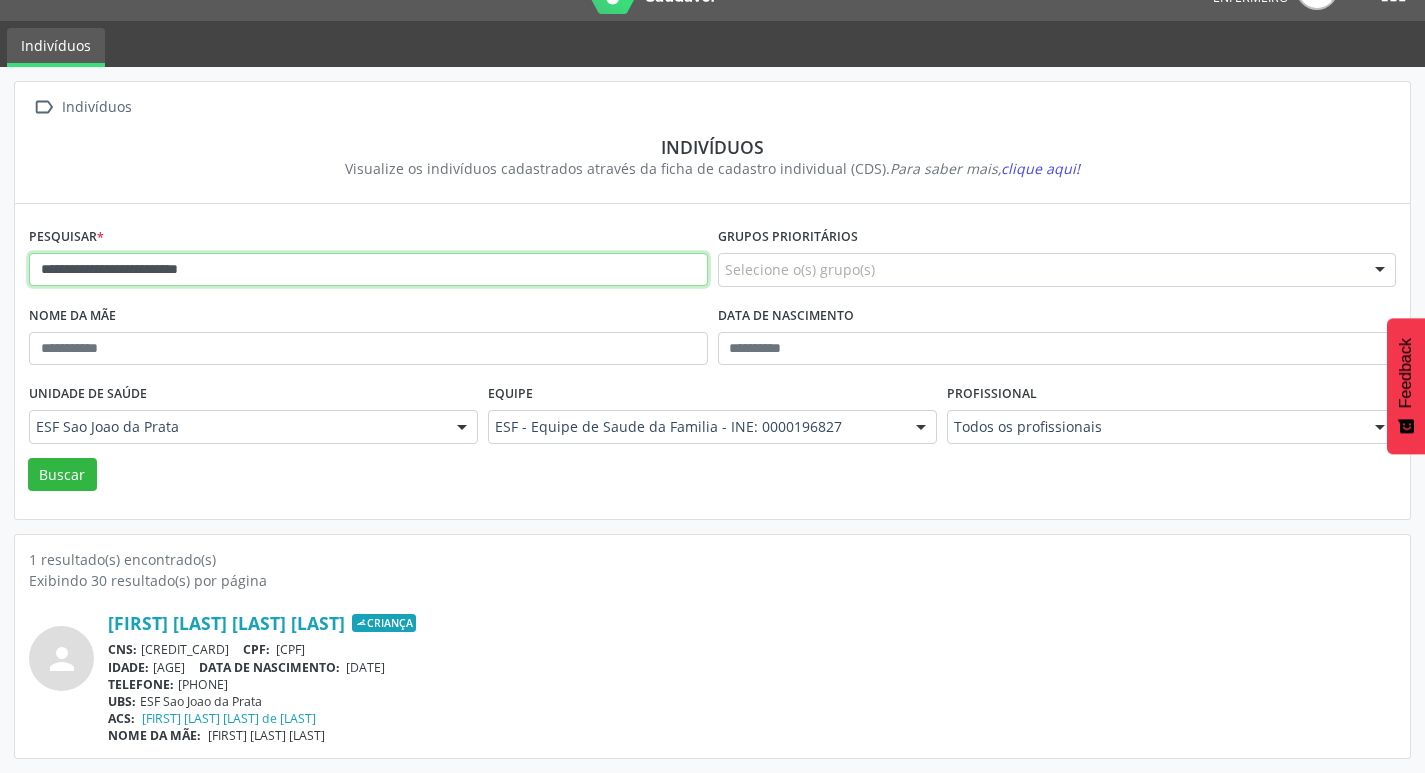 drag, startPoint x: 256, startPoint y: 257, endPoint x: 34, endPoint y: 268, distance: 222.27235 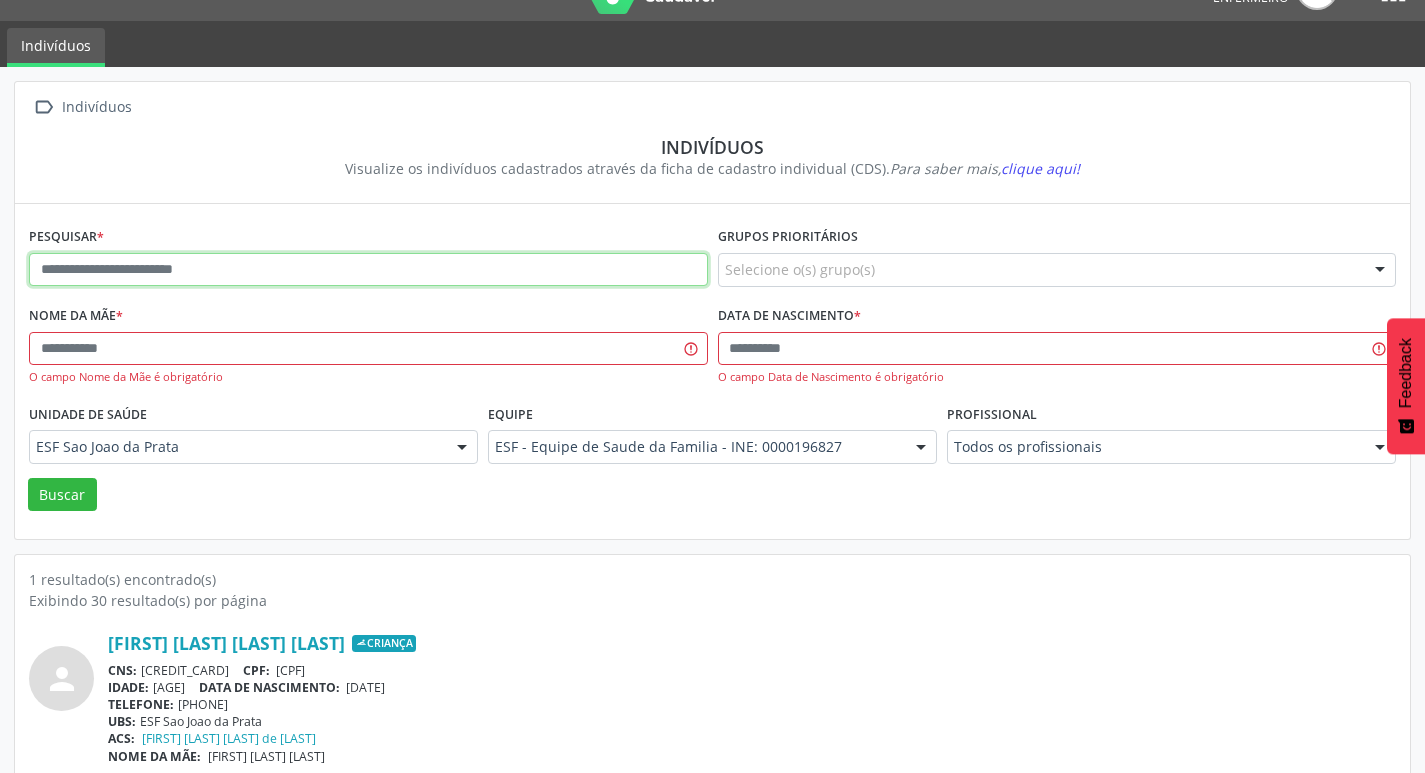 paste on "**********" 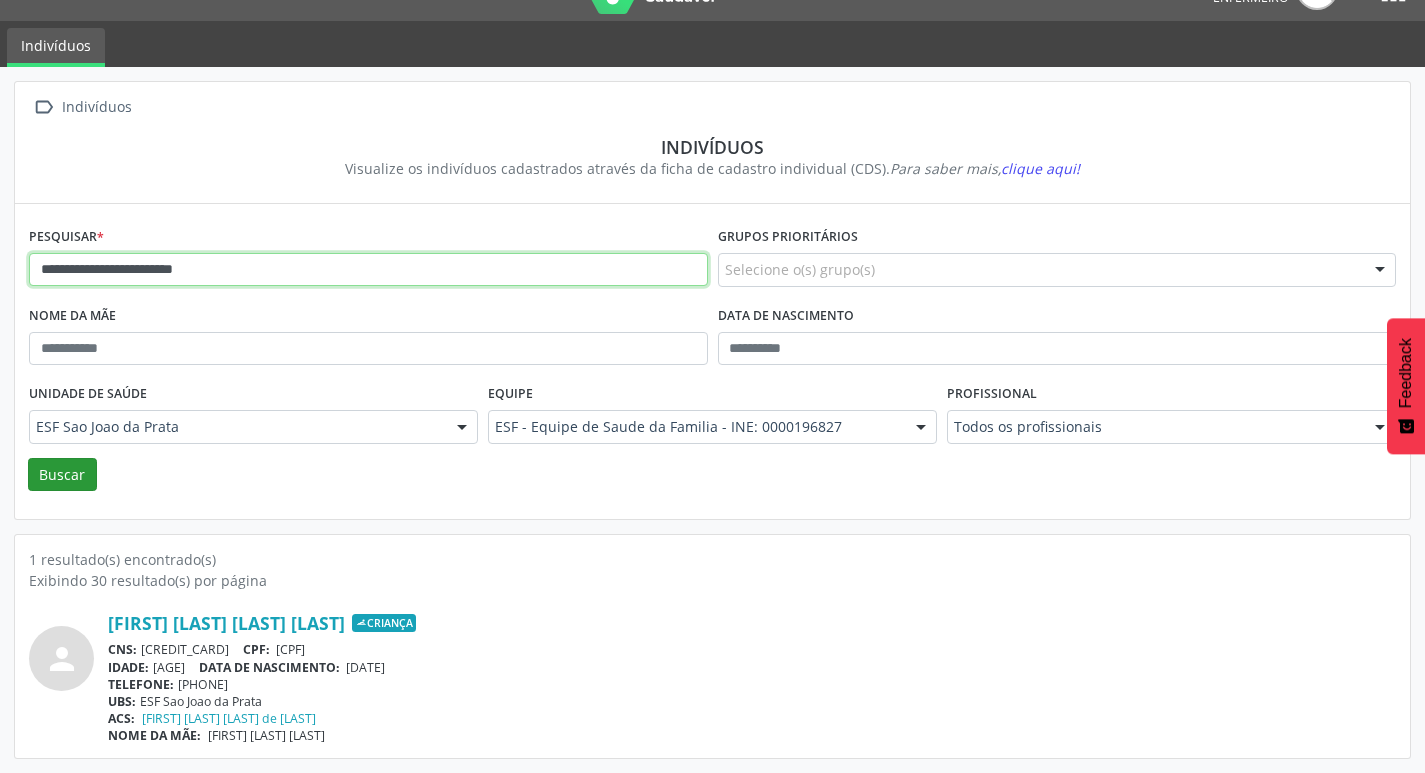 type on "**********" 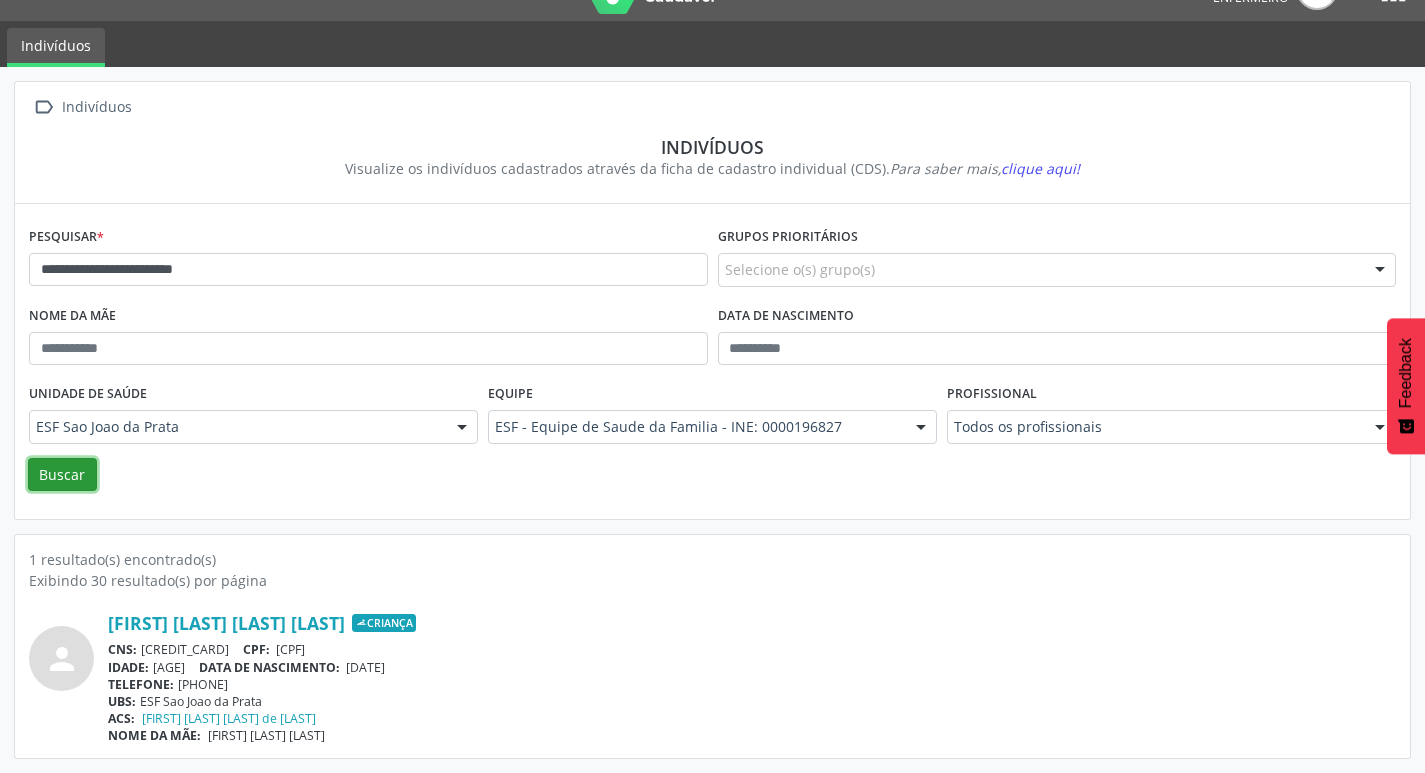 click on "Buscar" at bounding box center (62, 475) 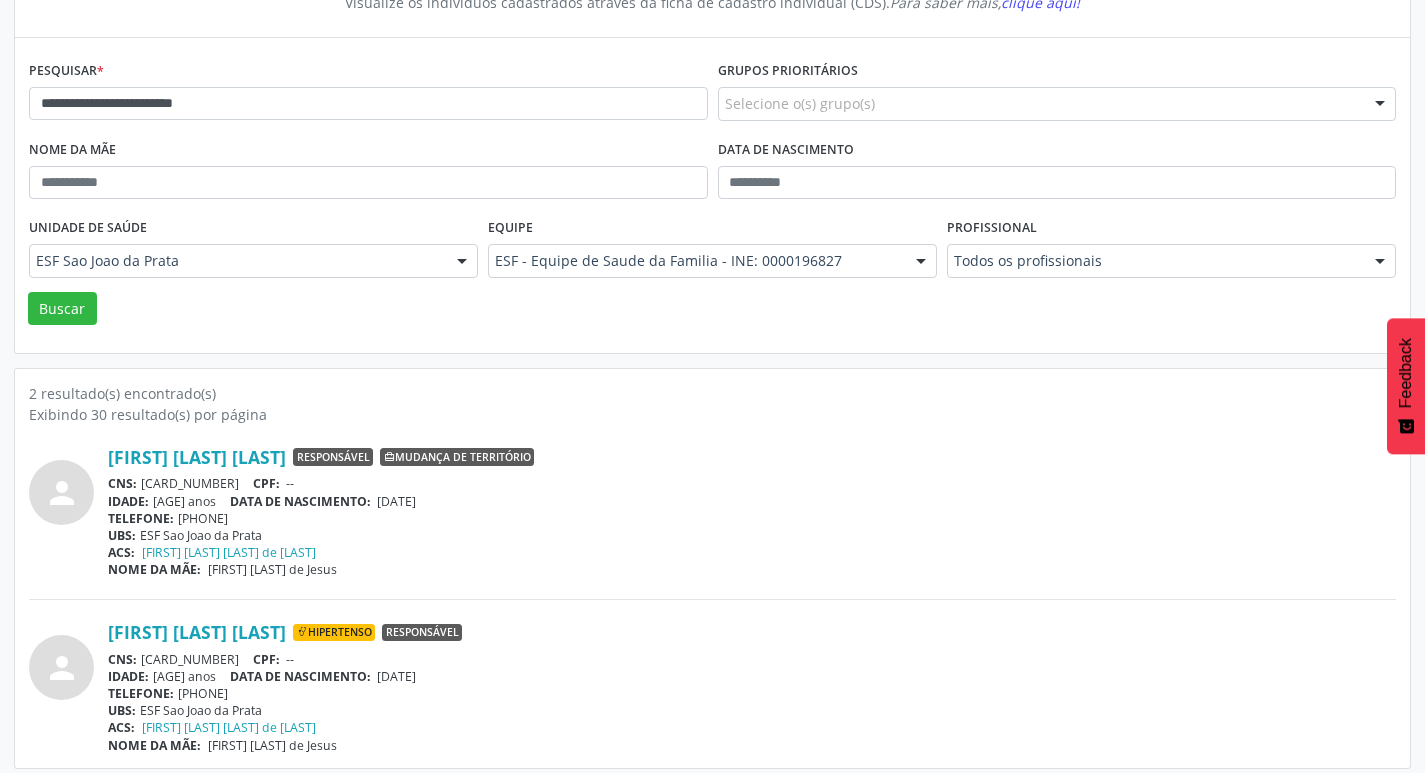 scroll, scrollTop: 219, scrollLeft: 0, axis: vertical 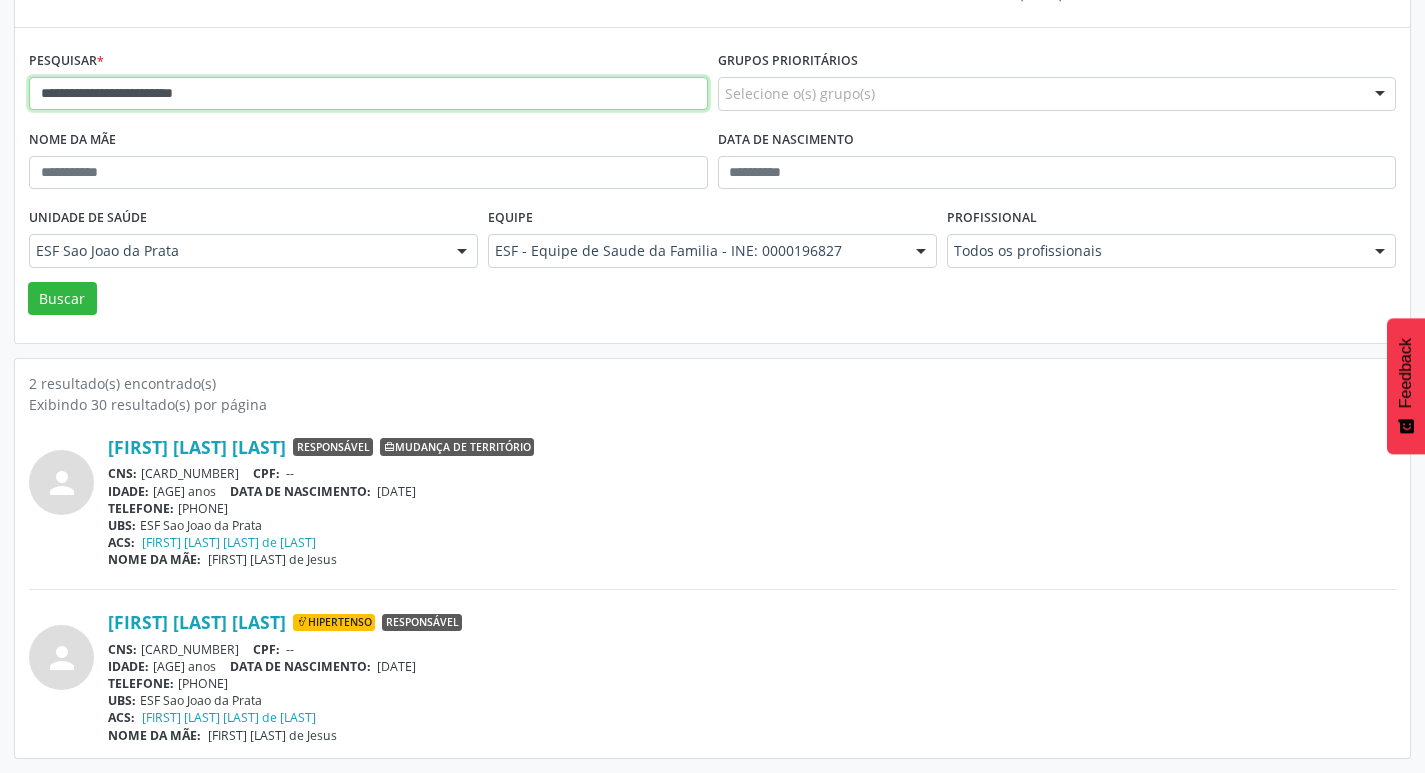 drag, startPoint x: 260, startPoint y: 85, endPoint x: 35, endPoint y: 91, distance: 225.07999 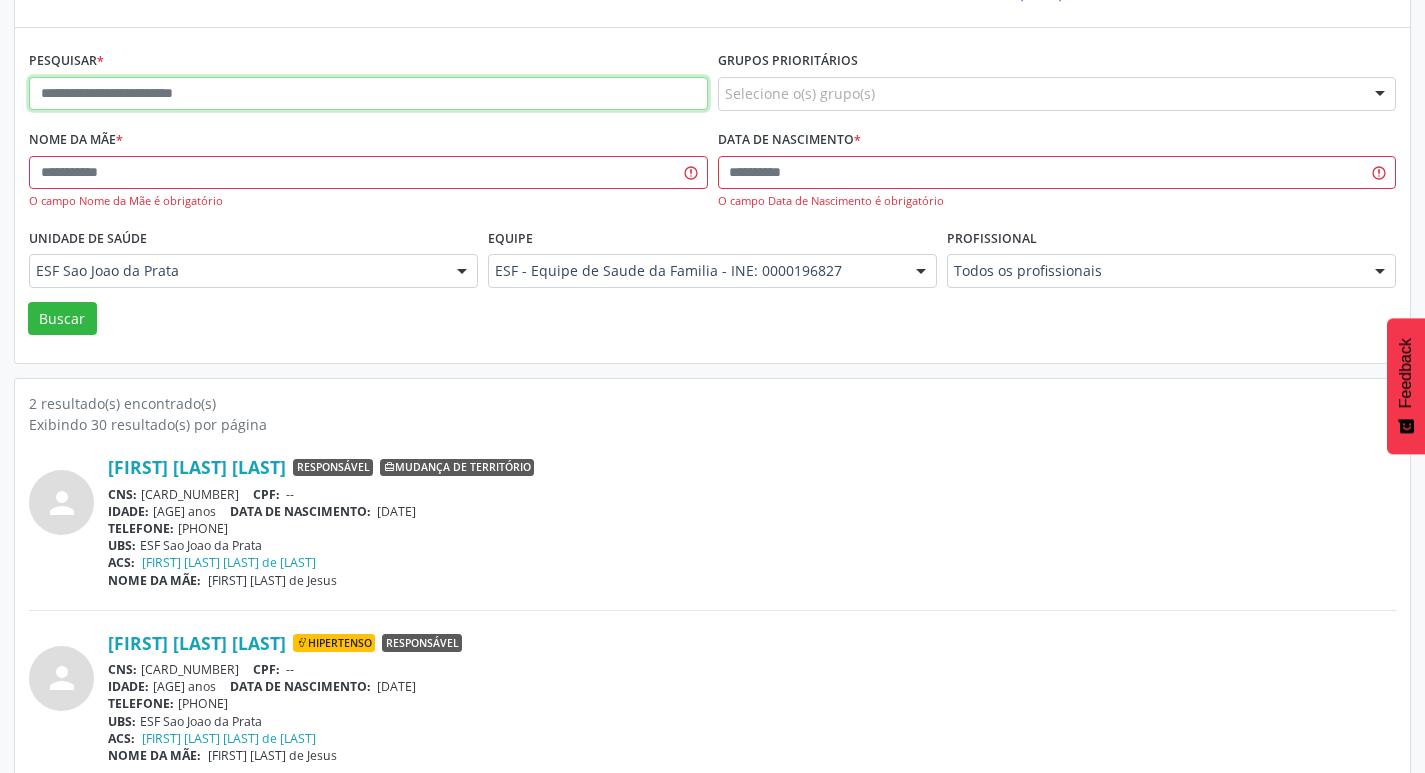 paste on "**********" 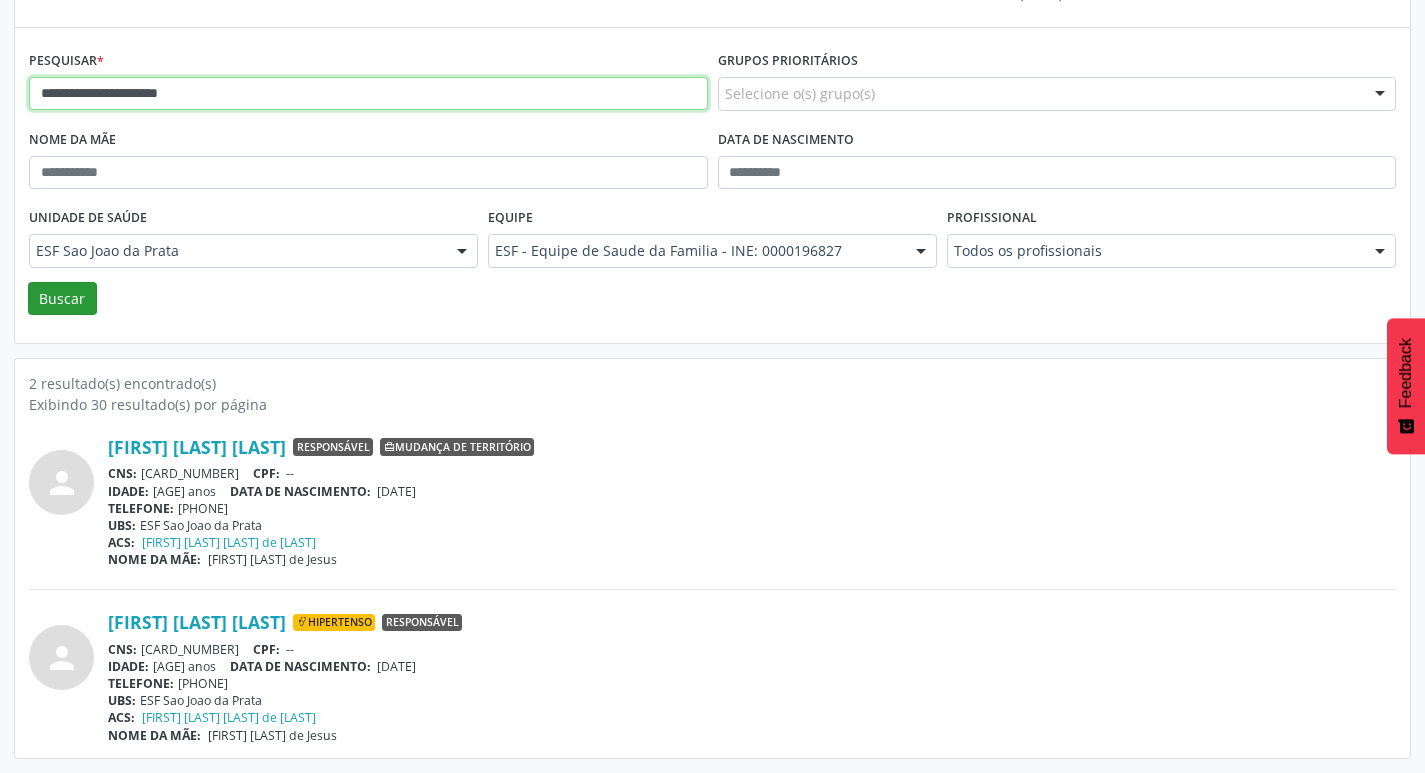 type on "**********" 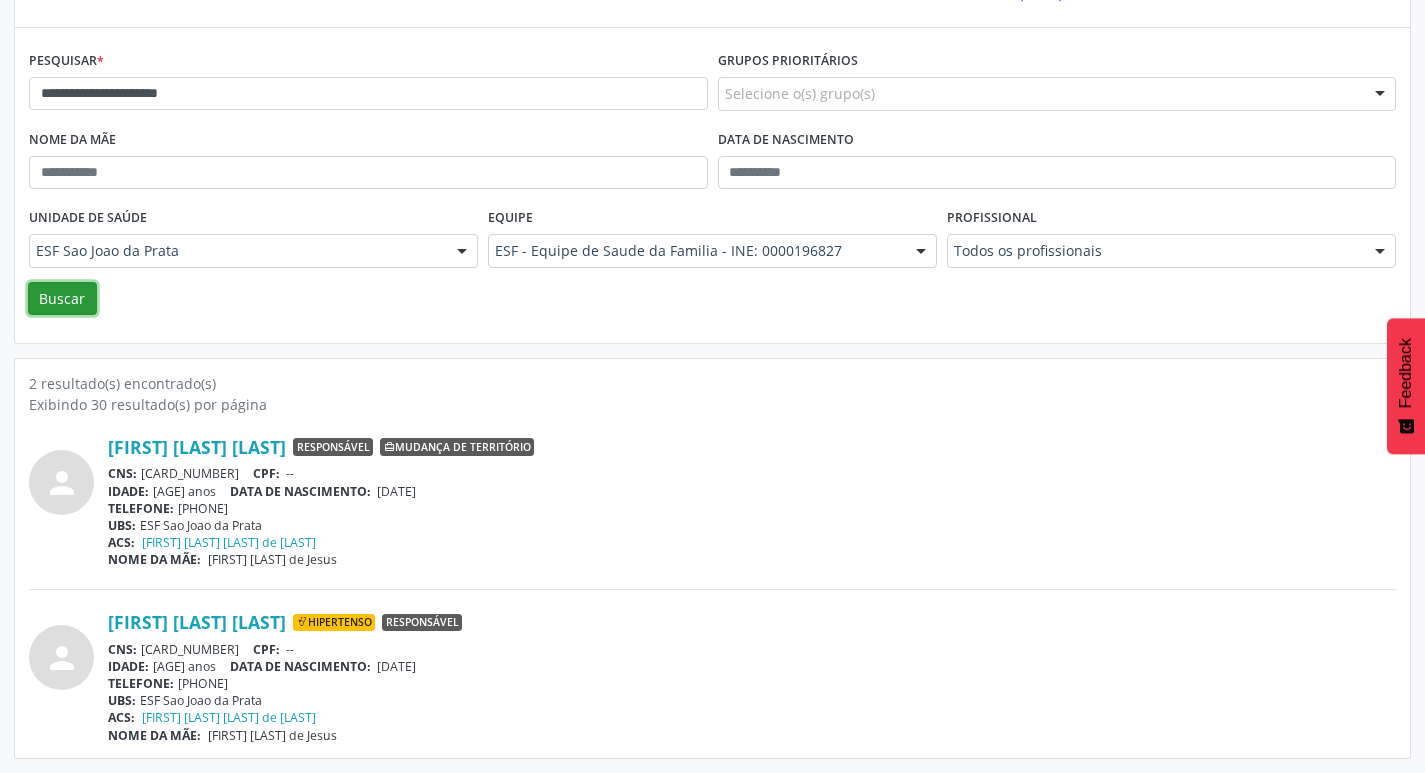 click on "Buscar" at bounding box center (62, 299) 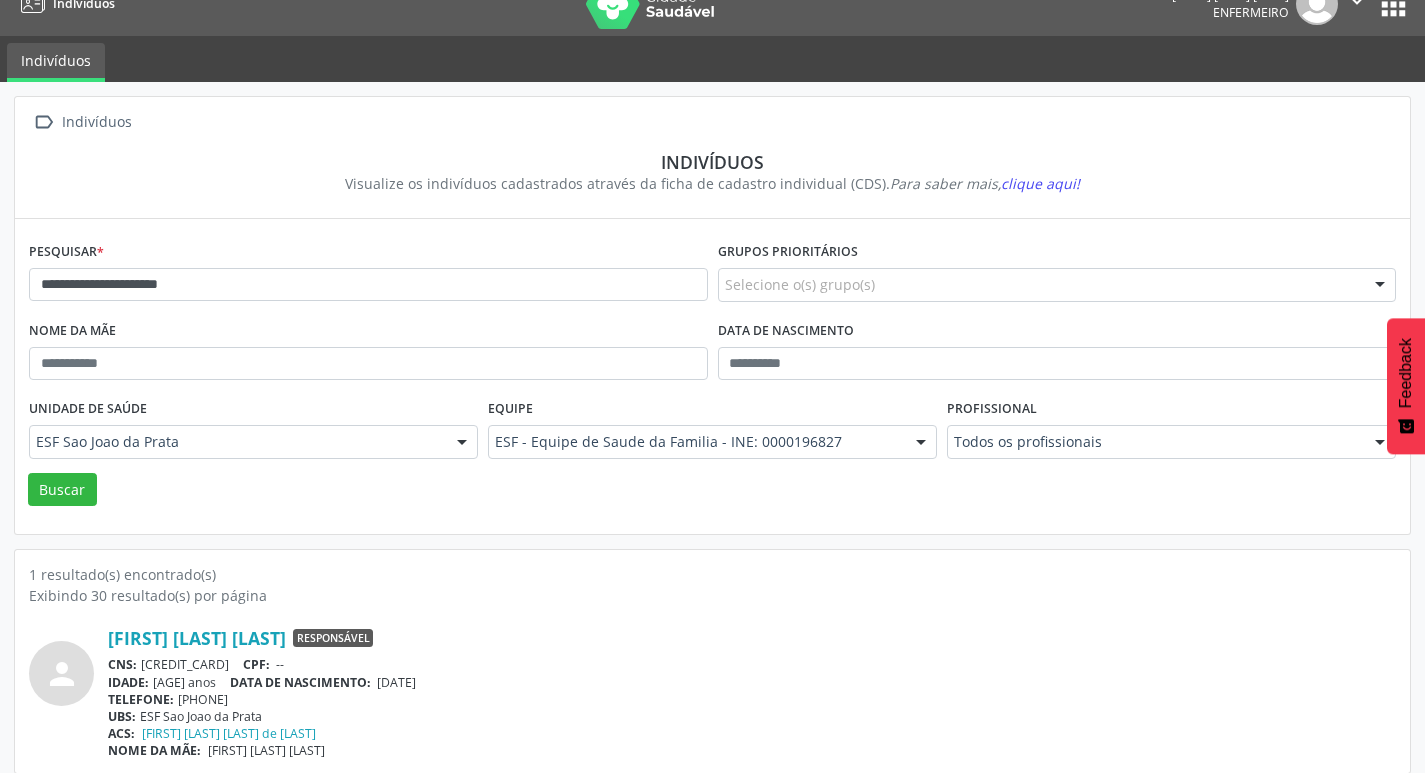 scroll, scrollTop: 43, scrollLeft: 0, axis: vertical 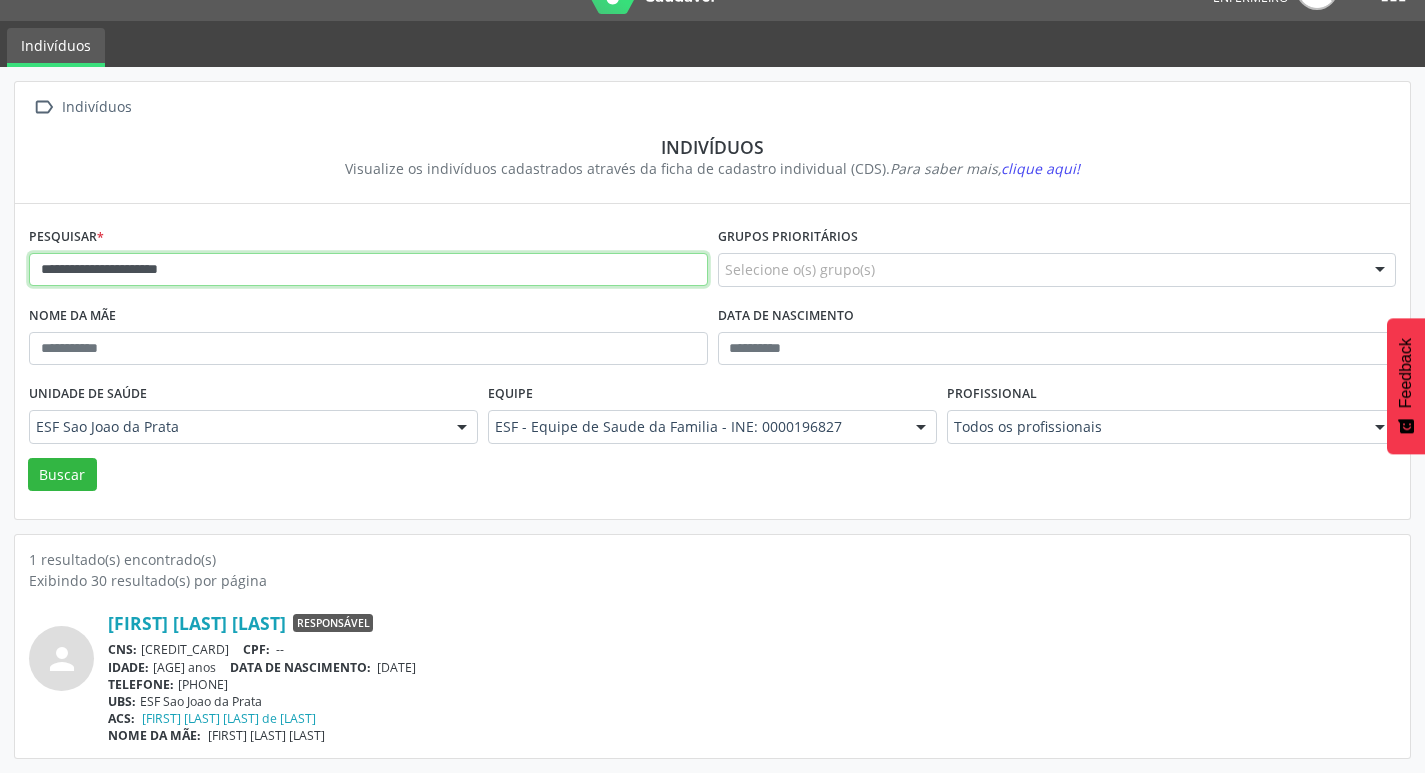 drag, startPoint x: 354, startPoint y: 262, endPoint x: 41, endPoint y: 271, distance: 313.12936 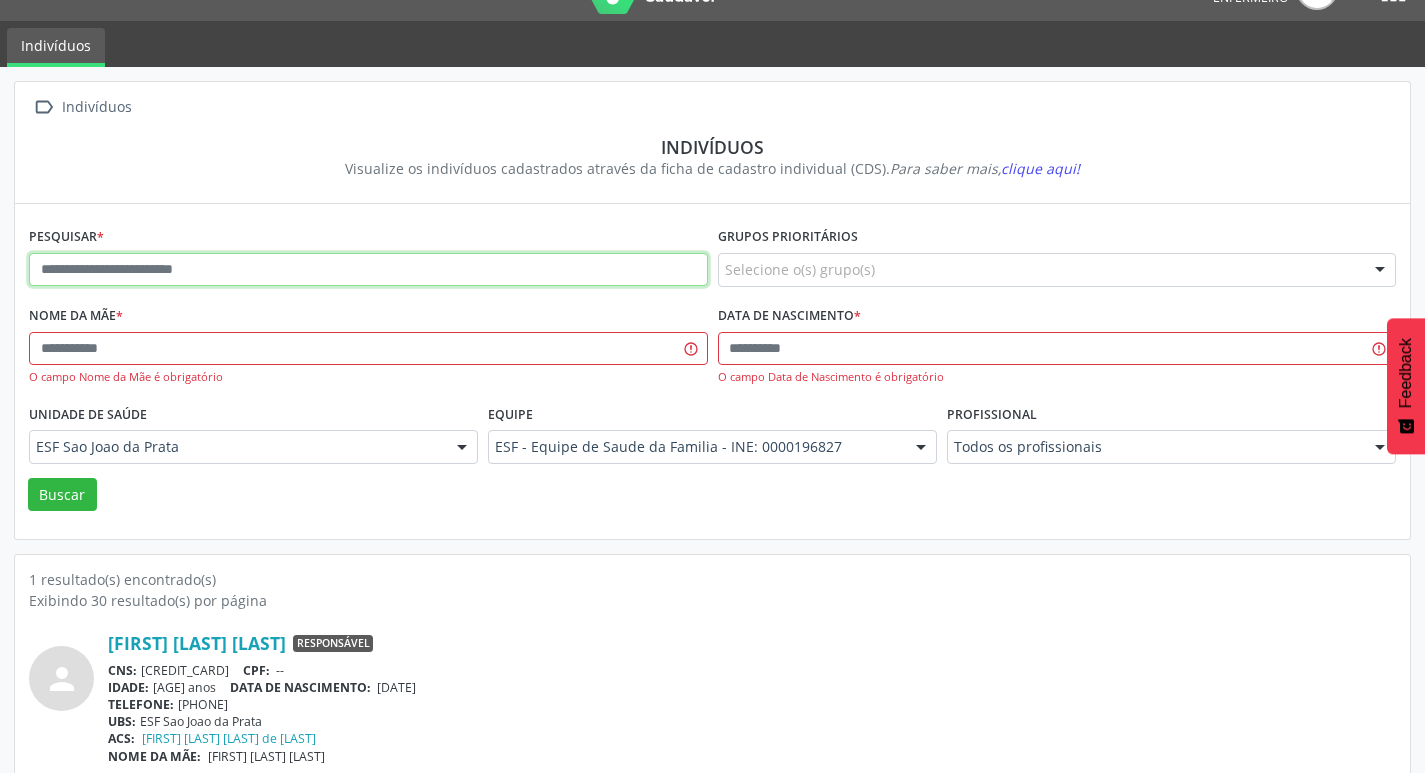 paste on "**********" 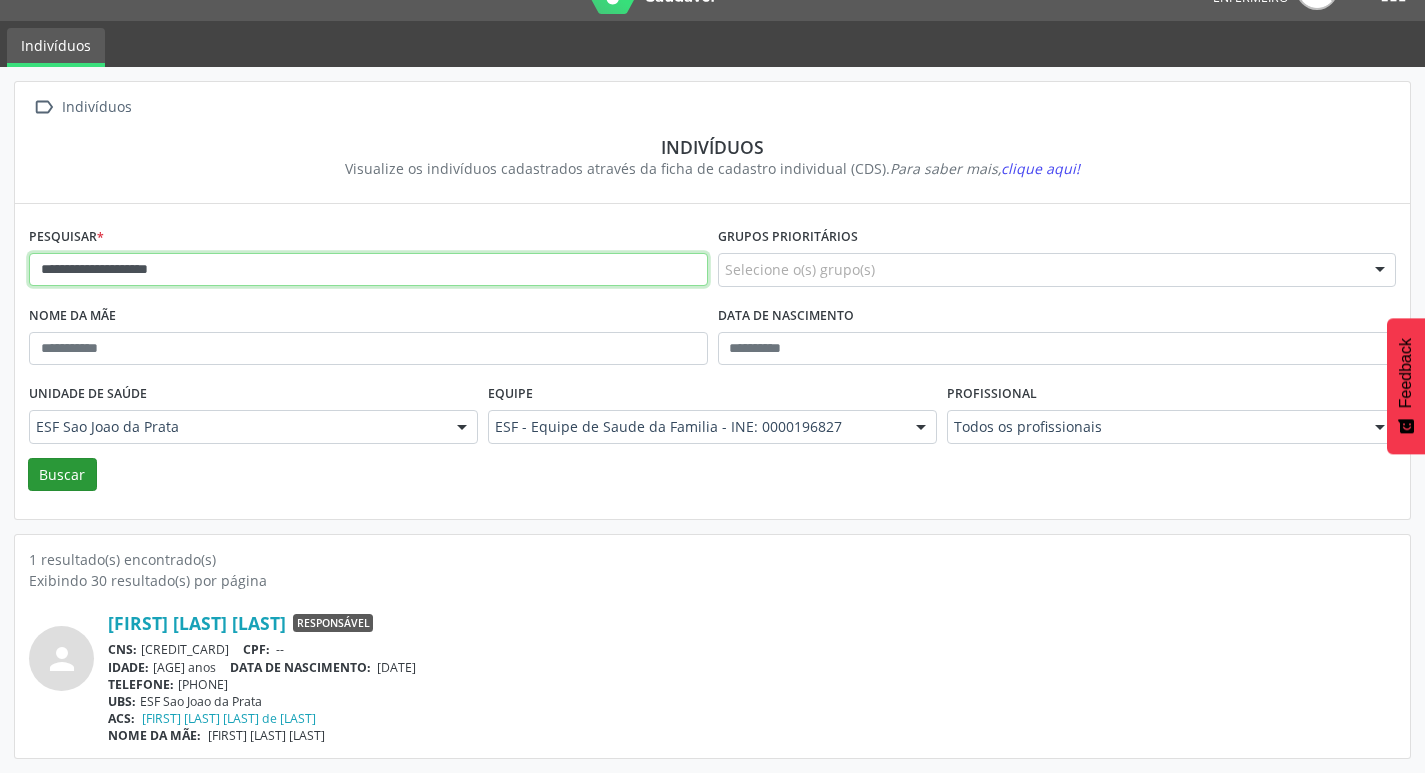 type on "**********" 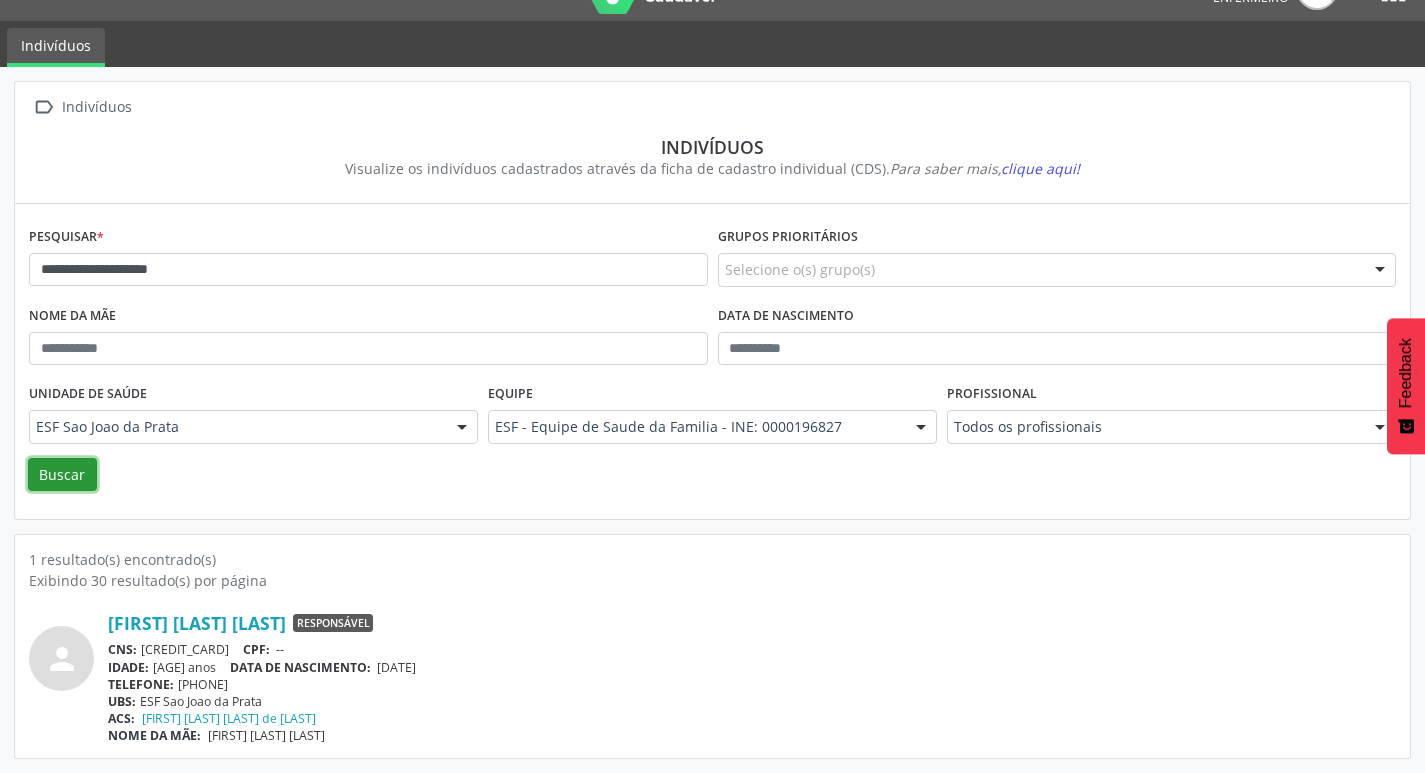 click on "Buscar" at bounding box center [62, 475] 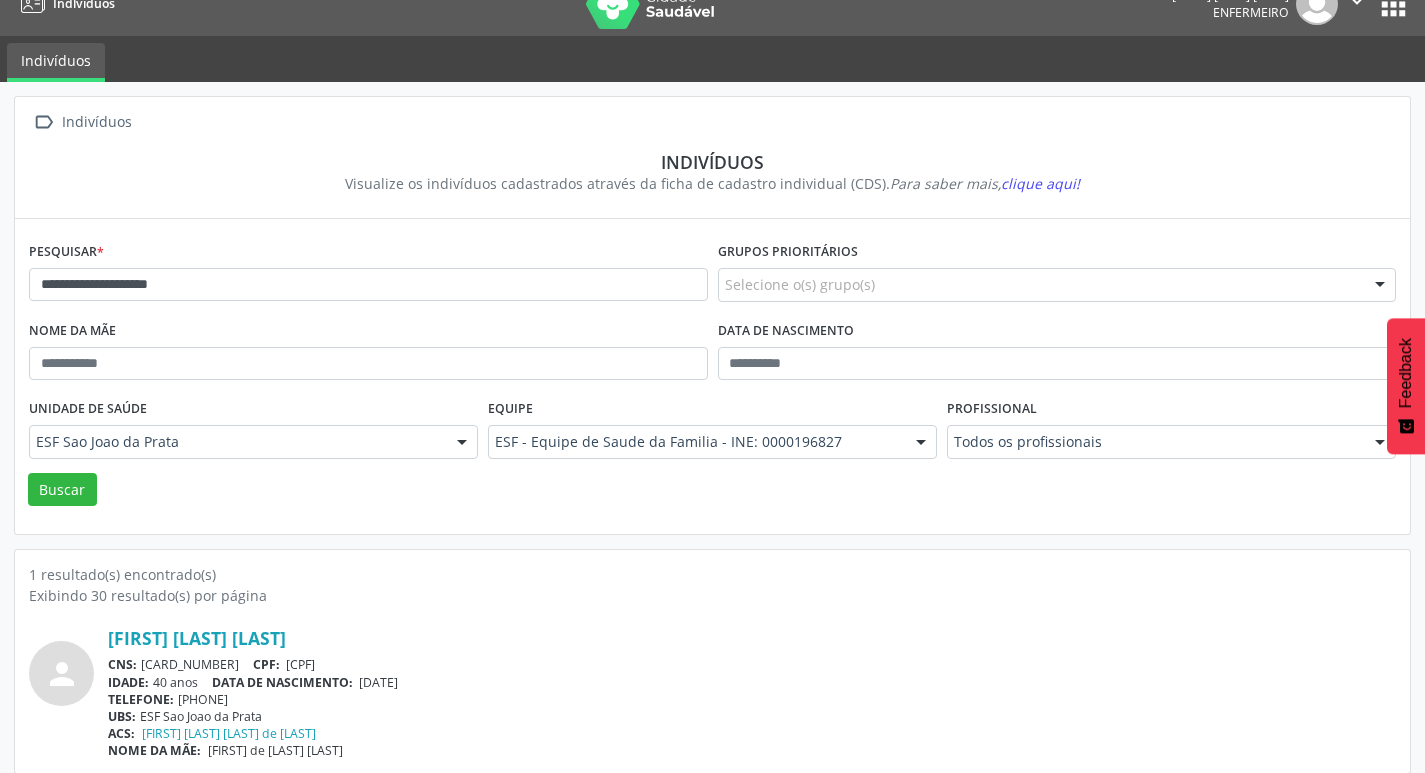 scroll, scrollTop: 43, scrollLeft: 0, axis: vertical 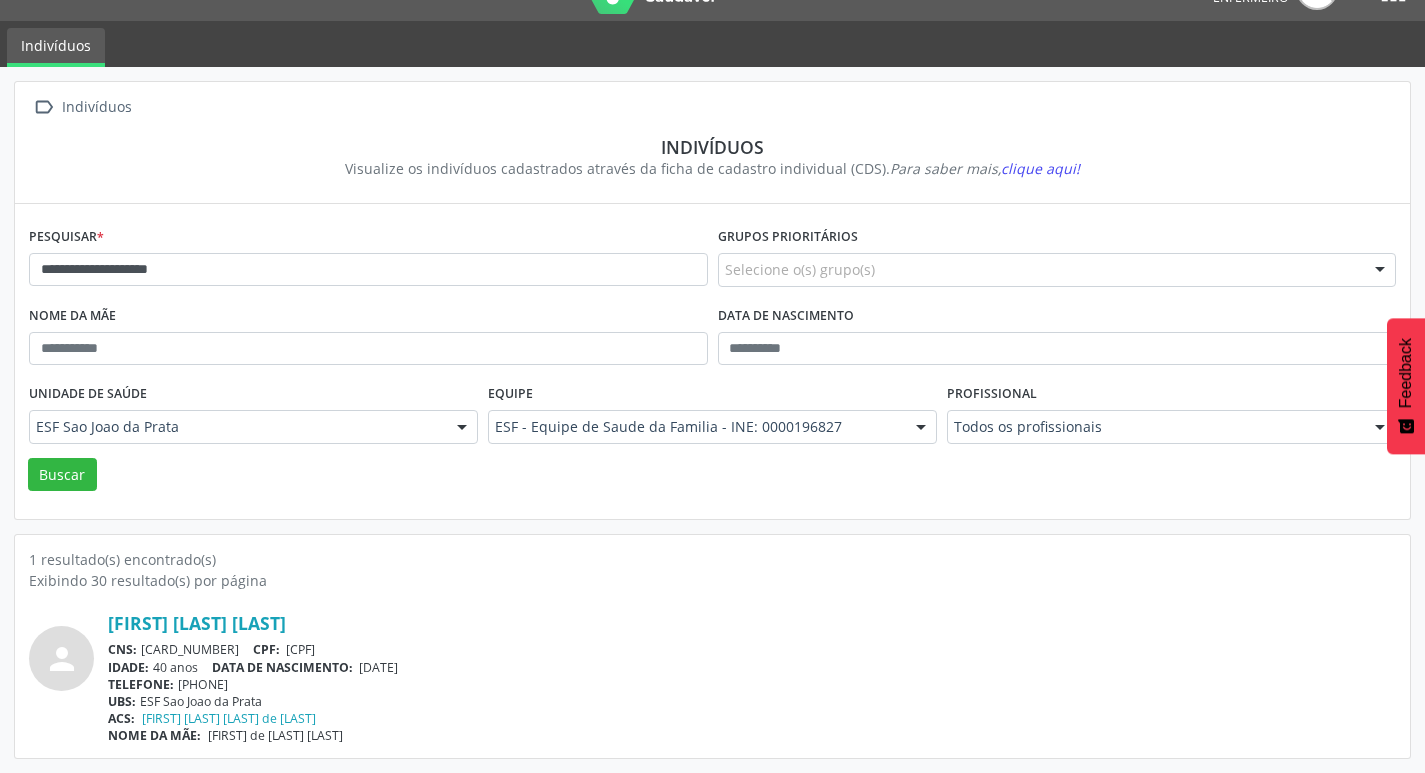 drag, startPoint x: 389, startPoint y: 250, endPoint x: 36, endPoint y: 263, distance: 353.2393 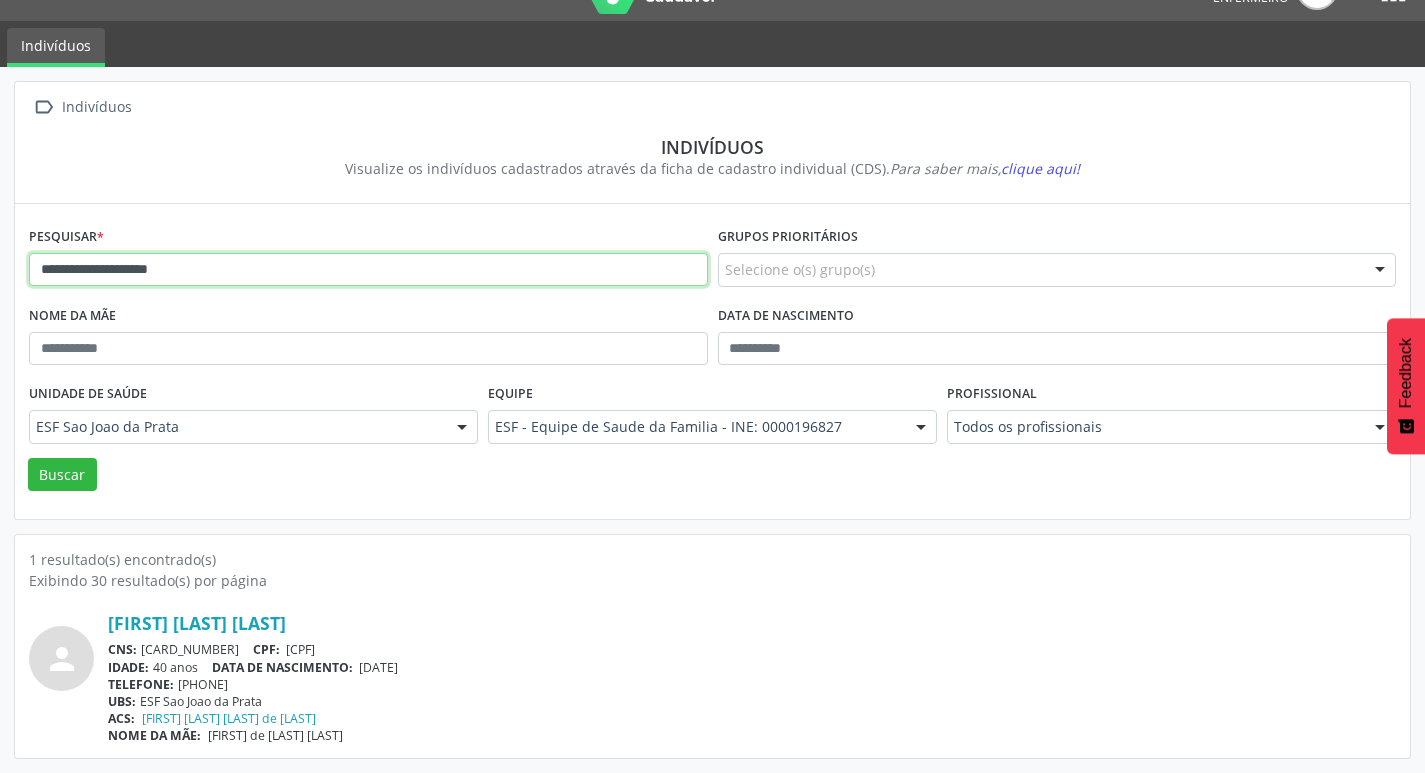 drag, startPoint x: 36, startPoint y: 263, endPoint x: 286, endPoint y: 259, distance: 250.032 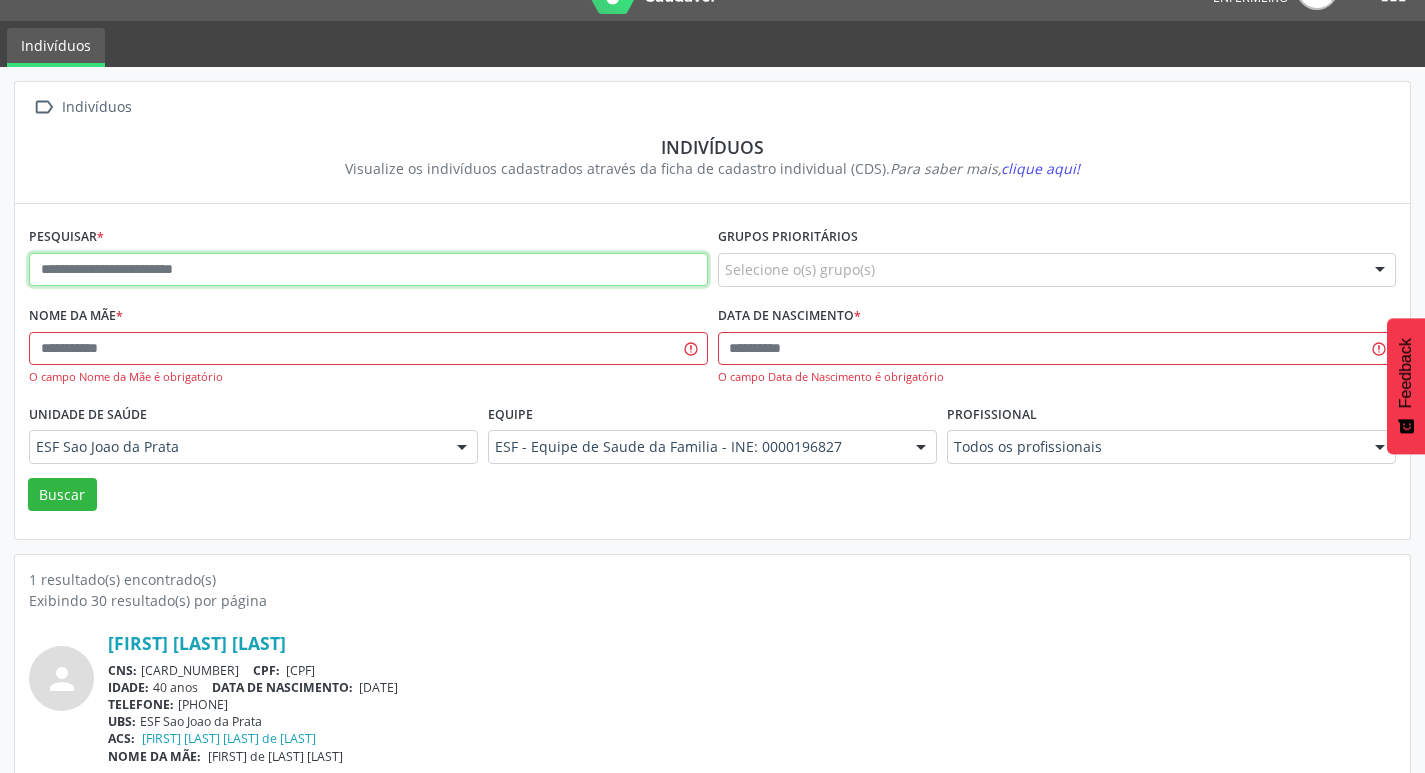 paste on "**********" 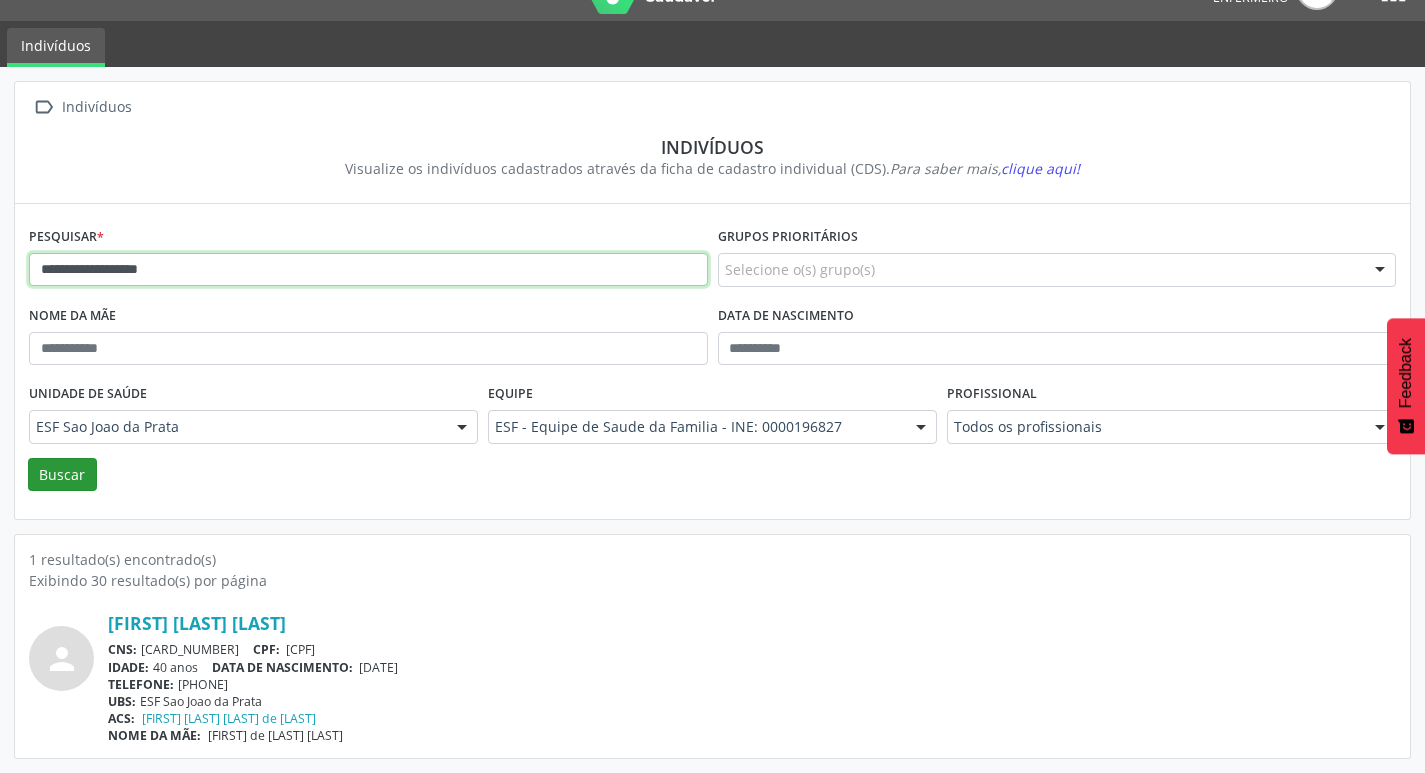 type on "**********" 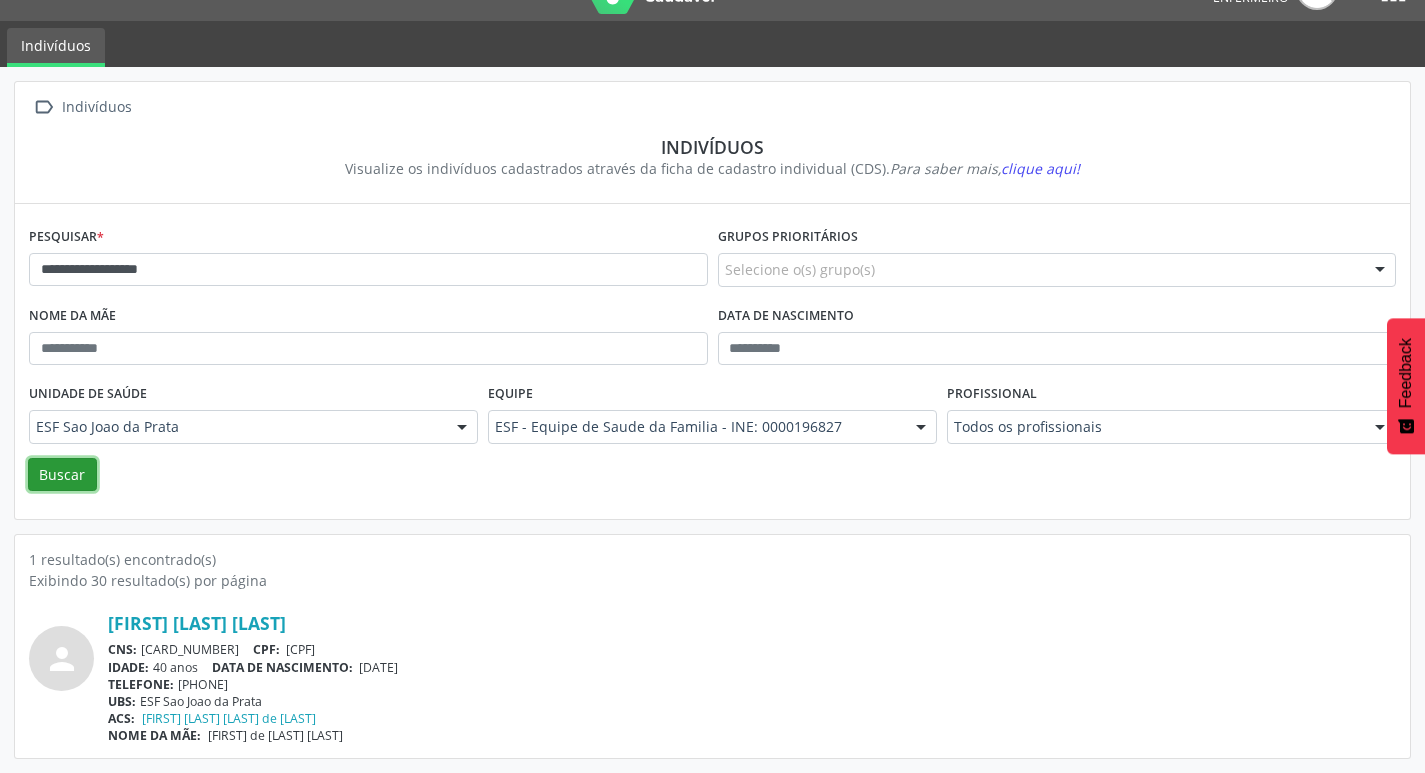 click on "Buscar" at bounding box center [62, 475] 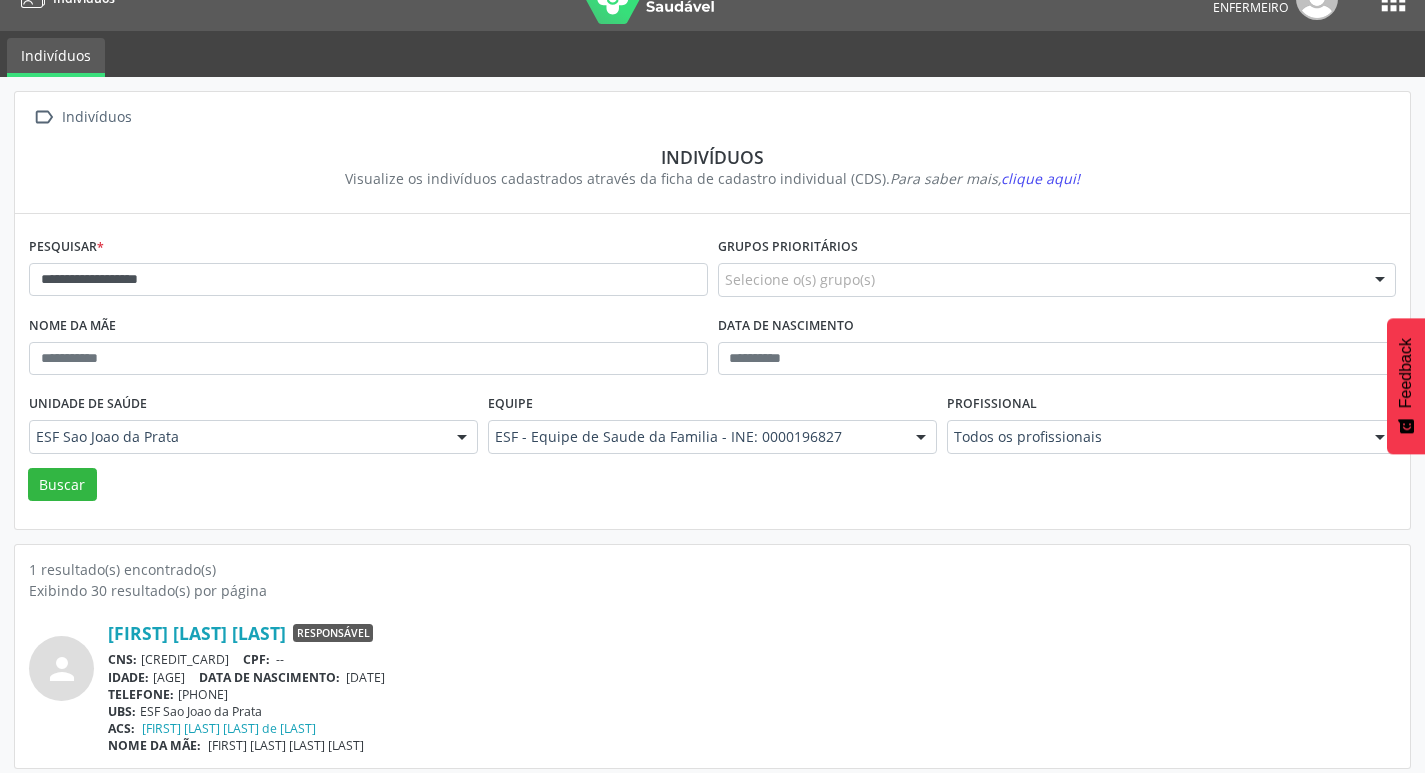 scroll, scrollTop: 43, scrollLeft: 0, axis: vertical 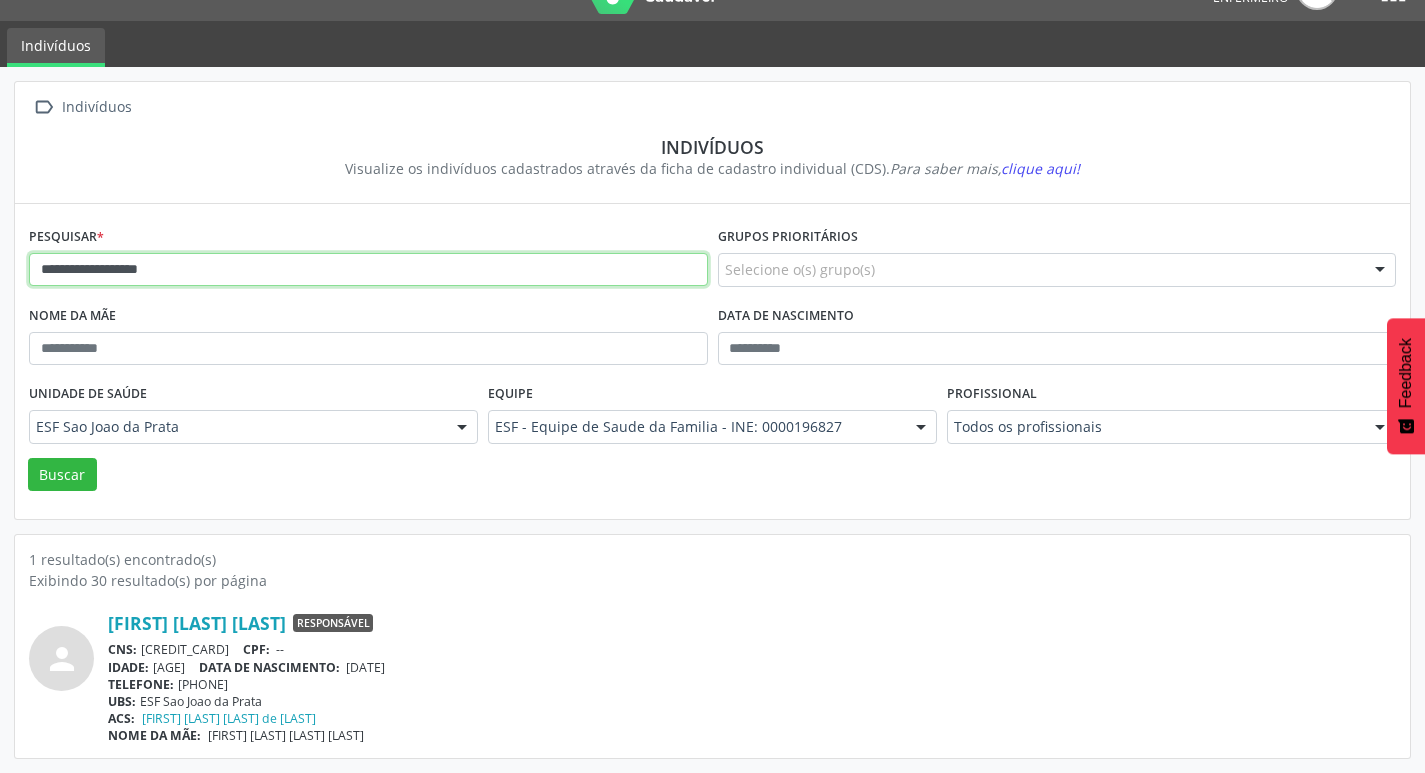 drag, startPoint x: 217, startPoint y: 268, endPoint x: 30, endPoint y: 261, distance: 187.13097 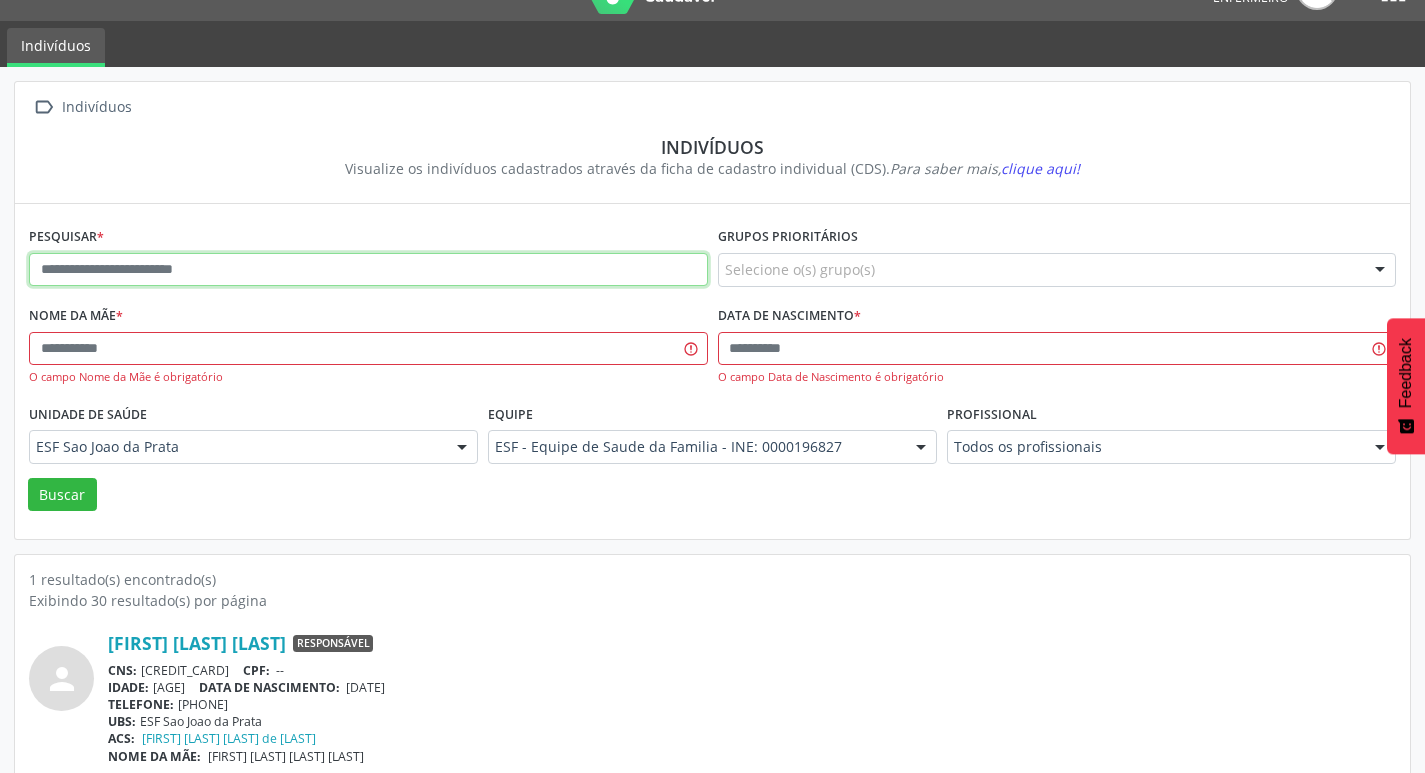 paste on "**********" 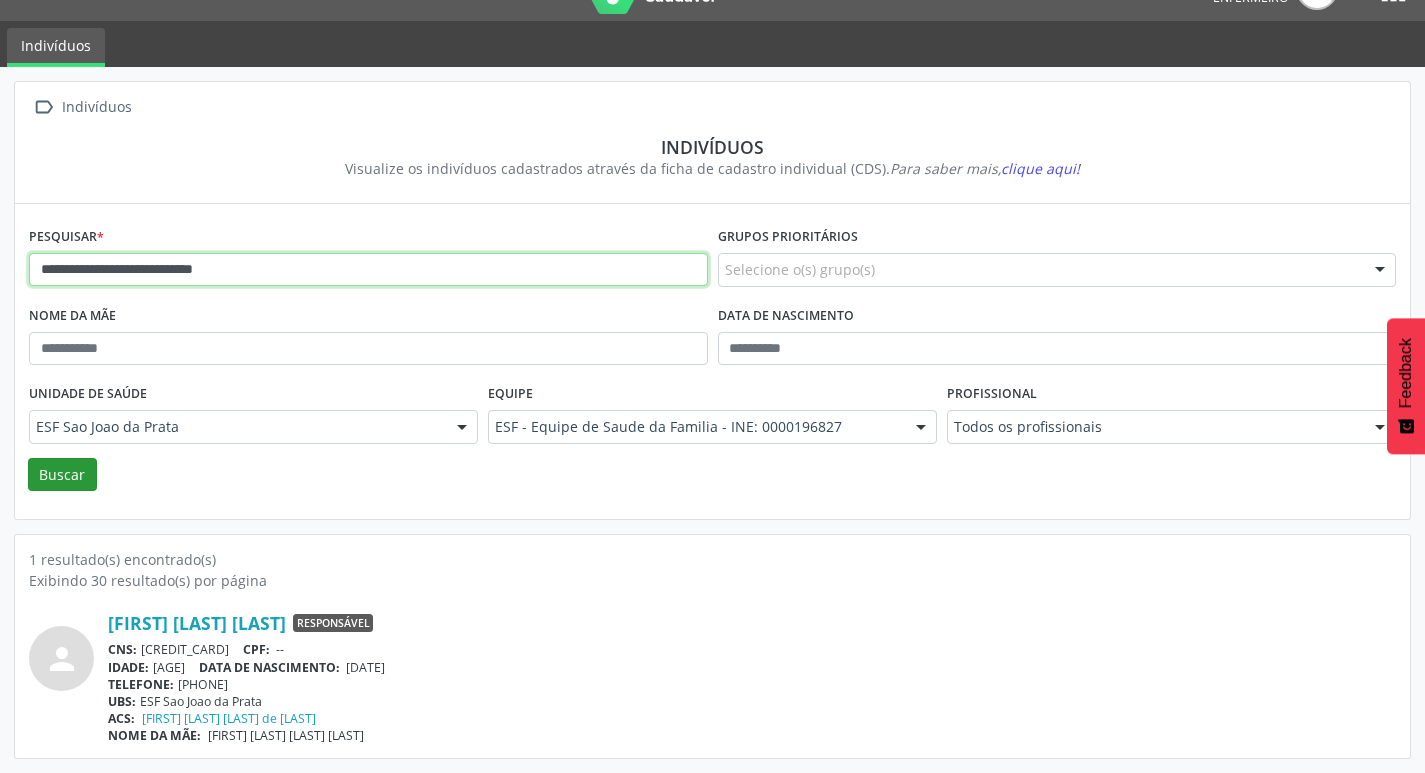 type on "**********" 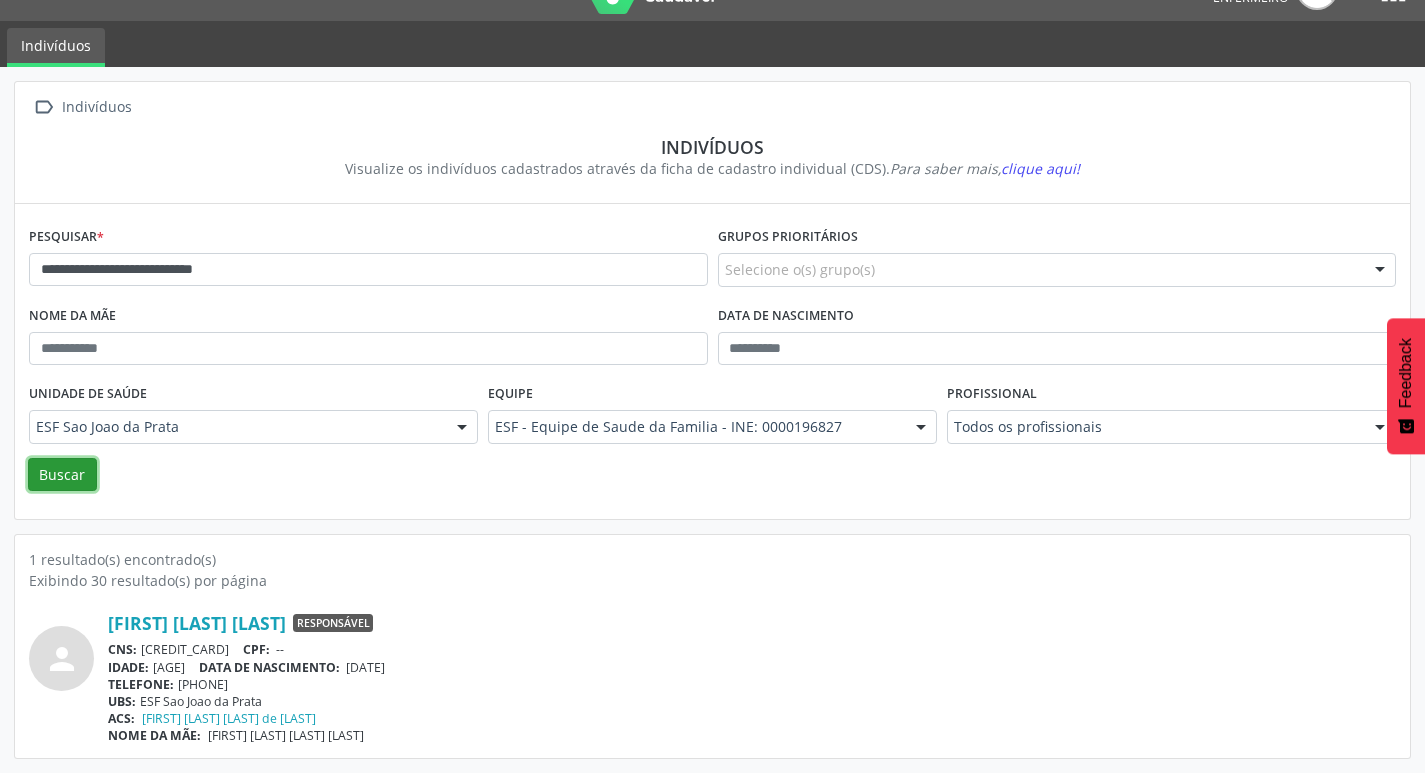 click on "Buscar" at bounding box center (62, 475) 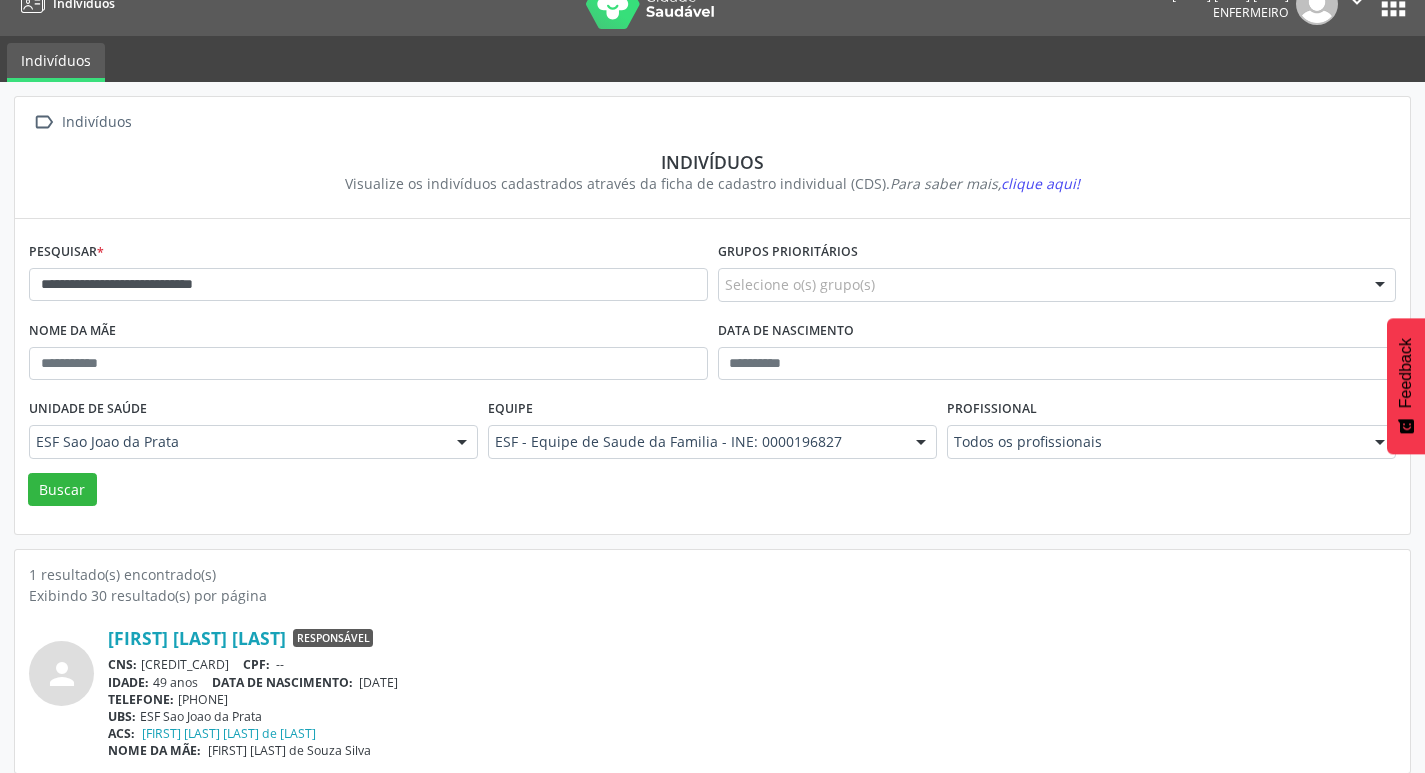 scroll, scrollTop: 43, scrollLeft: 0, axis: vertical 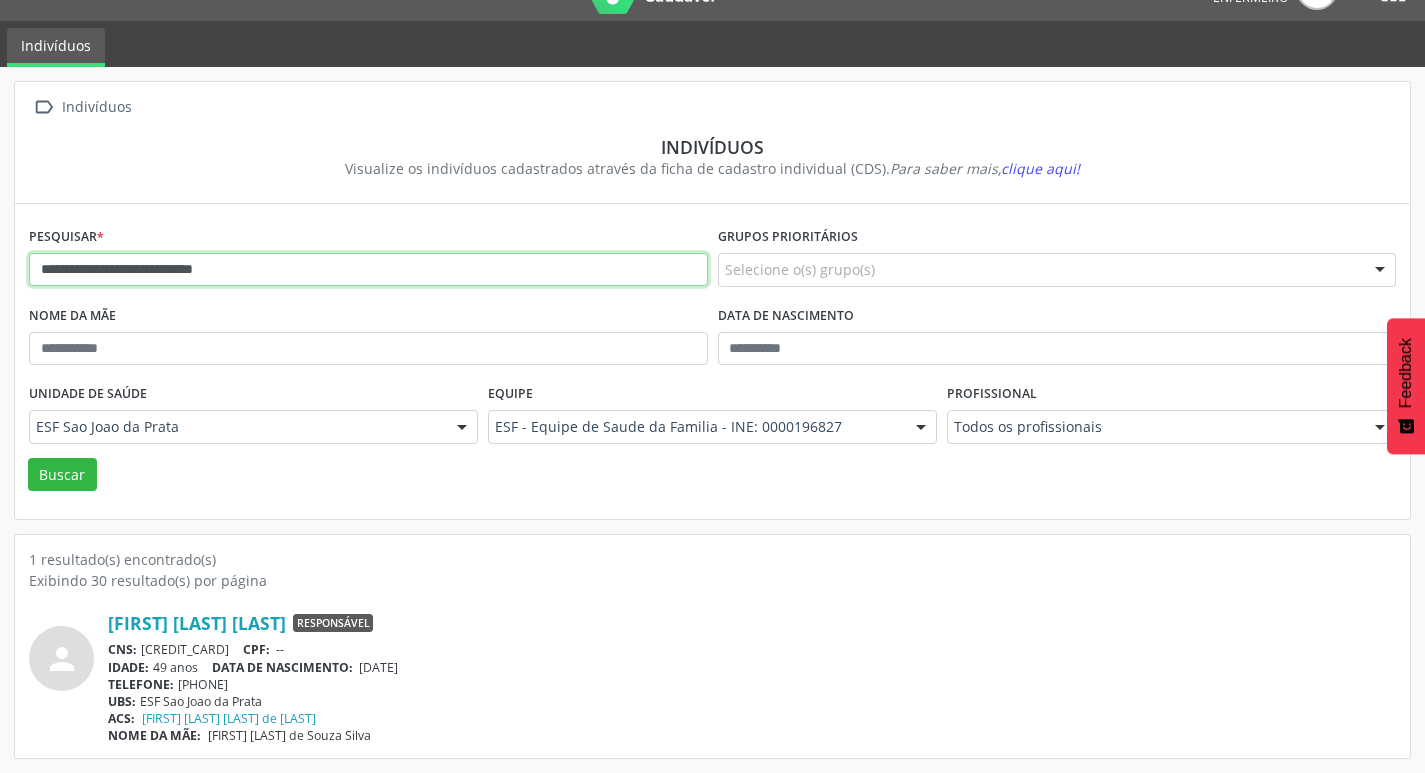 drag, startPoint x: 325, startPoint y: 285, endPoint x: 38, endPoint y: 269, distance: 287.44565 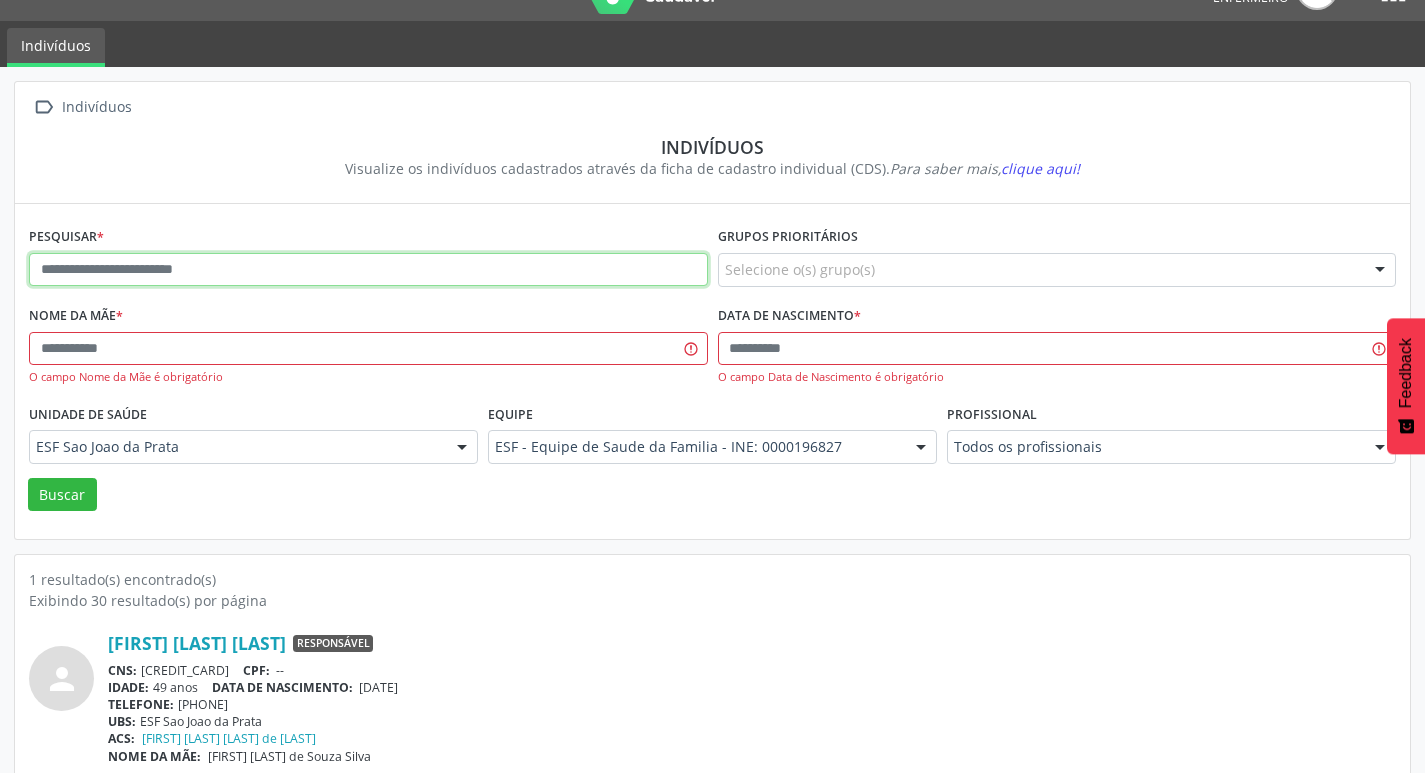 paste on "**********" 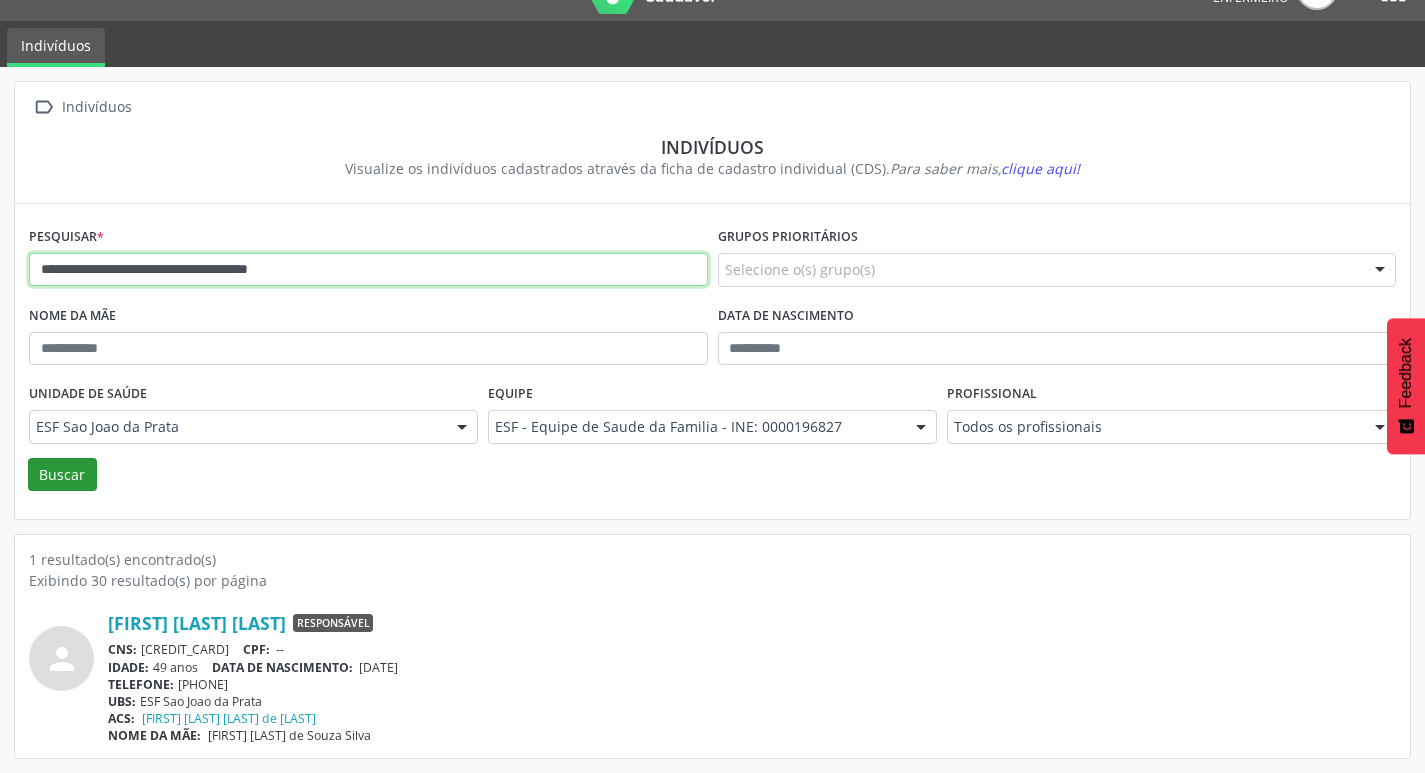 type on "**********" 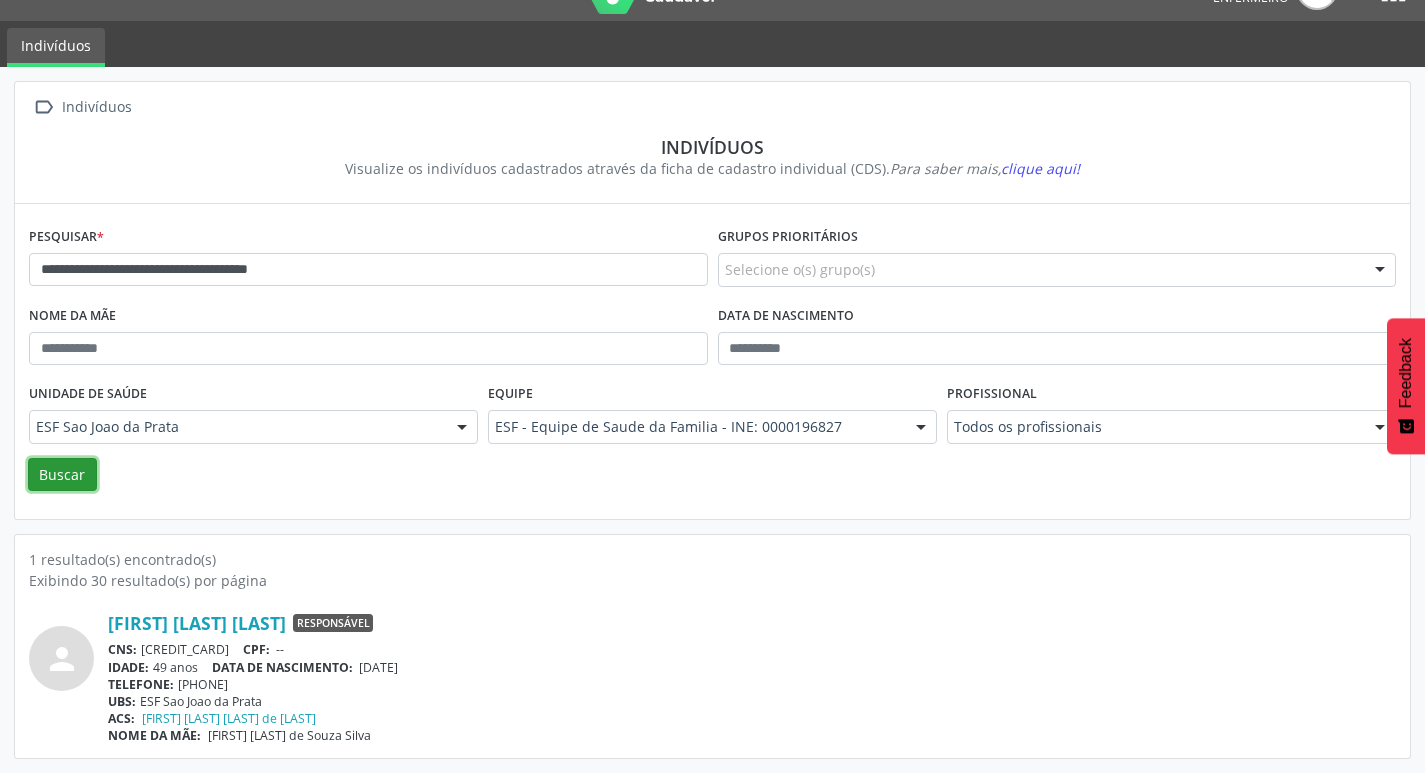 click on "Buscar" at bounding box center [62, 475] 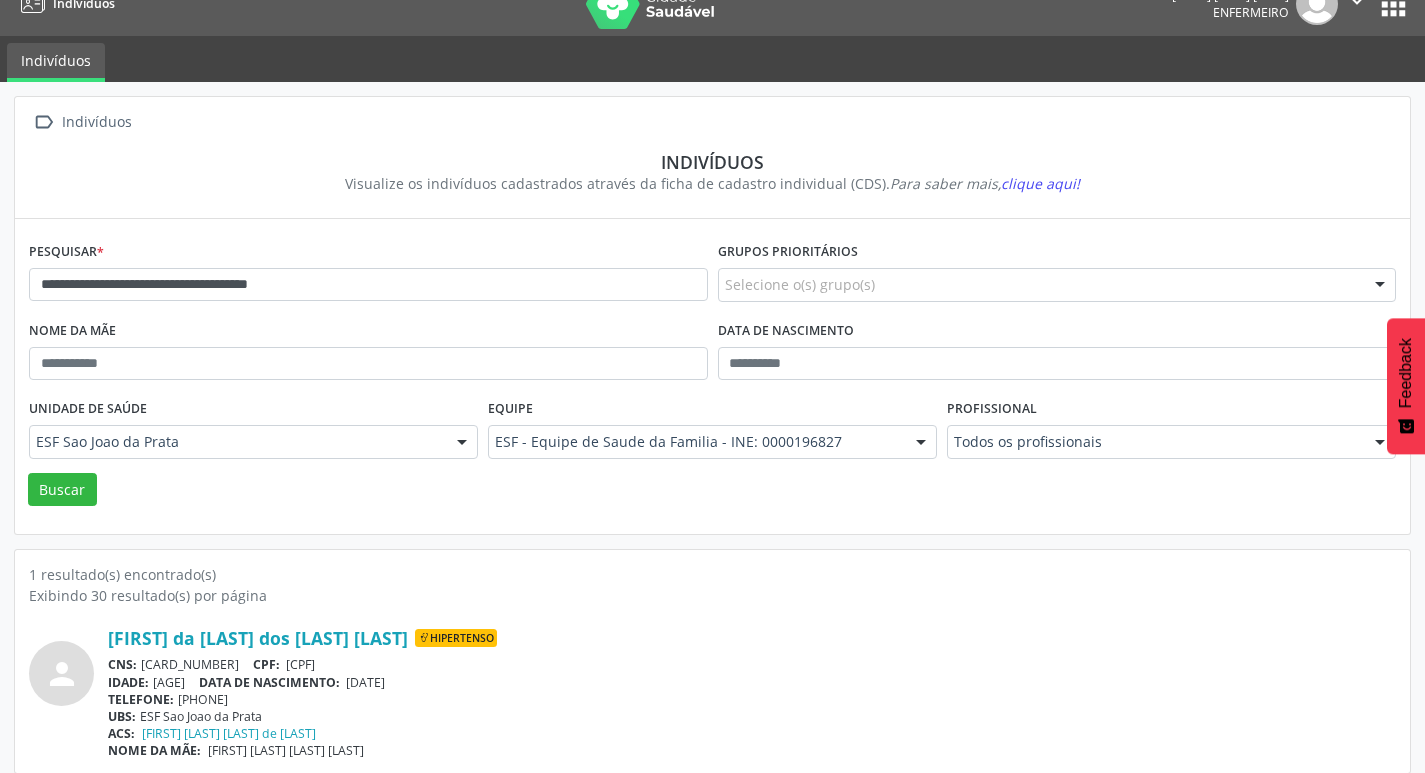 scroll, scrollTop: 43, scrollLeft: 0, axis: vertical 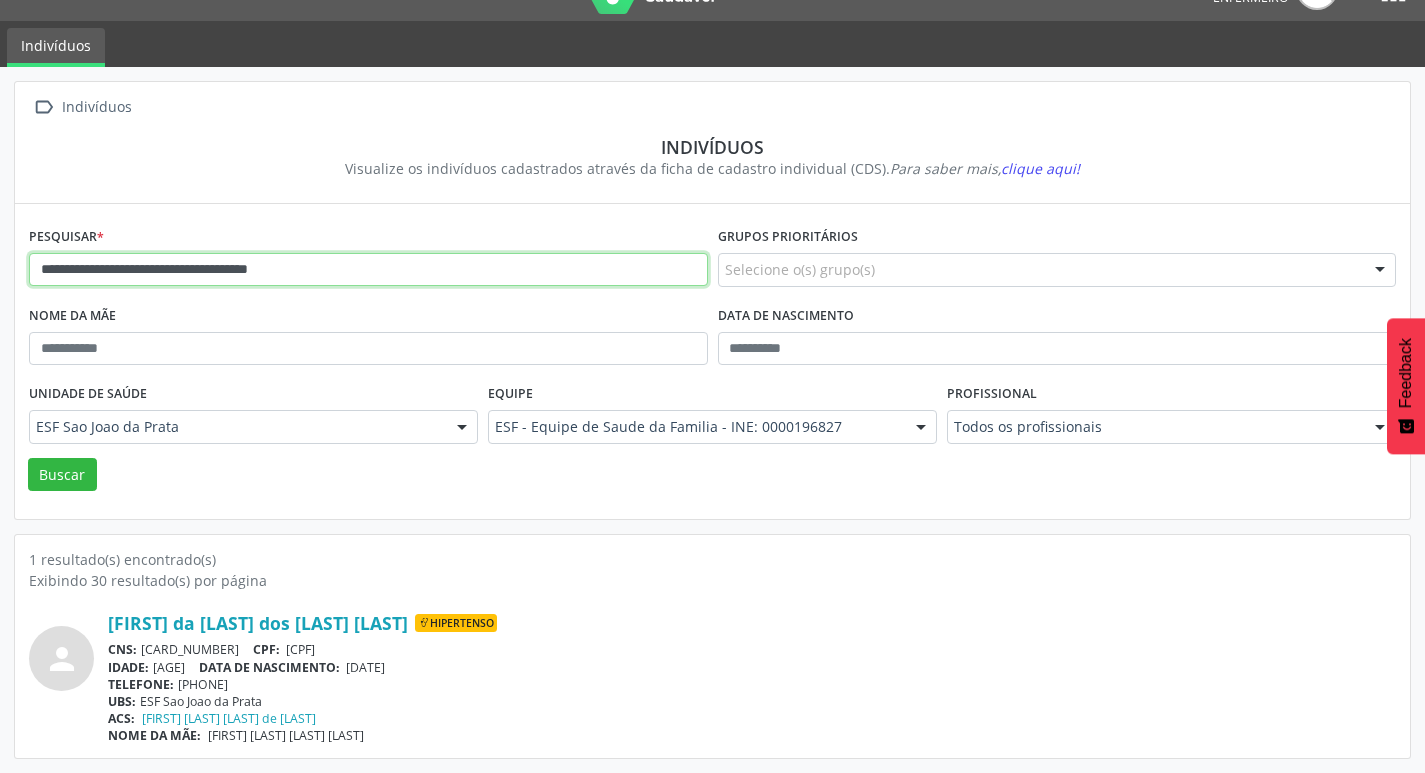 drag, startPoint x: 471, startPoint y: 263, endPoint x: 0, endPoint y: 277, distance: 471.208 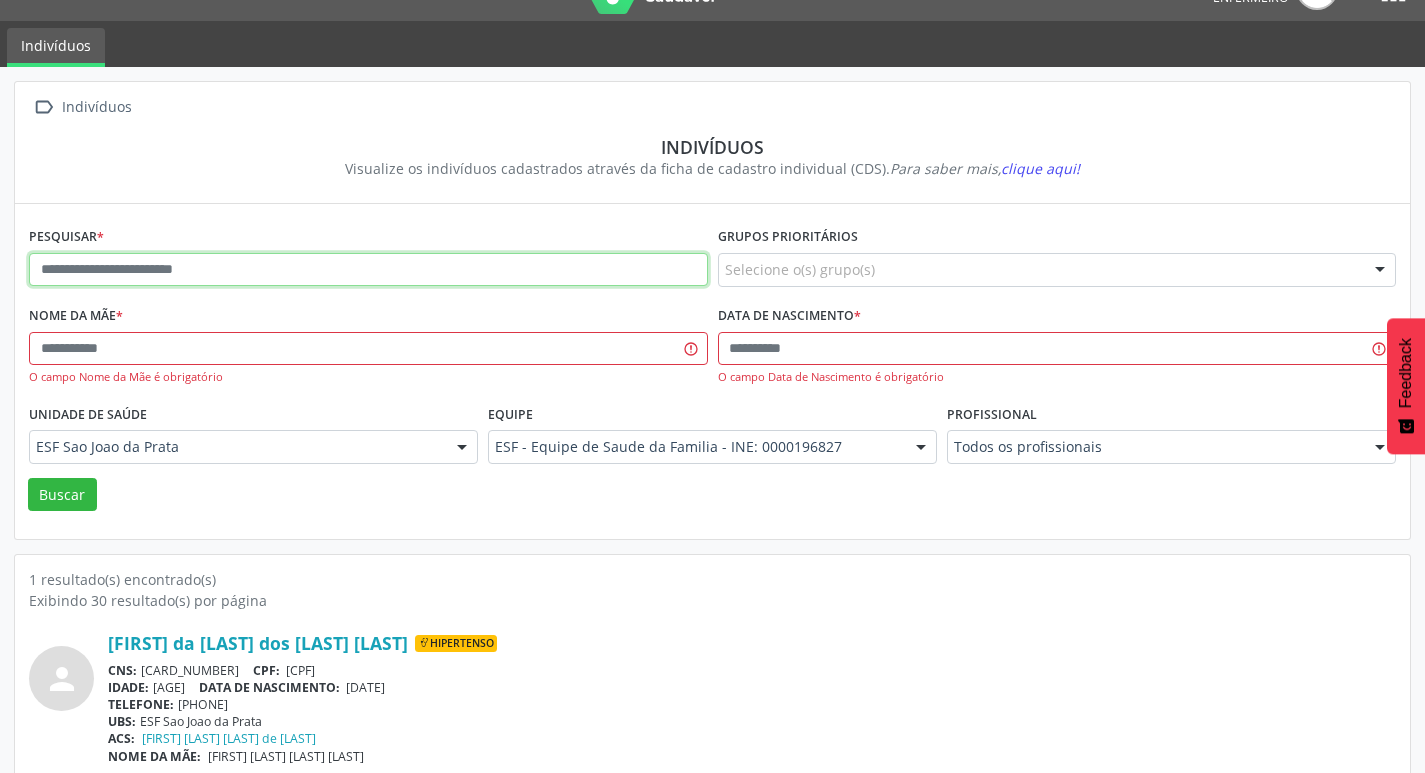 paste on "**********" 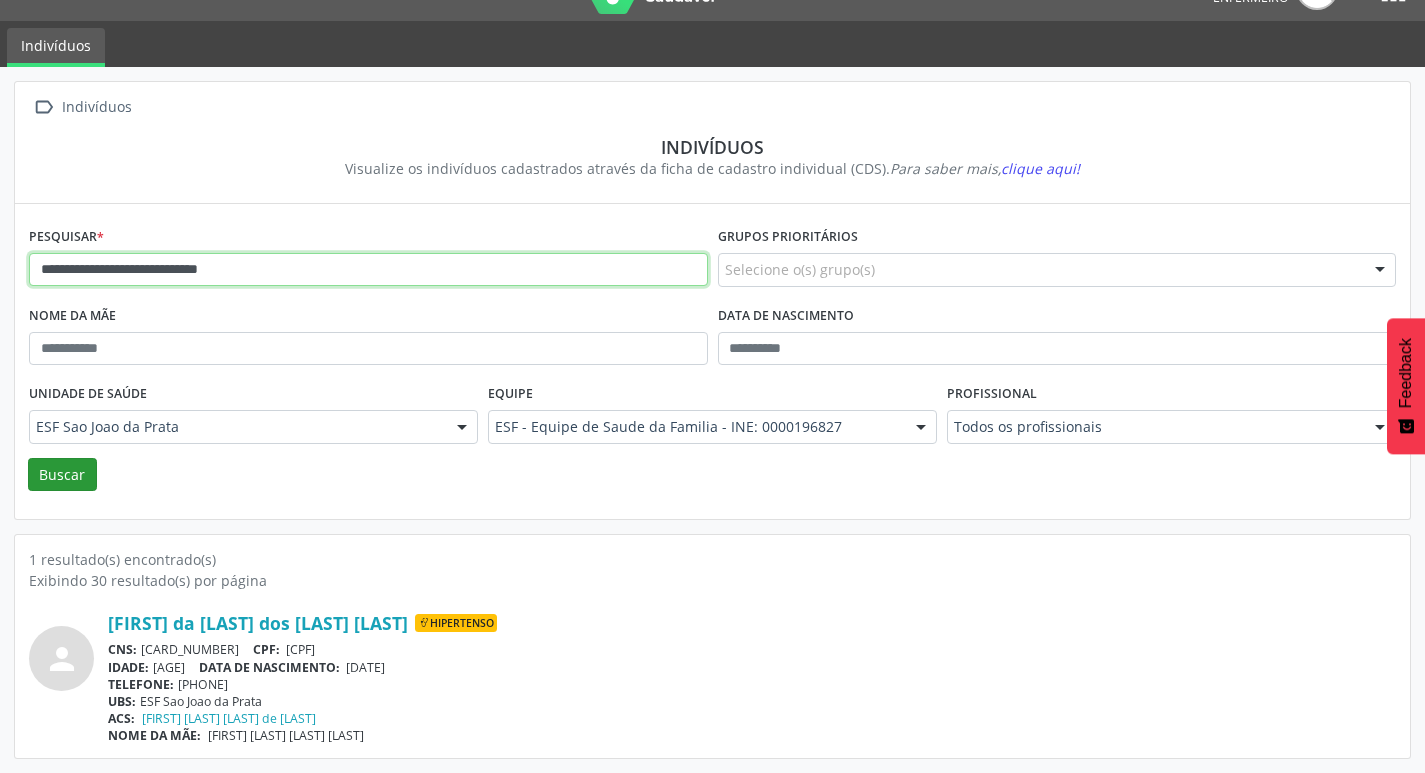 type on "**********" 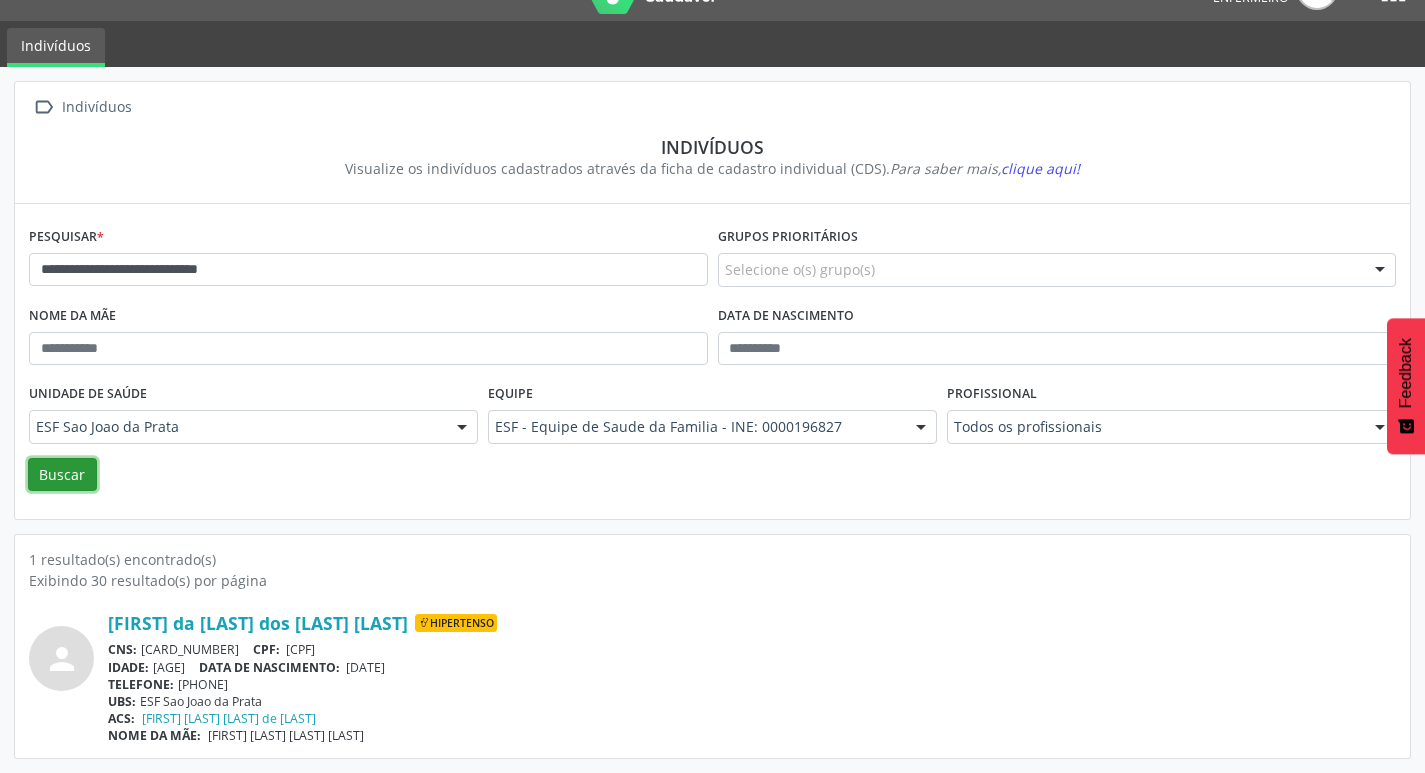 click on "Buscar" at bounding box center (62, 475) 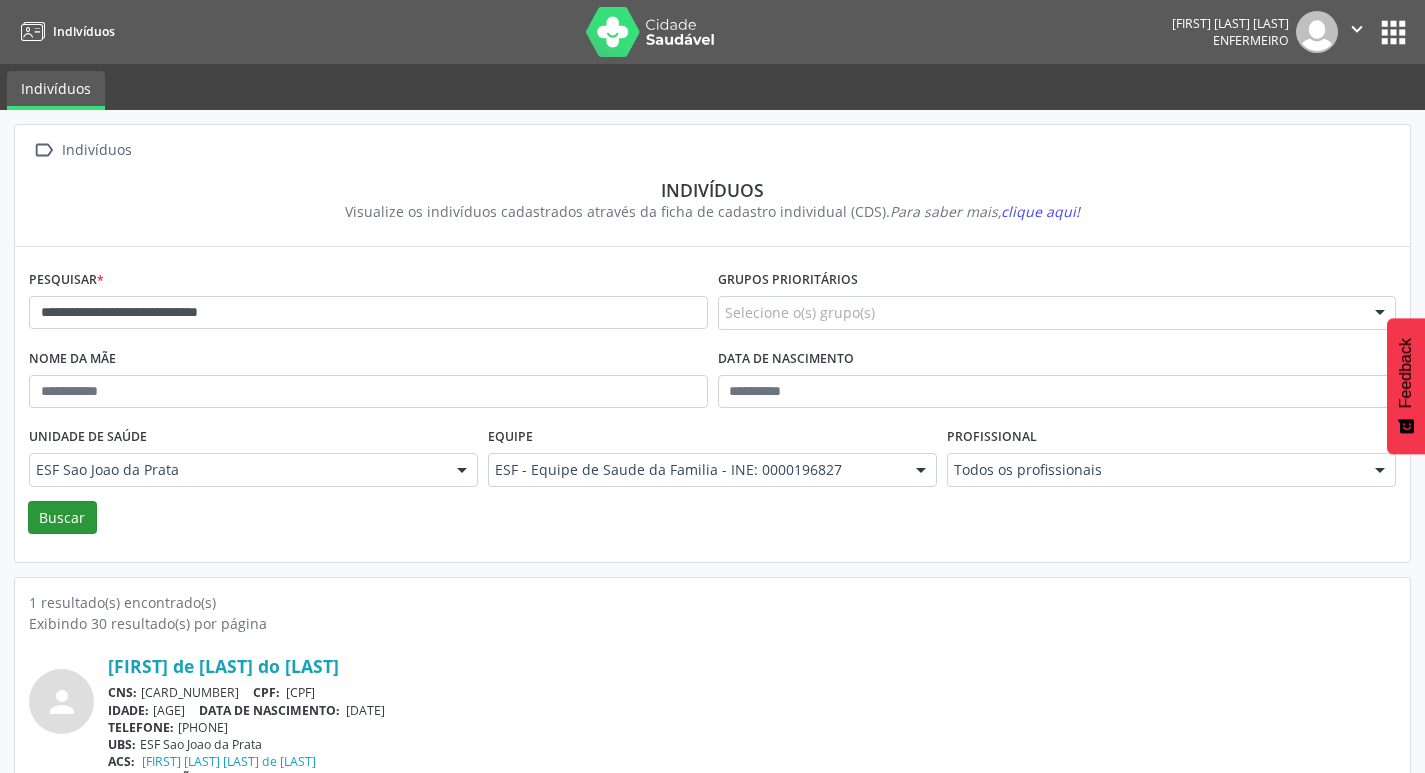 scroll, scrollTop: 43, scrollLeft: 0, axis: vertical 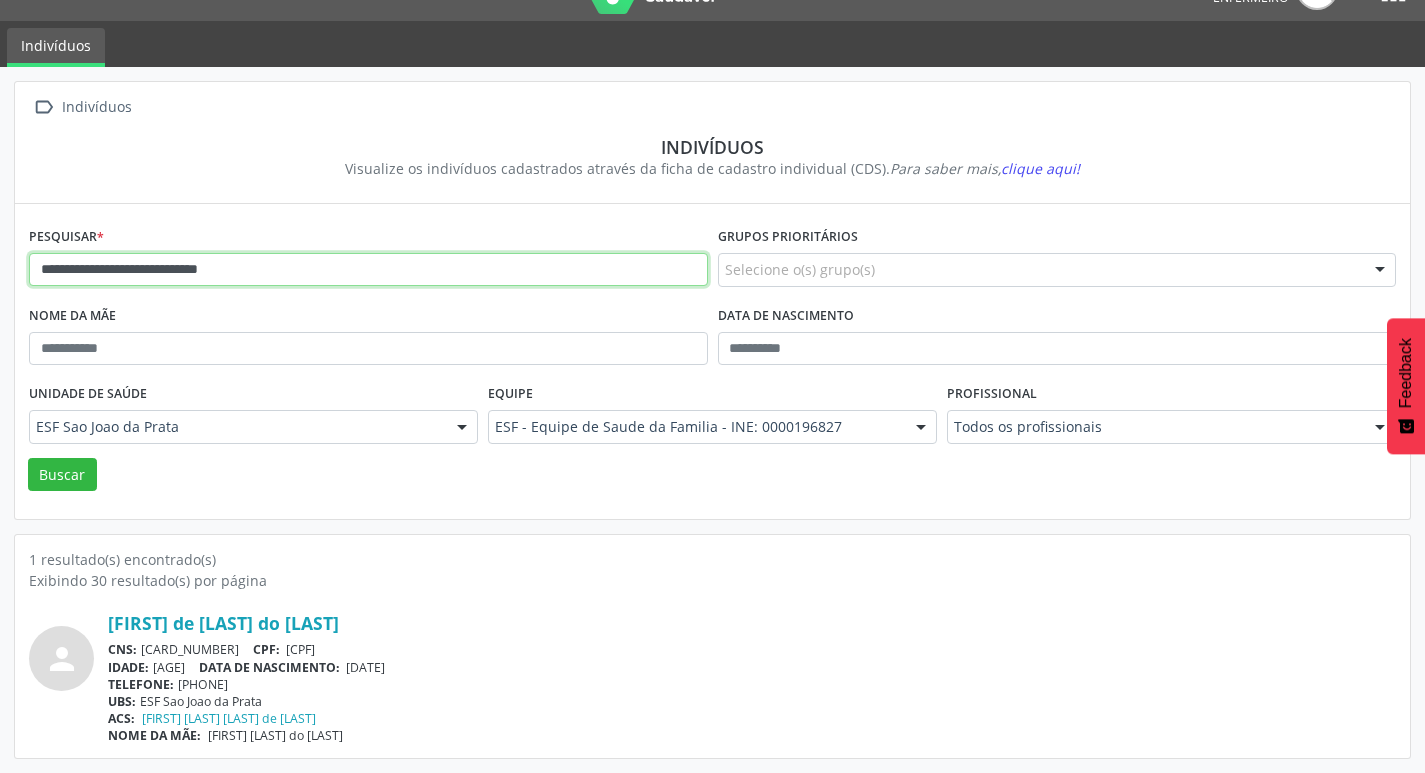 drag, startPoint x: 386, startPoint y: 275, endPoint x: 28, endPoint y: 268, distance: 358.06842 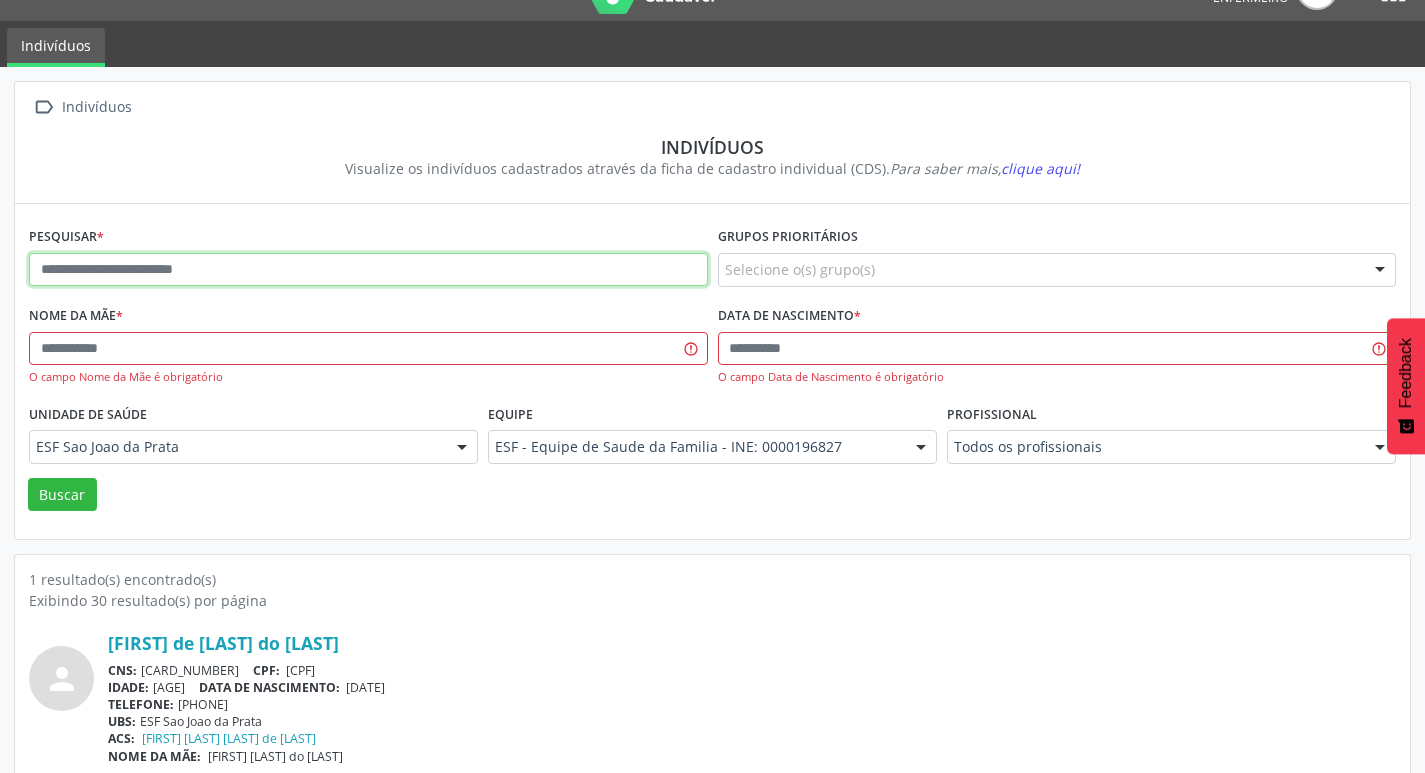 paste on "**********" 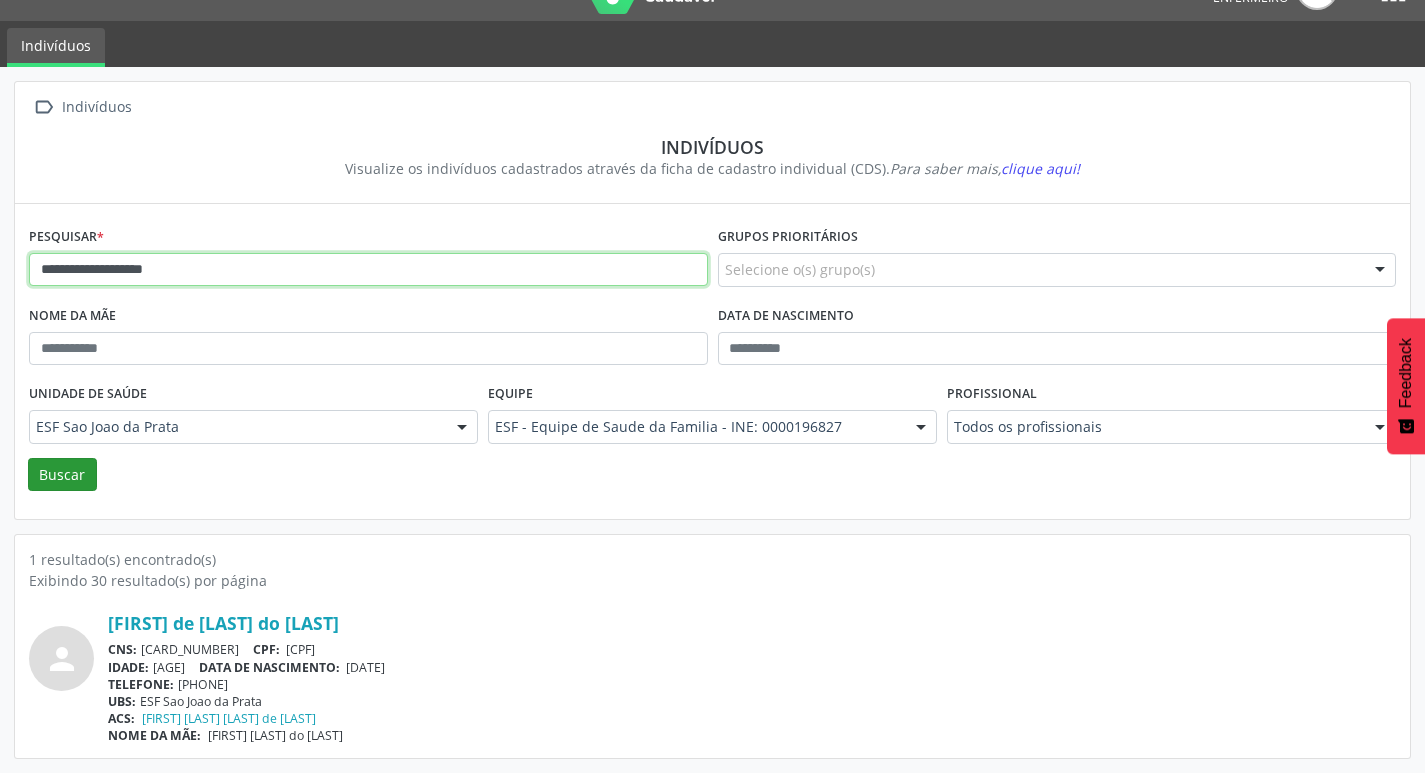 type on "**********" 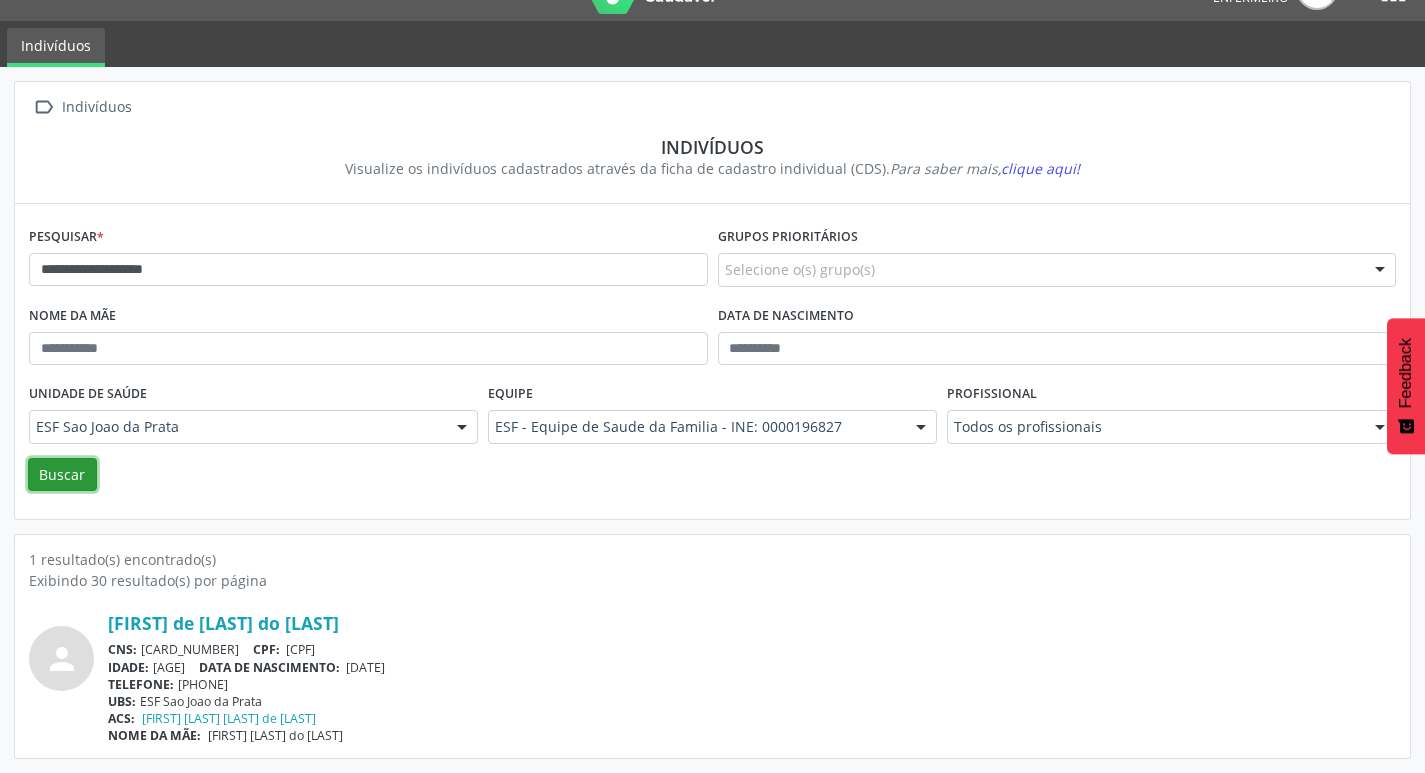 click on "Buscar" at bounding box center [62, 475] 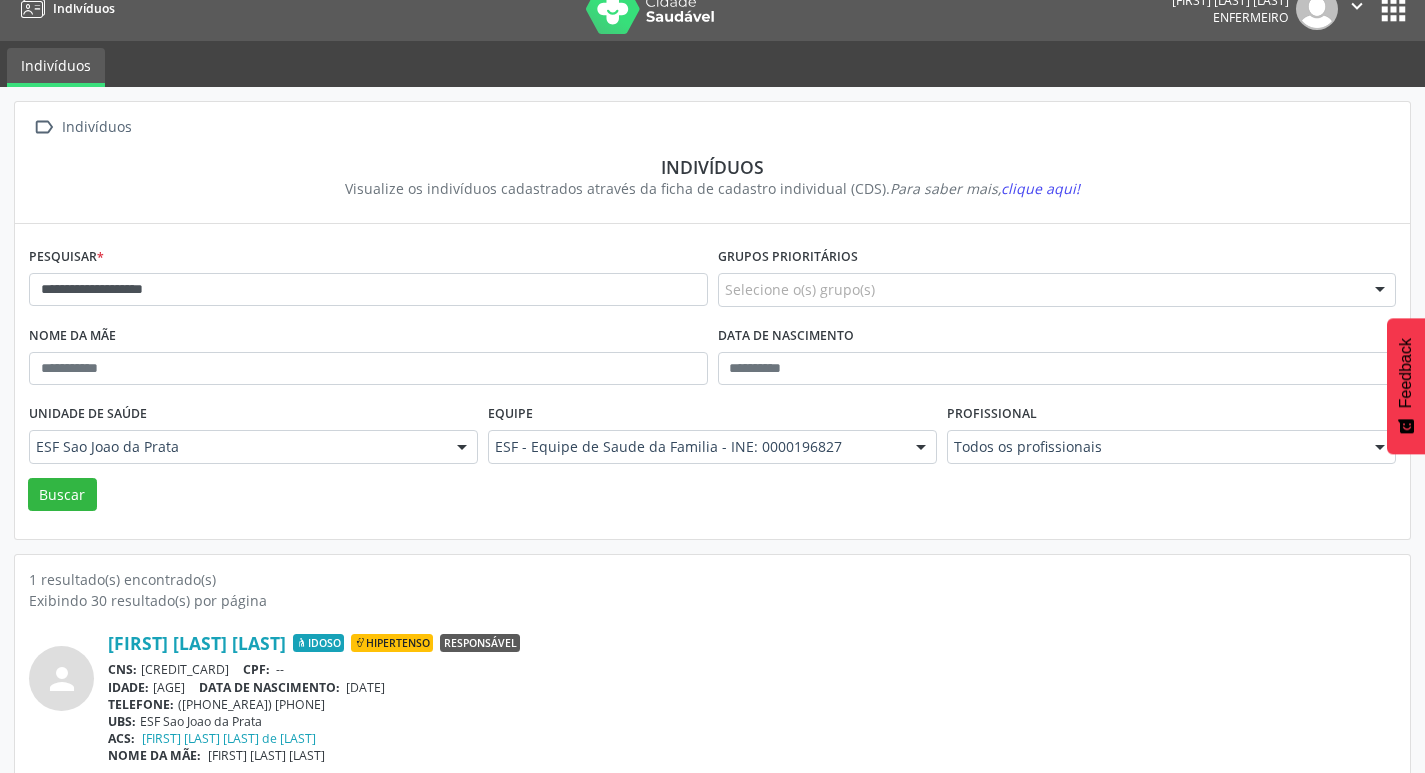 scroll, scrollTop: 43, scrollLeft: 0, axis: vertical 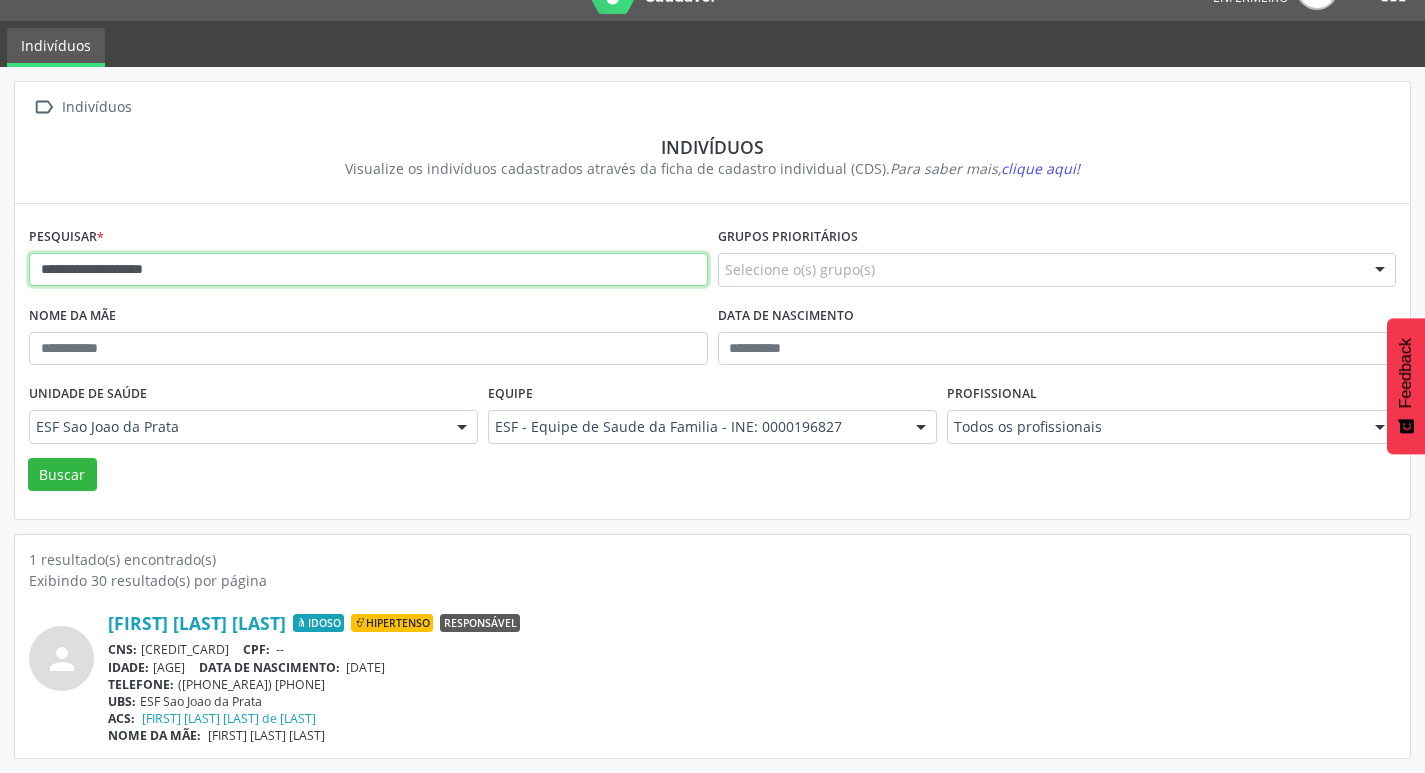 drag, startPoint x: 281, startPoint y: 283, endPoint x: 38, endPoint y: 282, distance: 243.00206 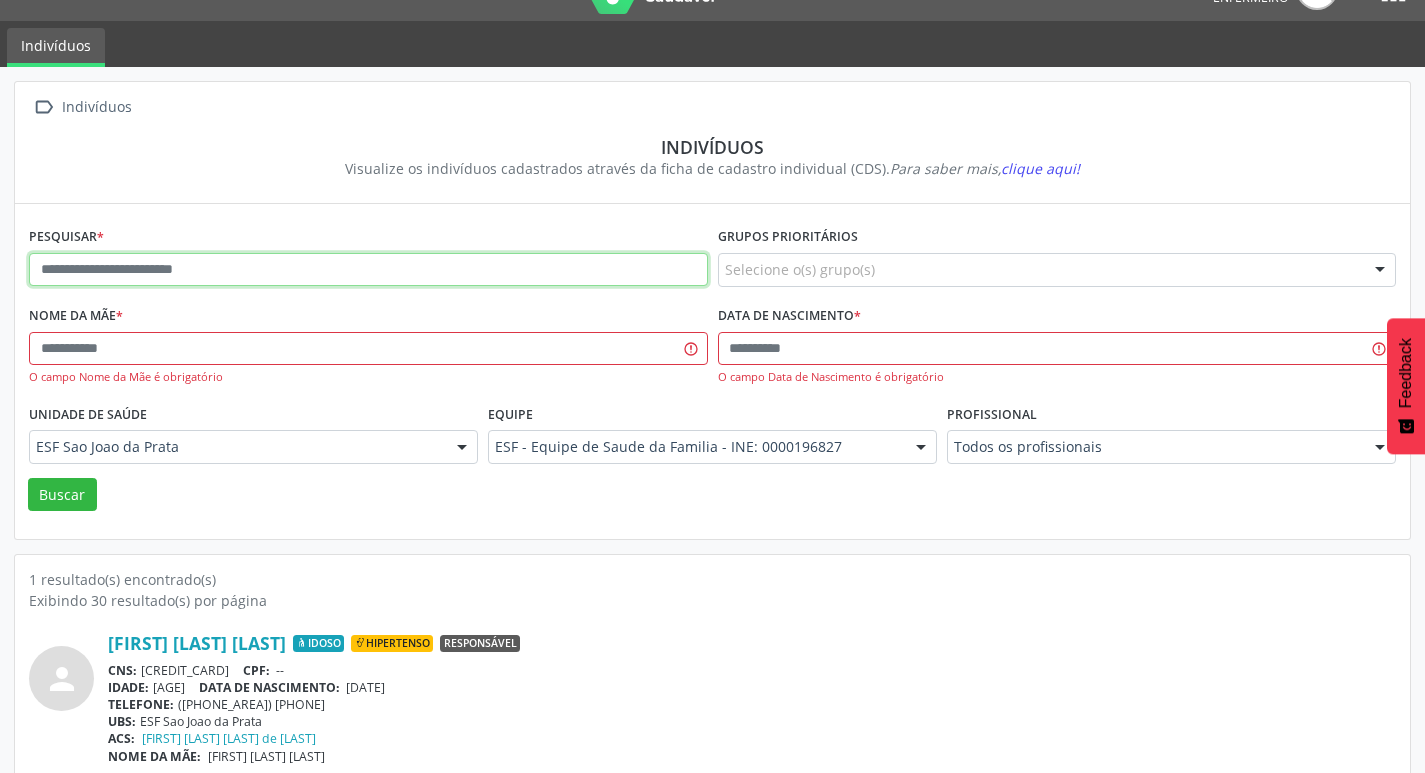 paste on "**********" 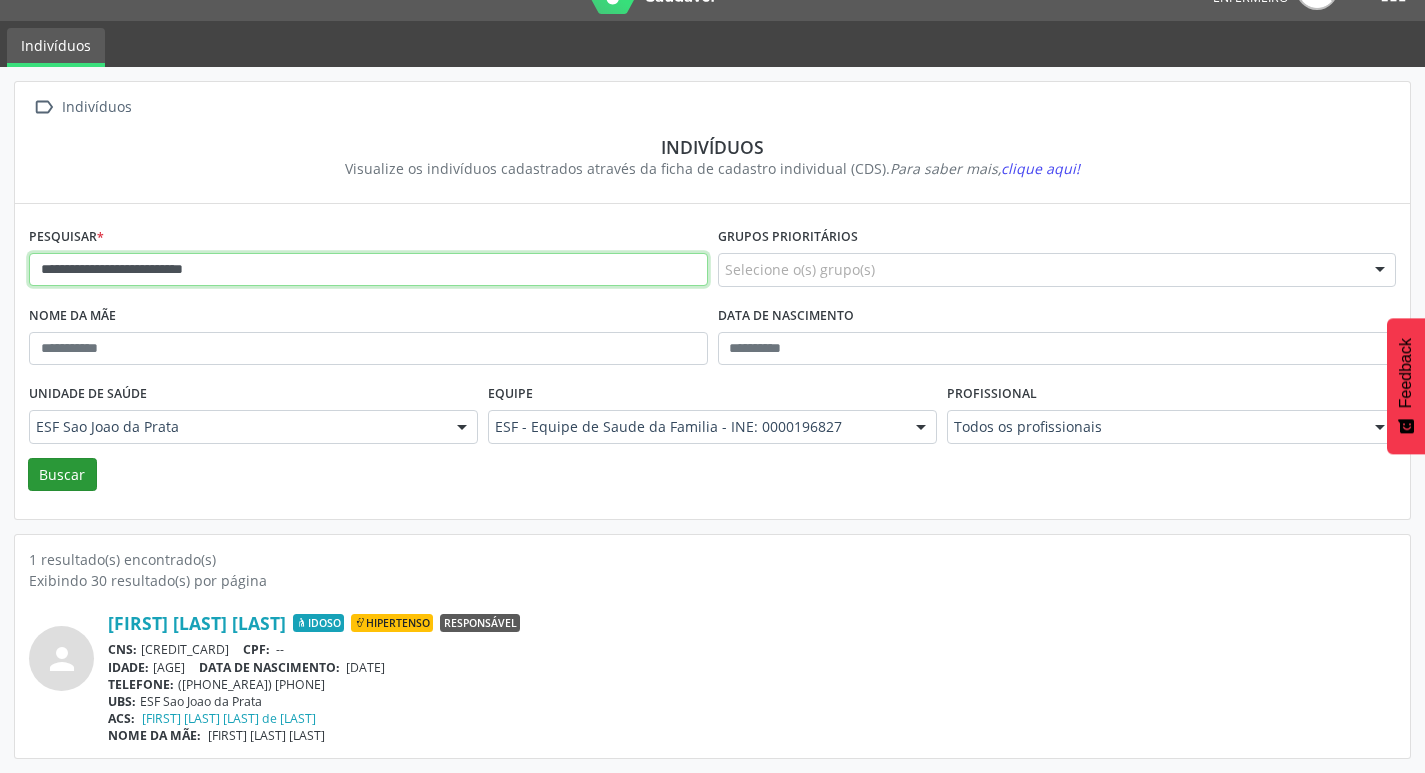 type on "**********" 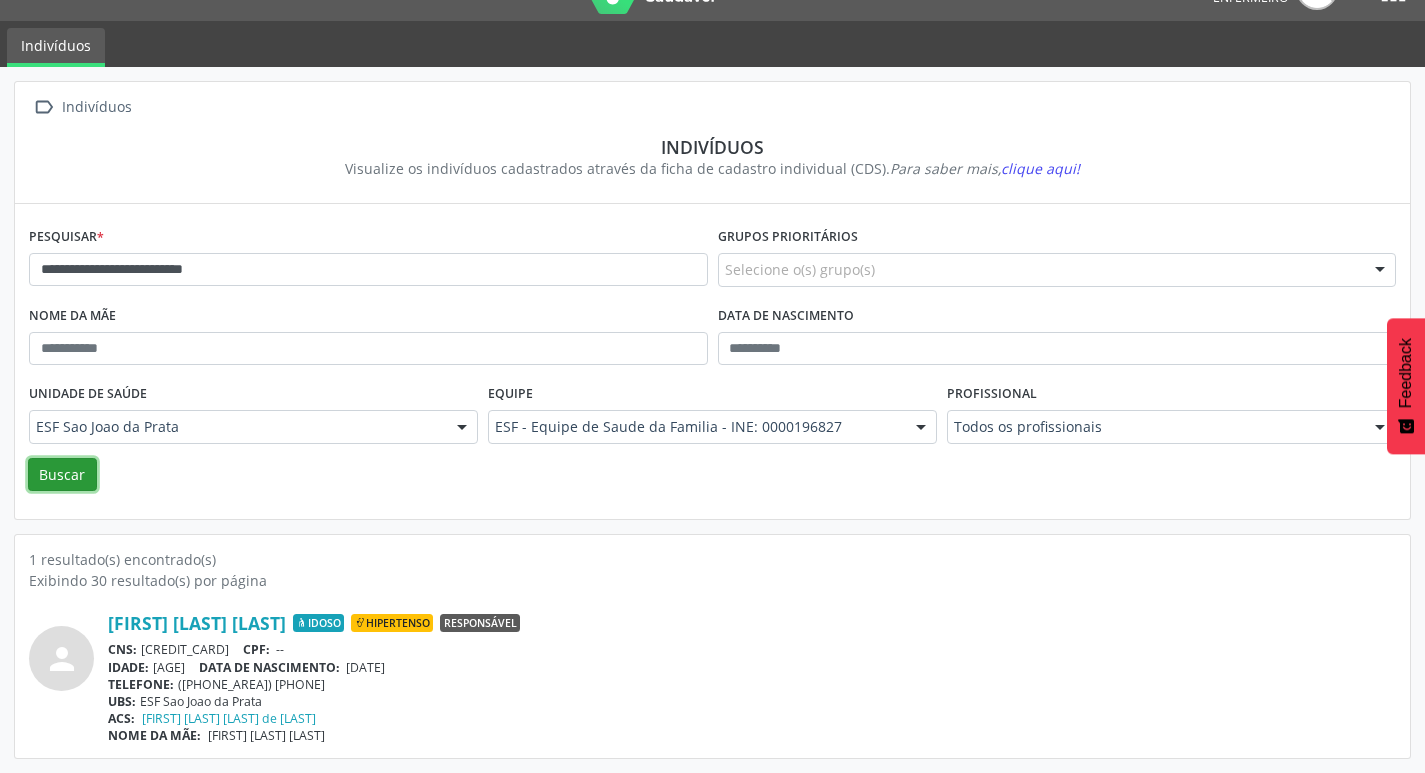 click on "Buscar" at bounding box center [62, 475] 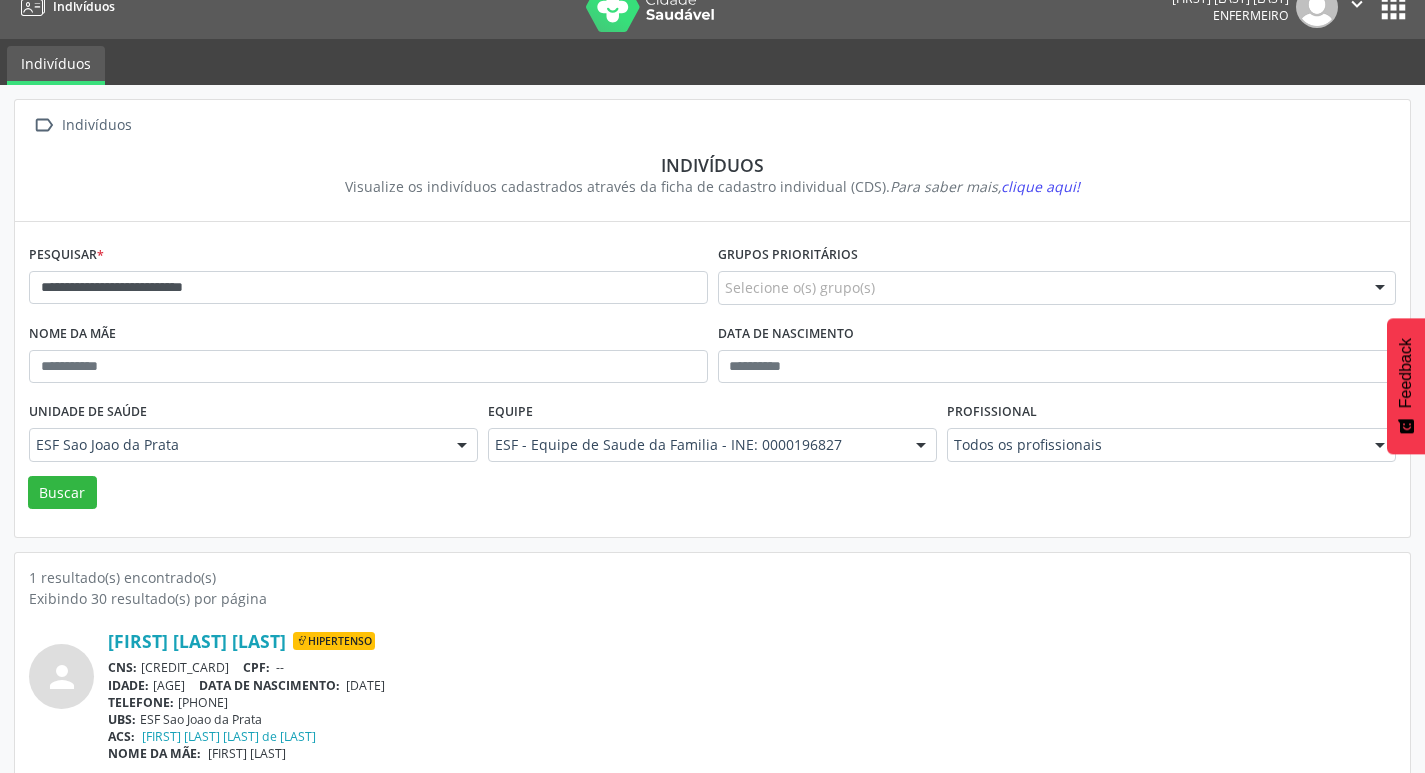 scroll, scrollTop: 43, scrollLeft: 0, axis: vertical 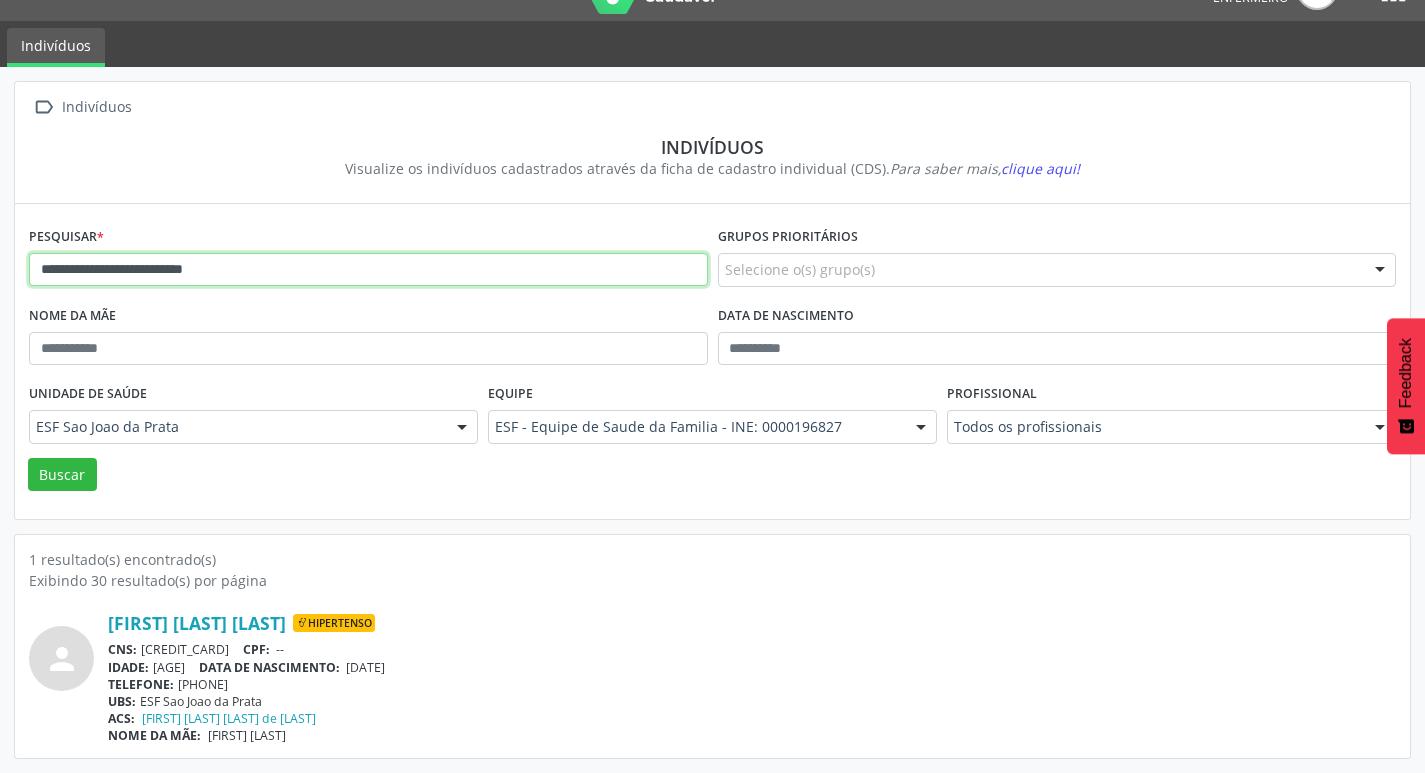 drag, startPoint x: 45, startPoint y: 267, endPoint x: 330, endPoint y: 290, distance: 285.92657 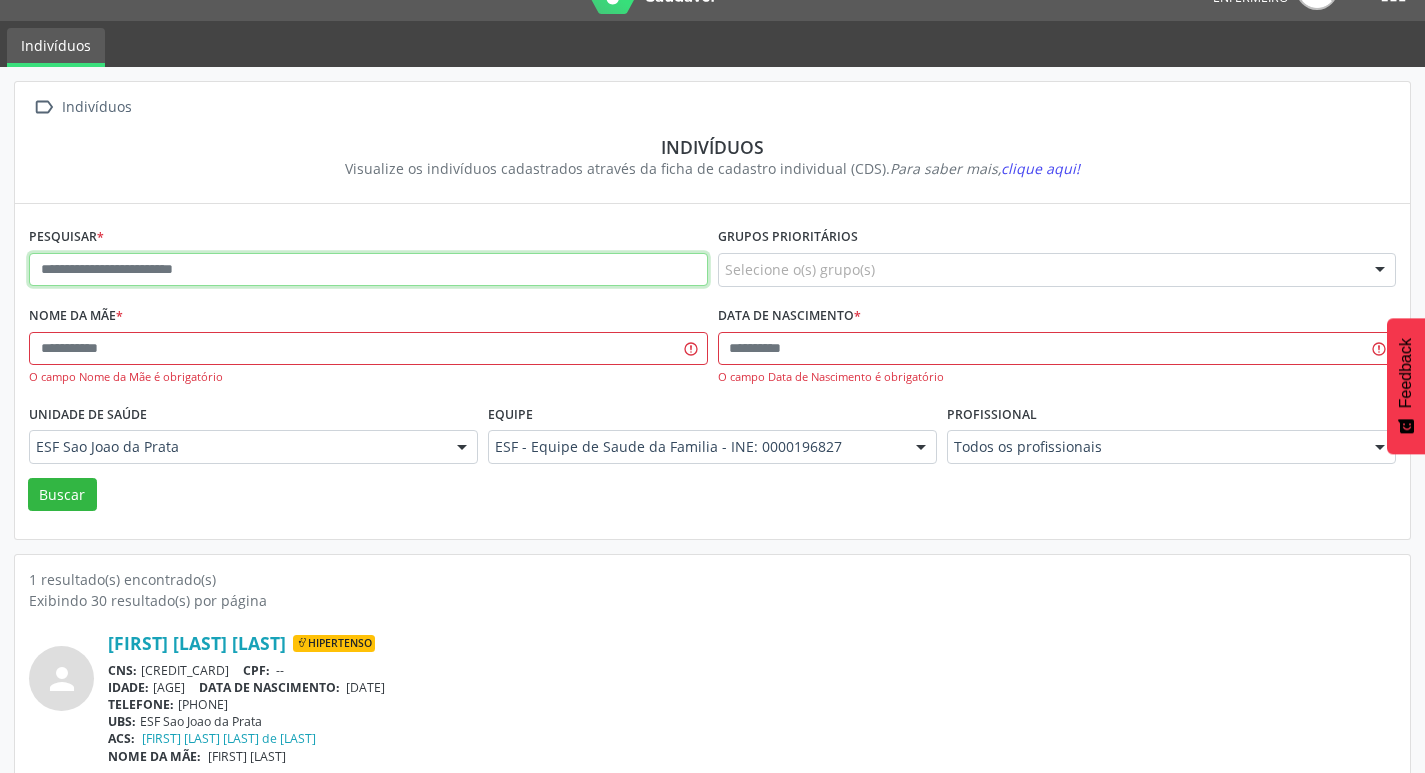 paste on "**********" 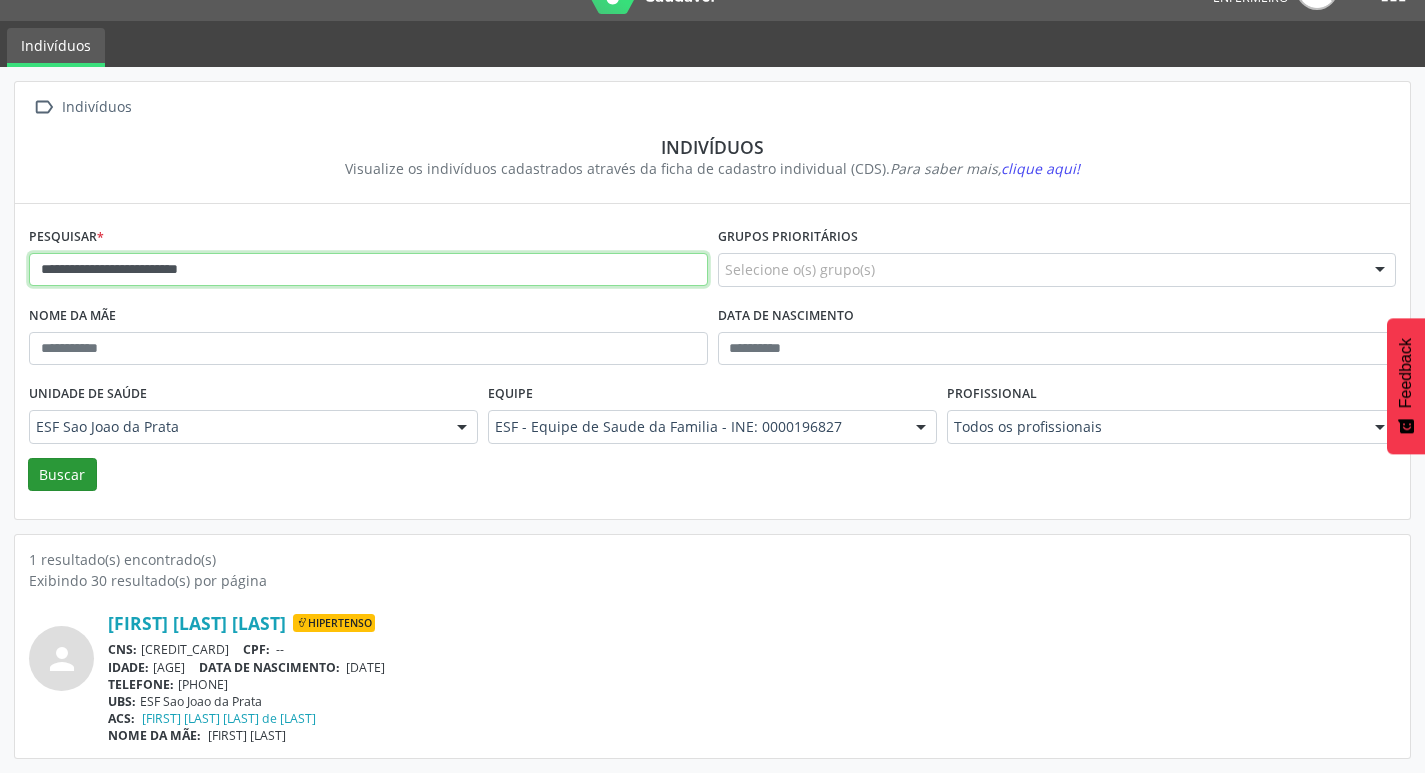 type on "**********" 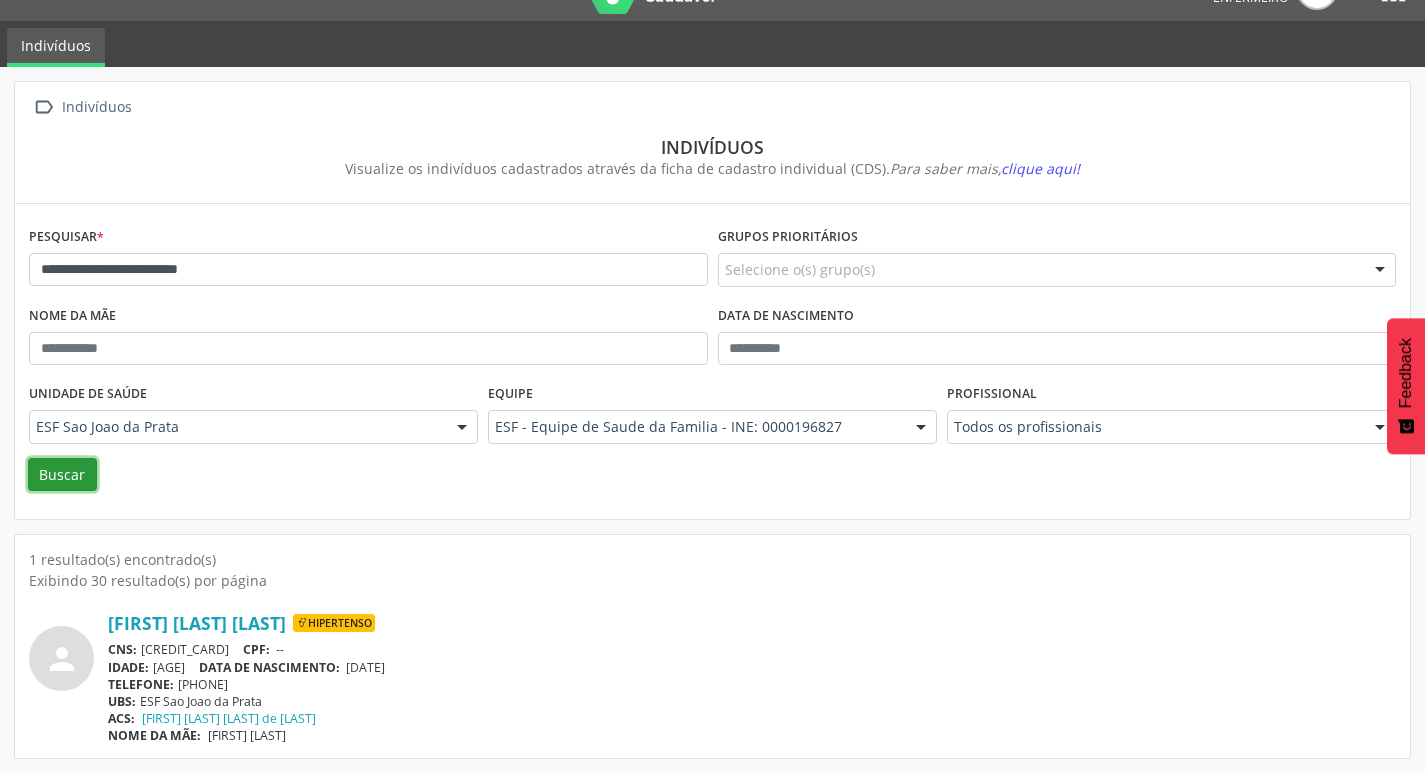 click on "Buscar" at bounding box center (62, 475) 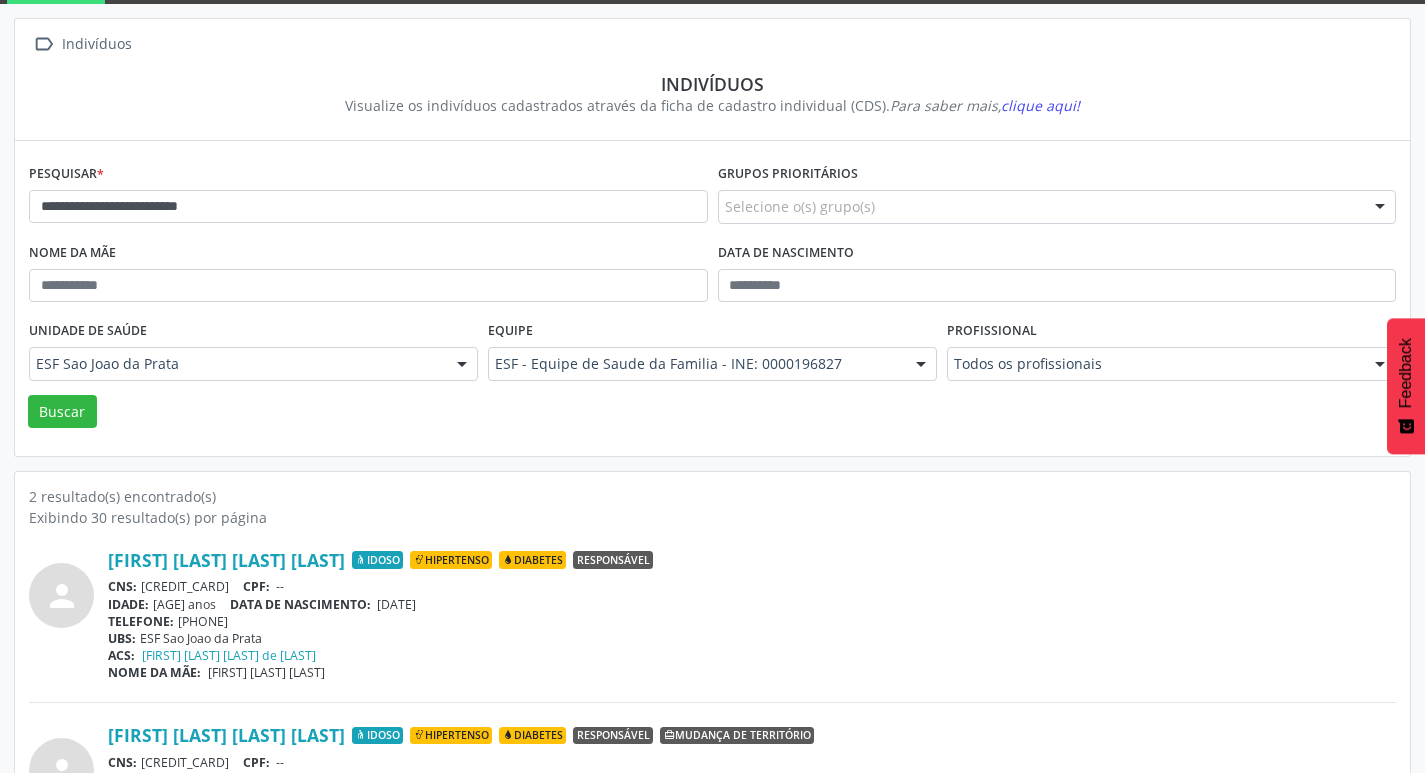 scroll, scrollTop: 219, scrollLeft: 0, axis: vertical 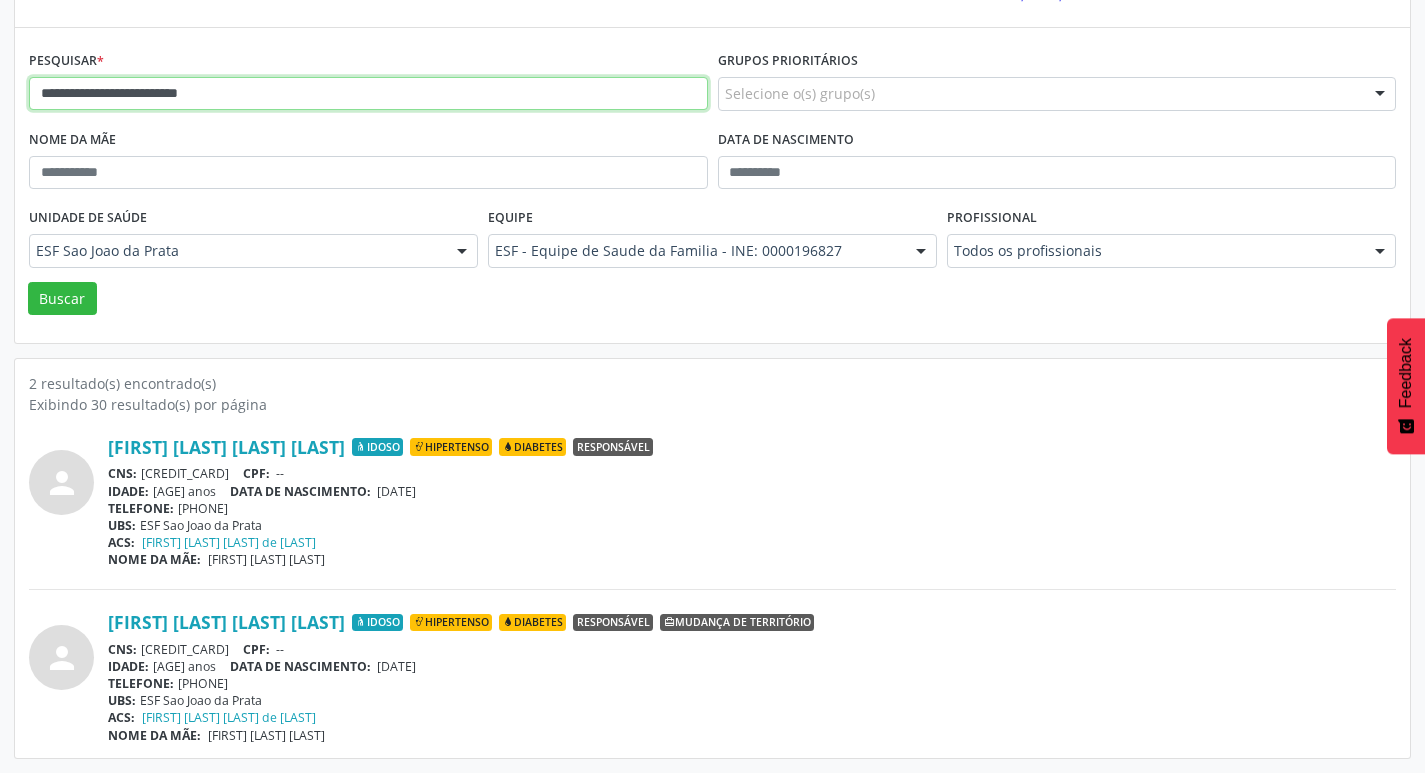 drag, startPoint x: 42, startPoint y: 93, endPoint x: 394, endPoint y: 104, distance: 352.17184 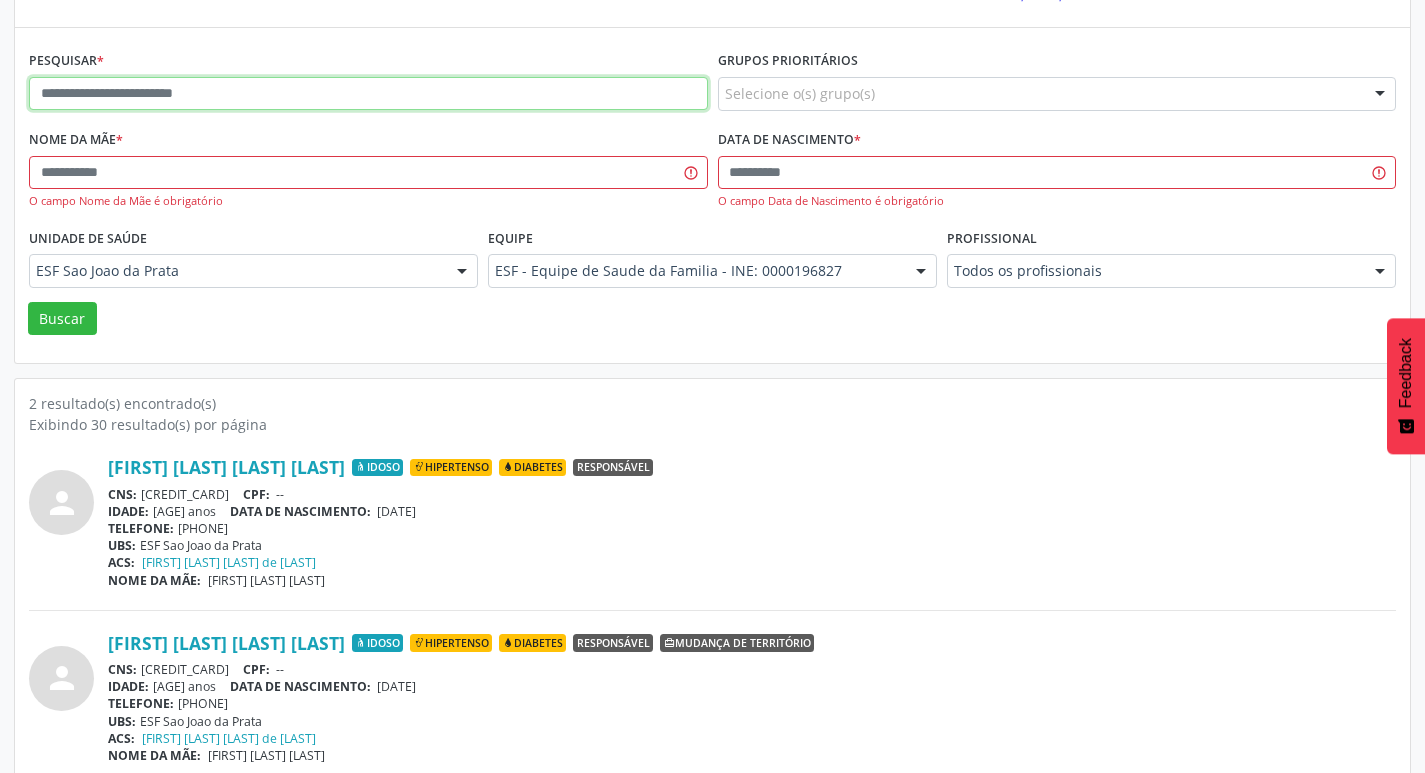 paste on "**********" 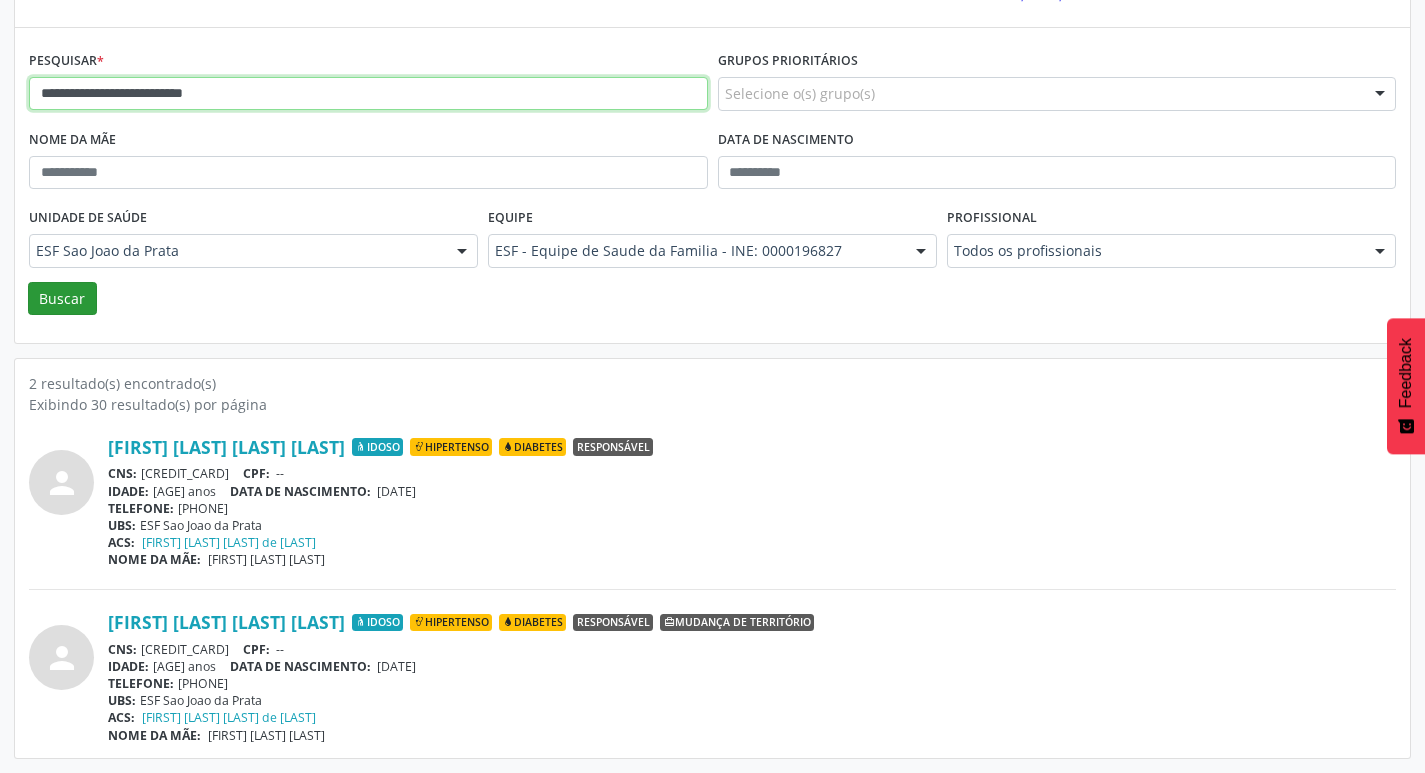 type on "**********" 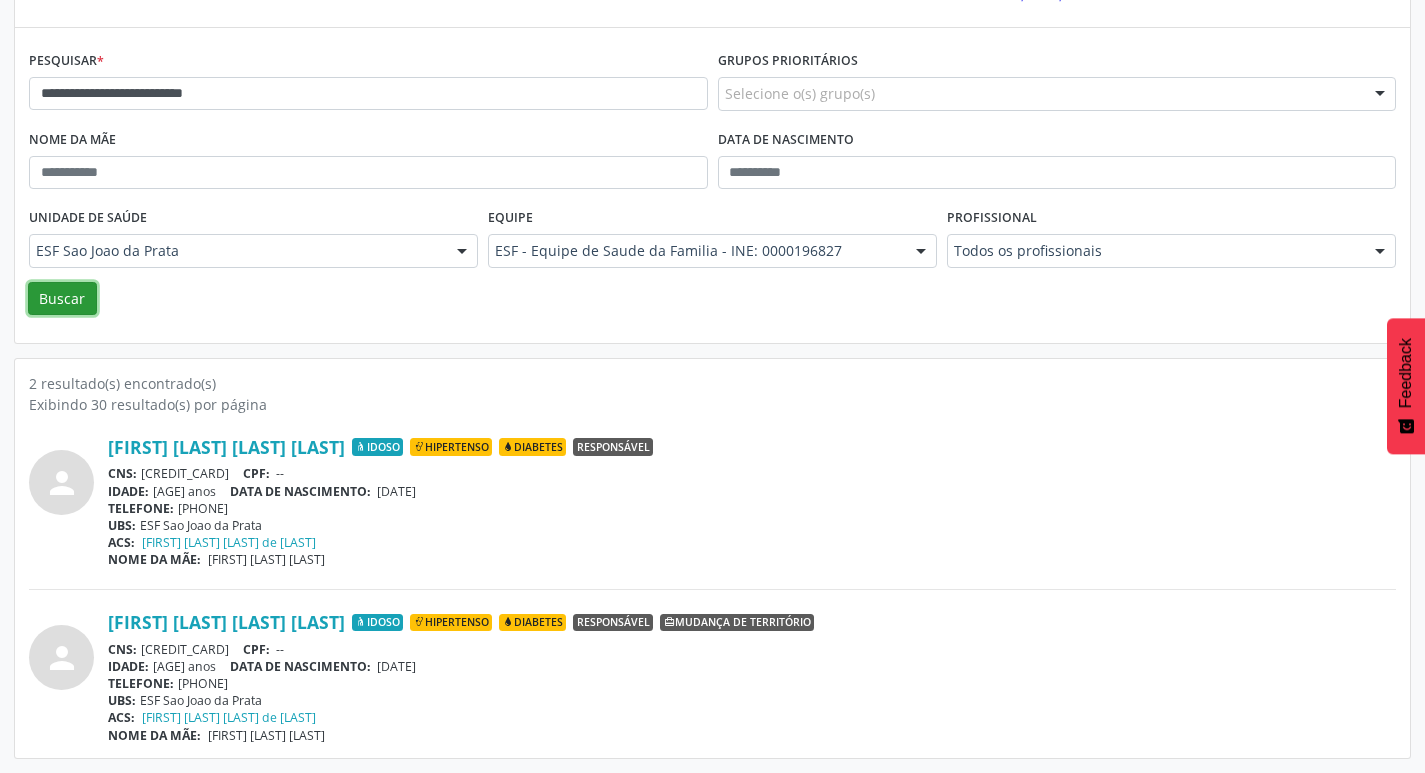 click on "Buscar" at bounding box center [62, 299] 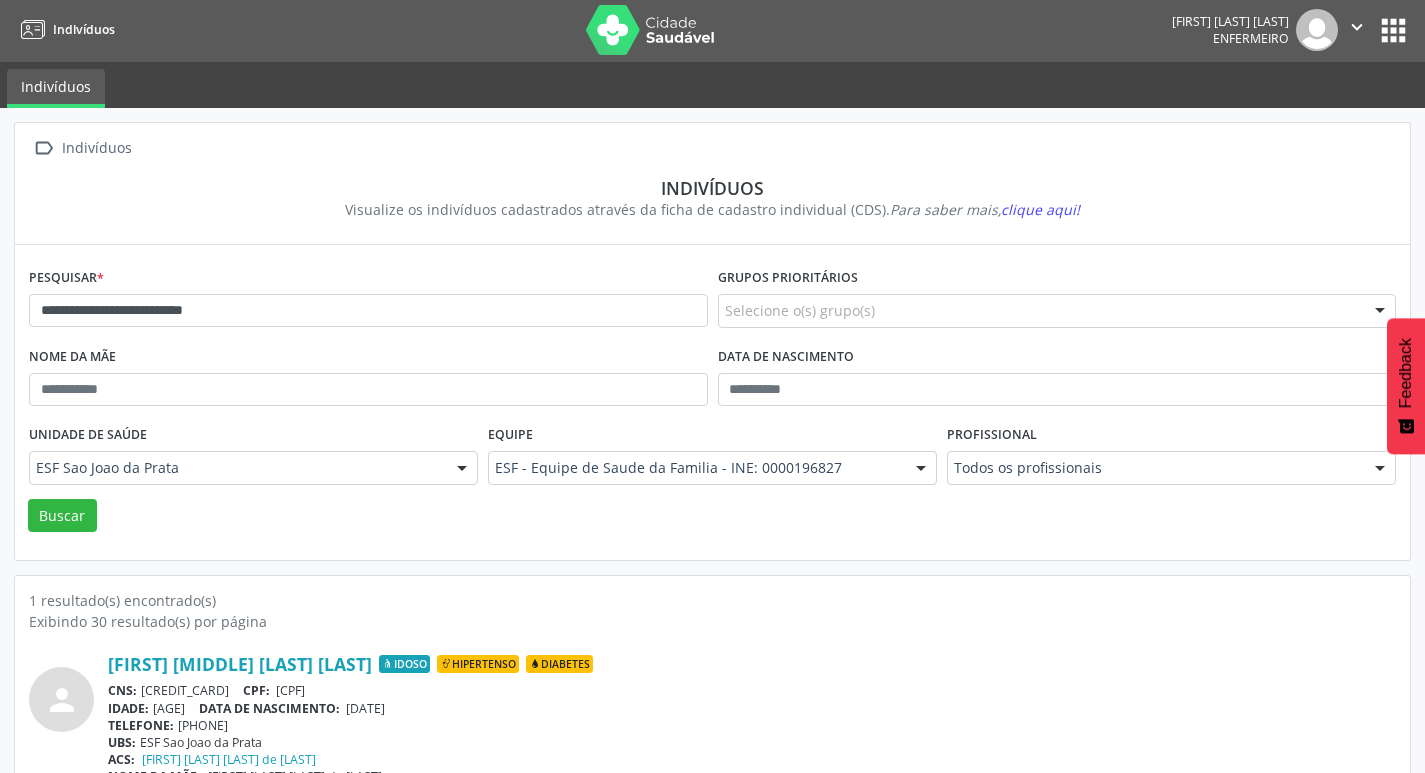 scroll, scrollTop: 43, scrollLeft: 0, axis: vertical 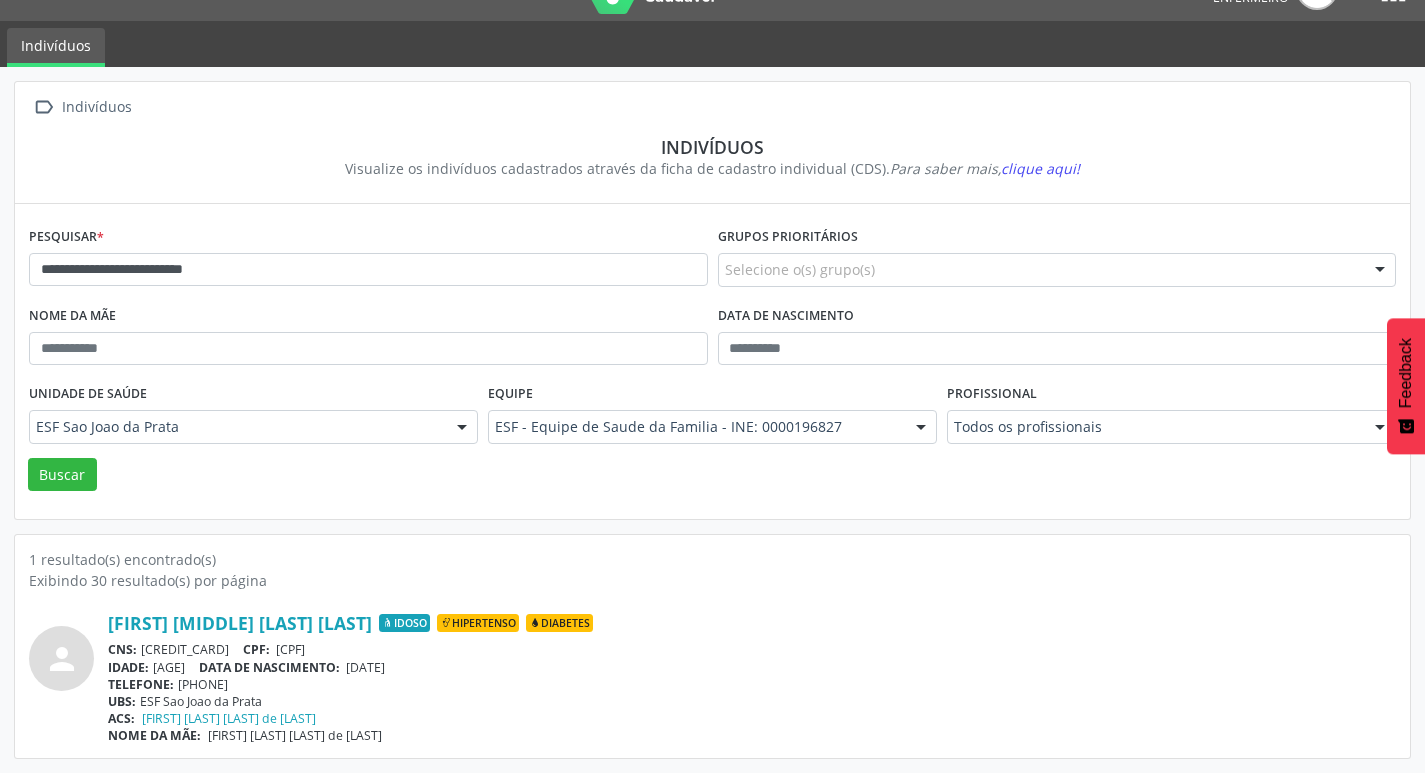 drag, startPoint x: 311, startPoint y: 297, endPoint x: 284, endPoint y: 288, distance: 28.460499 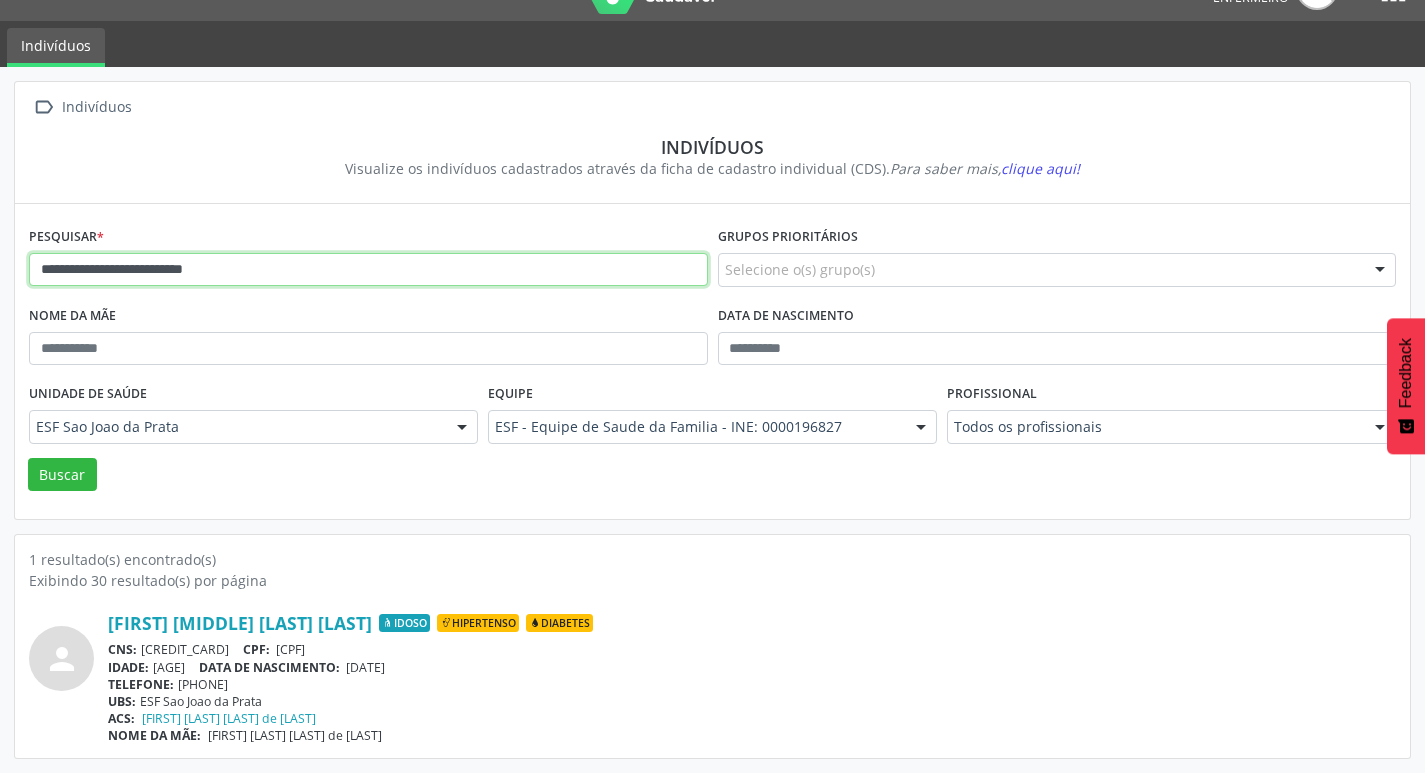 drag, startPoint x: 259, startPoint y: 272, endPoint x: 0, endPoint y: 271, distance: 259.00192 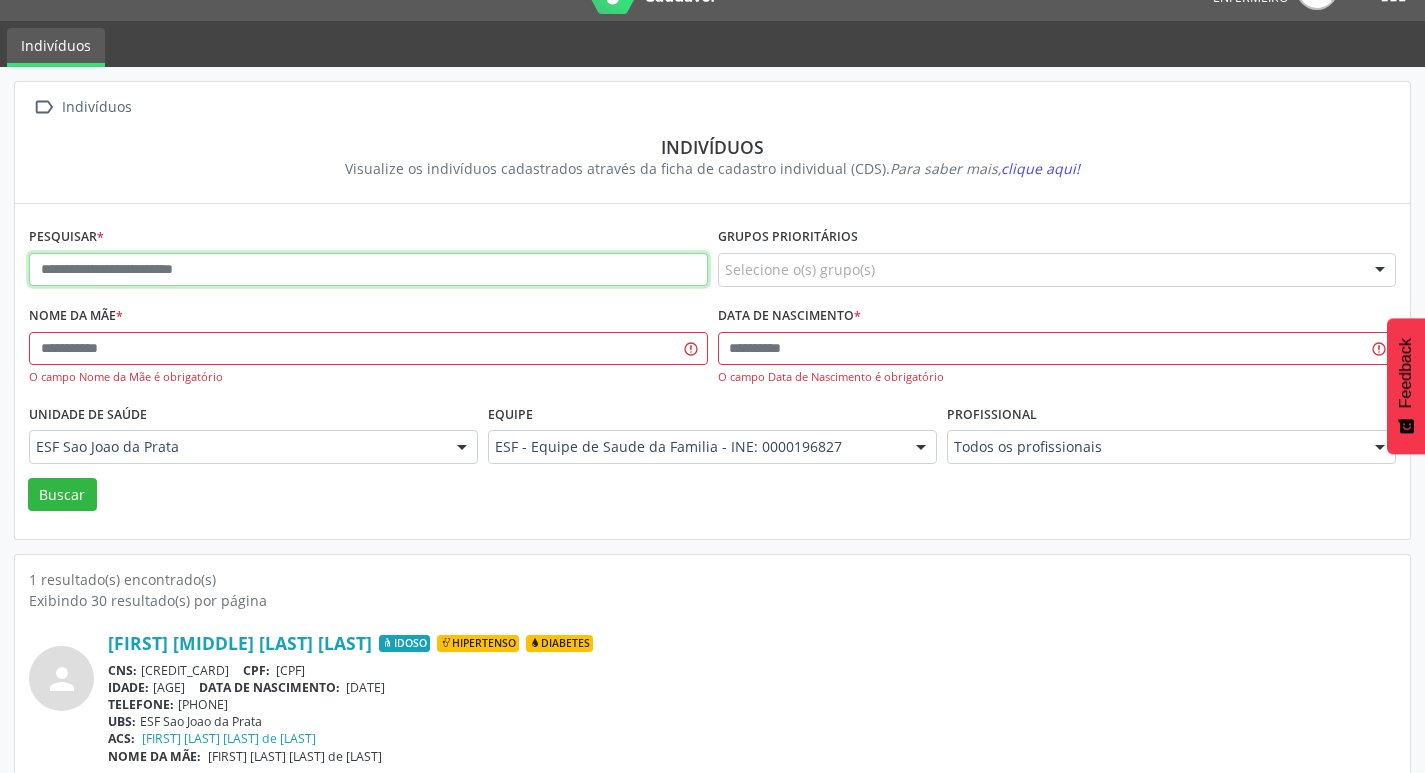 paste on "**********" 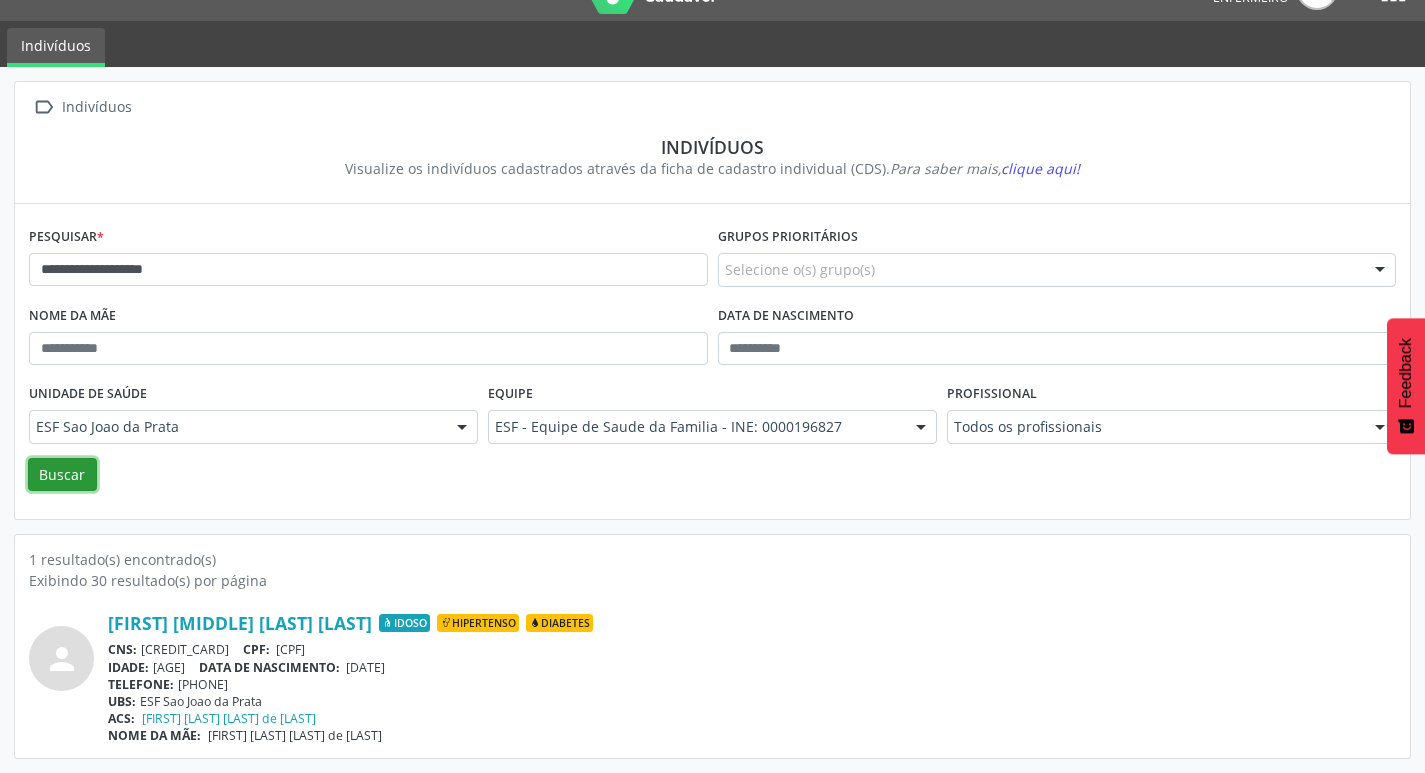 click on "Buscar" at bounding box center (62, 475) 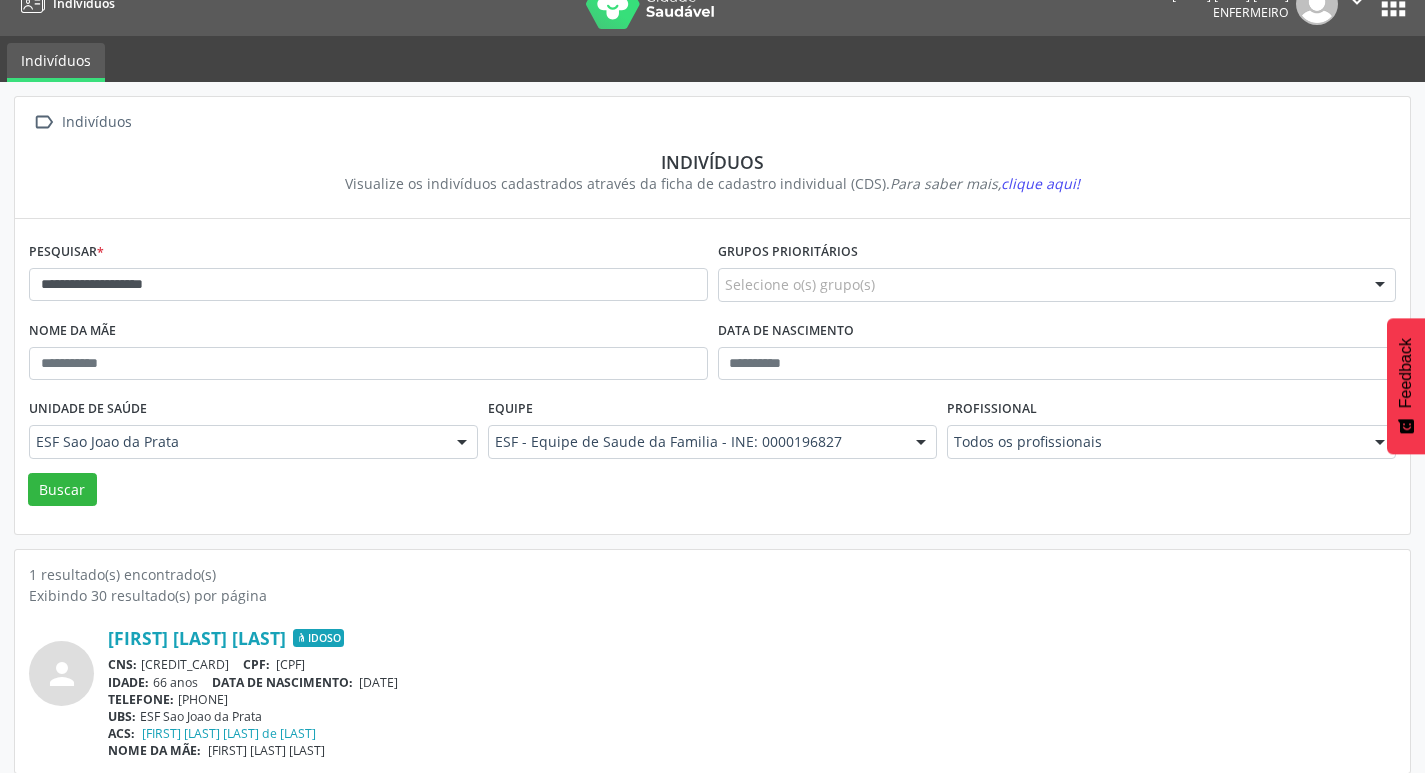 scroll, scrollTop: 43, scrollLeft: 0, axis: vertical 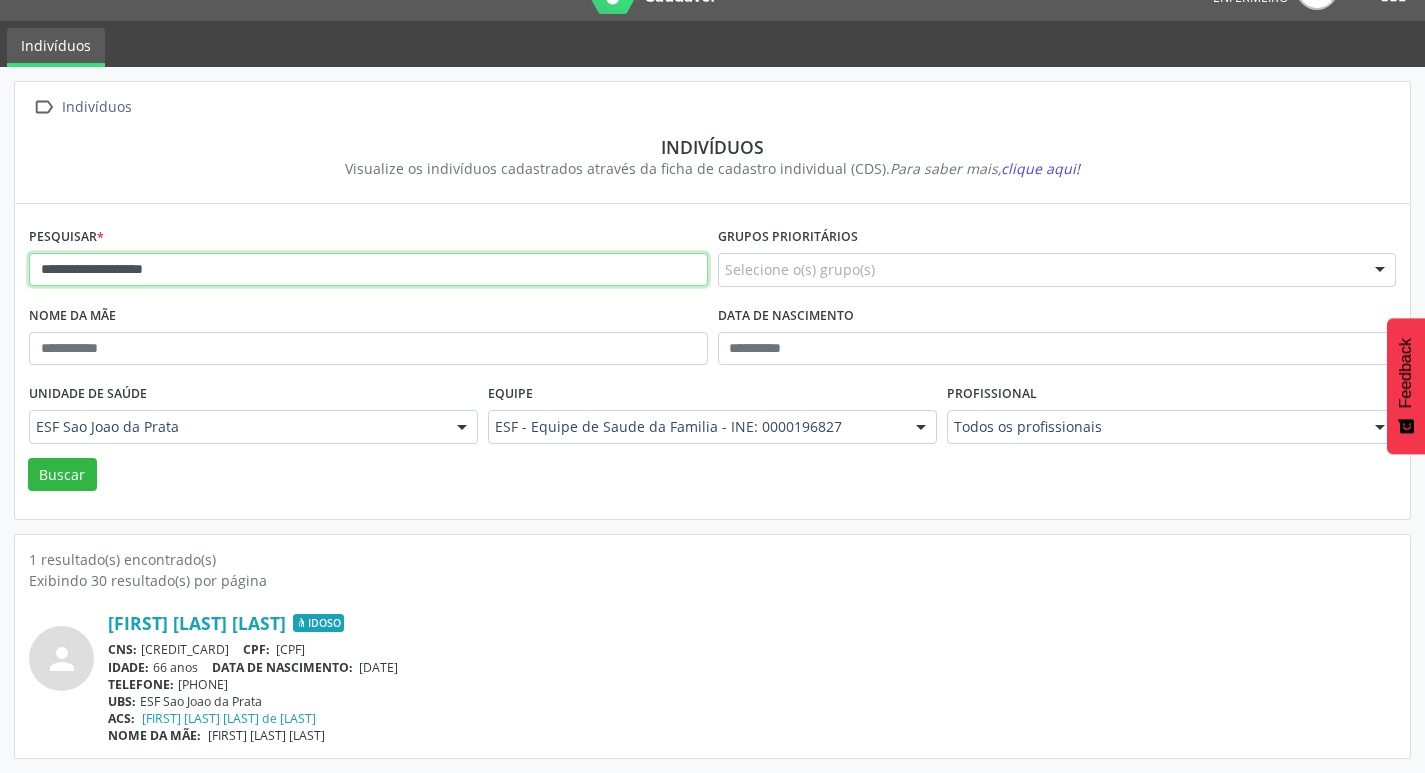 drag, startPoint x: 49, startPoint y: 270, endPoint x: 215, endPoint y: 273, distance: 166.0271 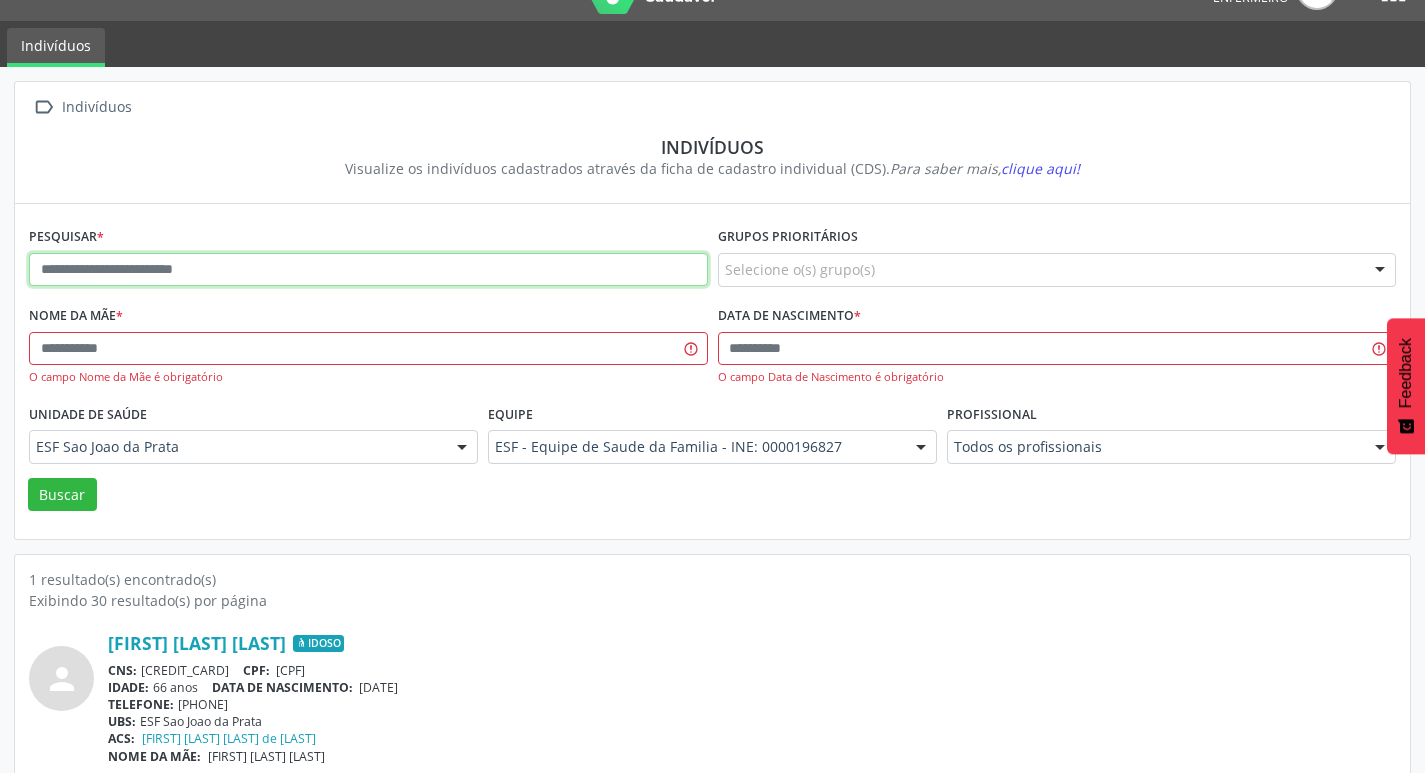paste on "**********" 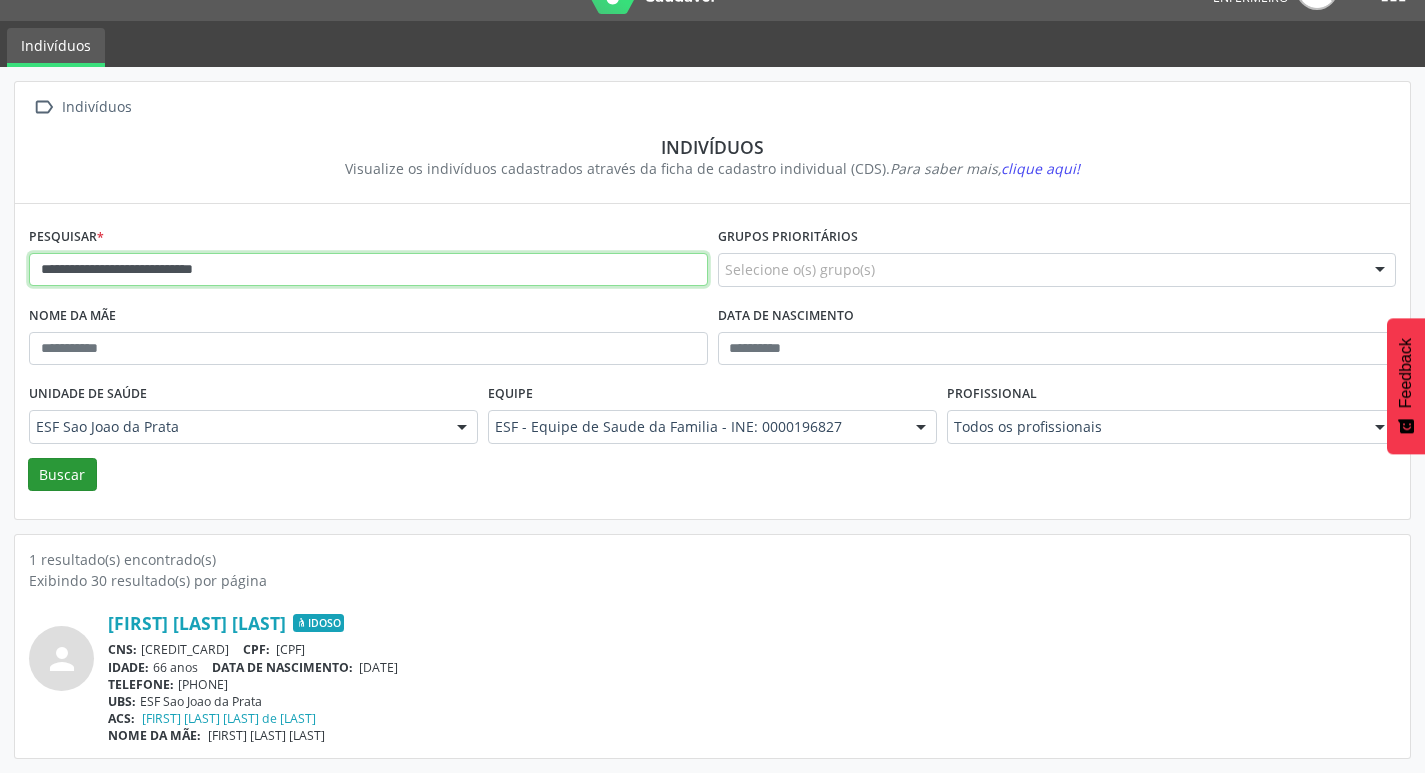 type on "**********" 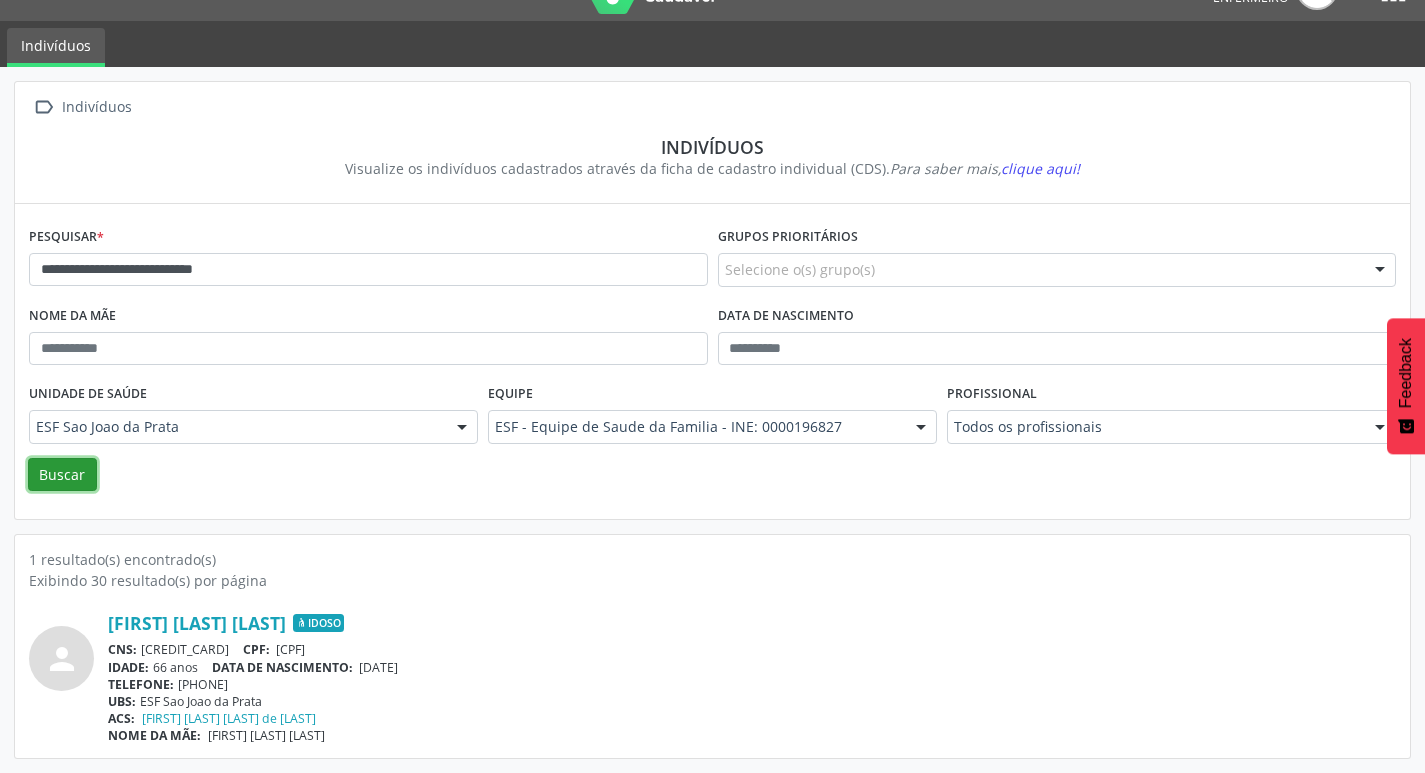 click on "Buscar" at bounding box center [62, 475] 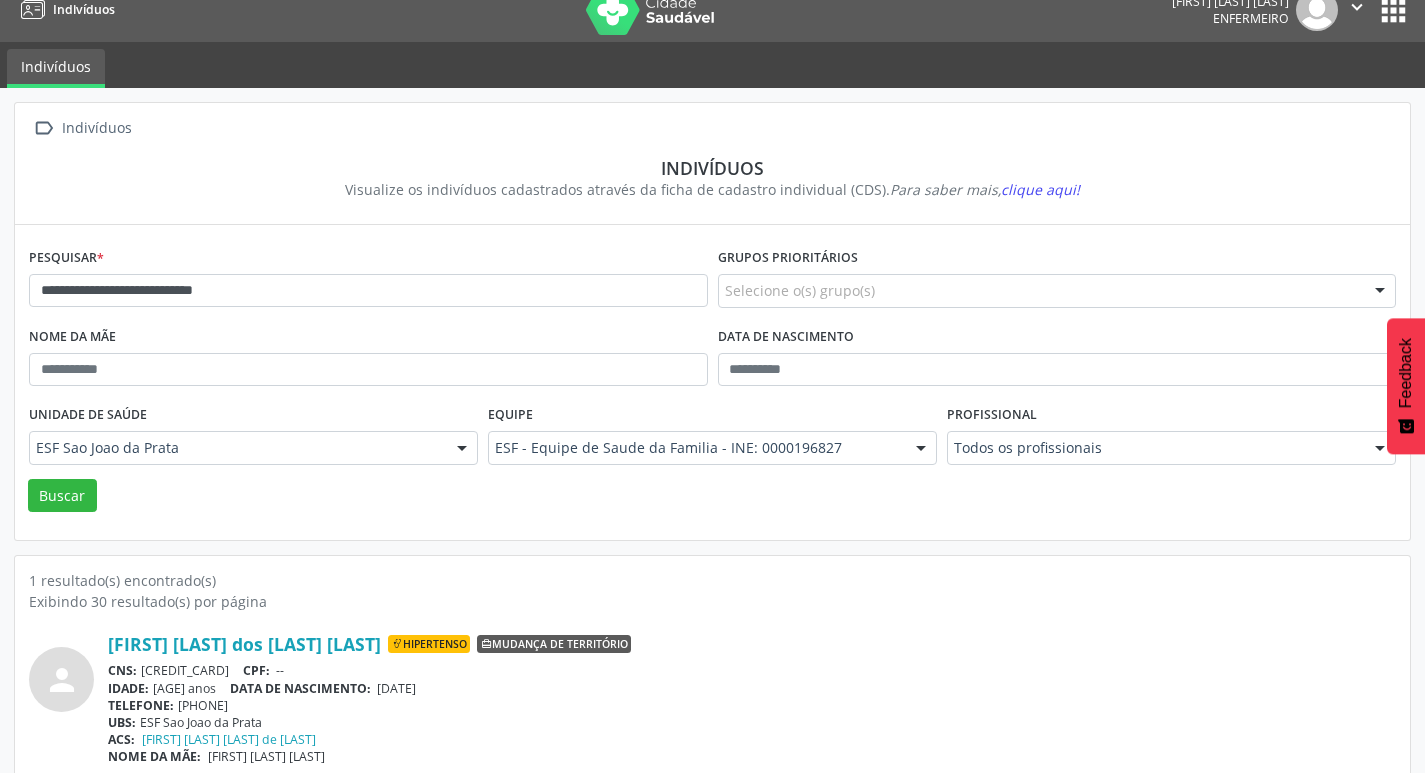 scroll, scrollTop: 43, scrollLeft: 0, axis: vertical 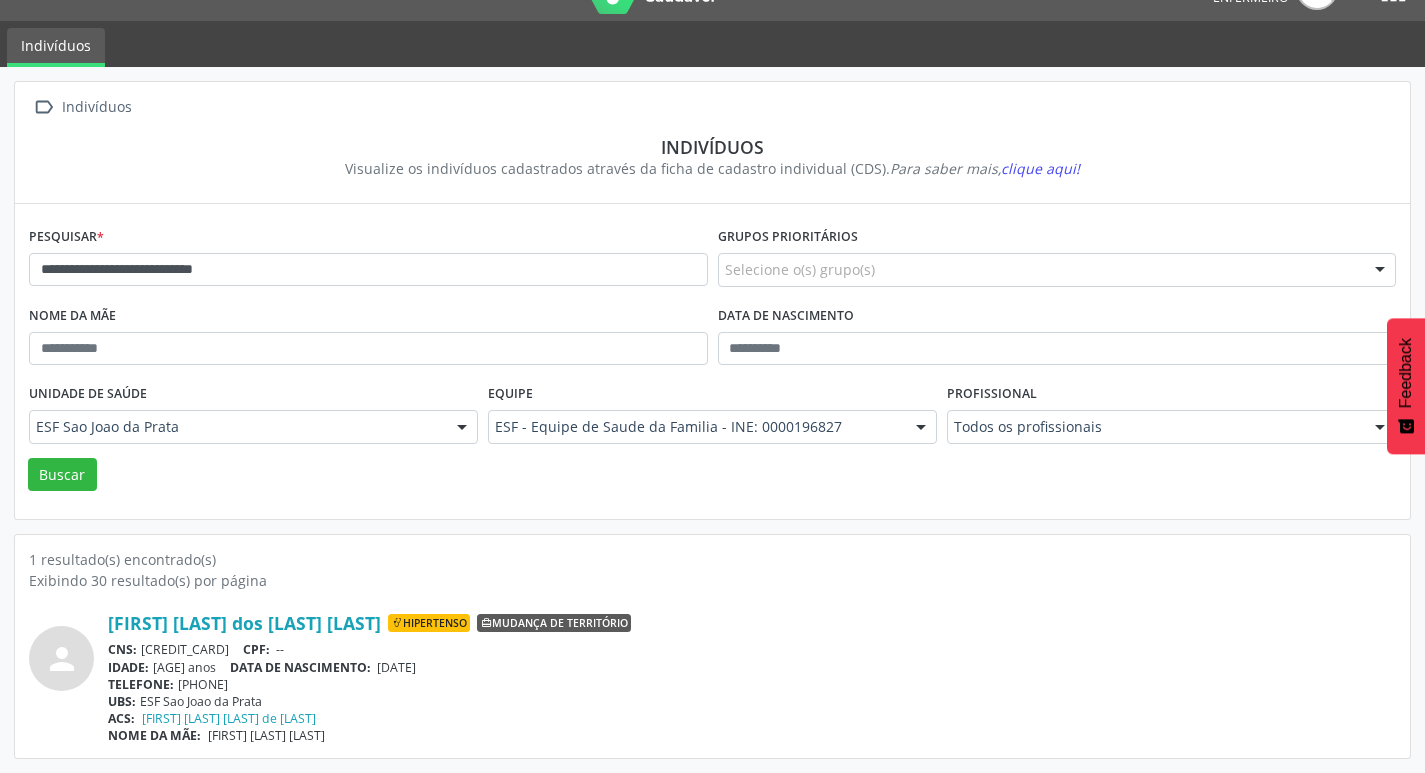 drag, startPoint x: 99, startPoint y: 611, endPoint x: 375, endPoint y: 653, distance: 279.17737 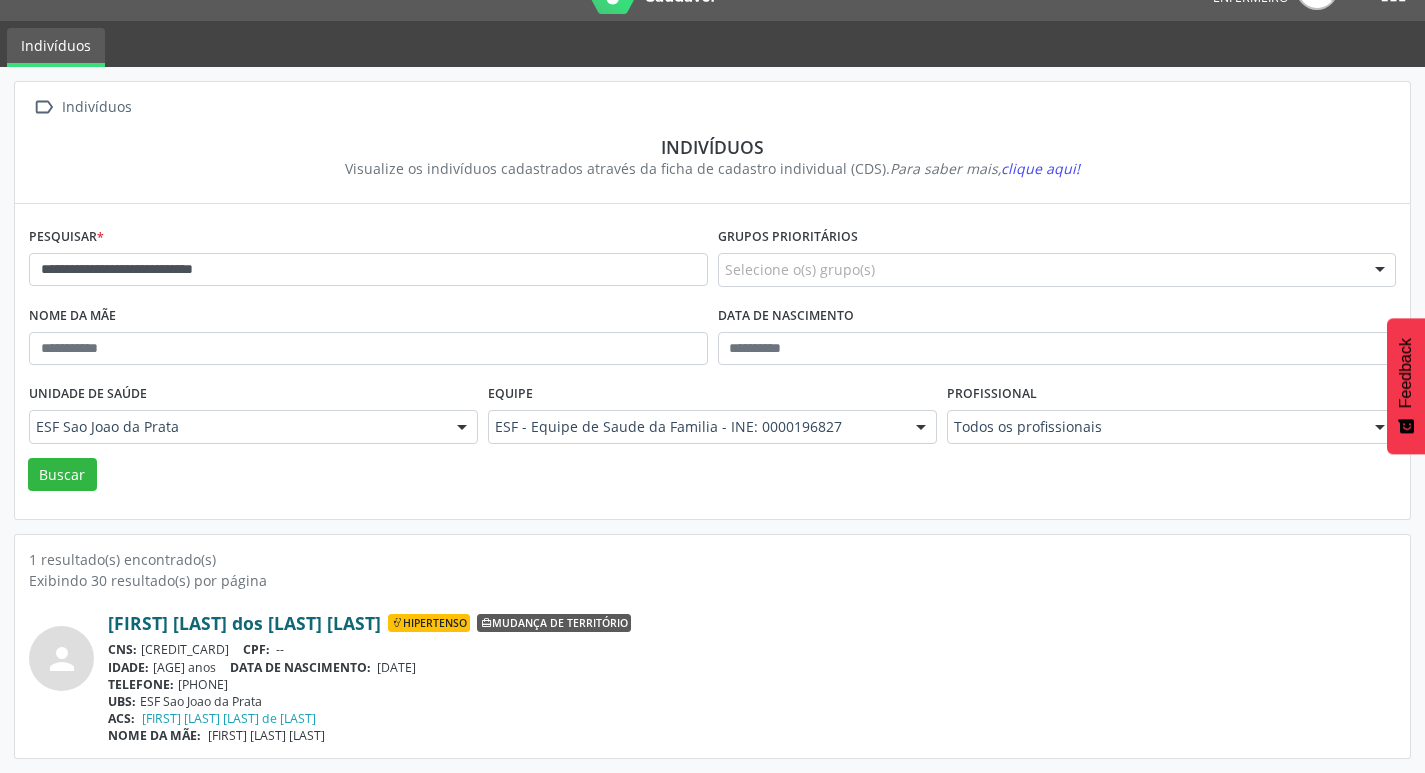 copy on "[FIRST] [LAST] [LAST]
Hipertenso" 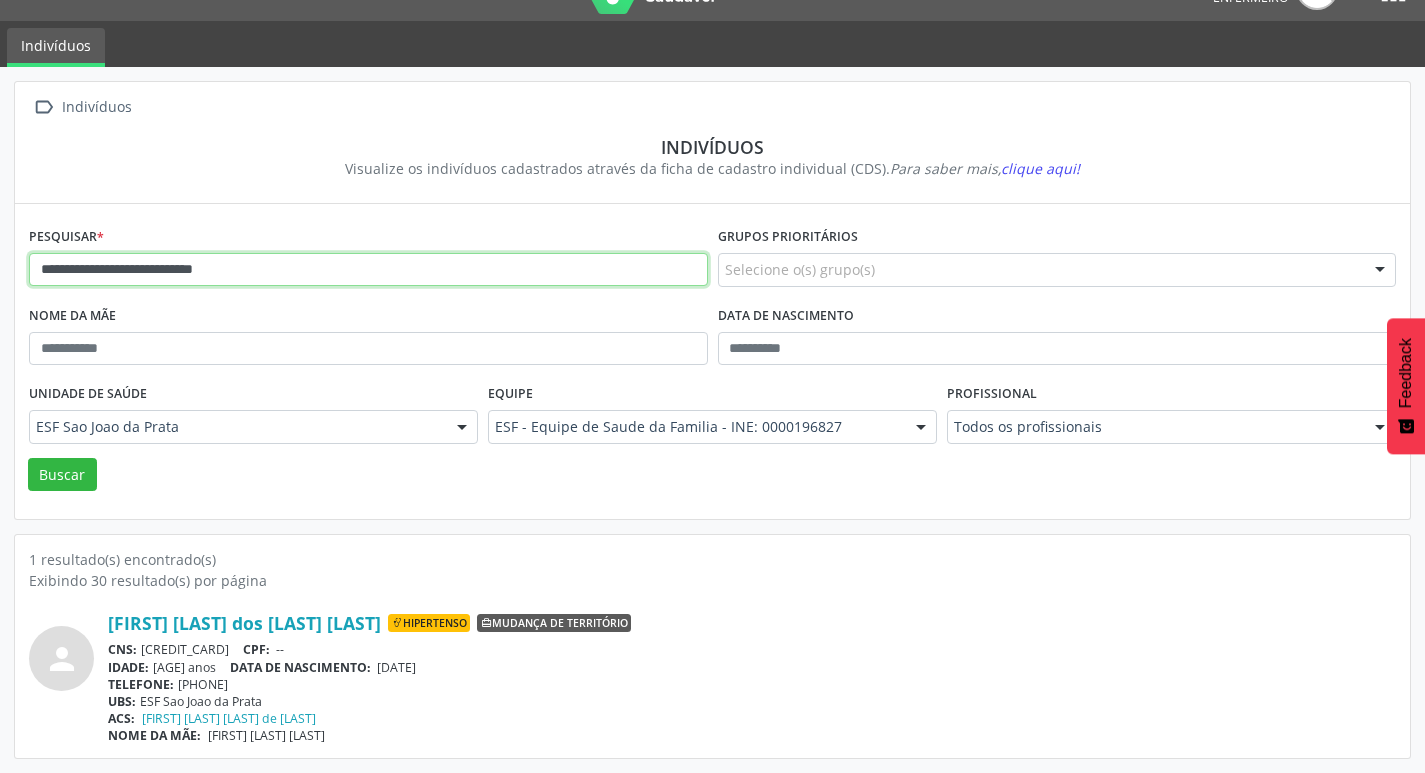 drag, startPoint x: 315, startPoint y: 267, endPoint x: 0, endPoint y: 273, distance: 315.05713 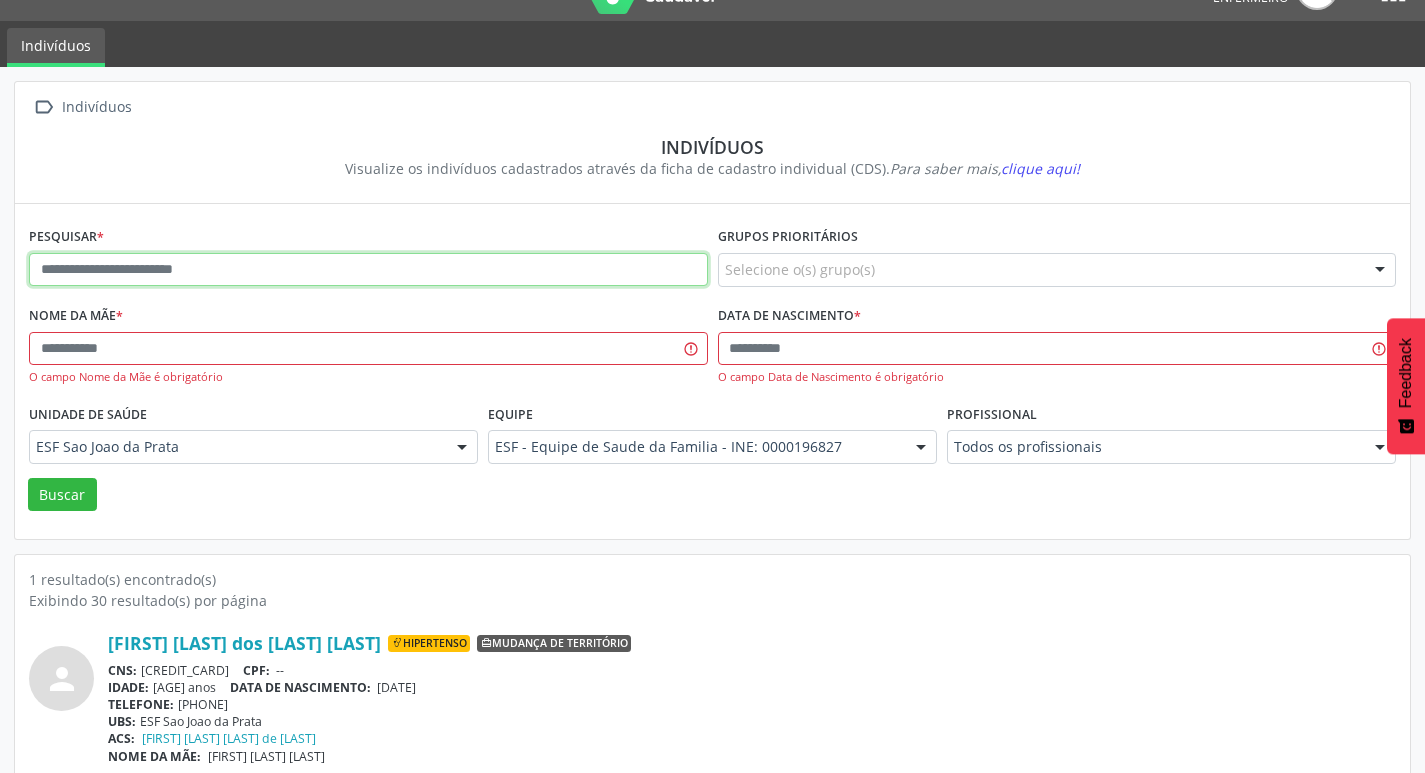 drag, startPoint x: 0, startPoint y: 273, endPoint x: 84, endPoint y: 266, distance: 84.29116 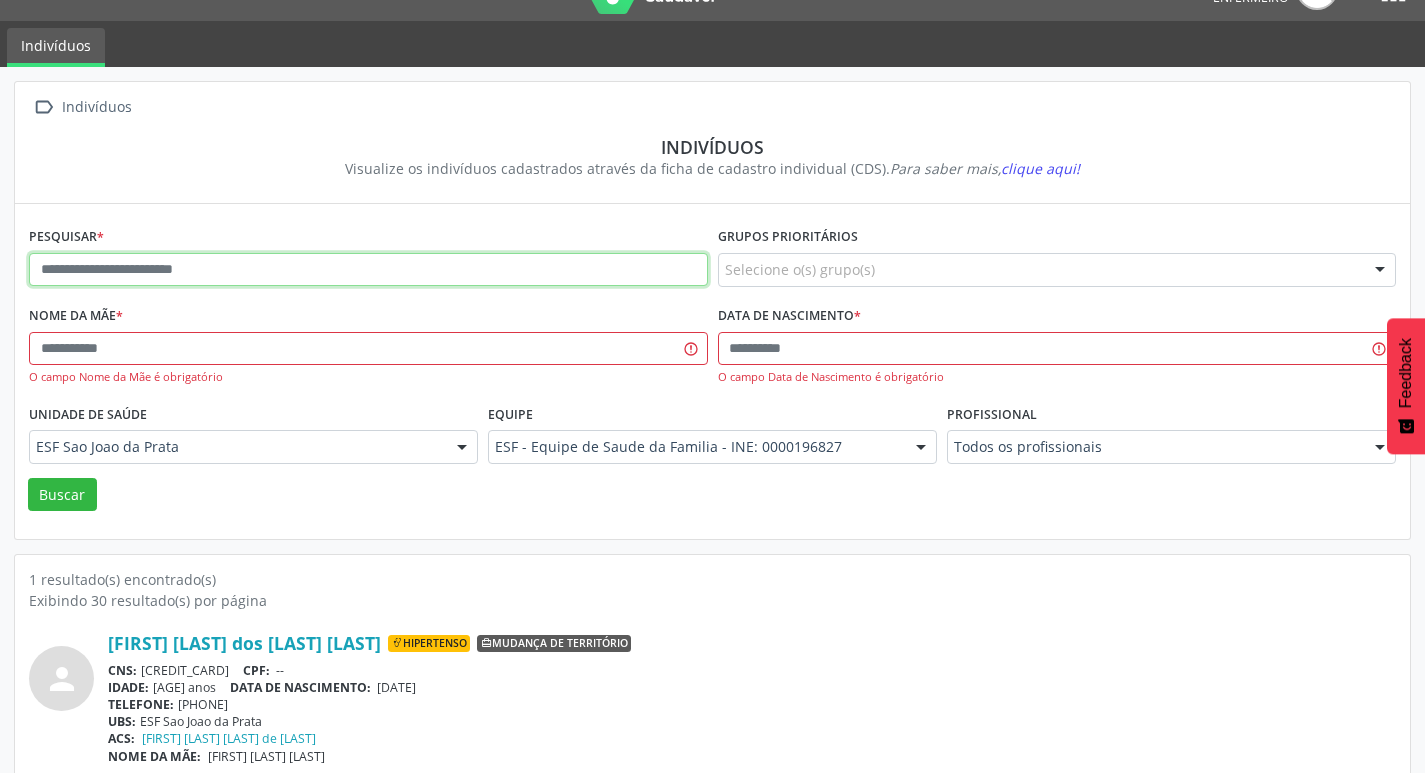 paste on "**********" 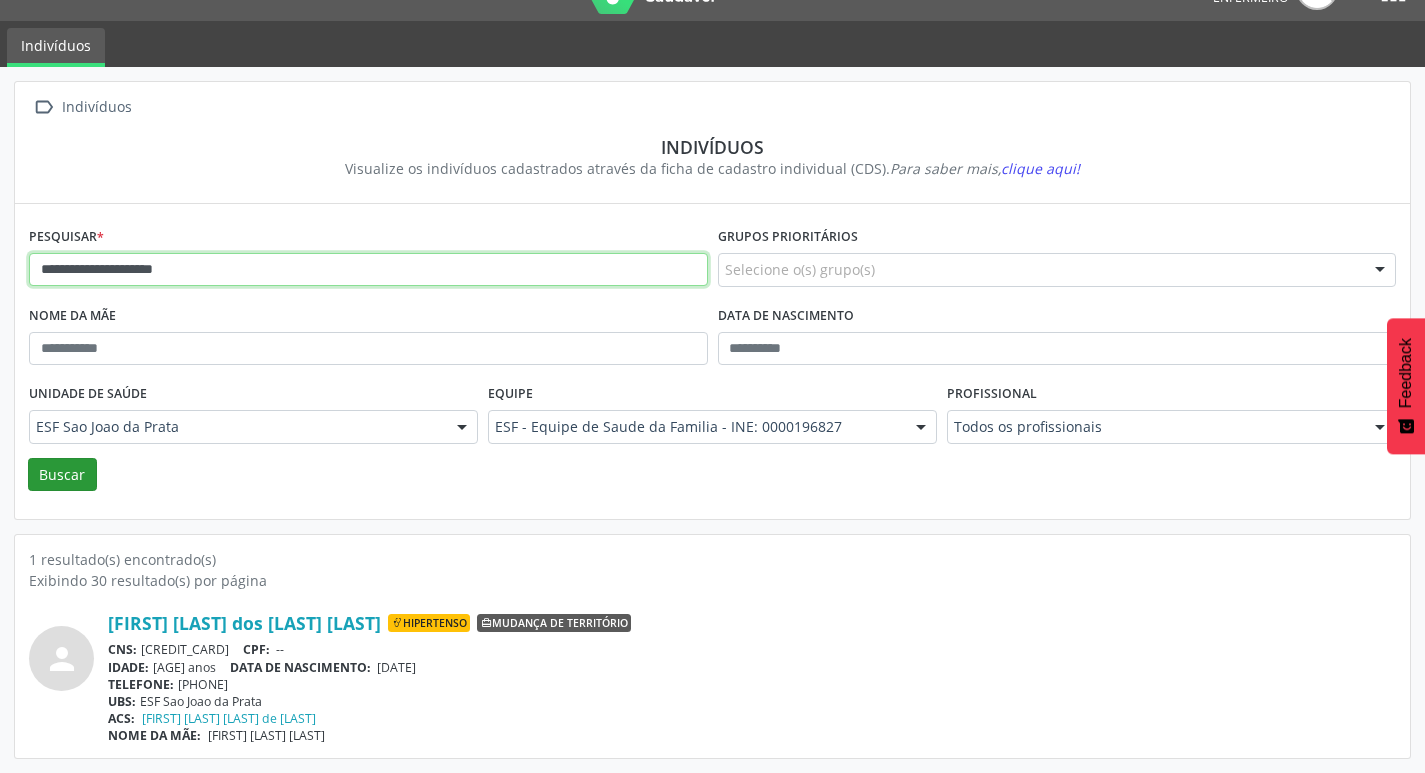 type on "**********" 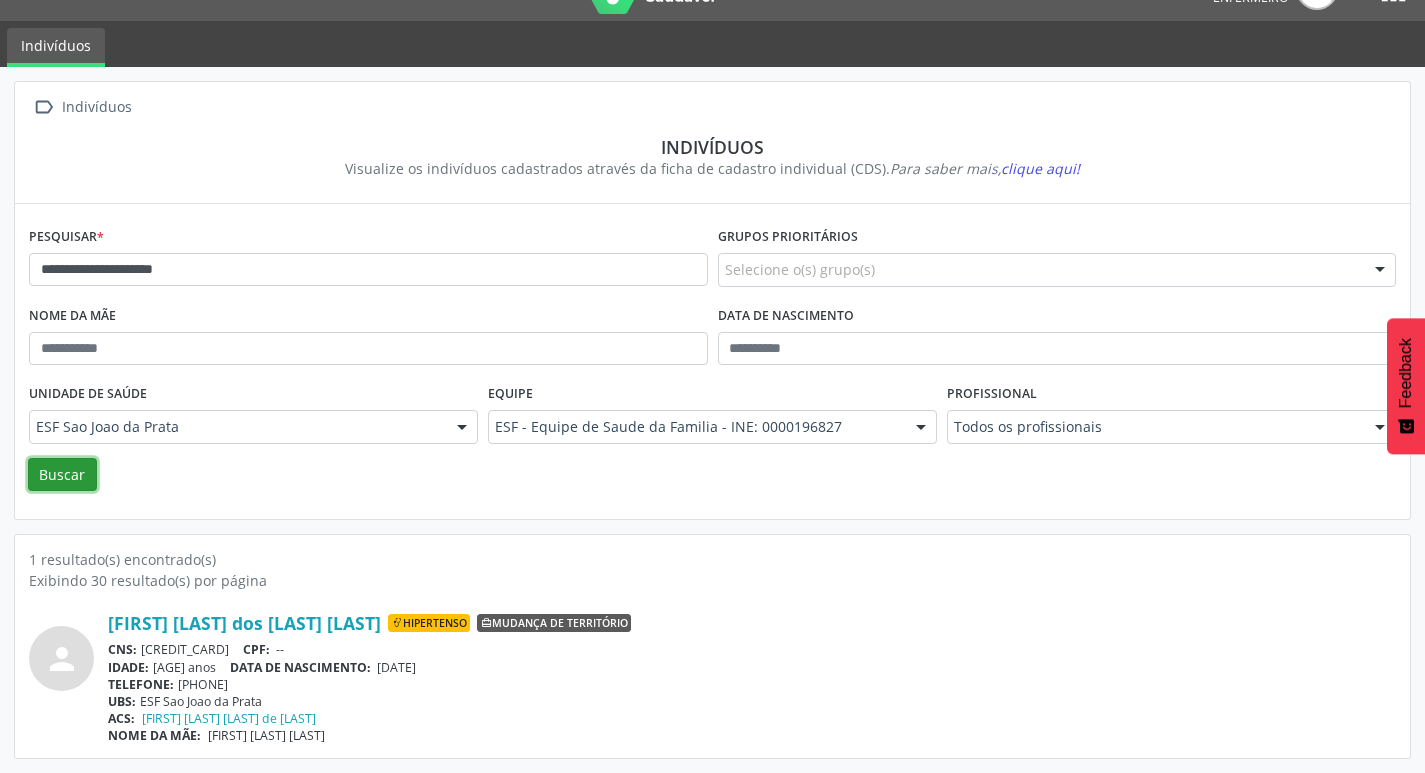 click on "Buscar" at bounding box center [62, 475] 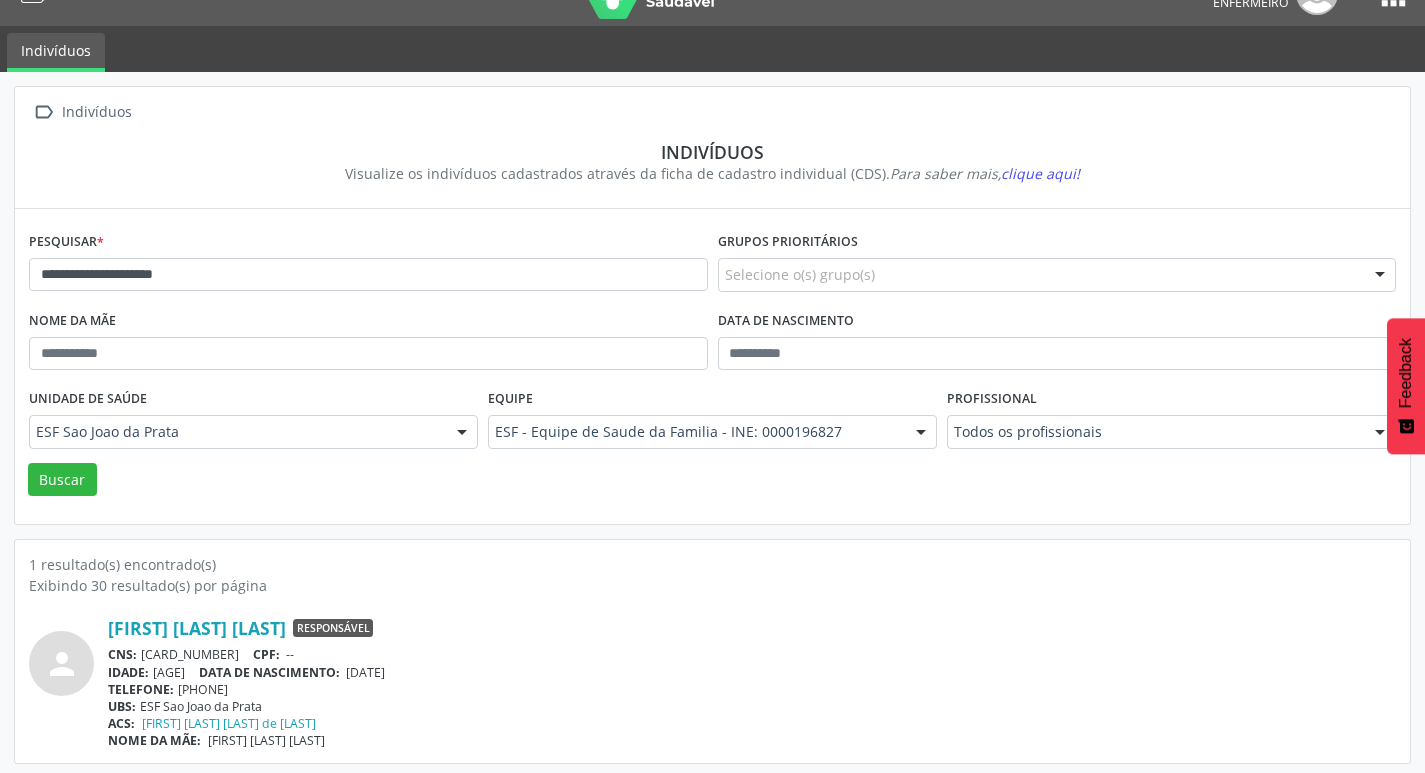 scroll, scrollTop: 43, scrollLeft: 0, axis: vertical 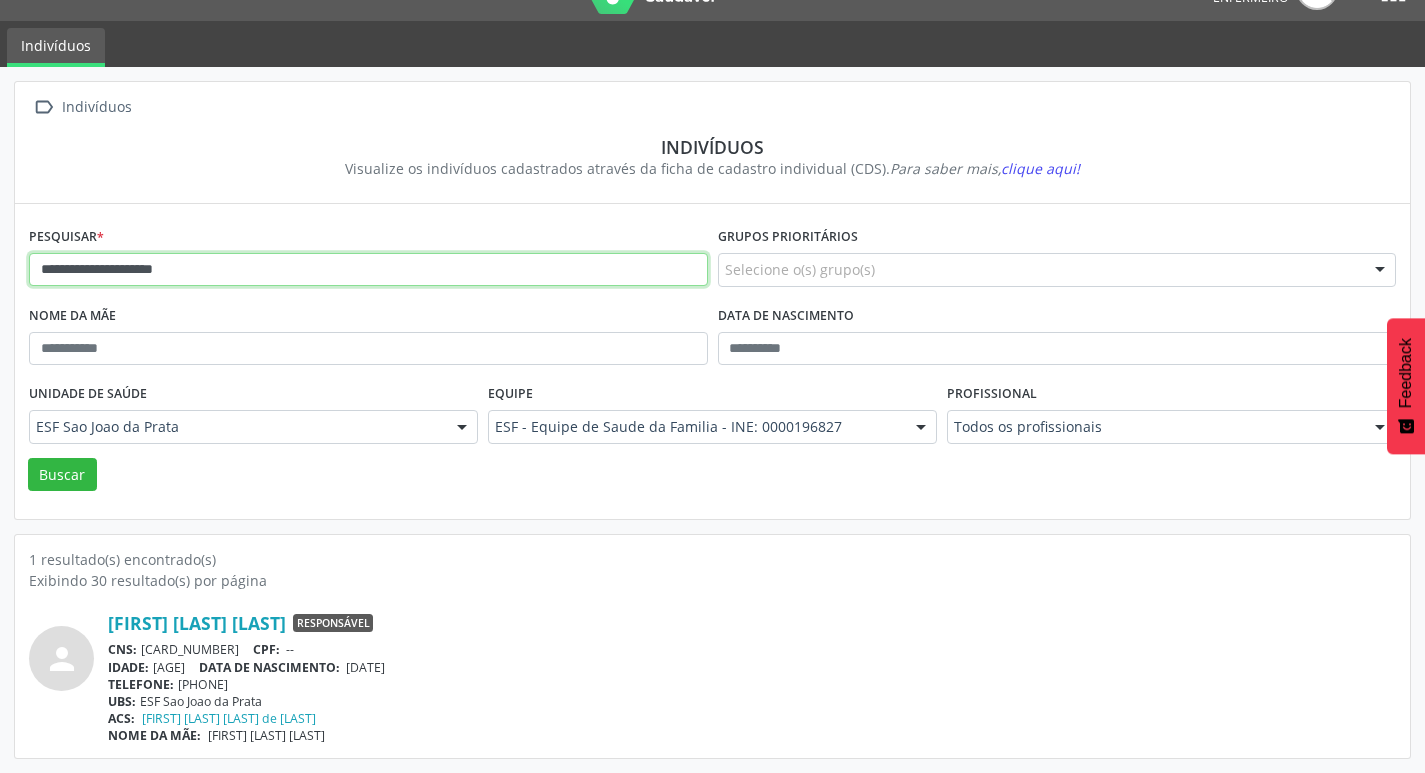 drag, startPoint x: 37, startPoint y: 274, endPoint x: 233, endPoint y: 271, distance: 196.02296 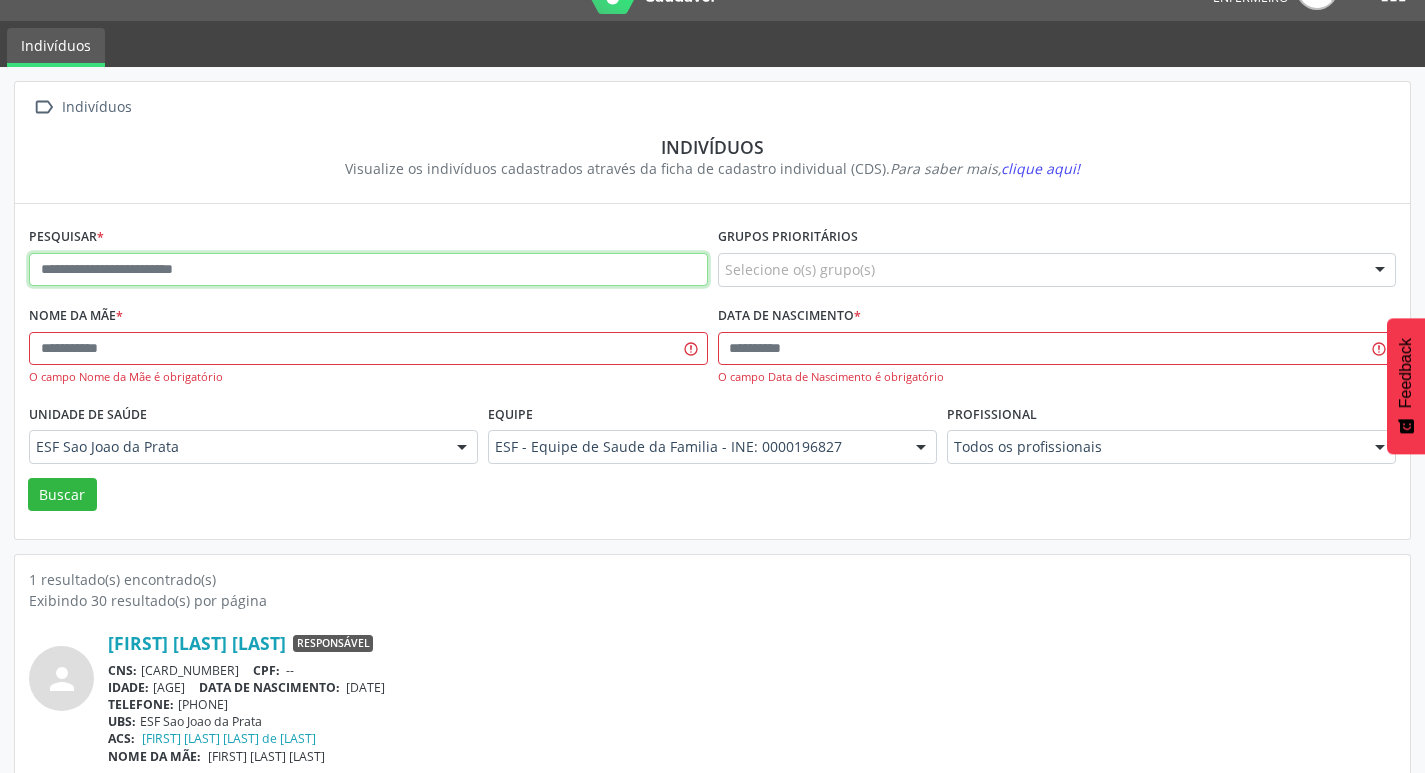 paste on "**********" 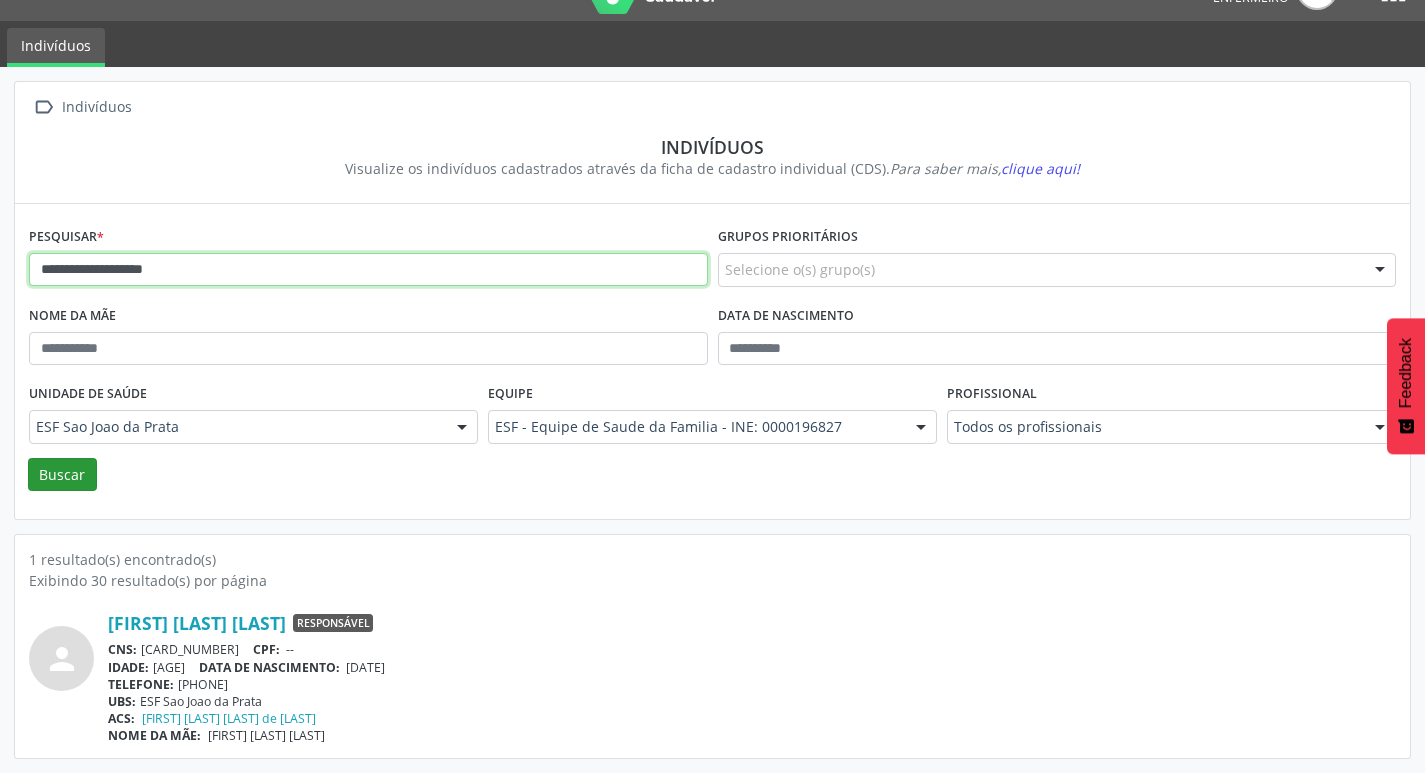 type on "**********" 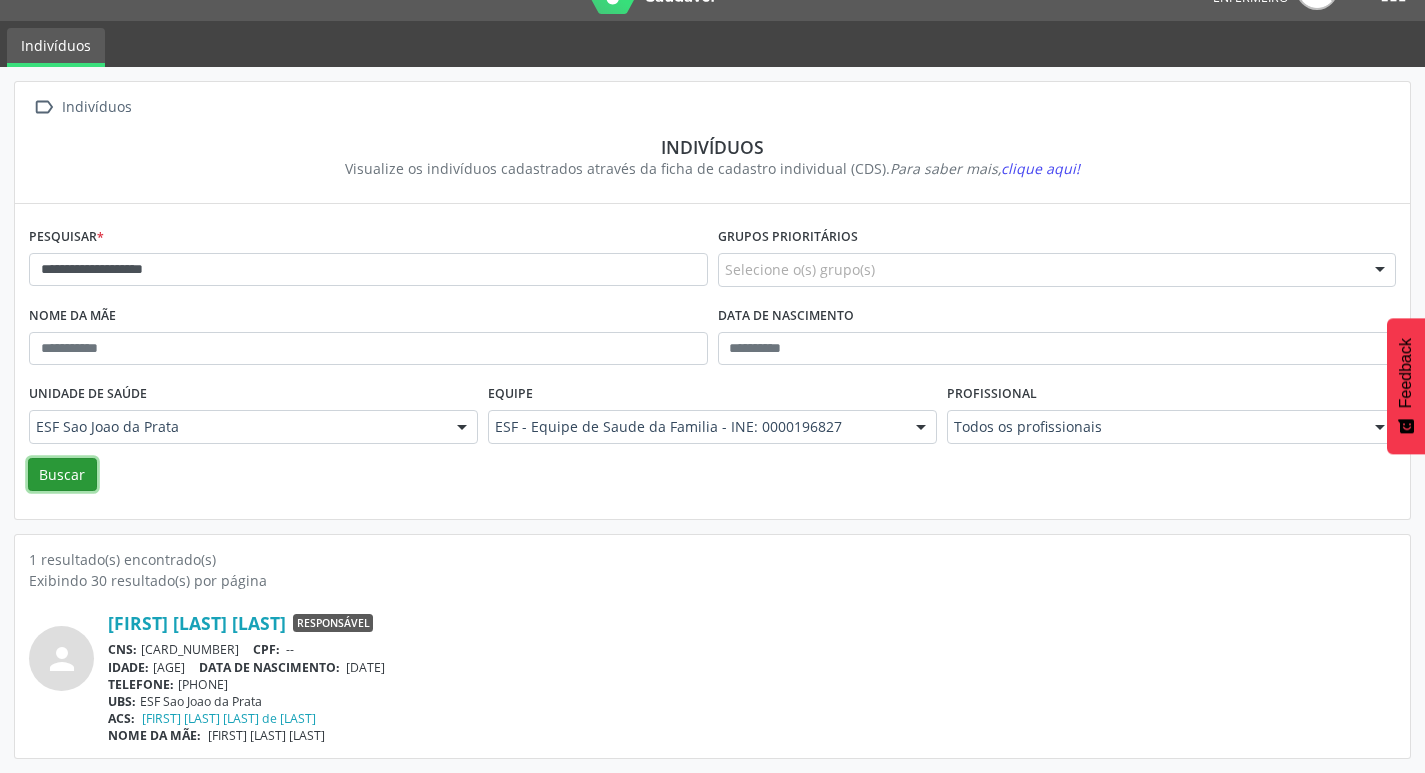 click on "Buscar" at bounding box center (62, 475) 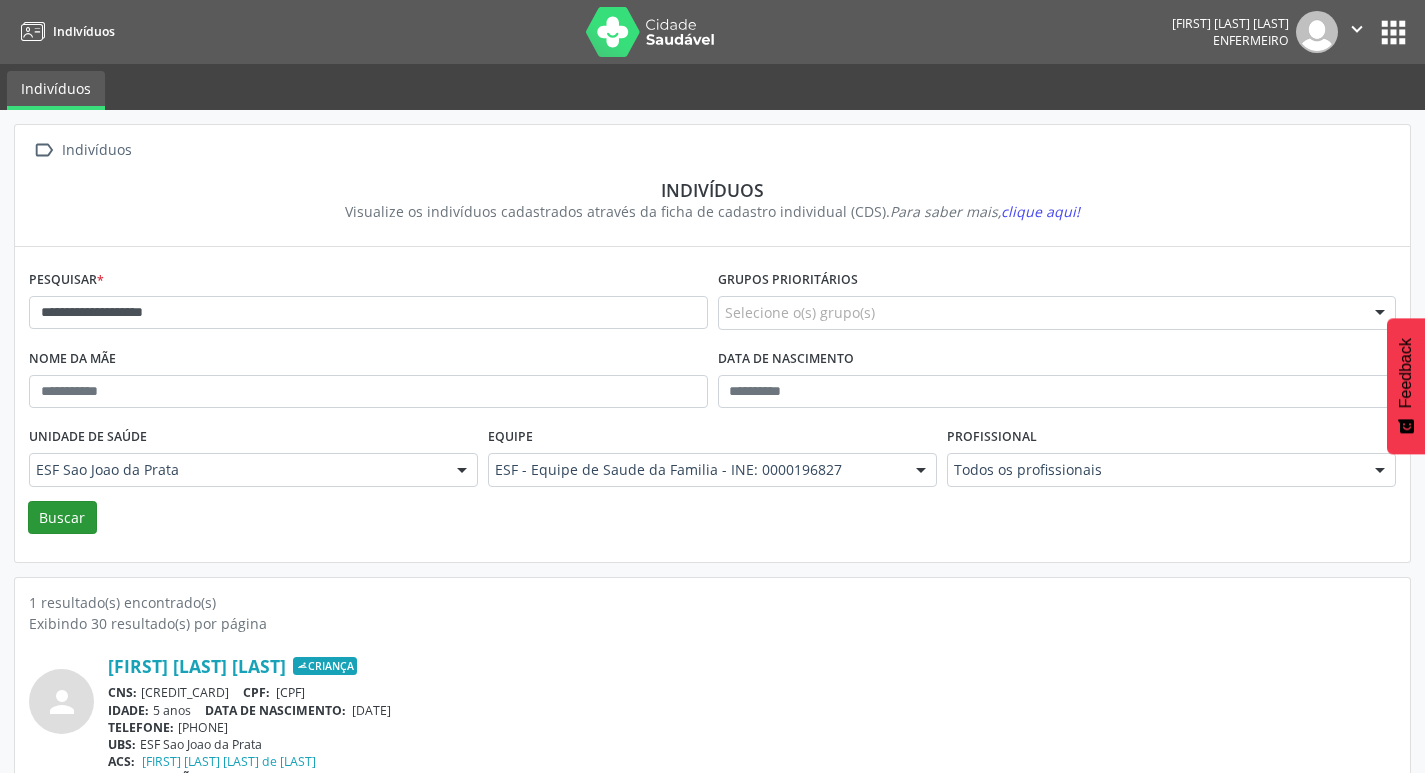 scroll, scrollTop: 43, scrollLeft: 0, axis: vertical 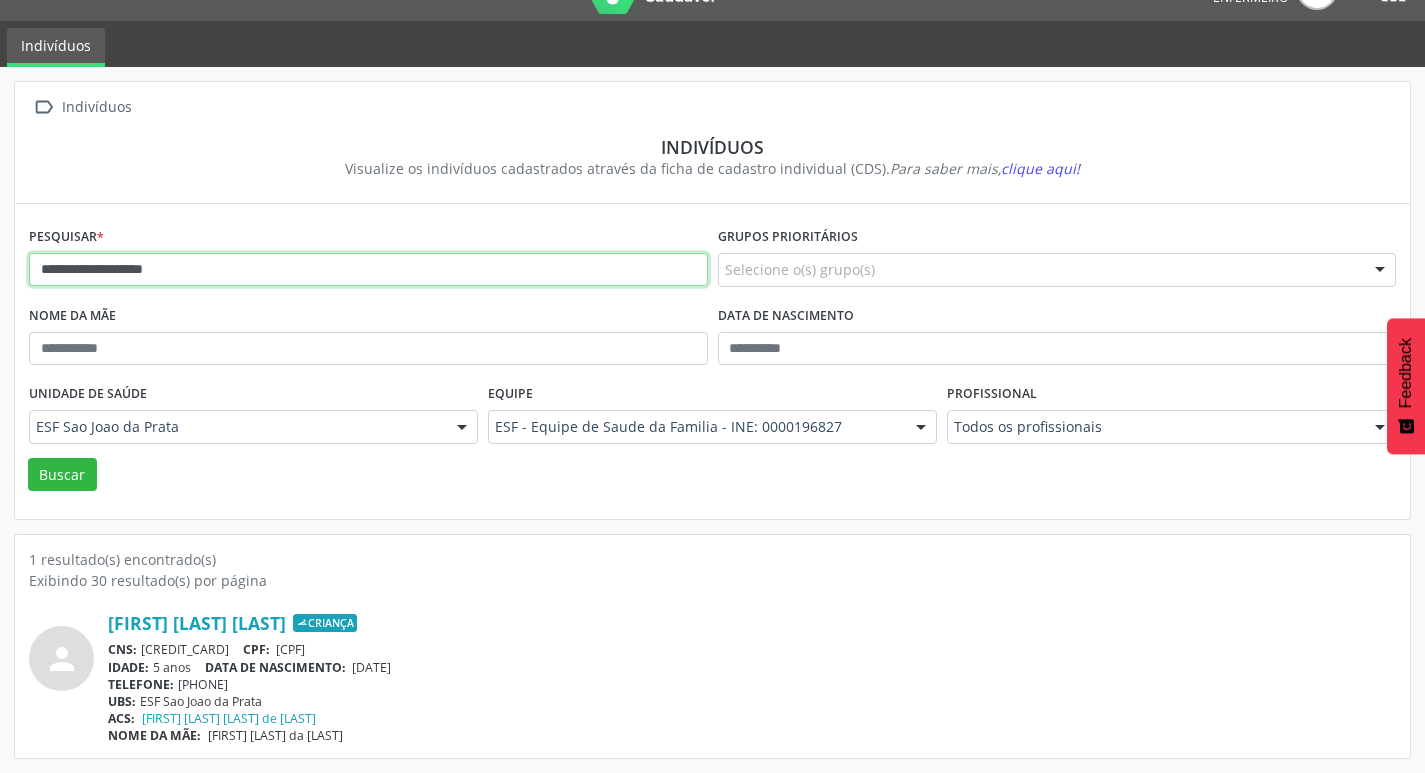 drag, startPoint x: 199, startPoint y: 272, endPoint x: 0, endPoint y: 255, distance: 199.72481 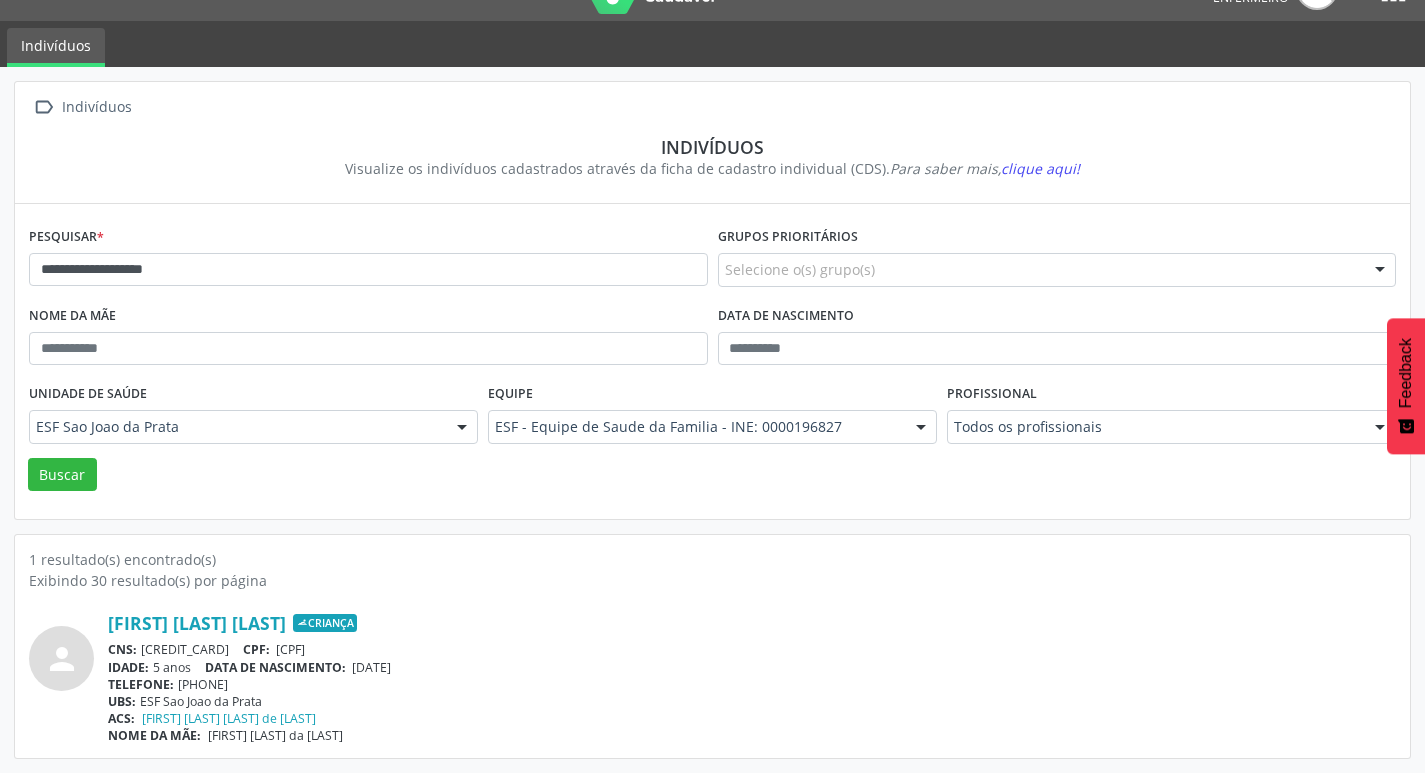 scroll, scrollTop: 0, scrollLeft: 0, axis: both 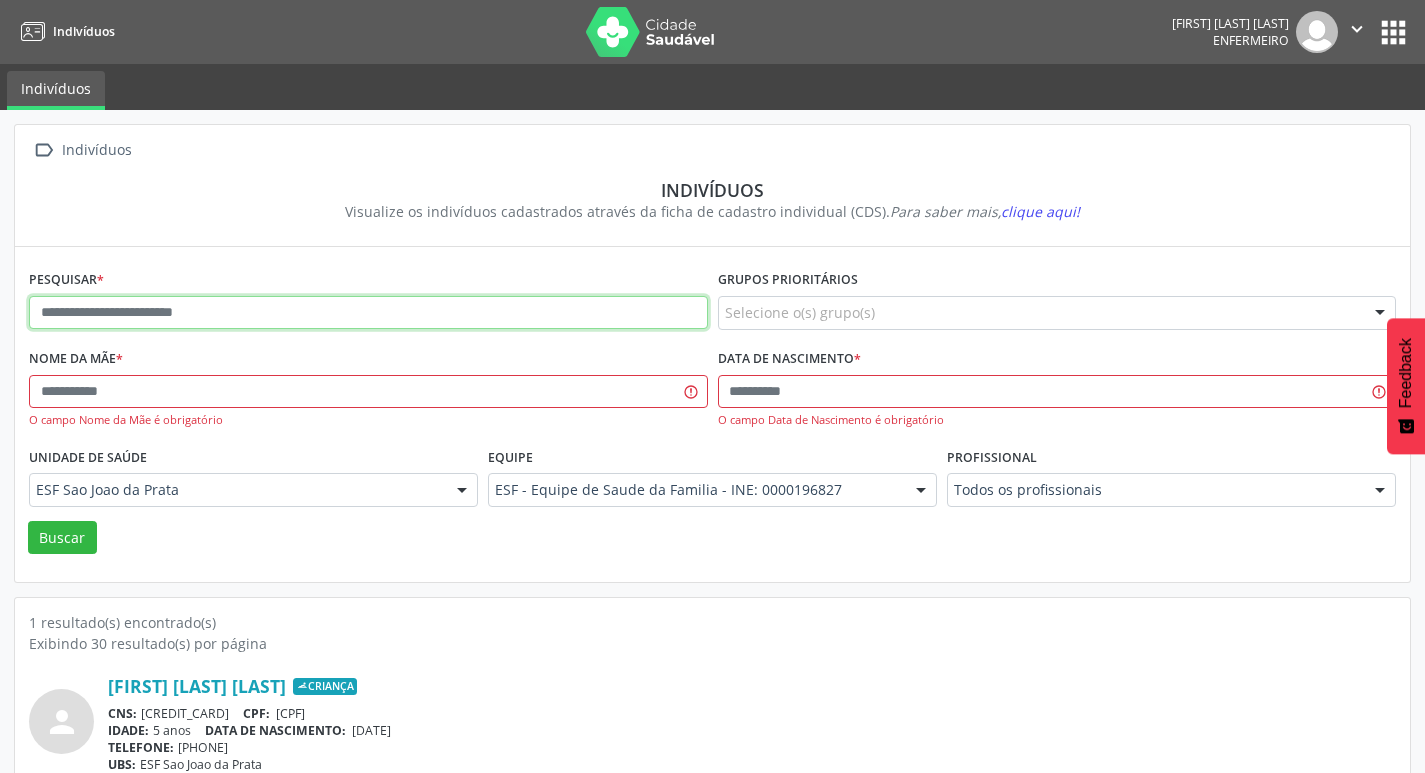 paste on "**********" 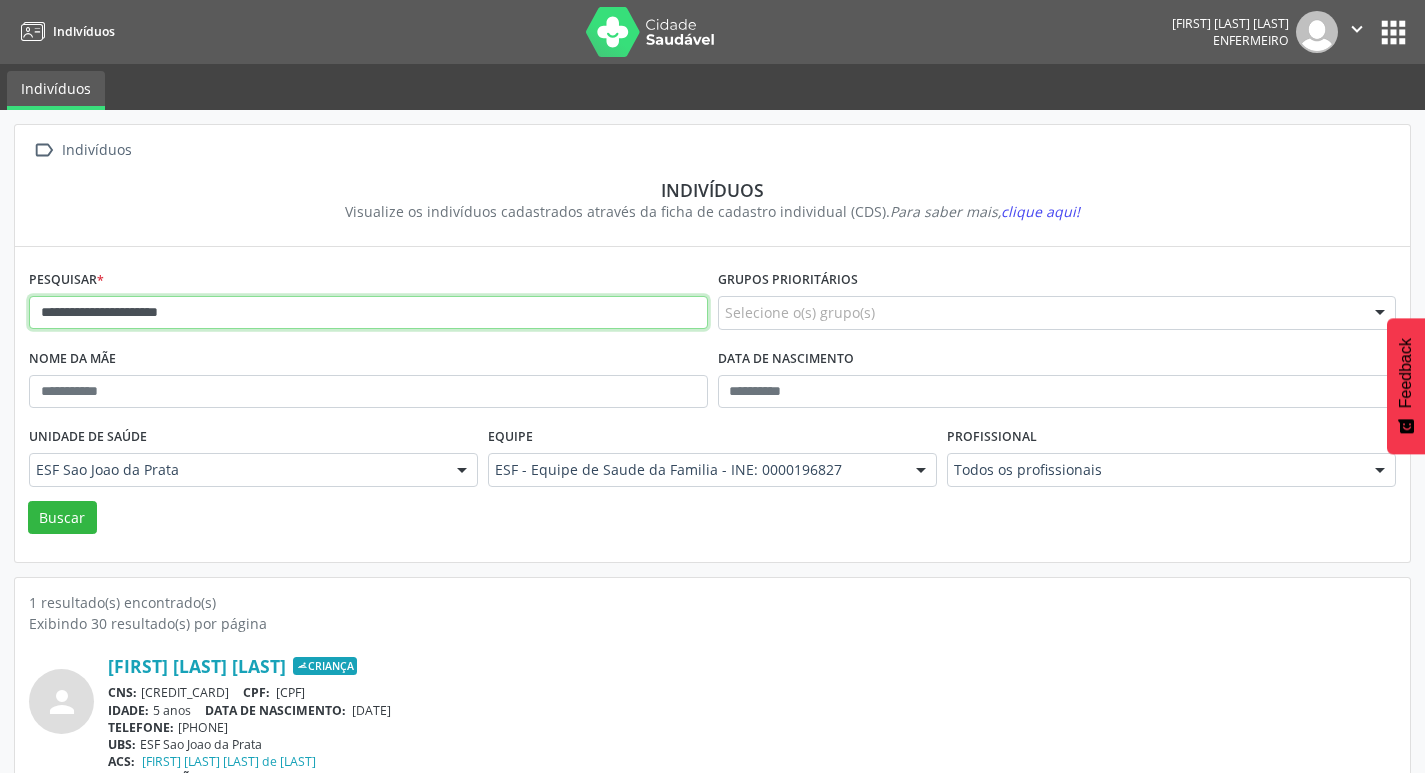 type on "**********" 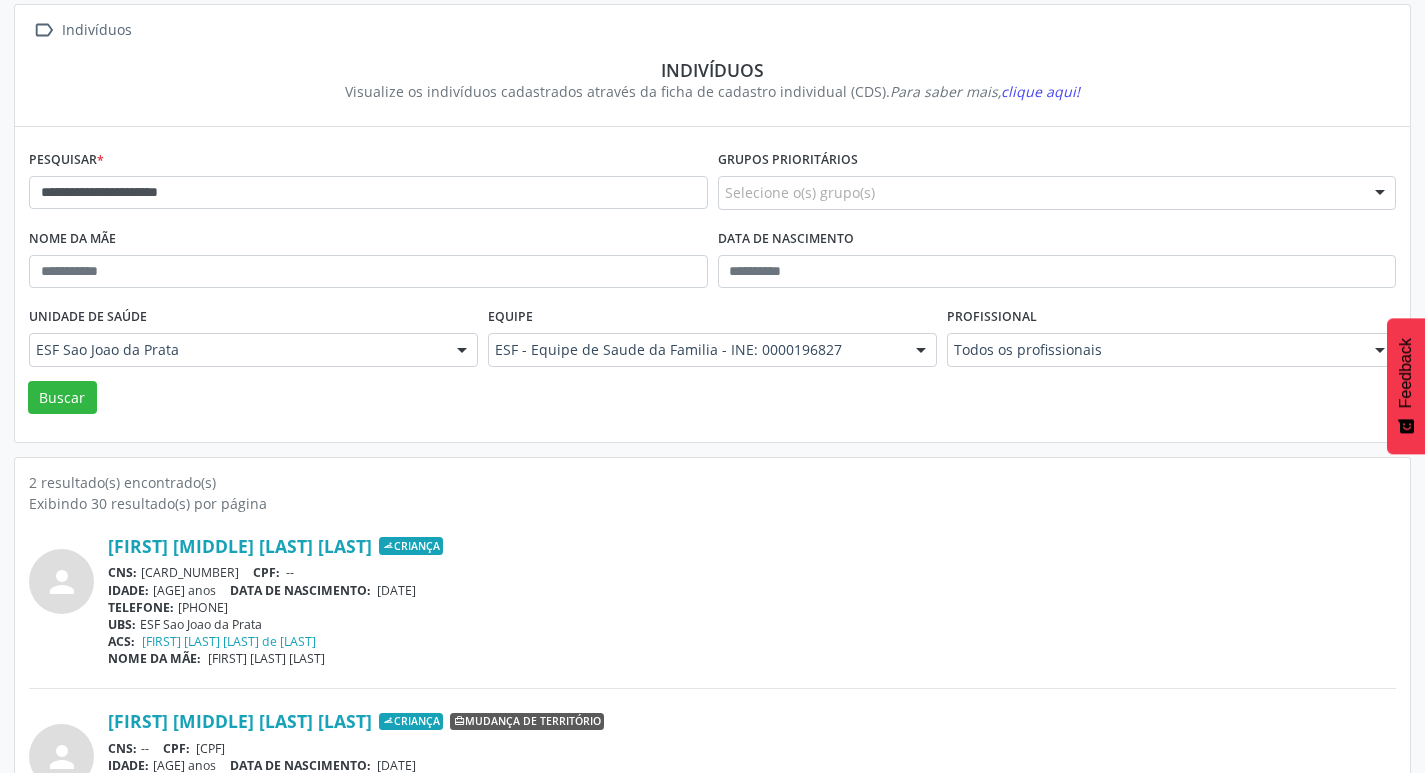 scroll, scrollTop: 219, scrollLeft: 0, axis: vertical 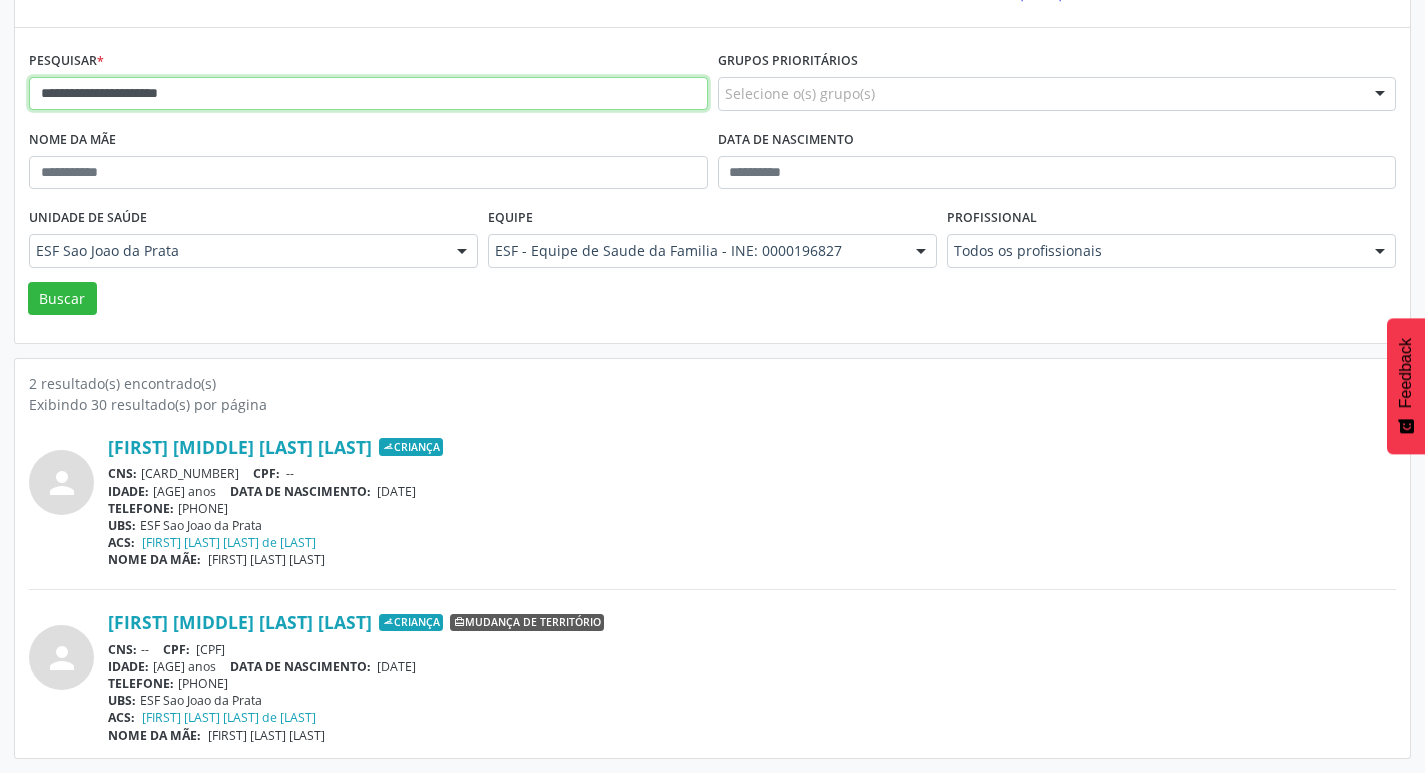 drag, startPoint x: 229, startPoint y: 82, endPoint x: 27, endPoint y: 94, distance: 202.35612 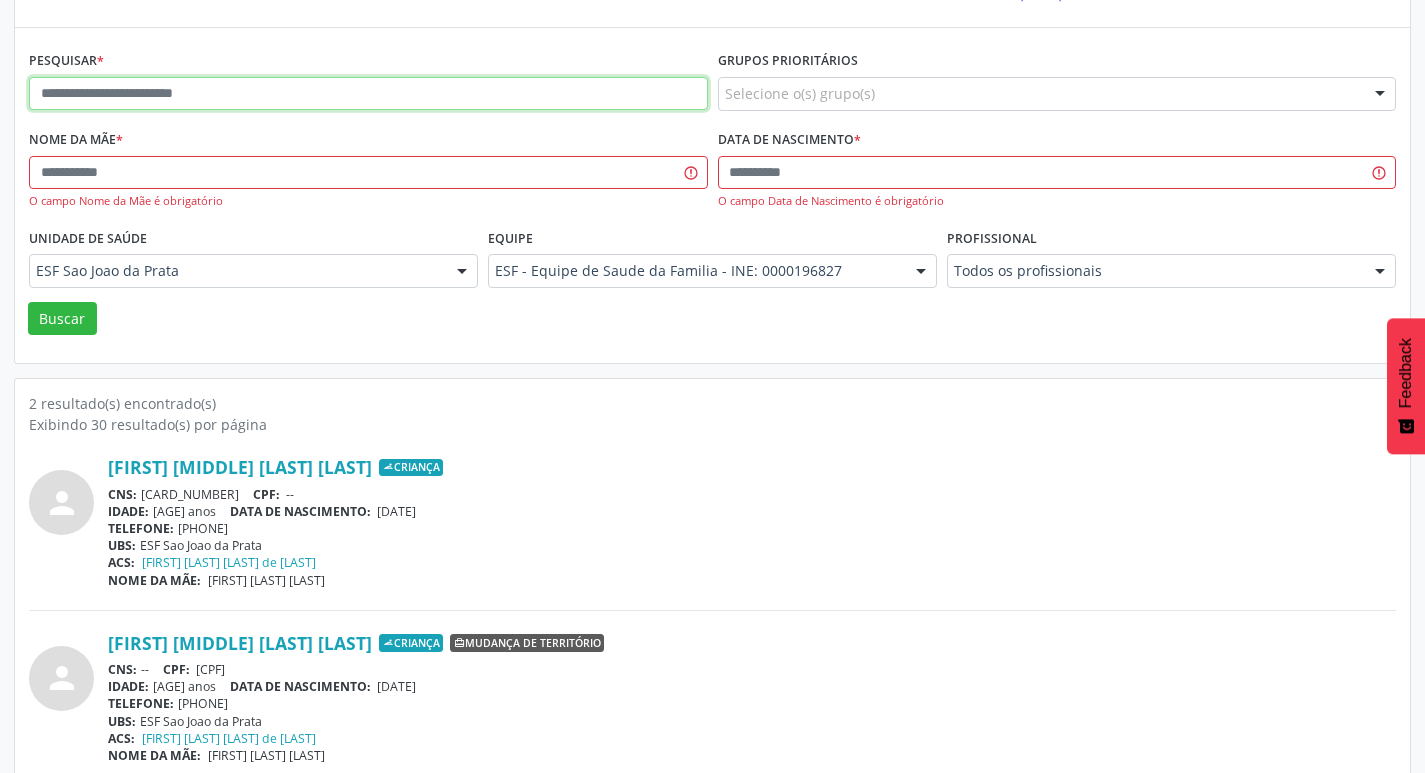 paste on "**********" 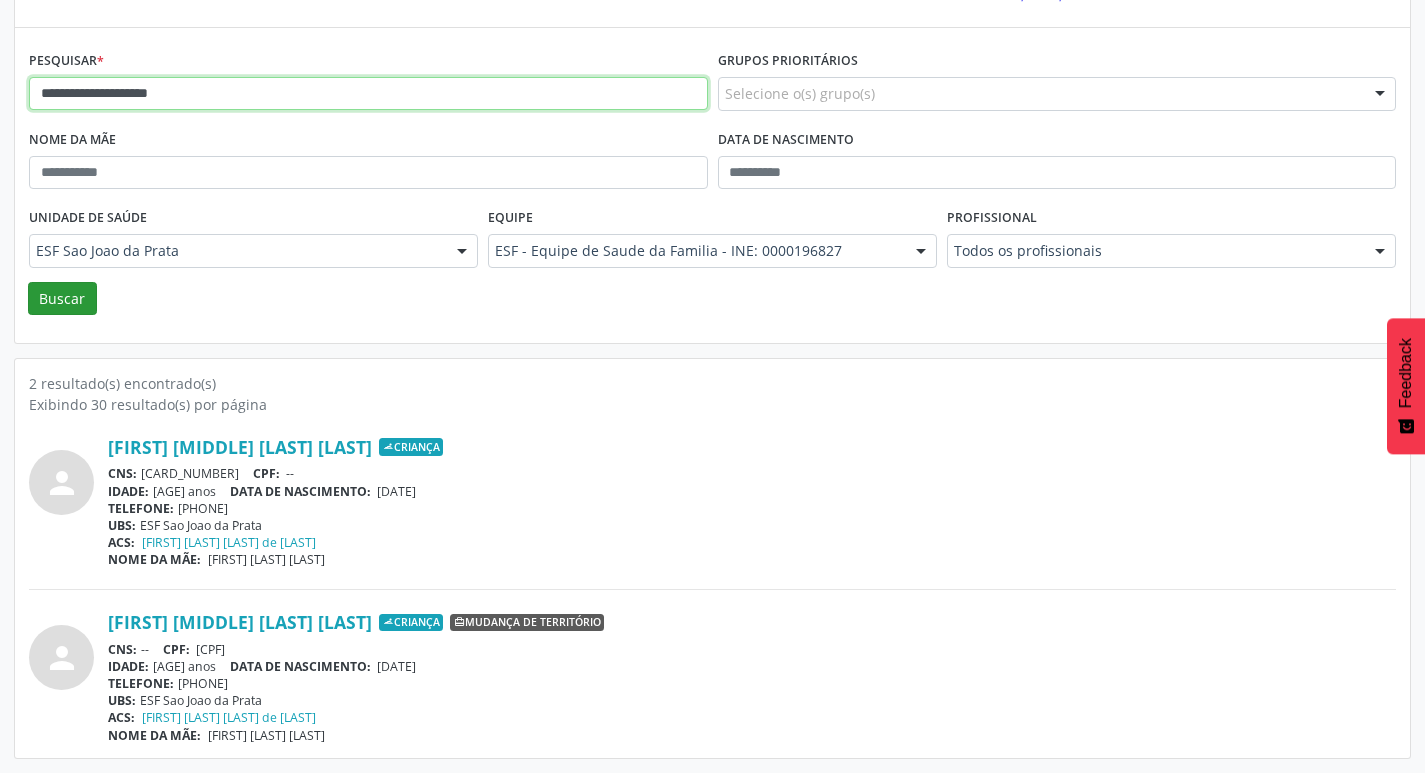 type on "**********" 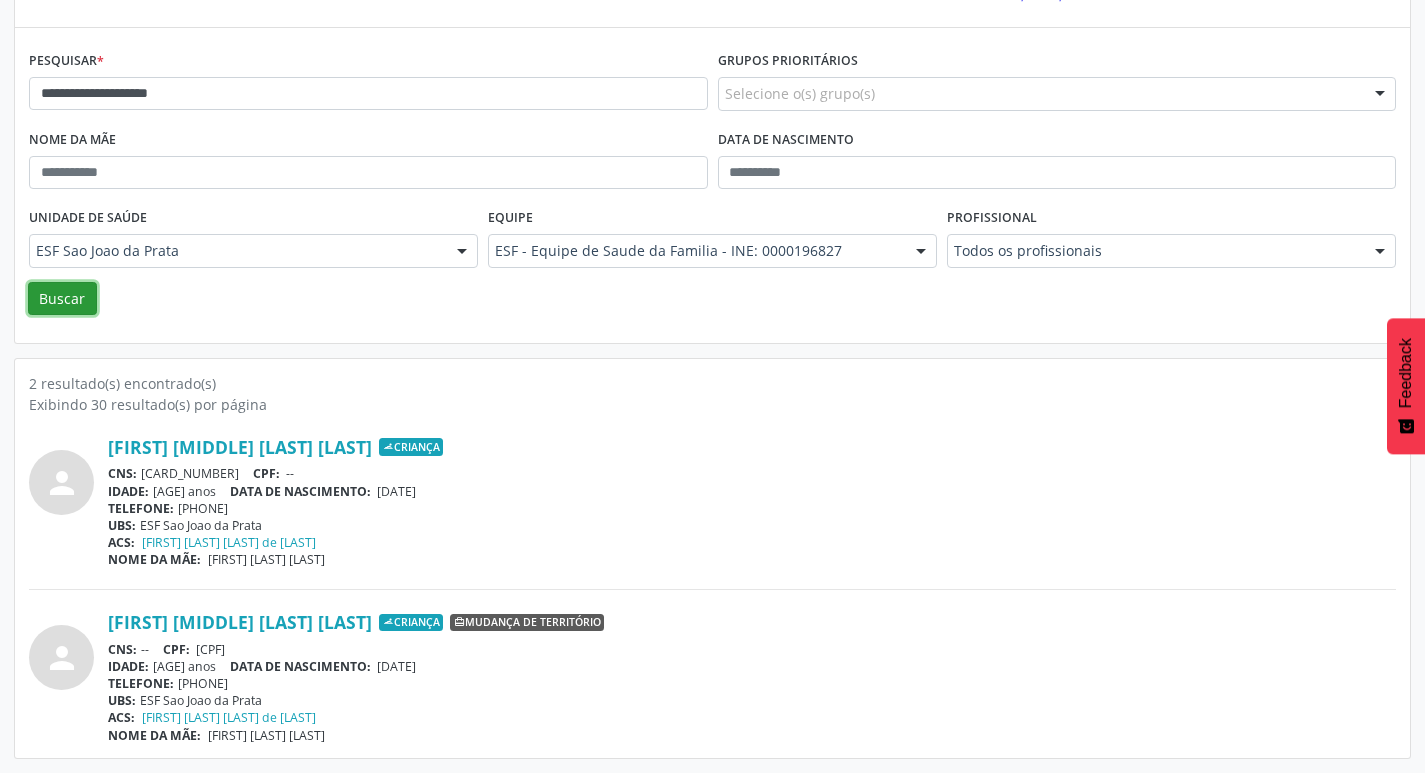 click on "Buscar" at bounding box center [62, 299] 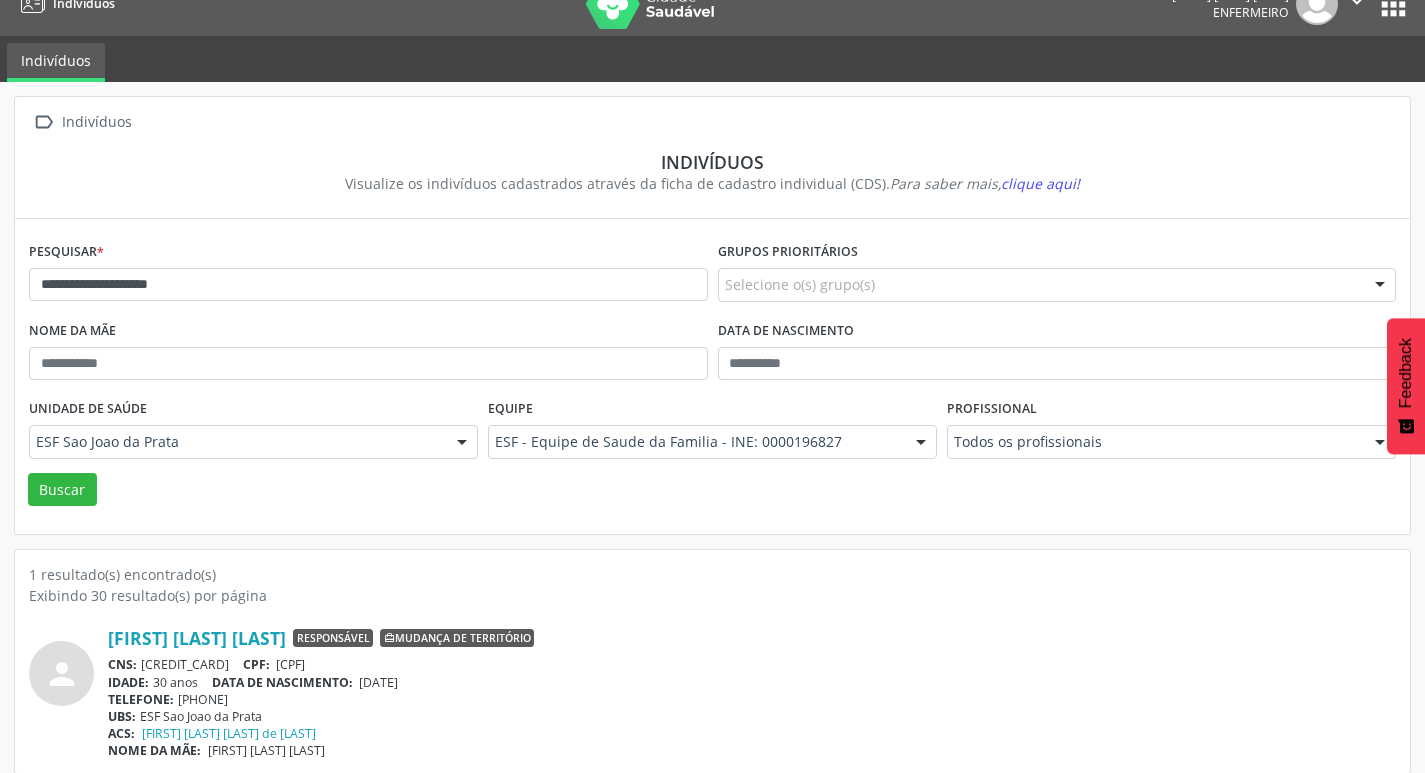 scroll, scrollTop: 43, scrollLeft: 0, axis: vertical 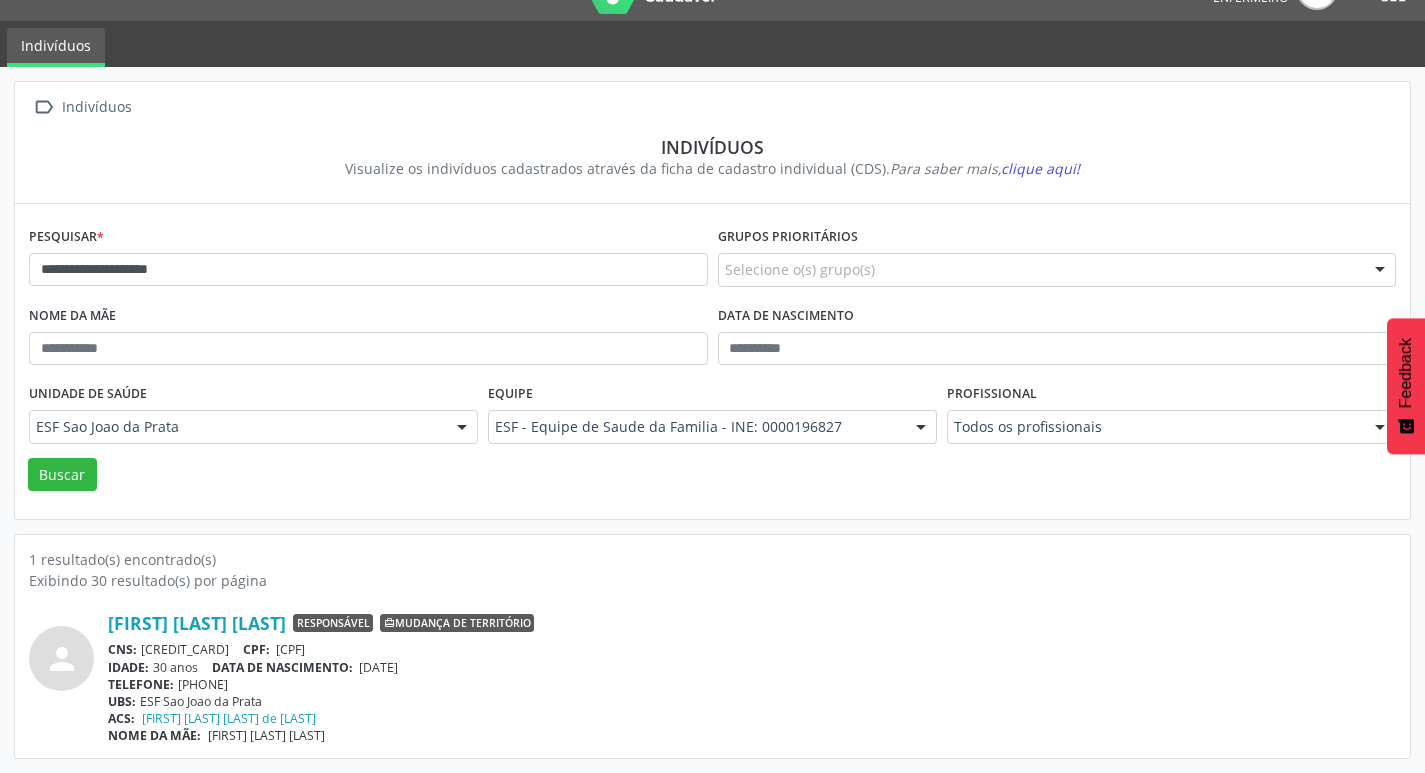 drag, startPoint x: 101, startPoint y: 618, endPoint x: 402, endPoint y: 644, distance: 302.12085 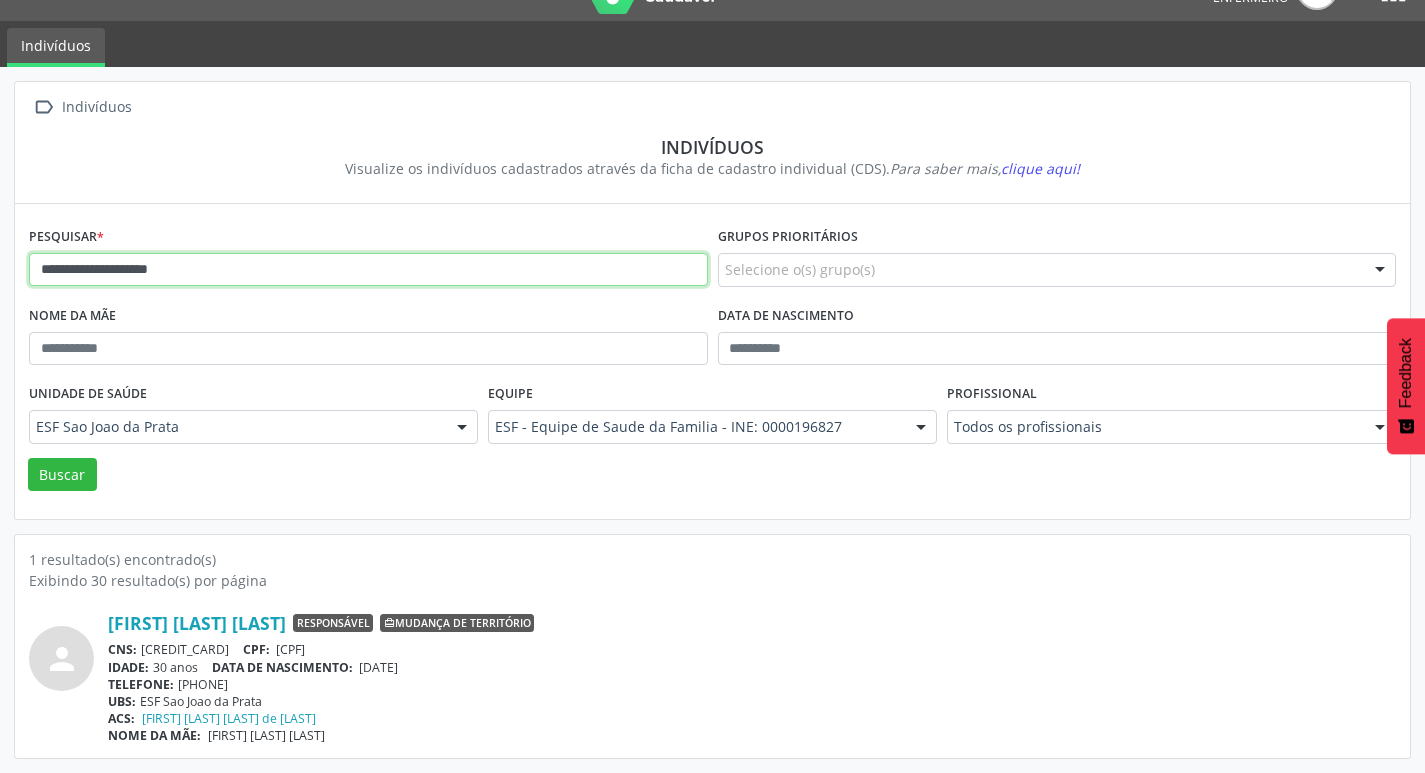 drag, startPoint x: 213, startPoint y: 274, endPoint x: 0, endPoint y: 258, distance: 213.6001 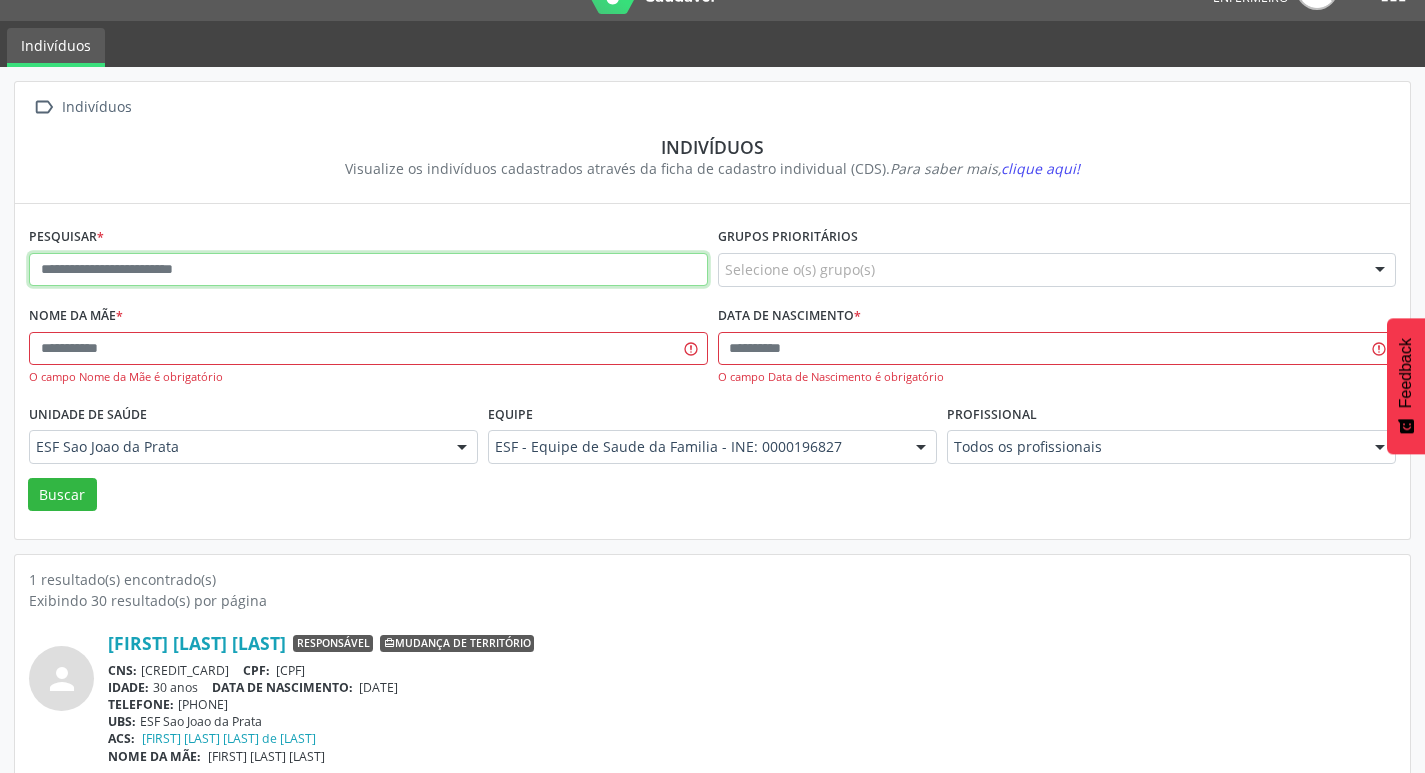 paste on "**********" 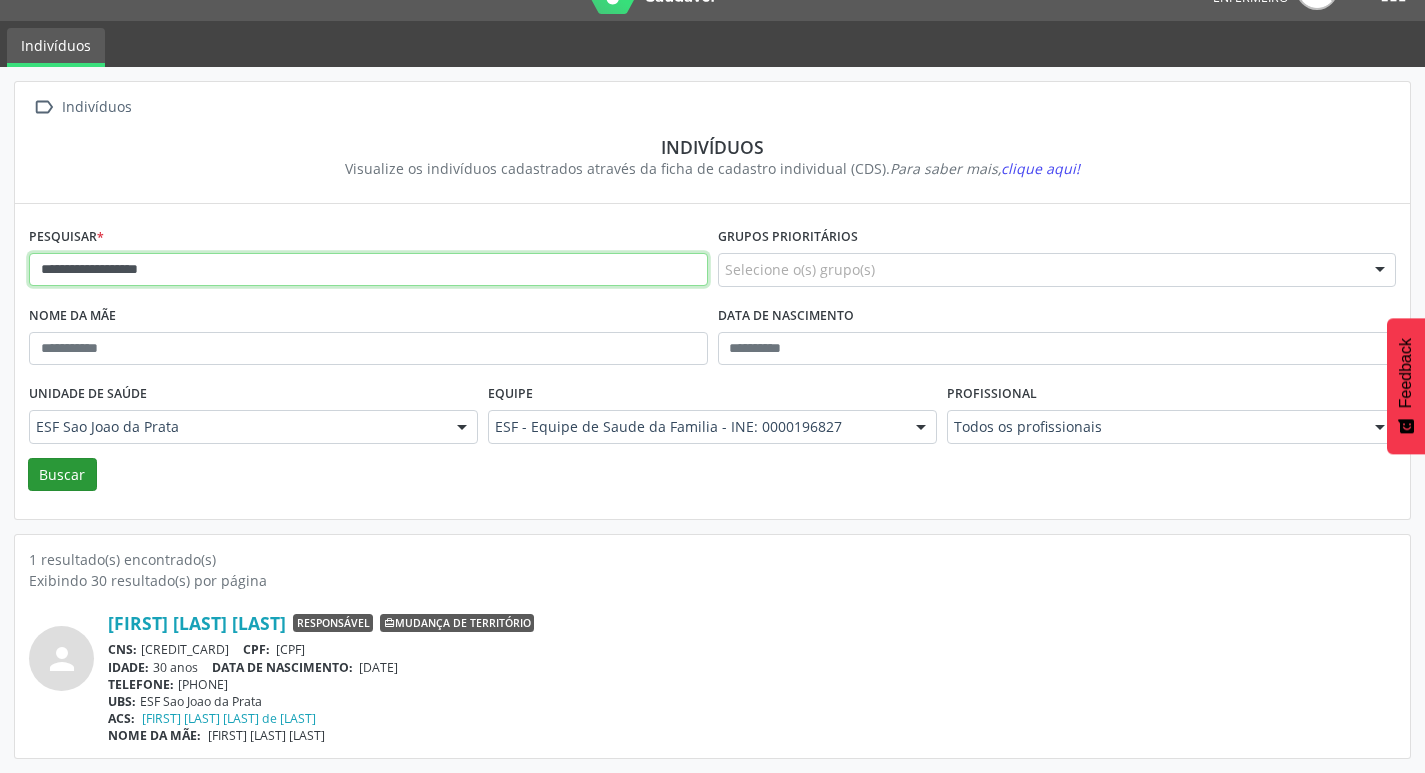 type on "**********" 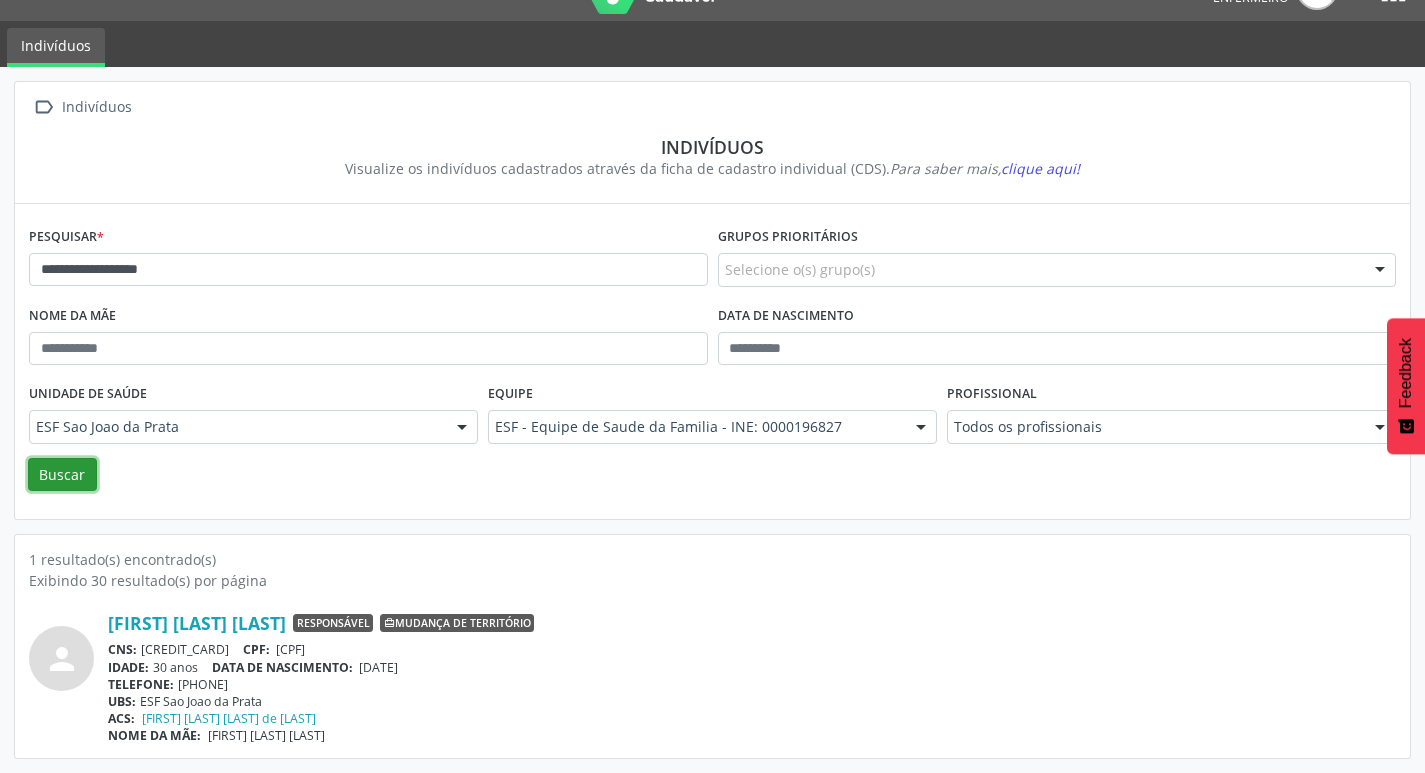 click on "Buscar" at bounding box center (62, 475) 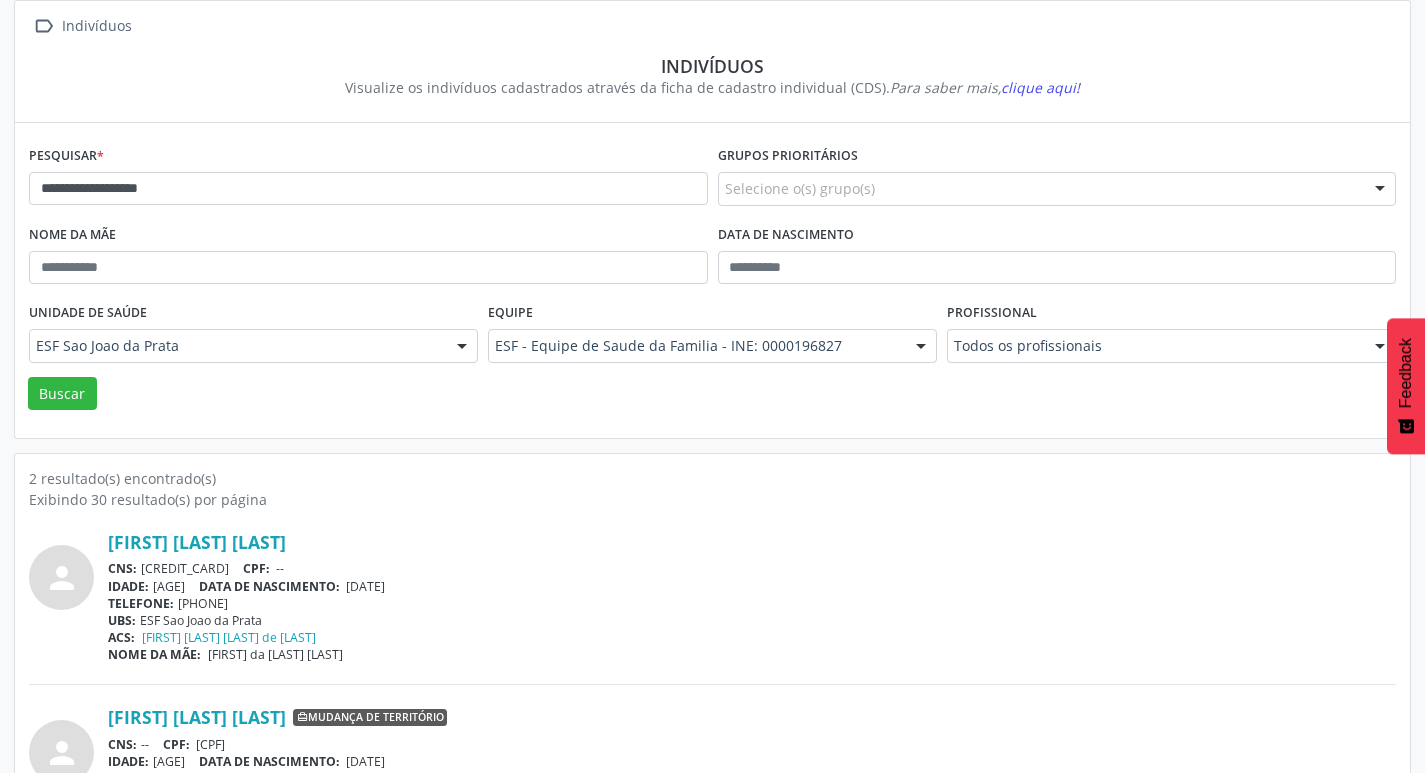 scroll, scrollTop: 219, scrollLeft: 0, axis: vertical 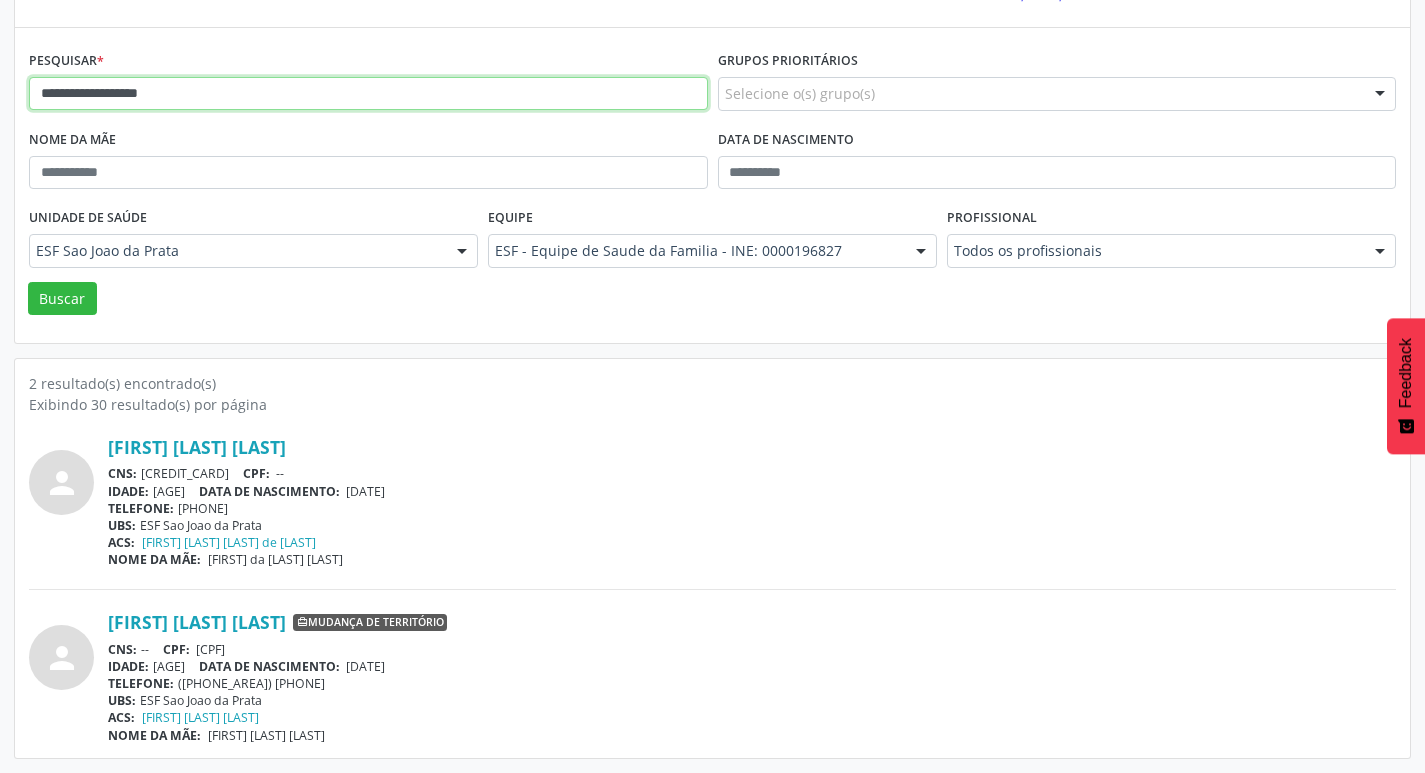 drag, startPoint x: 228, startPoint y: 89, endPoint x: 13, endPoint y: 100, distance: 215.2812 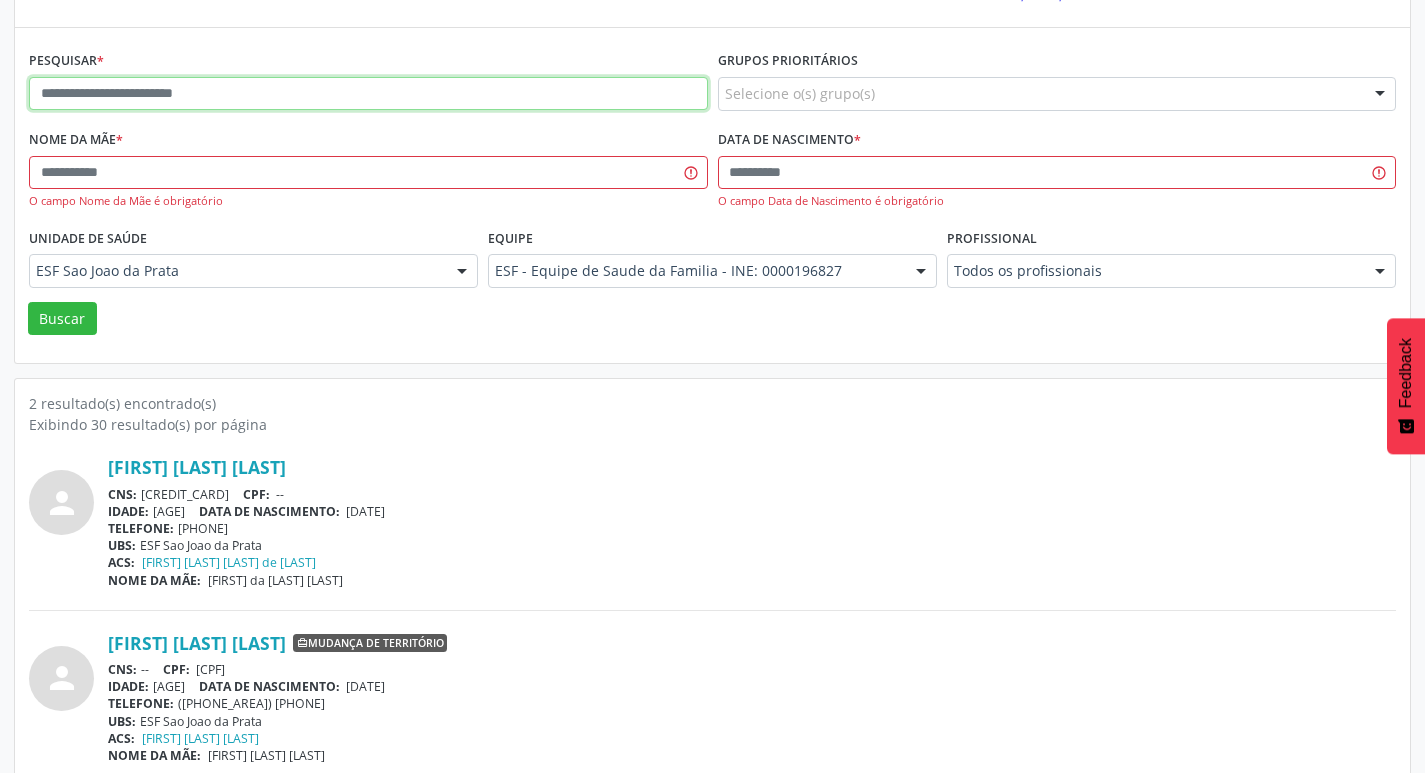 paste on "**********" 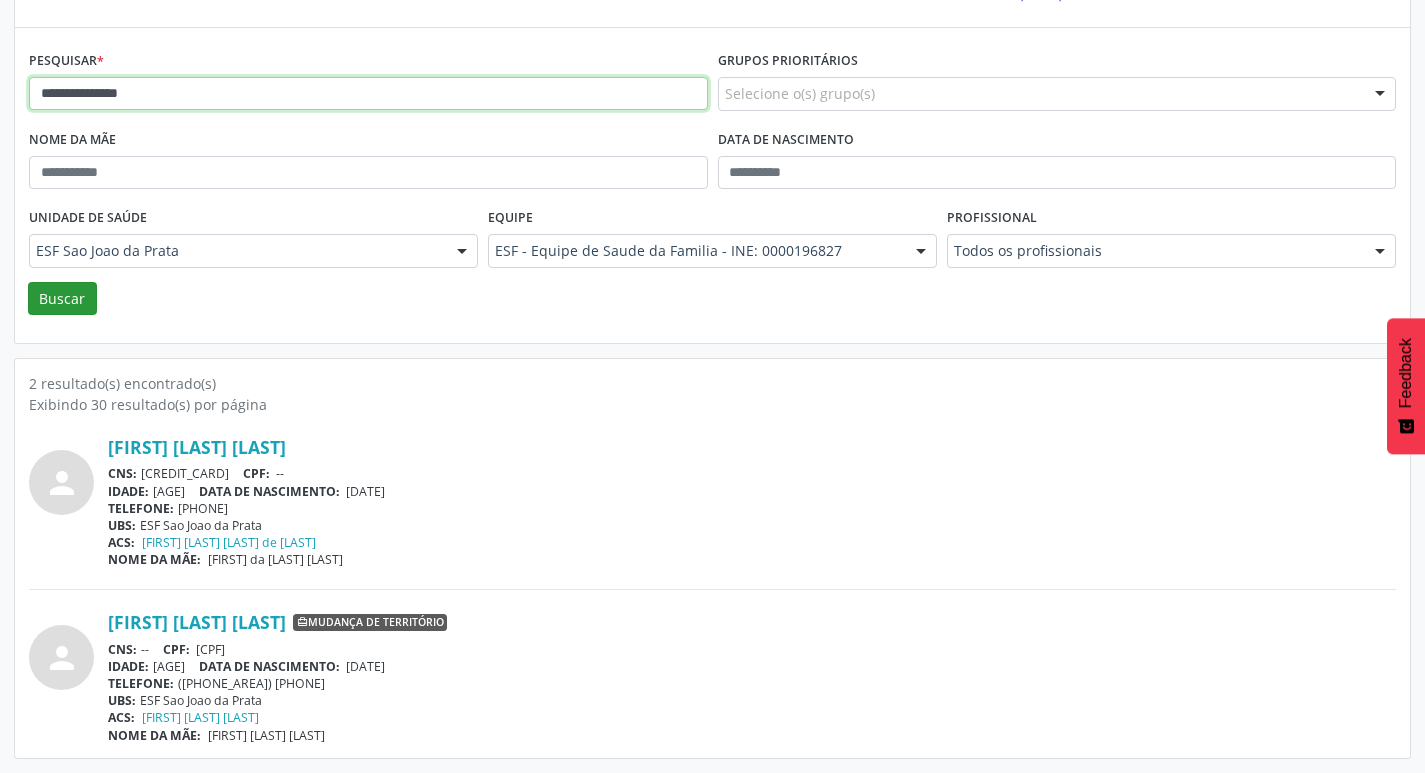 type on "**********" 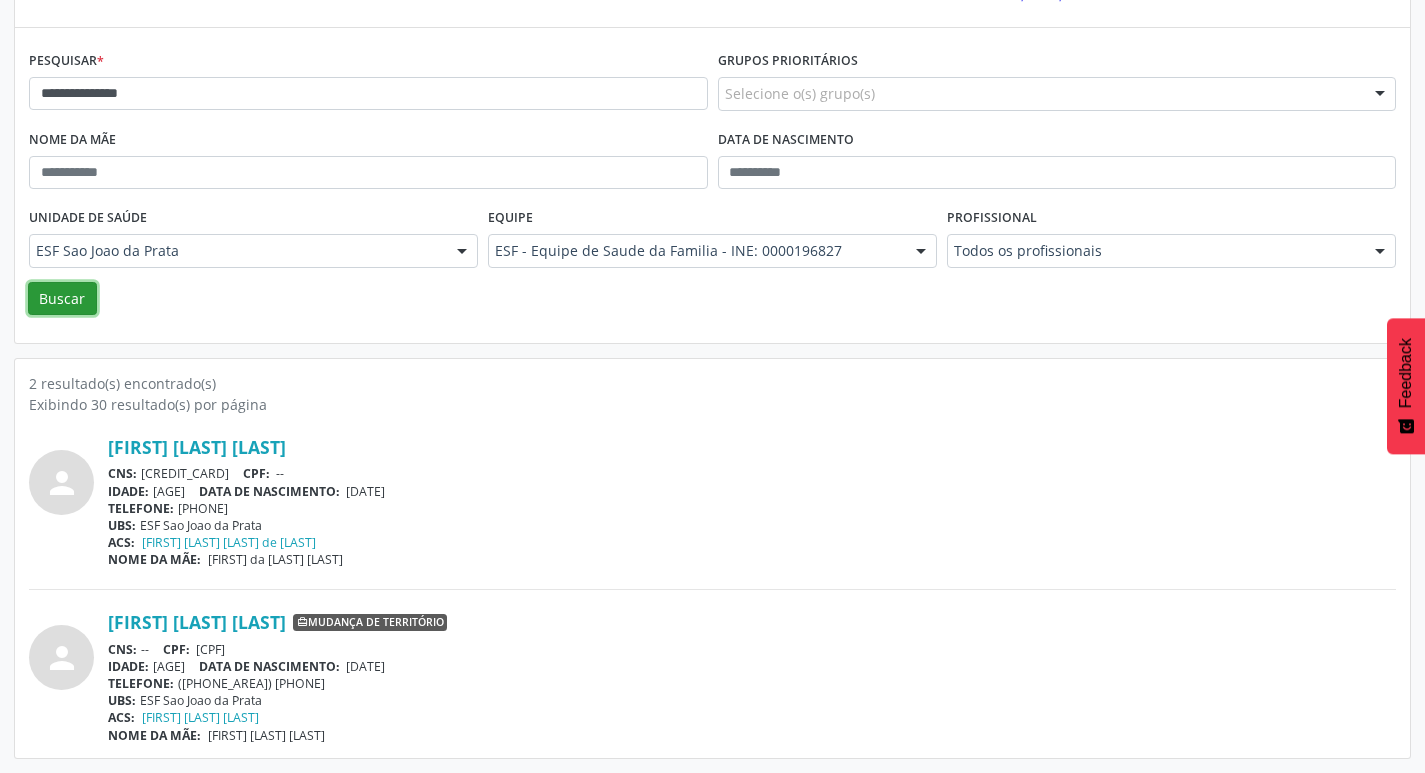 click on "Buscar" at bounding box center [62, 299] 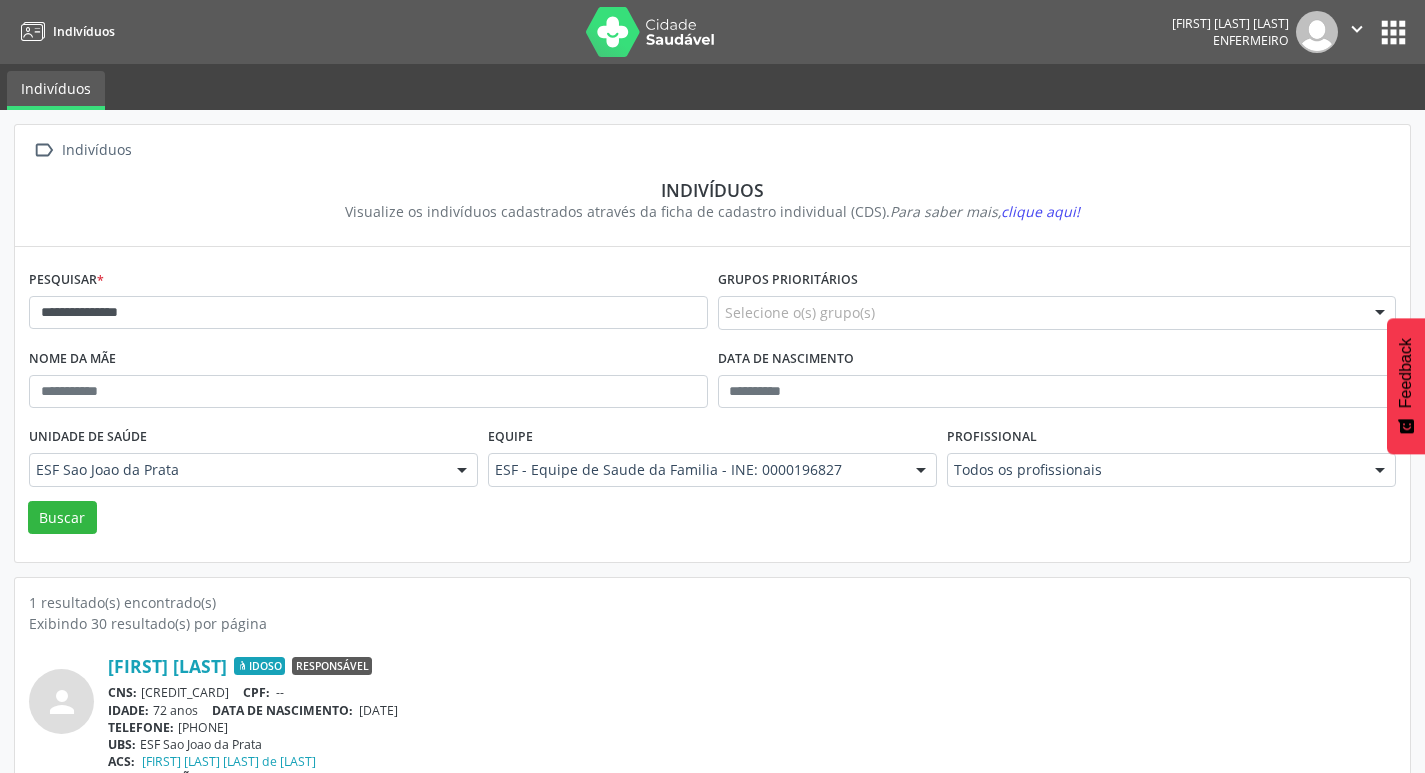scroll, scrollTop: 43, scrollLeft: 0, axis: vertical 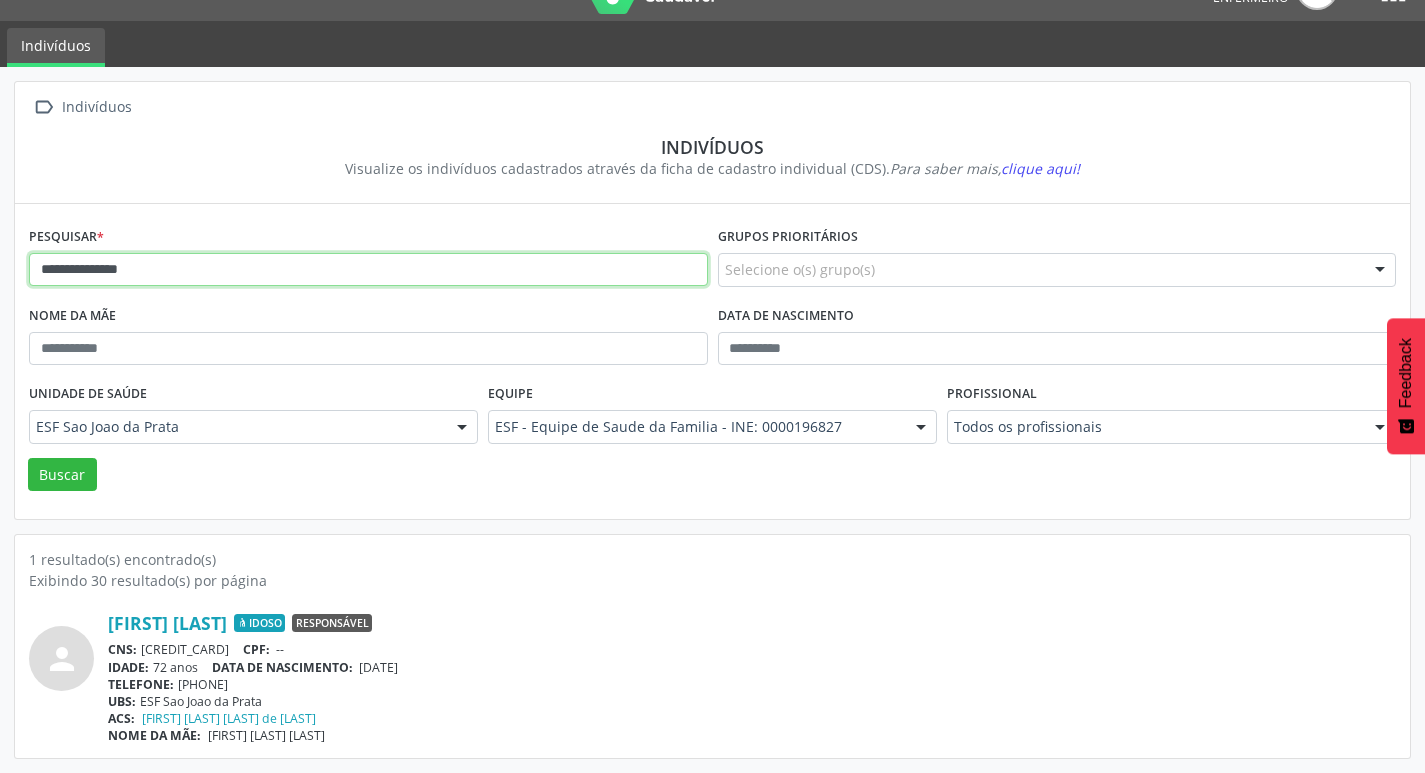 drag, startPoint x: 233, startPoint y: 270, endPoint x: 12, endPoint y: 283, distance: 221.38202 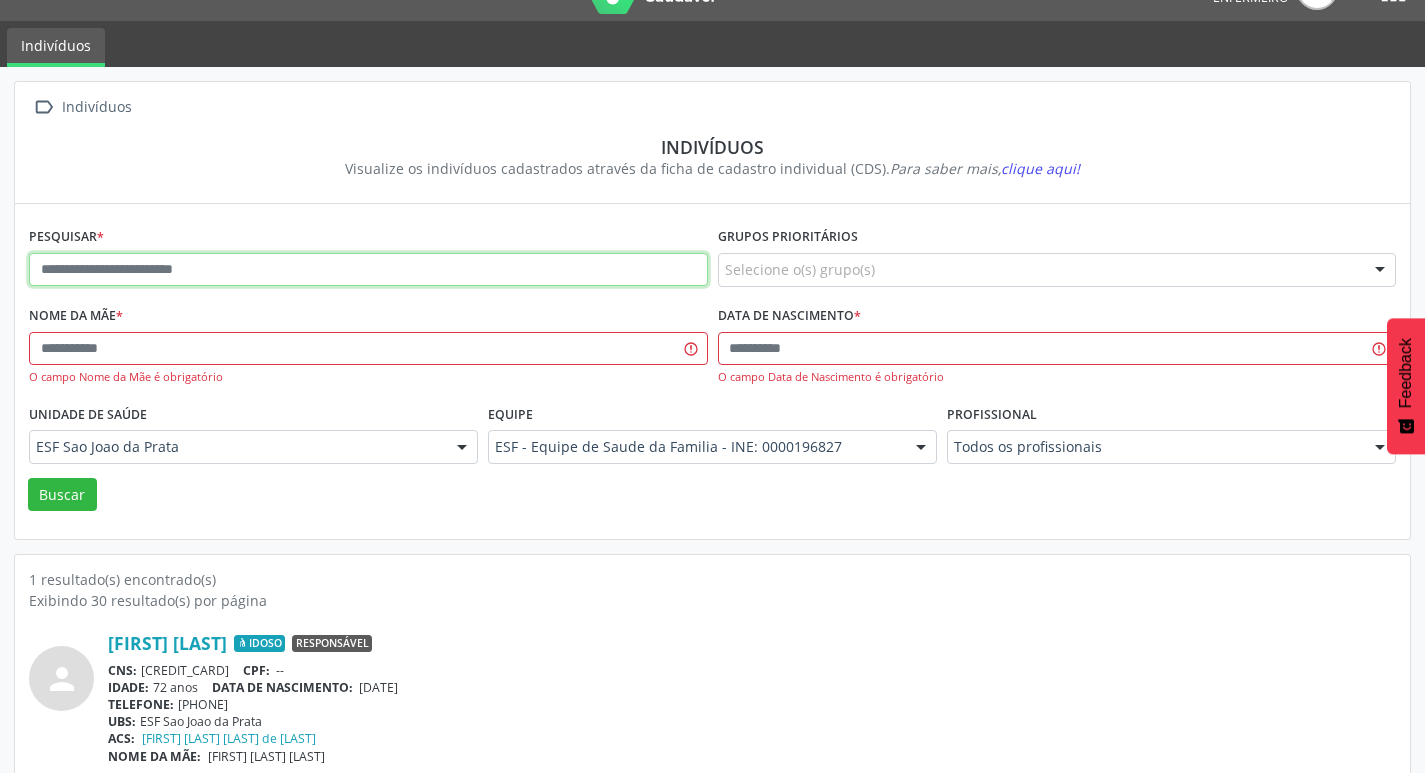 paste on "**********" 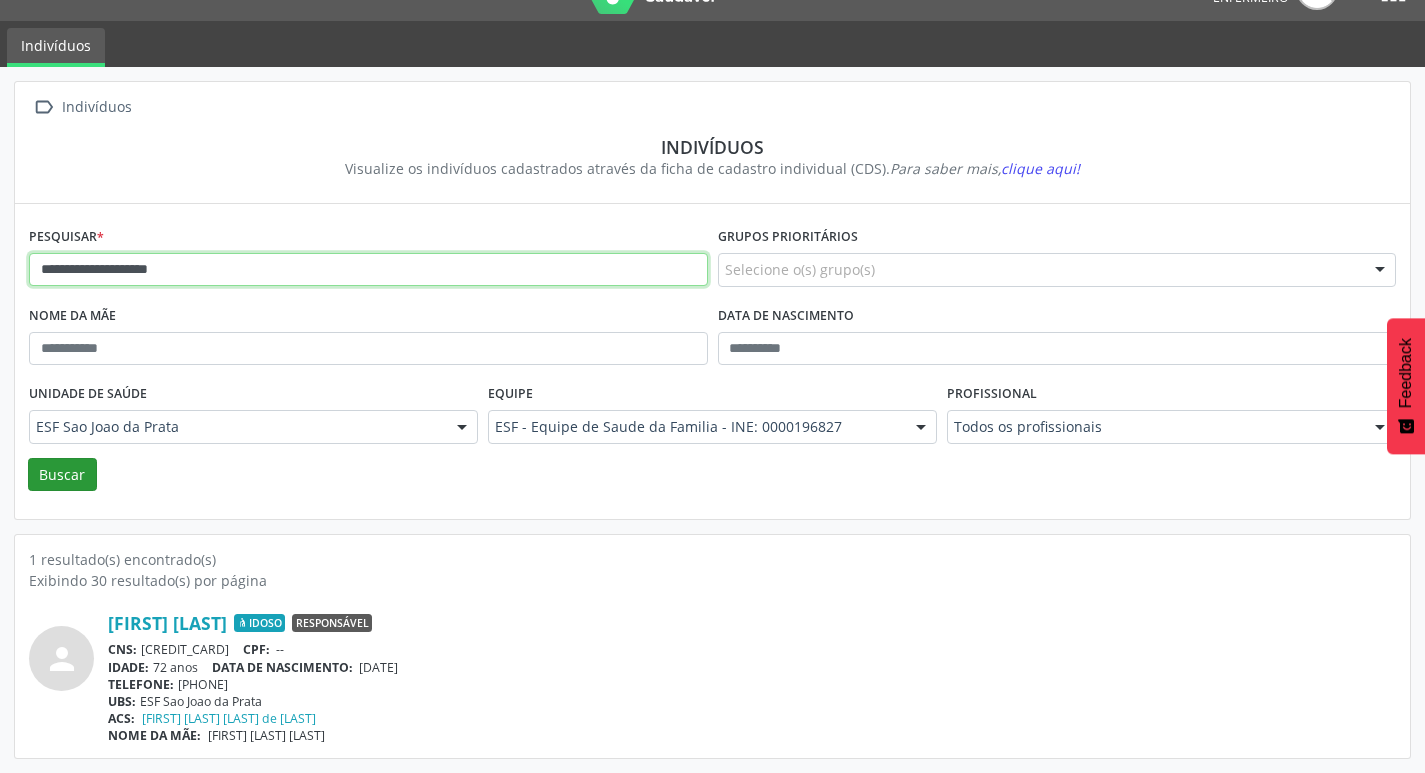 type on "**********" 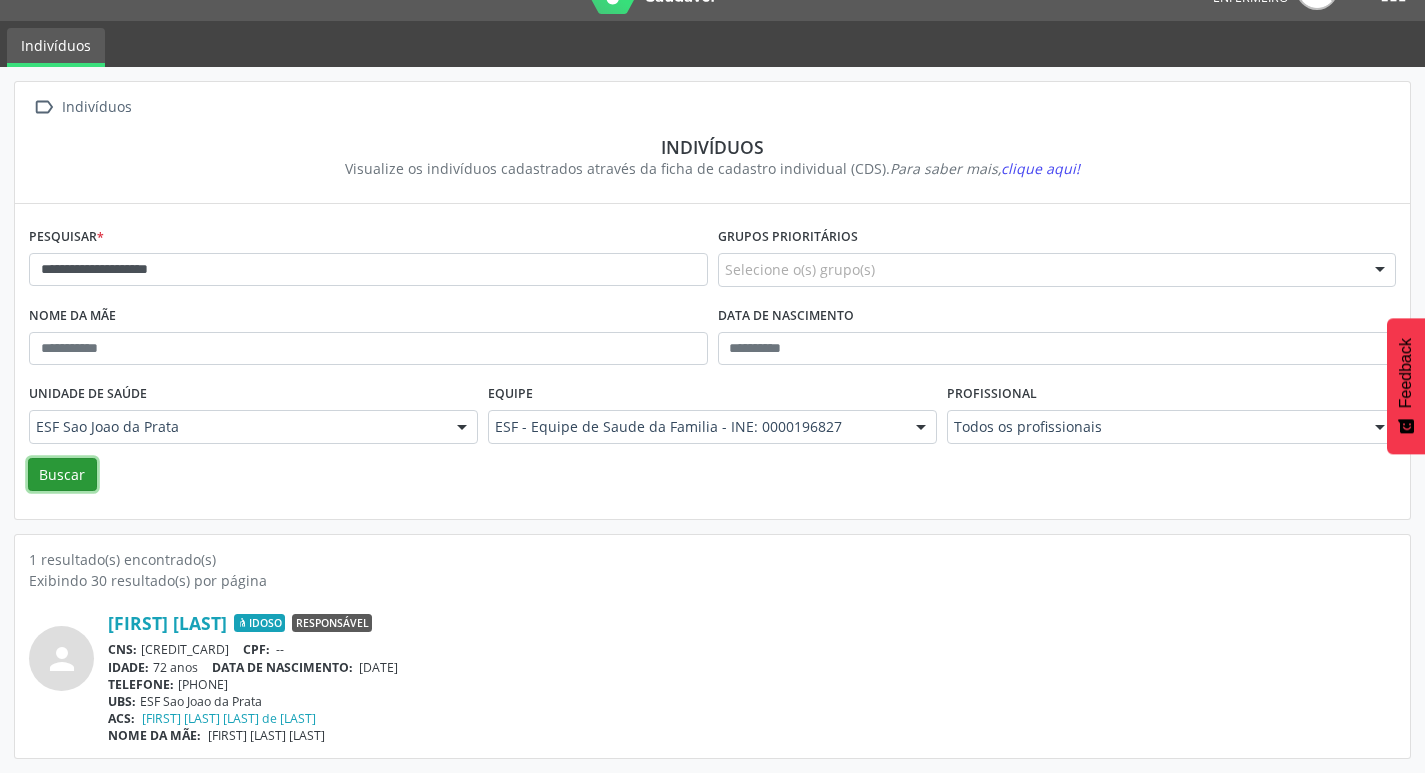 click on "Buscar" at bounding box center (62, 475) 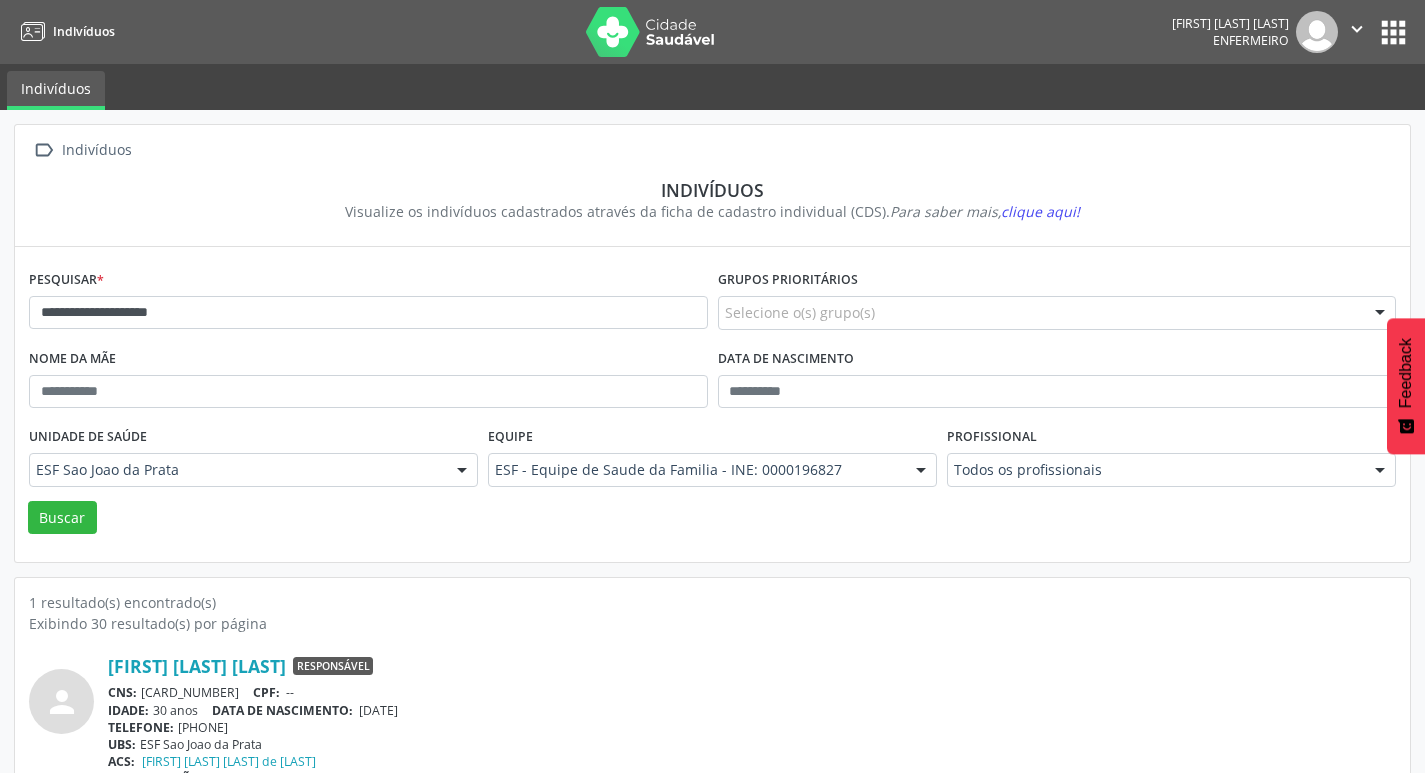 scroll, scrollTop: 43, scrollLeft: 0, axis: vertical 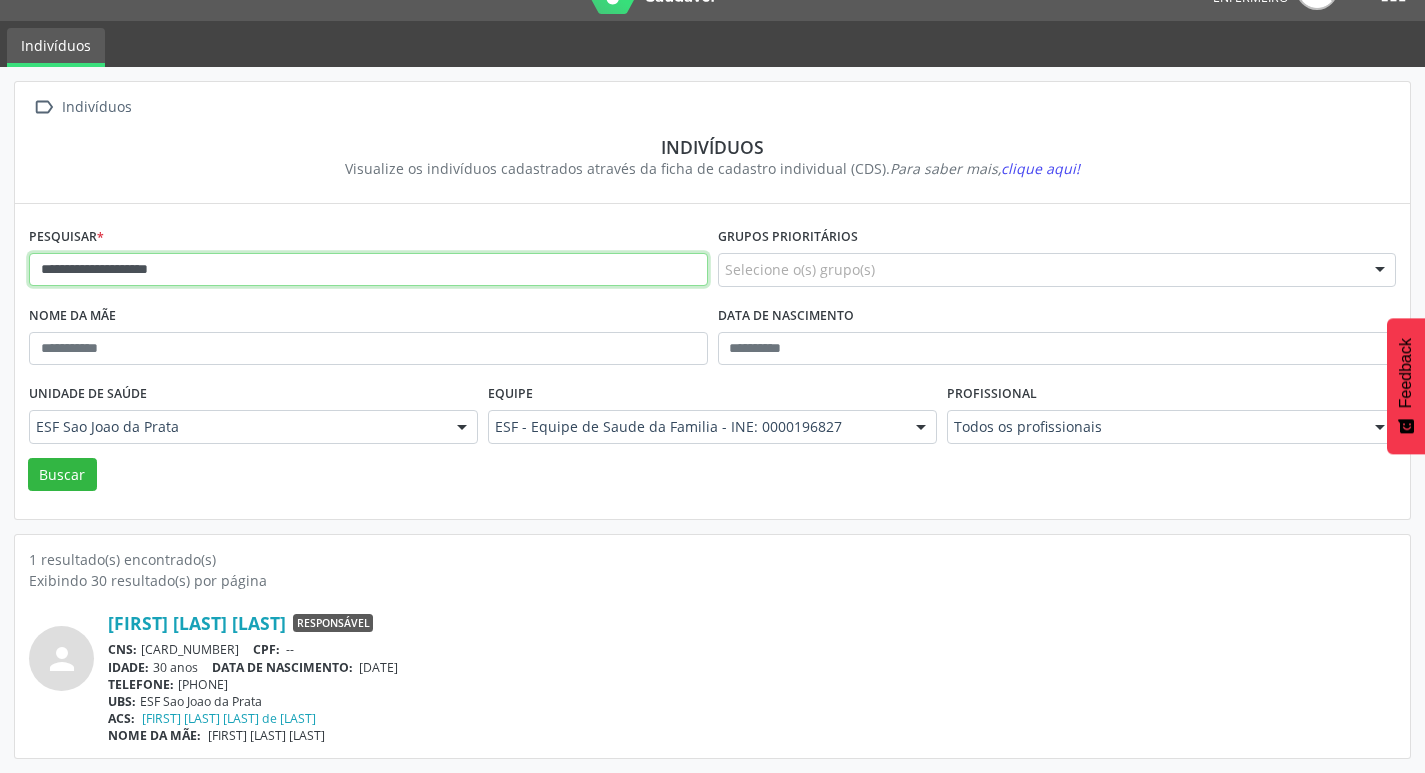 drag, startPoint x: 372, startPoint y: 281, endPoint x: 29, endPoint y: 285, distance: 343.02332 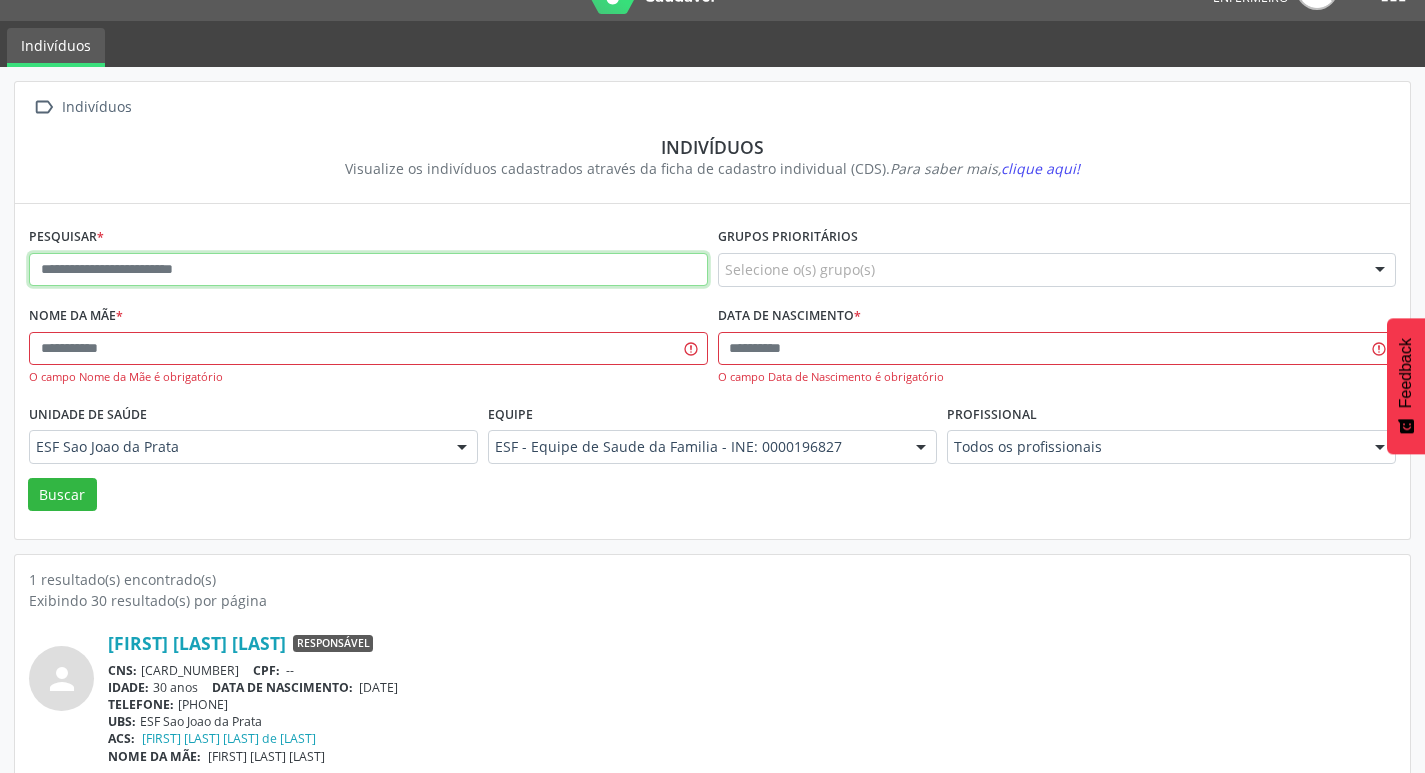 paste on "**********" 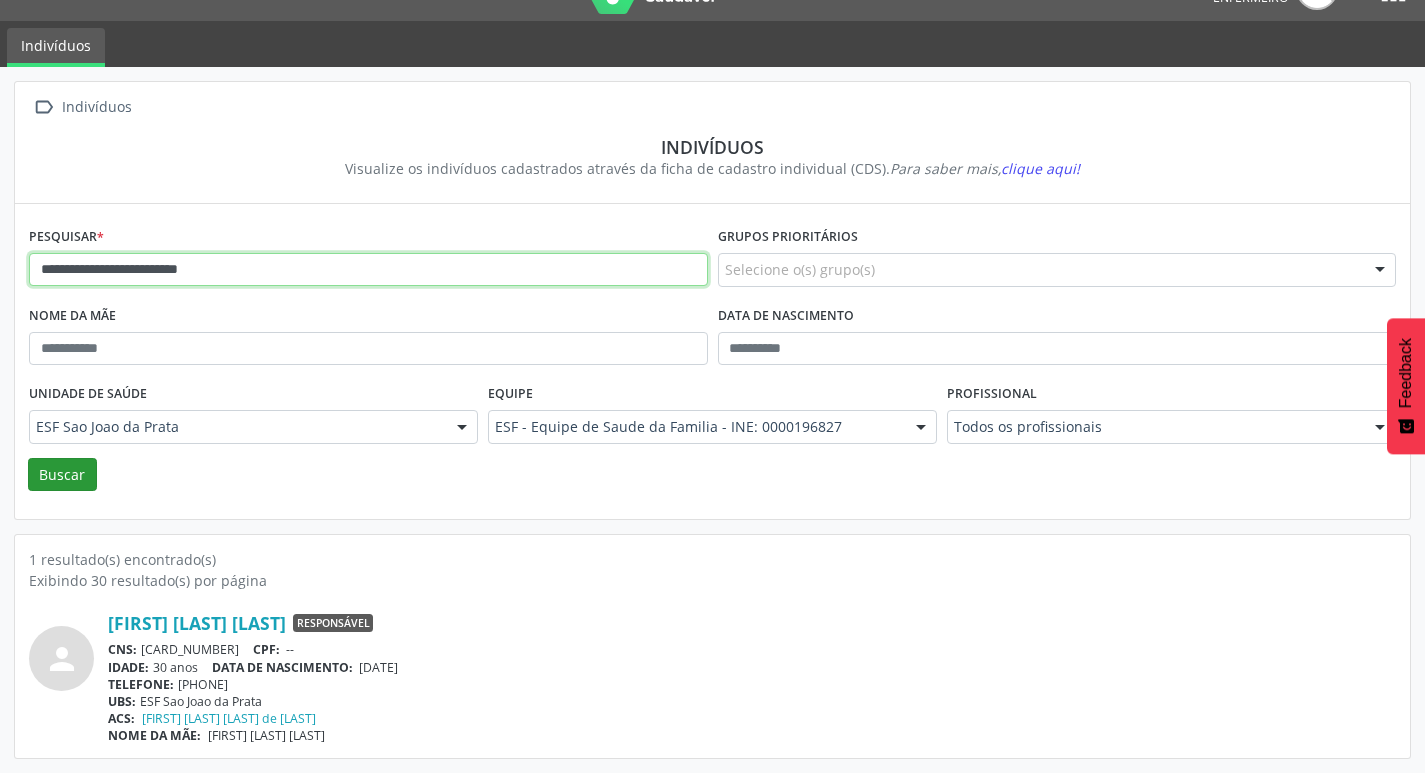 type on "**********" 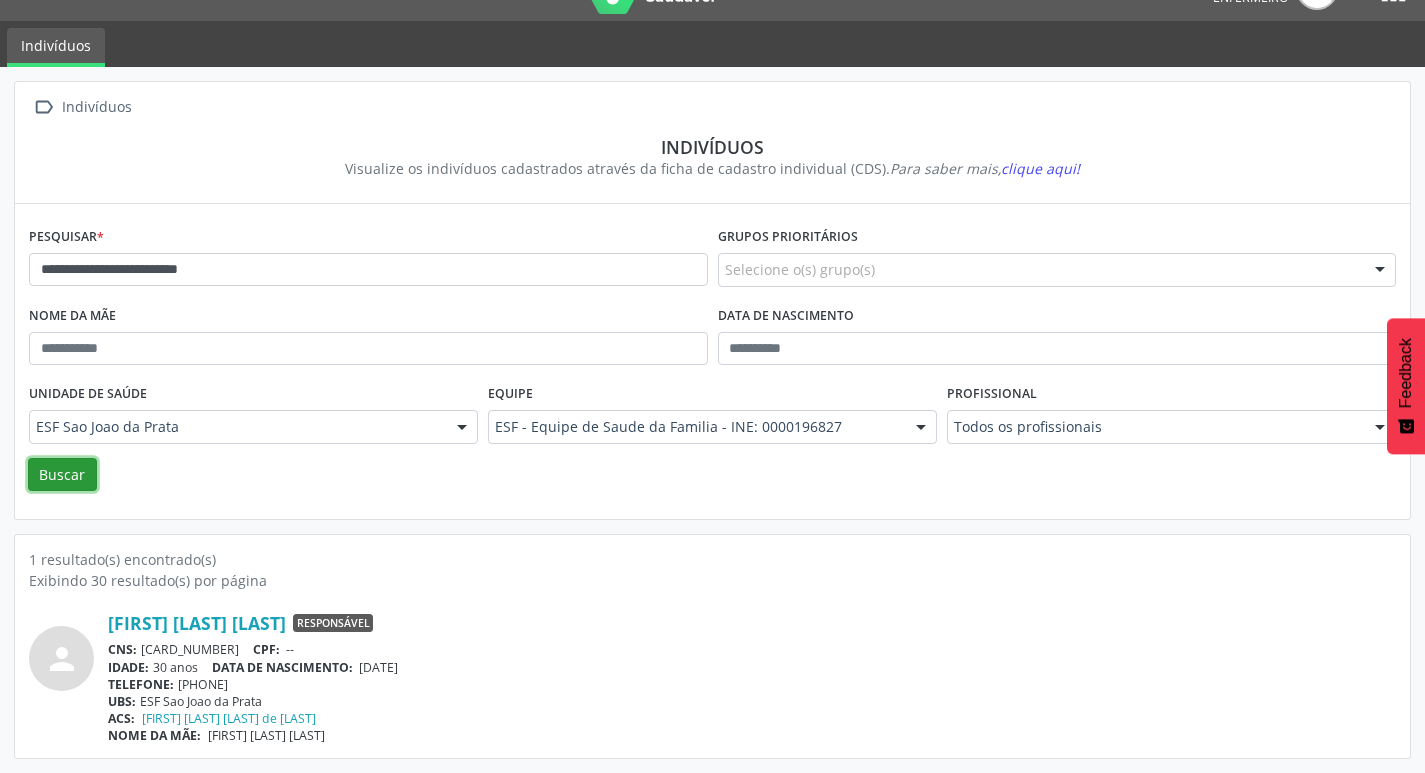 click on "Buscar" at bounding box center [62, 475] 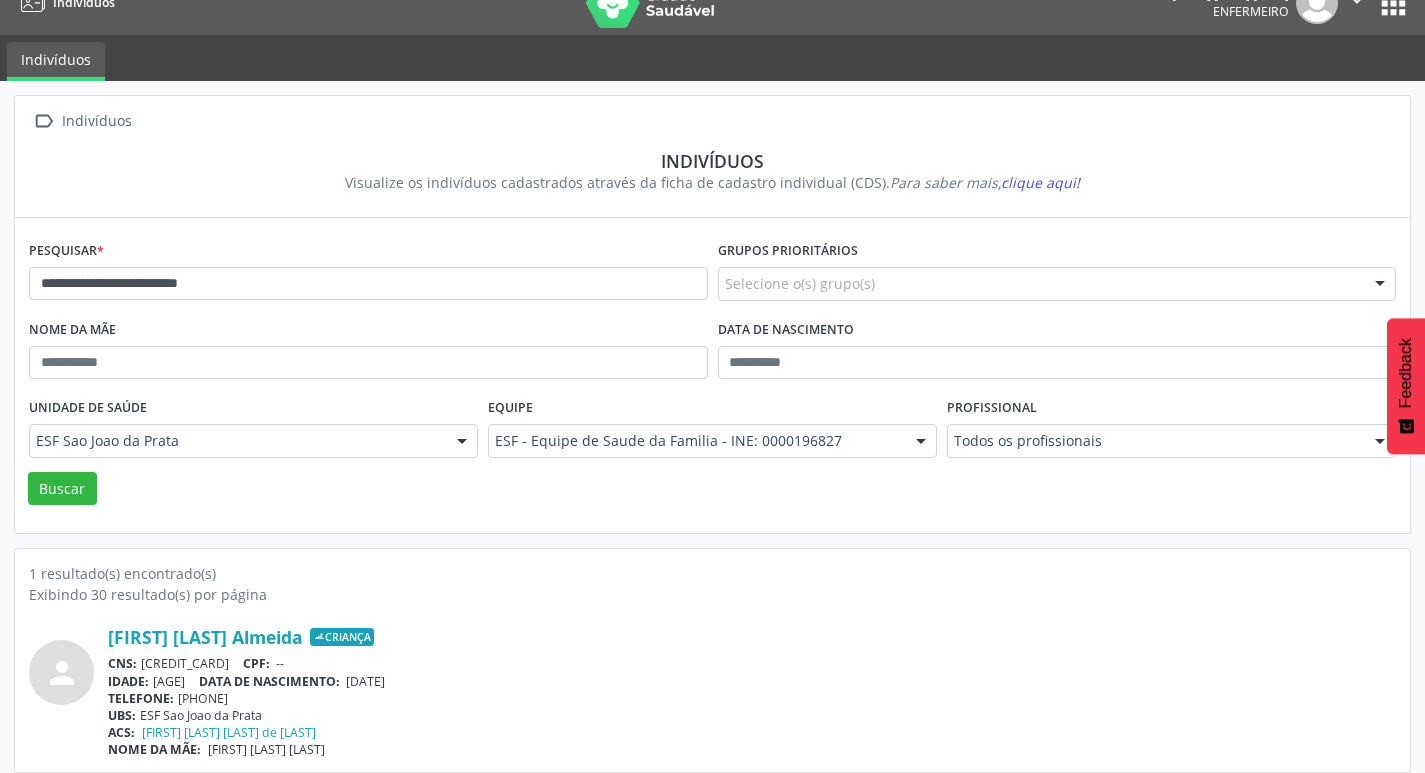 scroll, scrollTop: 43, scrollLeft: 0, axis: vertical 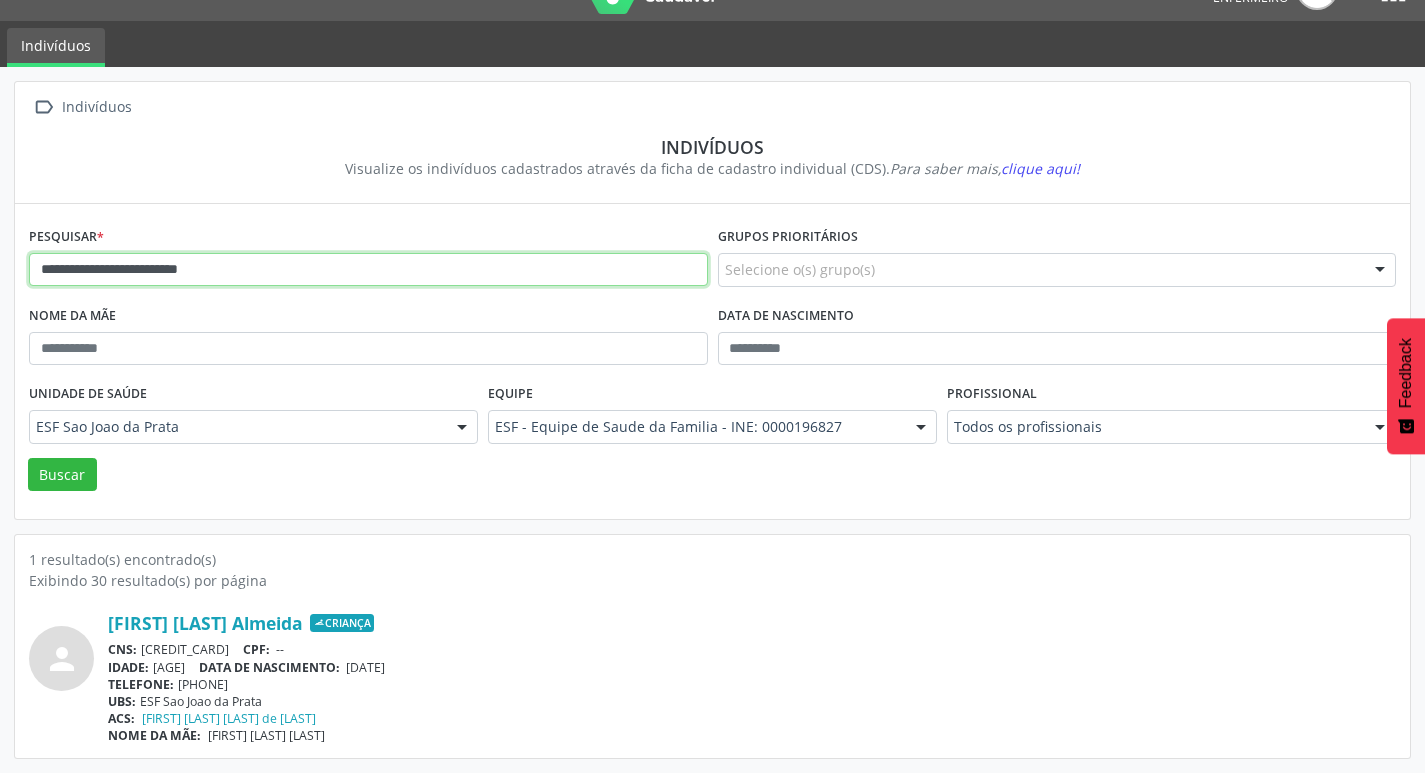 drag, startPoint x: 355, startPoint y: 283, endPoint x: 22, endPoint y: 256, distance: 334.0928 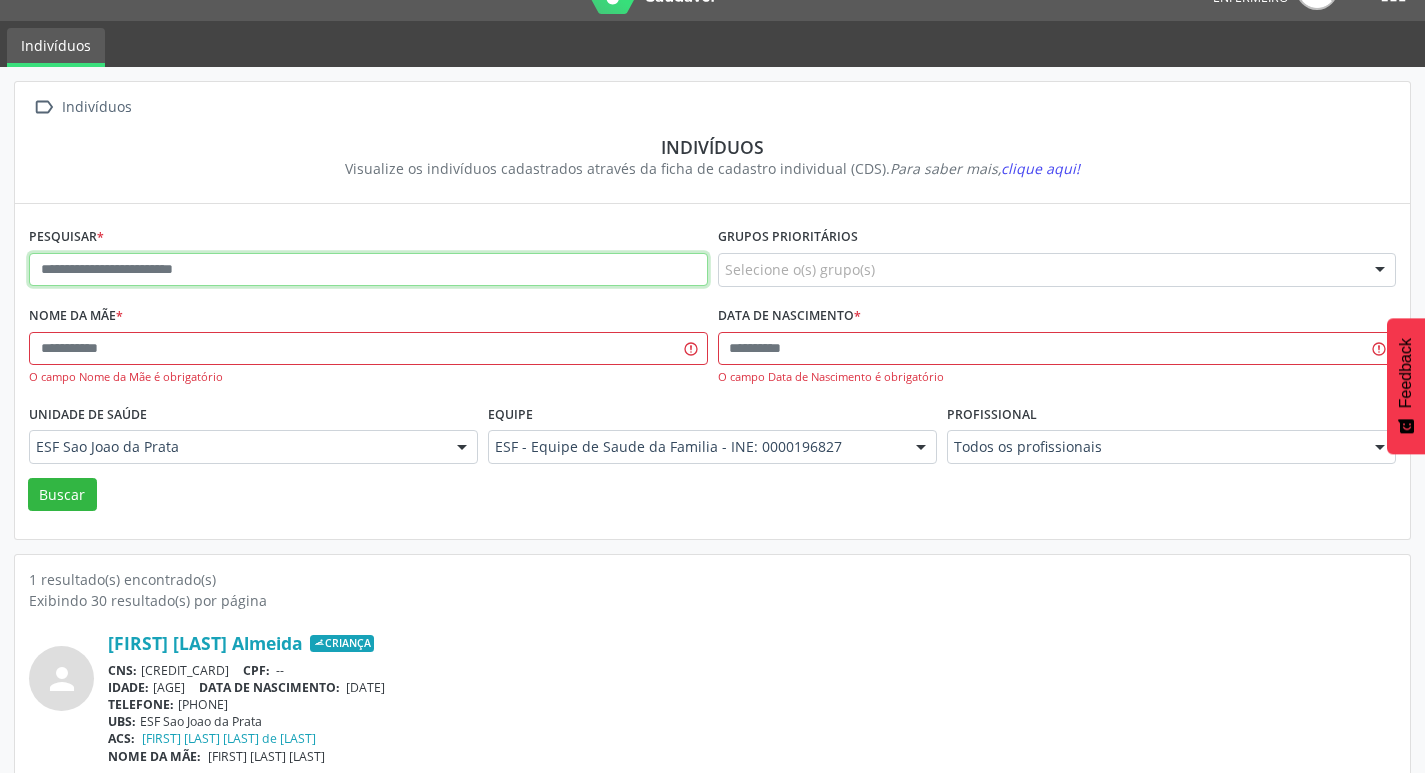 paste on "**********" 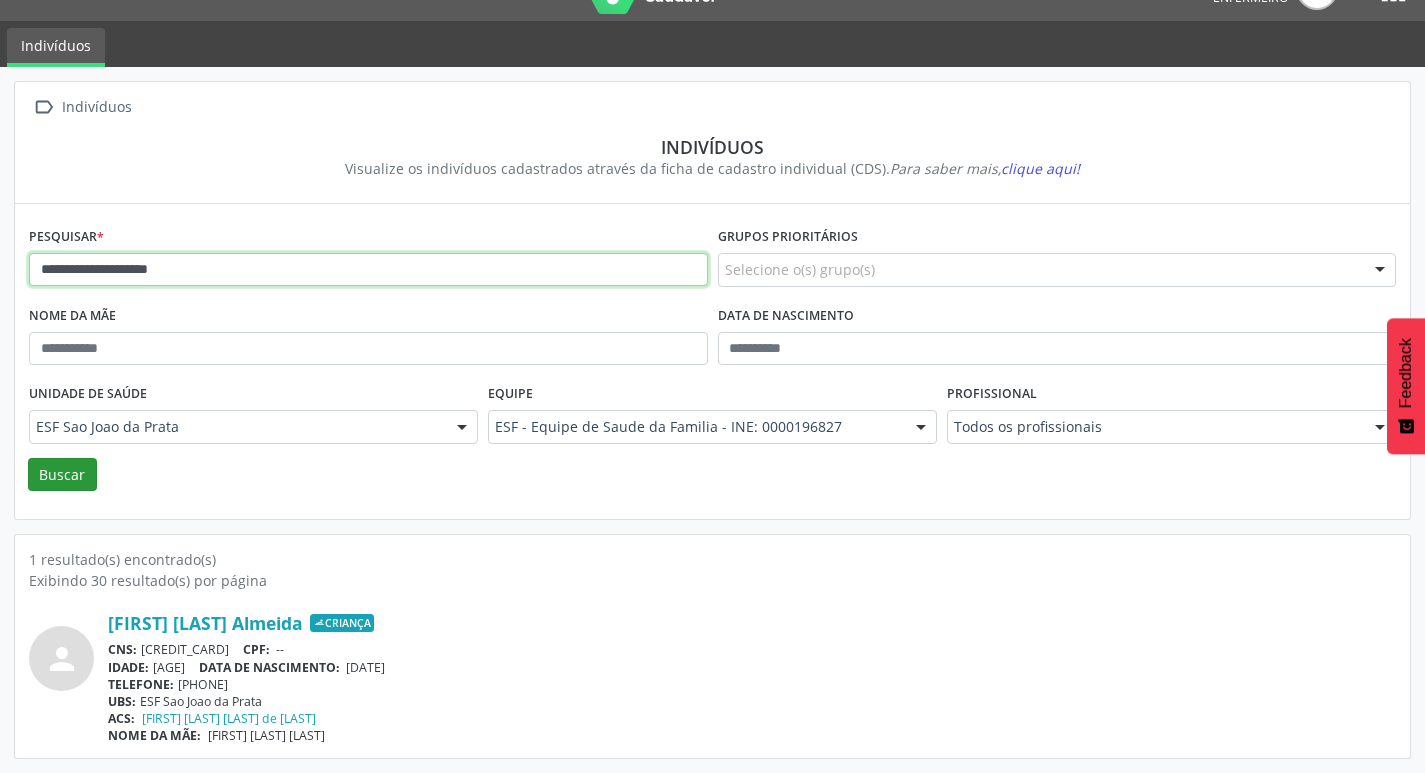 type on "**********" 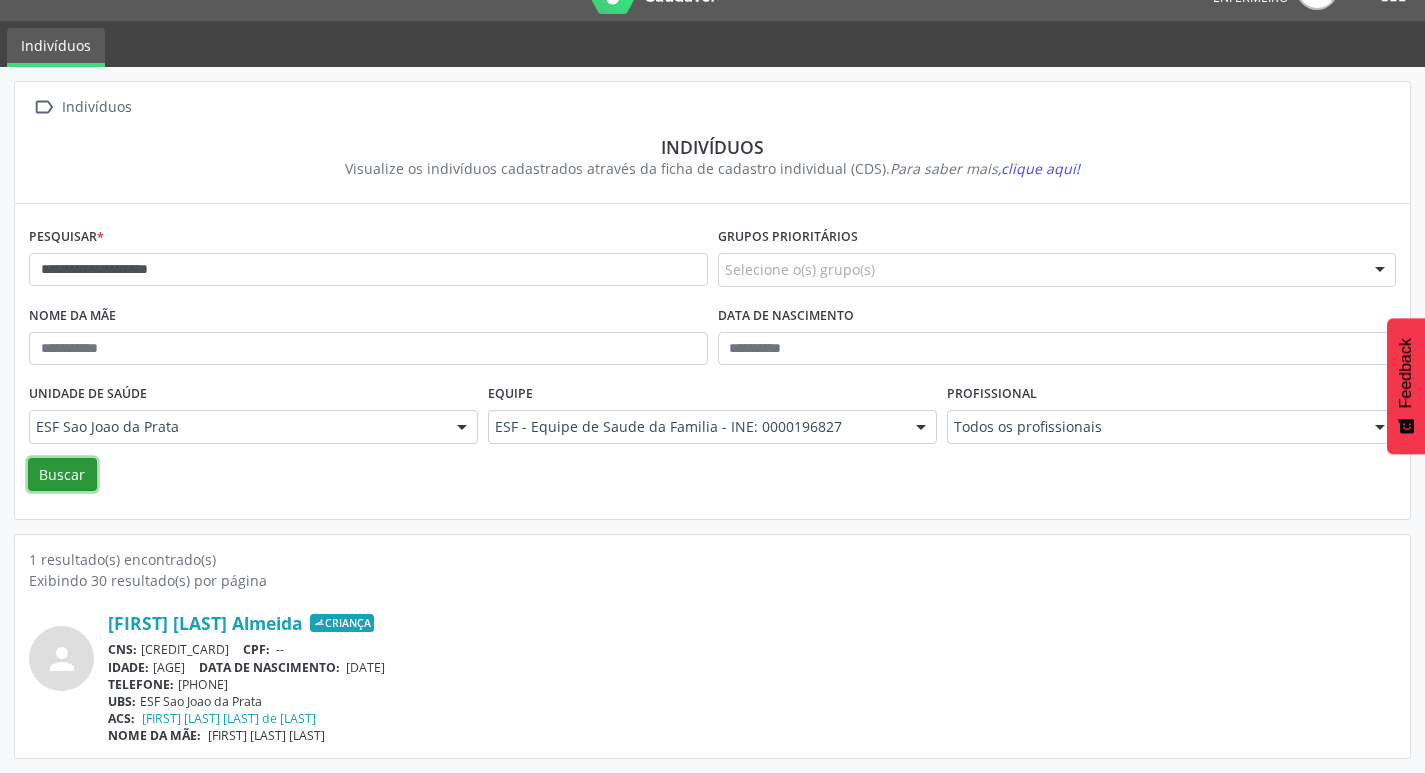 click on "Buscar" at bounding box center [62, 475] 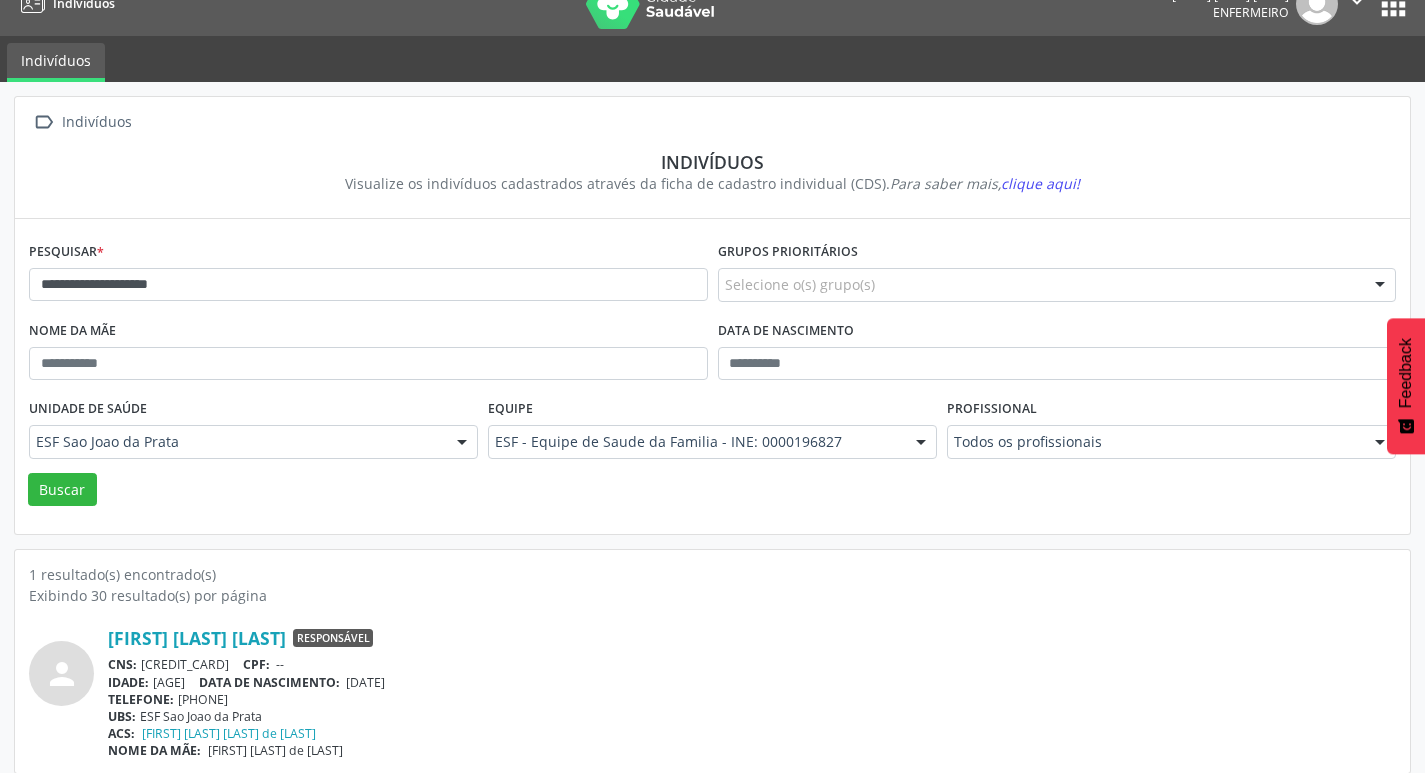 scroll, scrollTop: 43, scrollLeft: 0, axis: vertical 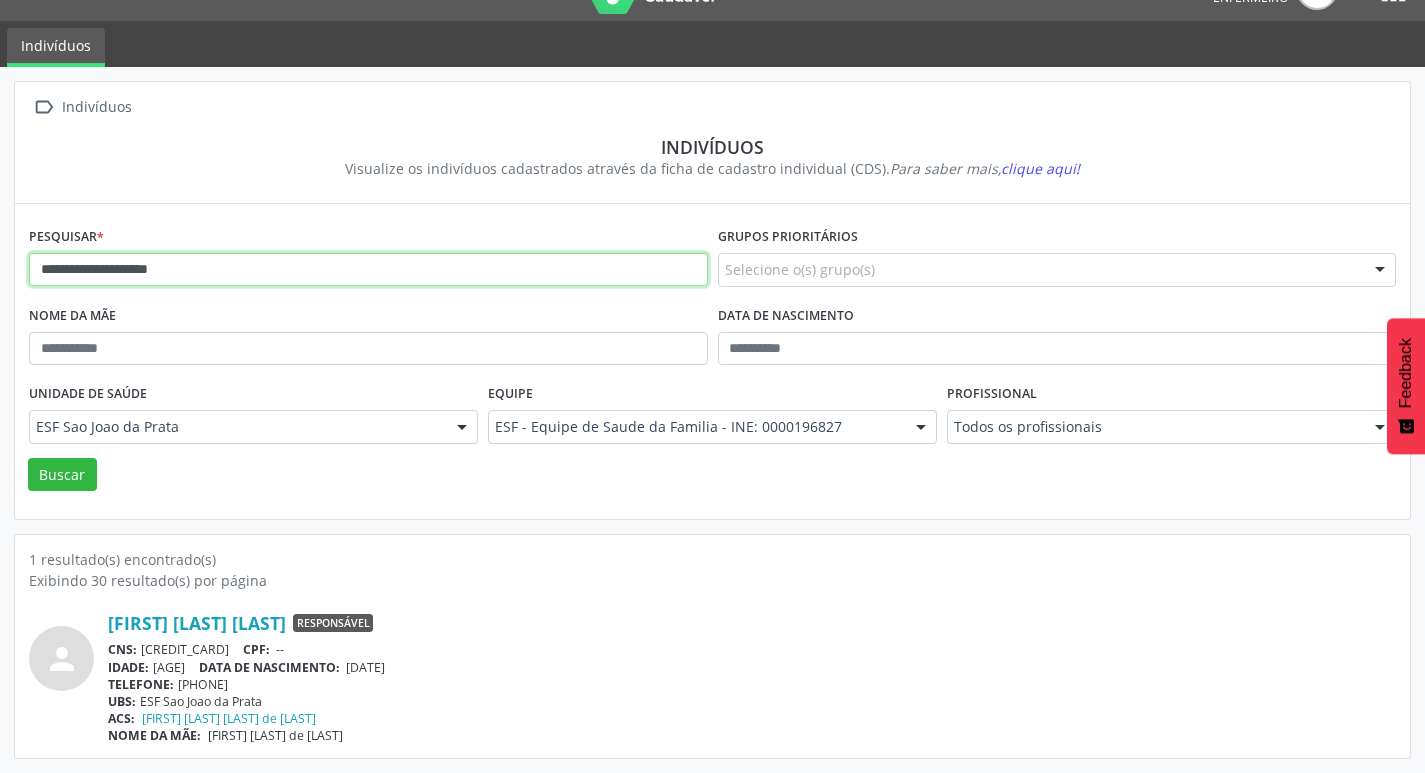drag, startPoint x: 232, startPoint y: 266, endPoint x: 21, endPoint y: 255, distance: 211.28653 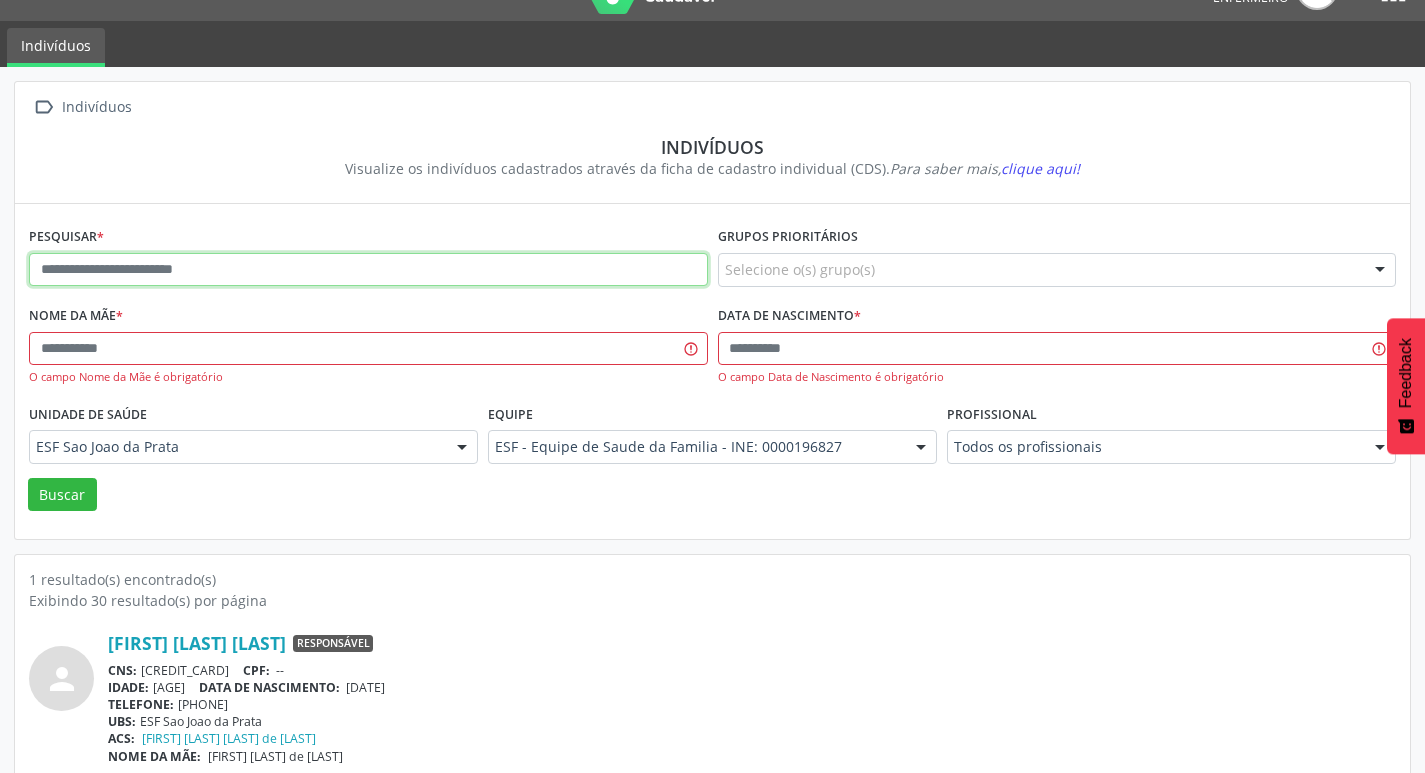 paste on "**********" 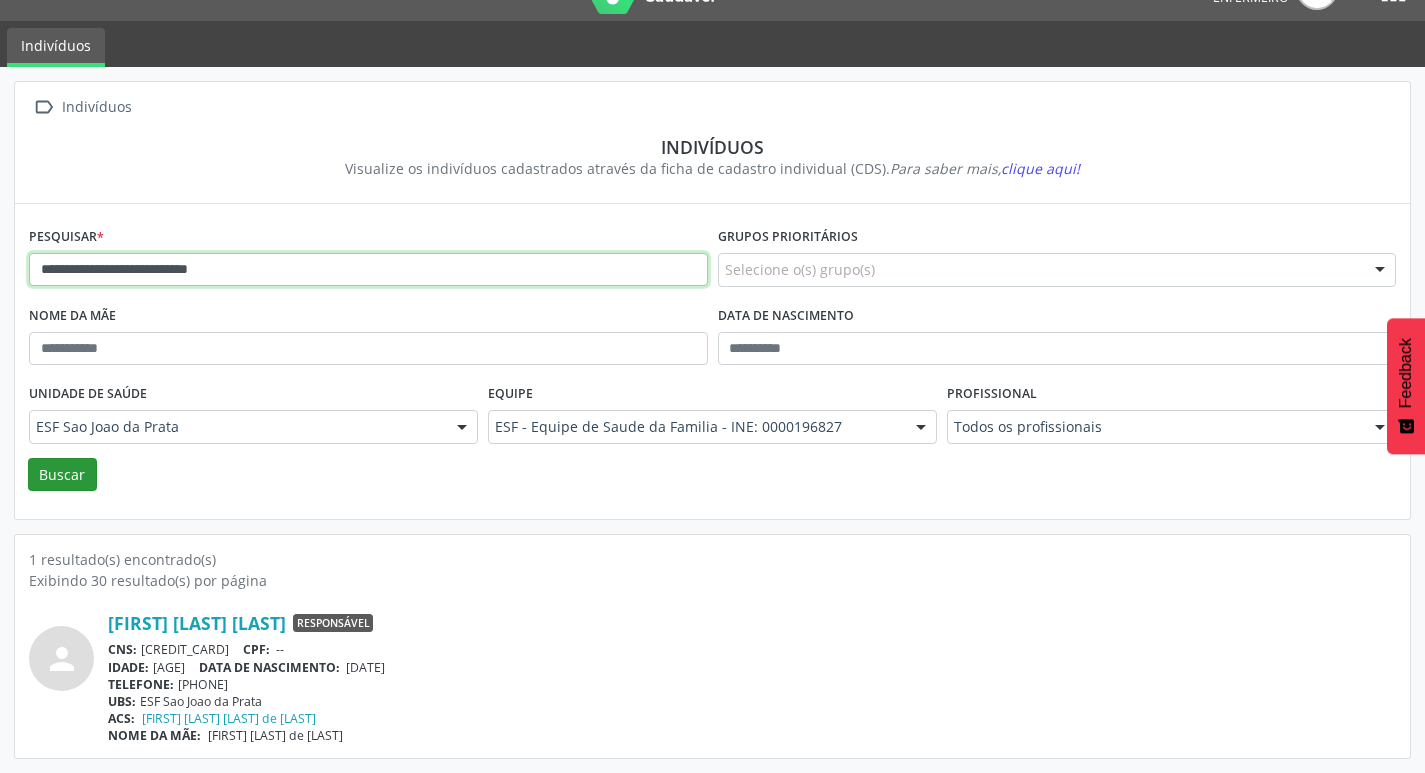 type on "**********" 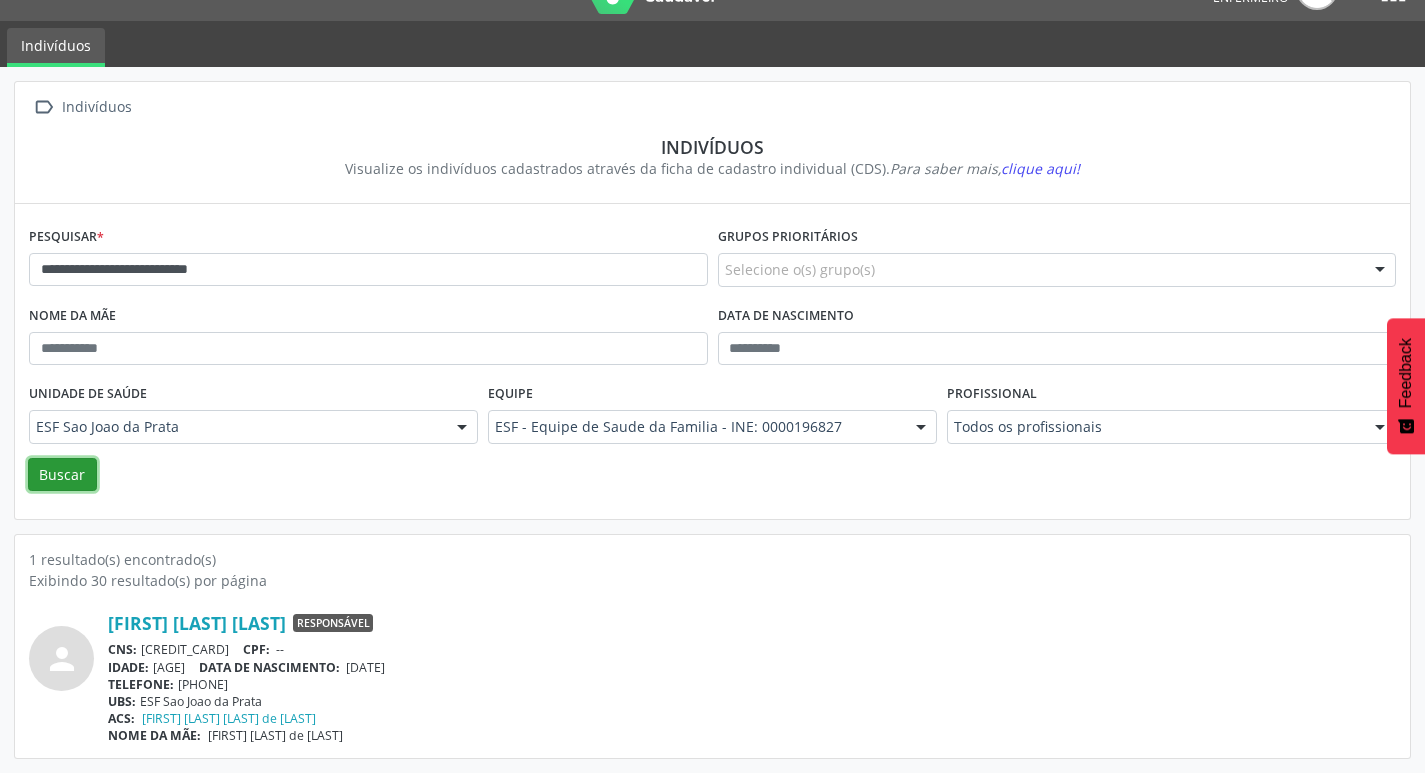 click on "Buscar" at bounding box center (62, 475) 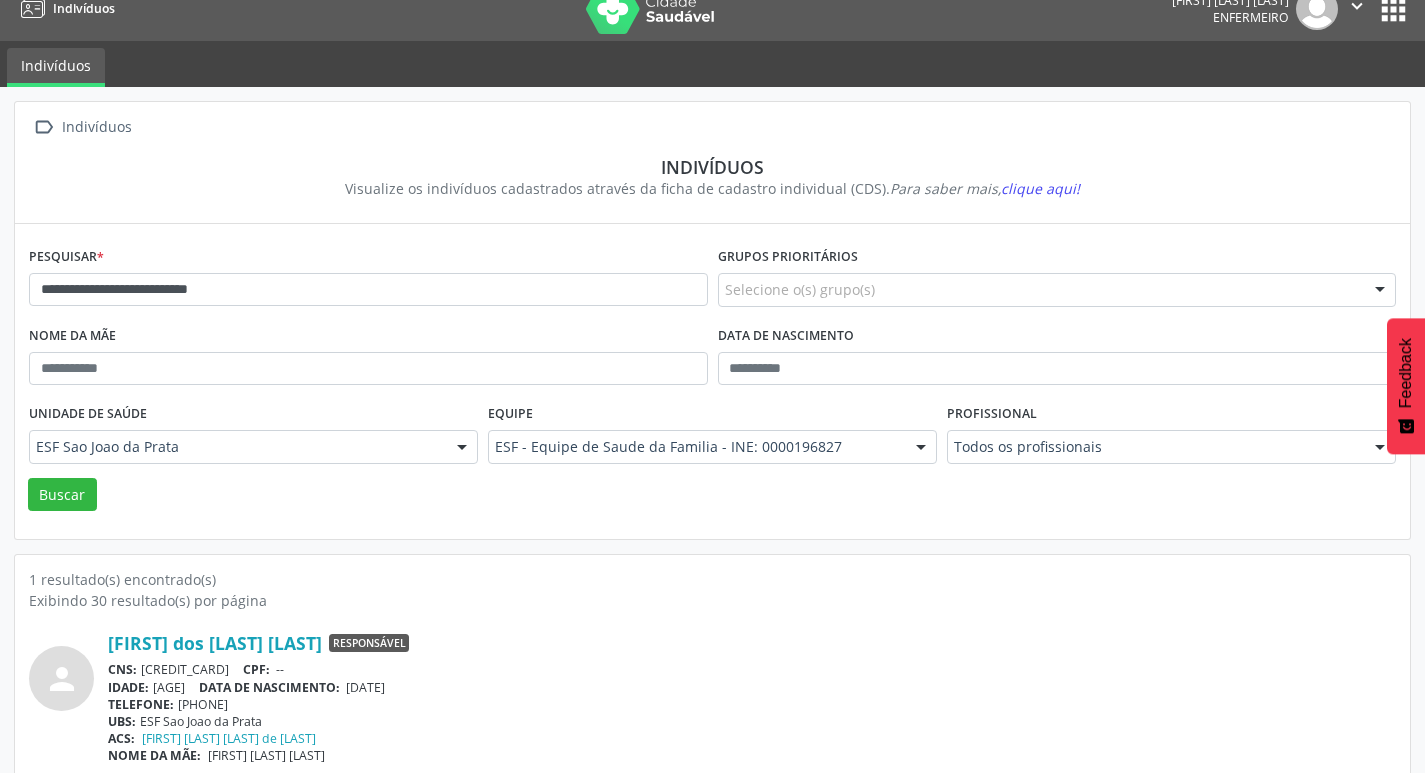 scroll, scrollTop: 43, scrollLeft: 0, axis: vertical 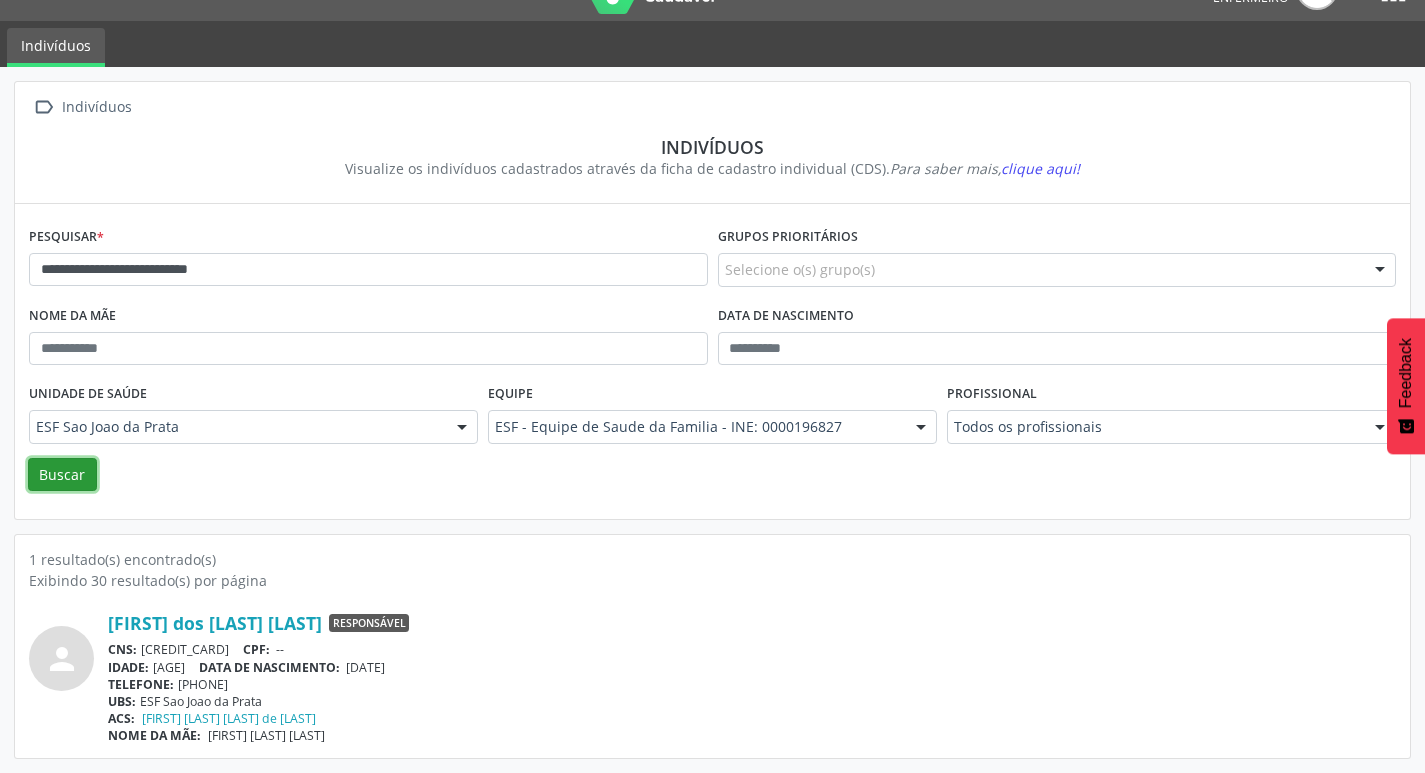 click on "Buscar" at bounding box center [62, 475] 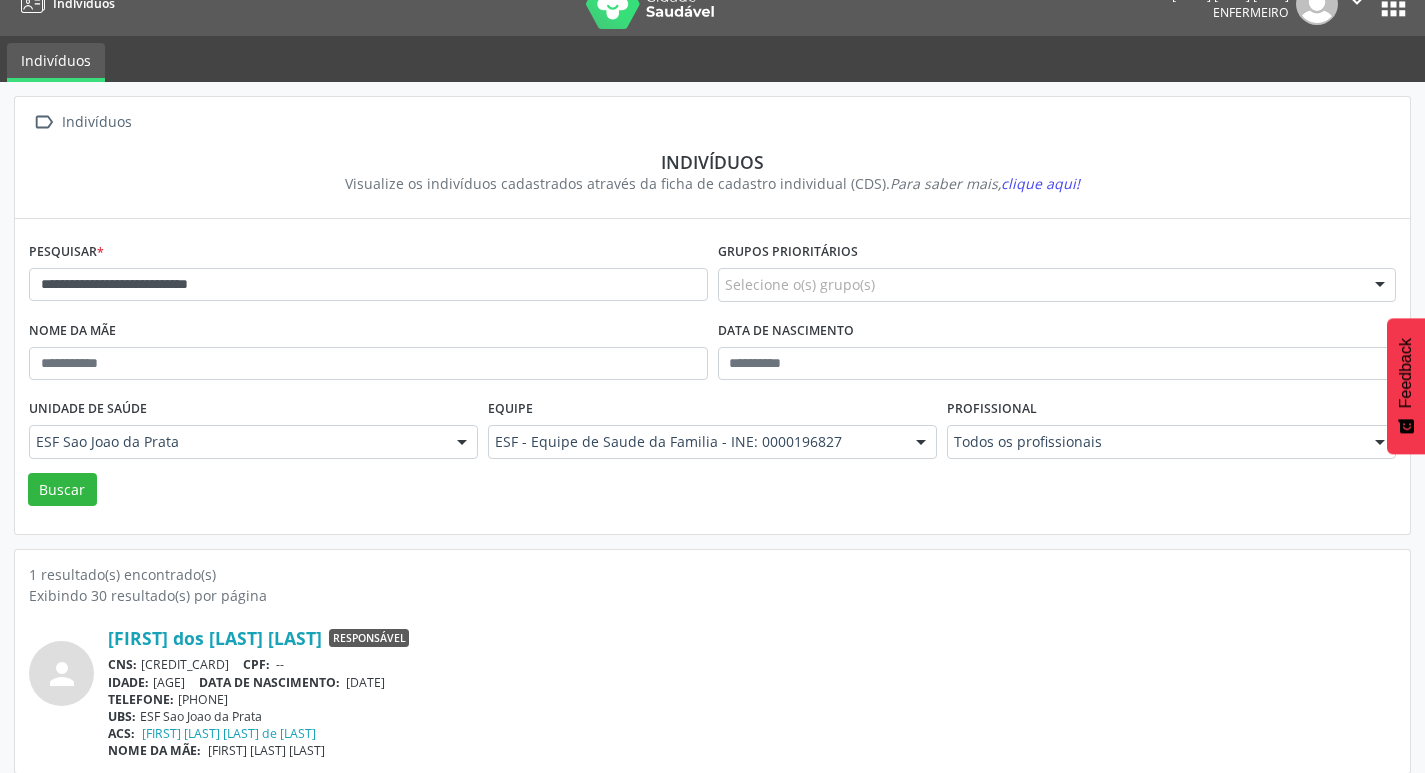 scroll, scrollTop: 43, scrollLeft: 0, axis: vertical 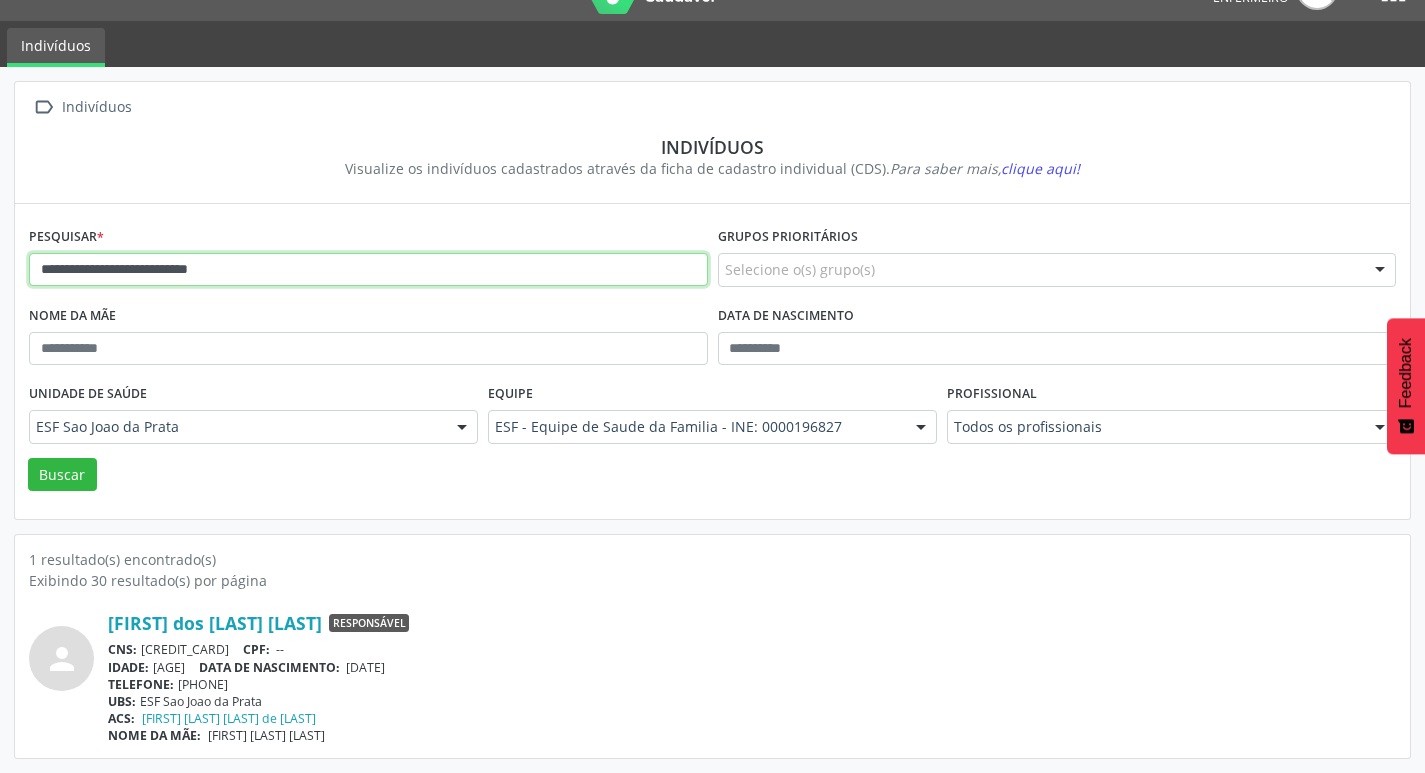 drag, startPoint x: 285, startPoint y: 270, endPoint x: 6, endPoint y: 270, distance: 279 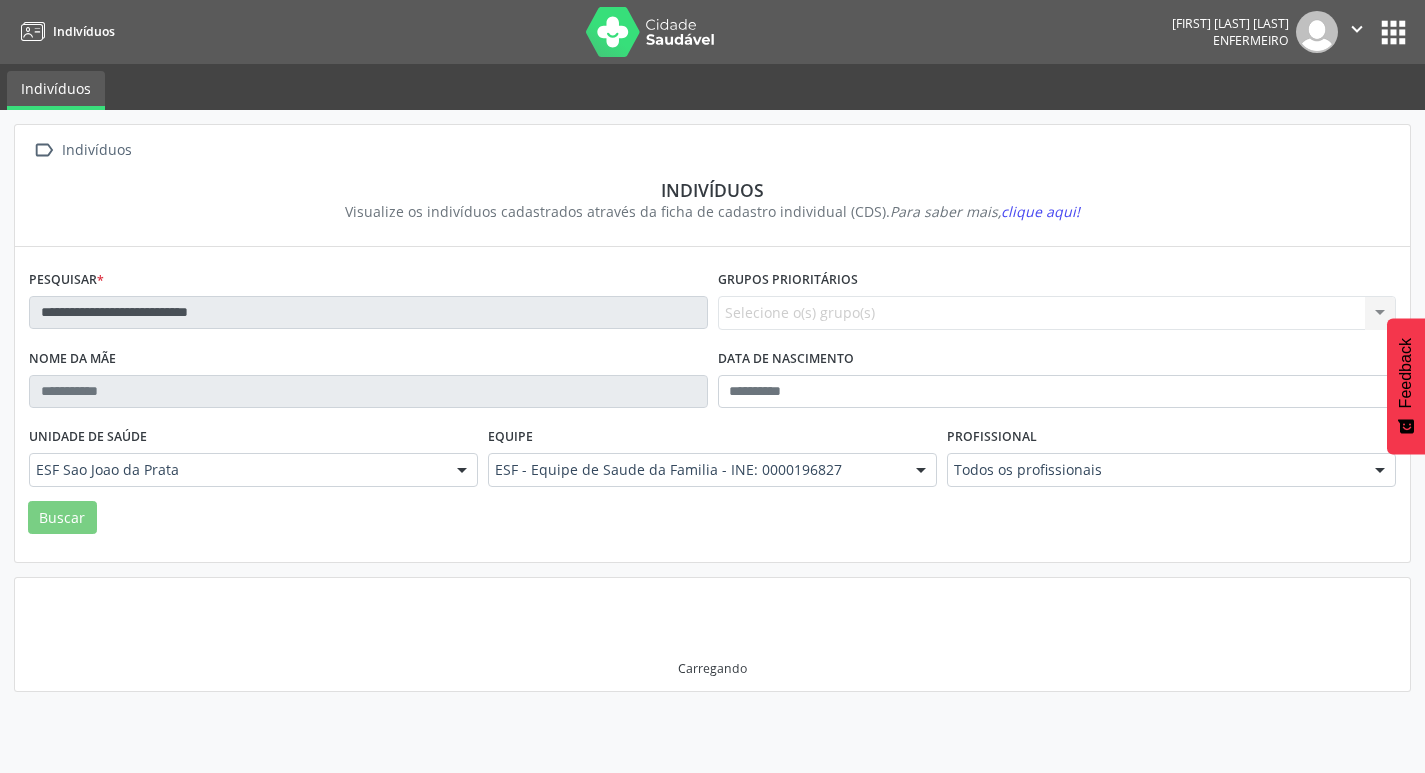 scroll, scrollTop: 0, scrollLeft: 0, axis: both 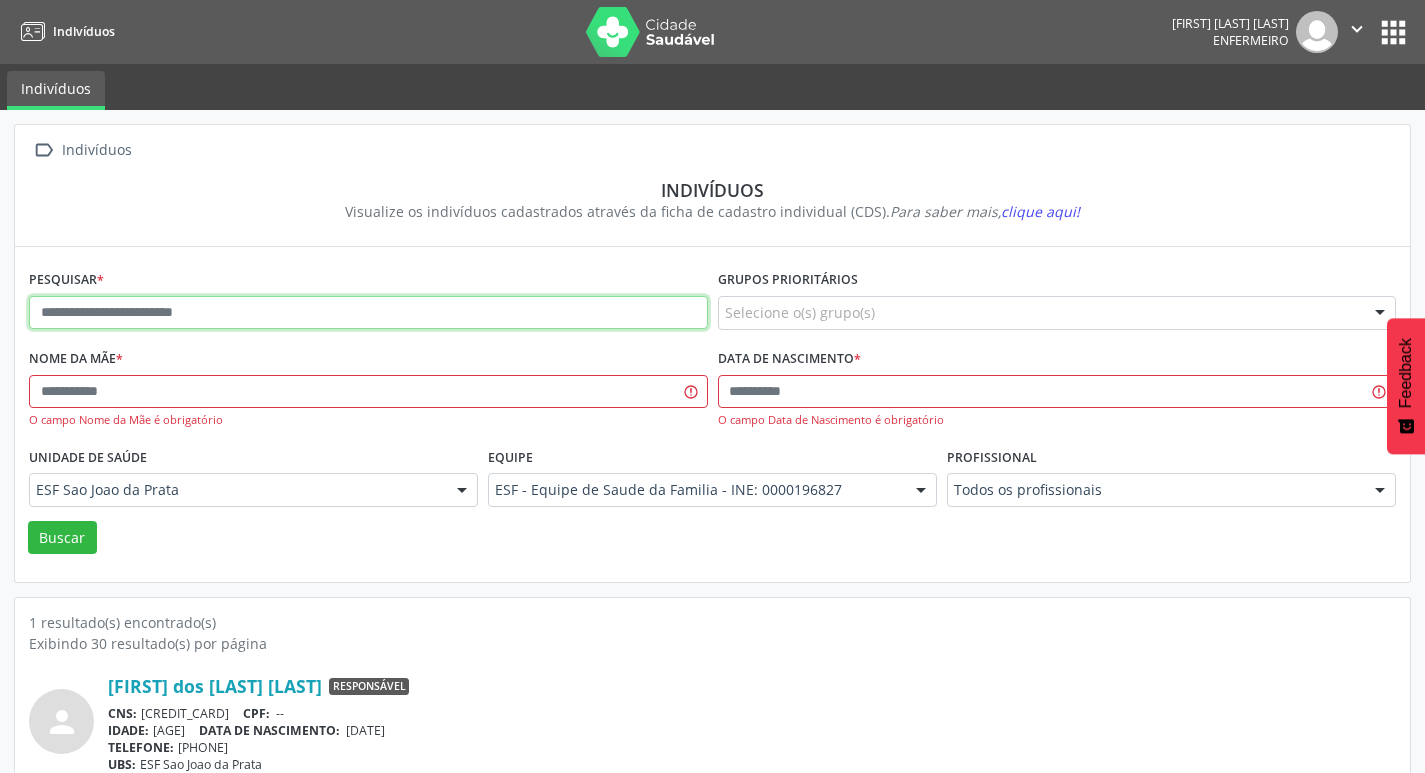 paste on "**********" 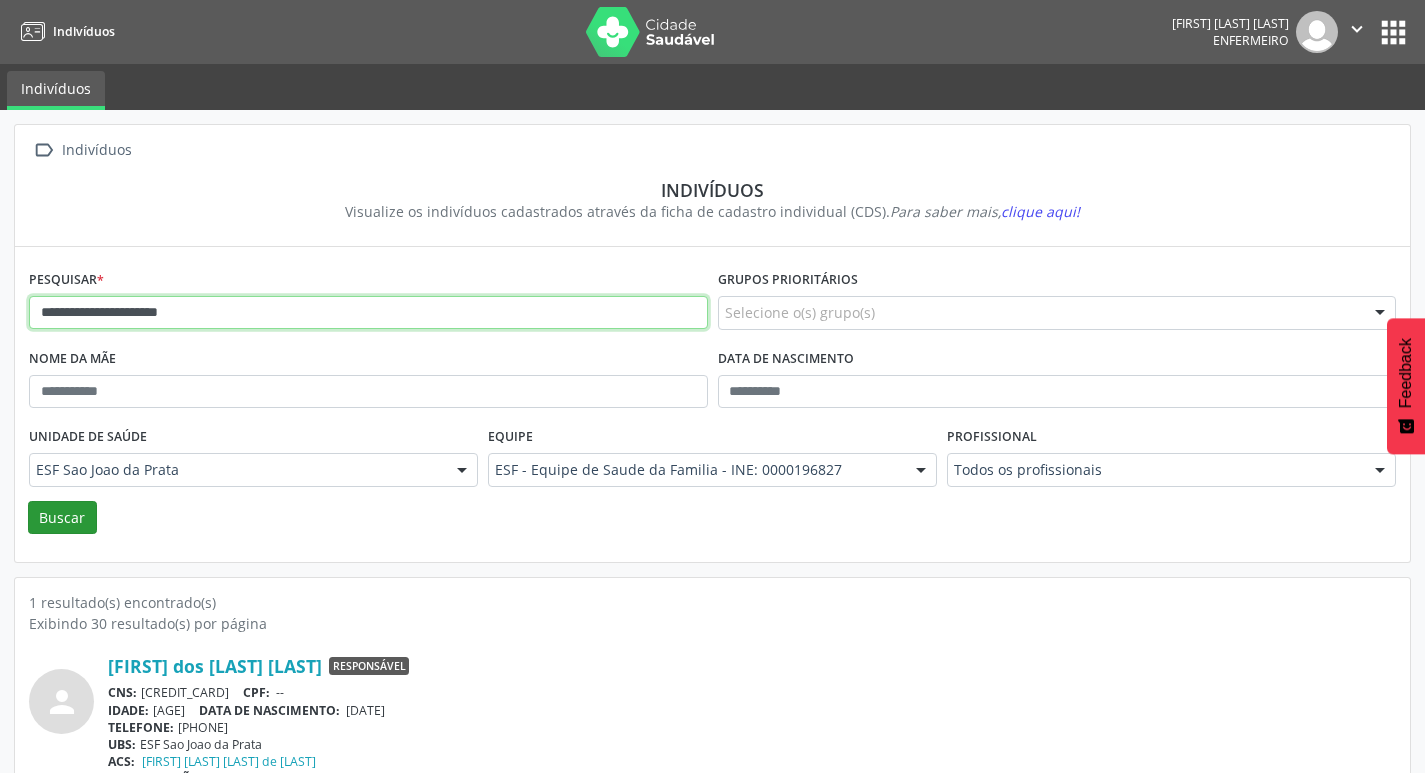 type on "**********" 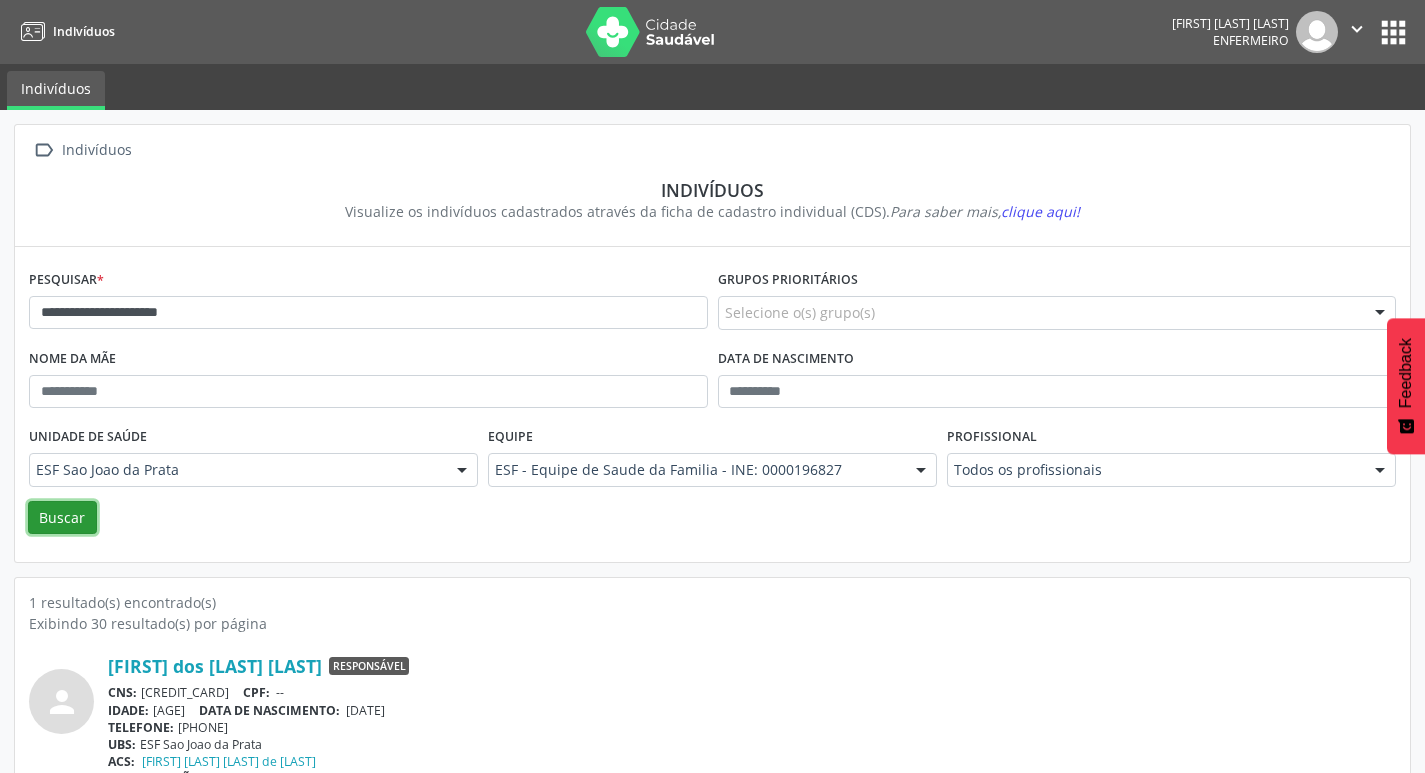 click on "Buscar" at bounding box center (62, 518) 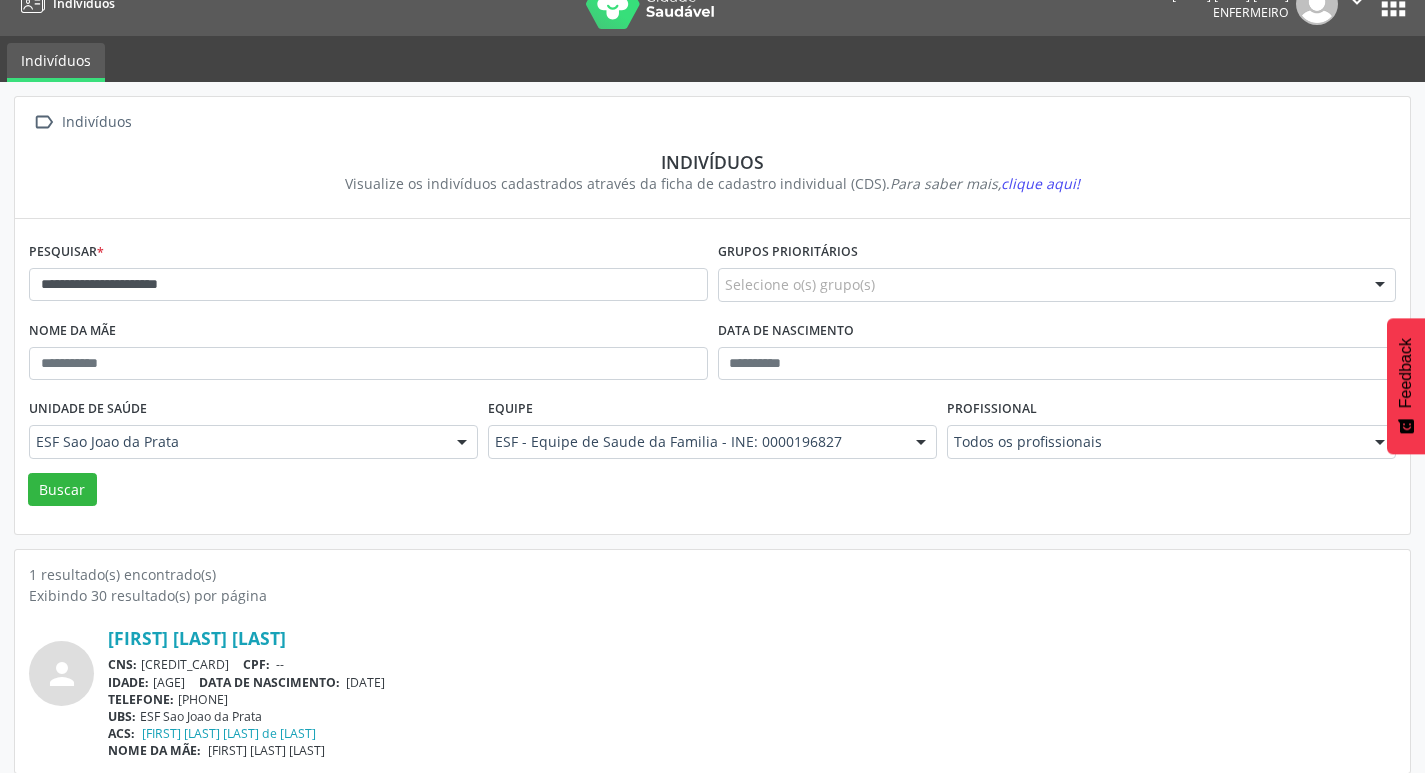 scroll, scrollTop: 43, scrollLeft: 0, axis: vertical 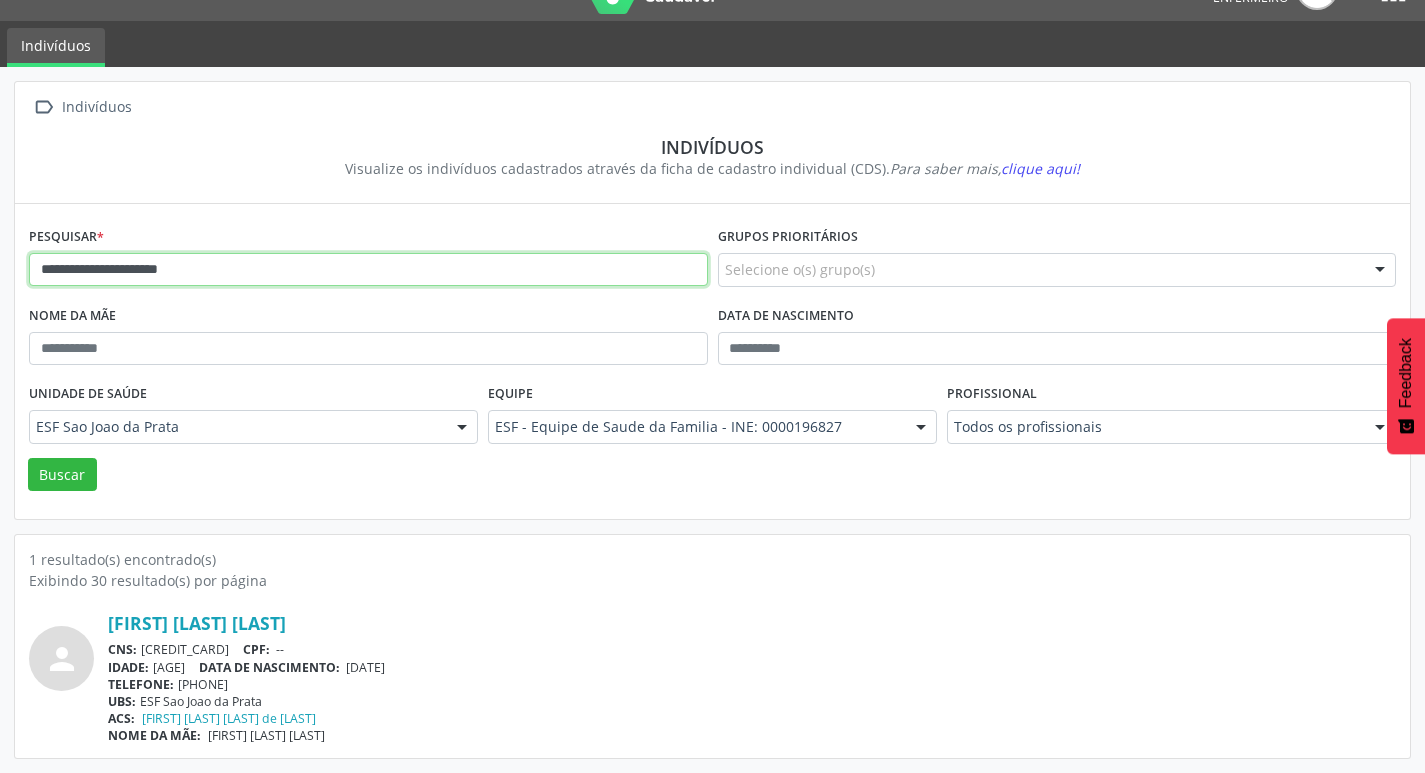 drag, startPoint x: 291, startPoint y: 282, endPoint x: 0, endPoint y: 266, distance: 291.43954 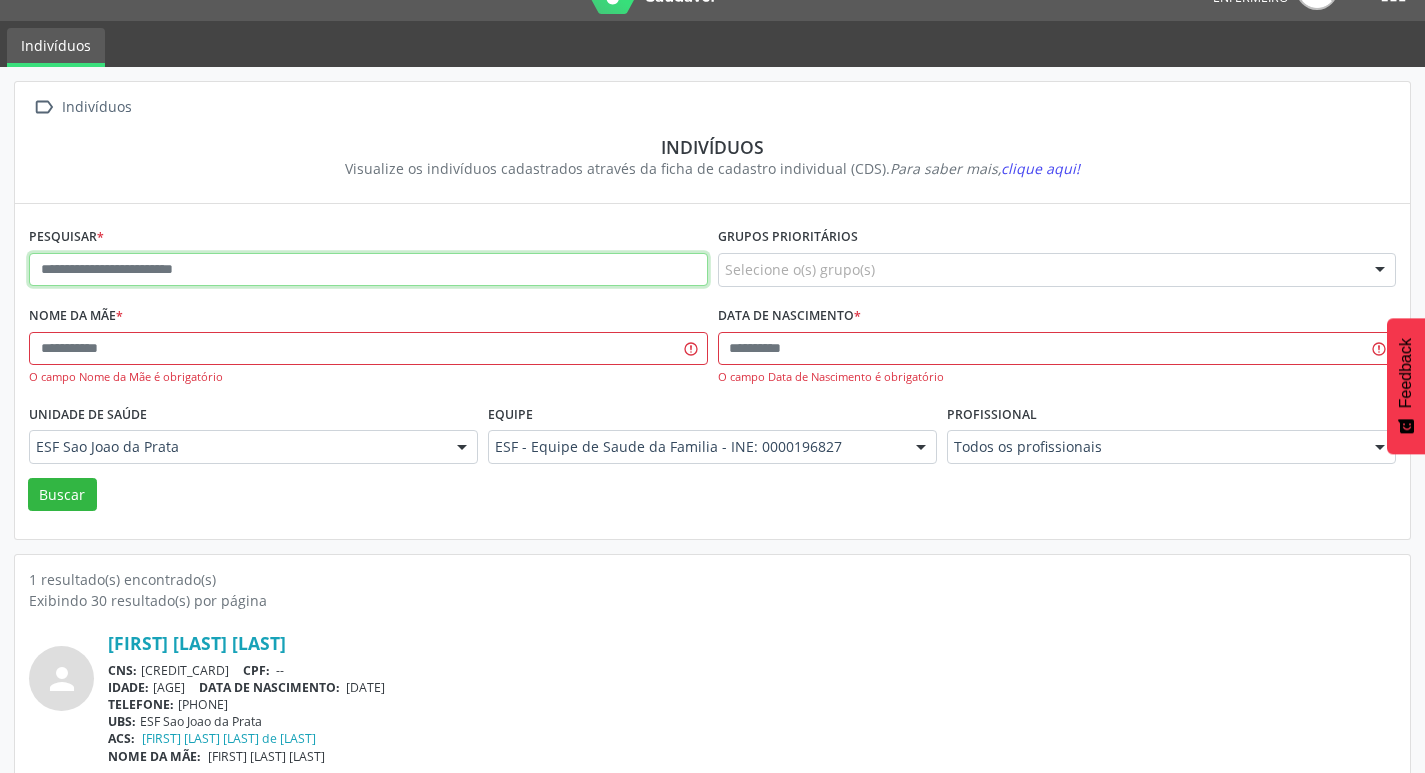 paste on "**********" 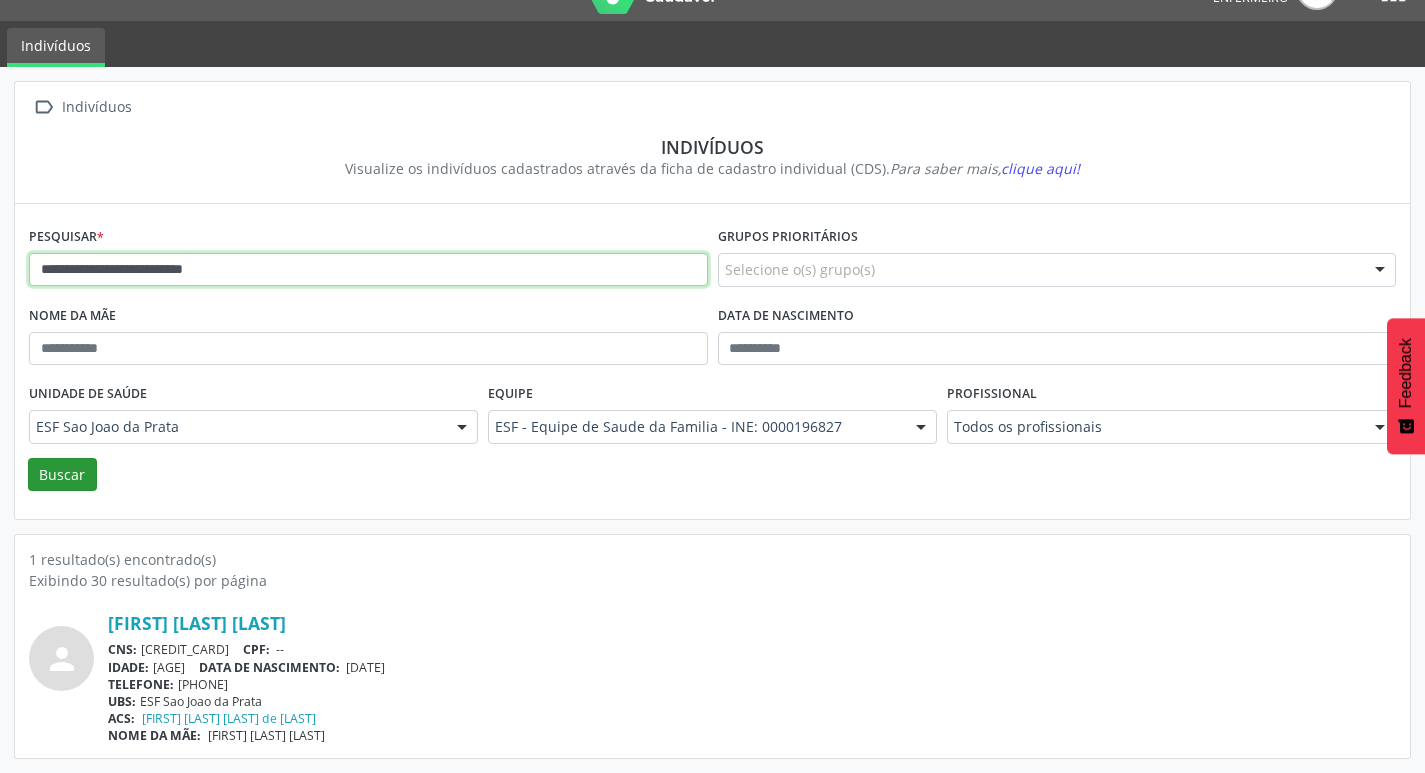 type on "**********" 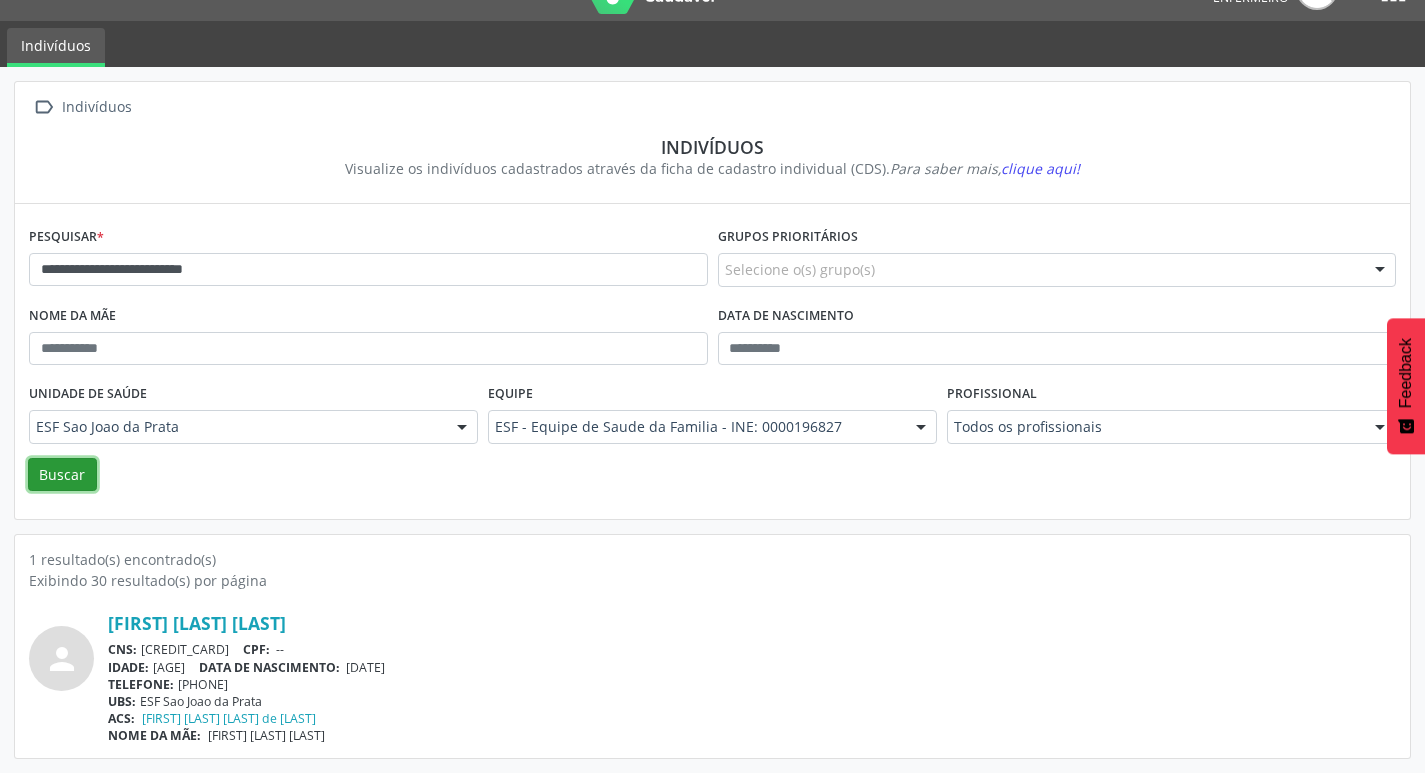 click on "Buscar" at bounding box center [62, 475] 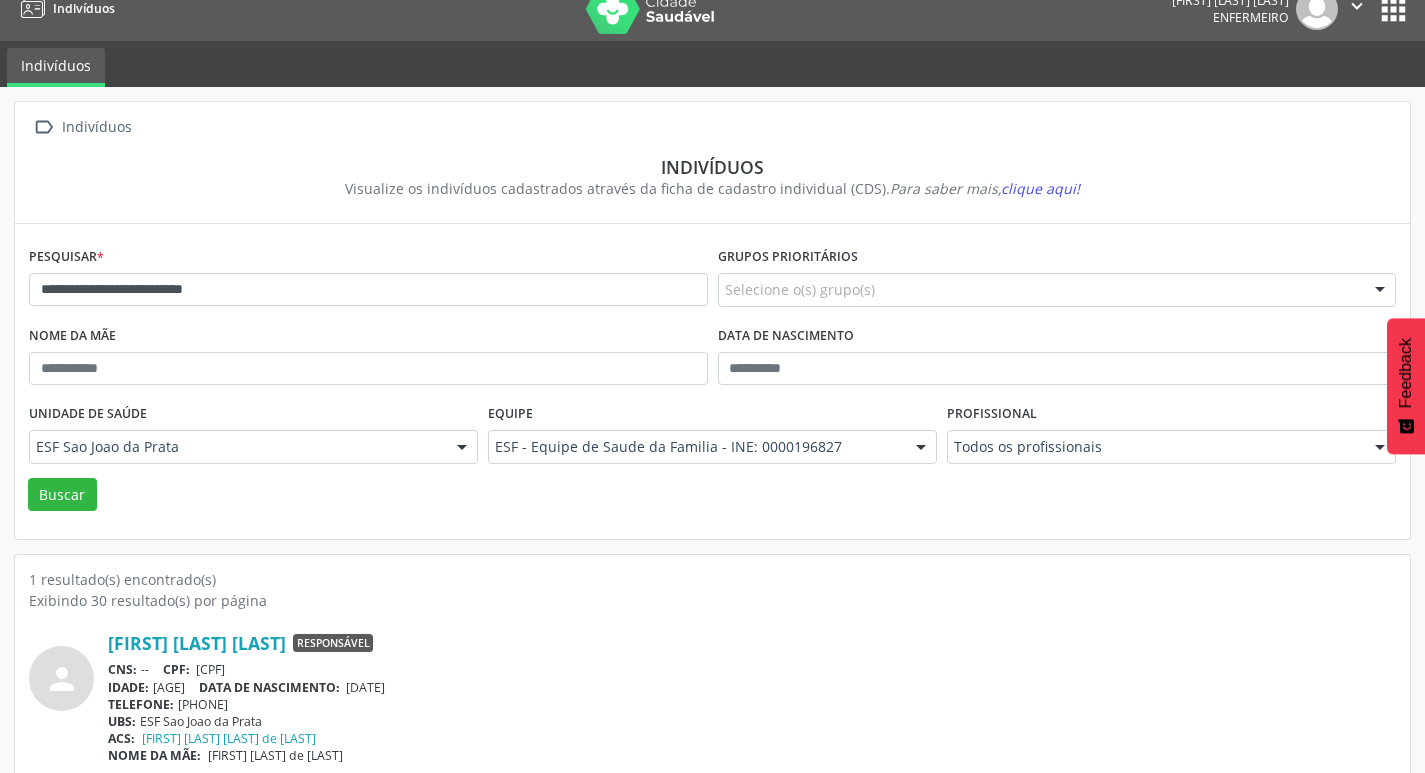 scroll, scrollTop: 43, scrollLeft: 0, axis: vertical 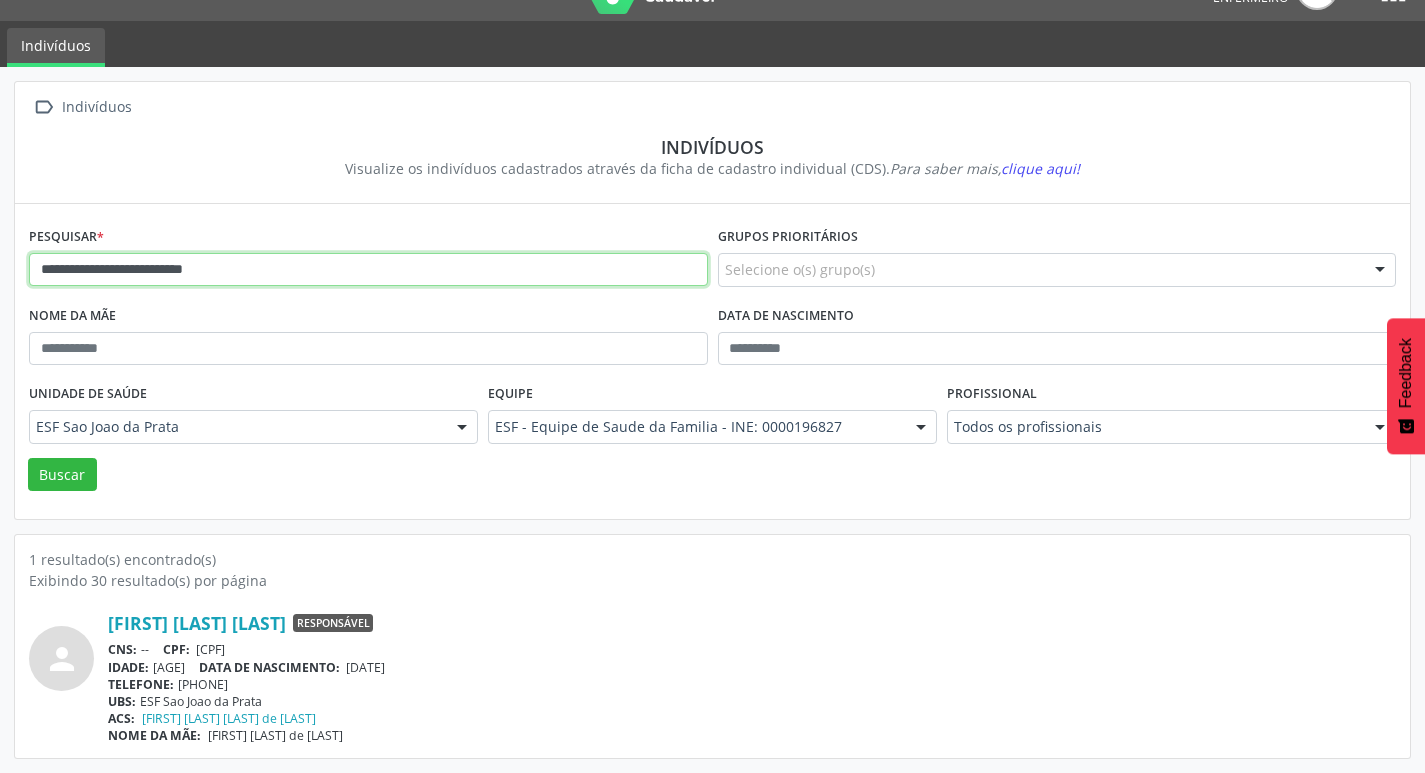 drag, startPoint x: 288, startPoint y: 281, endPoint x: 0, endPoint y: 281, distance: 288 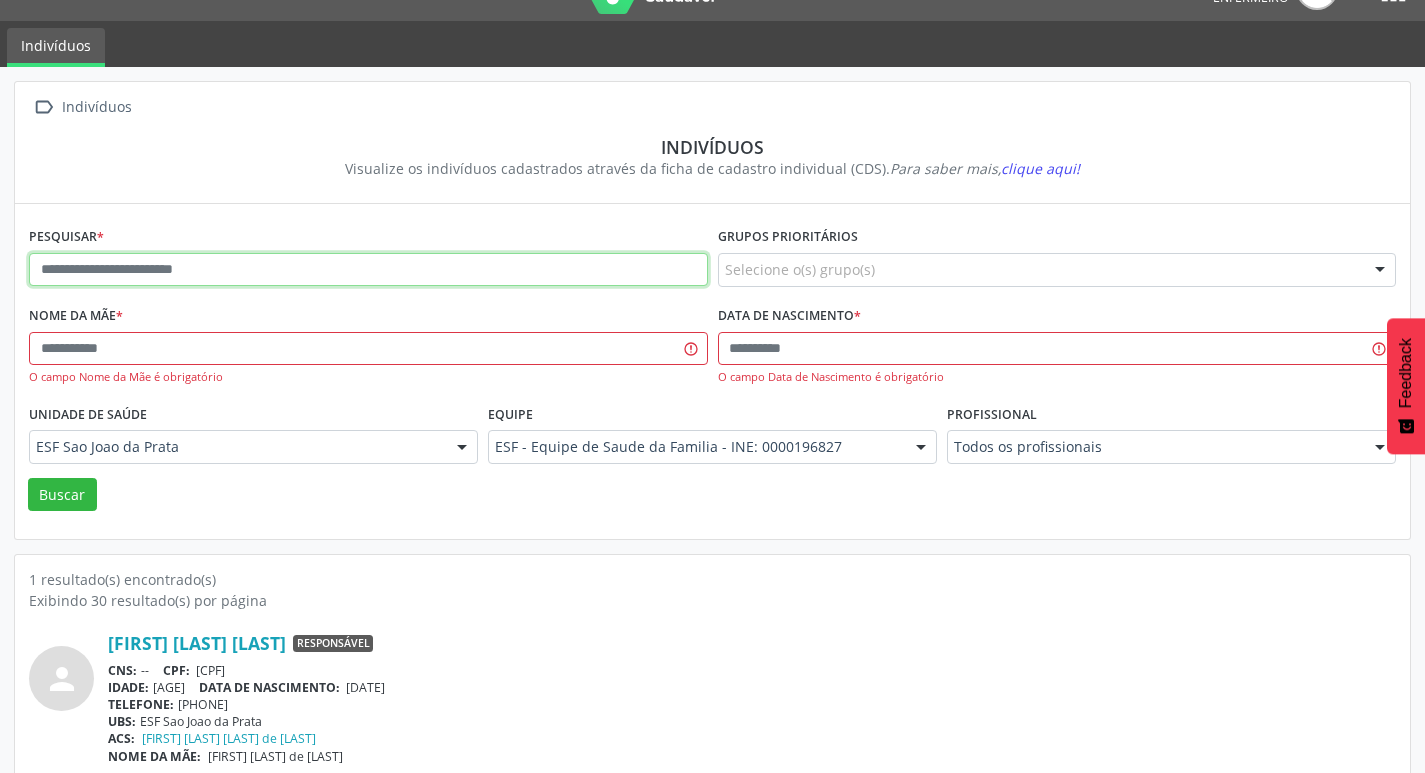 drag, startPoint x: 91, startPoint y: 251, endPoint x: 79, endPoint y: 276, distance: 27.730848 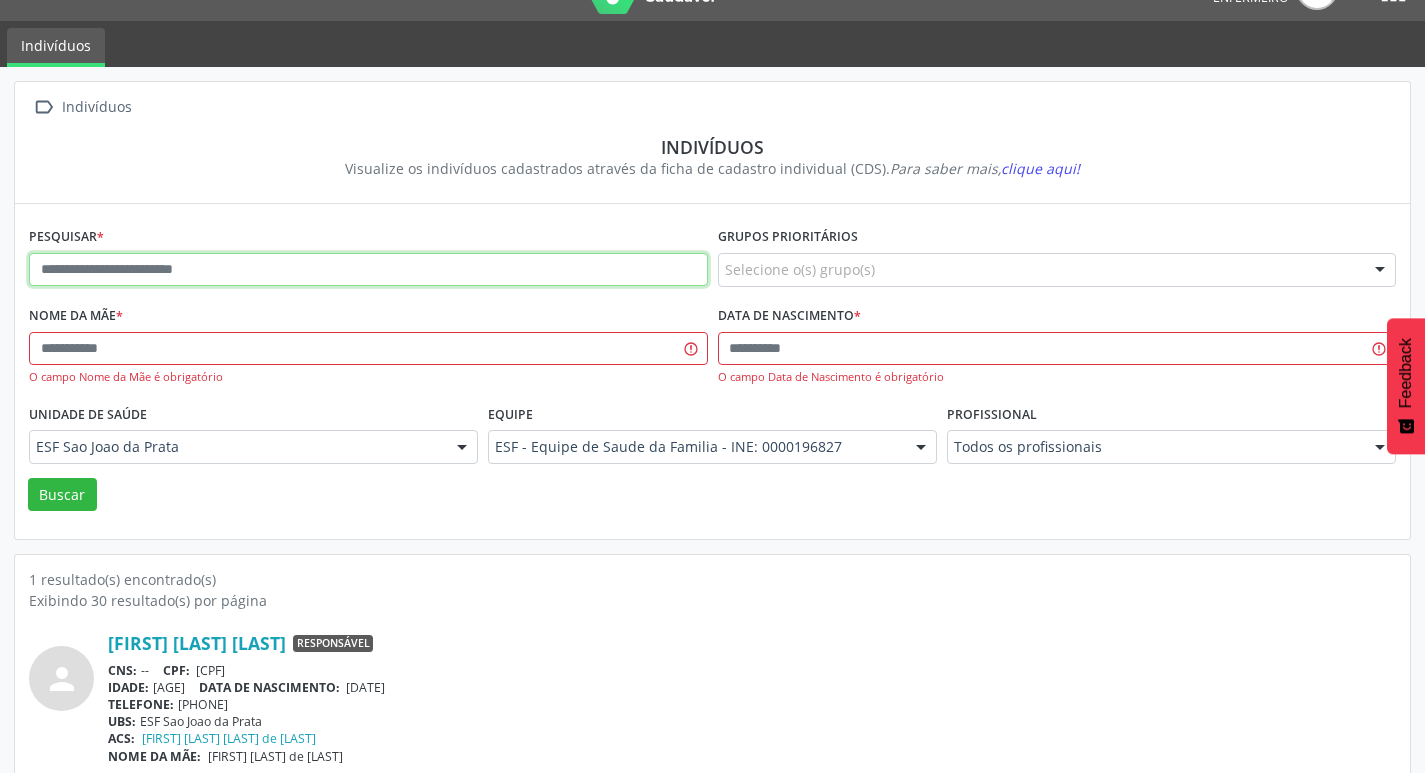 paste on "**********" 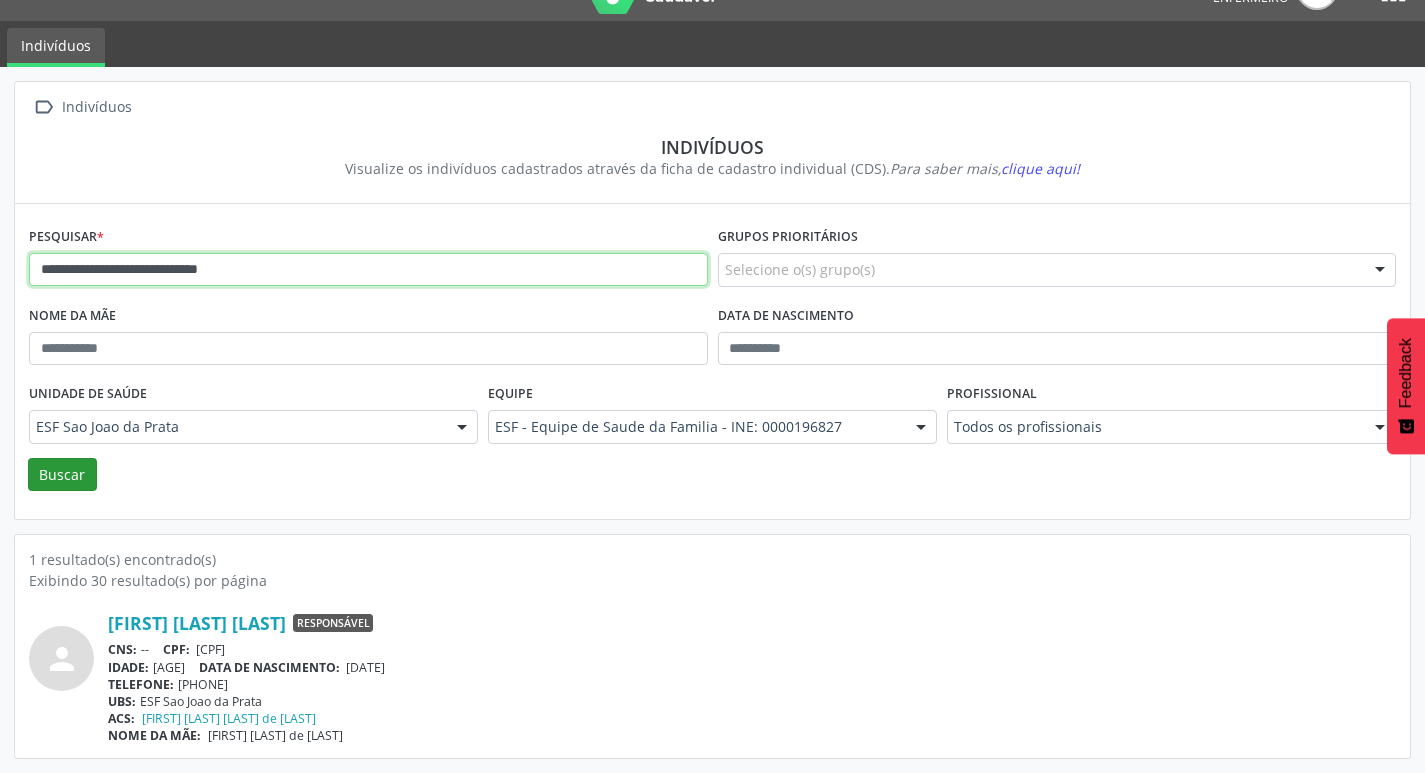 type on "**********" 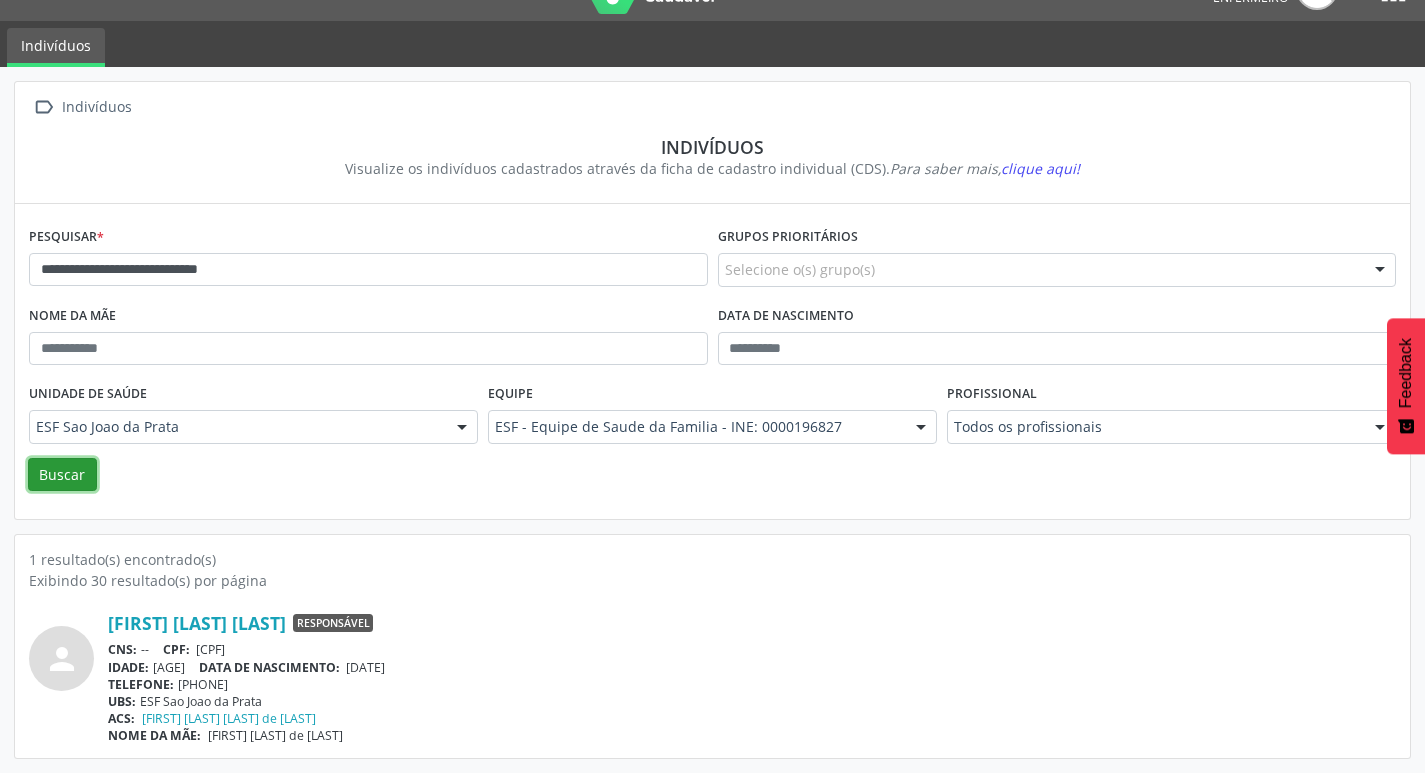 click on "Buscar" at bounding box center (62, 475) 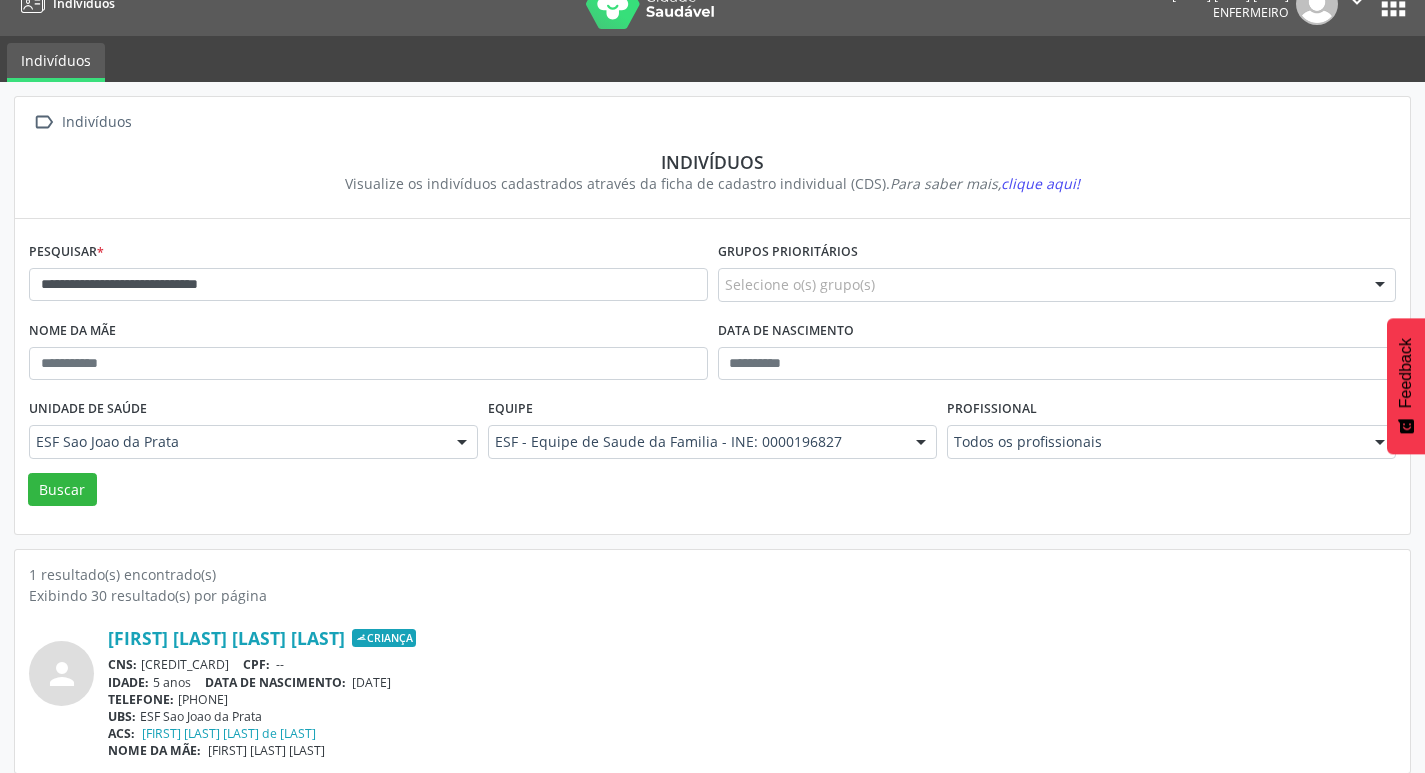 scroll, scrollTop: 43, scrollLeft: 0, axis: vertical 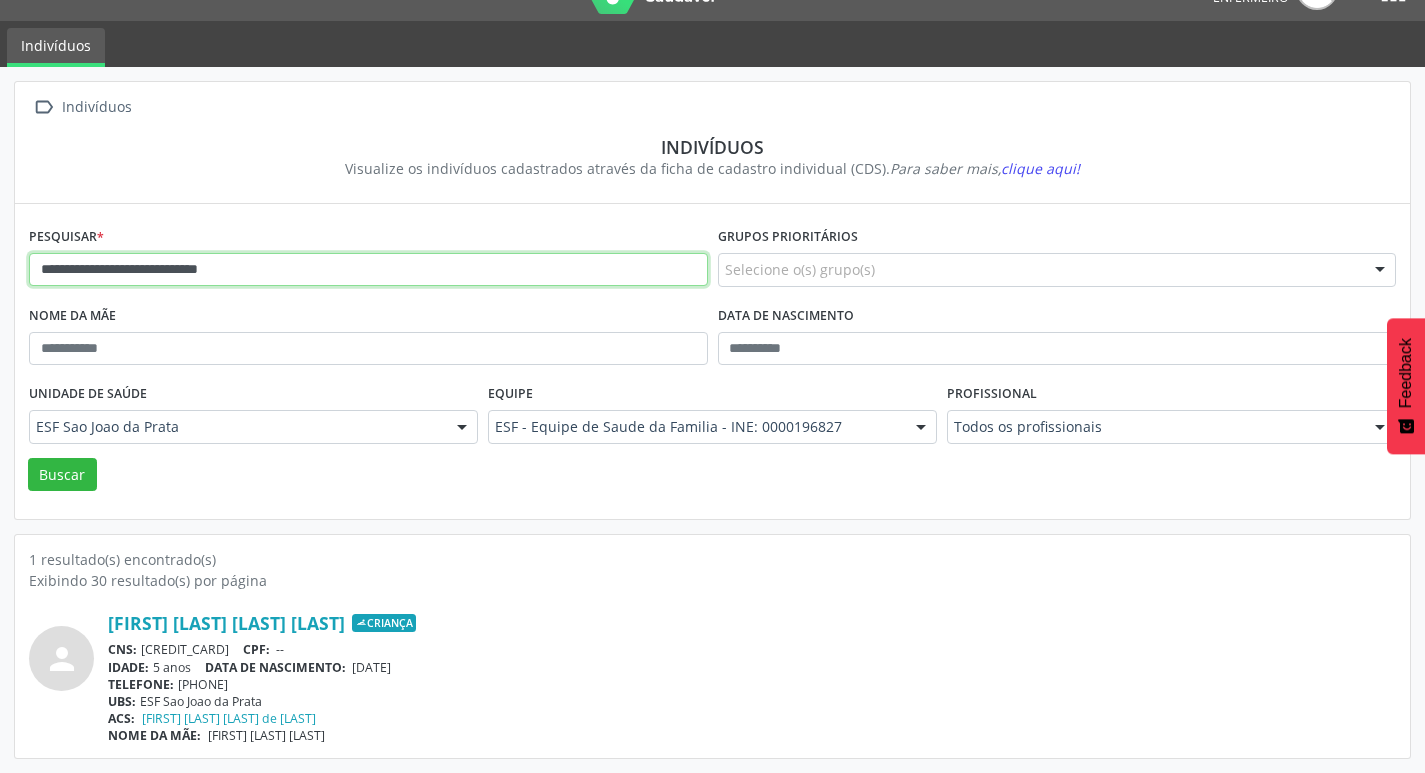 drag, startPoint x: 361, startPoint y: 273, endPoint x: 32, endPoint y: 286, distance: 329.25674 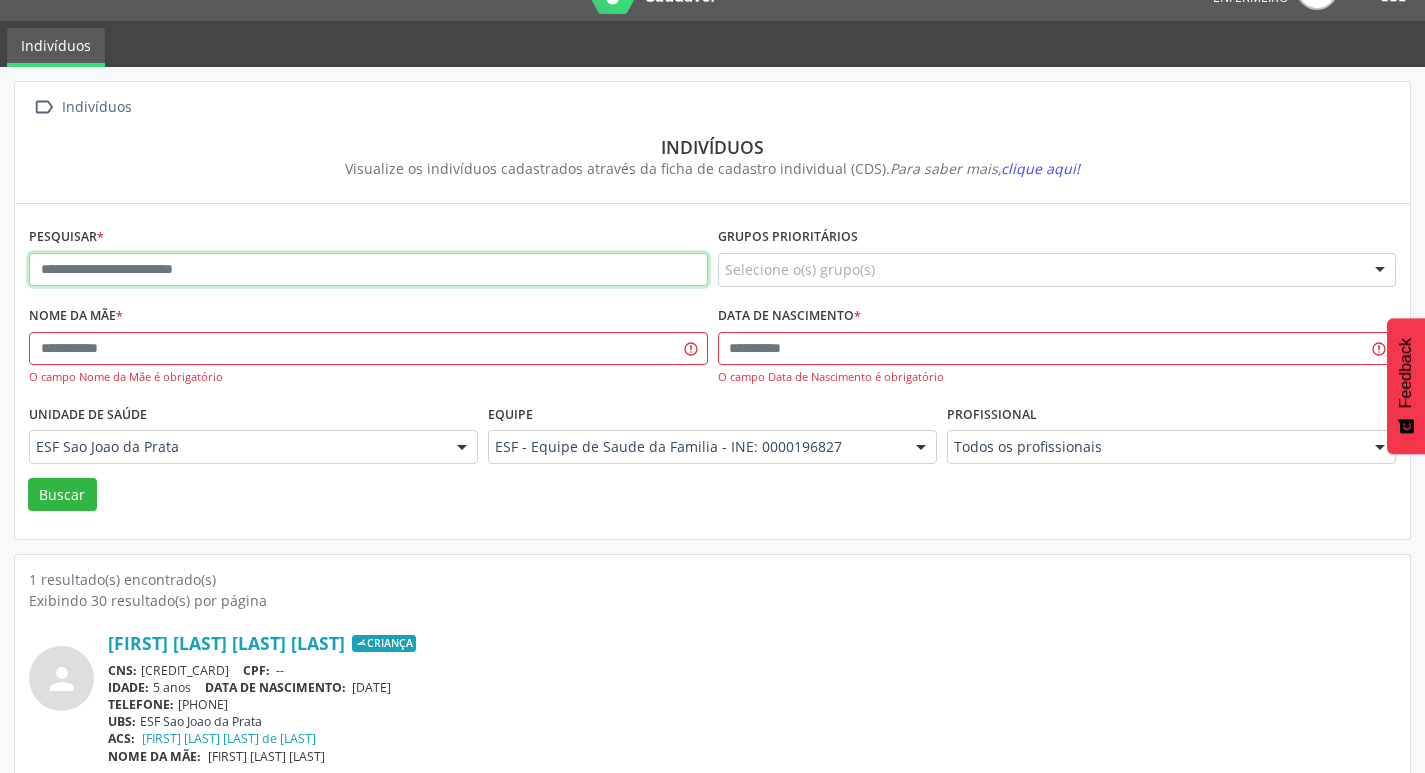 paste on "**********" 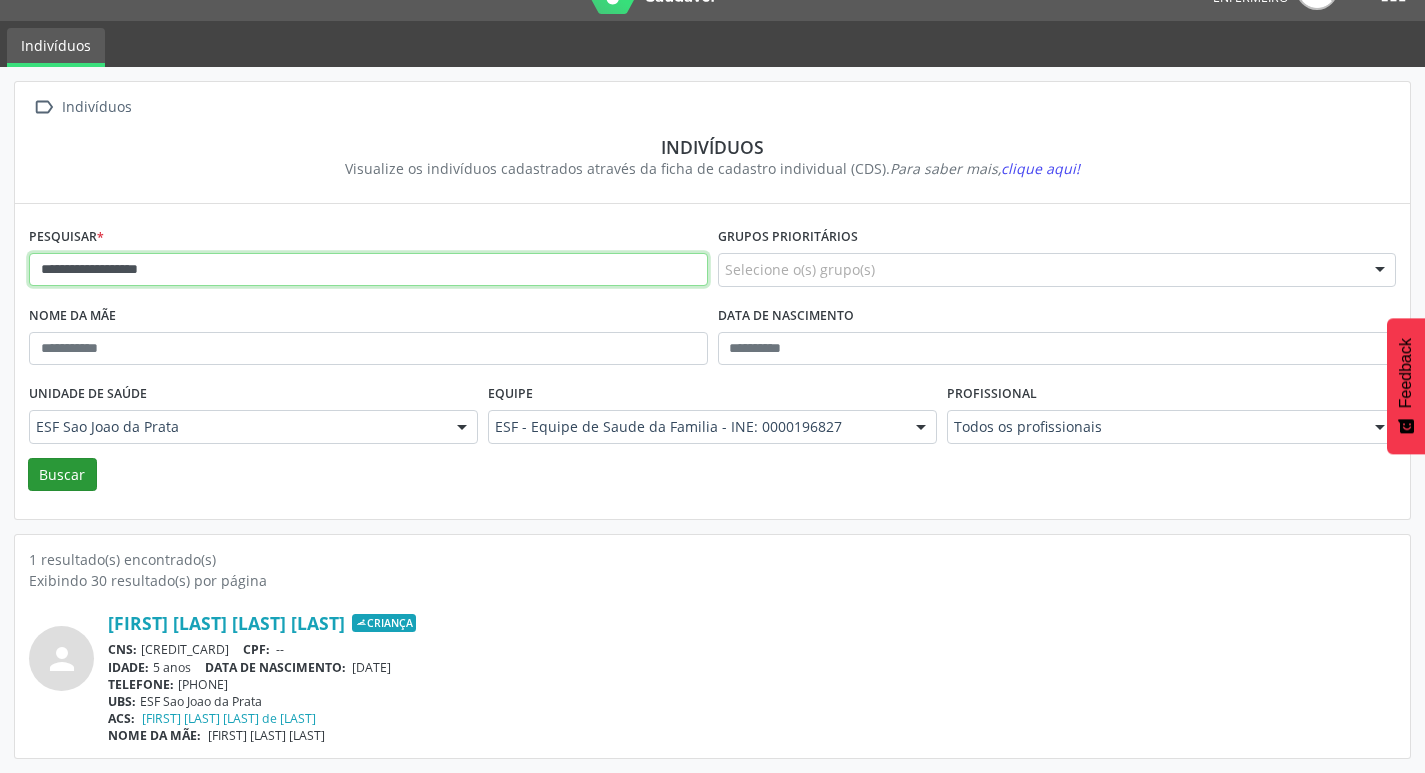 type on "**********" 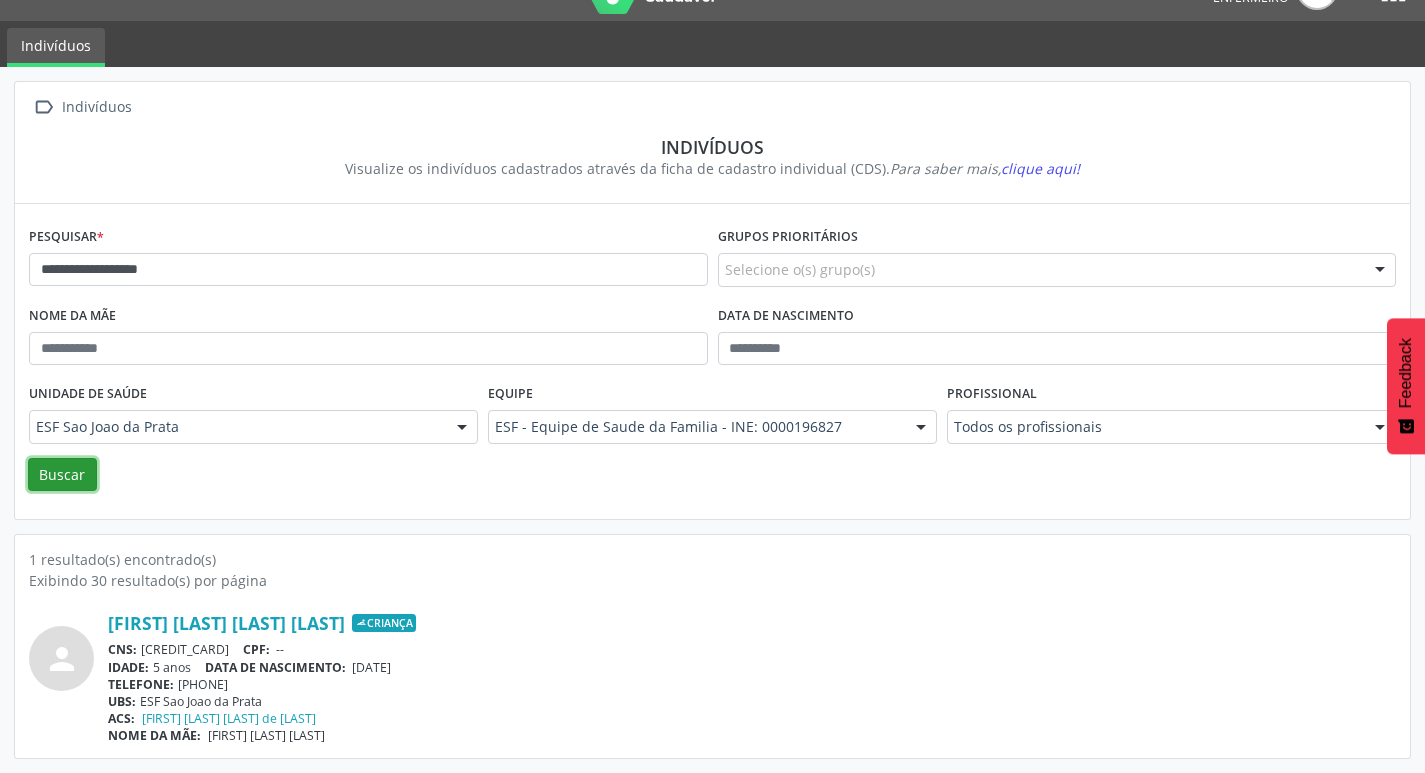 click on "Buscar" at bounding box center [62, 475] 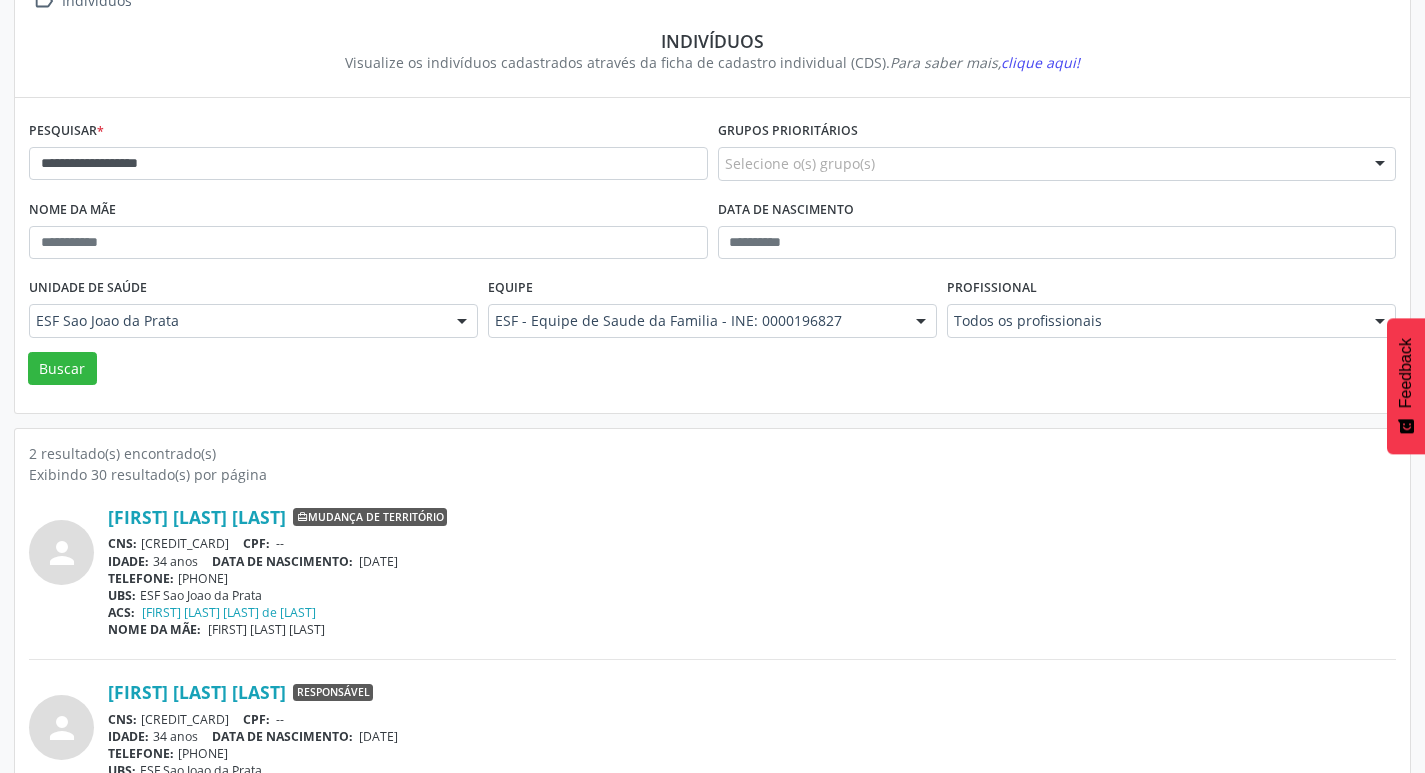 scroll, scrollTop: 0, scrollLeft: 0, axis: both 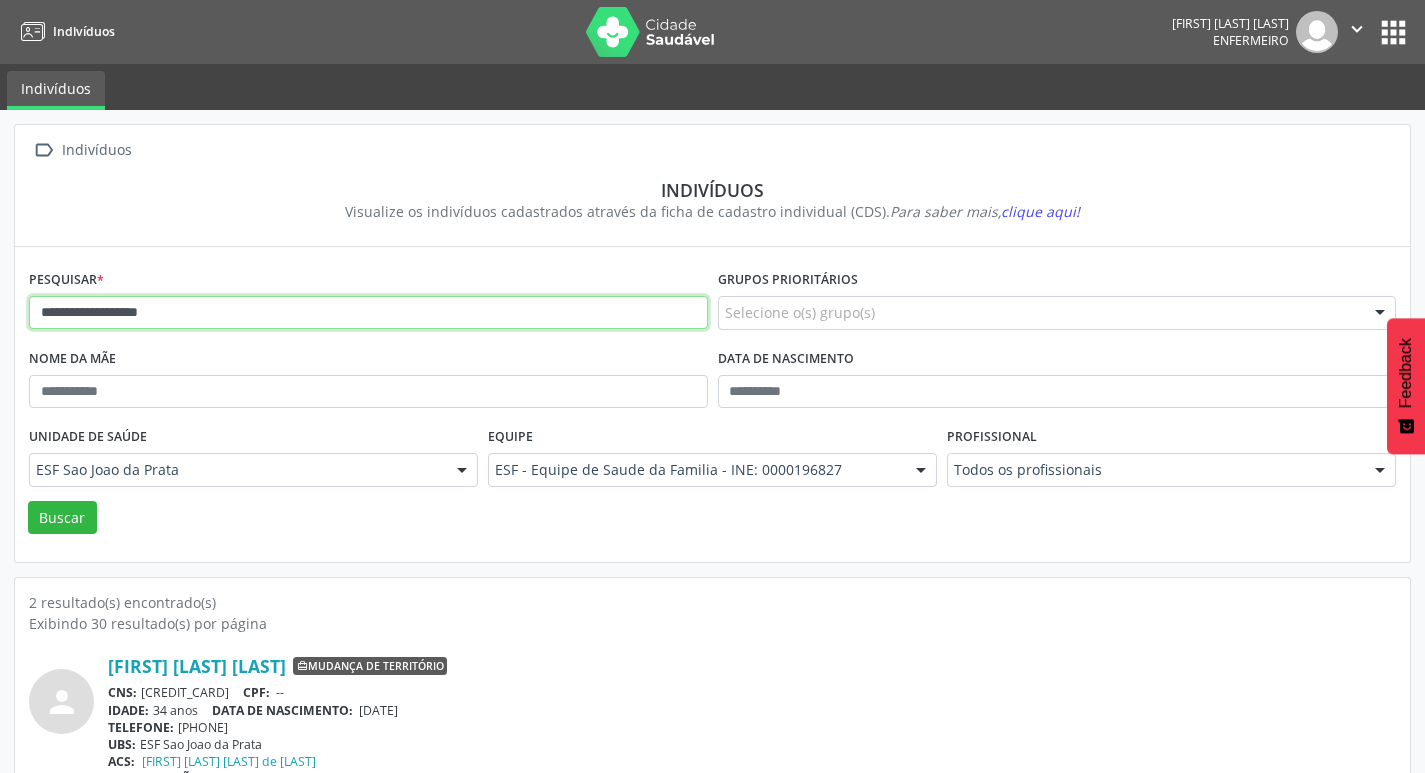 drag, startPoint x: 229, startPoint y: 308, endPoint x: 0, endPoint y: 288, distance: 229.8717 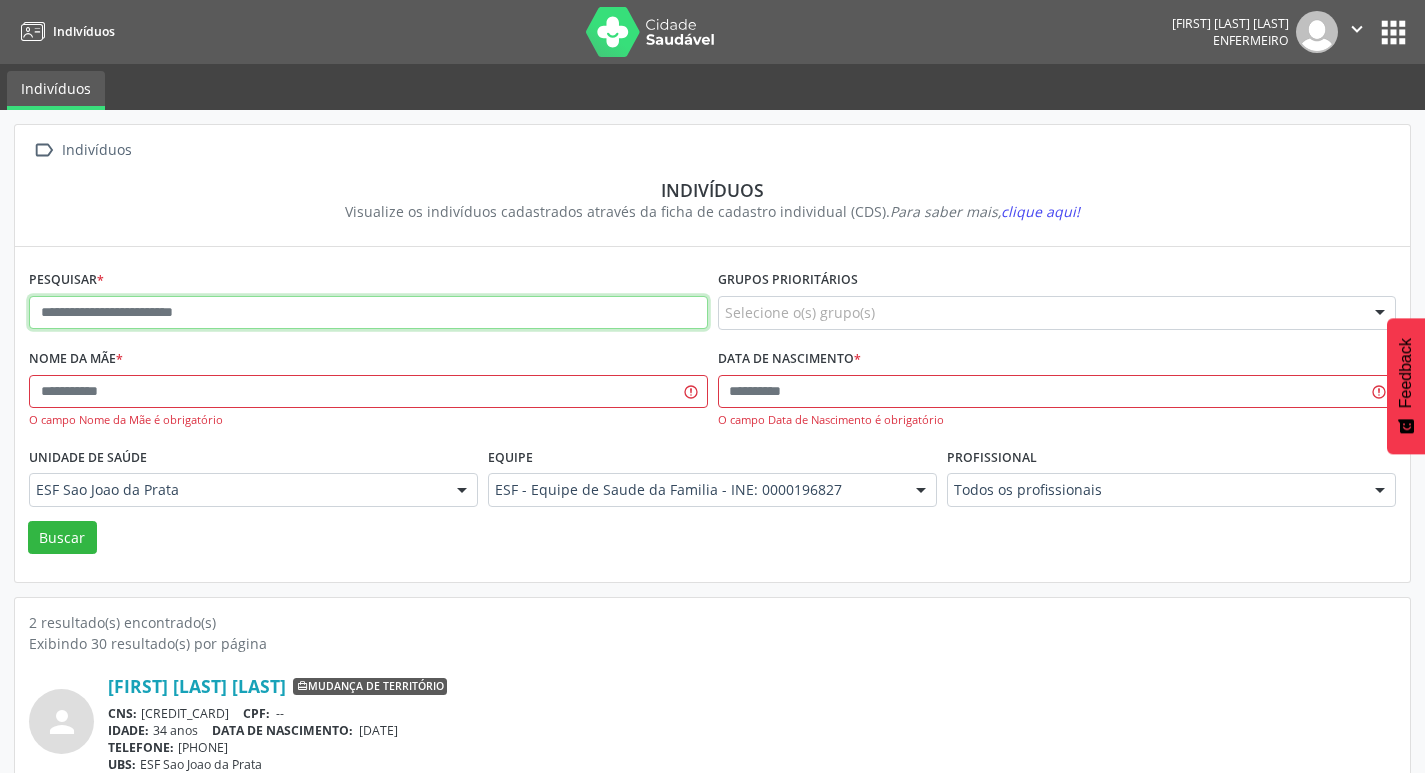 paste on "**********" 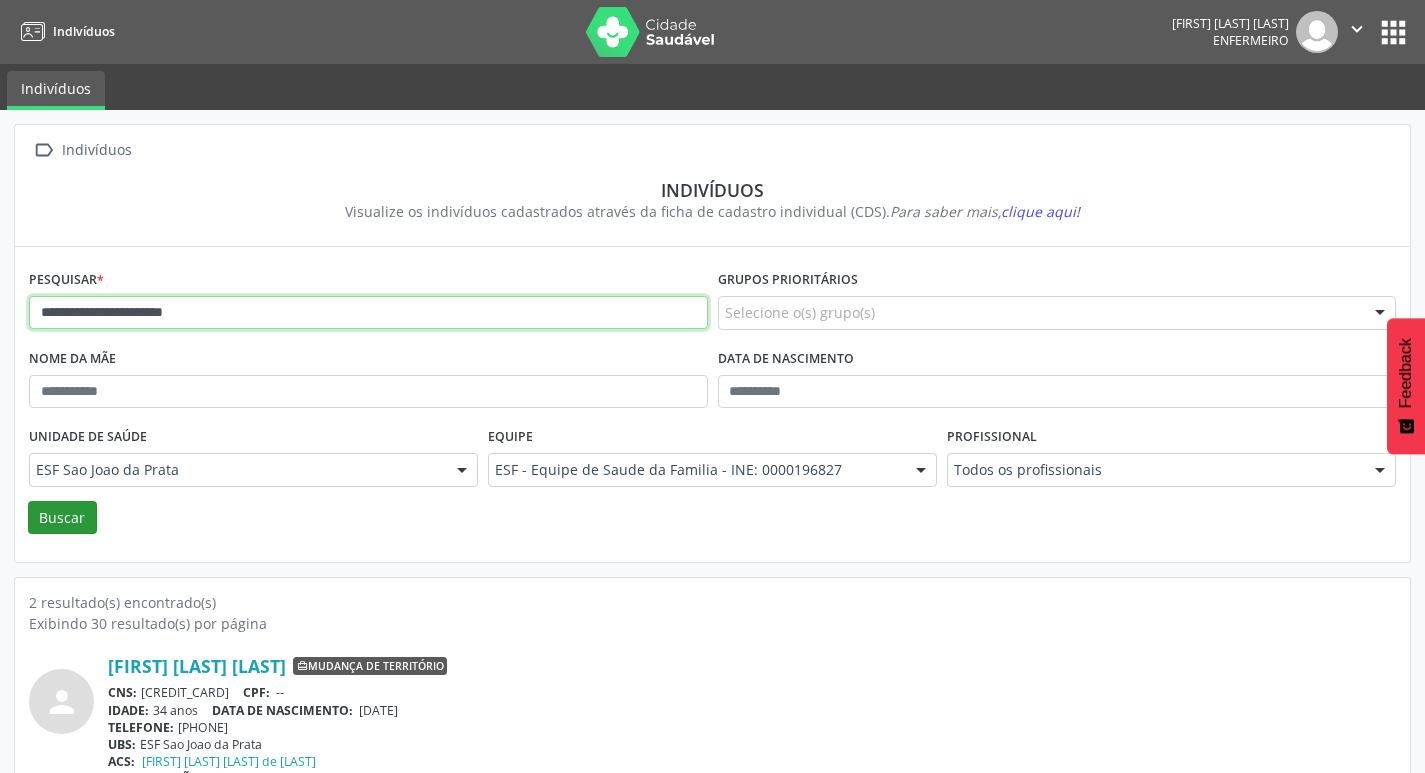 type on "**********" 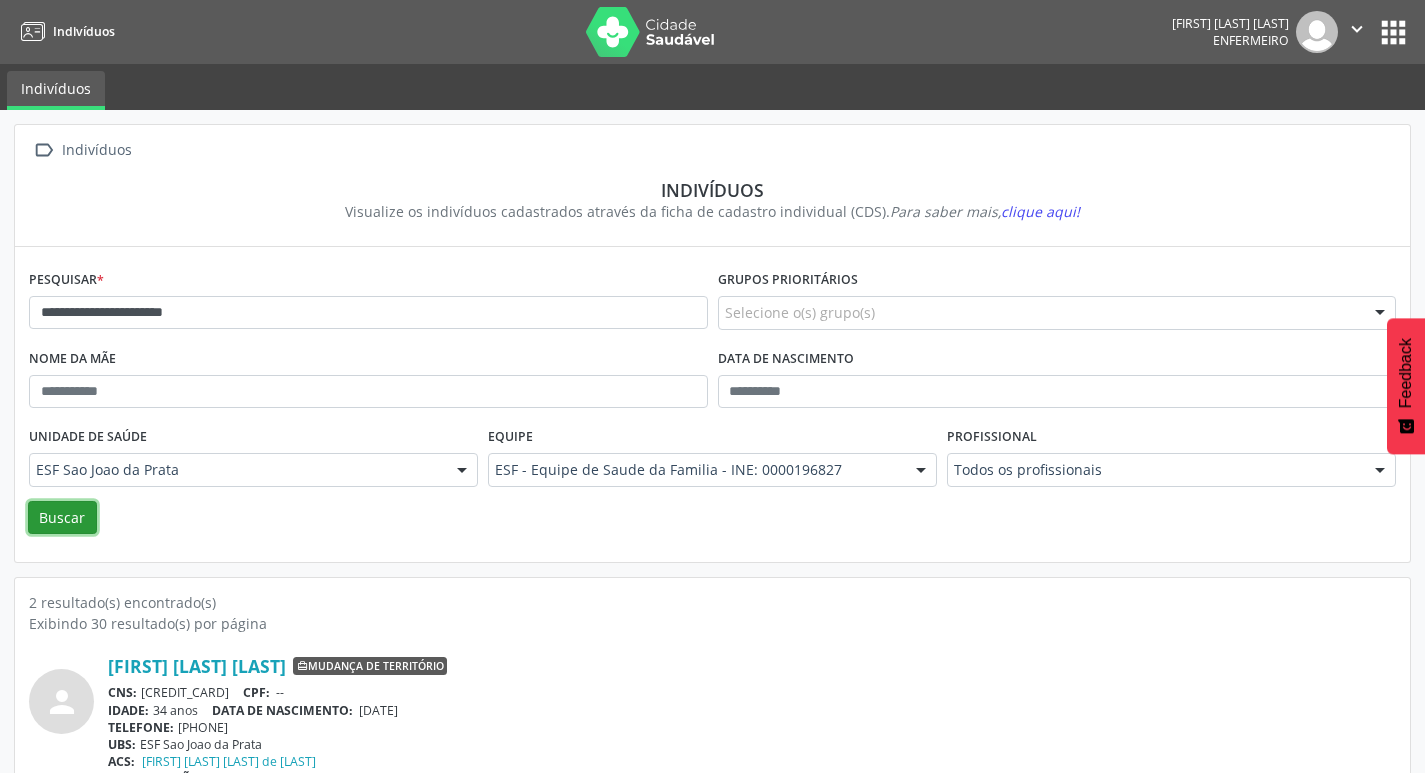 click on "Buscar" at bounding box center [62, 518] 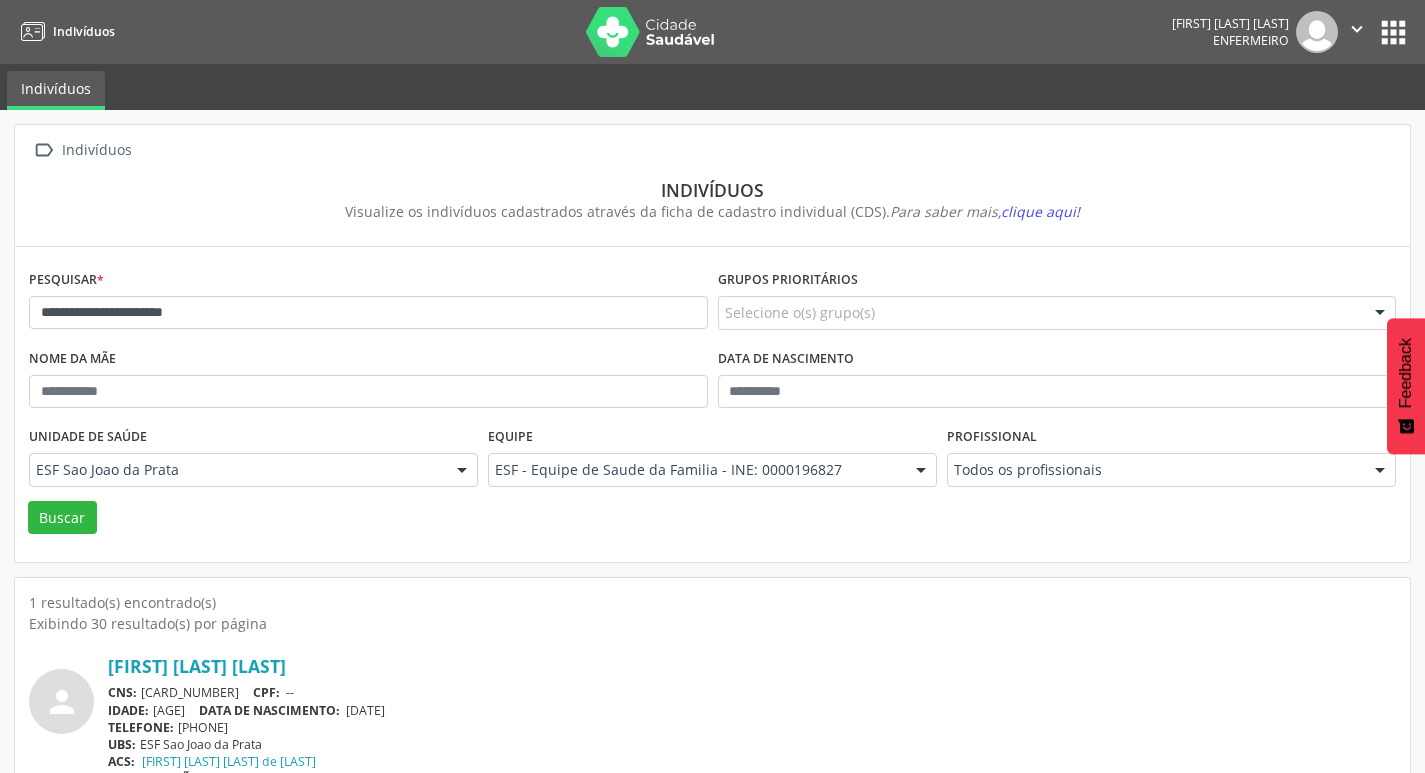 scroll, scrollTop: 43, scrollLeft: 0, axis: vertical 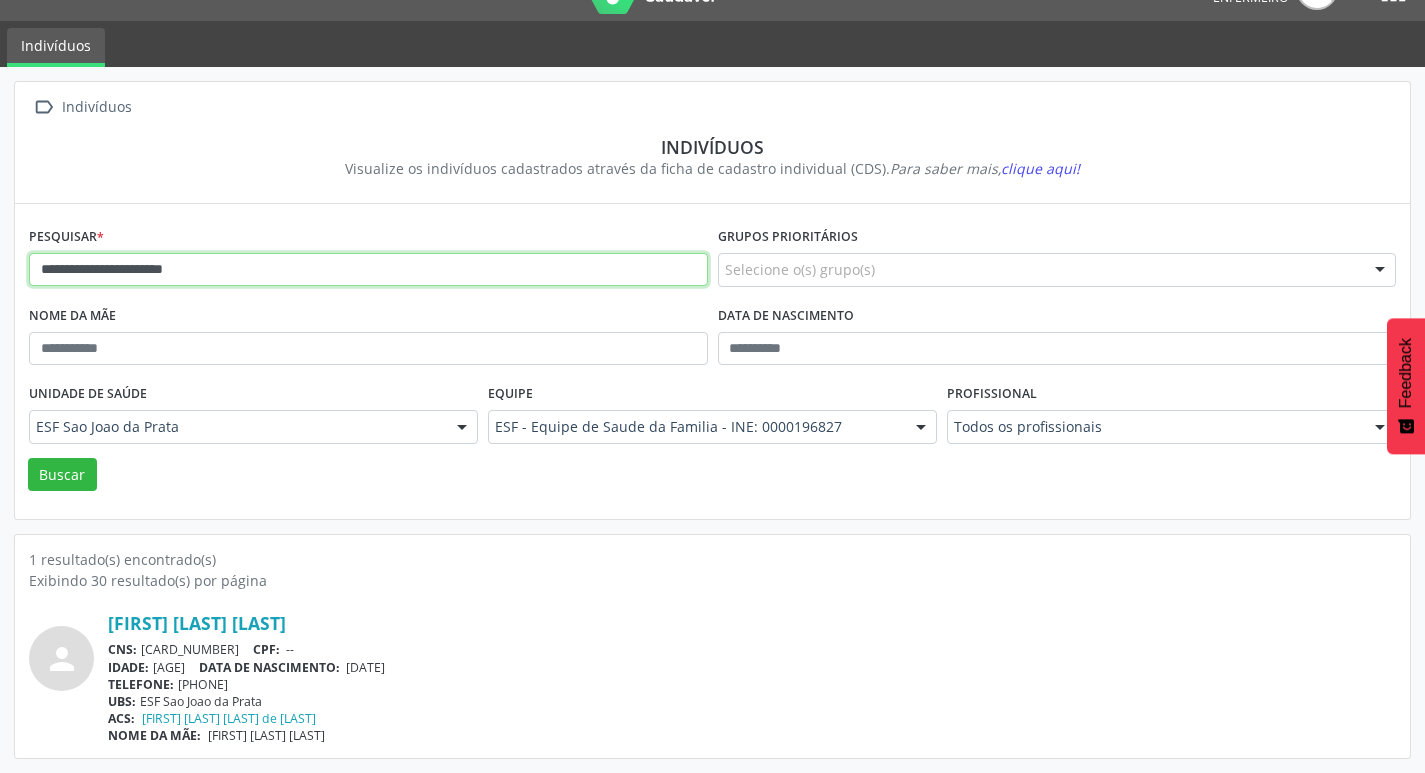 drag, startPoint x: 237, startPoint y: 283, endPoint x: 0, endPoint y: 281, distance: 237.00844 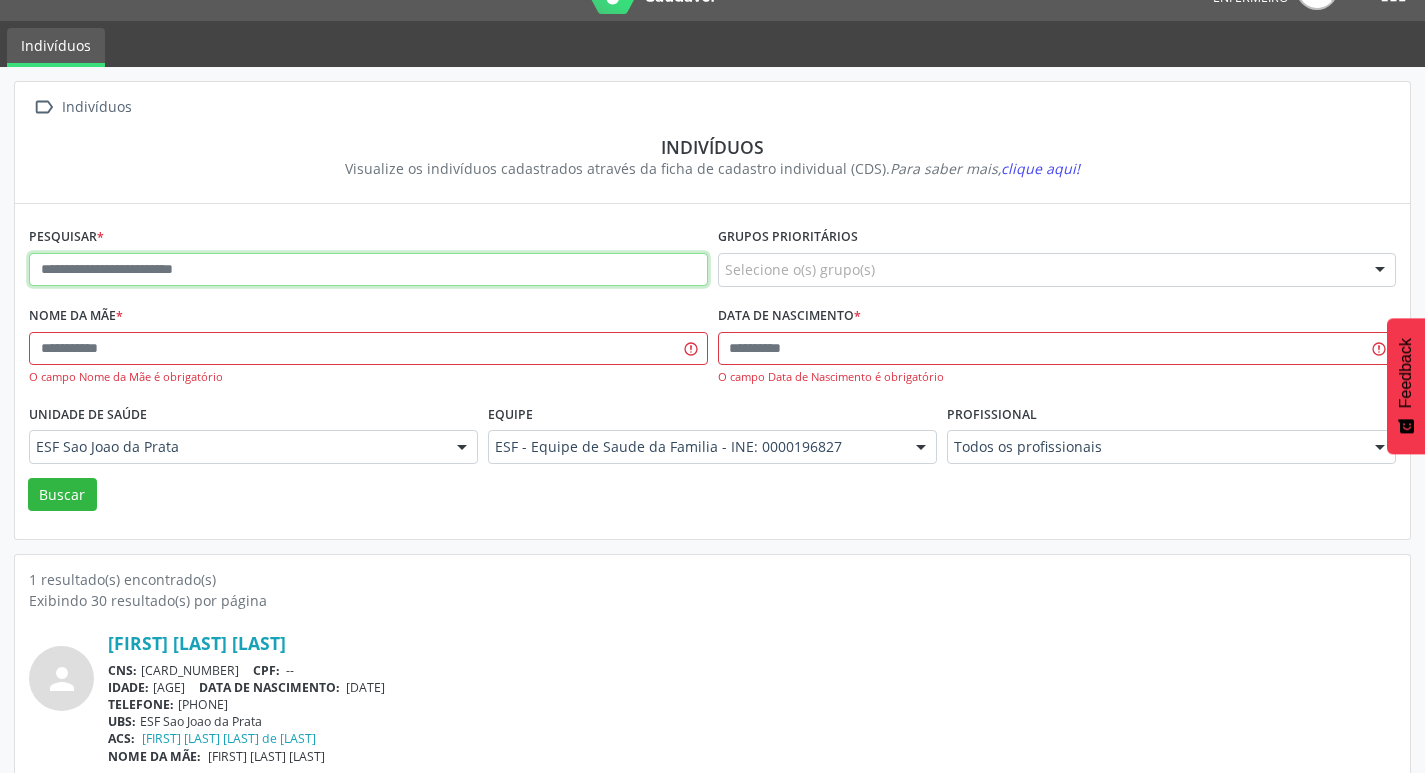 paste on "**********" 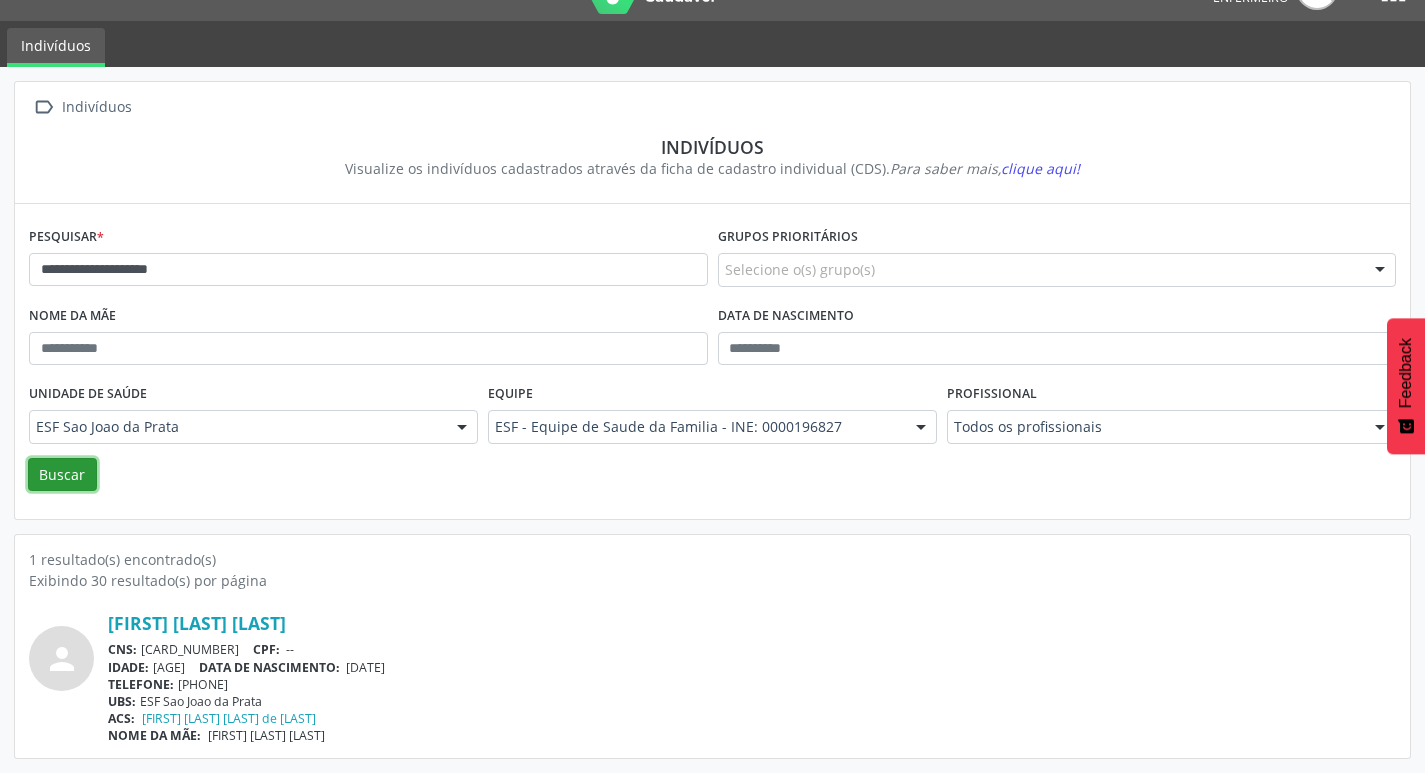 click on "Buscar" at bounding box center (62, 475) 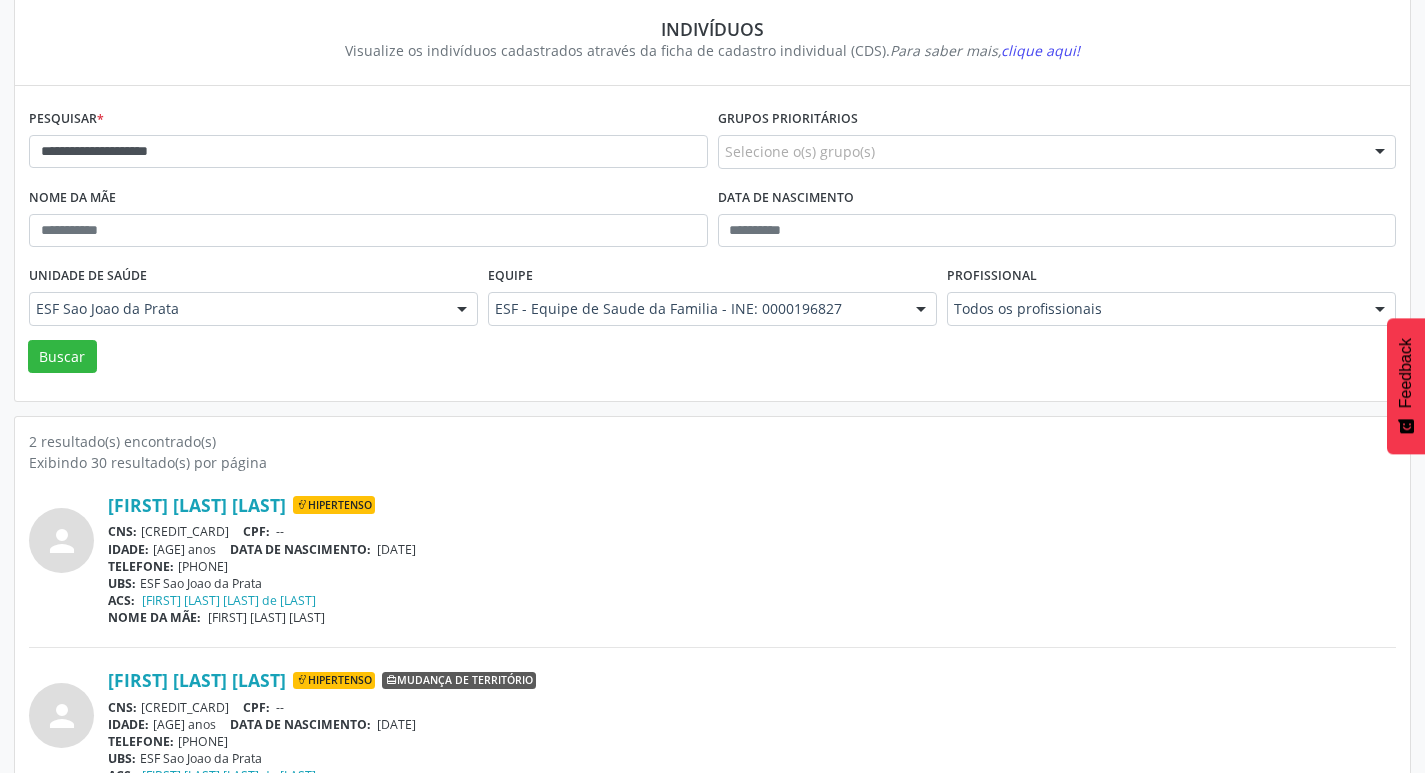 scroll, scrollTop: 219, scrollLeft: 0, axis: vertical 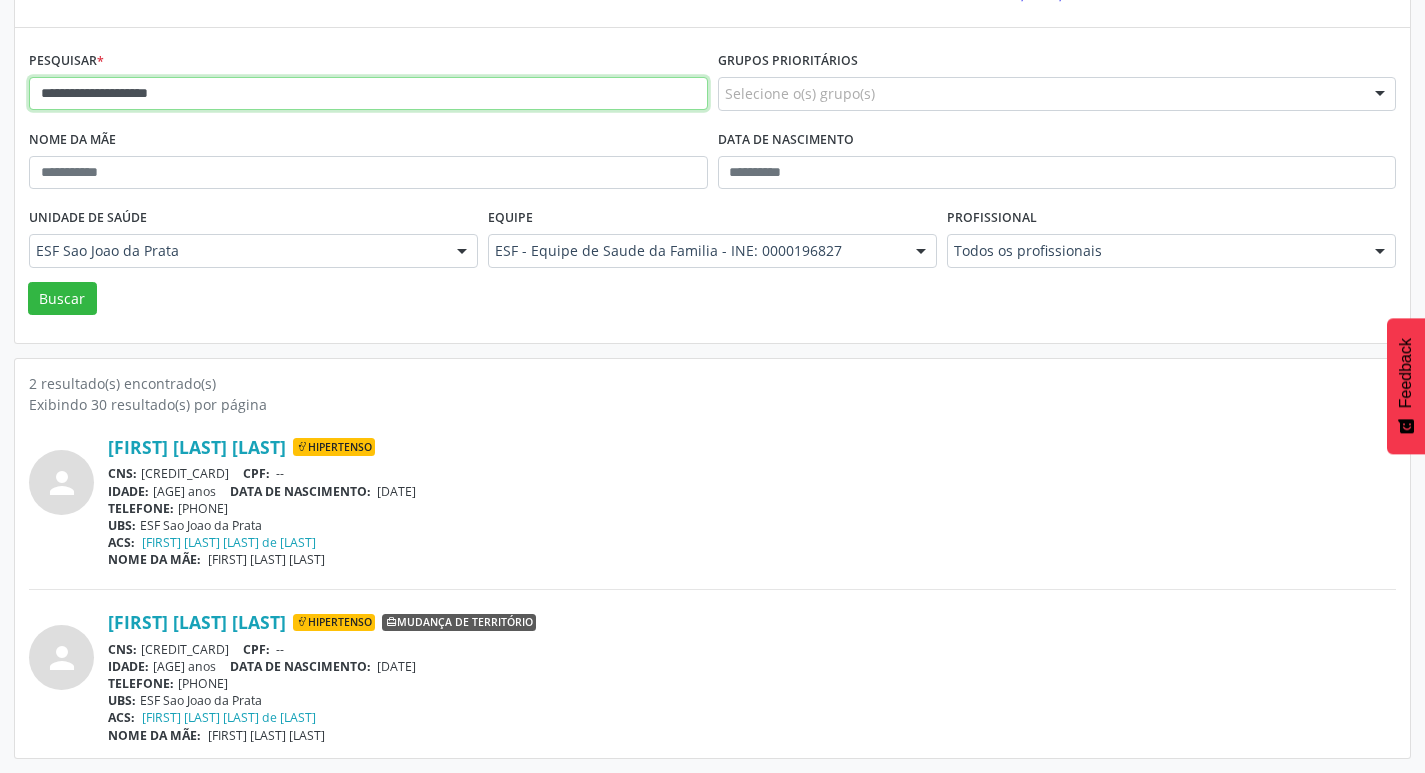 click on "**********" at bounding box center (368, 94) 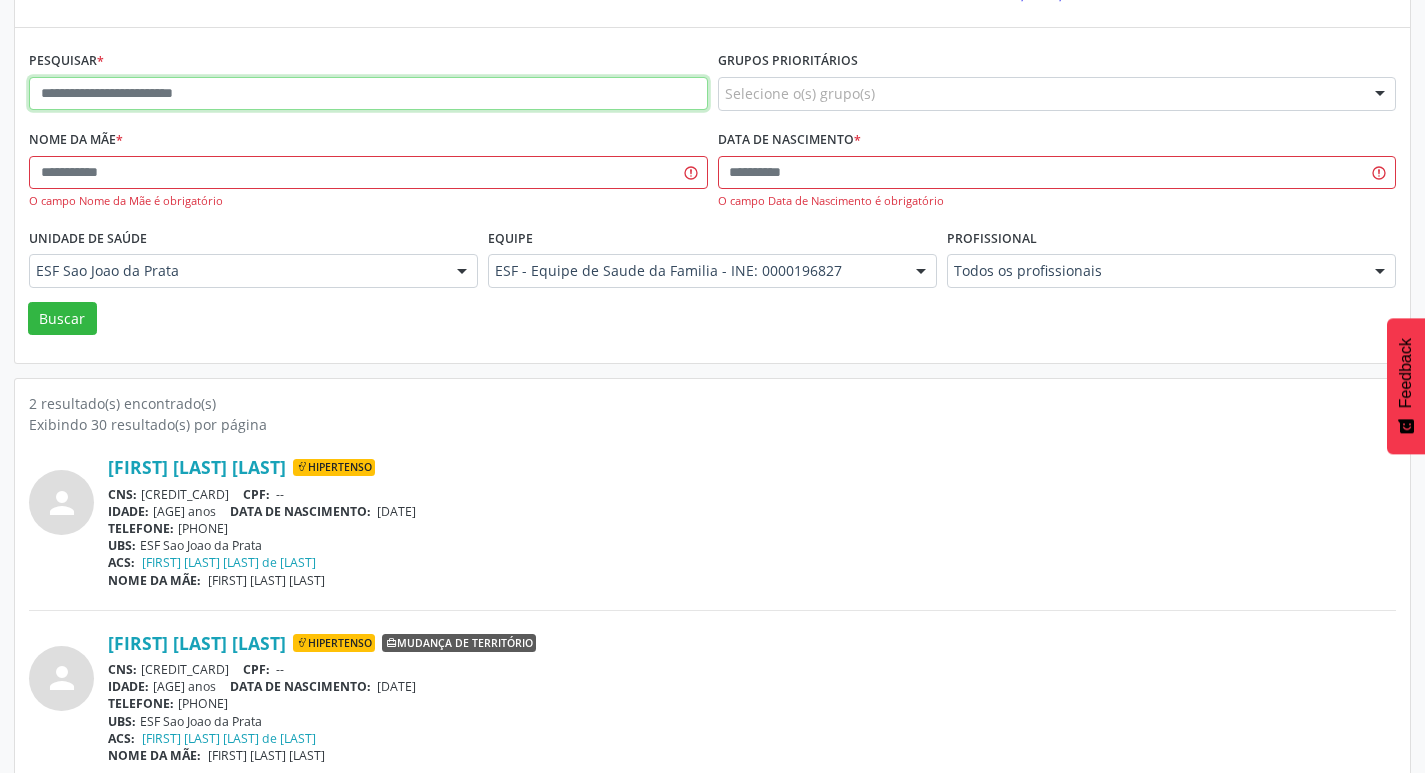 paste on "**********" 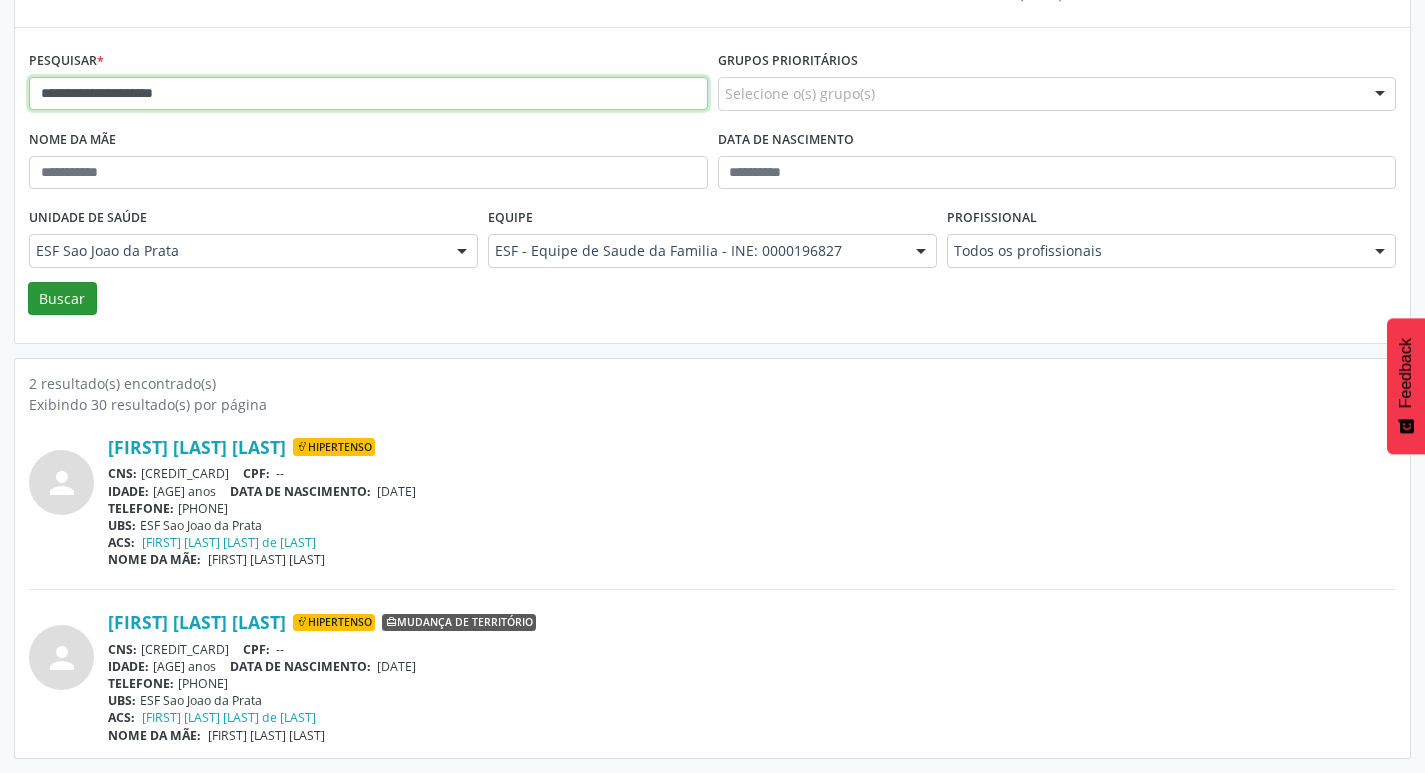 type on "**********" 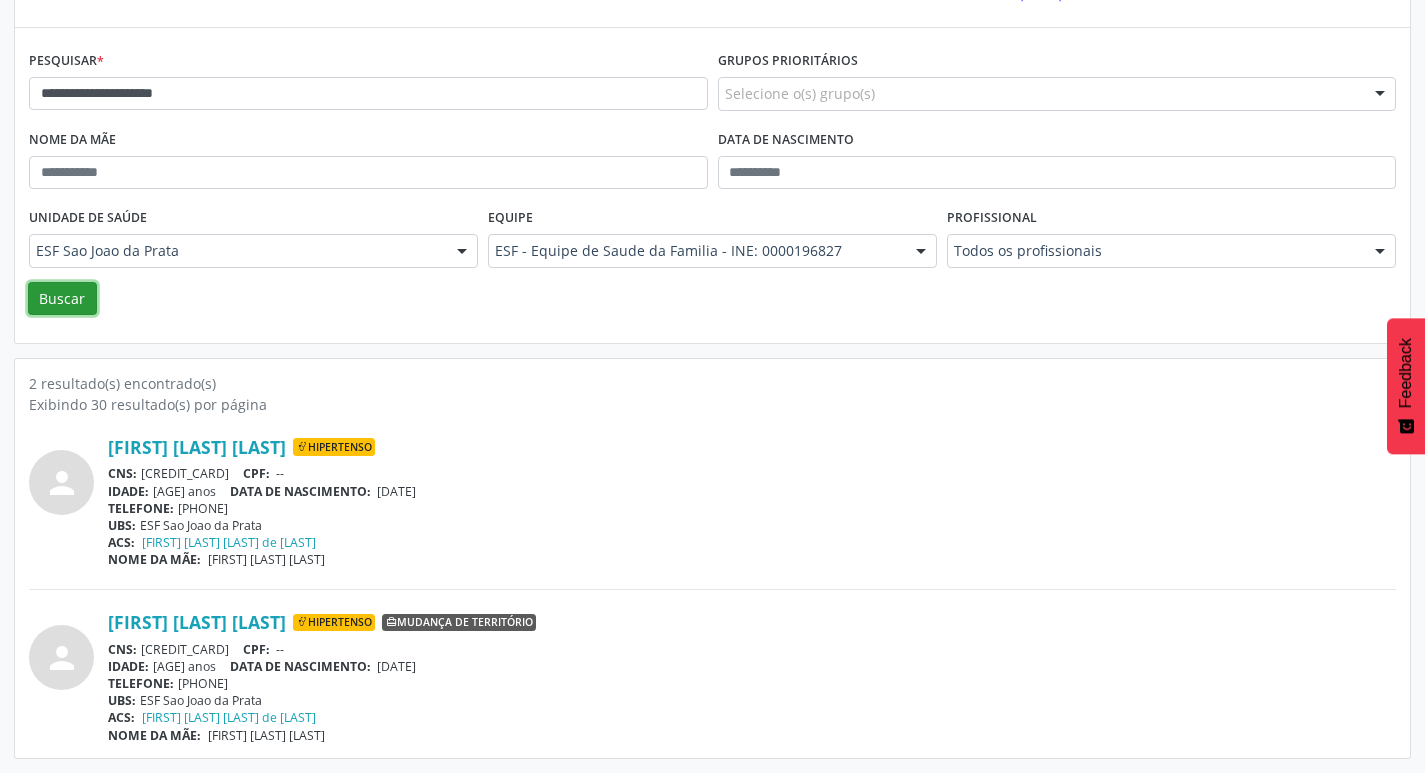 click on "Buscar" at bounding box center [62, 299] 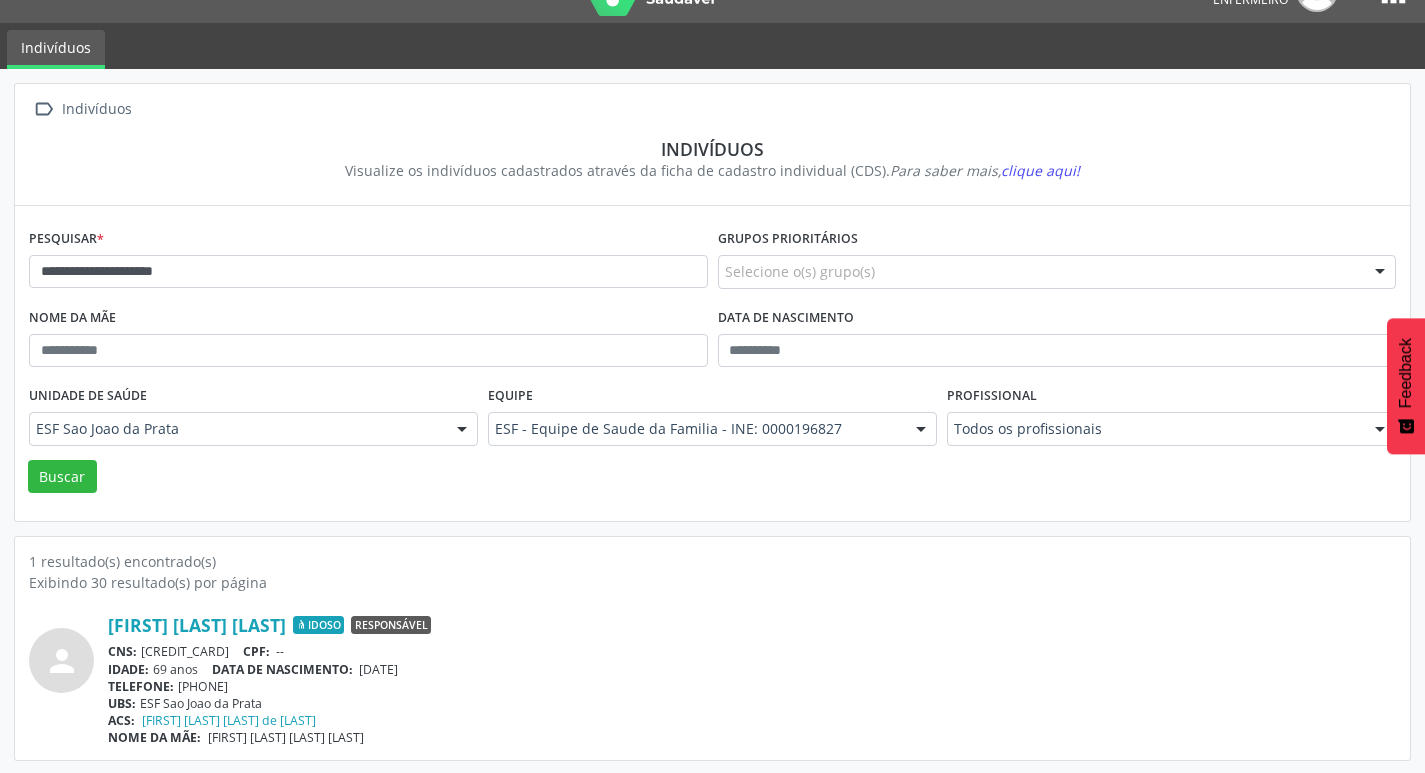 scroll, scrollTop: 43, scrollLeft: 0, axis: vertical 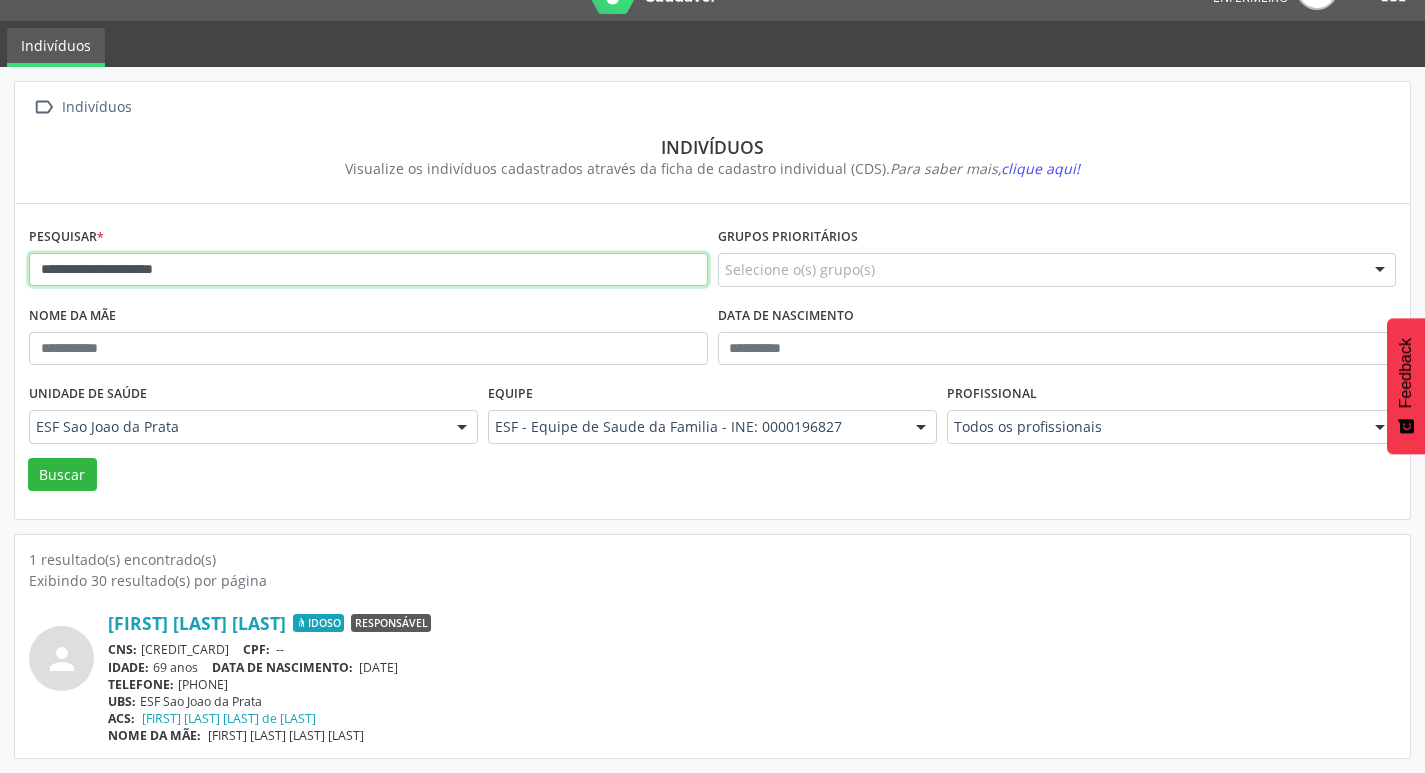 drag, startPoint x: 617, startPoint y: 280, endPoint x: 38, endPoint y: 270, distance: 579.08636 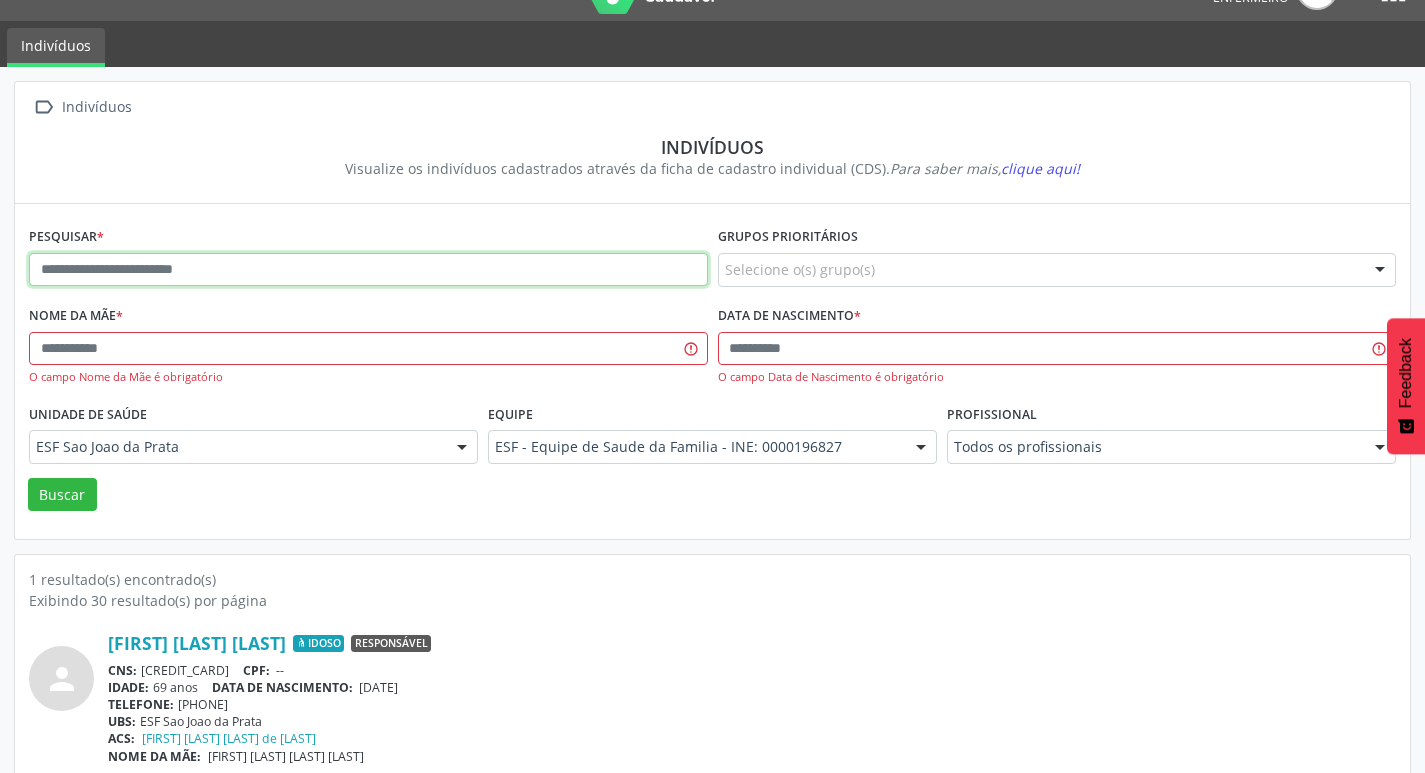 paste on "**********" 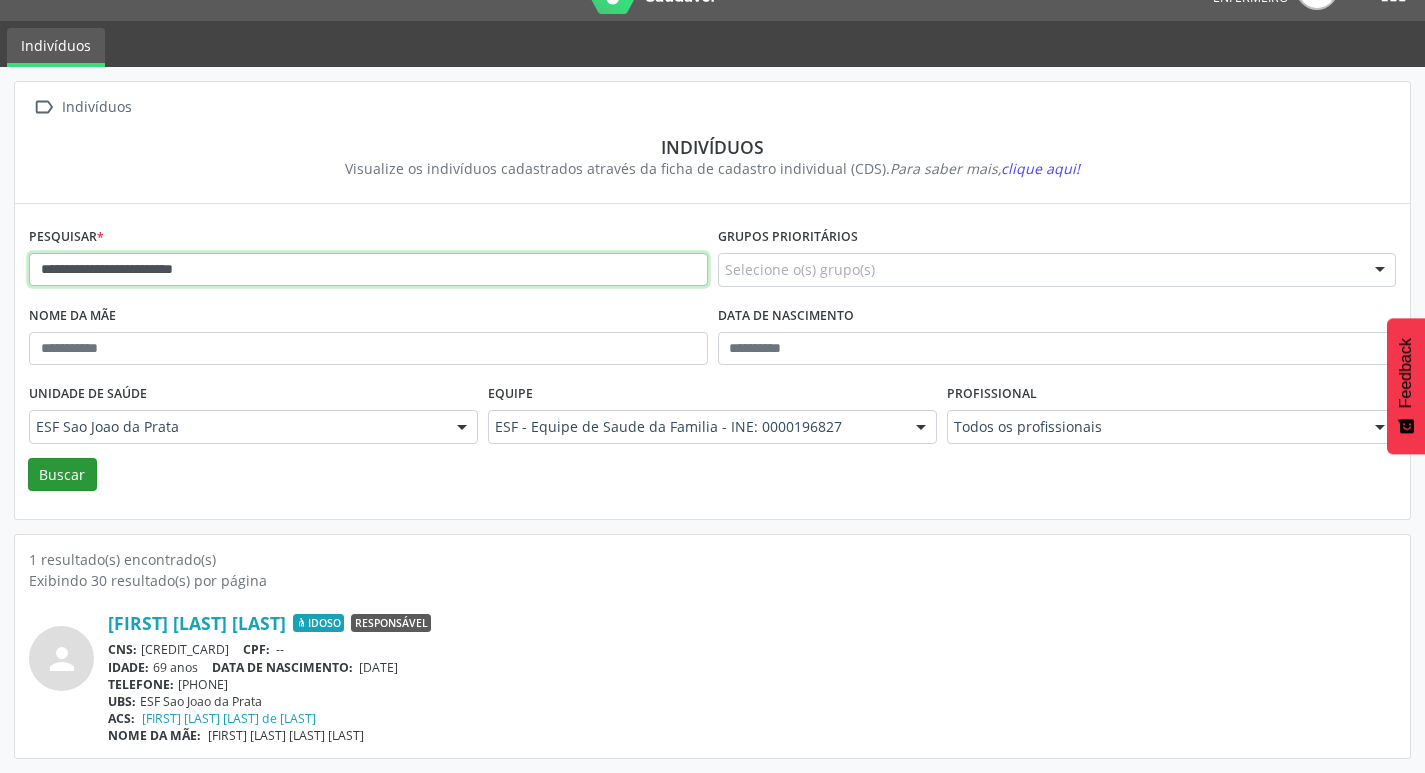 type on "**********" 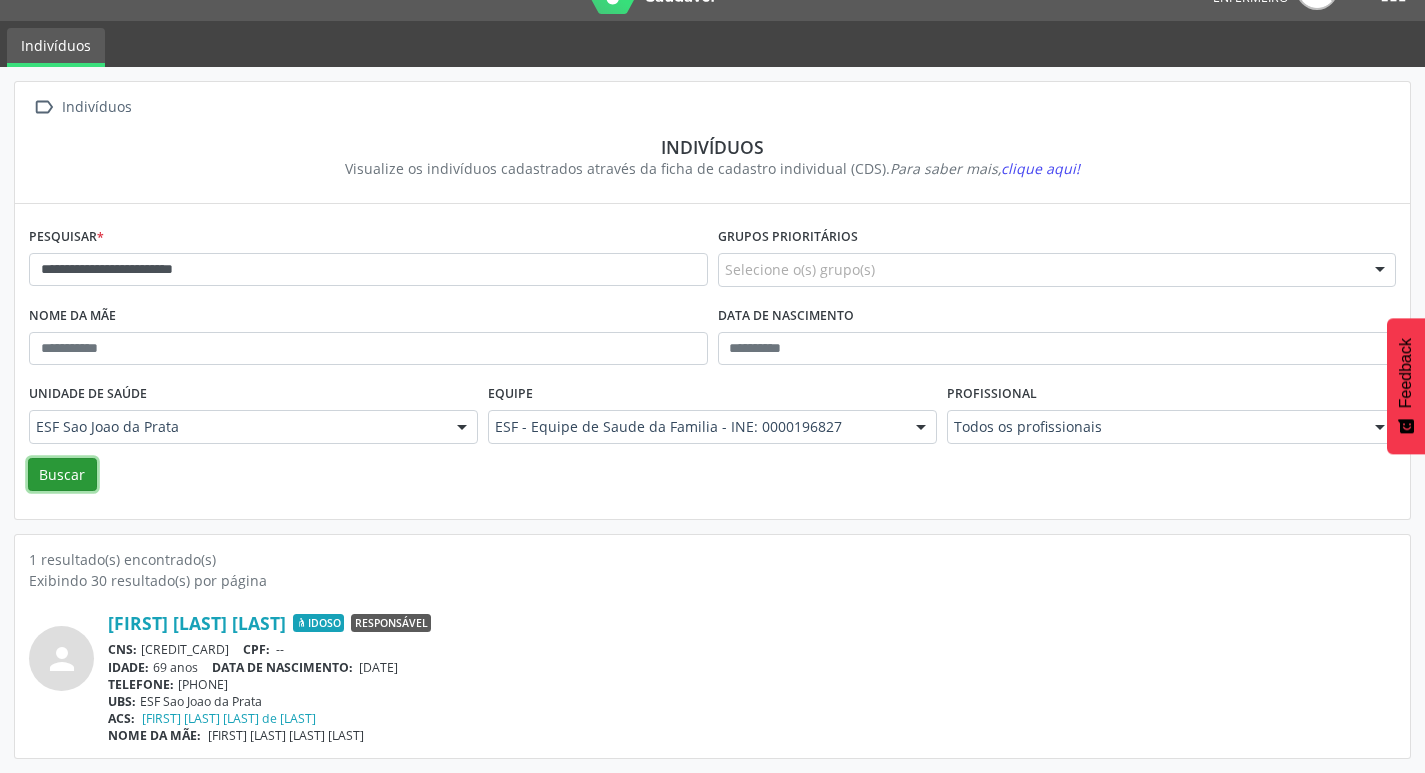 click on "Buscar" at bounding box center [62, 475] 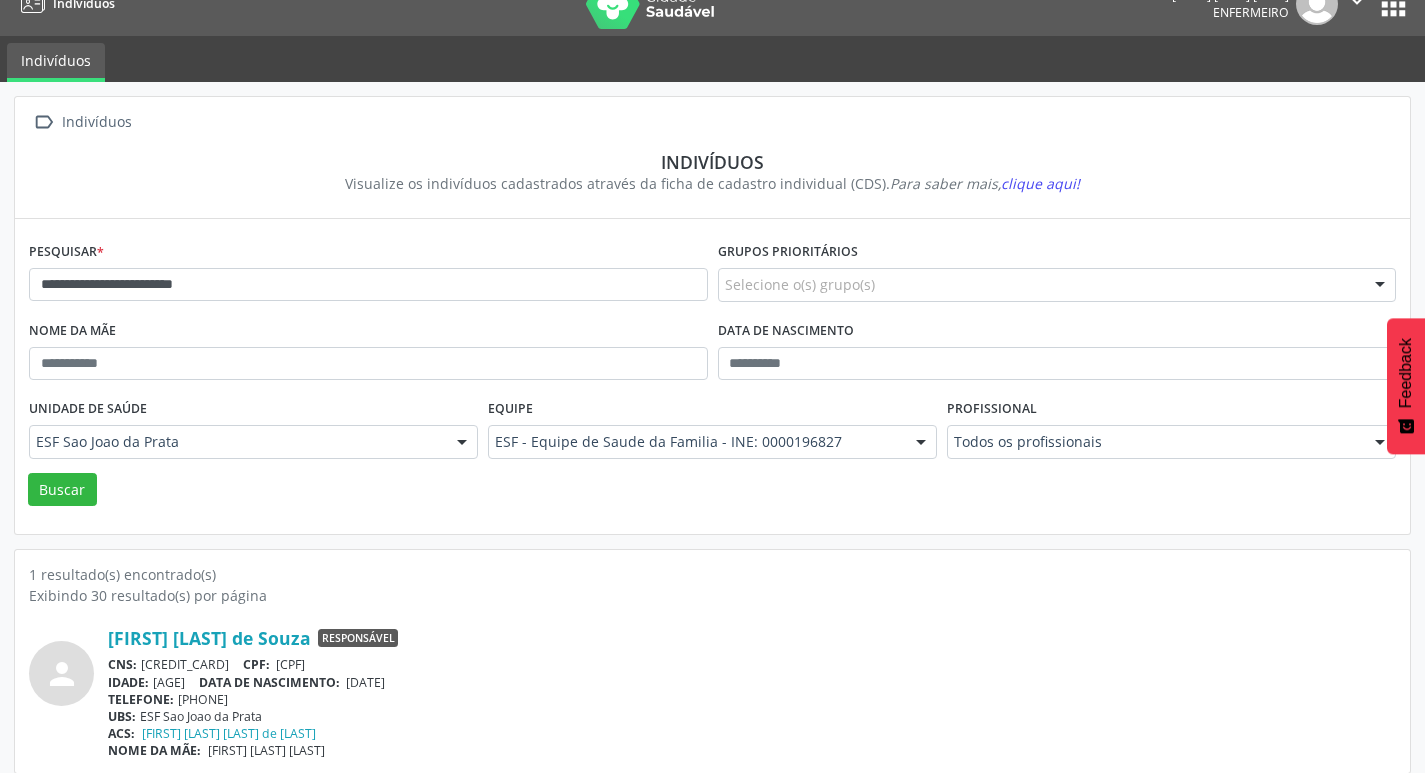 scroll, scrollTop: 43, scrollLeft: 0, axis: vertical 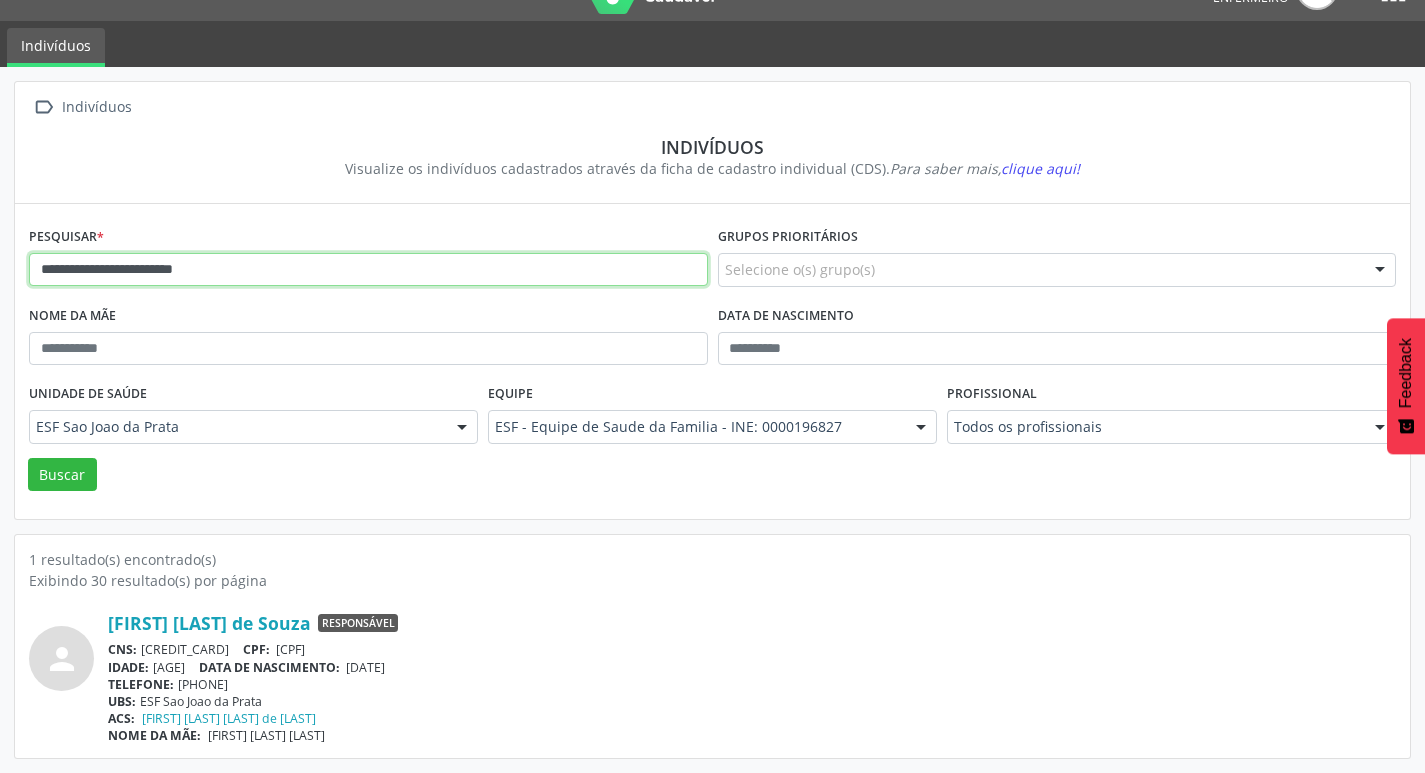 drag, startPoint x: 332, startPoint y: 268, endPoint x: 53, endPoint y: 268, distance: 279 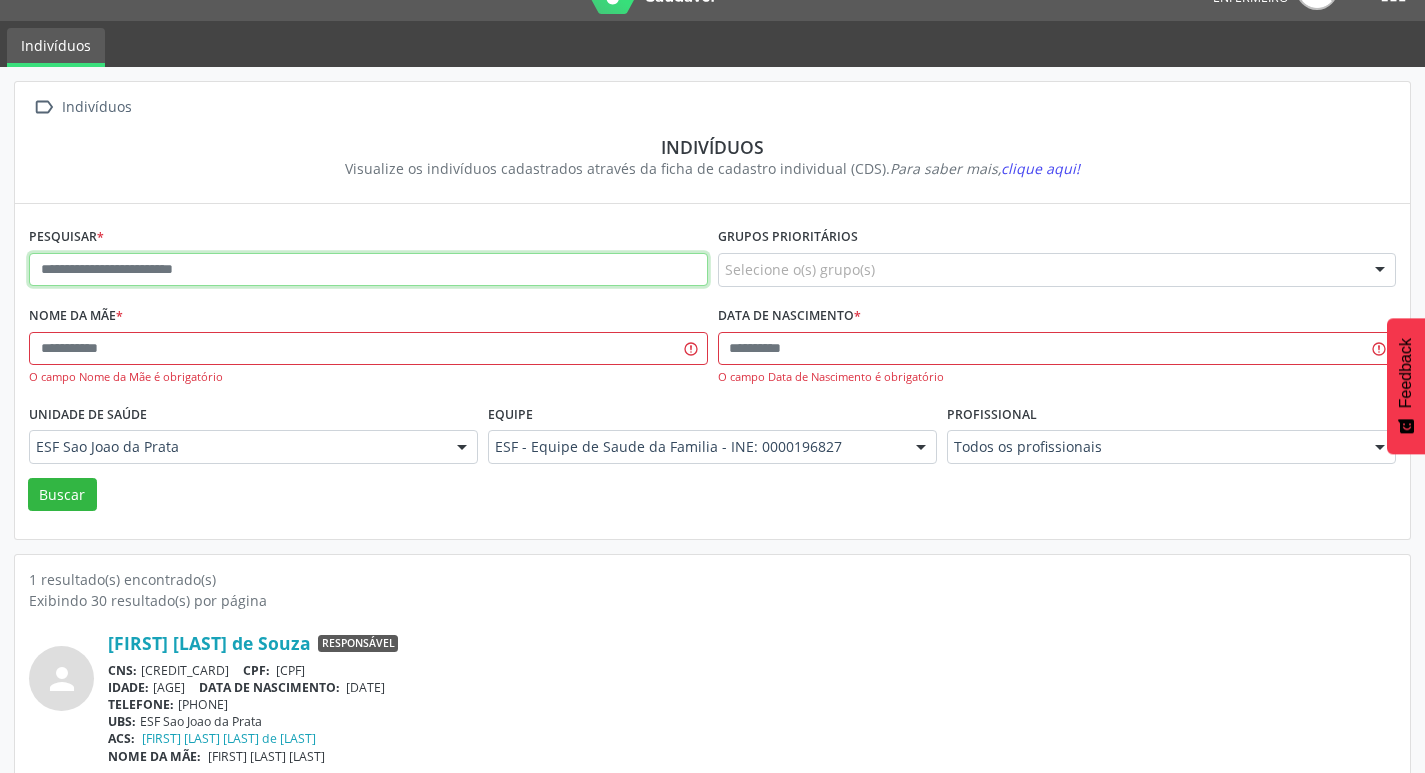paste on "**********" 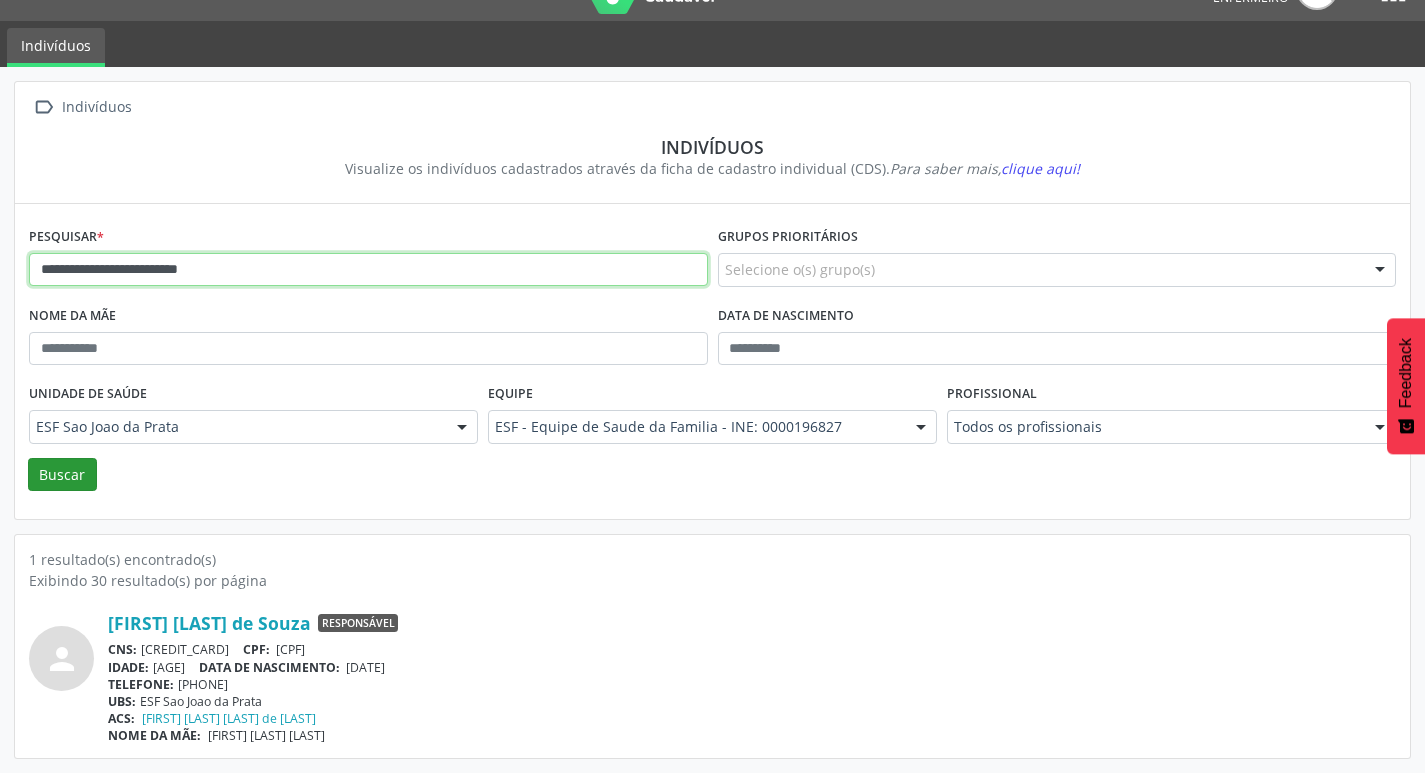 type on "**********" 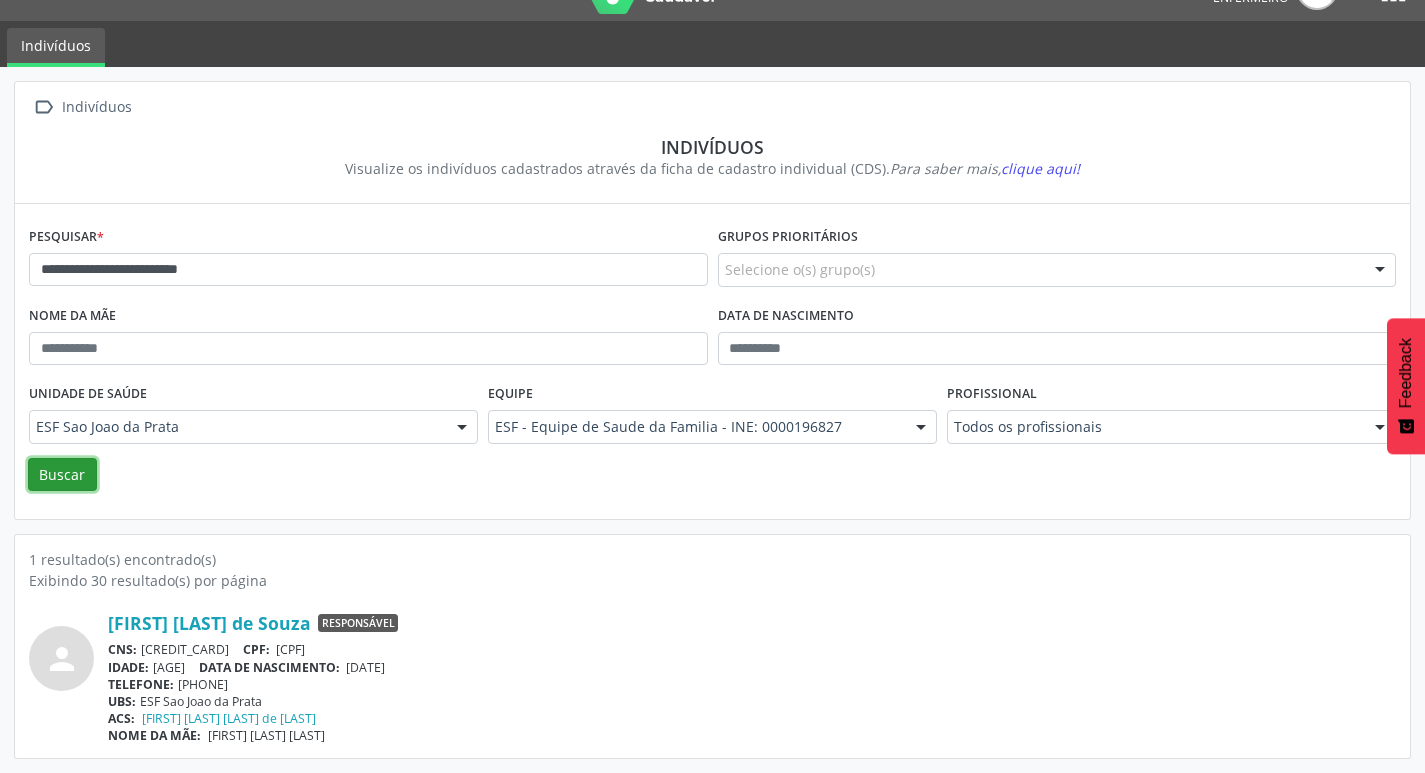 click on "Buscar" at bounding box center [62, 475] 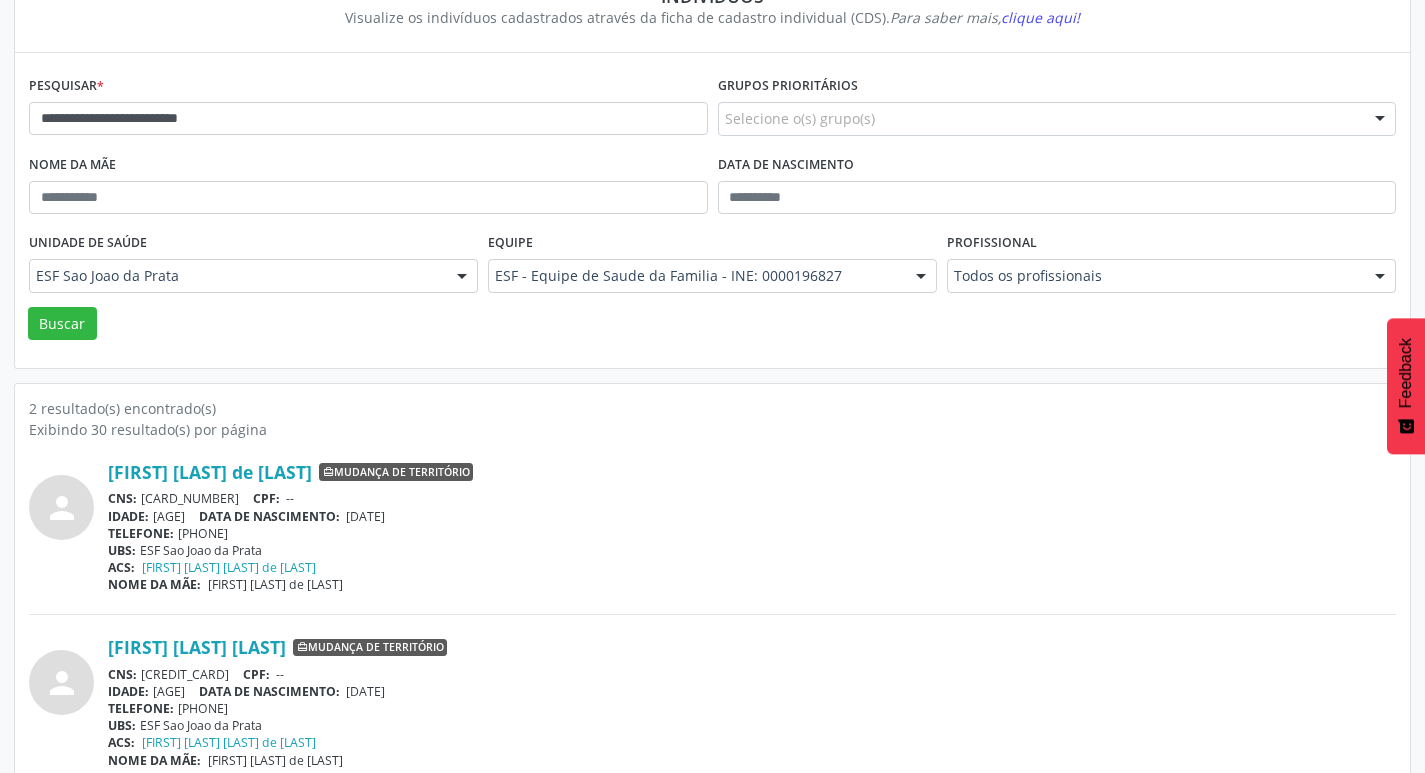 scroll, scrollTop: 219, scrollLeft: 0, axis: vertical 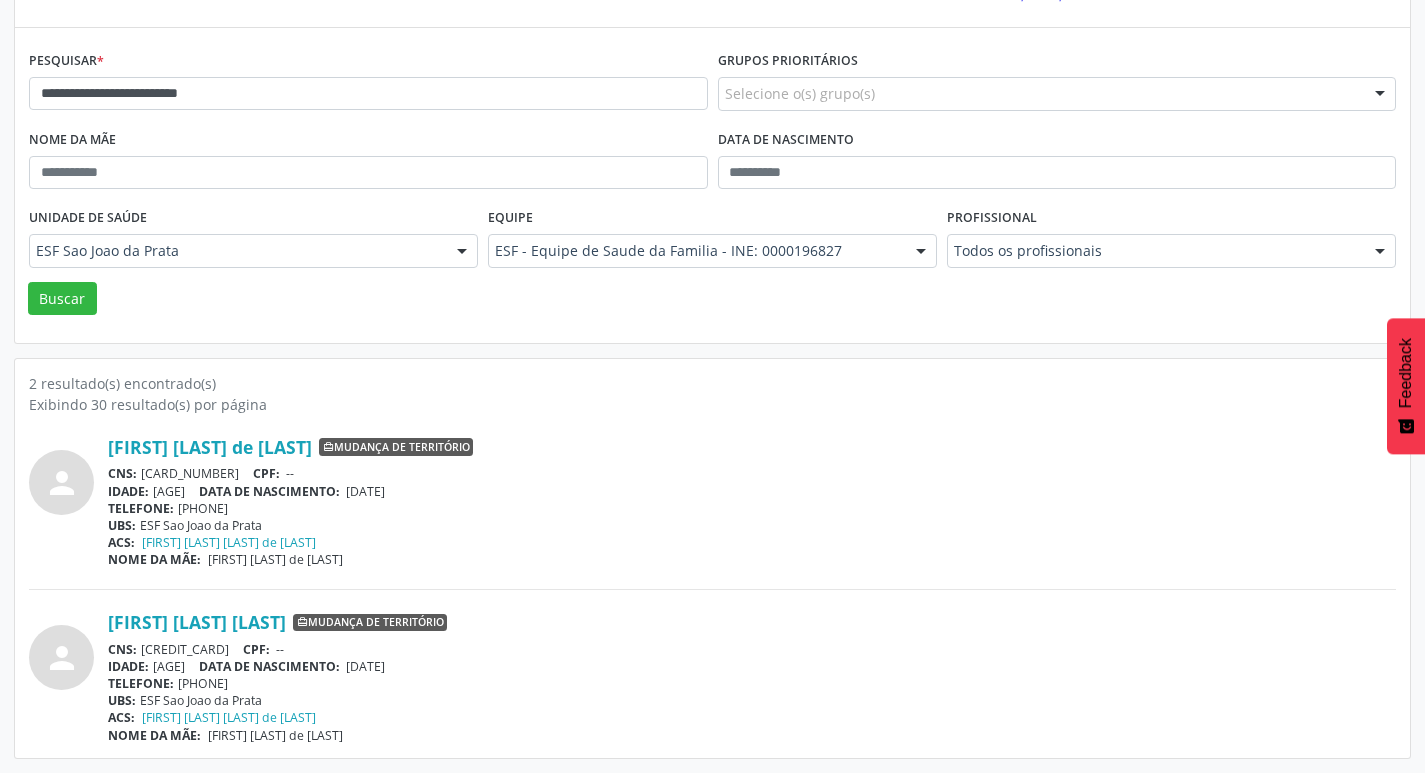 drag, startPoint x: 107, startPoint y: 438, endPoint x: 526, endPoint y: 452, distance: 419.23383 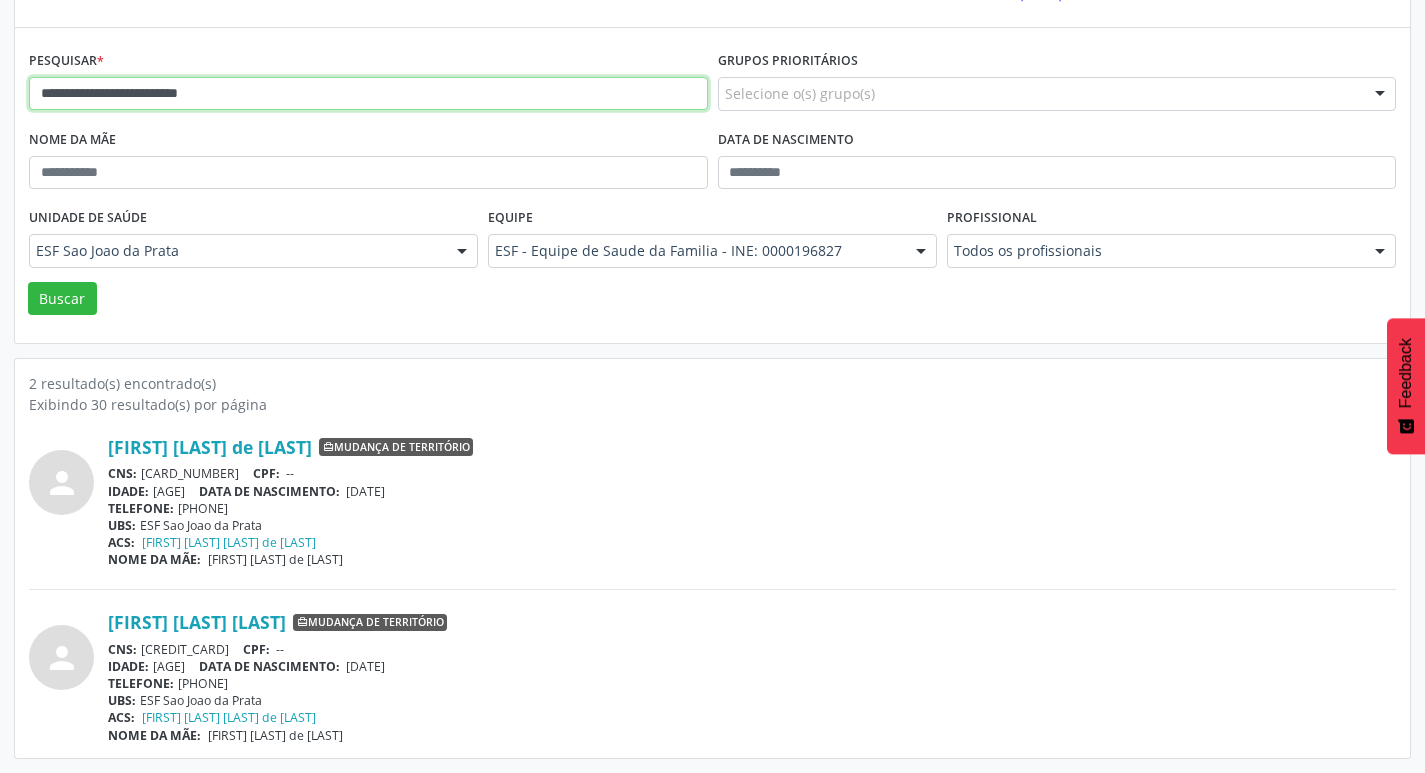 drag, startPoint x: 275, startPoint y: 91, endPoint x: 0, endPoint y: 98, distance: 275.08908 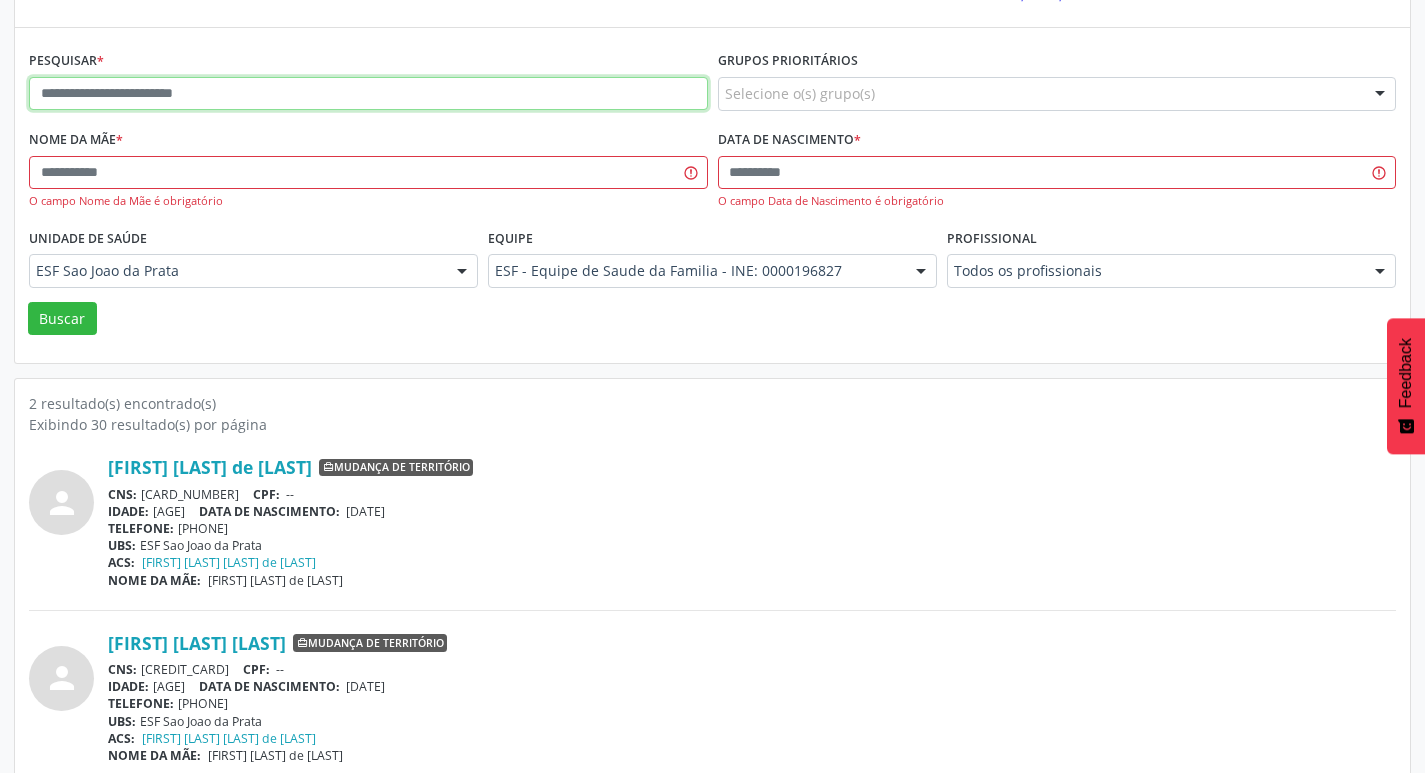 paste on "**********" 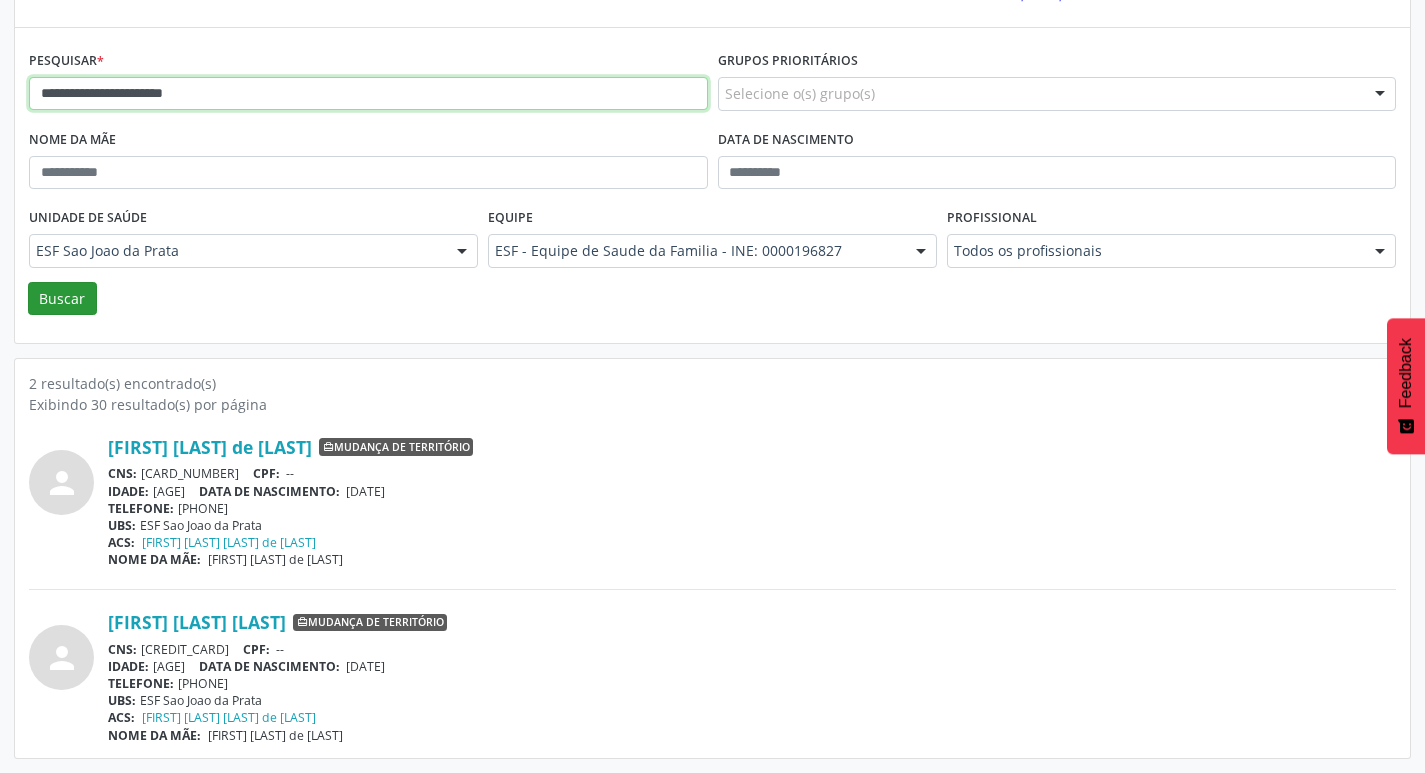 type on "**********" 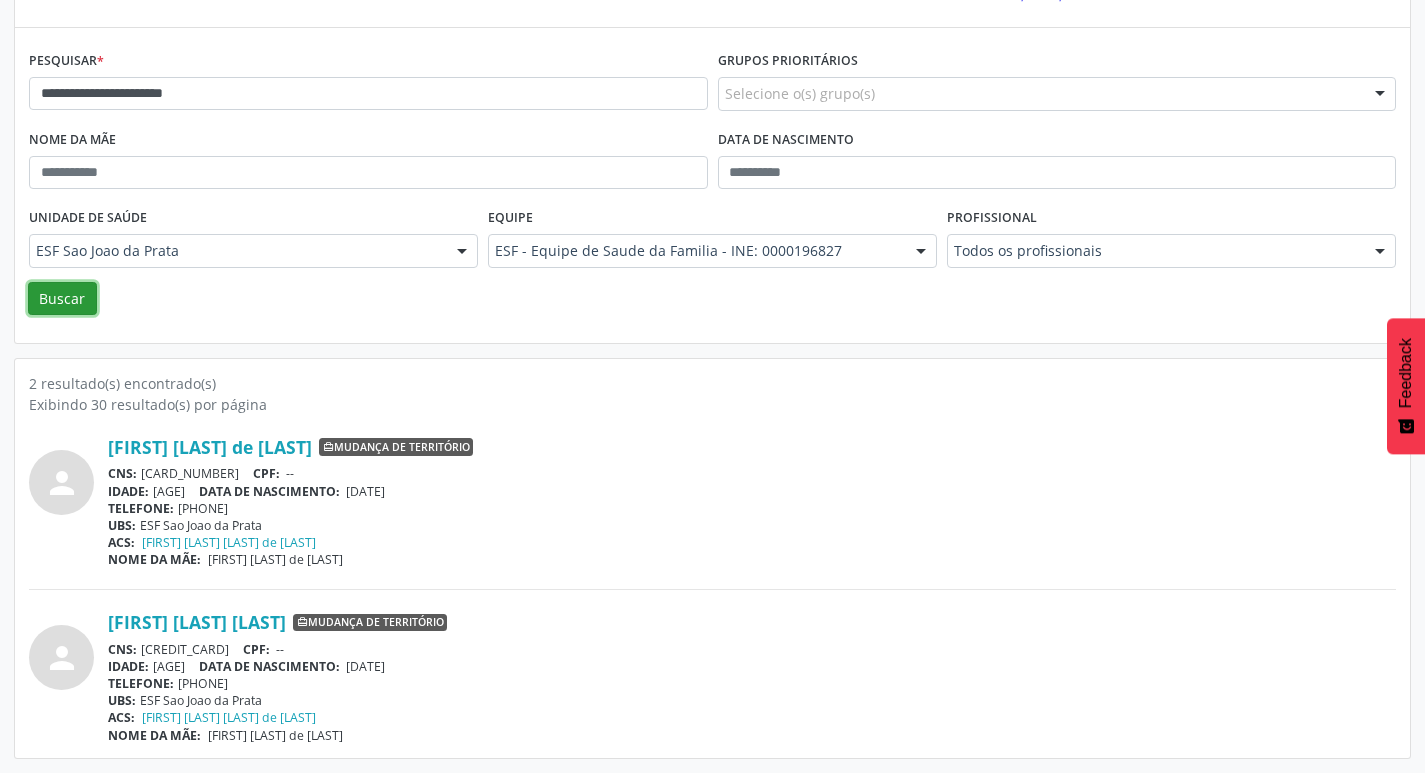 click on "Buscar" at bounding box center [62, 299] 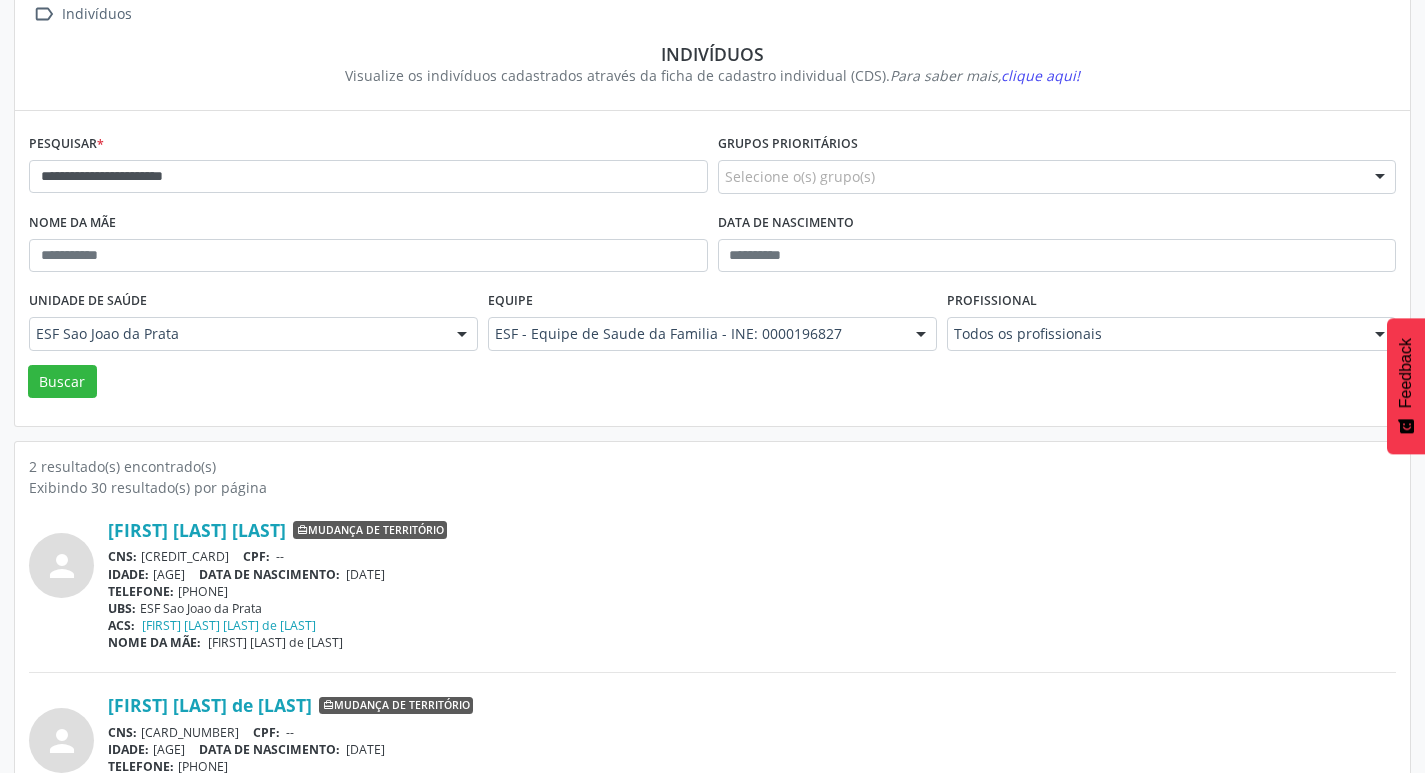 scroll, scrollTop: 219, scrollLeft: 0, axis: vertical 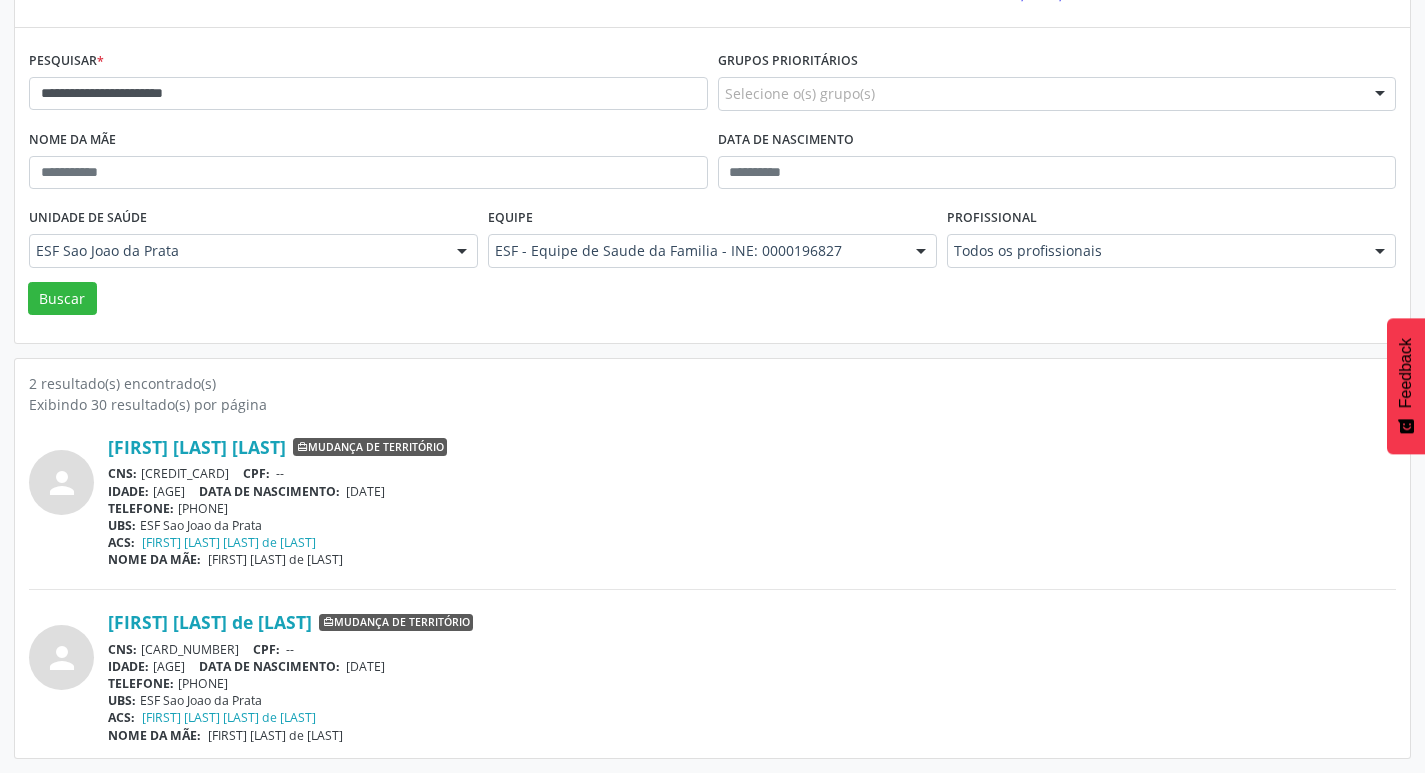 drag, startPoint x: 104, startPoint y: 438, endPoint x: 490, endPoint y: 462, distance: 386.7454 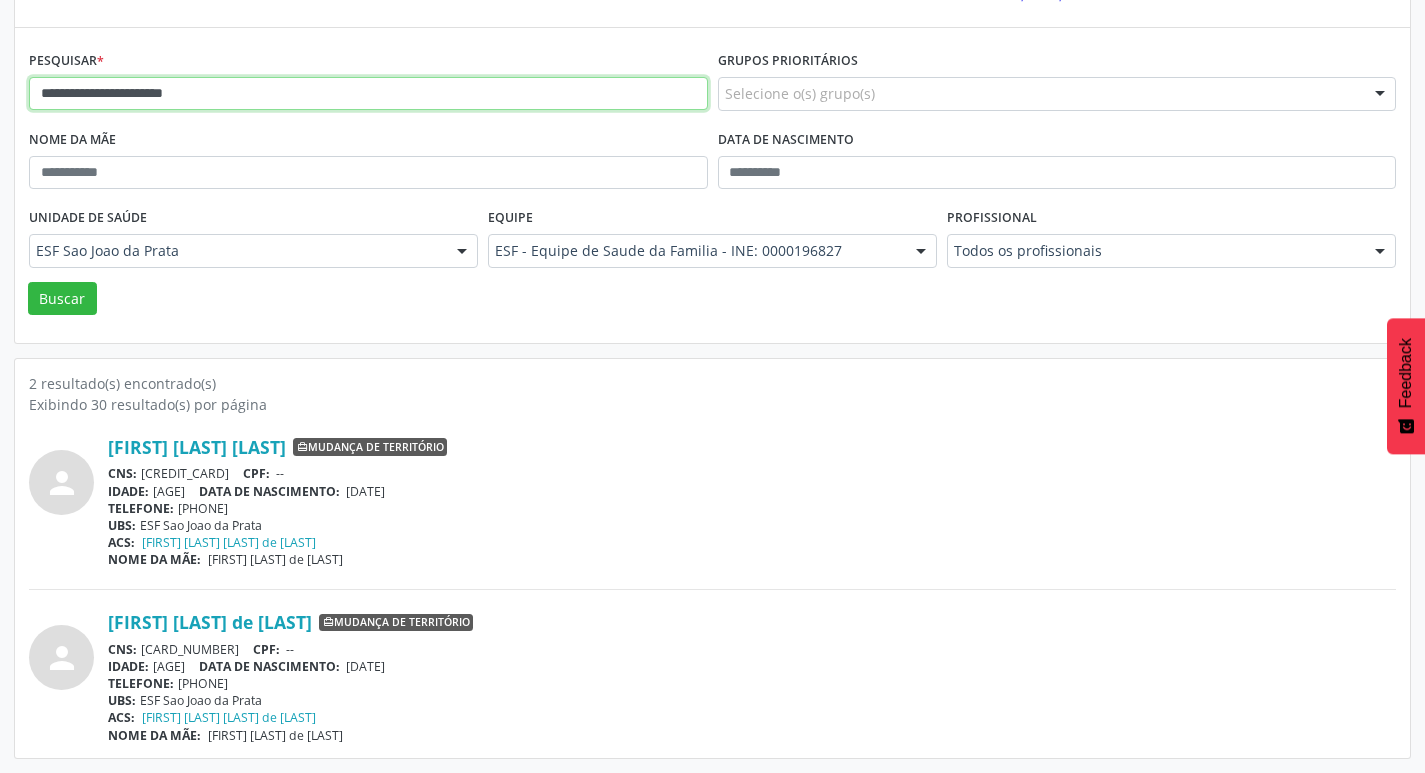 drag, startPoint x: 226, startPoint y: 103, endPoint x: 0, endPoint y: 107, distance: 226.0354 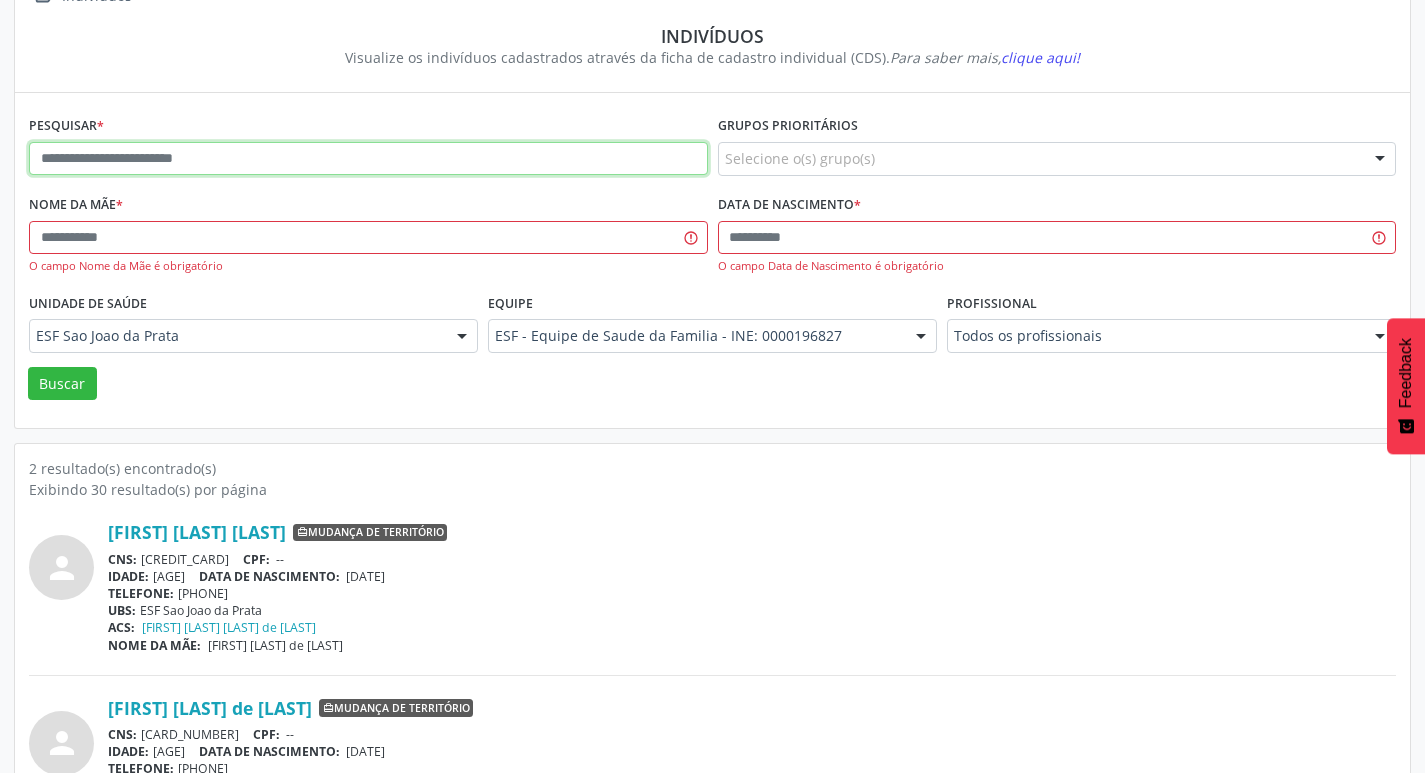 scroll, scrollTop: 119, scrollLeft: 0, axis: vertical 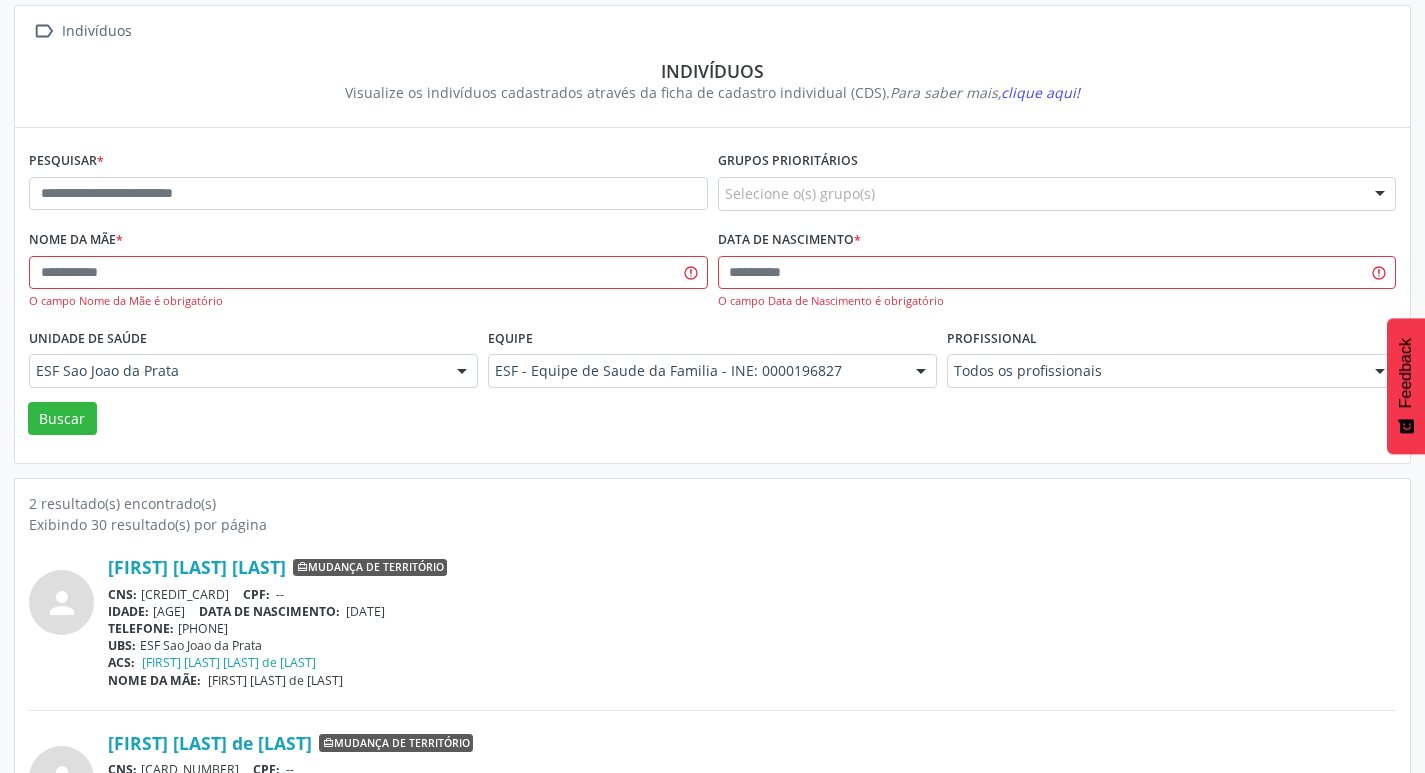 drag, startPoint x: 58, startPoint y: 93, endPoint x: 34, endPoint y: 172, distance: 82.565125 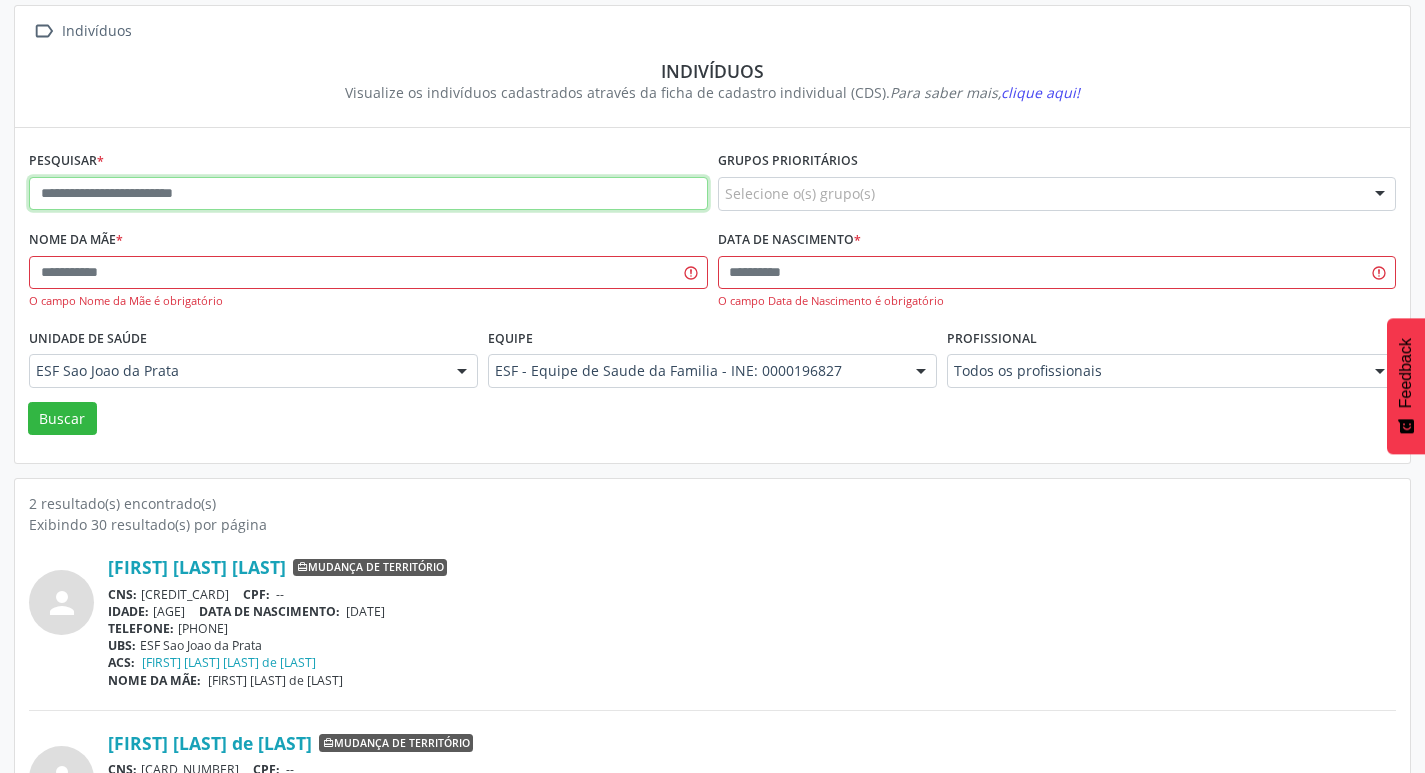 click at bounding box center (368, 194) 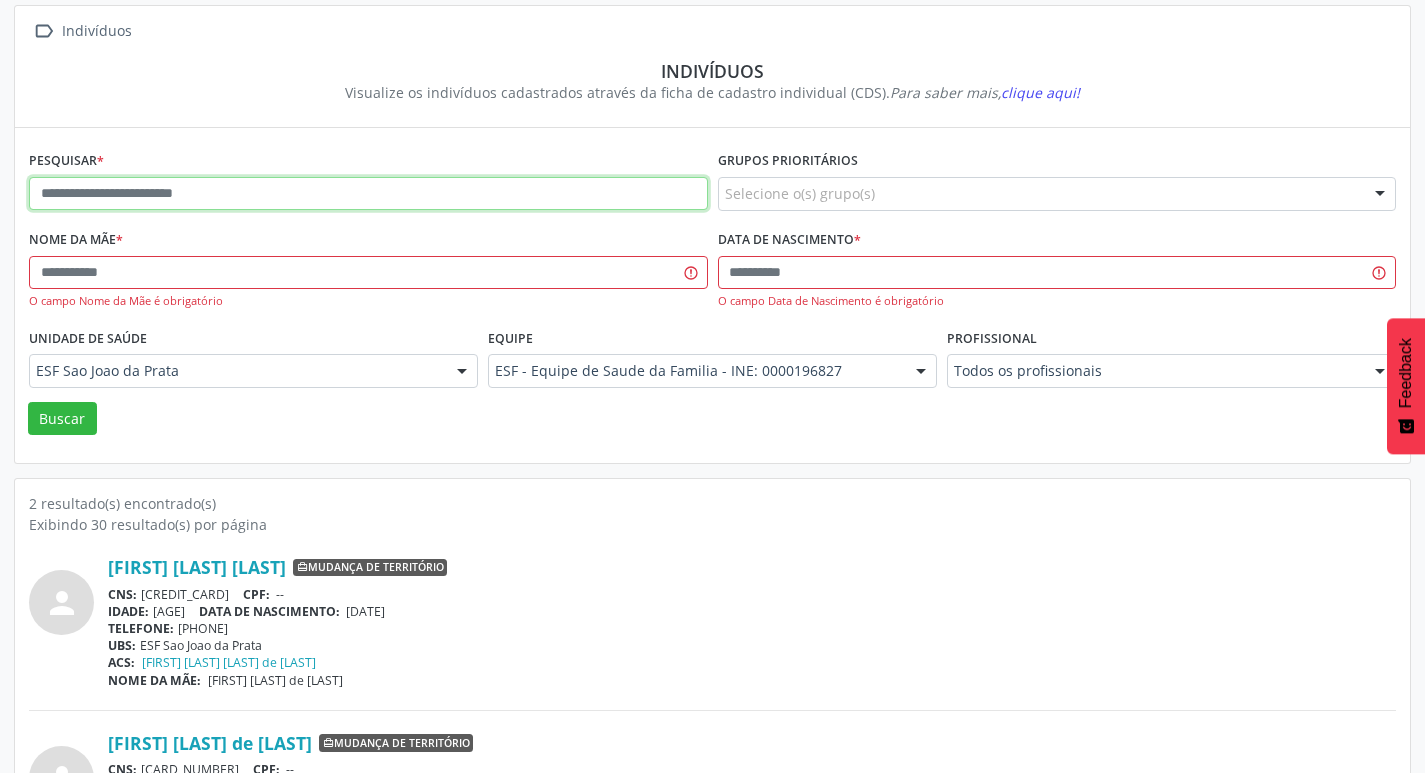 paste on "**********" 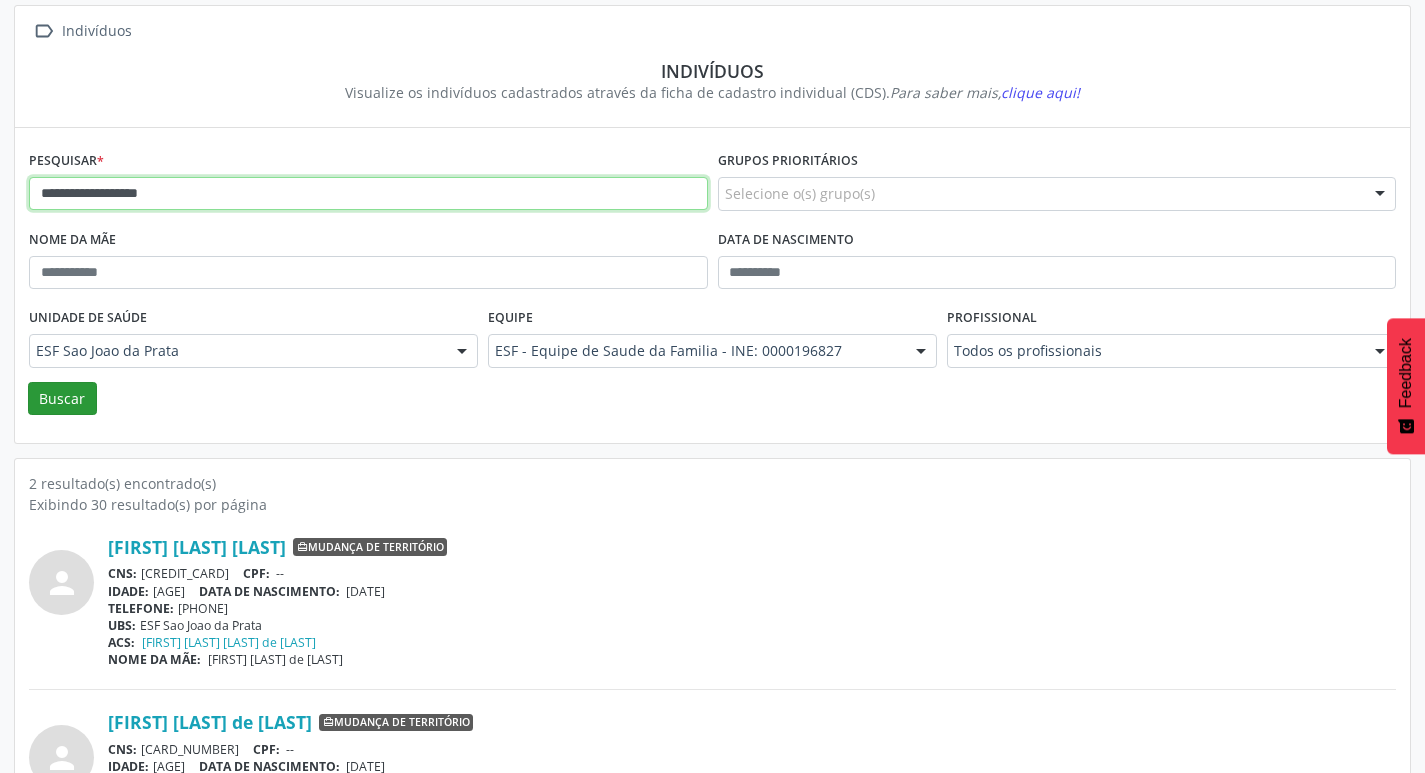type on "**********" 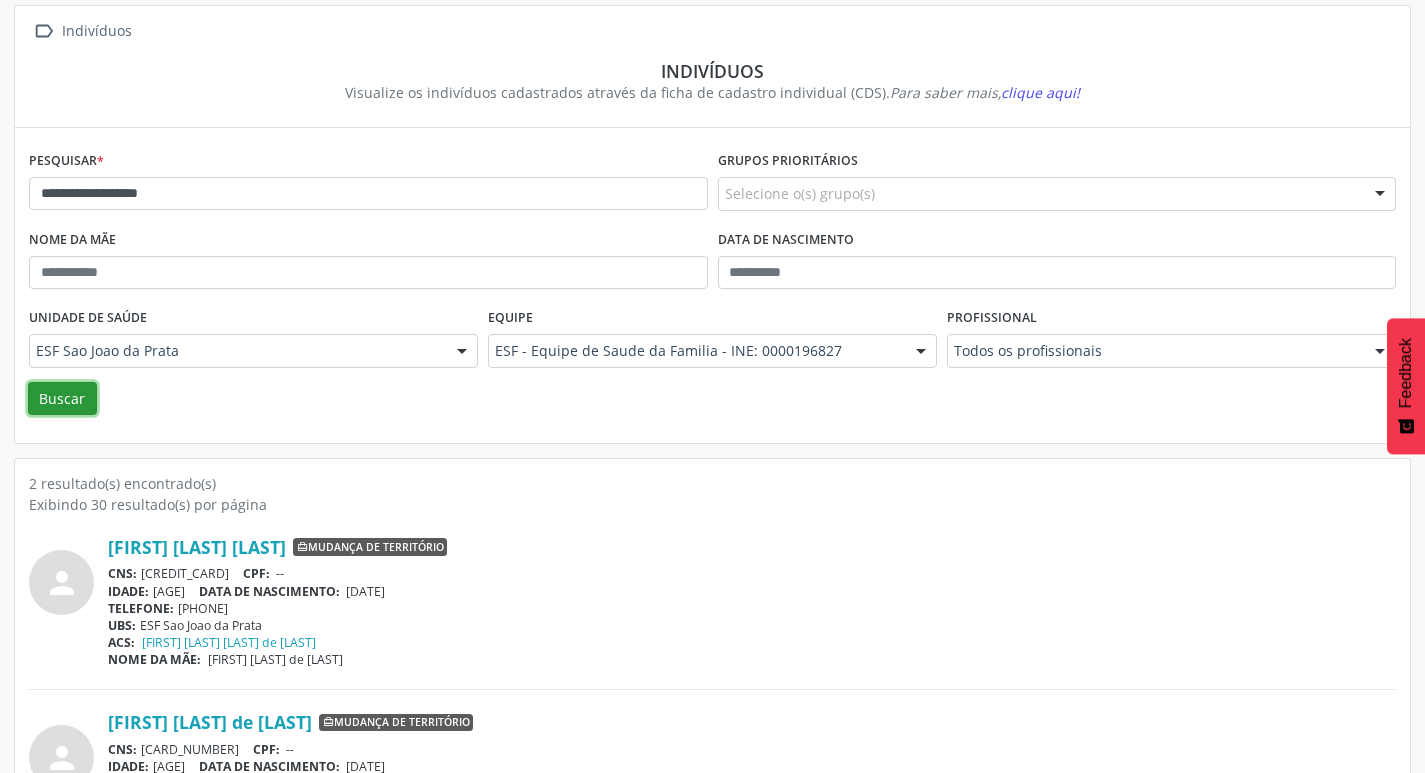 click on "Buscar" at bounding box center (62, 399) 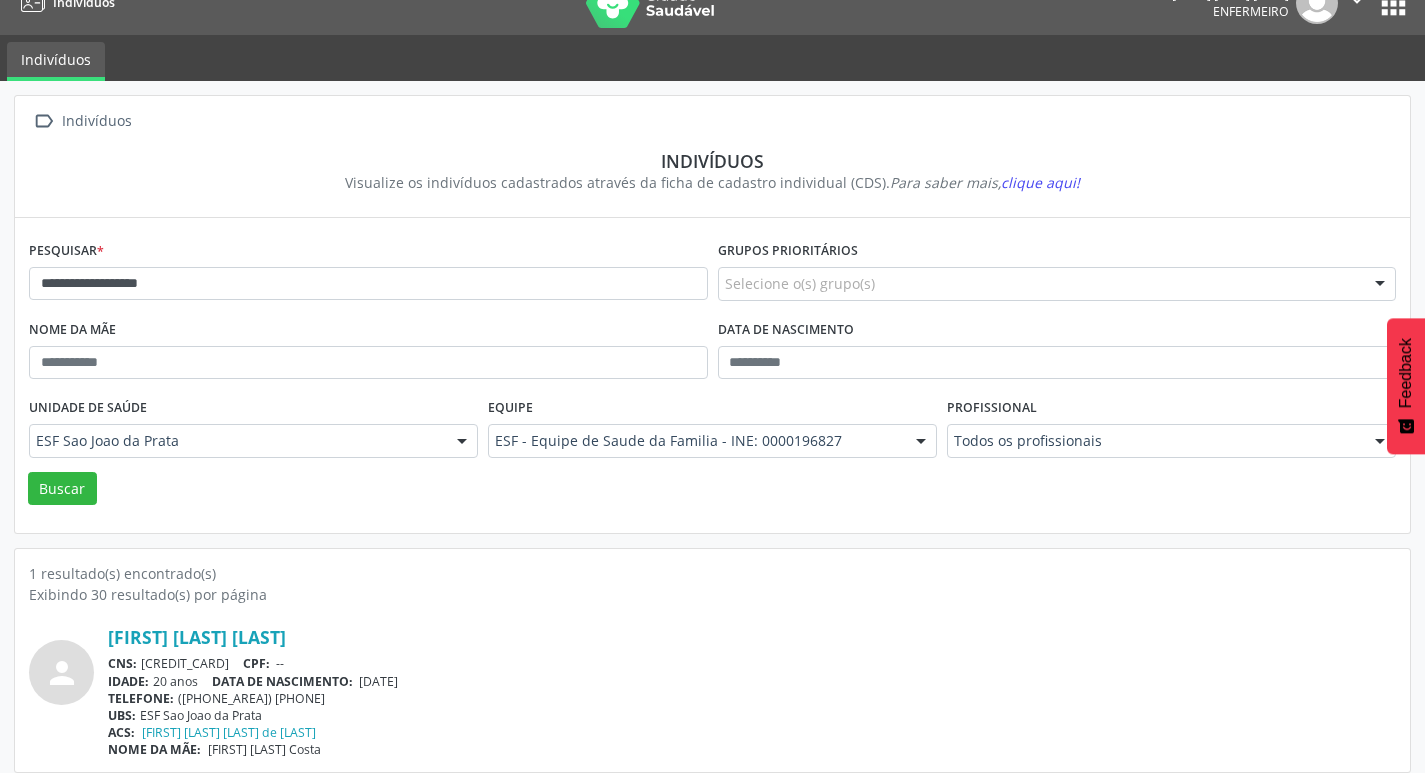 scroll, scrollTop: 43, scrollLeft: 0, axis: vertical 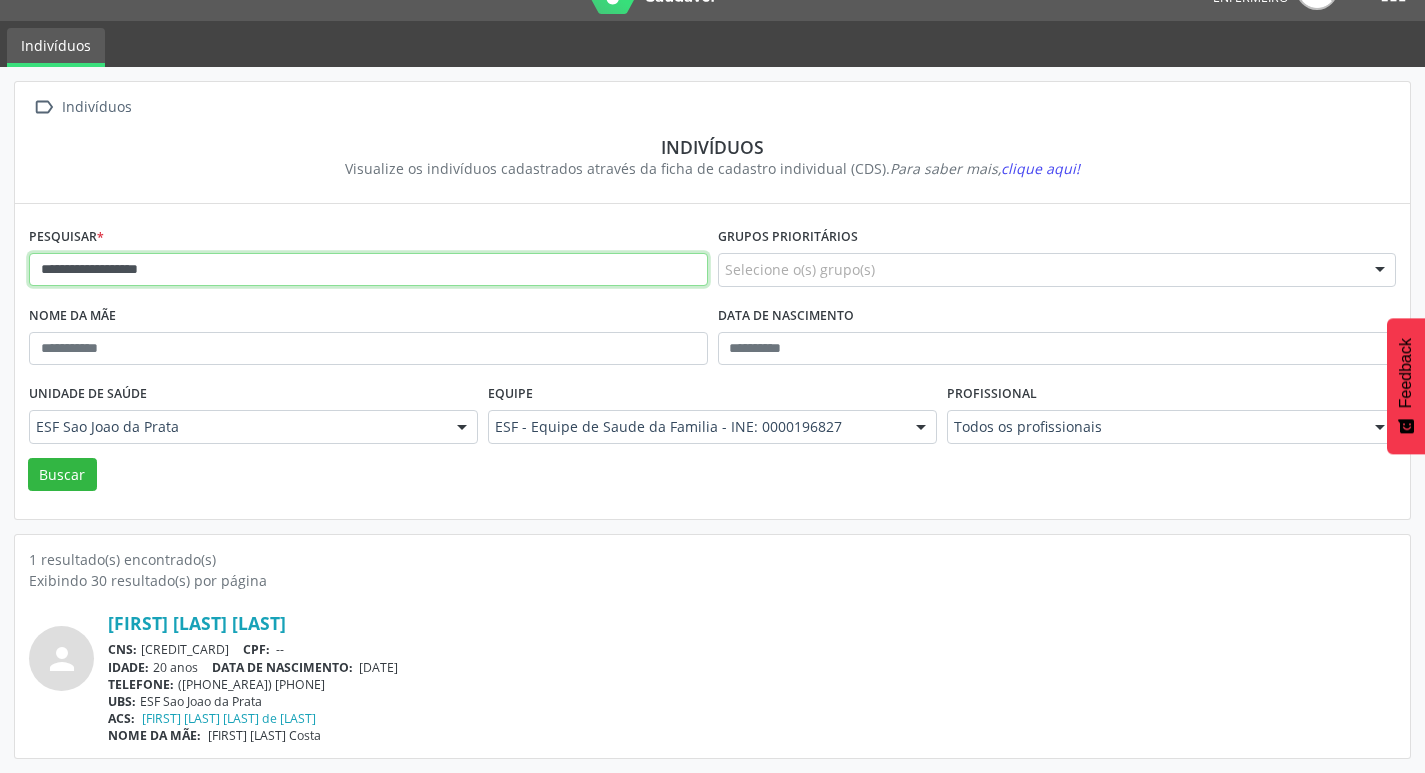 drag, startPoint x: 216, startPoint y: 261, endPoint x: 0, endPoint y: 275, distance: 216.45323 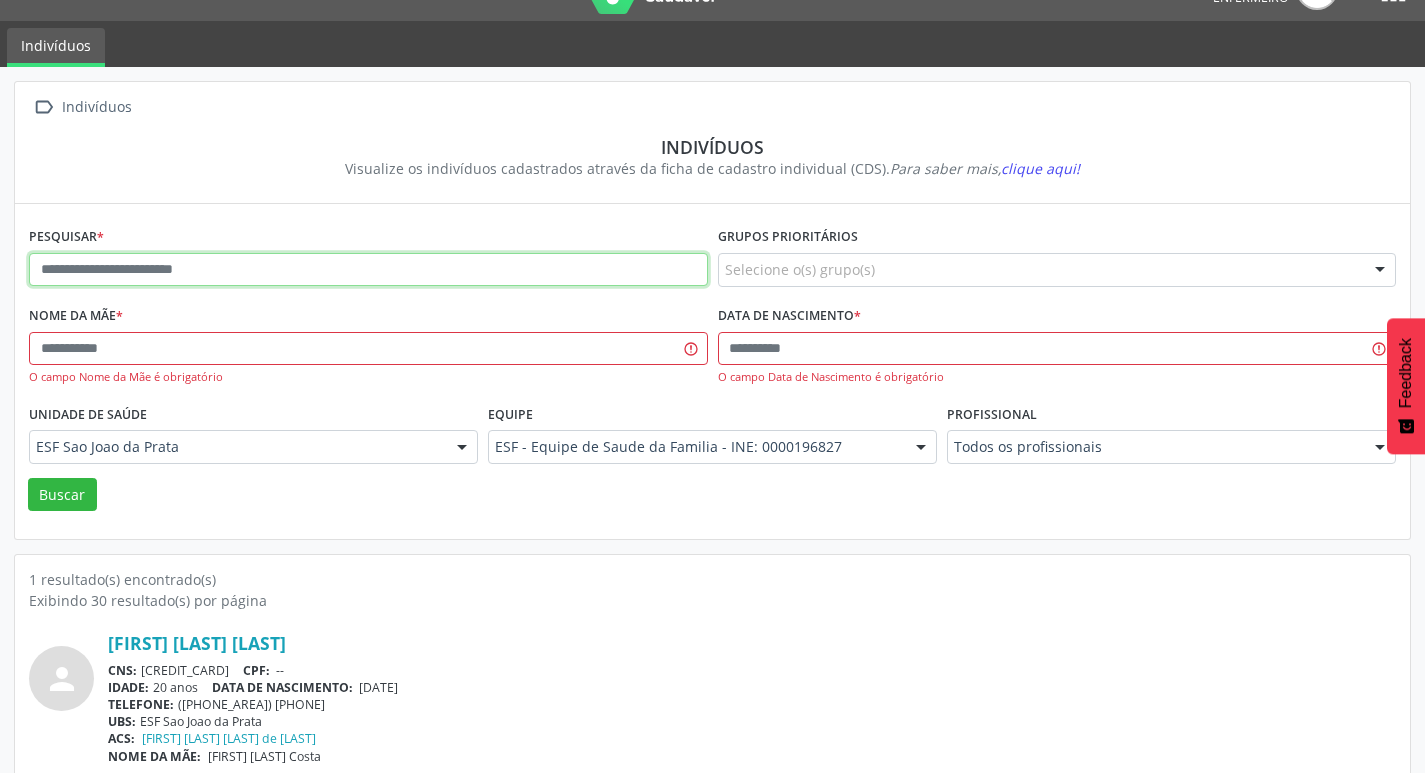 paste on "**********" 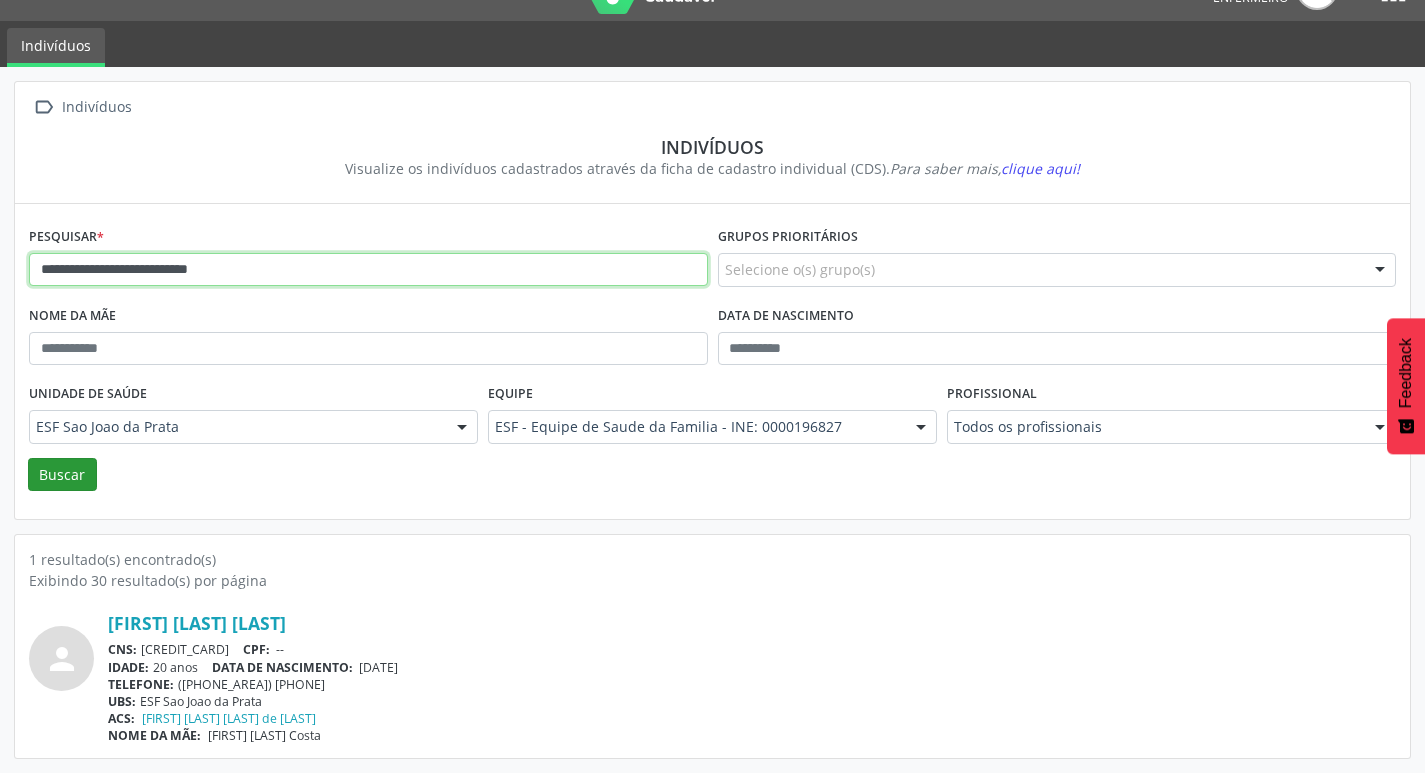 type on "**********" 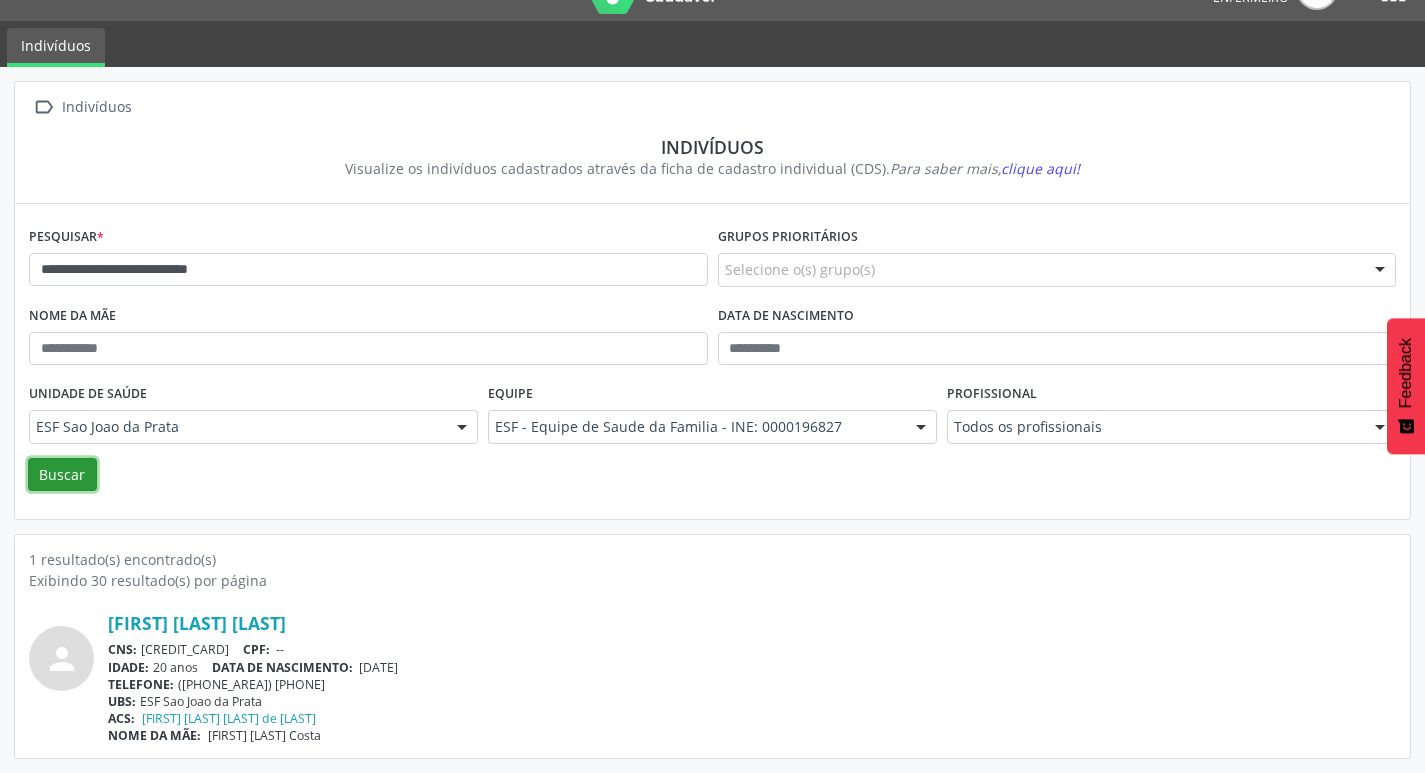 click on "Buscar" at bounding box center [62, 475] 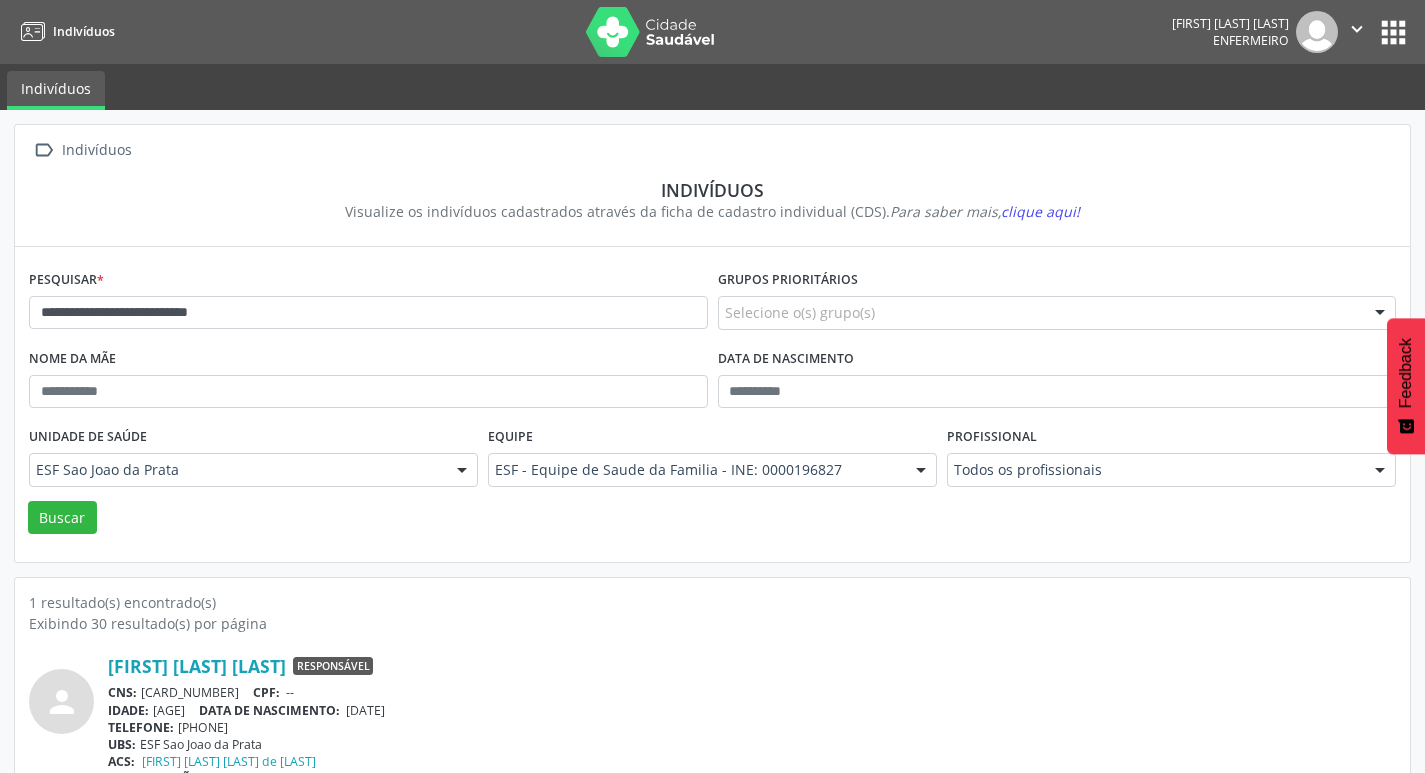 scroll, scrollTop: 43, scrollLeft: 0, axis: vertical 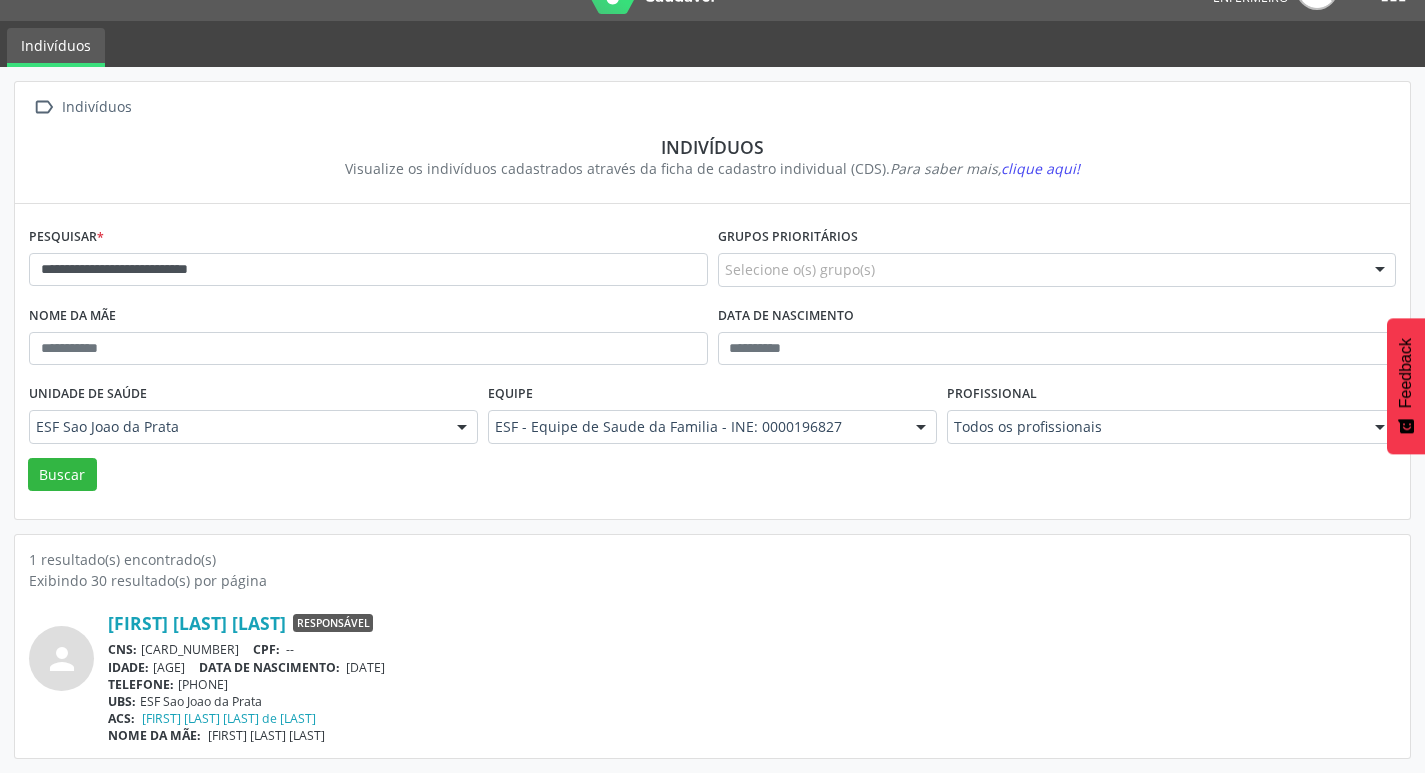 drag, startPoint x: 351, startPoint y: 287, endPoint x: 144, endPoint y: 271, distance: 207.61743 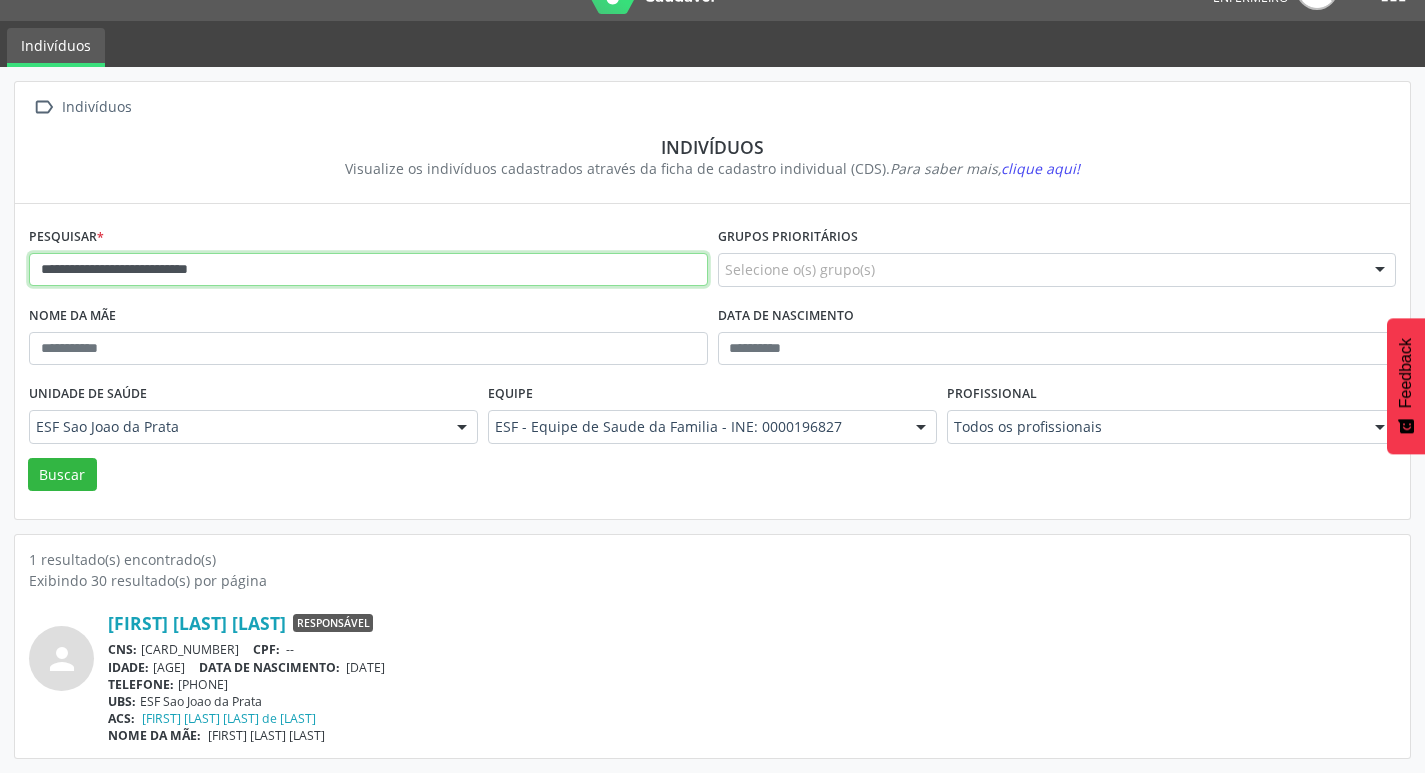 drag, startPoint x: 294, startPoint y: 275, endPoint x: 0, endPoint y: 277, distance: 294.0068 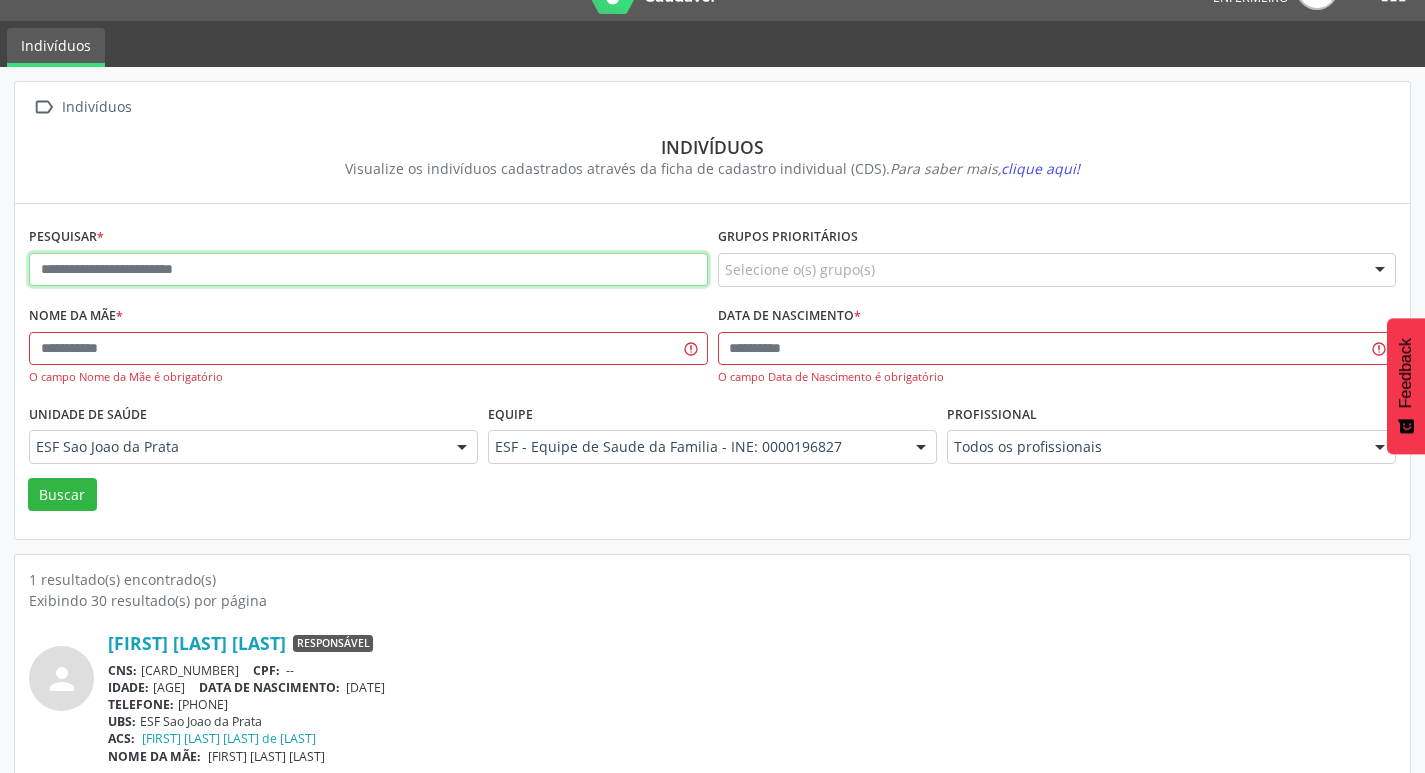paste on "**********" 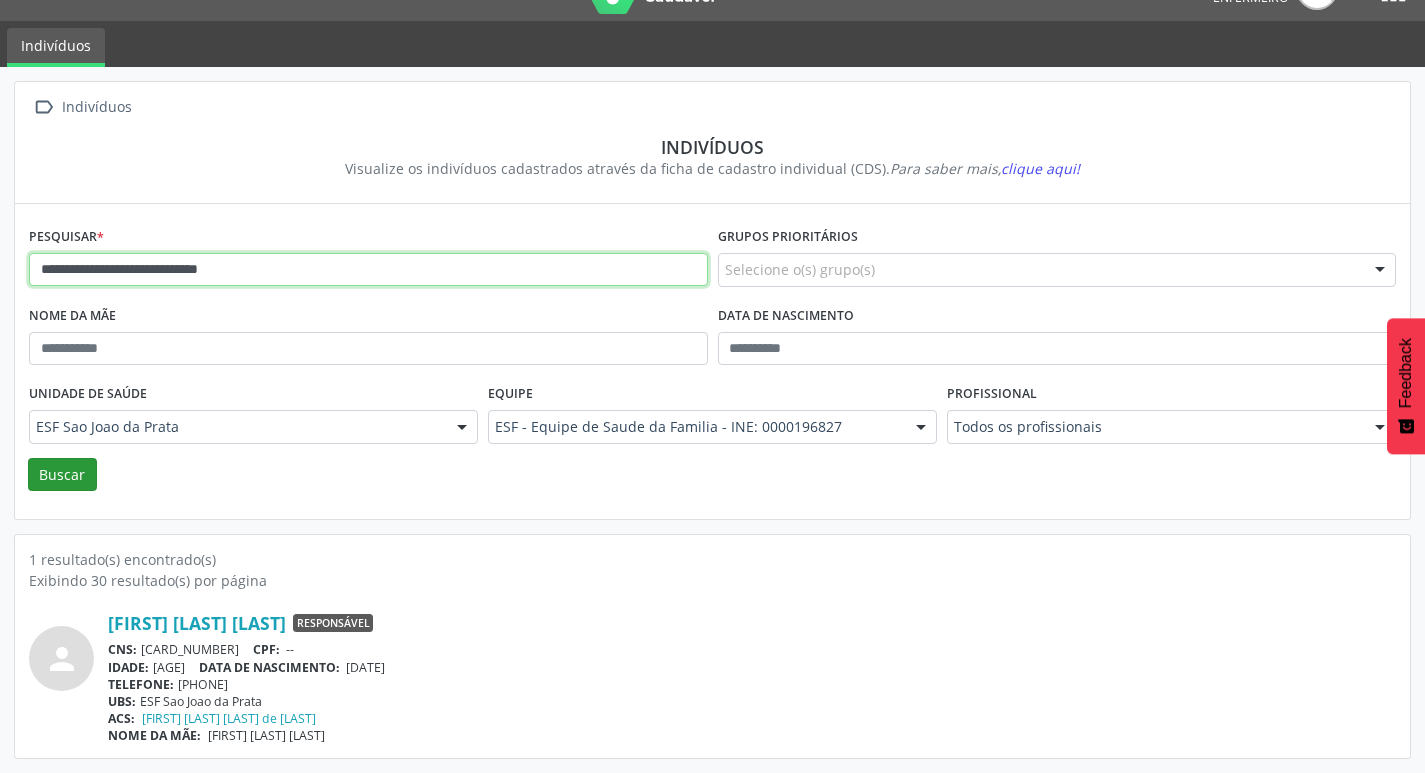 type on "**********" 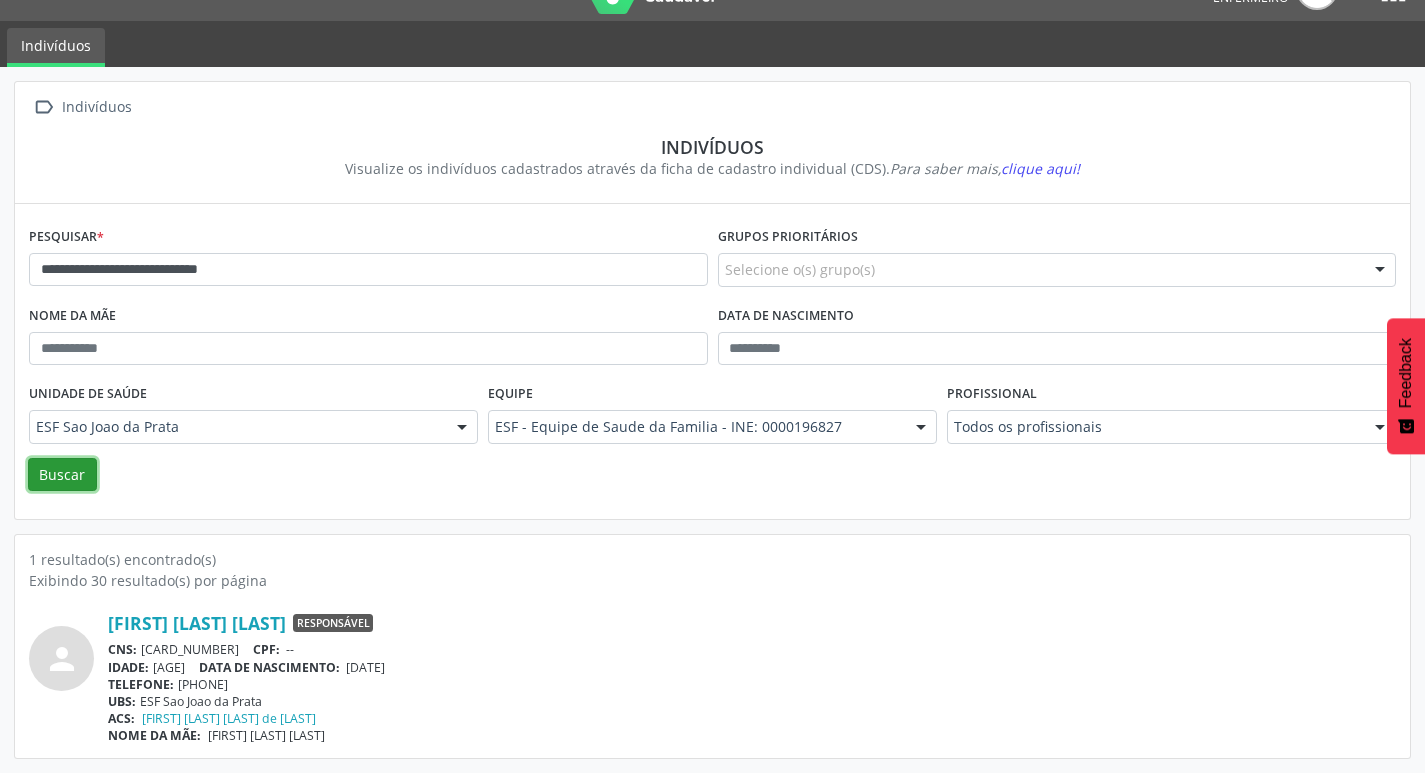 click on "Buscar" at bounding box center (62, 475) 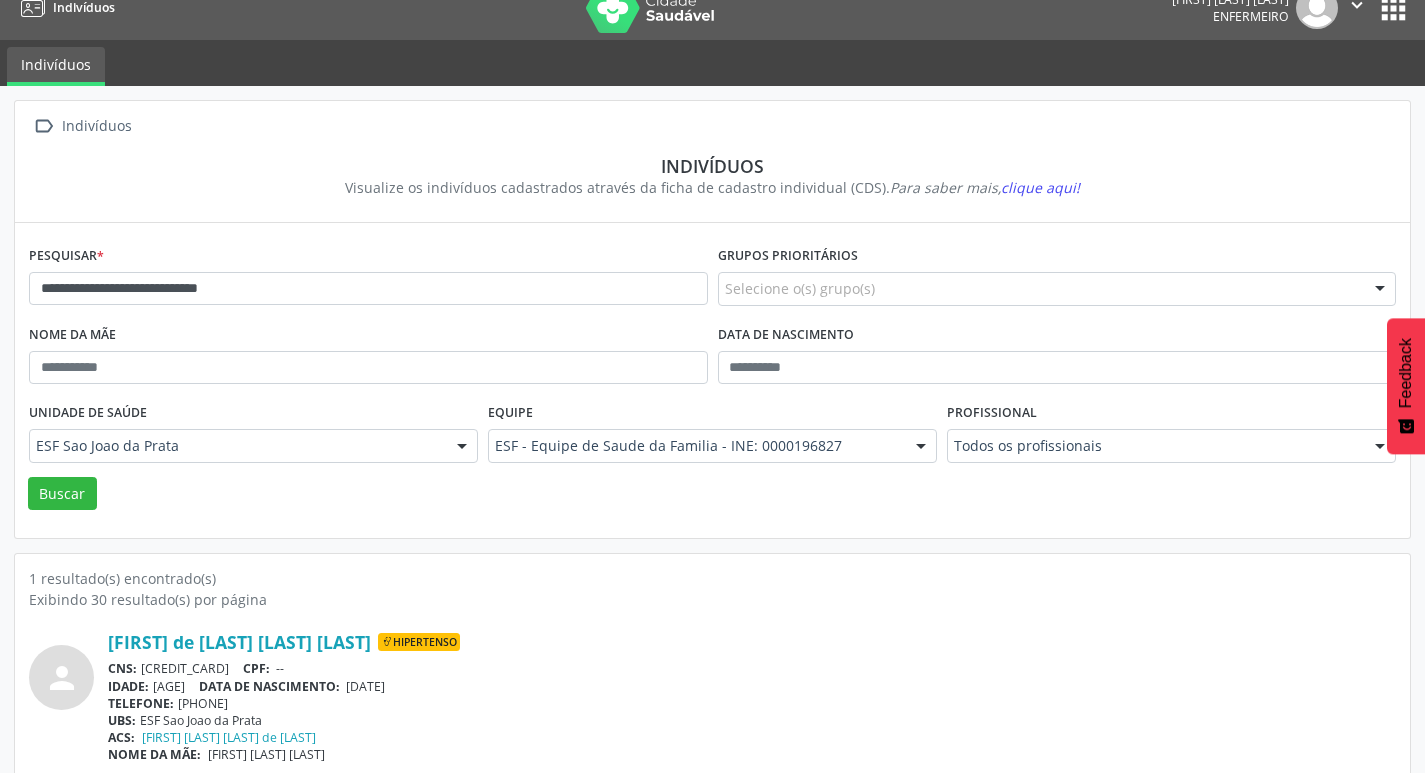 scroll, scrollTop: 43, scrollLeft: 0, axis: vertical 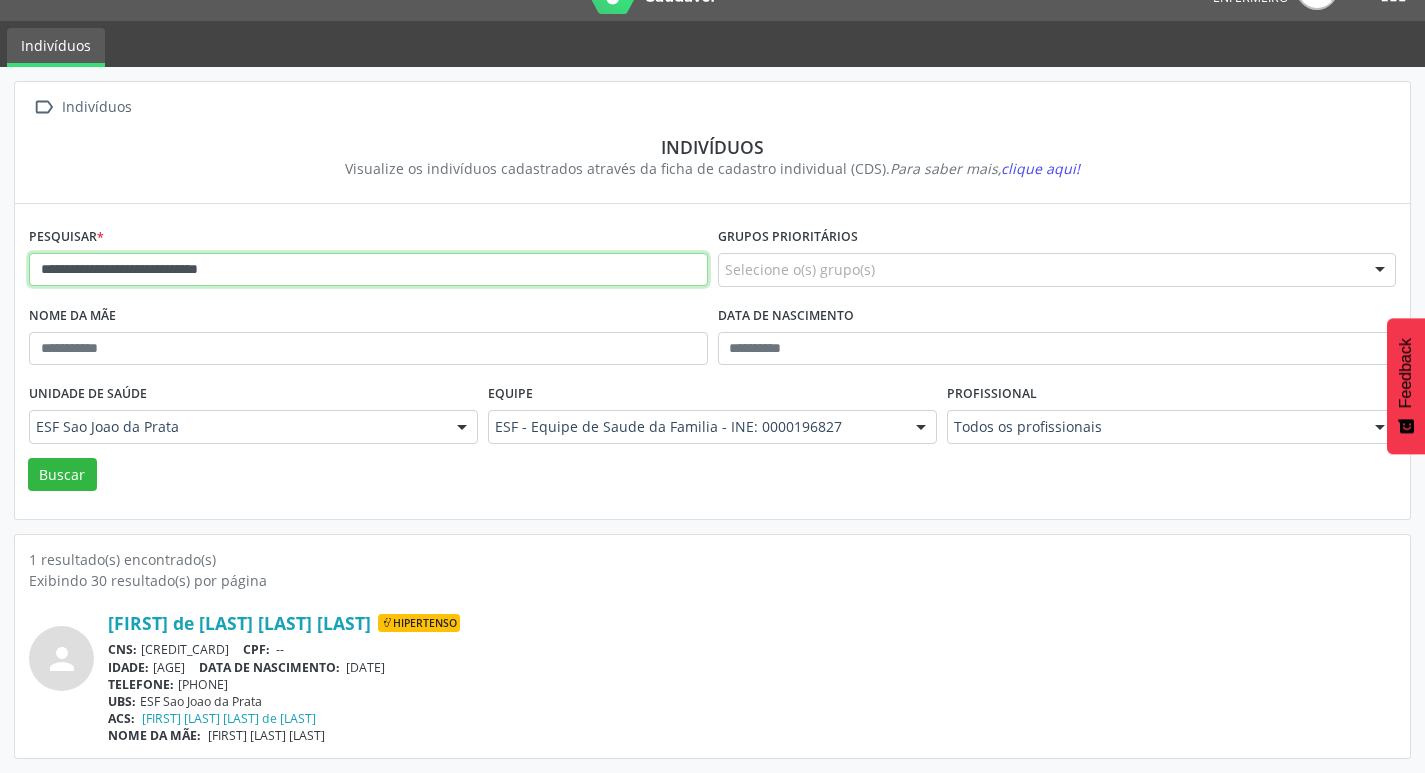 drag, startPoint x: 305, startPoint y: 274, endPoint x: 7, endPoint y: 256, distance: 298.54312 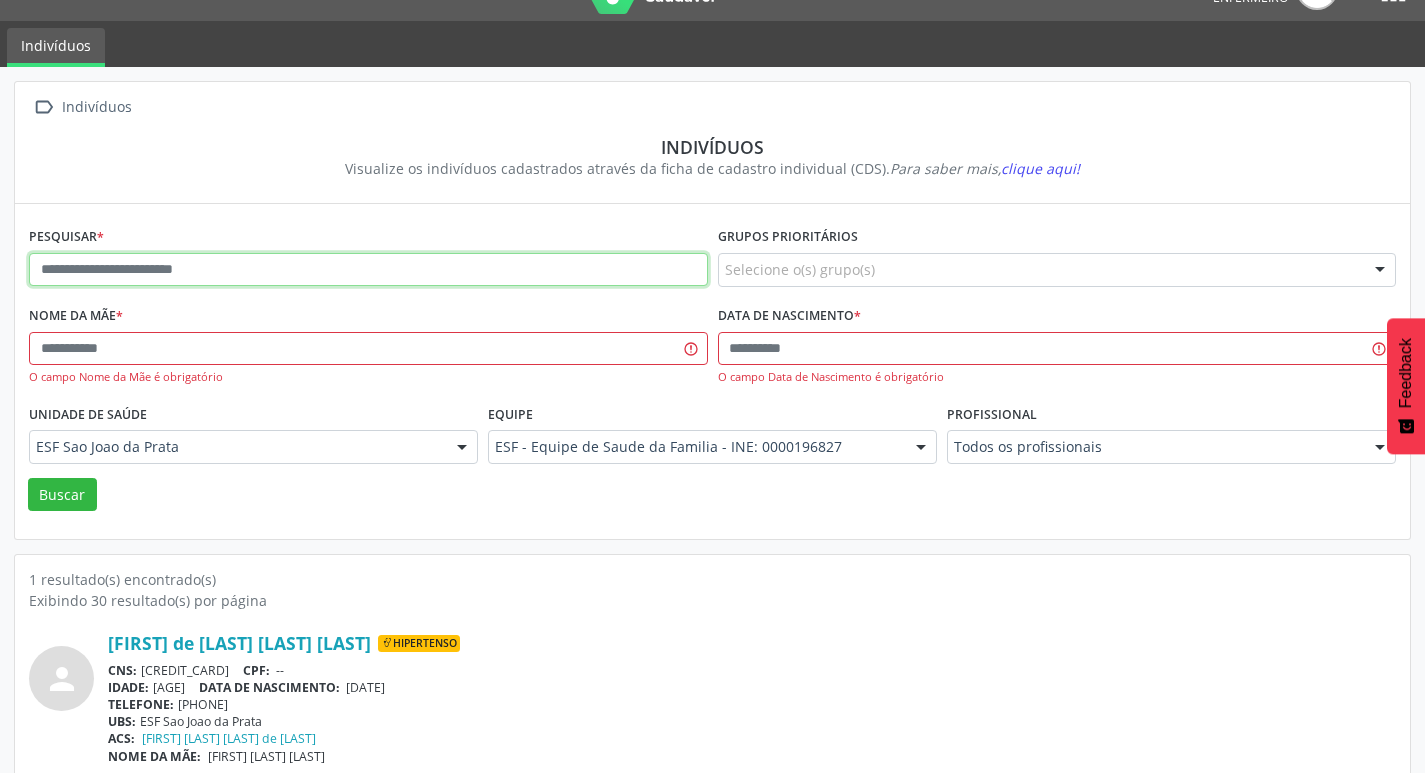 paste on "**********" 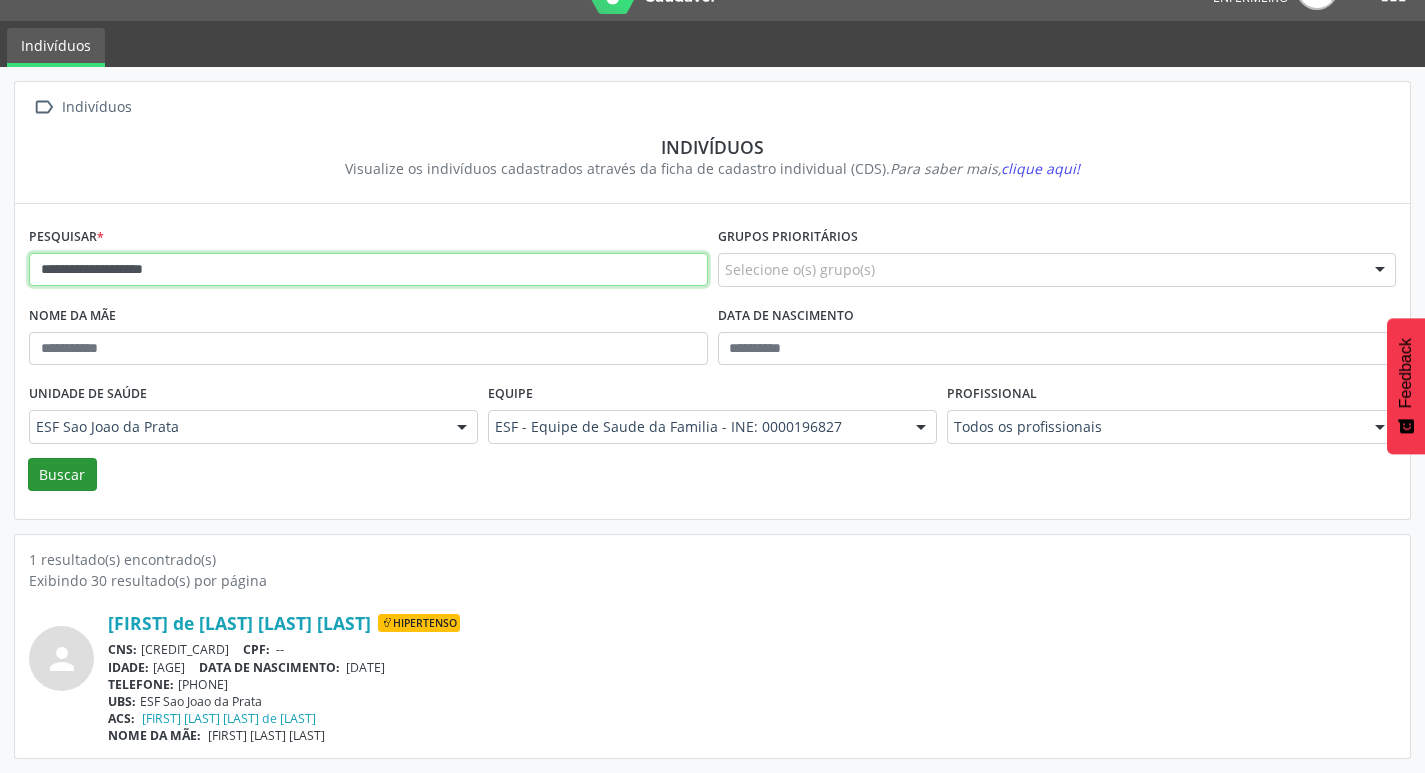 type on "**********" 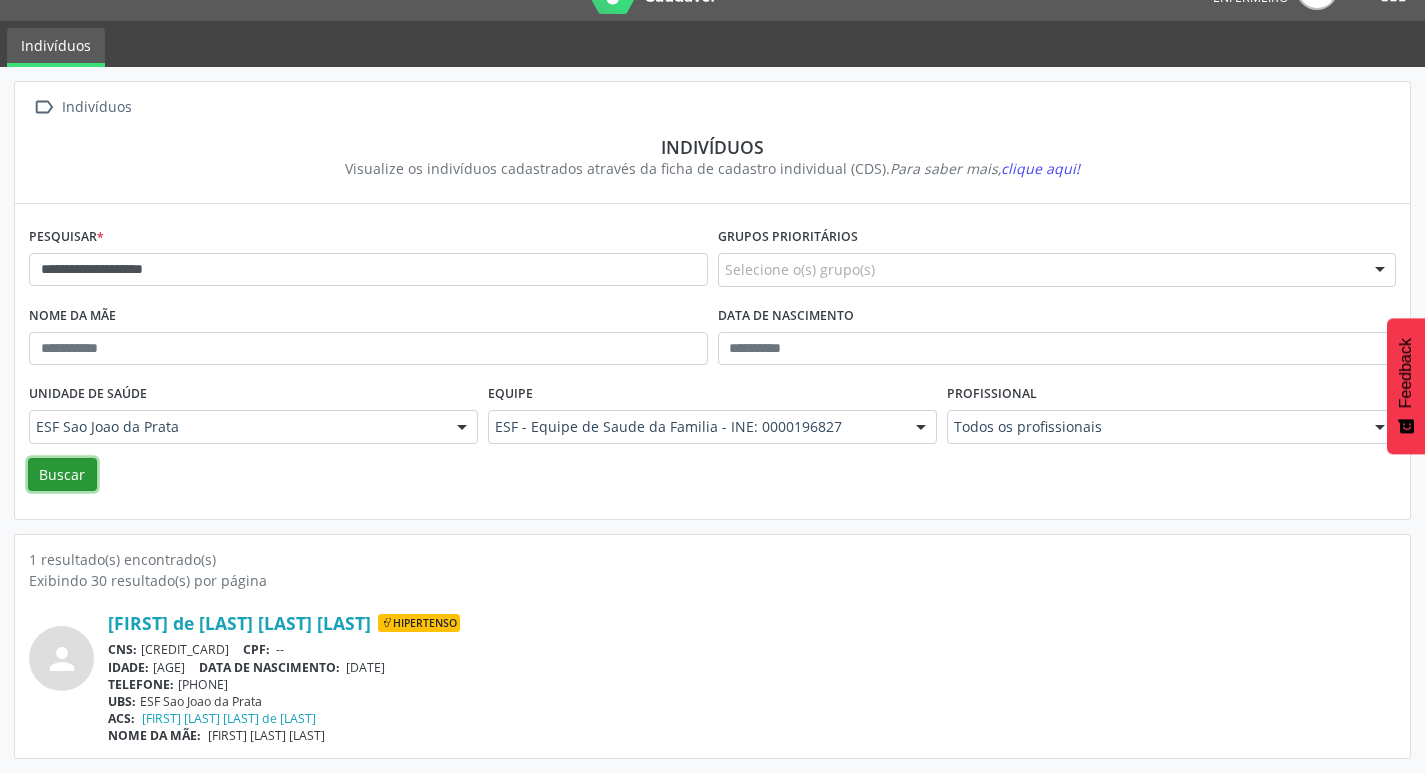 click on "Buscar" at bounding box center (62, 475) 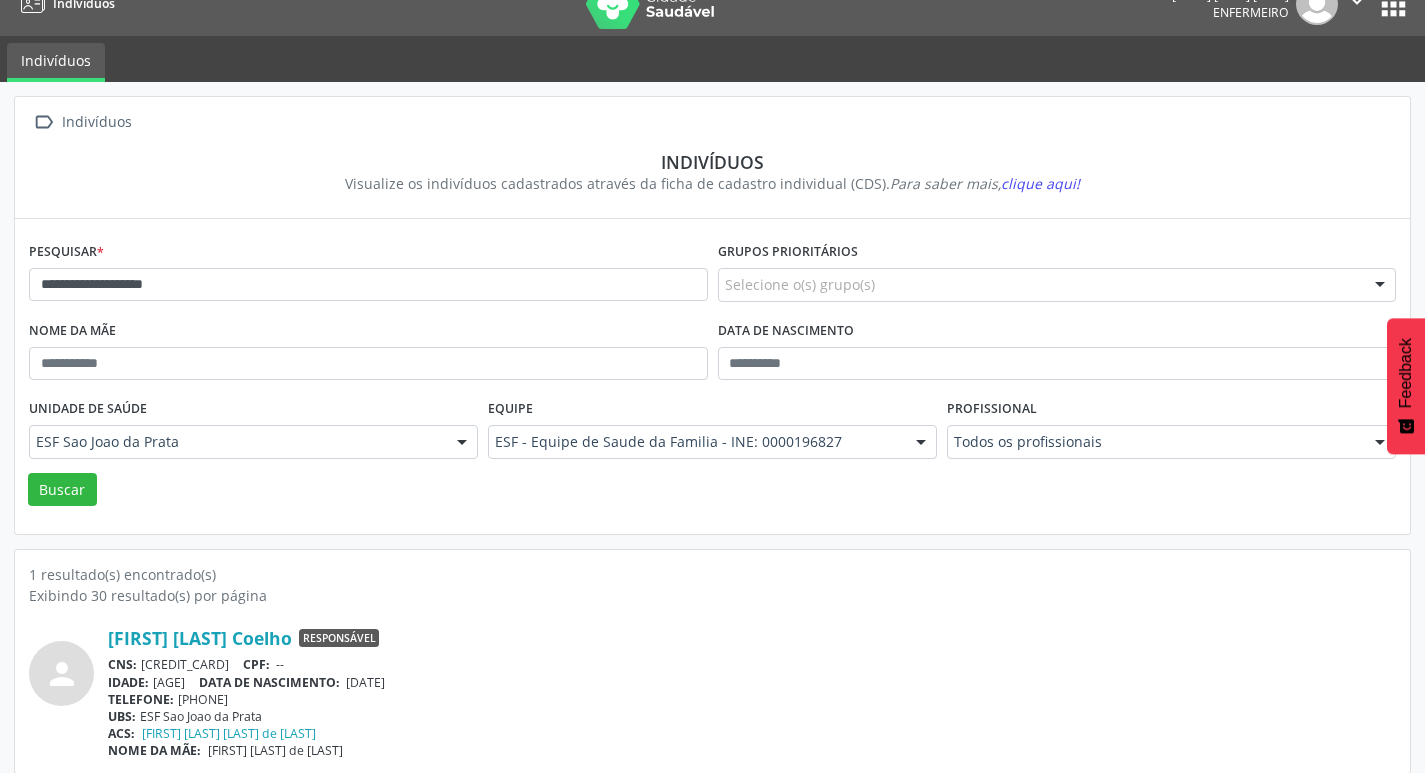 scroll, scrollTop: 43, scrollLeft: 0, axis: vertical 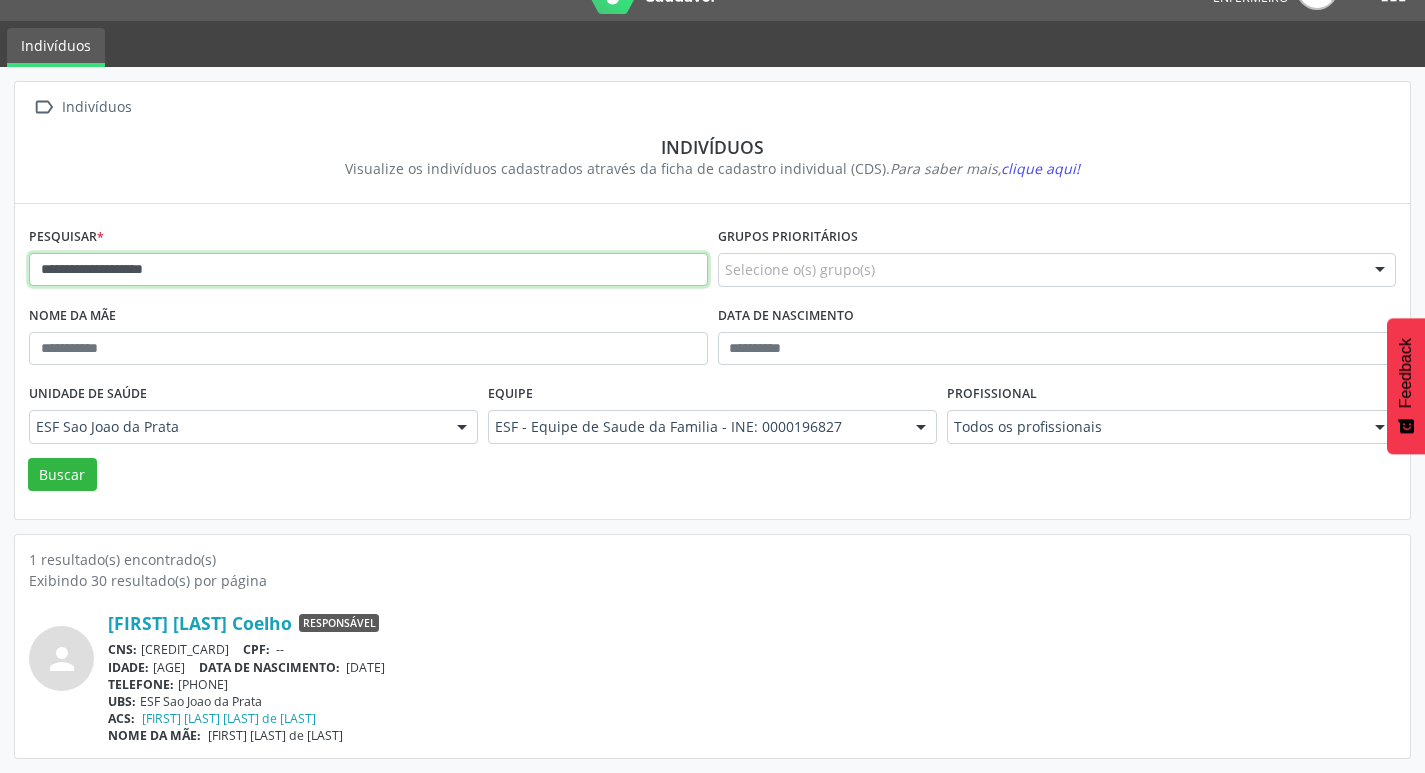 drag, startPoint x: 214, startPoint y: 273, endPoint x: 12, endPoint y: 293, distance: 202.98769 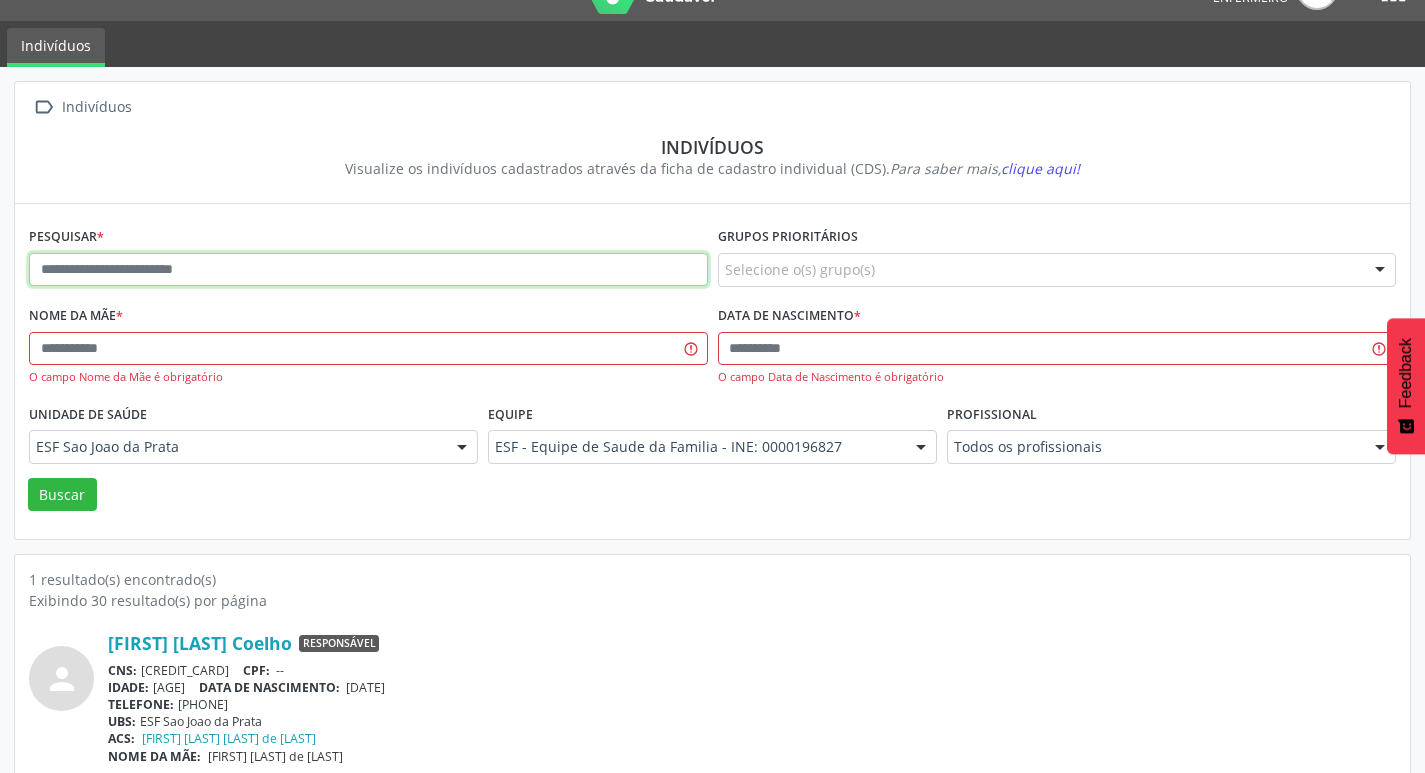 paste on "**********" 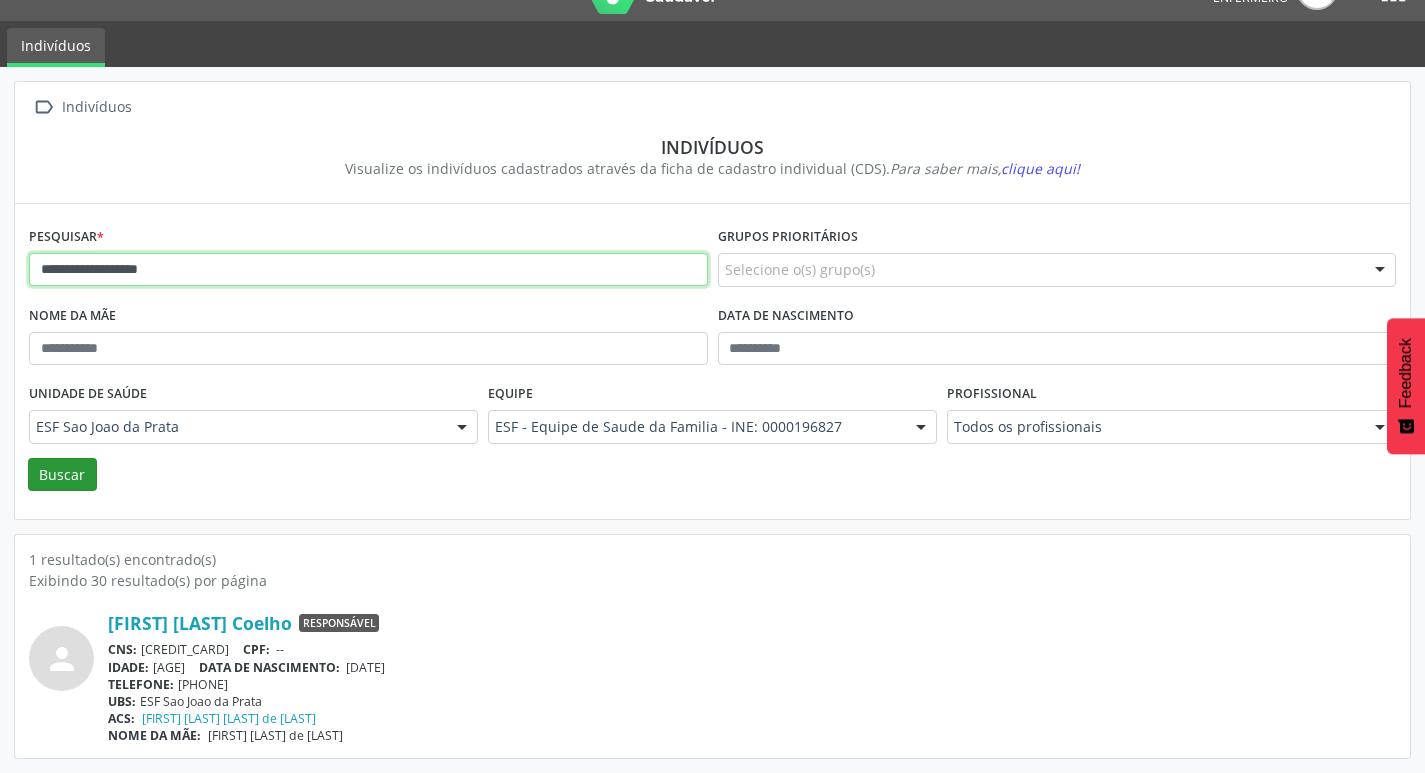 type on "**********" 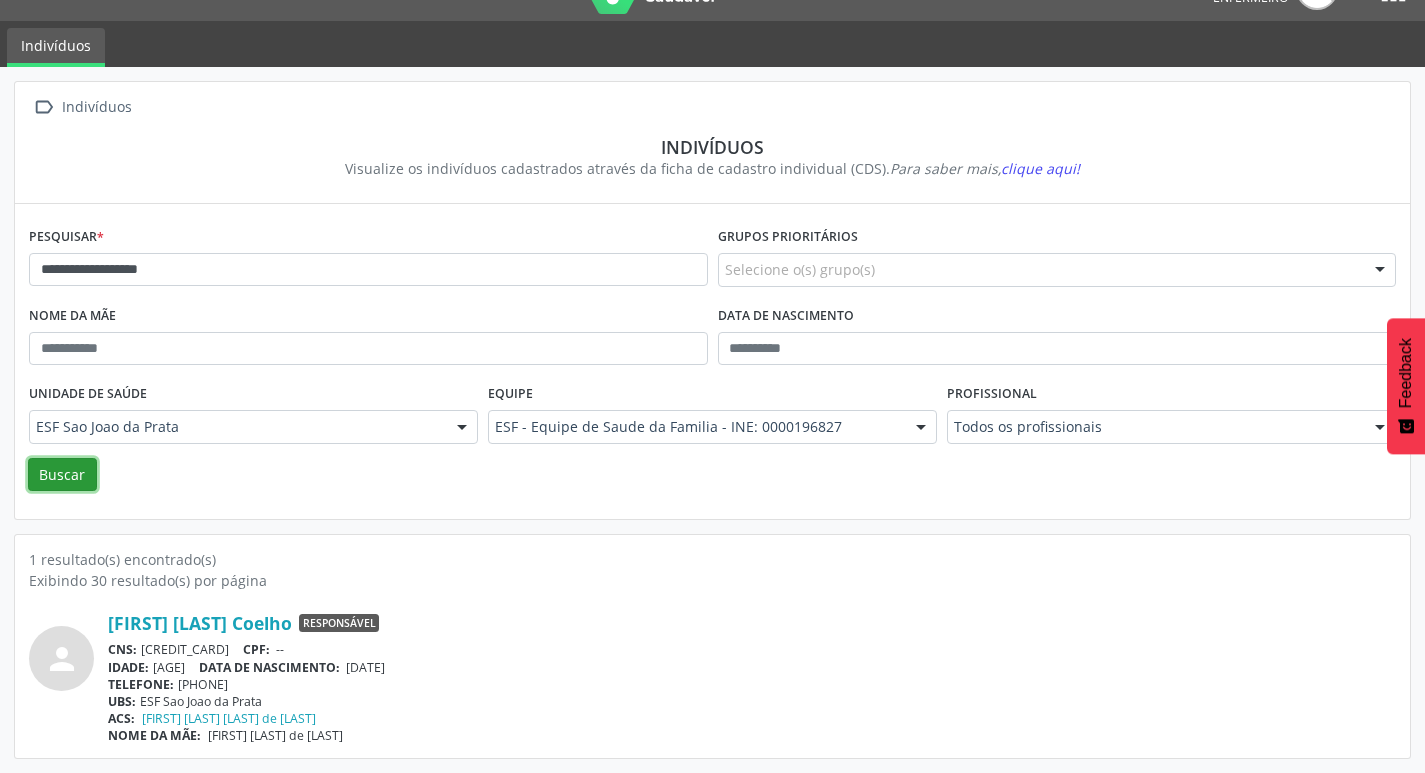 click on "Buscar" at bounding box center (62, 475) 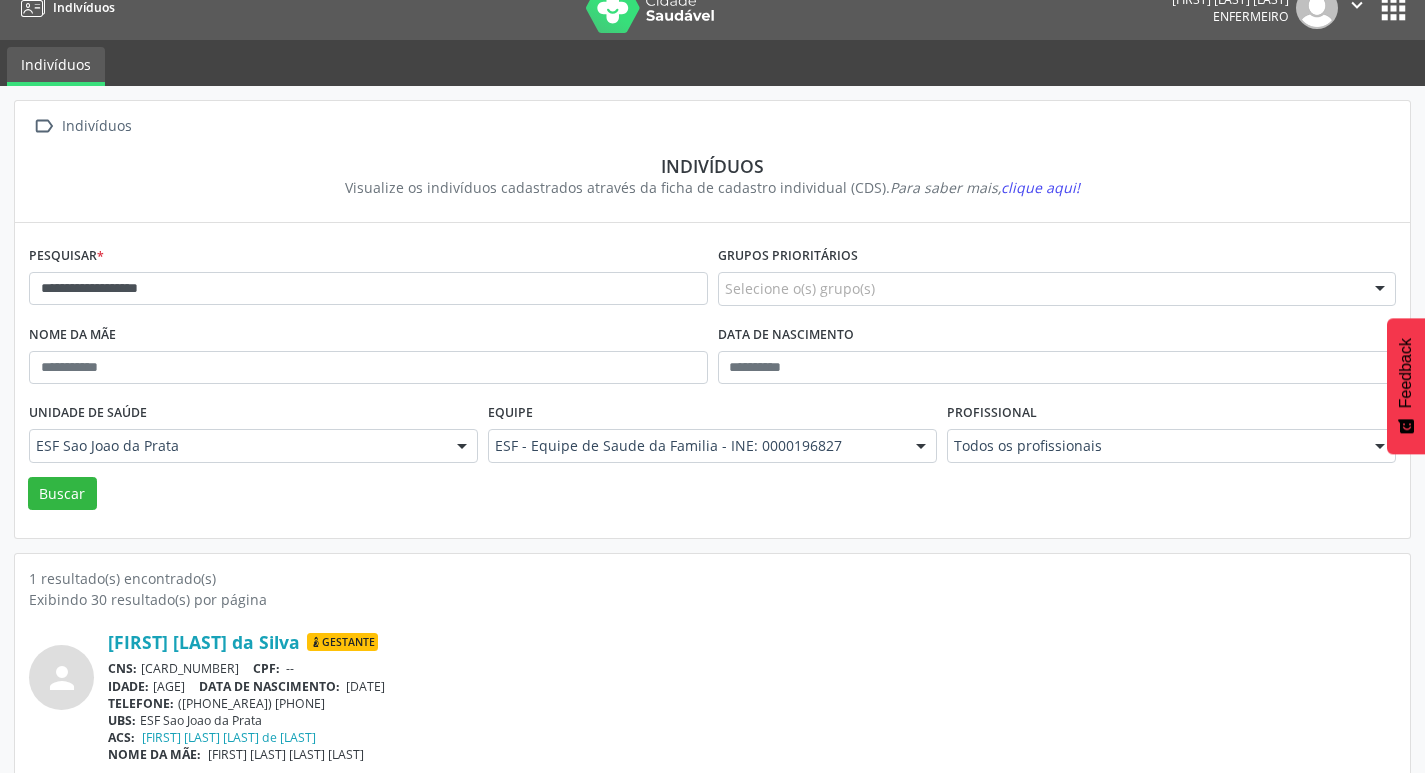 scroll, scrollTop: 43, scrollLeft: 0, axis: vertical 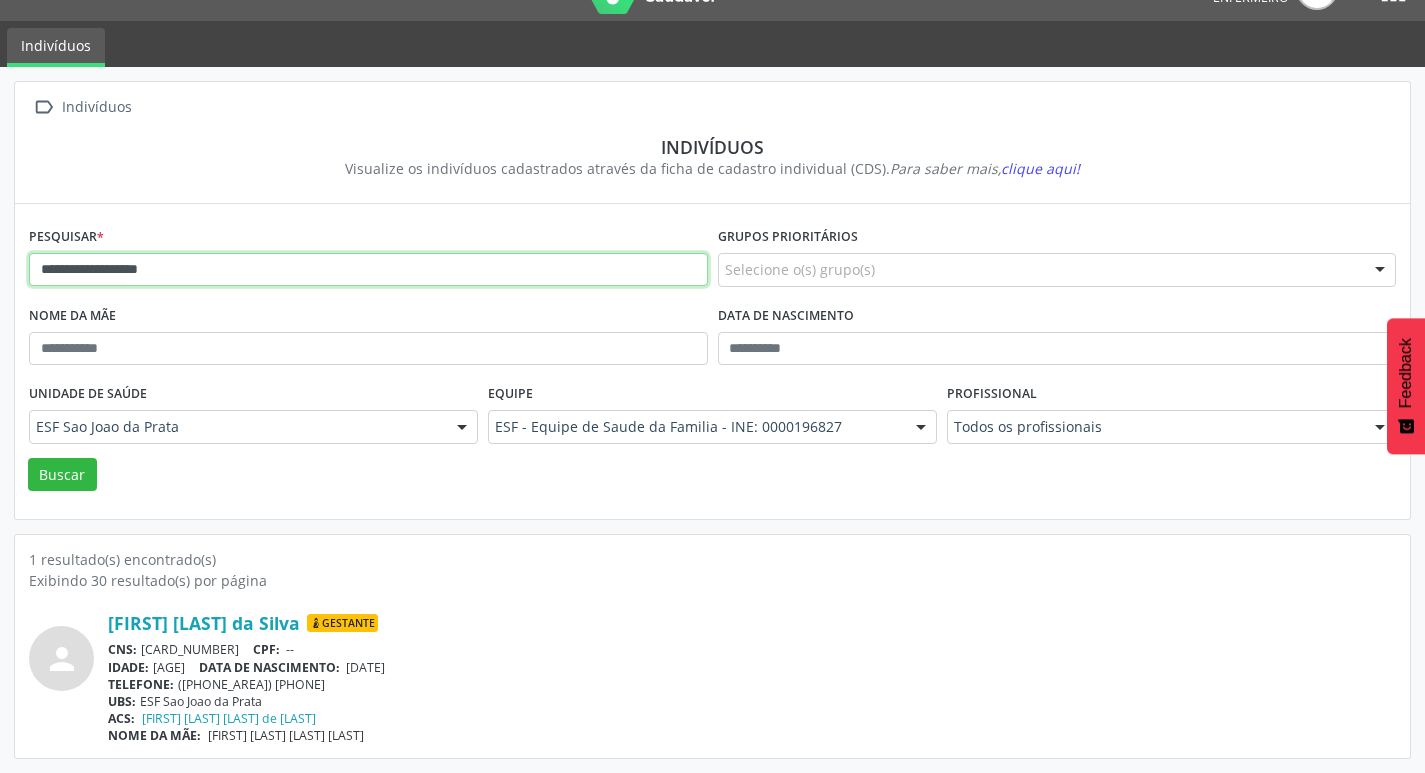 drag, startPoint x: 331, startPoint y: 273, endPoint x: 29, endPoint y: 278, distance: 302.04138 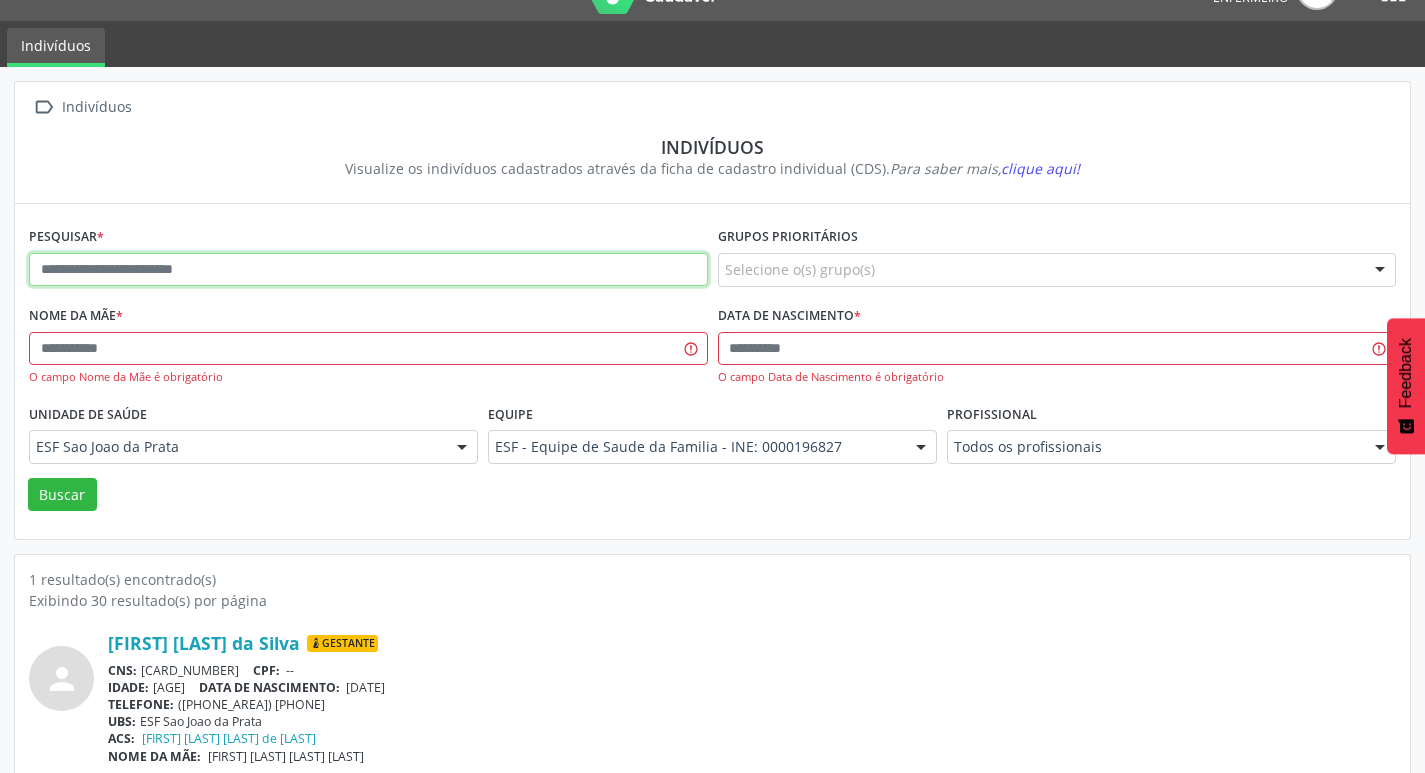 paste on "**********" 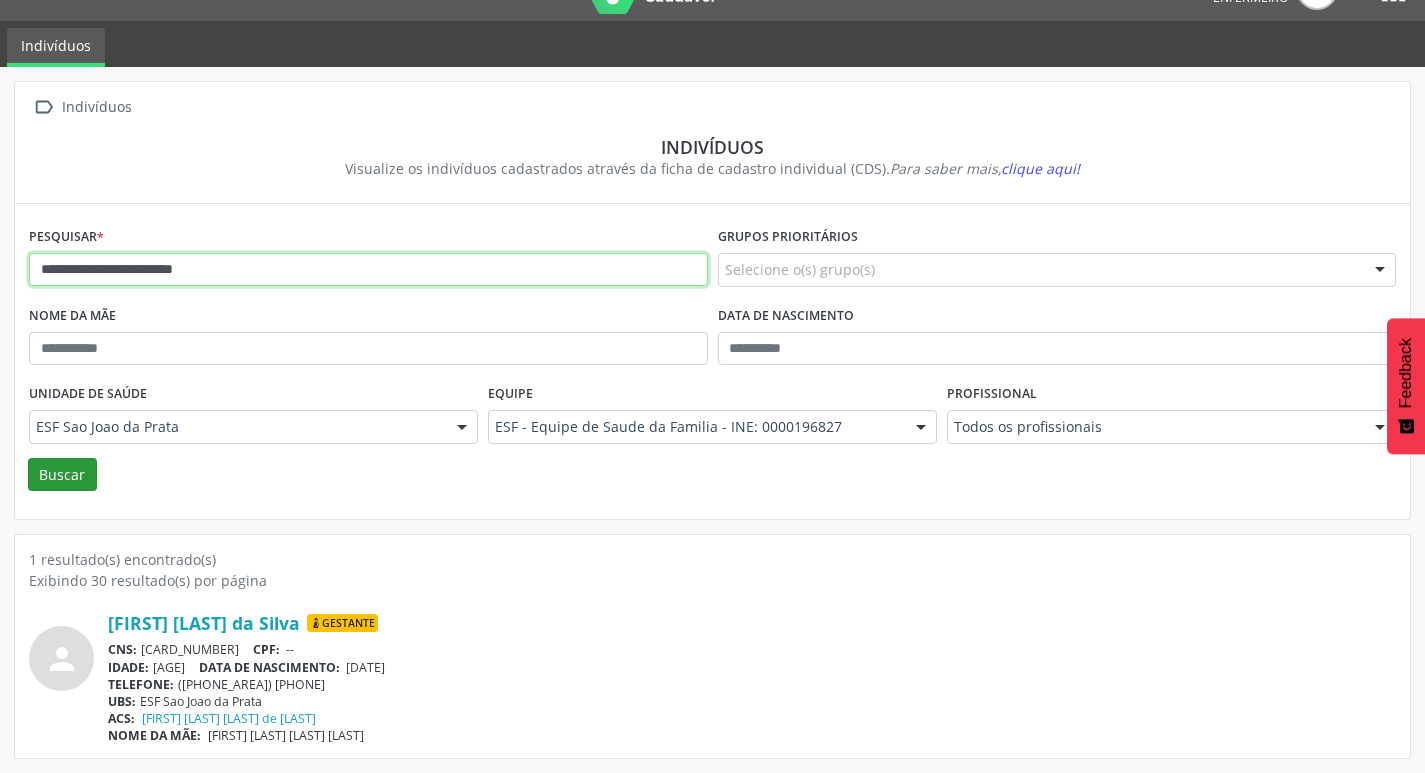 type on "**********" 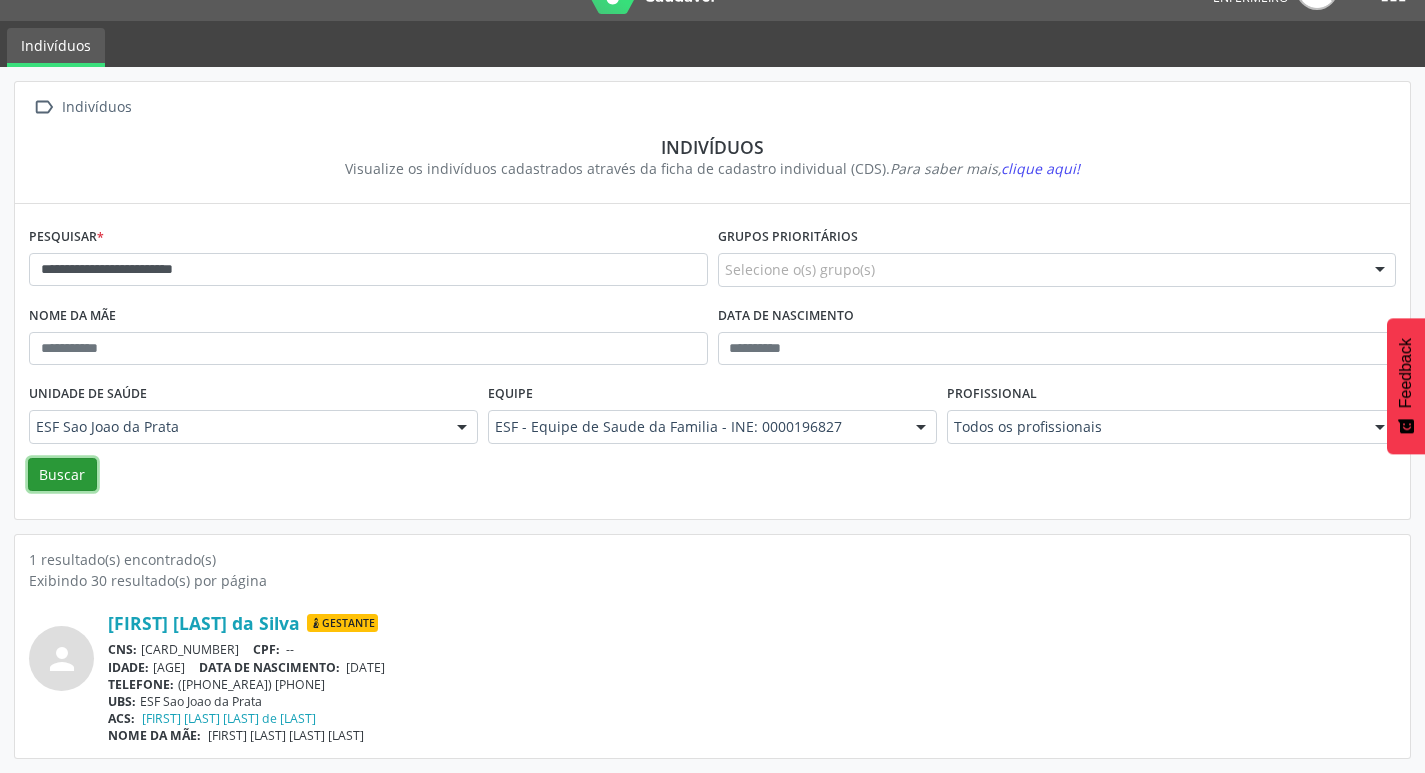 click on "Buscar" at bounding box center [62, 475] 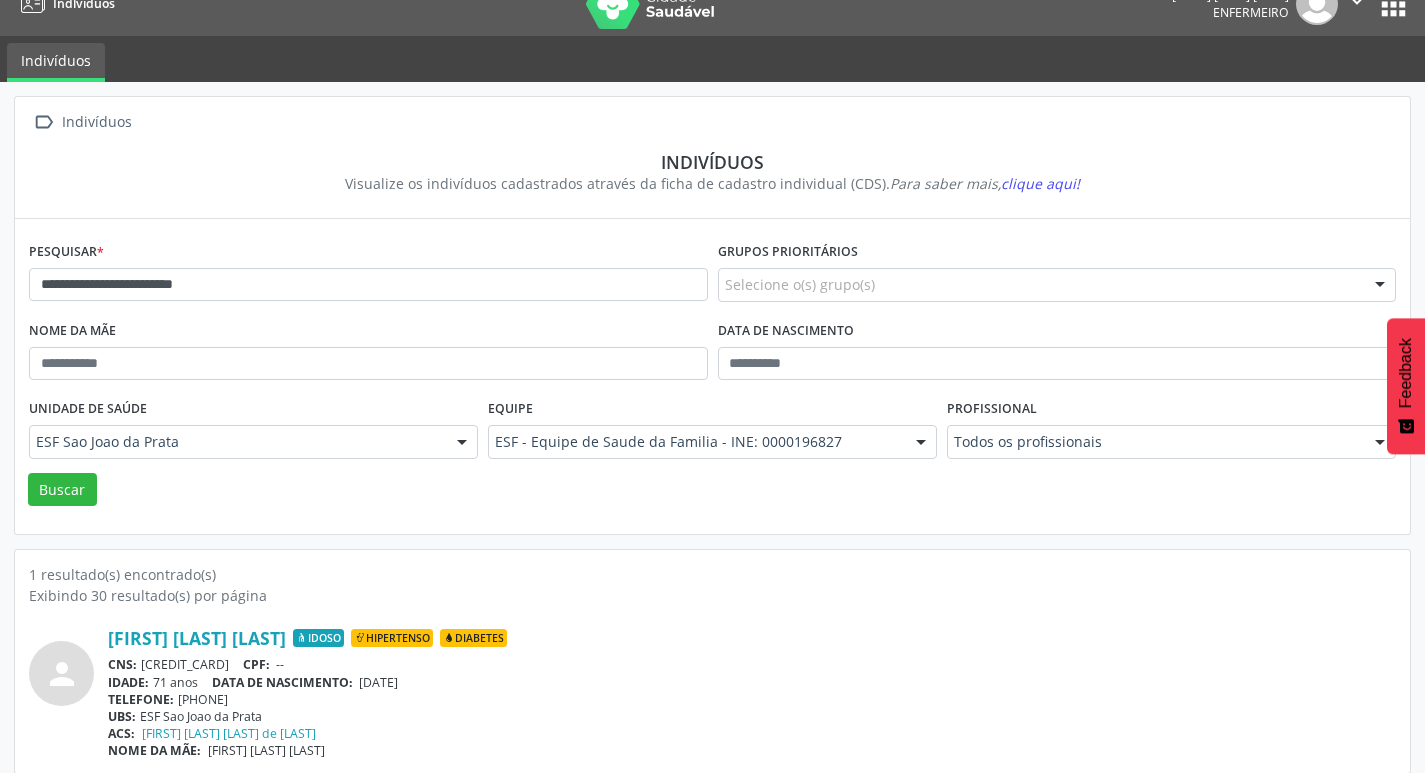 scroll, scrollTop: 43, scrollLeft: 0, axis: vertical 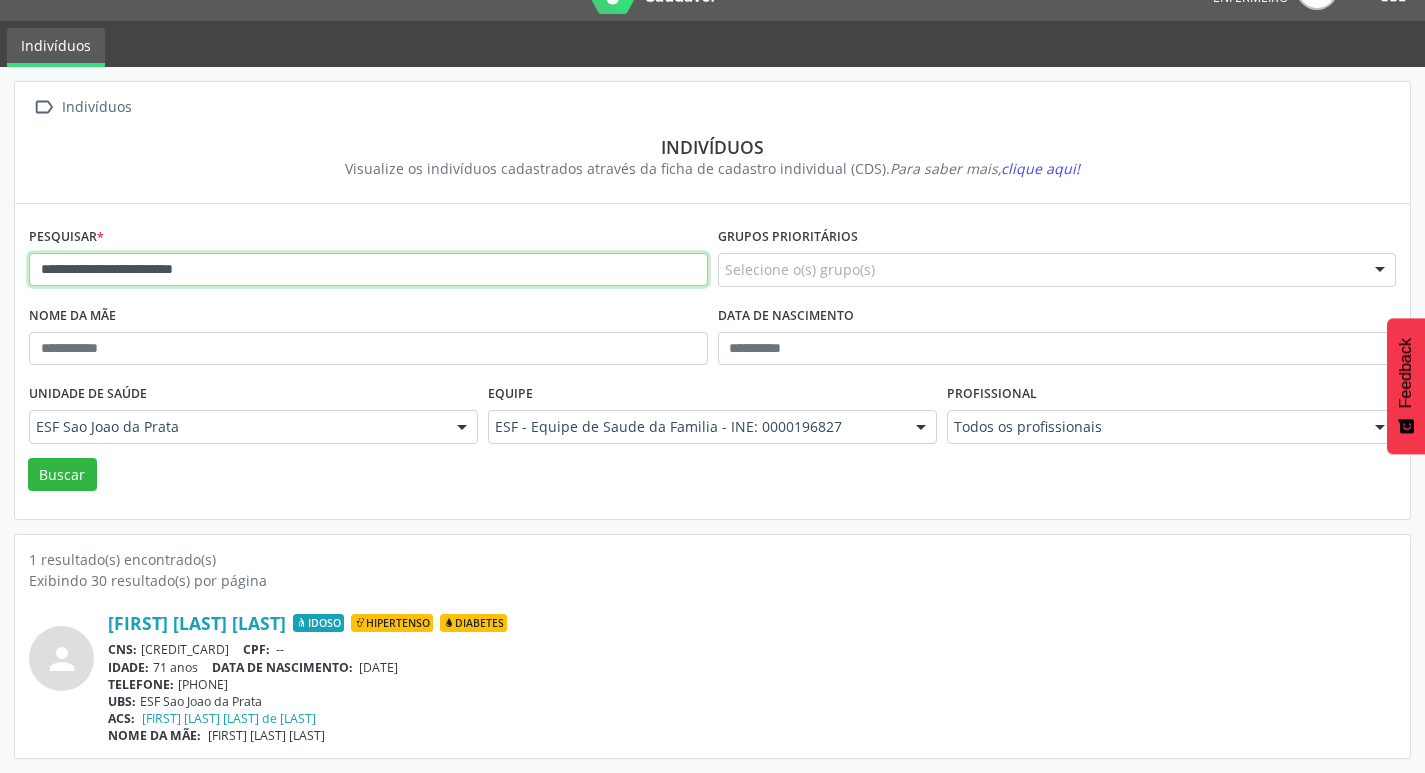 drag, startPoint x: 265, startPoint y: 264, endPoint x: 0, endPoint y: 267, distance: 265.01697 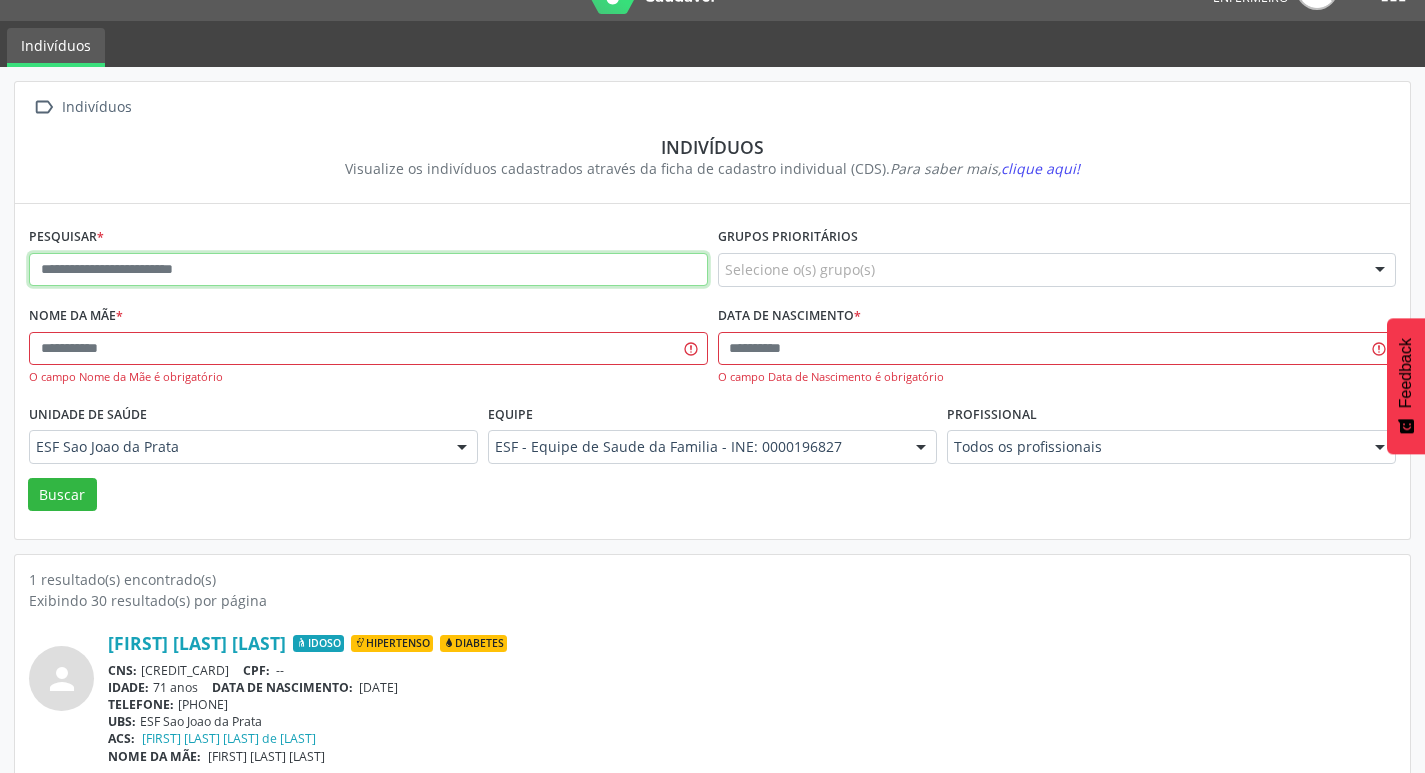 paste on "**********" 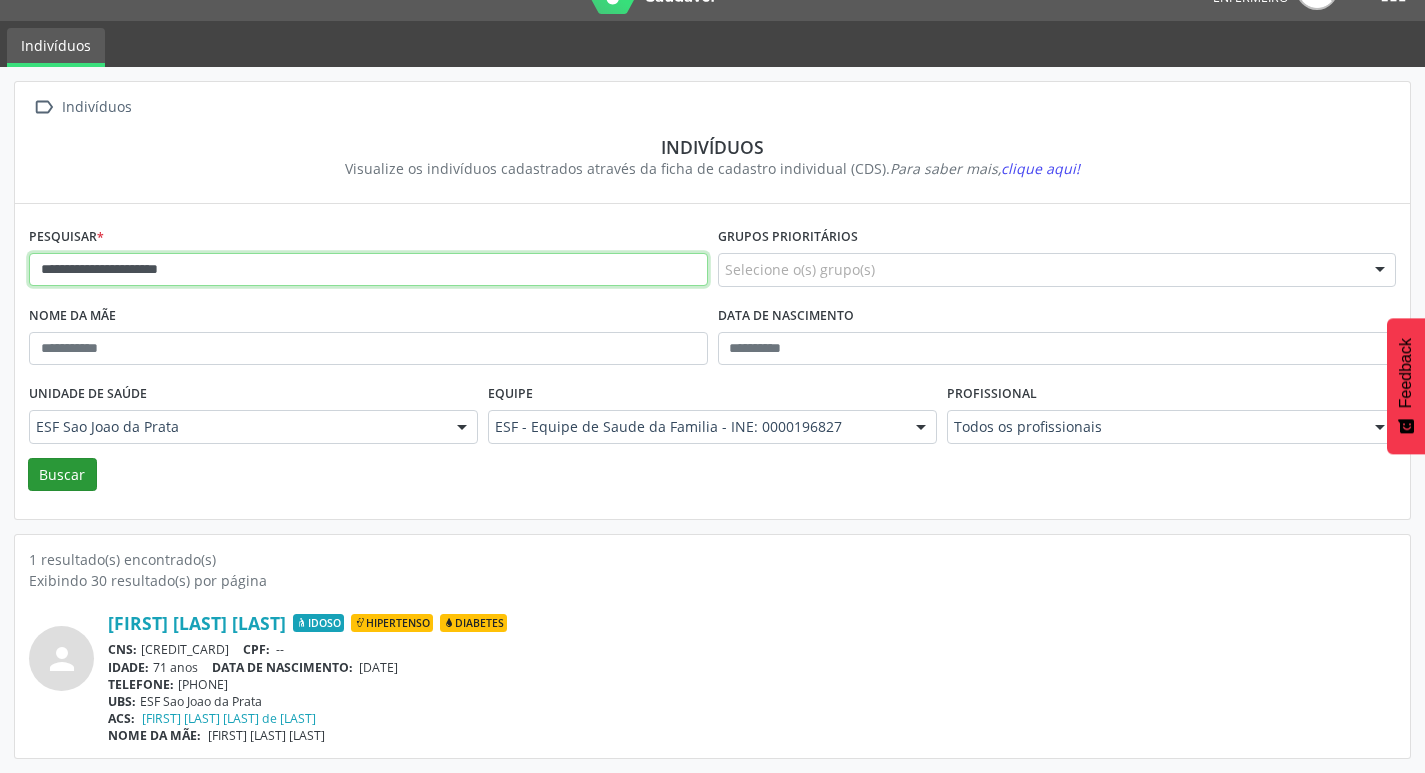 type on "**********" 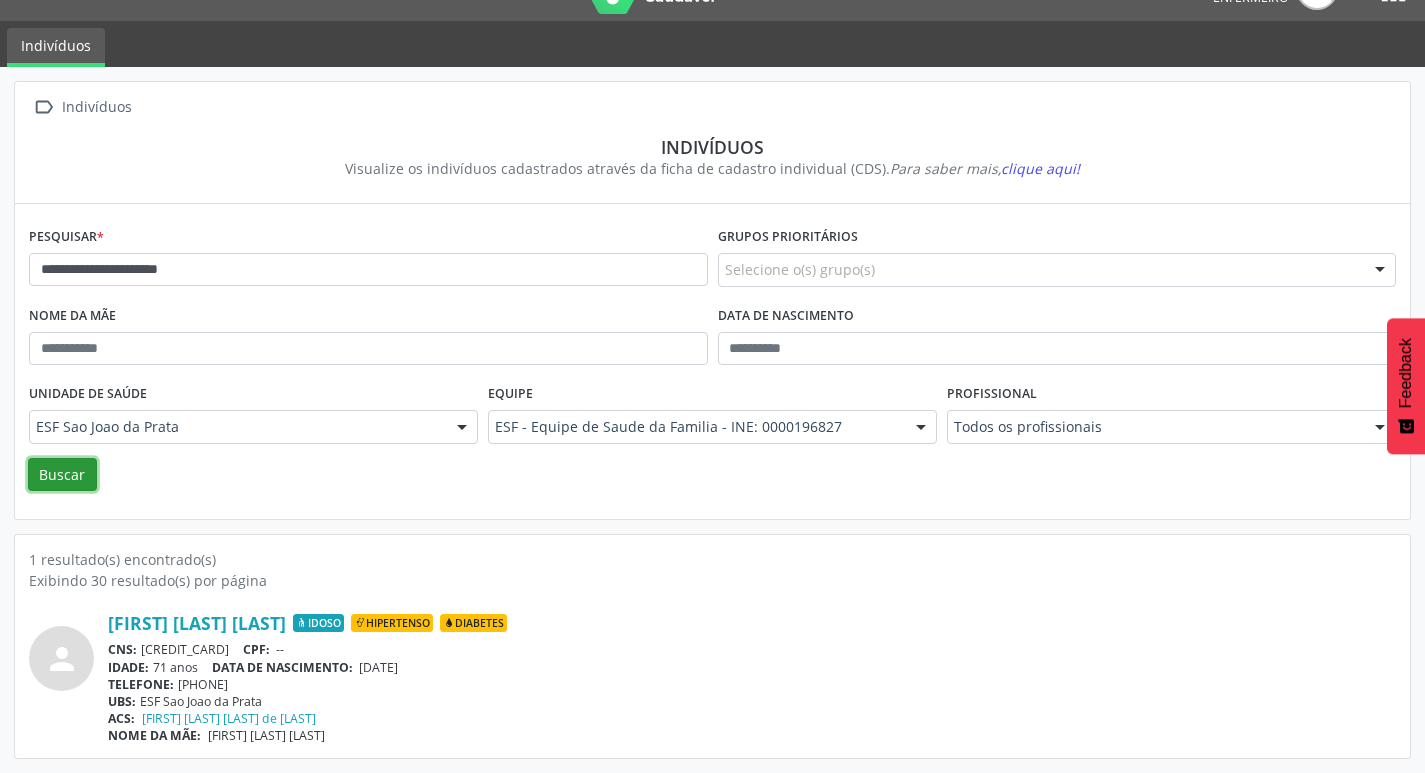 click on "Buscar" at bounding box center [62, 475] 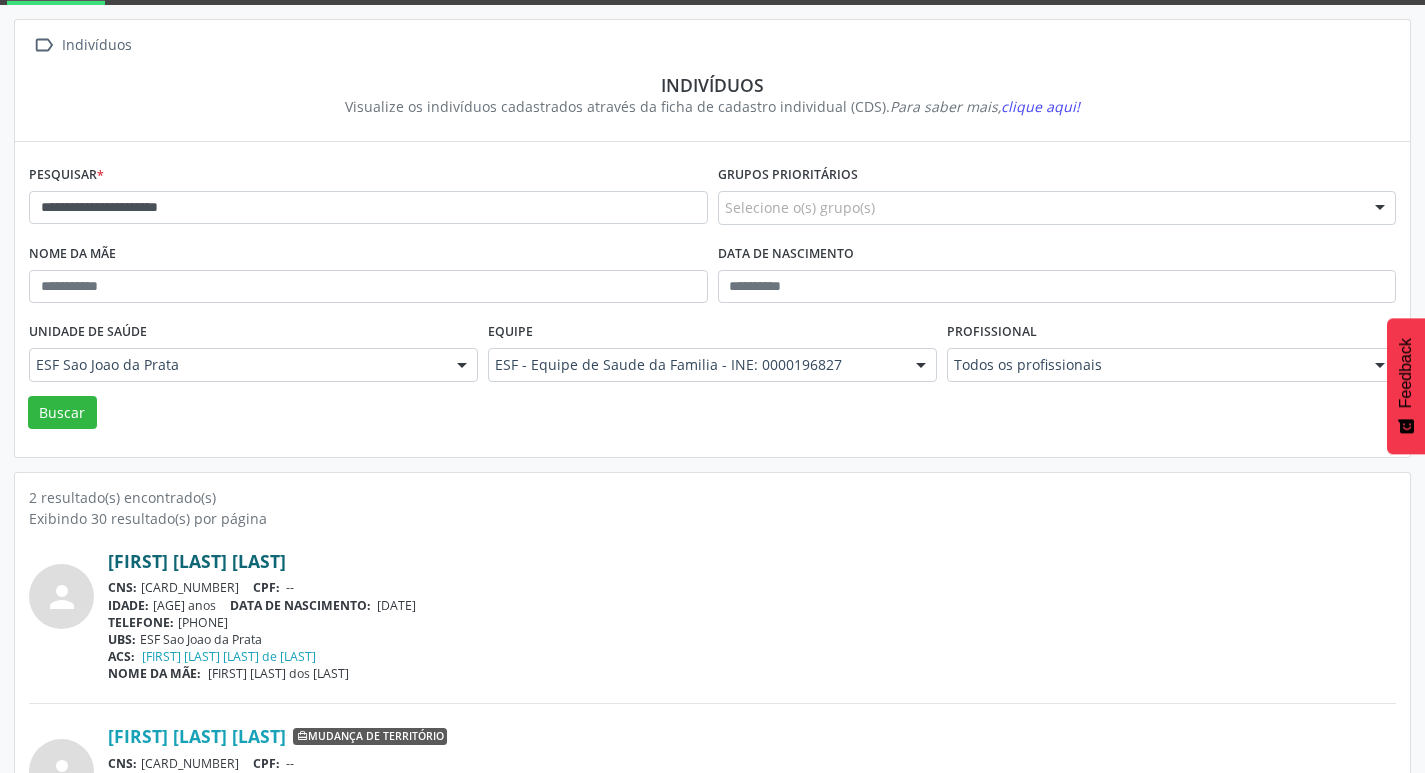 scroll, scrollTop: 219, scrollLeft: 0, axis: vertical 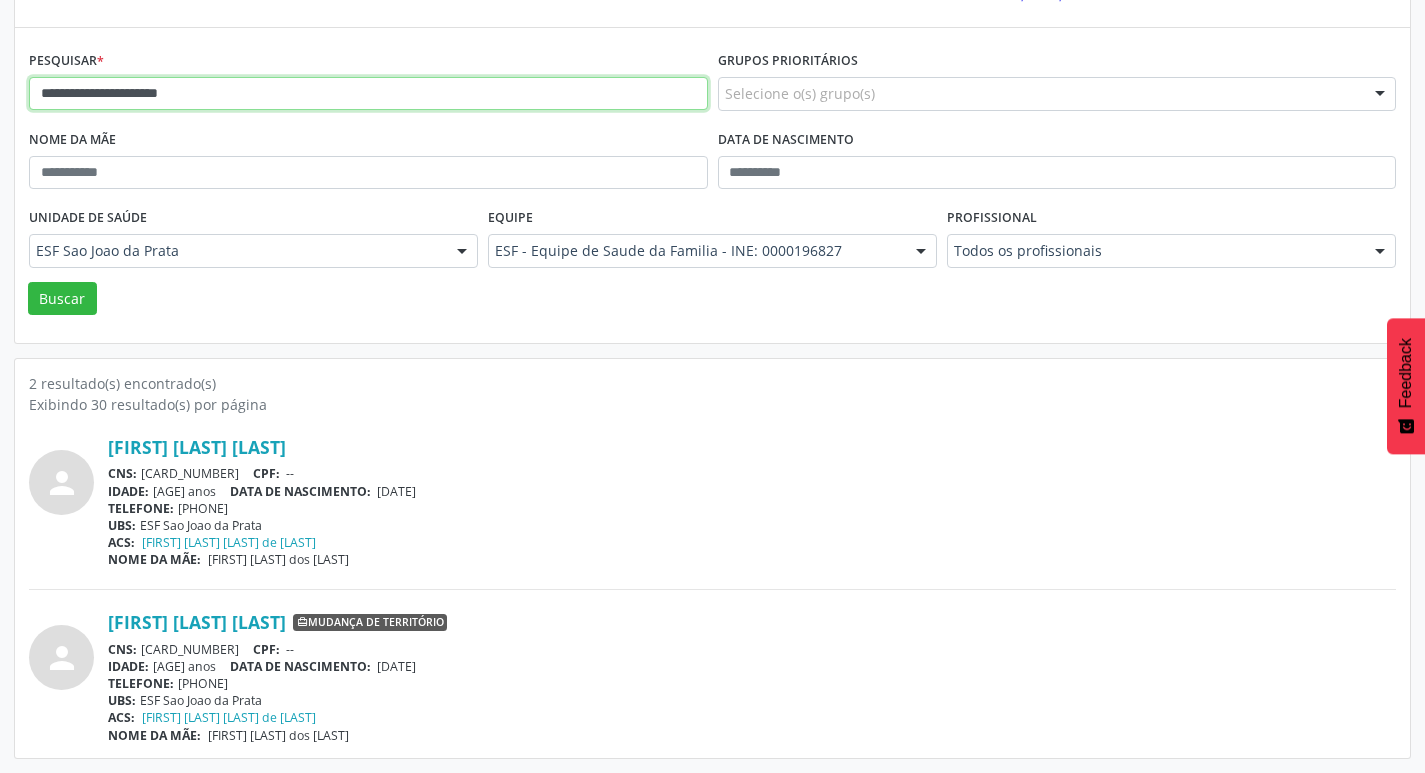 drag, startPoint x: 291, startPoint y: 96, endPoint x: 45, endPoint y: 96, distance: 246 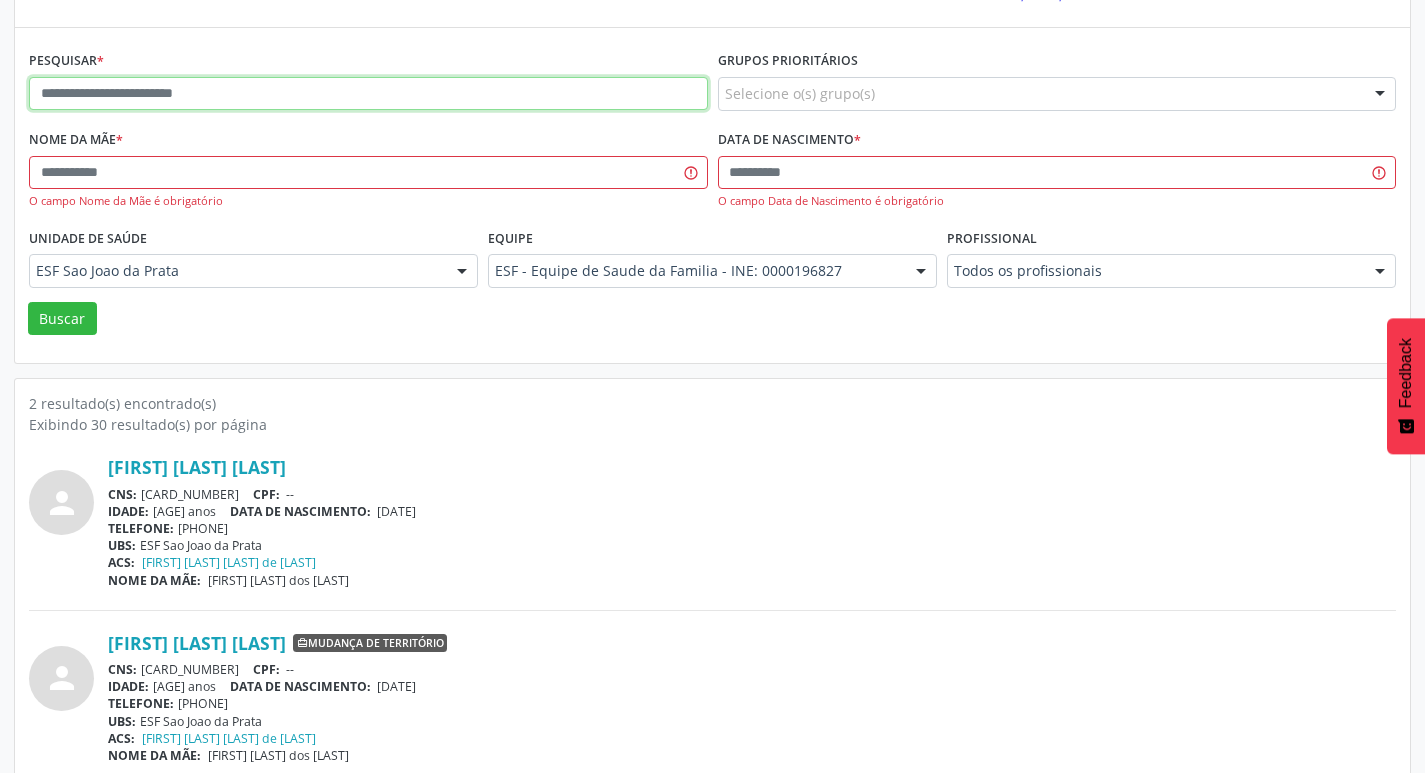 paste on "**********" 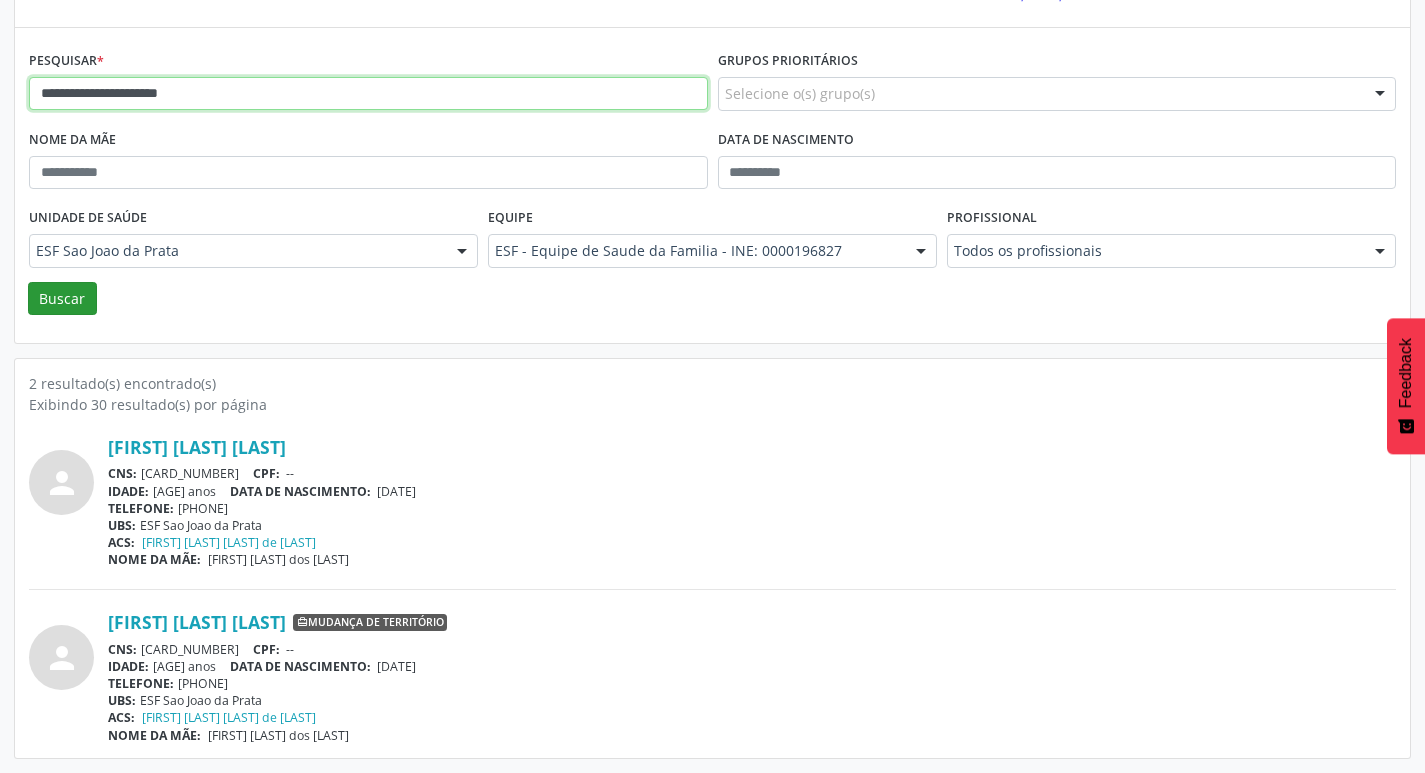 type on "**********" 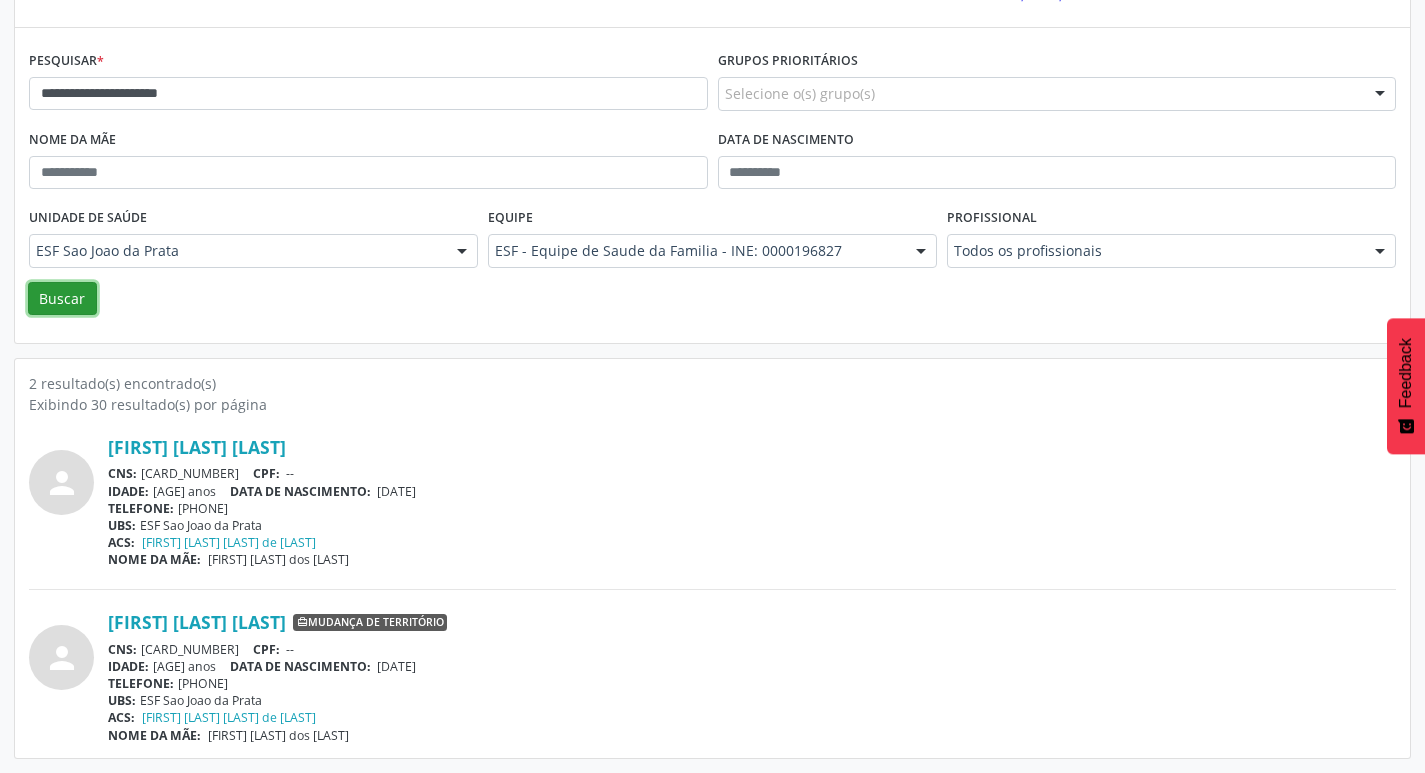 click on "Buscar" at bounding box center [62, 299] 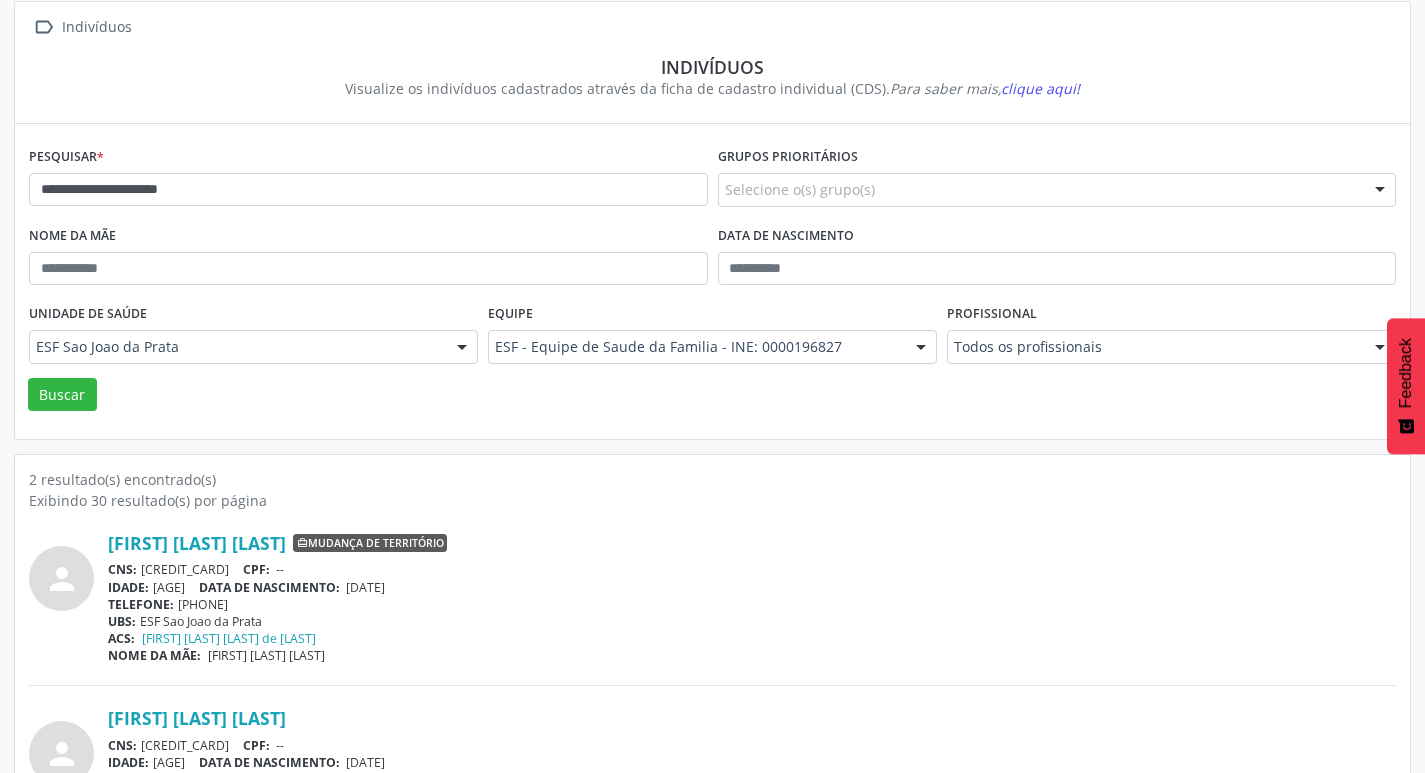scroll, scrollTop: 219, scrollLeft: 0, axis: vertical 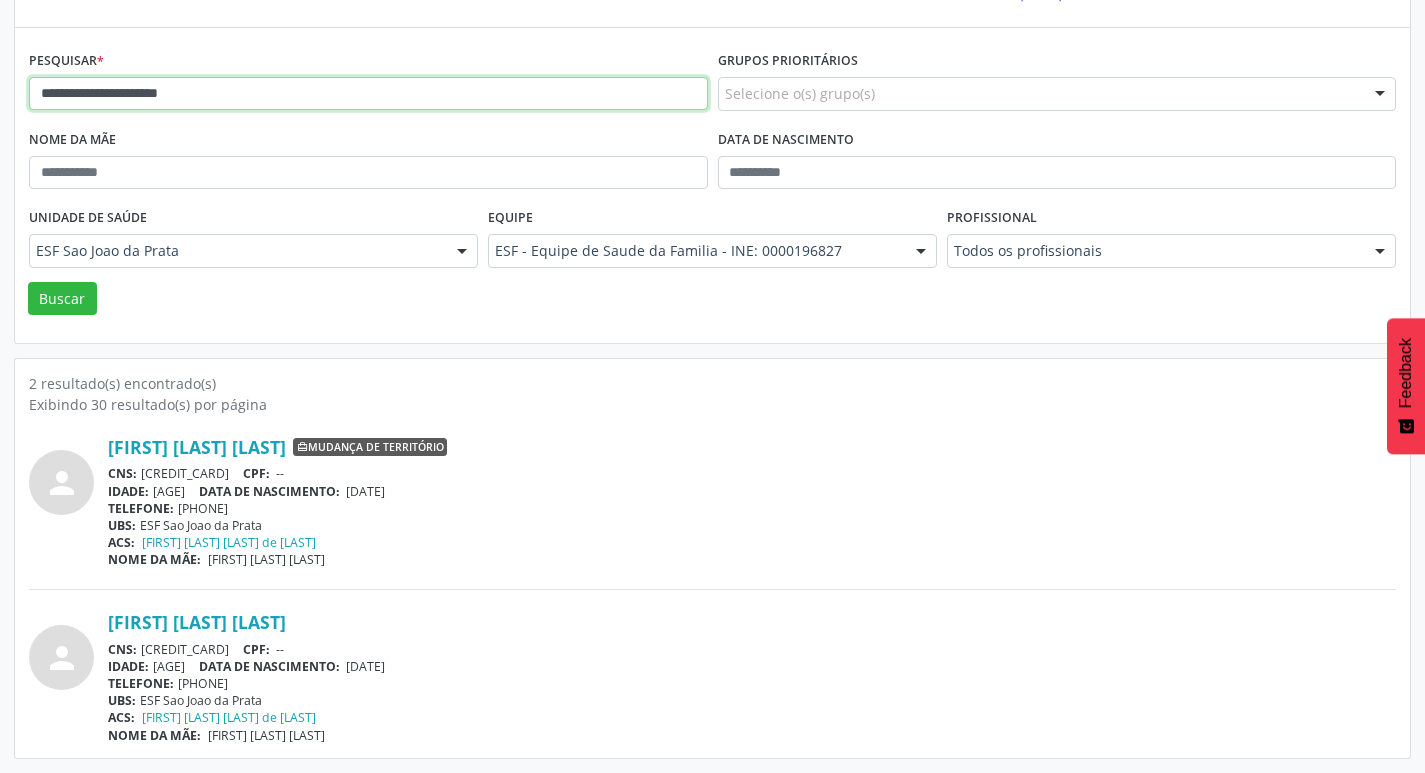 drag, startPoint x: 460, startPoint y: 94, endPoint x: 14, endPoint y: 85, distance: 446.0908 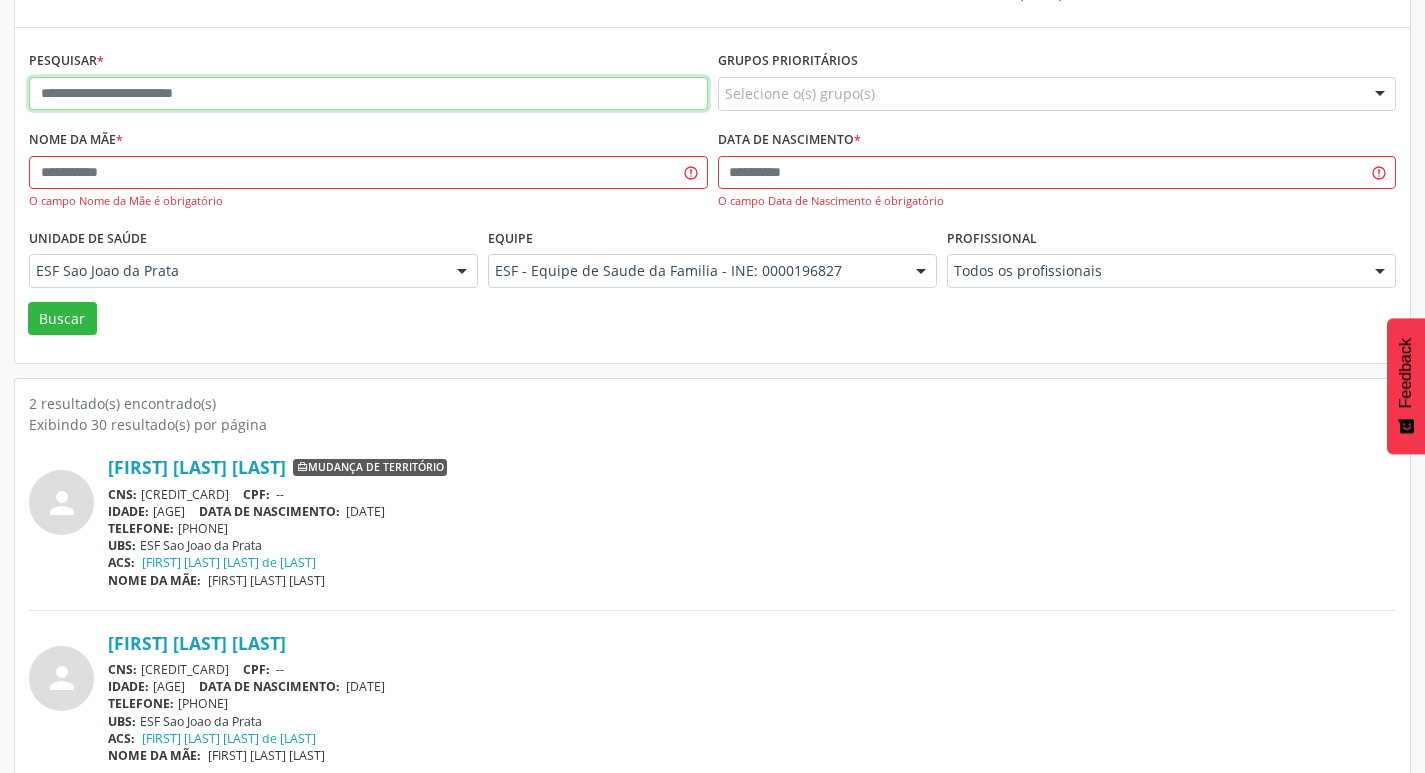 paste on "**********" 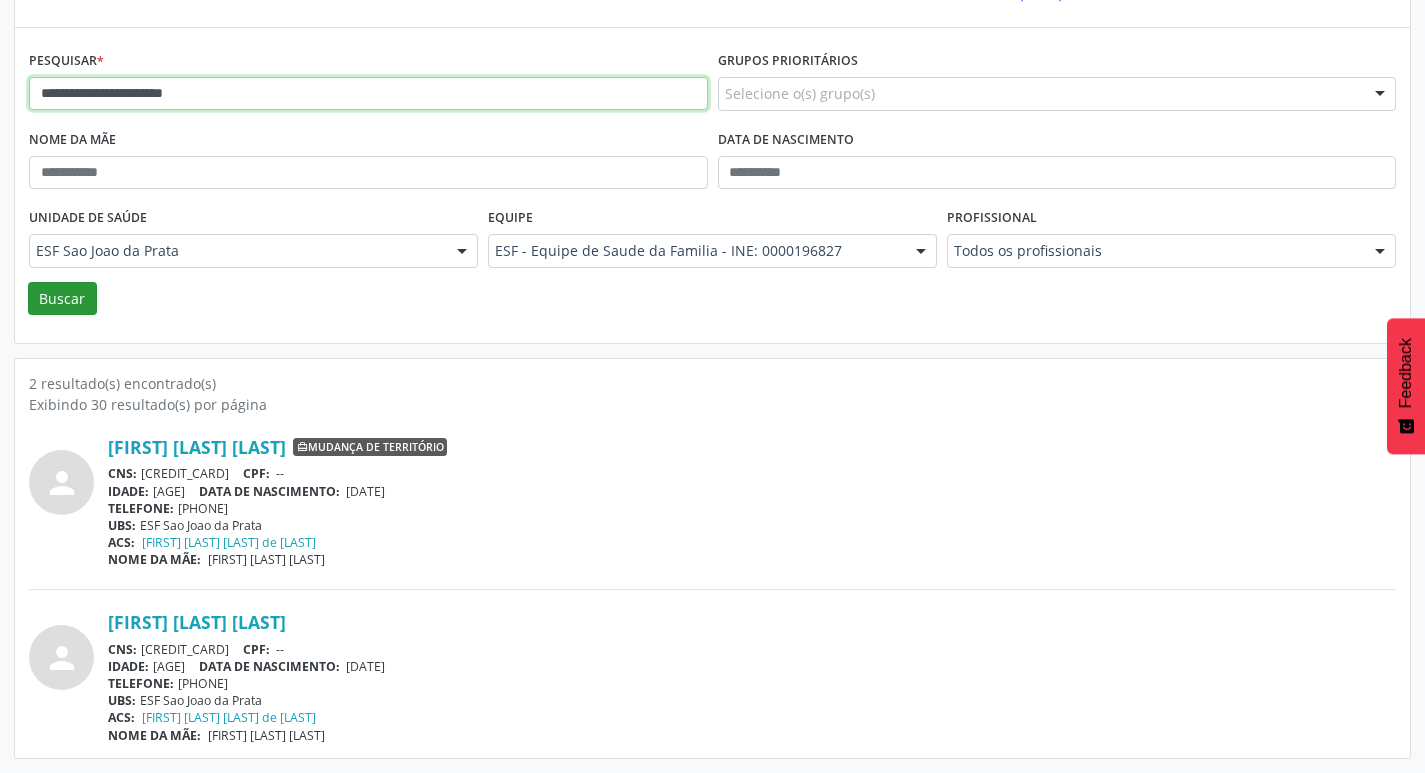 type on "**********" 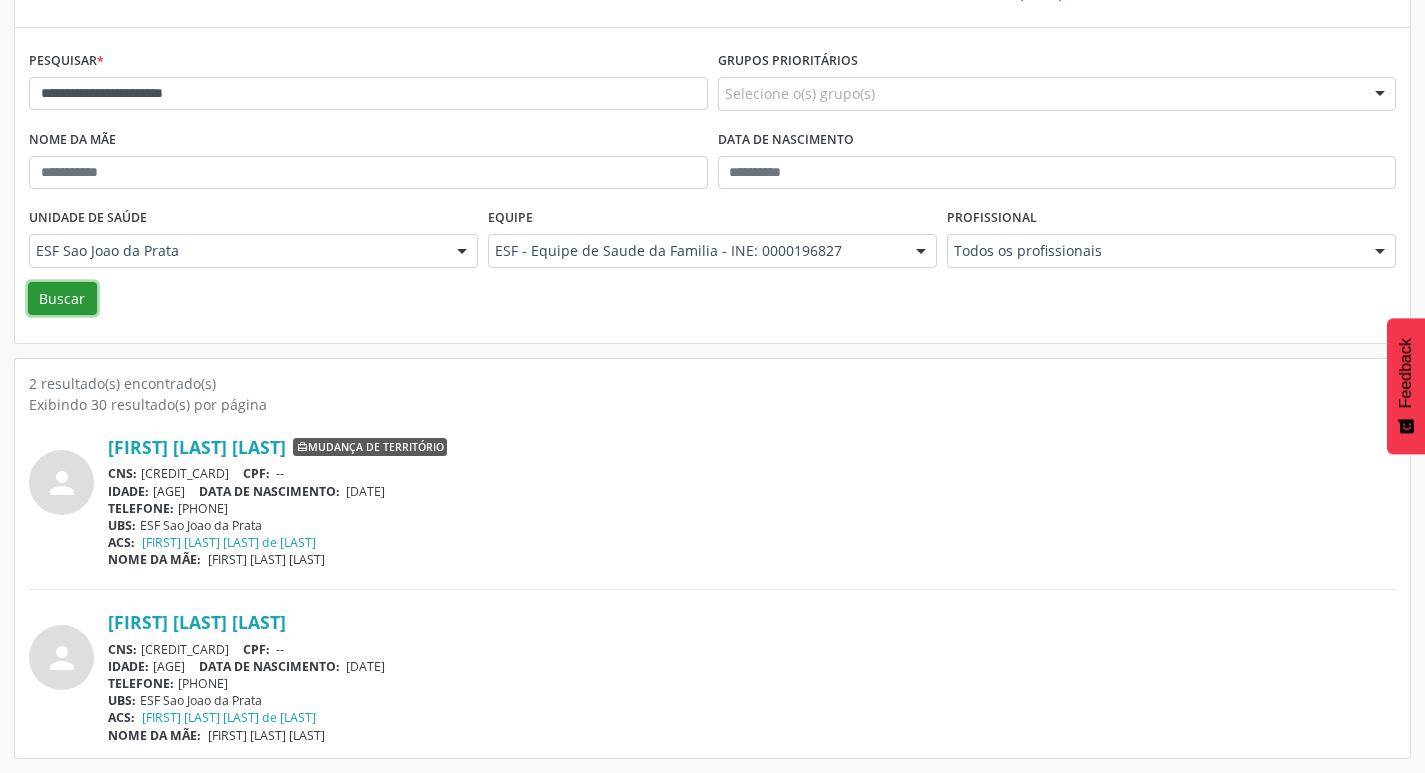 click on "Buscar" at bounding box center (62, 299) 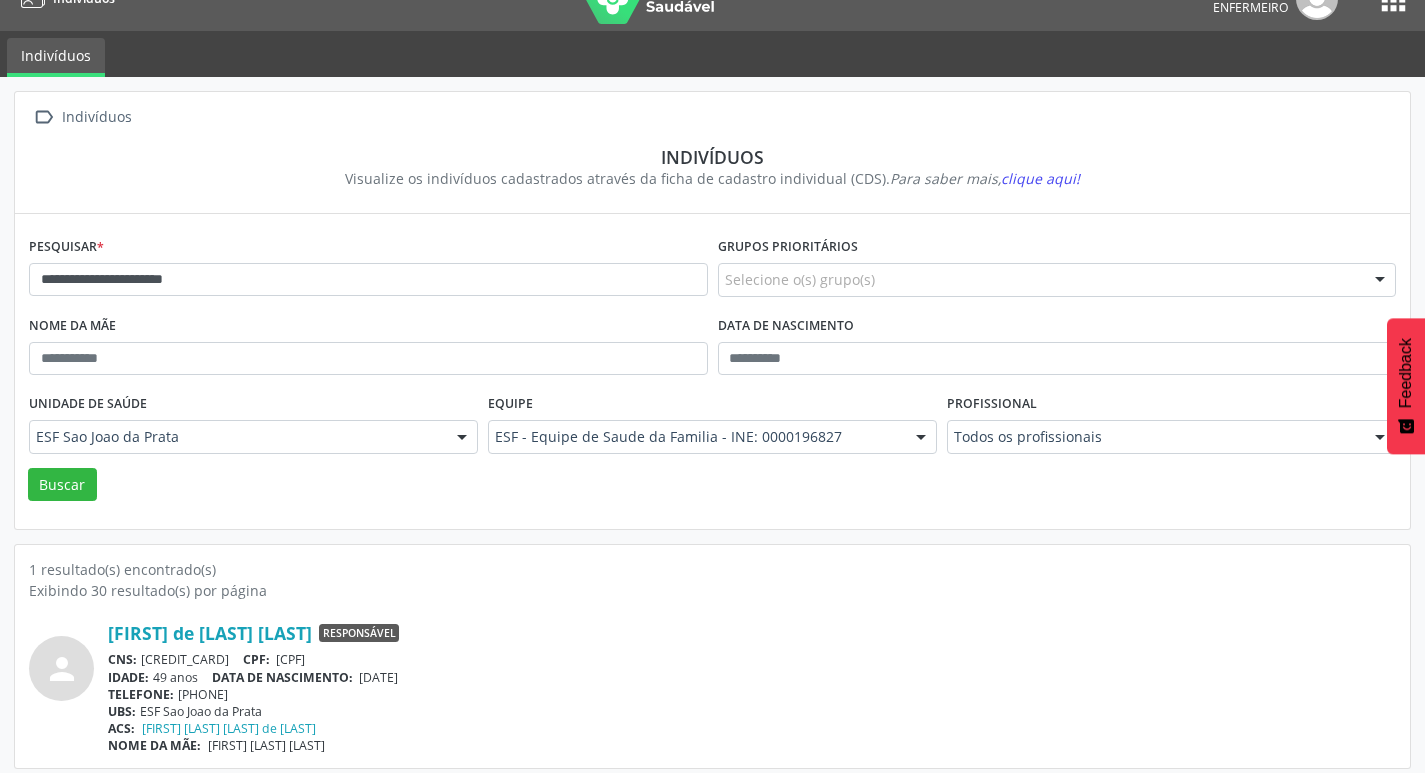 scroll, scrollTop: 43, scrollLeft: 0, axis: vertical 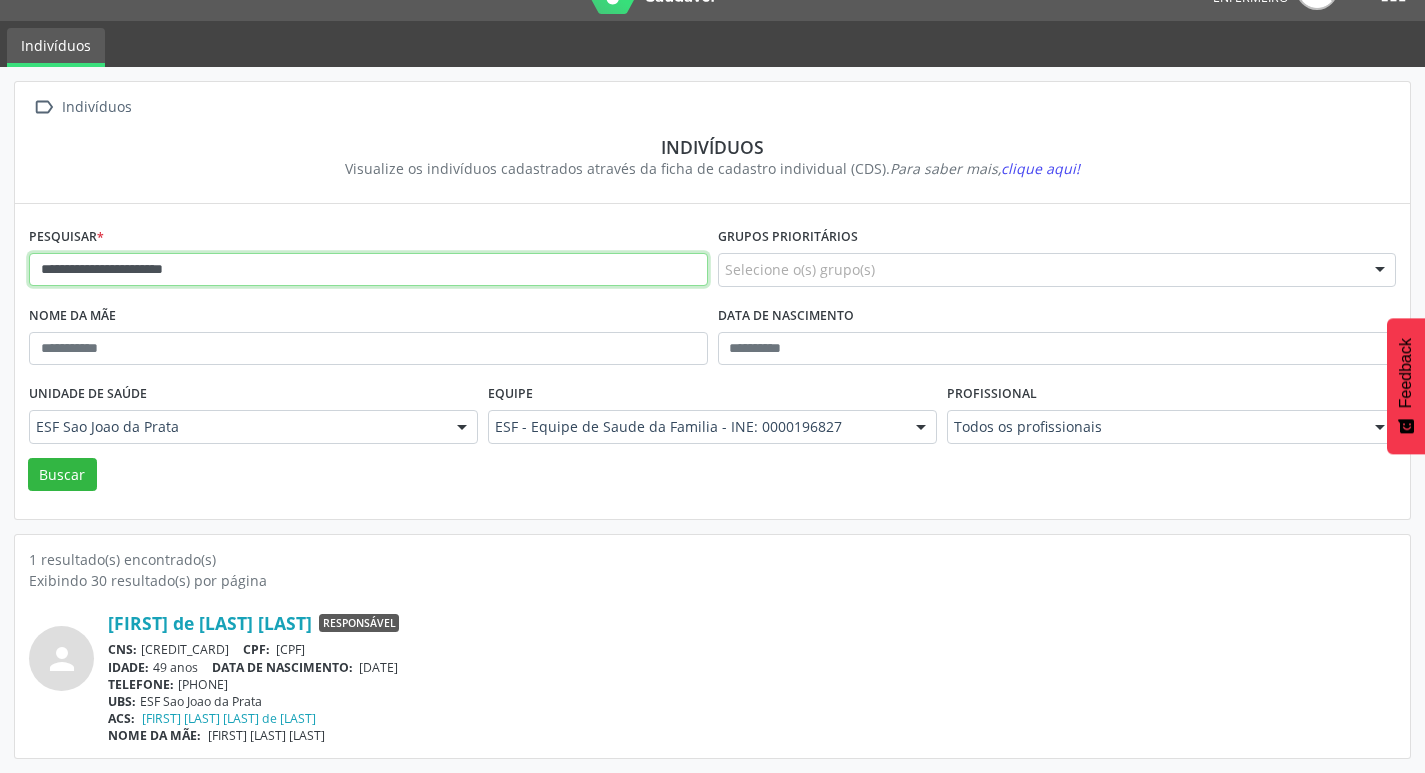 drag, startPoint x: 364, startPoint y: 267, endPoint x: 42, endPoint y: 296, distance: 323.30325 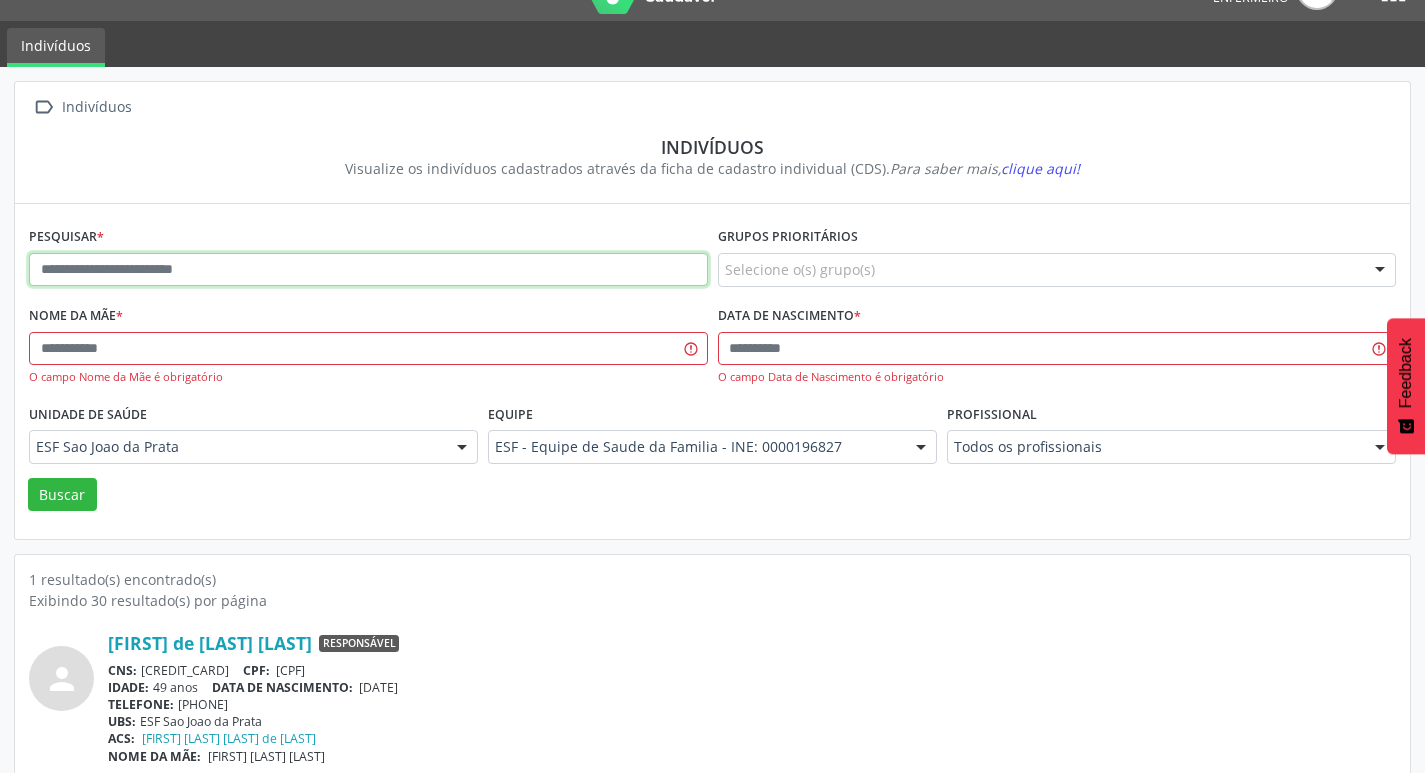 paste on "**********" 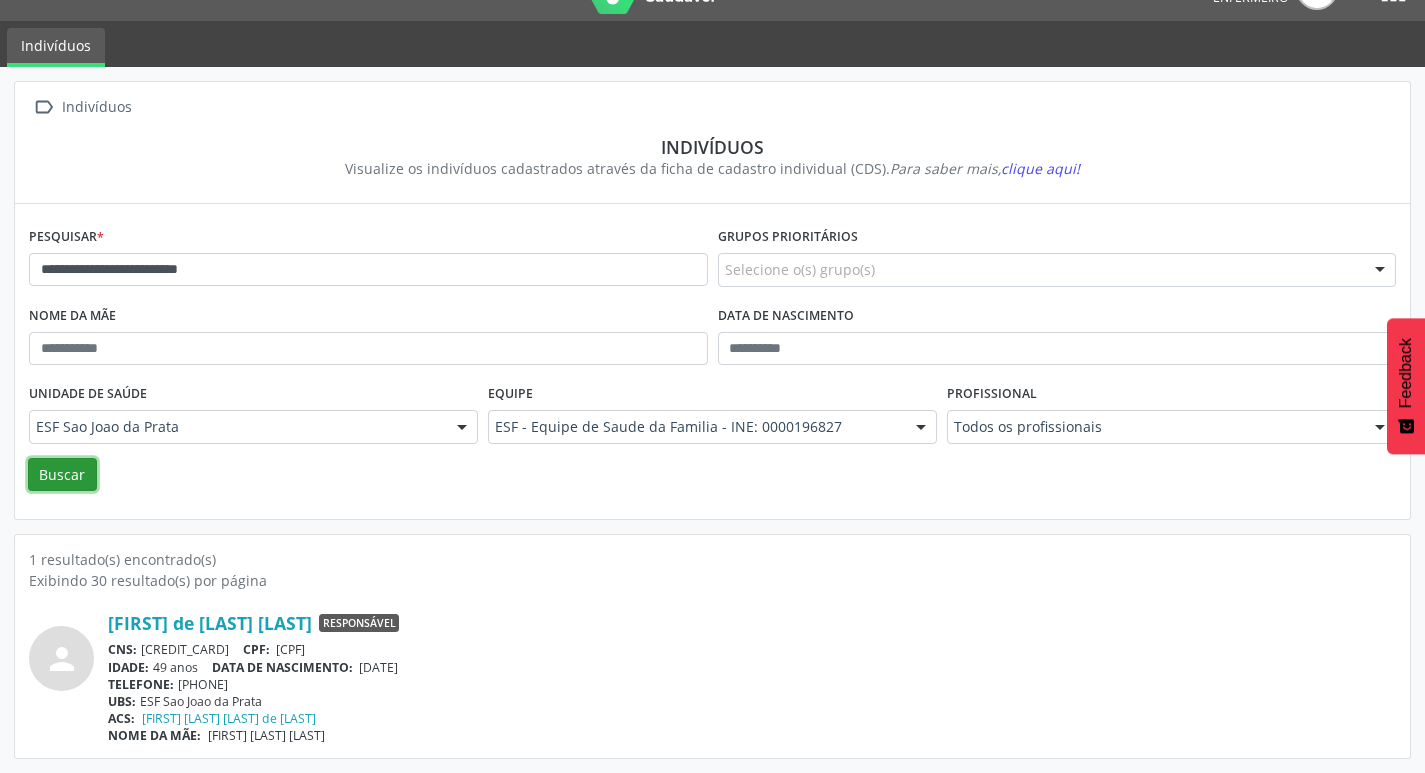 click on "Buscar" at bounding box center [62, 475] 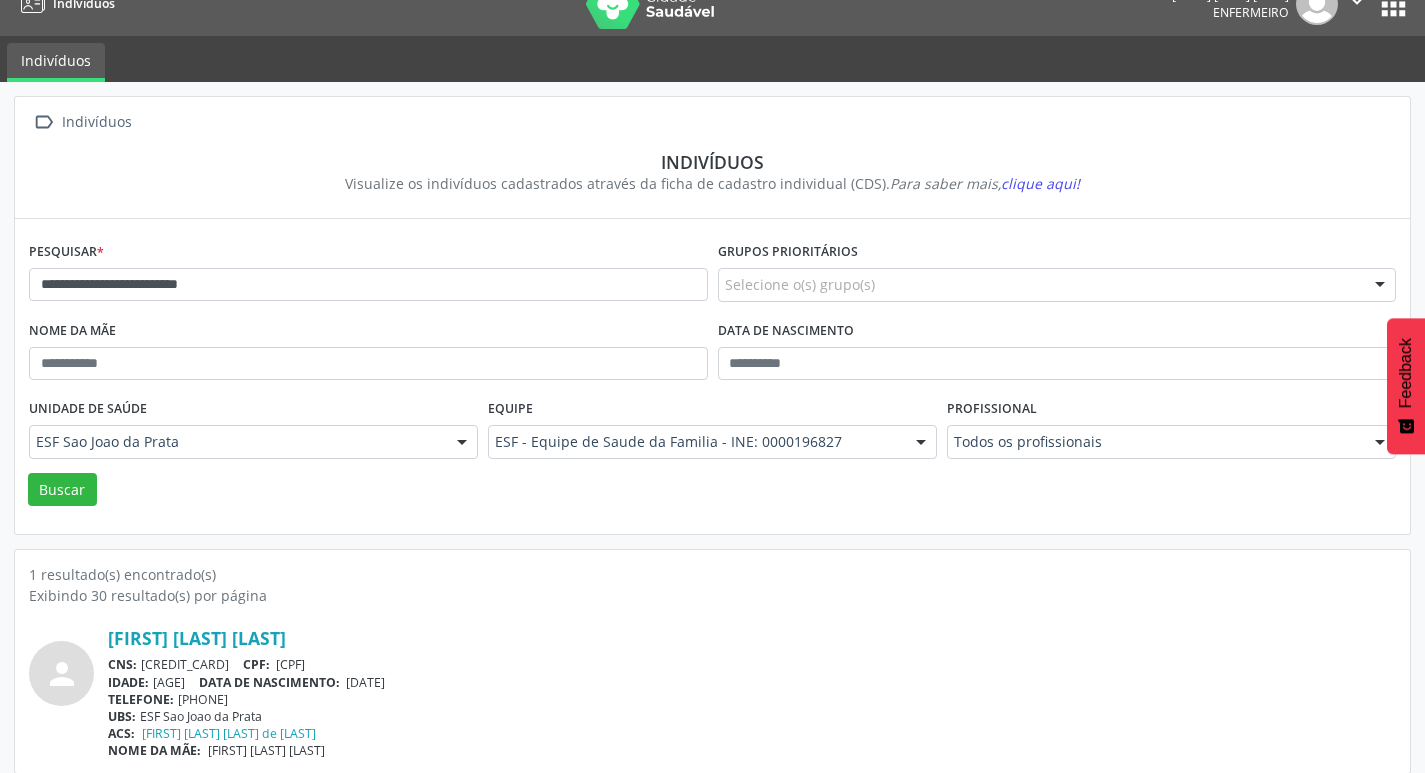 scroll, scrollTop: 43, scrollLeft: 0, axis: vertical 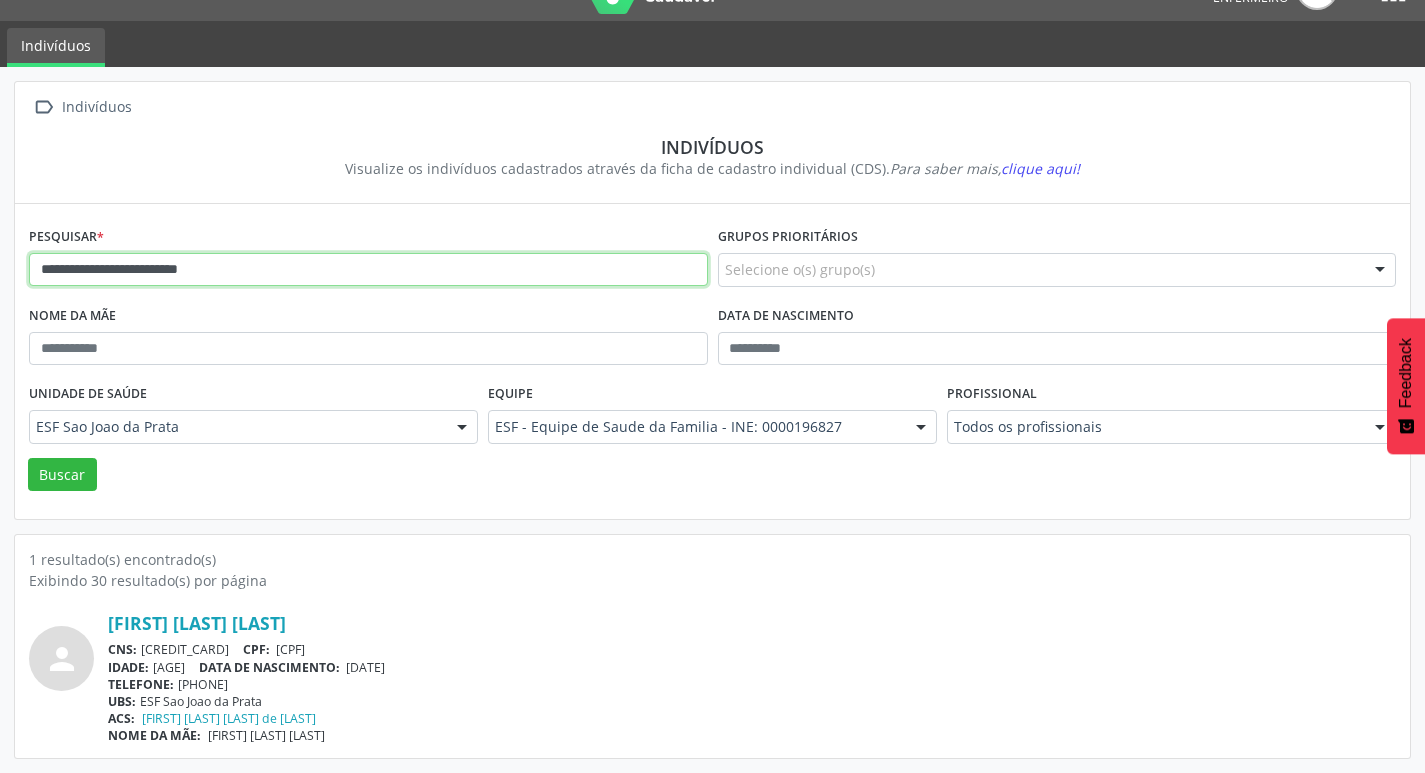 drag, startPoint x: 262, startPoint y: 276, endPoint x: 15, endPoint y: 265, distance: 247.24481 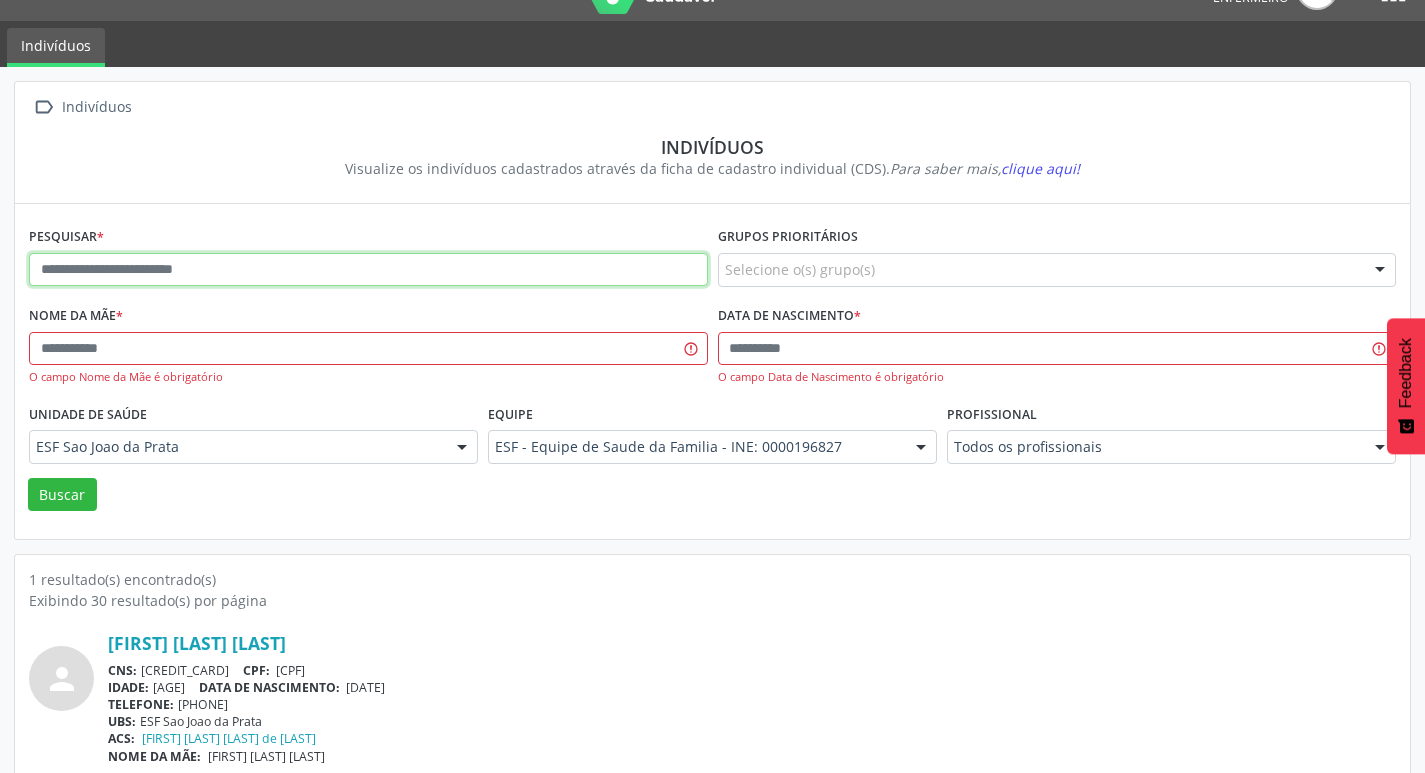 click at bounding box center (368, 270) 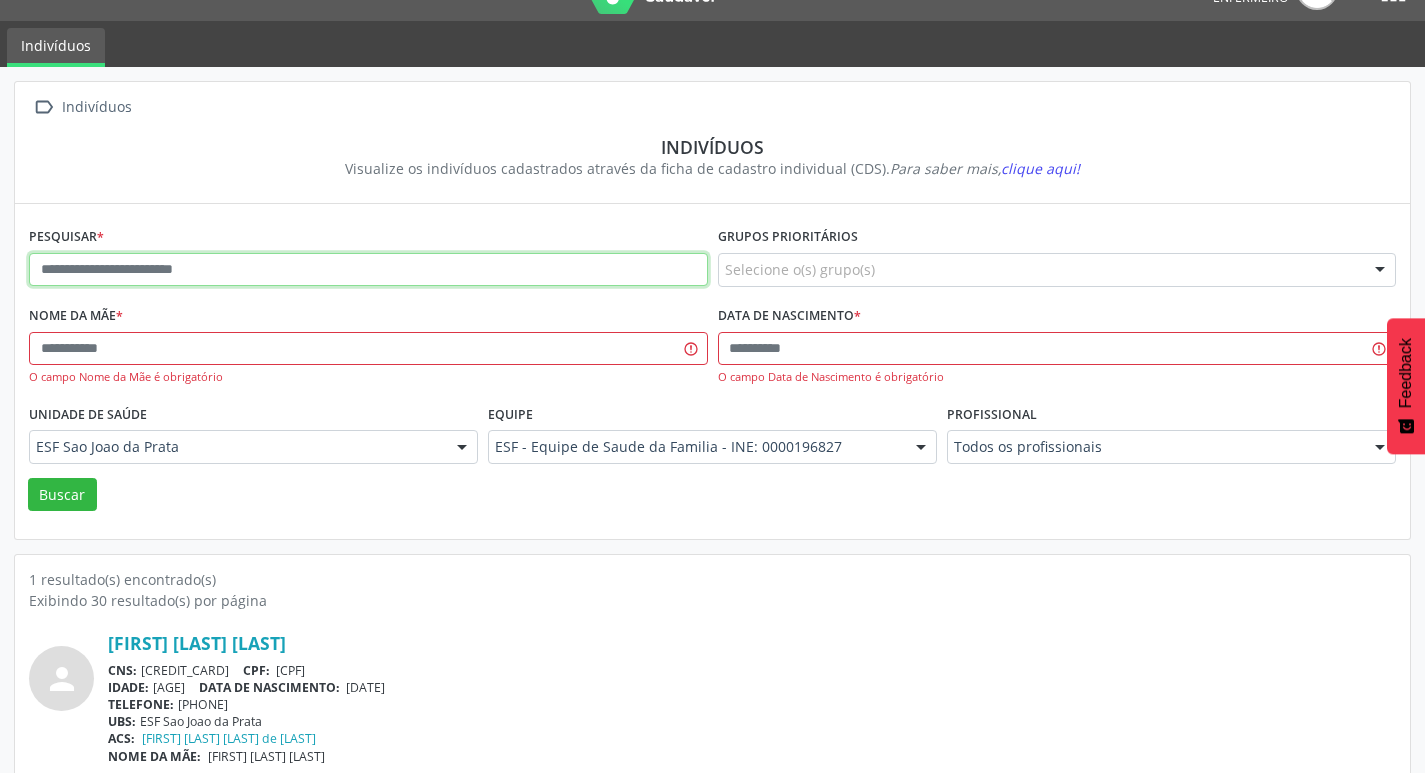 paste on "**********" 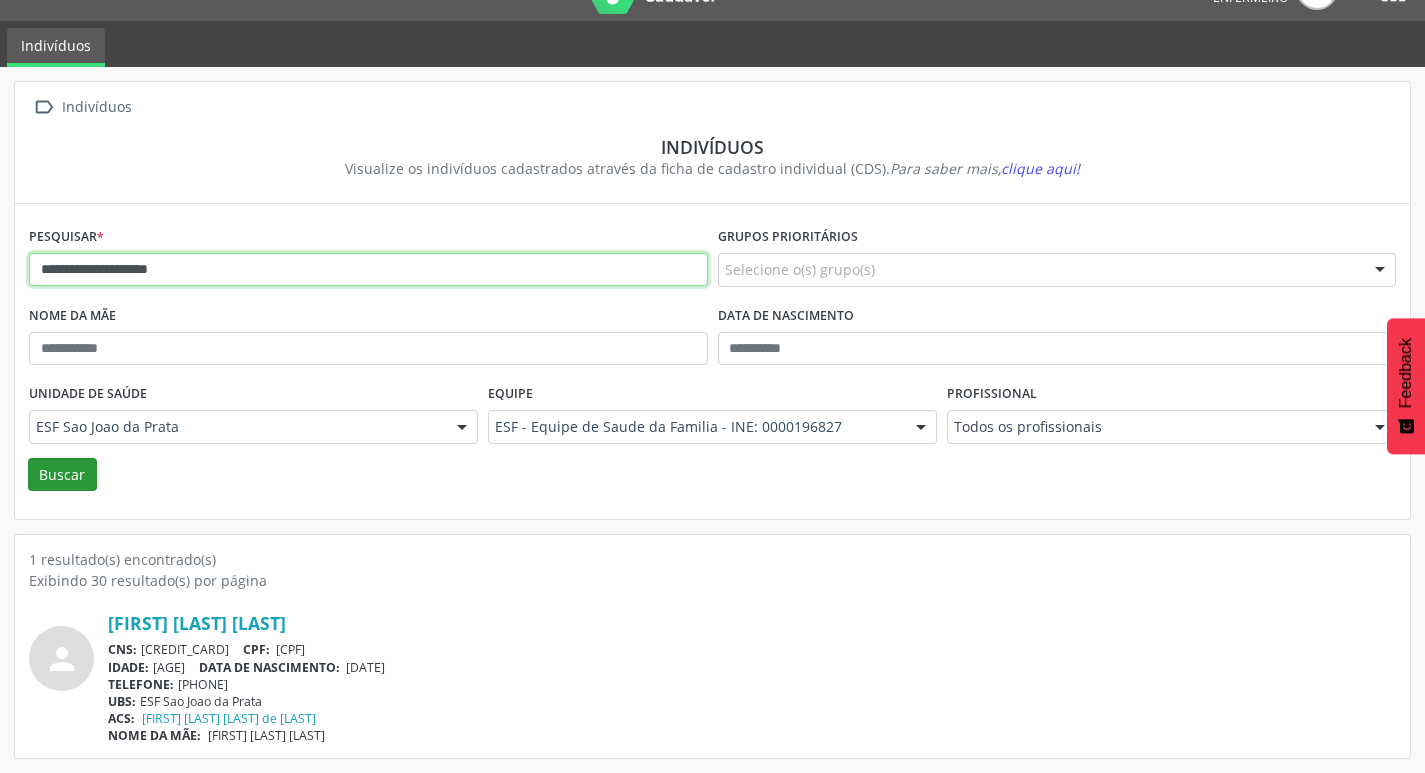 type on "**********" 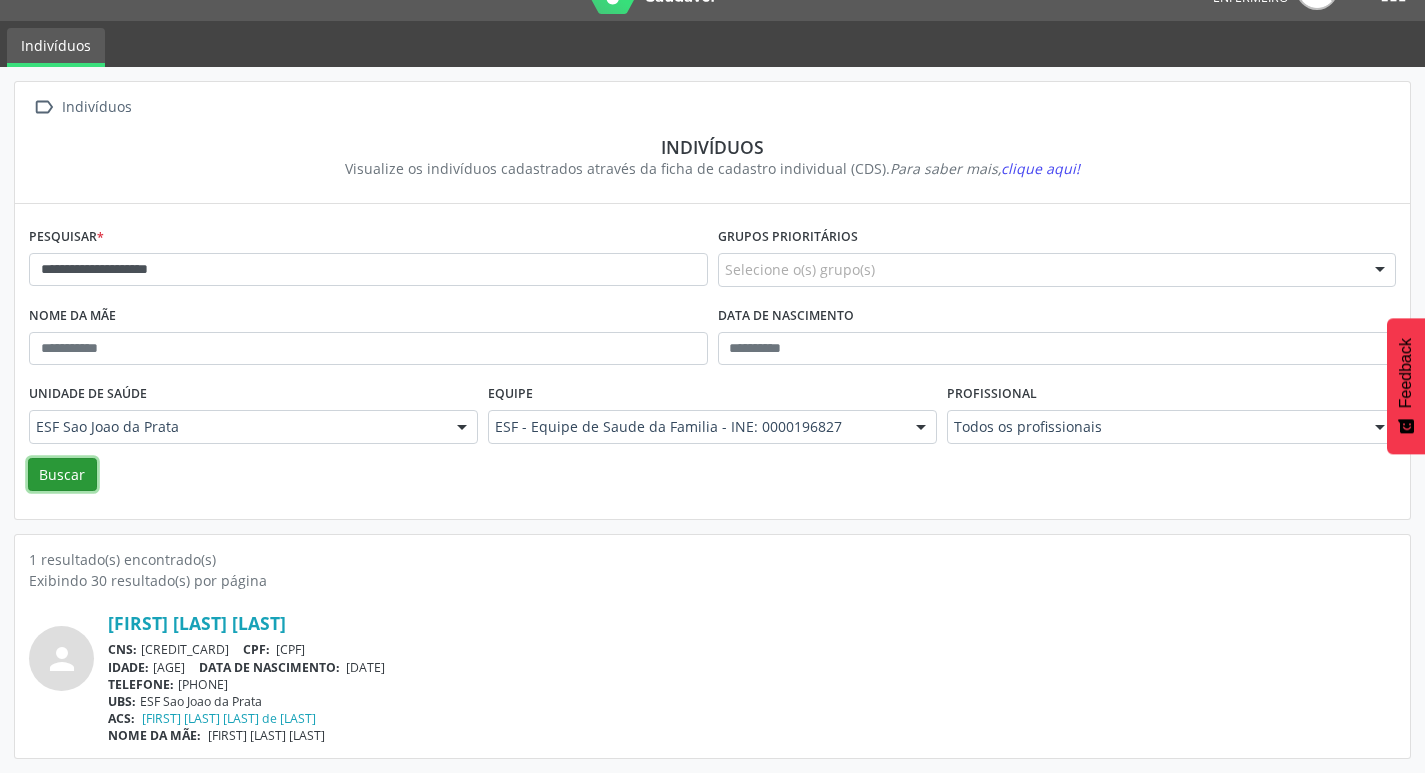 click on "Buscar" at bounding box center (62, 475) 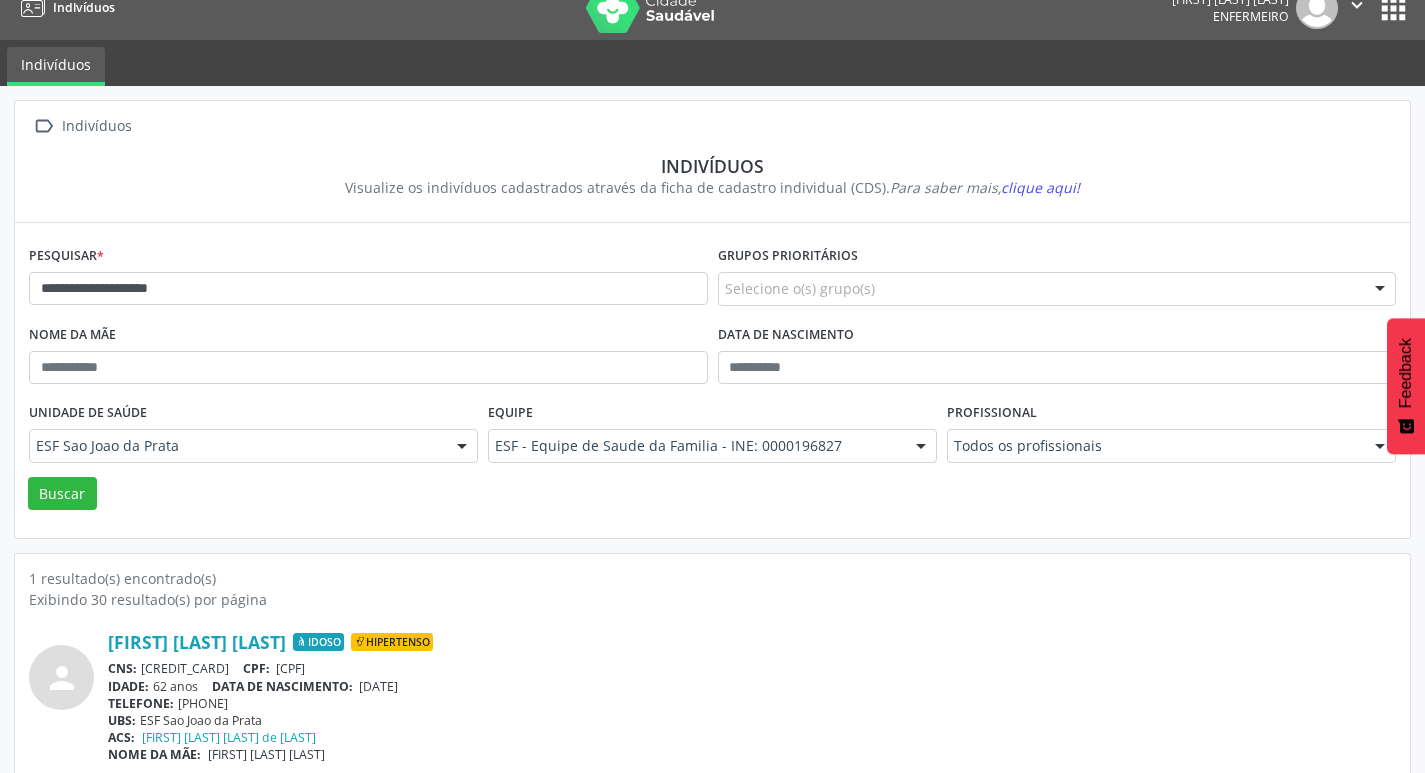 scroll, scrollTop: 43, scrollLeft: 0, axis: vertical 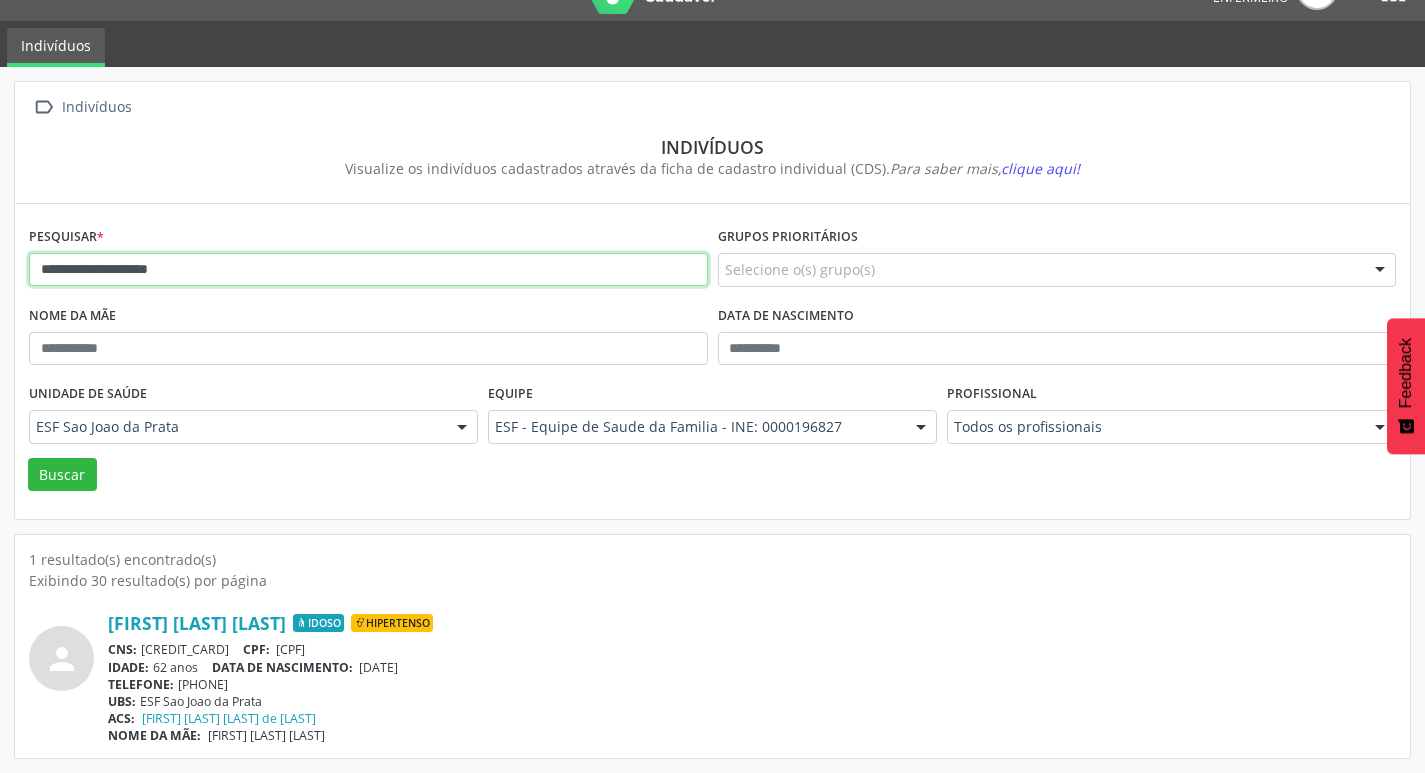 drag, startPoint x: 253, startPoint y: 263, endPoint x: 30, endPoint y: 281, distance: 223.72528 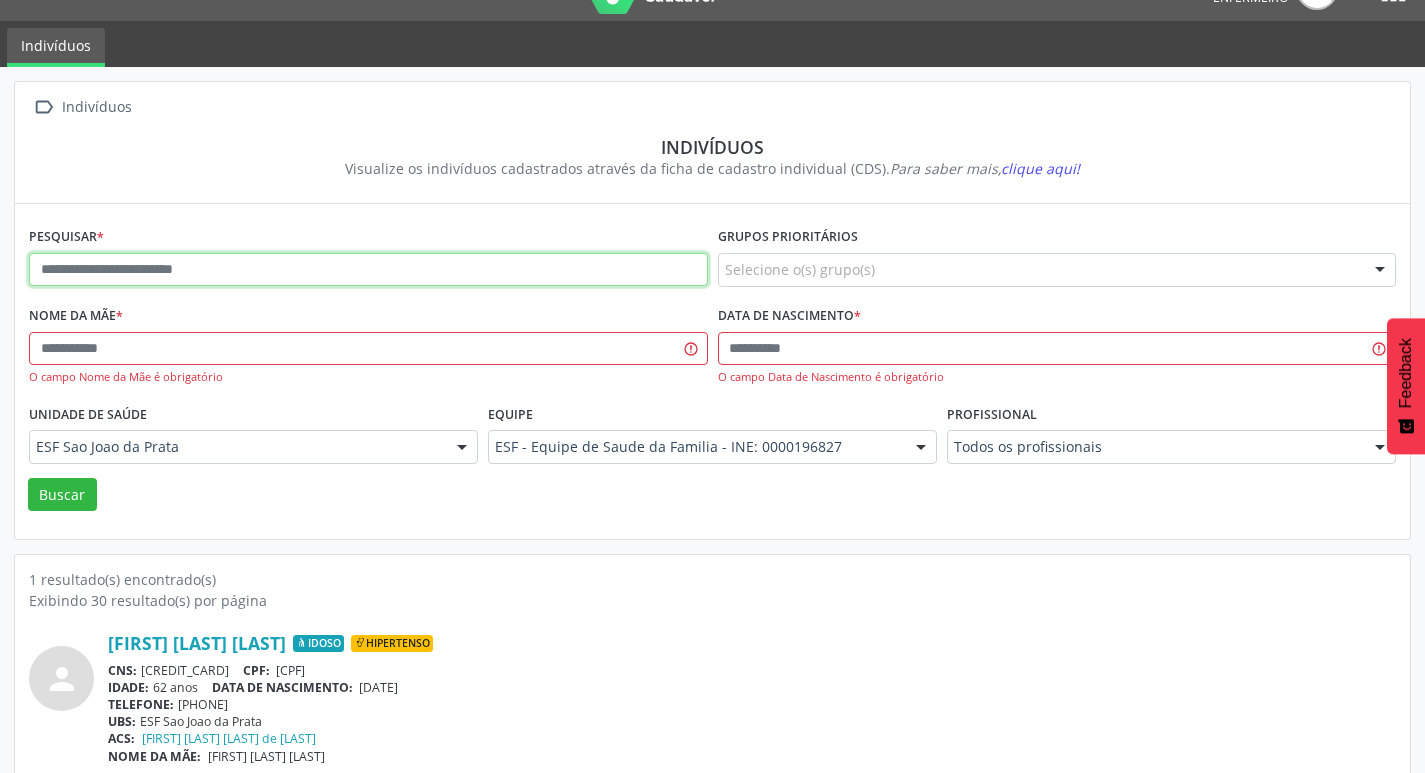 paste on "**********" 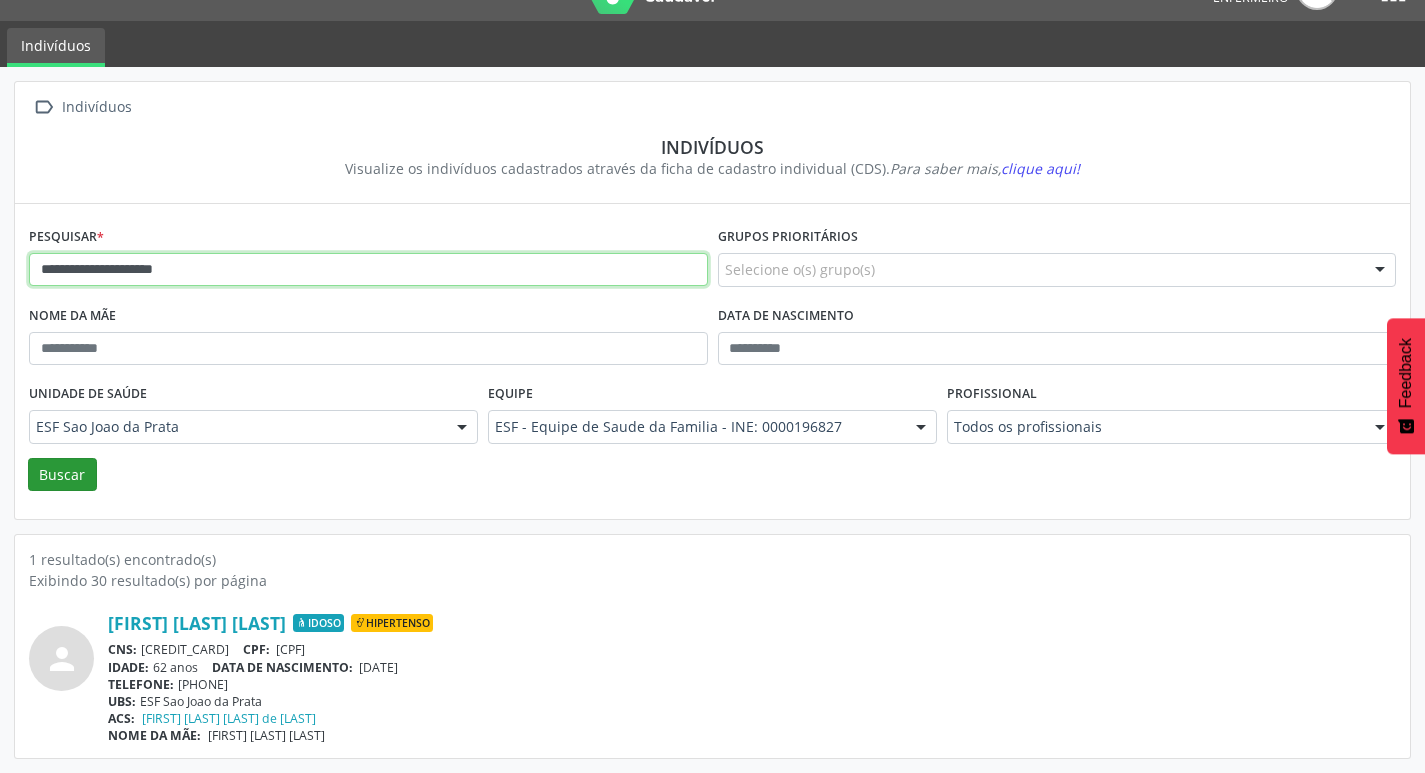 type on "**********" 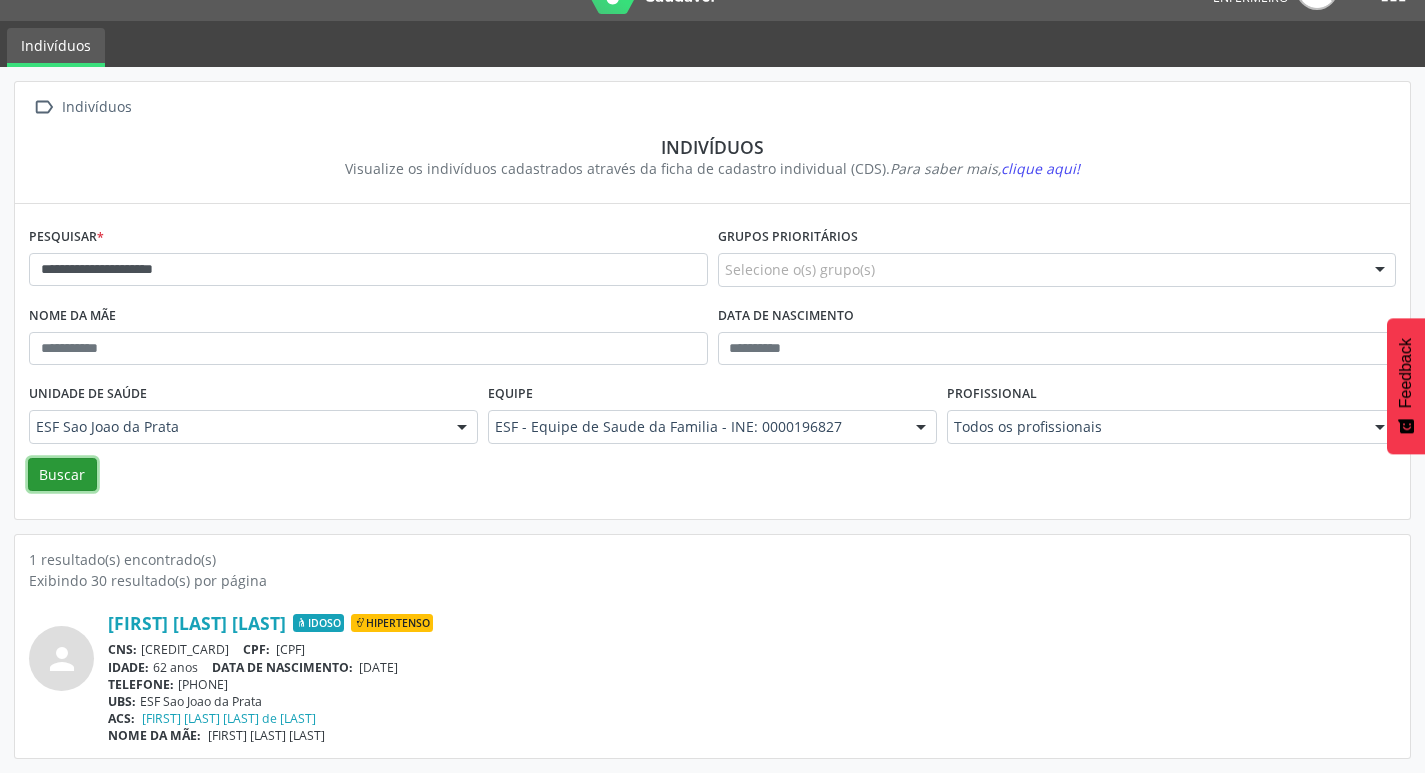 click on "Buscar" at bounding box center (62, 475) 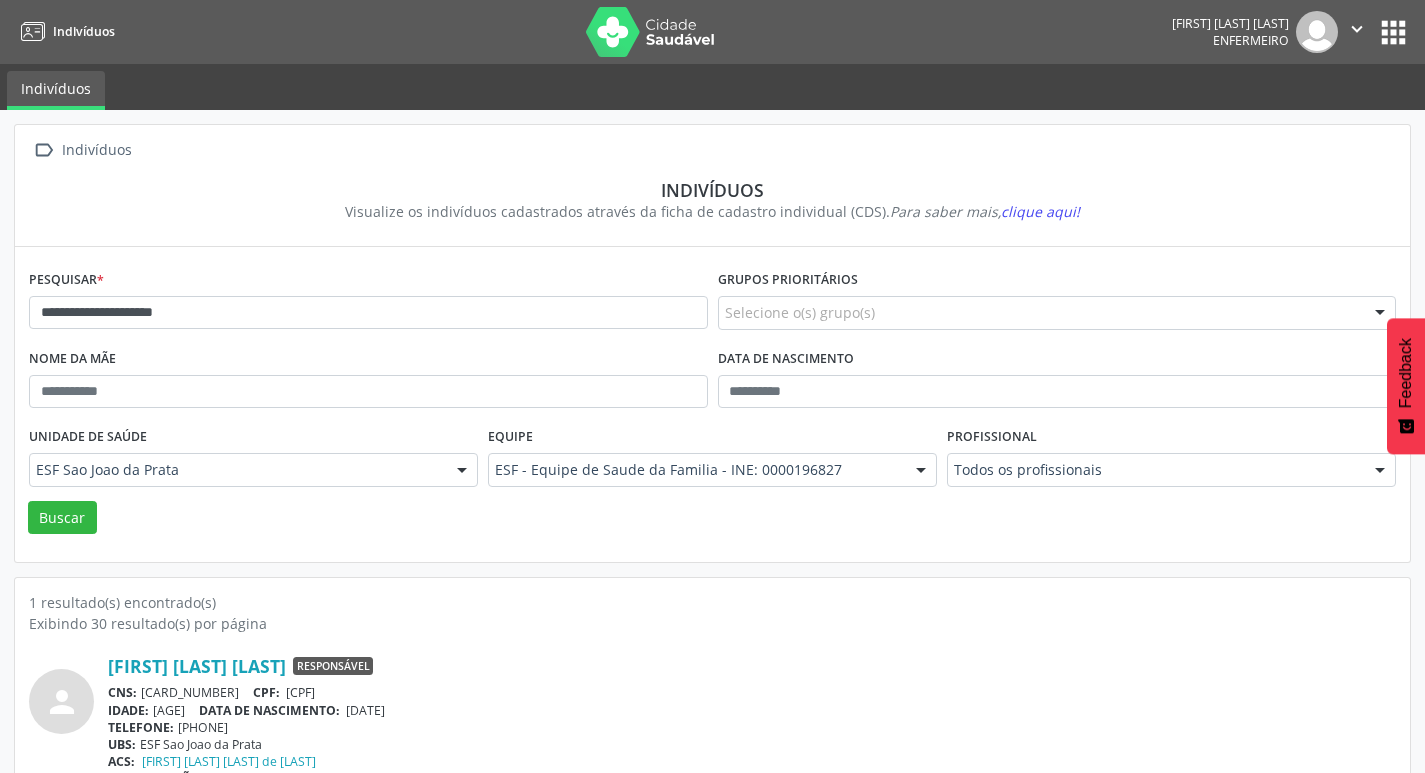 scroll, scrollTop: 43, scrollLeft: 0, axis: vertical 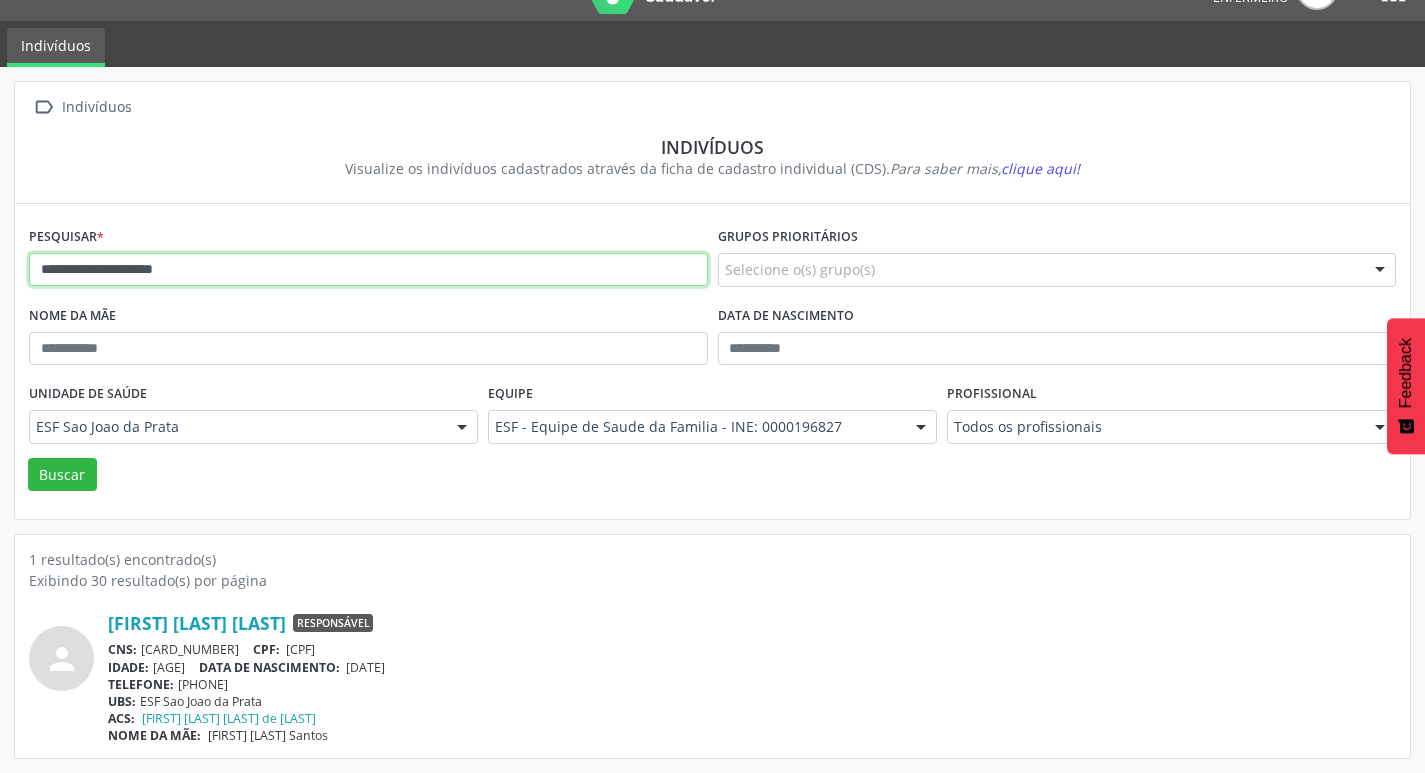drag, startPoint x: 242, startPoint y: 269, endPoint x: 0, endPoint y: 263, distance: 242.07437 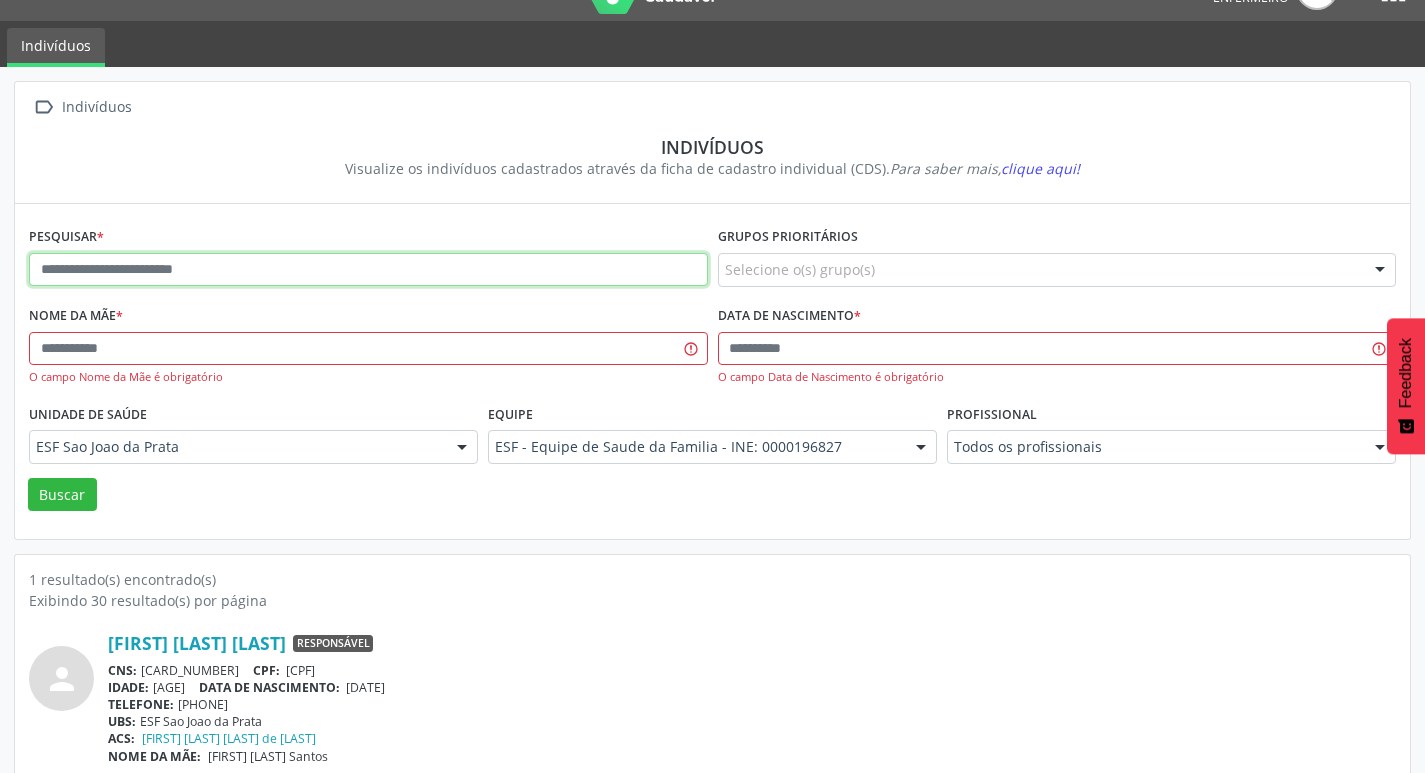 paste on "**********" 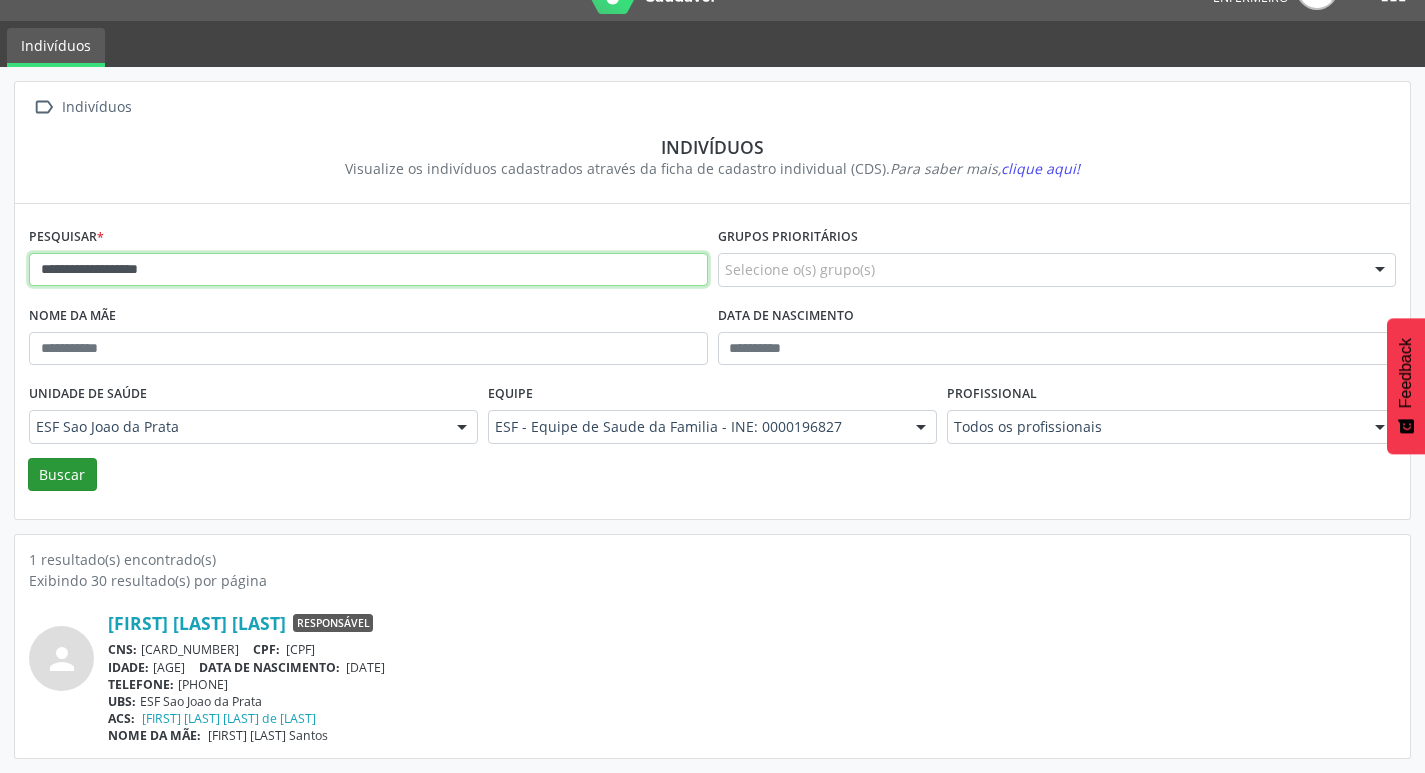 type on "**********" 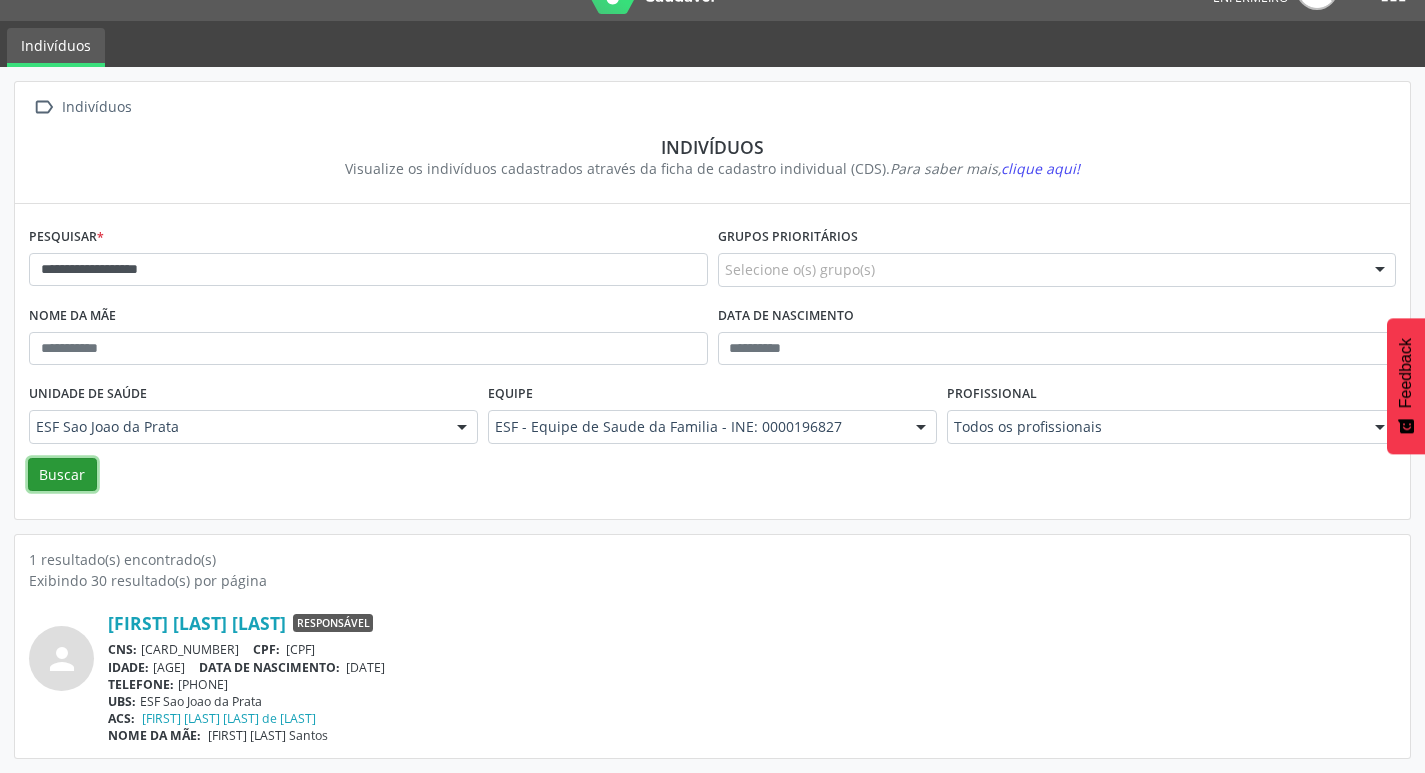 click on "Buscar" at bounding box center (62, 475) 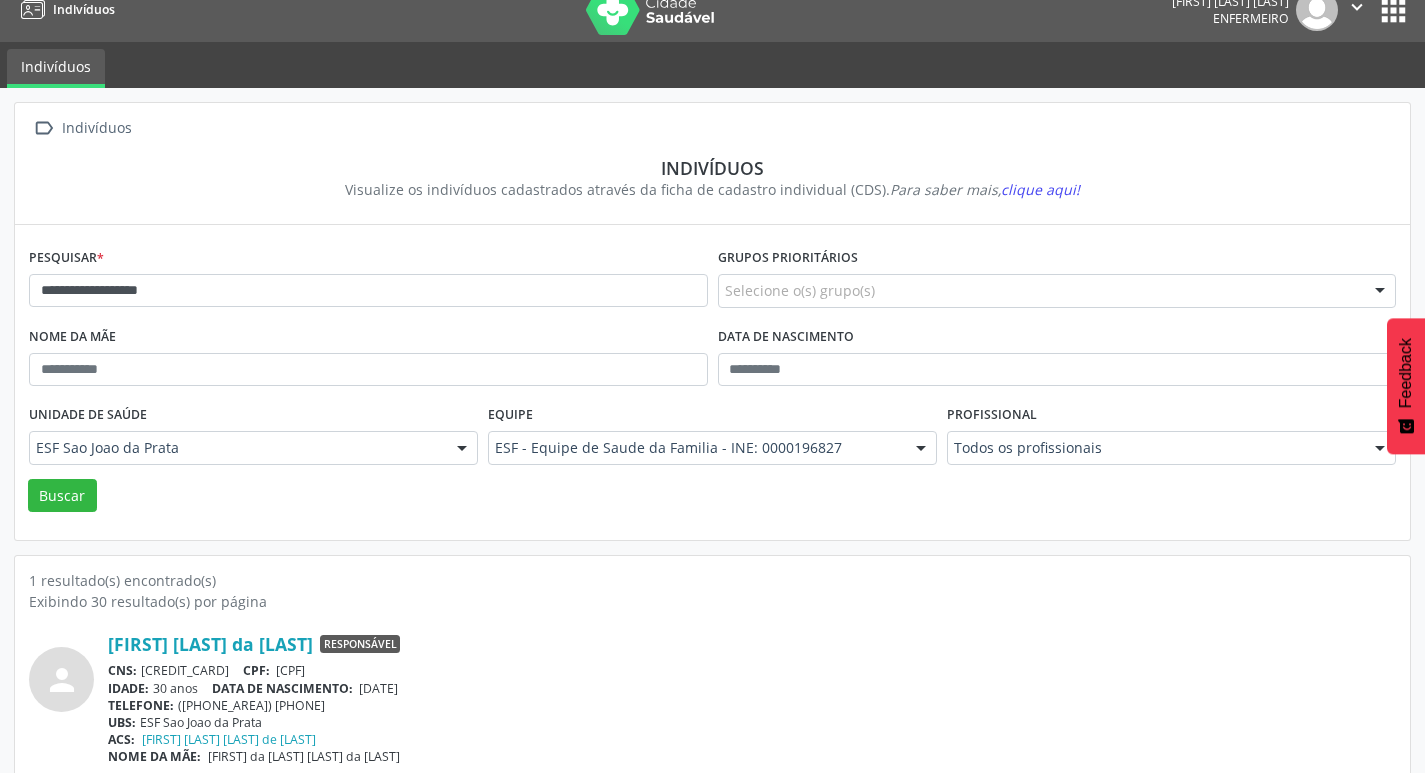 scroll, scrollTop: 43, scrollLeft: 0, axis: vertical 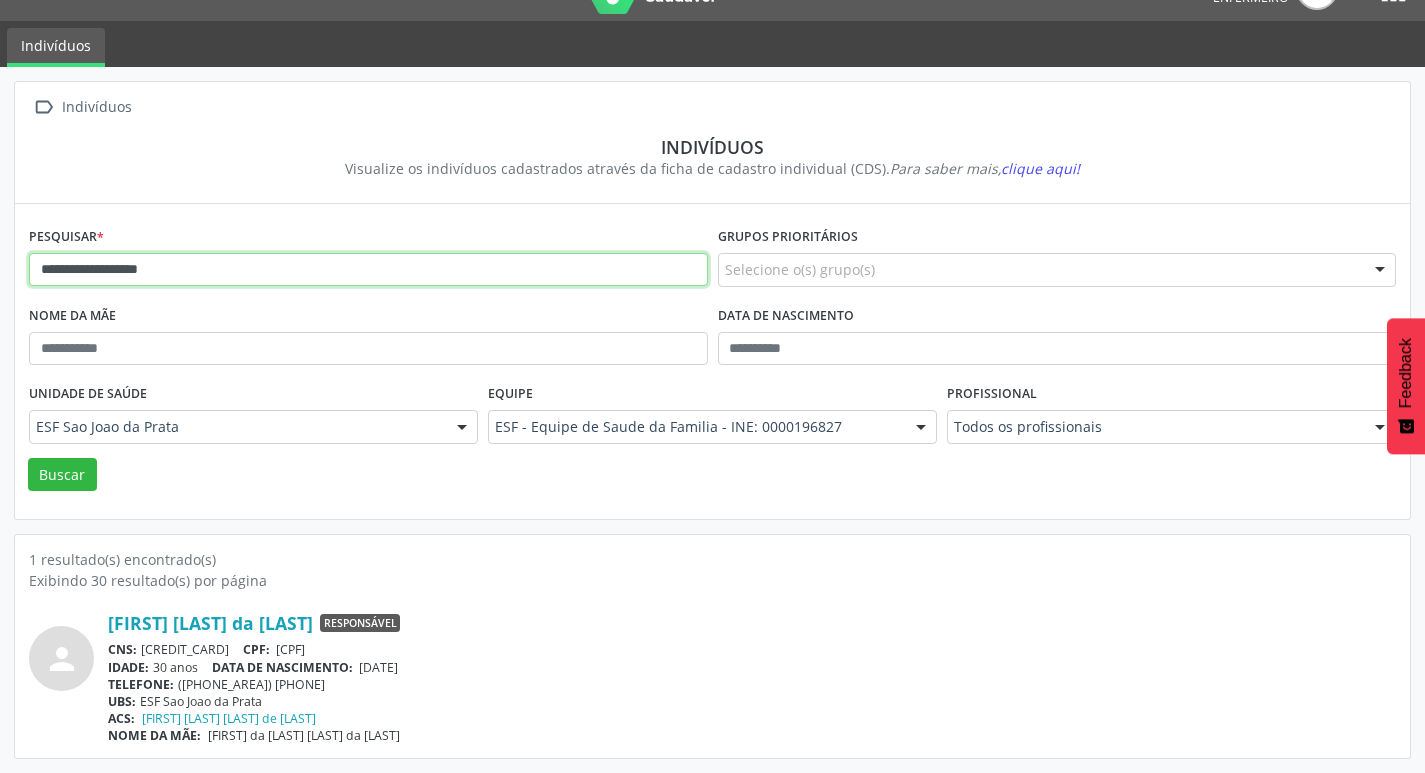 drag, startPoint x: 368, startPoint y: 285, endPoint x: 36, endPoint y: 272, distance: 332.25443 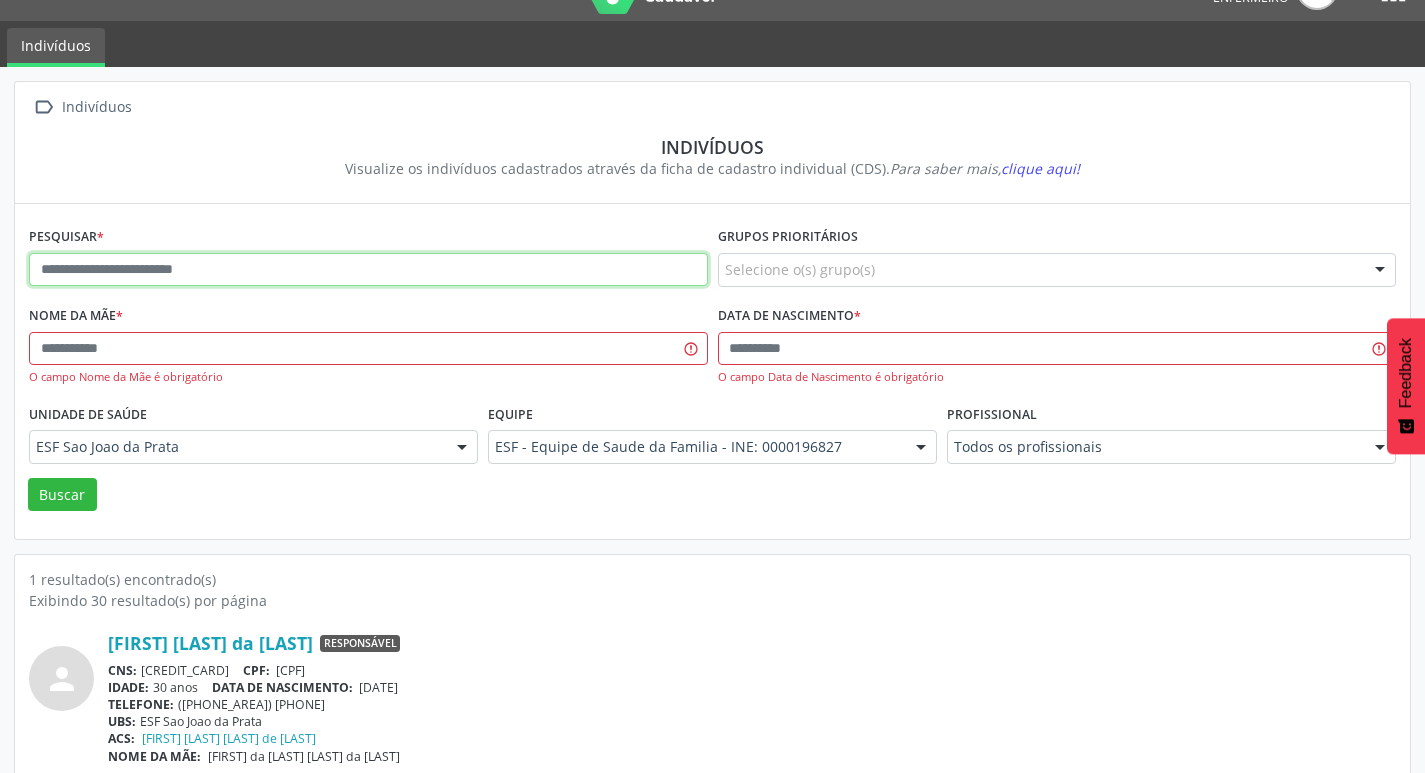 paste on "**********" 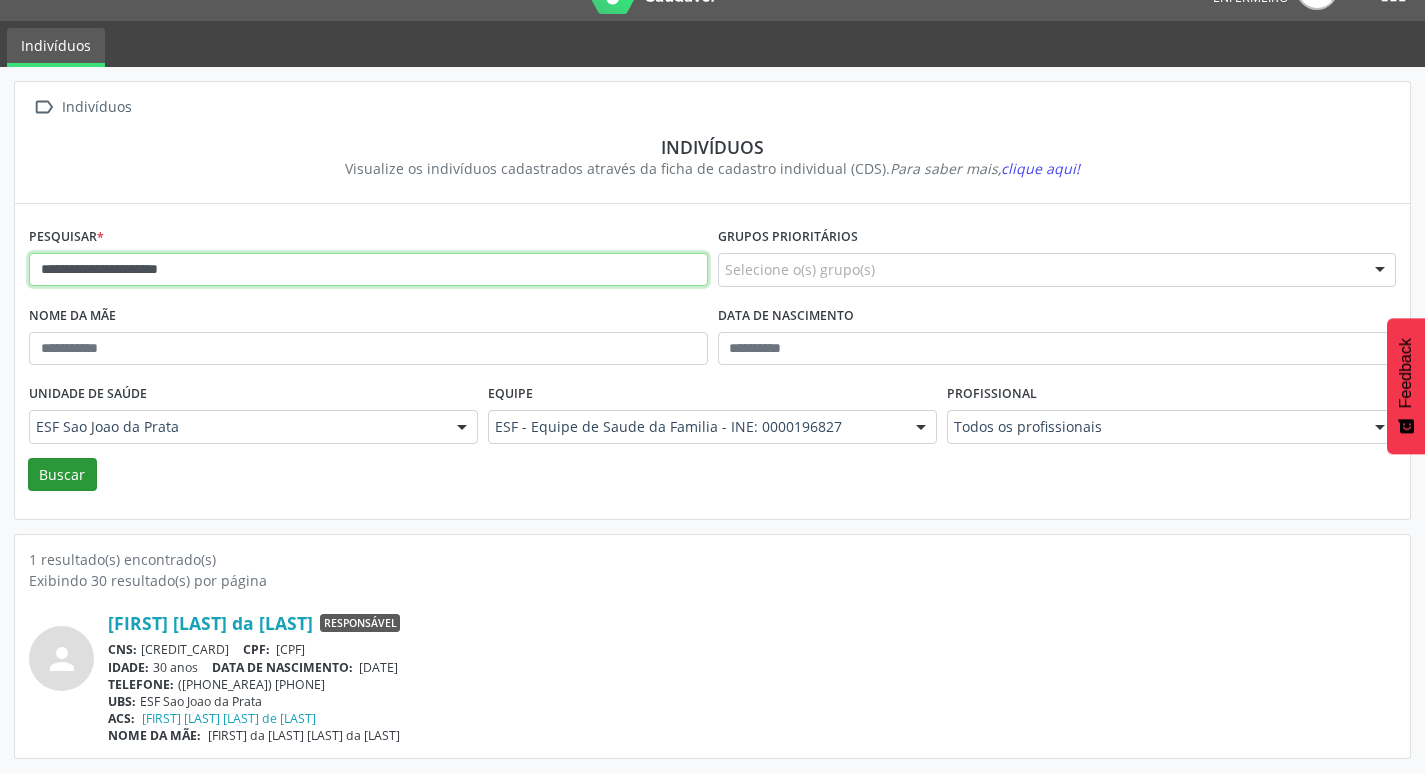 type on "**********" 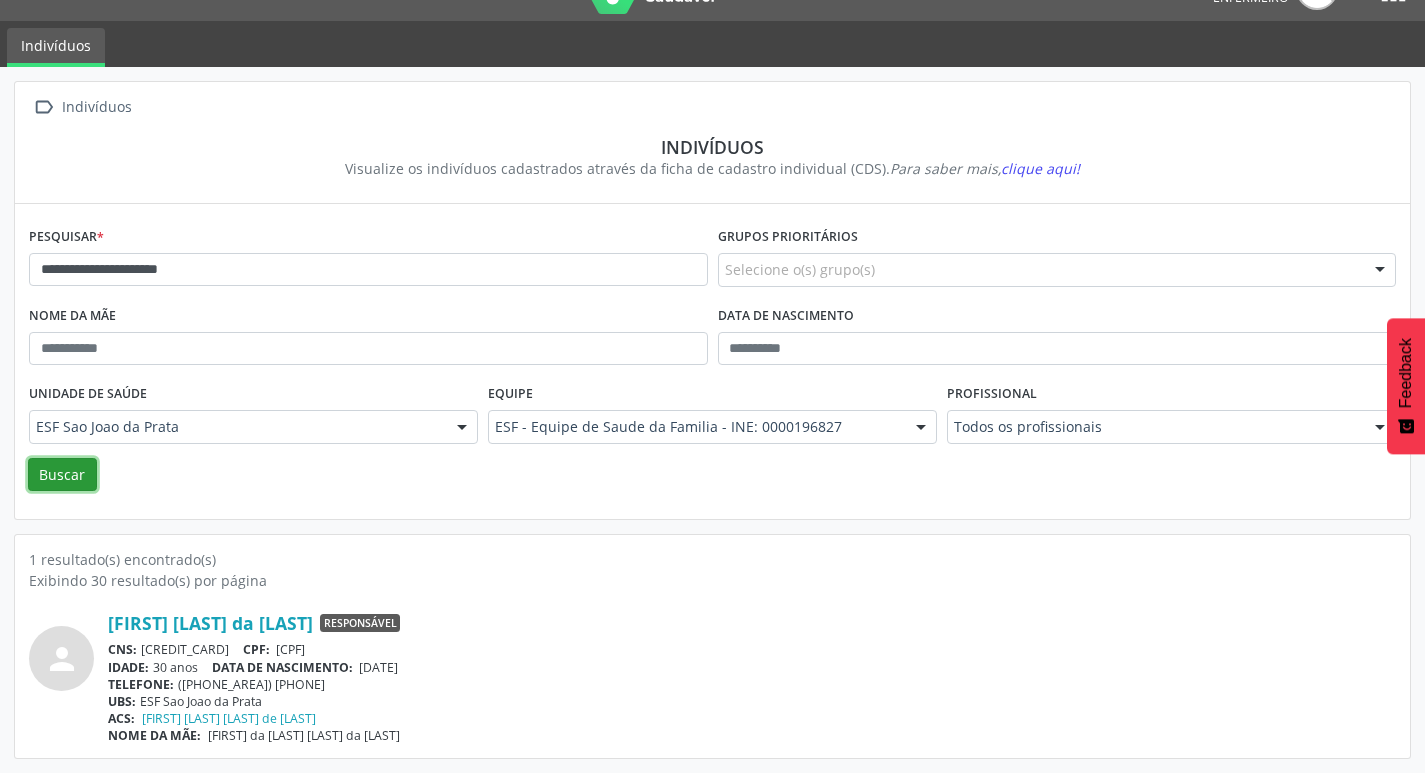 click on "Buscar" at bounding box center (62, 475) 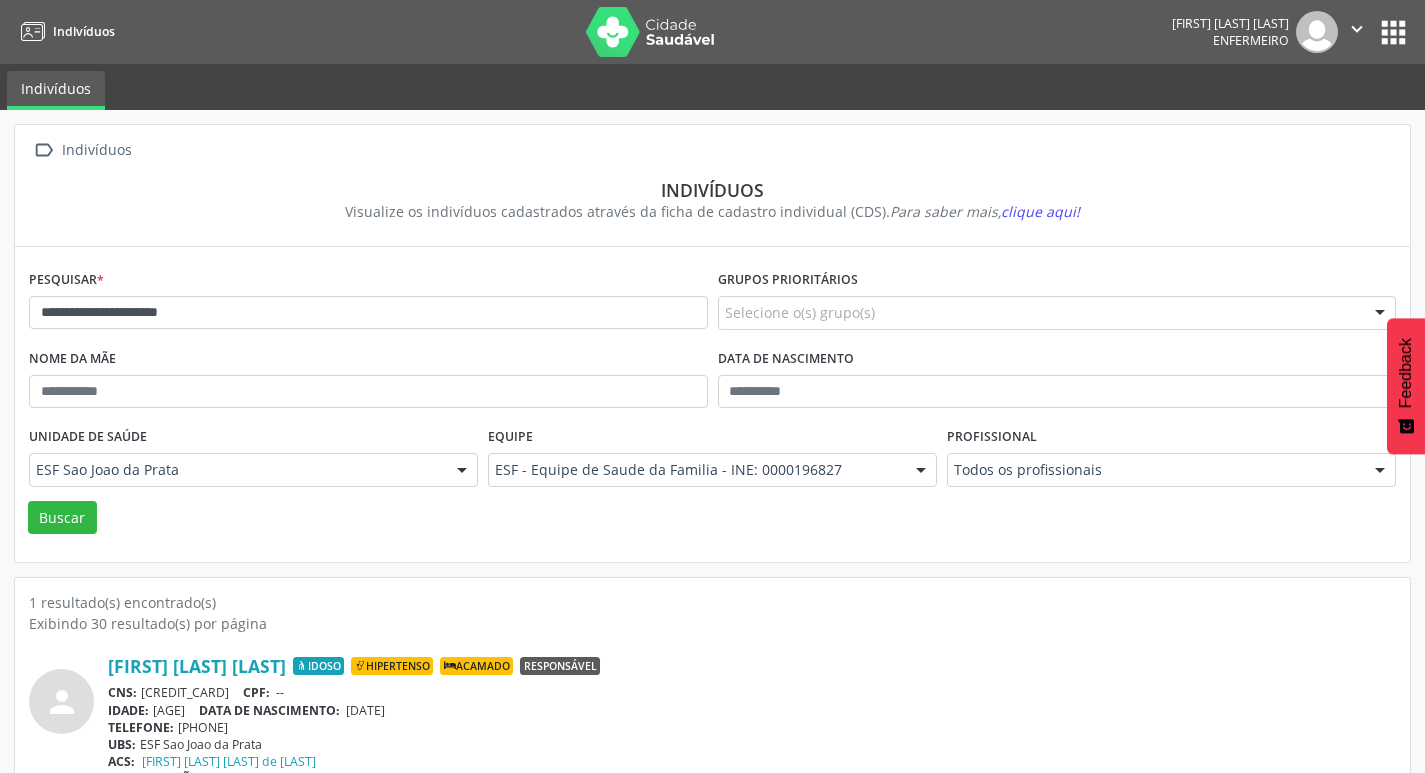 scroll, scrollTop: 43, scrollLeft: 0, axis: vertical 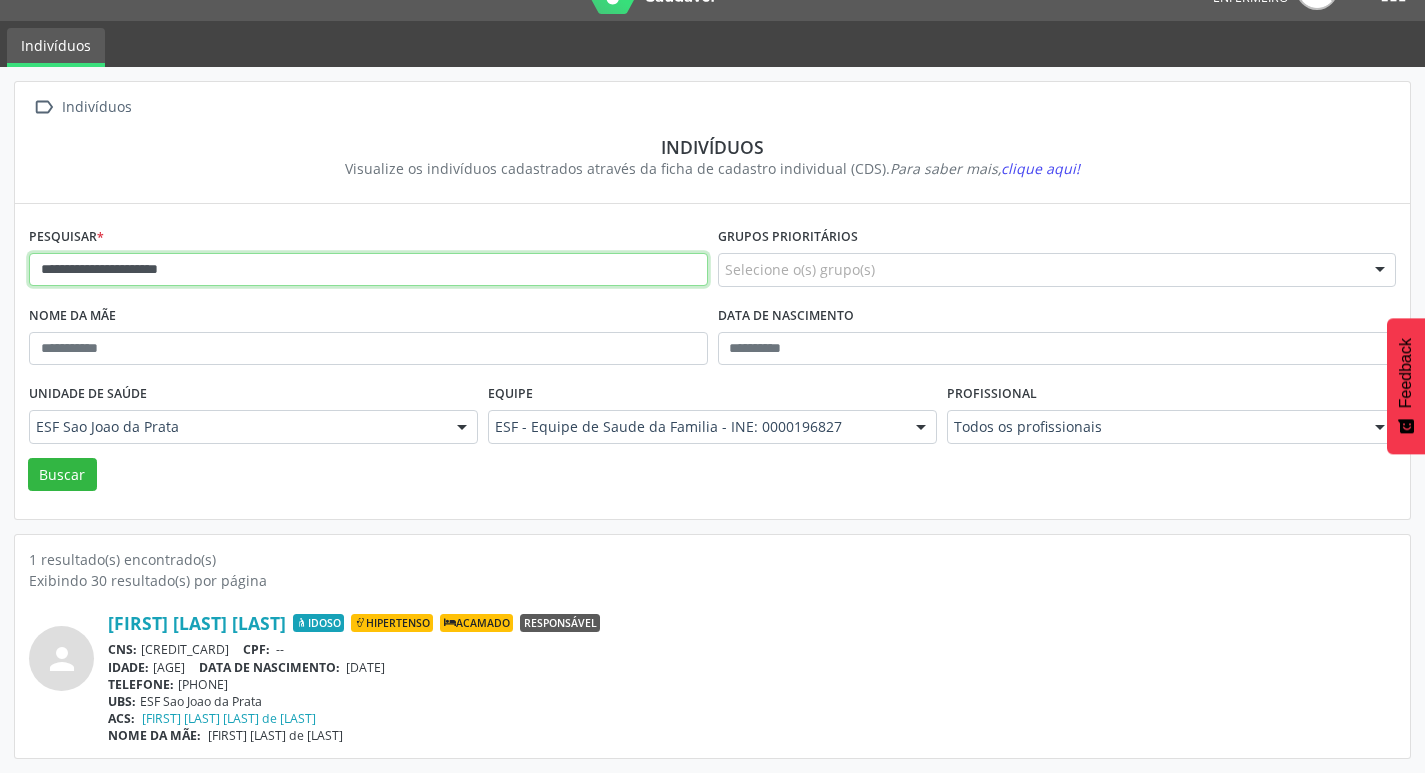 drag, startPoint x: 242, startPoint y: 269, endPoint x: 0, endPoint y: 278, distance: 242.1673 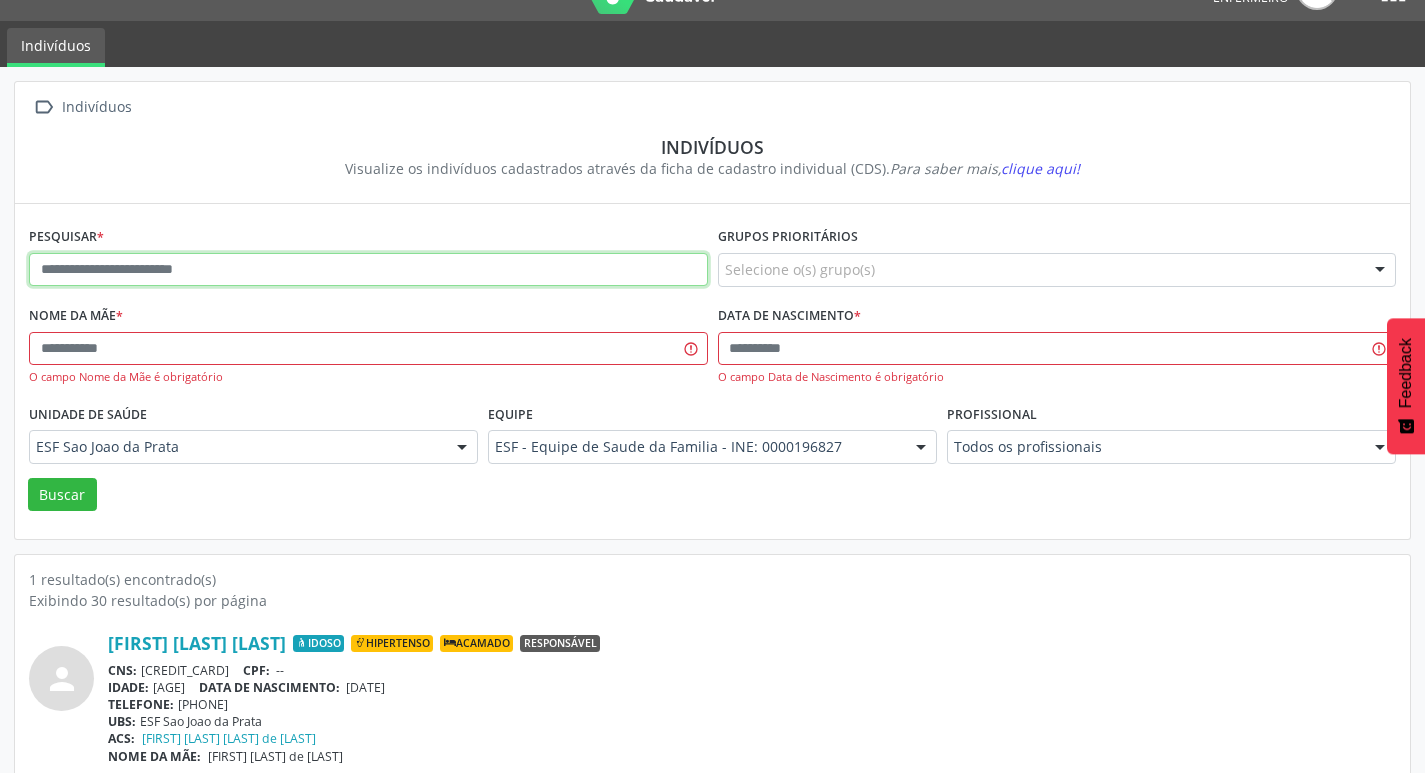 paste on "**********" 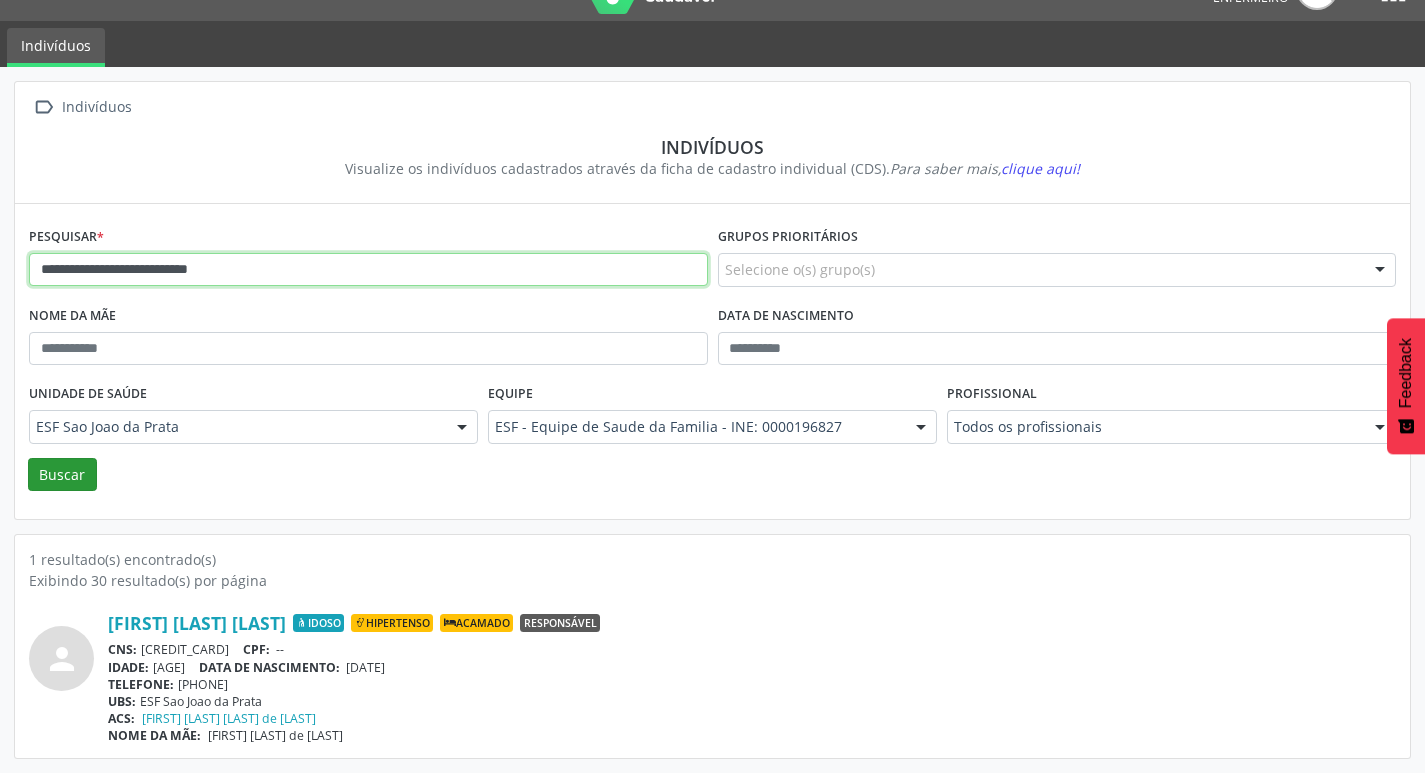 type on "**********" 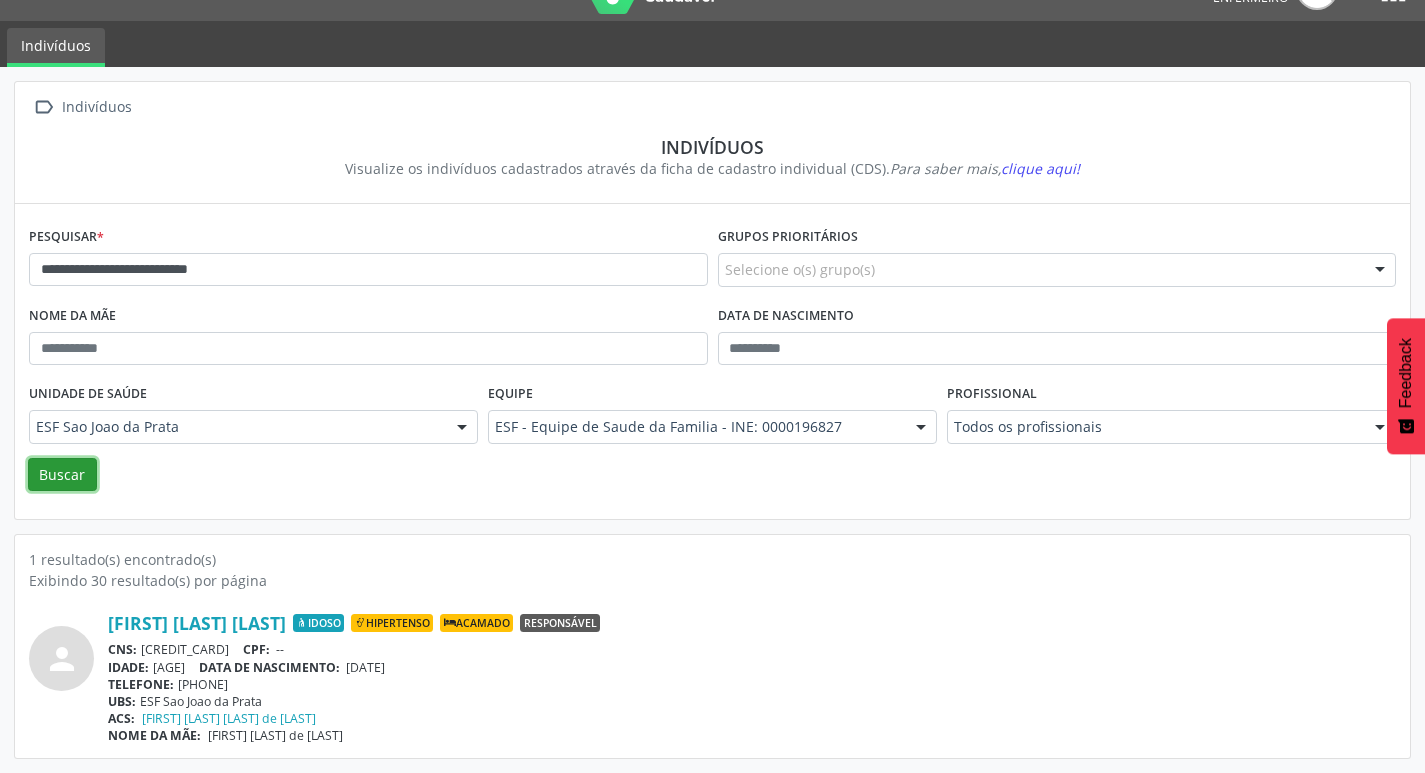click on "Buscar" at bounding box center [62, 475] 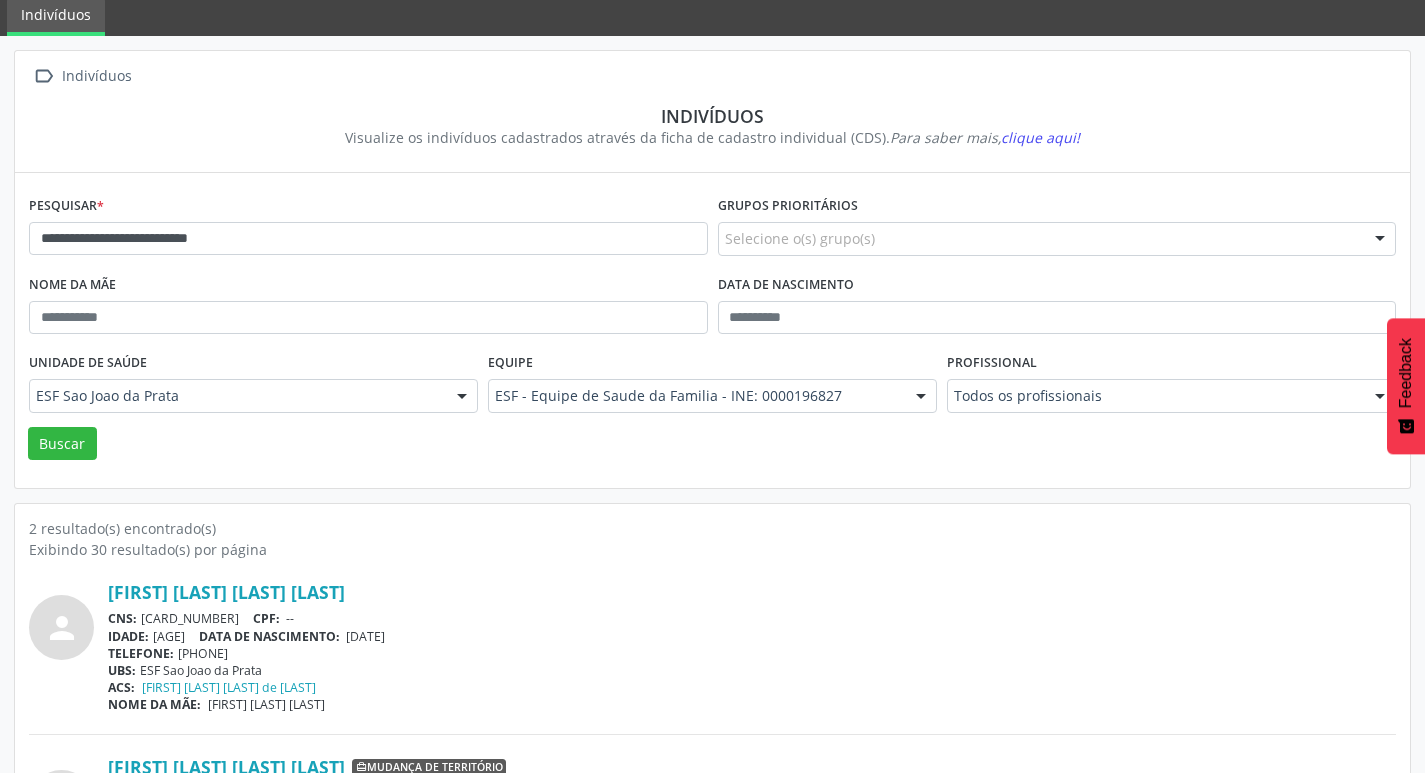 scroll, scrollTop: 219, scrollLeft: 0, axis: vertical 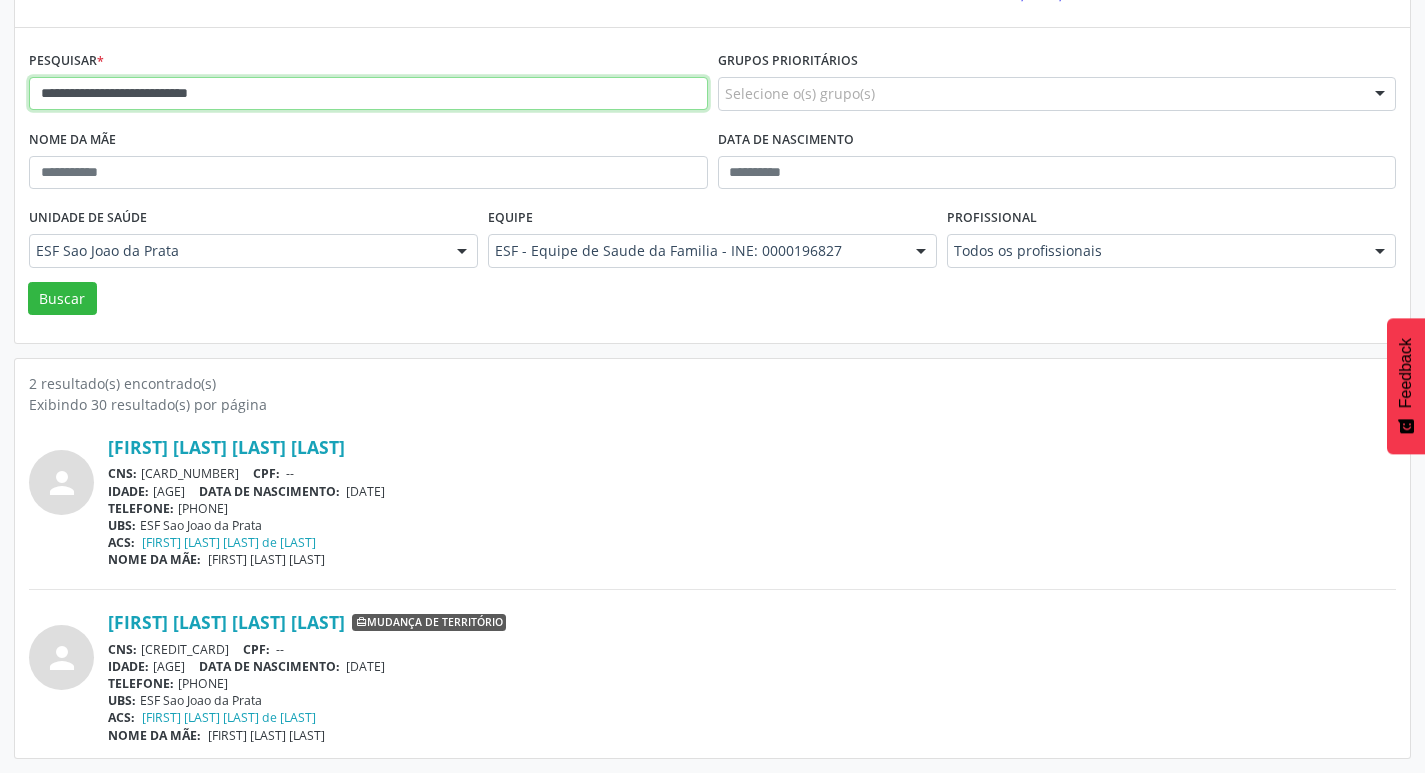 drag, startPoint x: 292, startPoint y: 88, endPoint x: 3, endPoint y: 93, distance: 289.04324 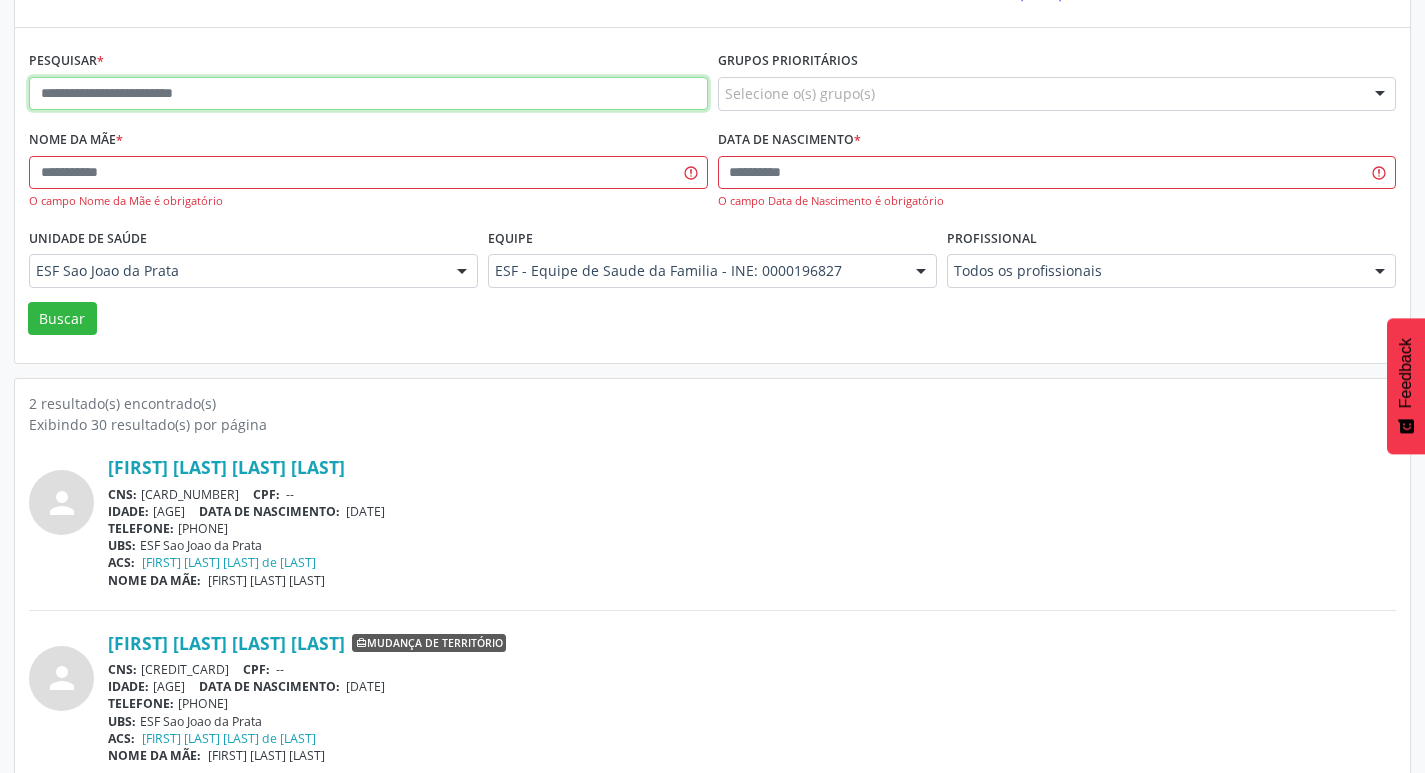 paste on "**********" 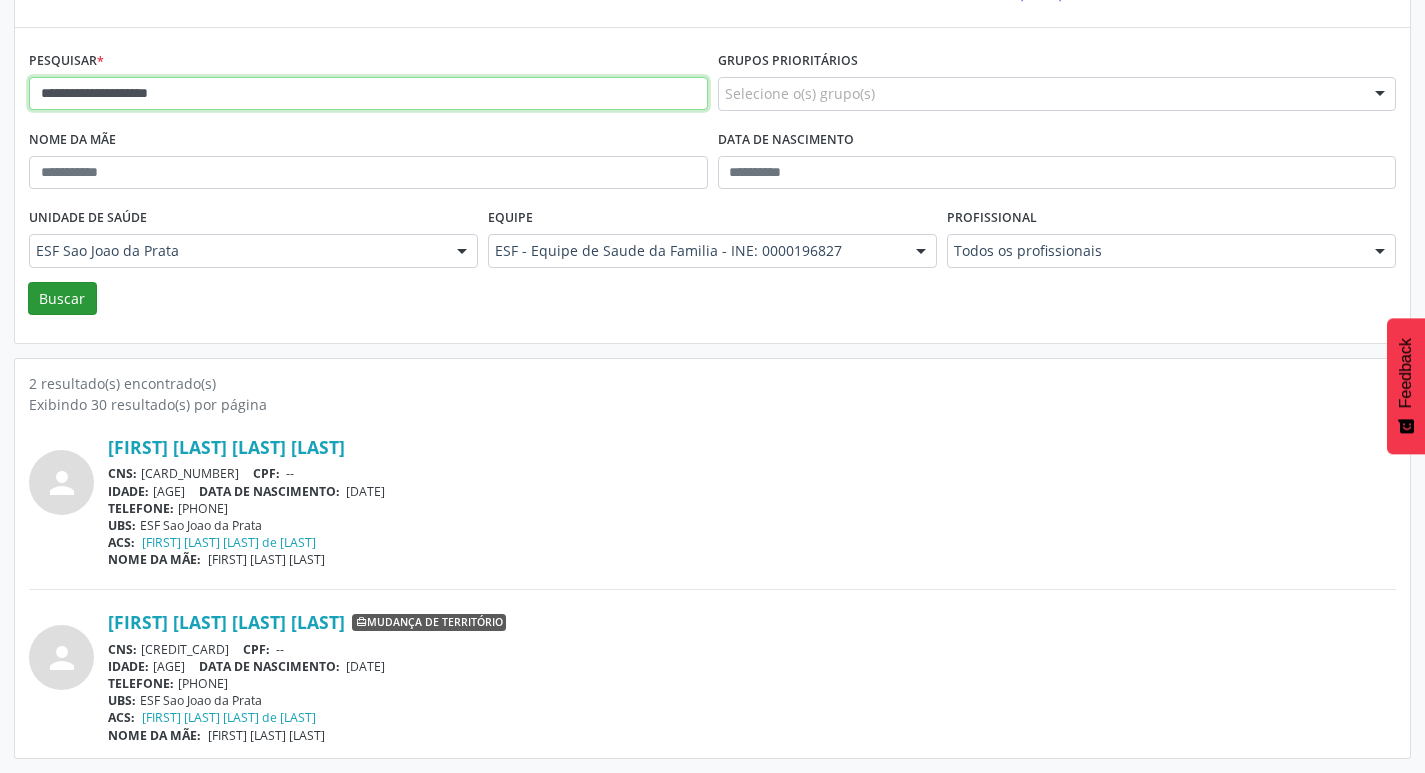 type on "**********" 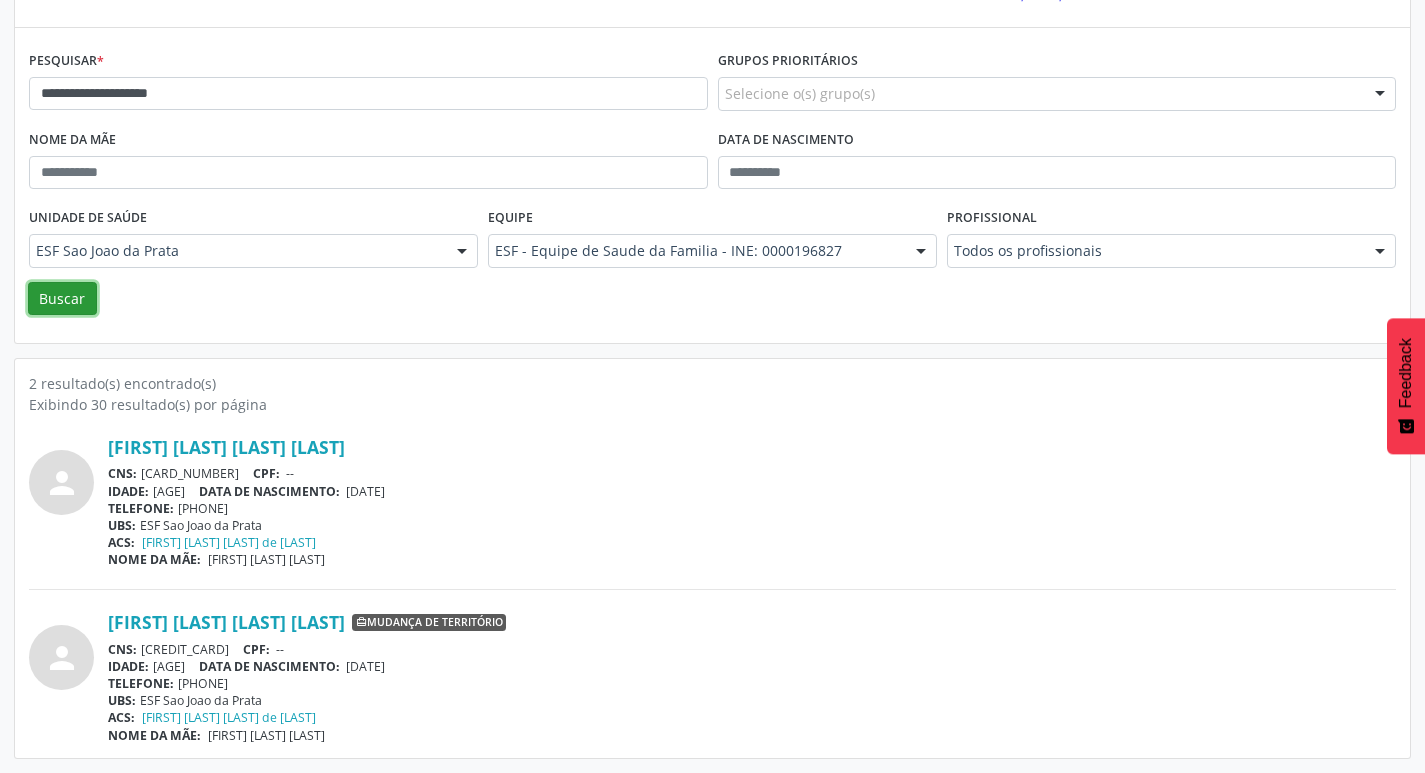 click on "Buscar" at bounding box center (62, 299) 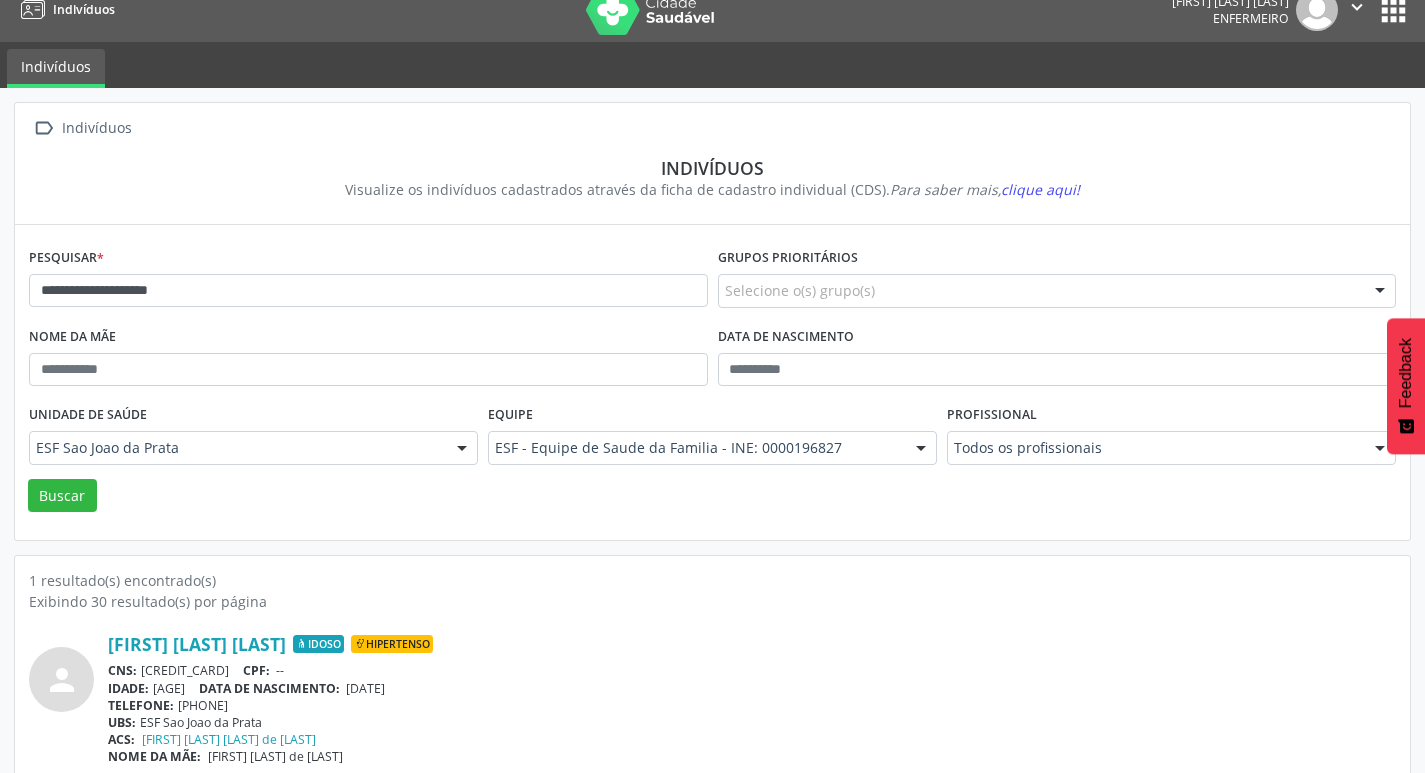 scroll, scrollTop: 43, scrollLeft: 0, axis: vertical 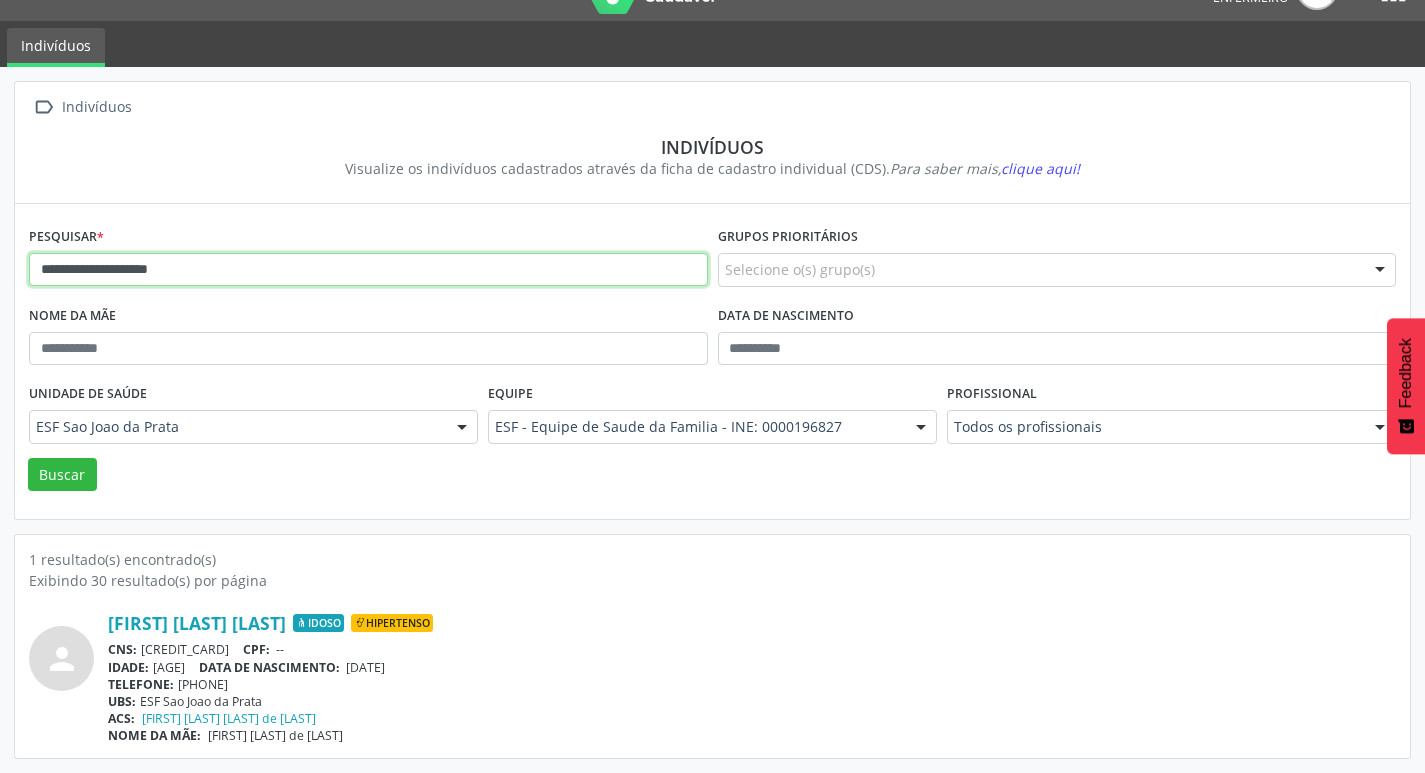 drag, startPoint x: 208, startPoint y: 254, endPoint x: 0, endPoint y: 275, distance: 209.0574 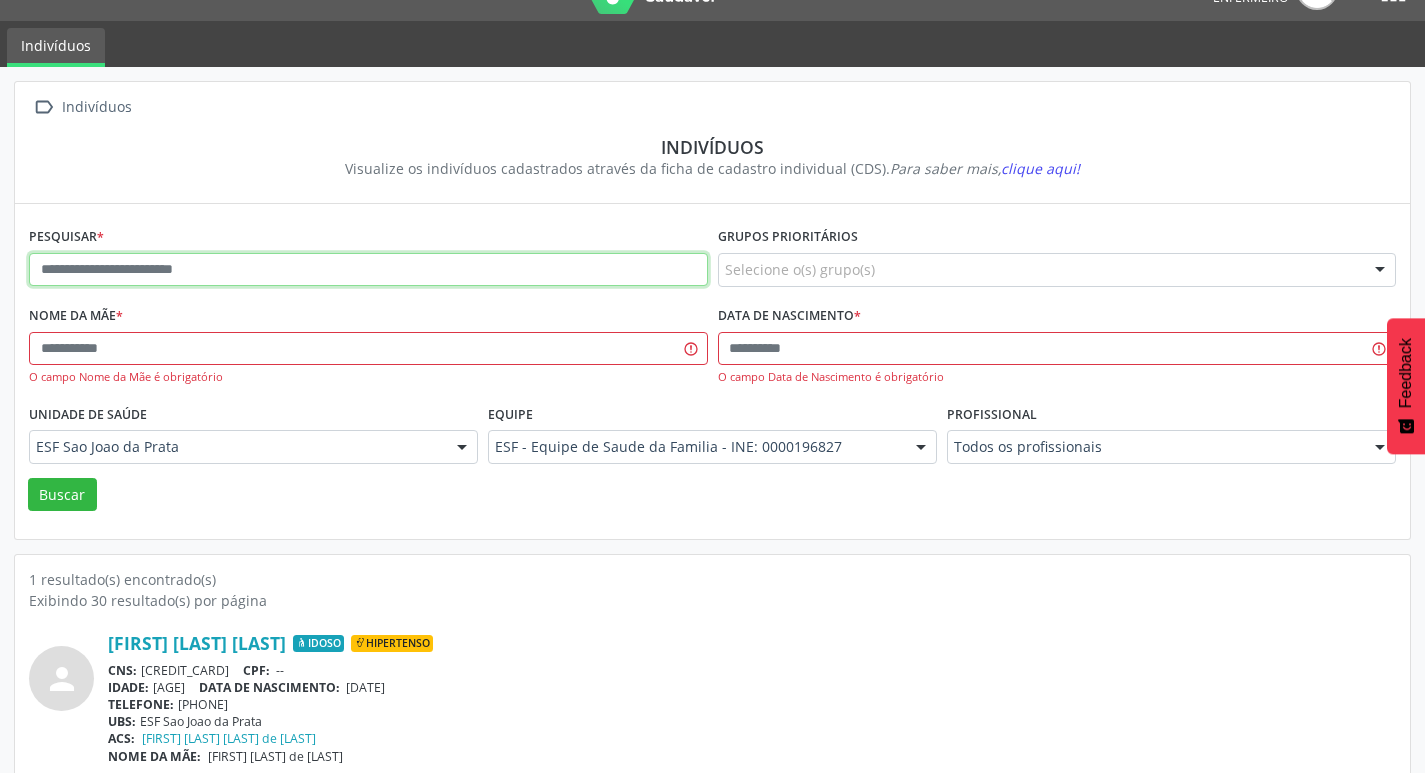 paste on "**********" 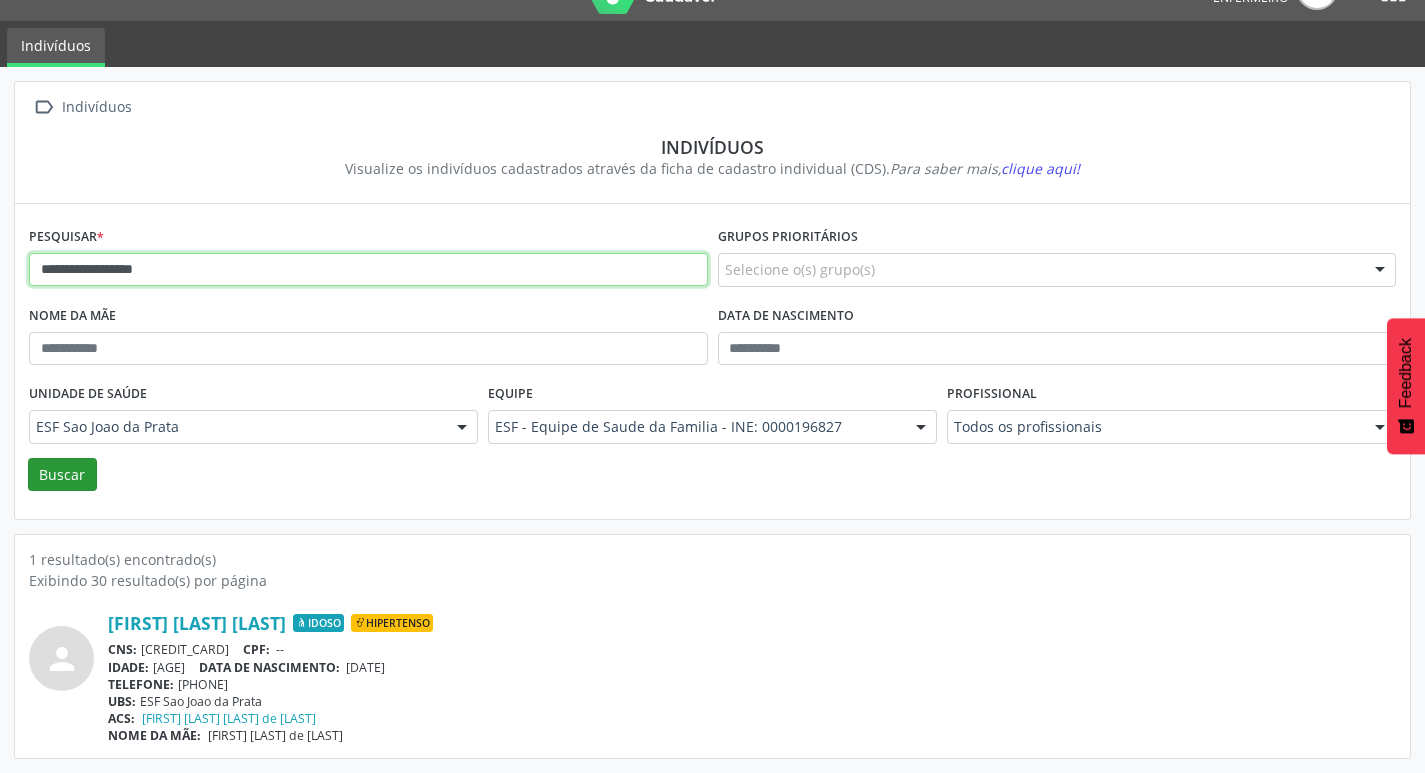 type on "**********" 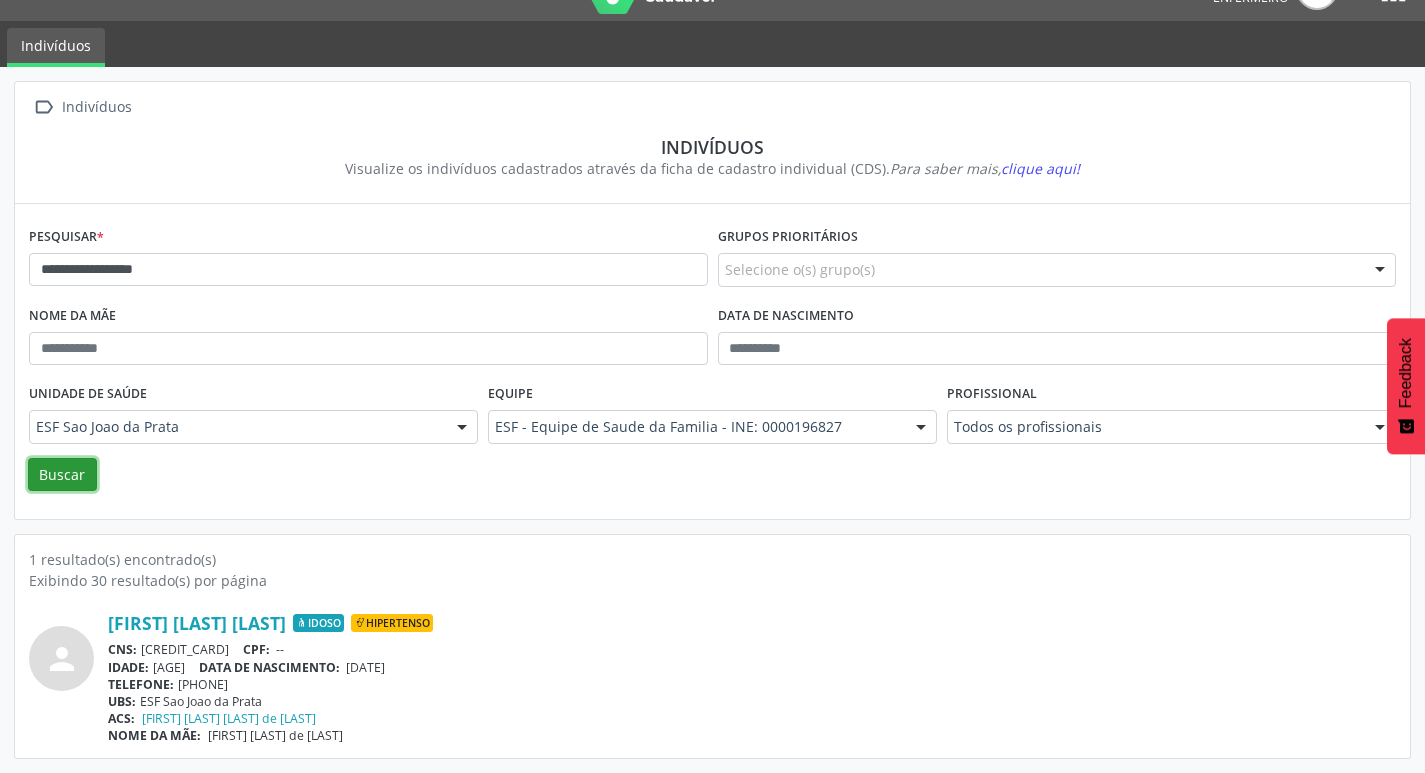 click on "Buscar" at bounding box center [62, 475] 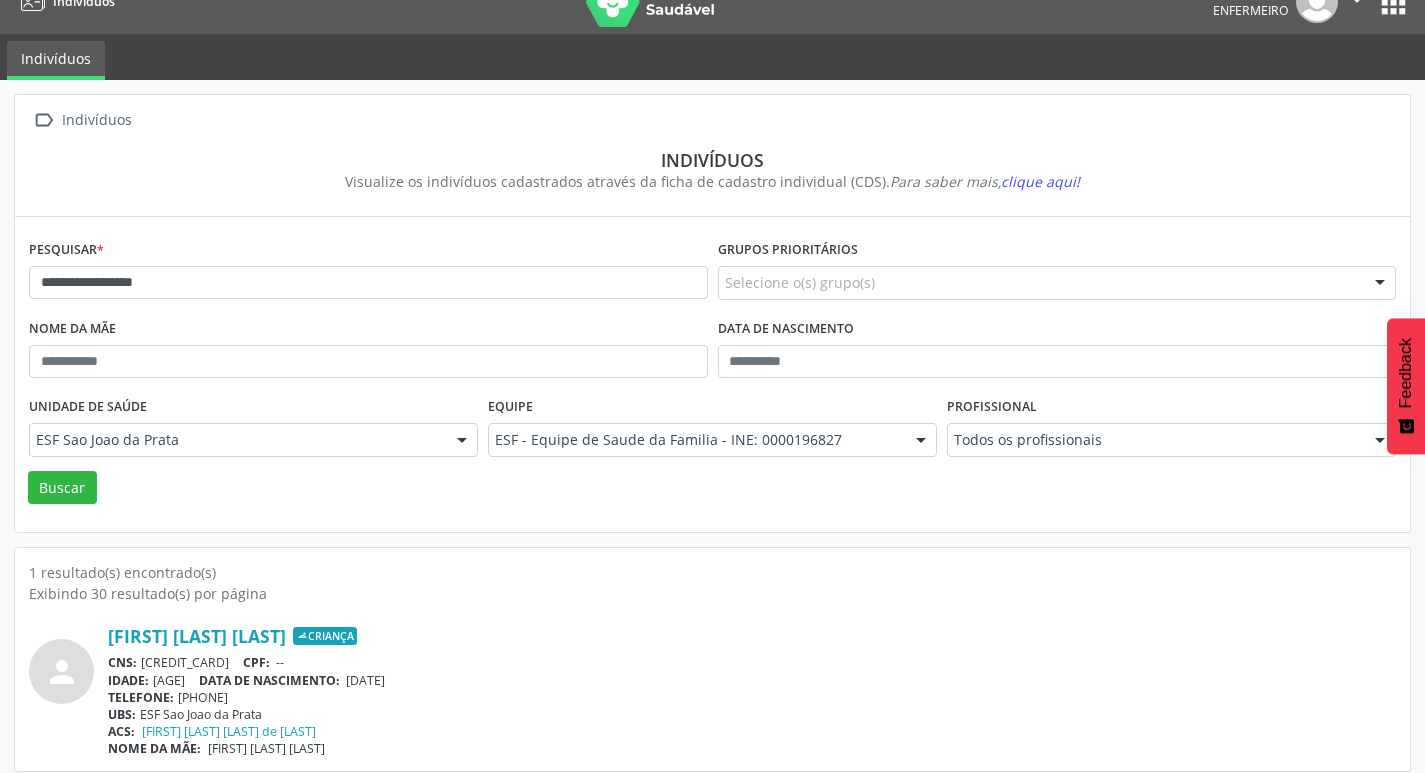 scroll, scrollTop: 43, scrollLeft: 0, axis: vertical 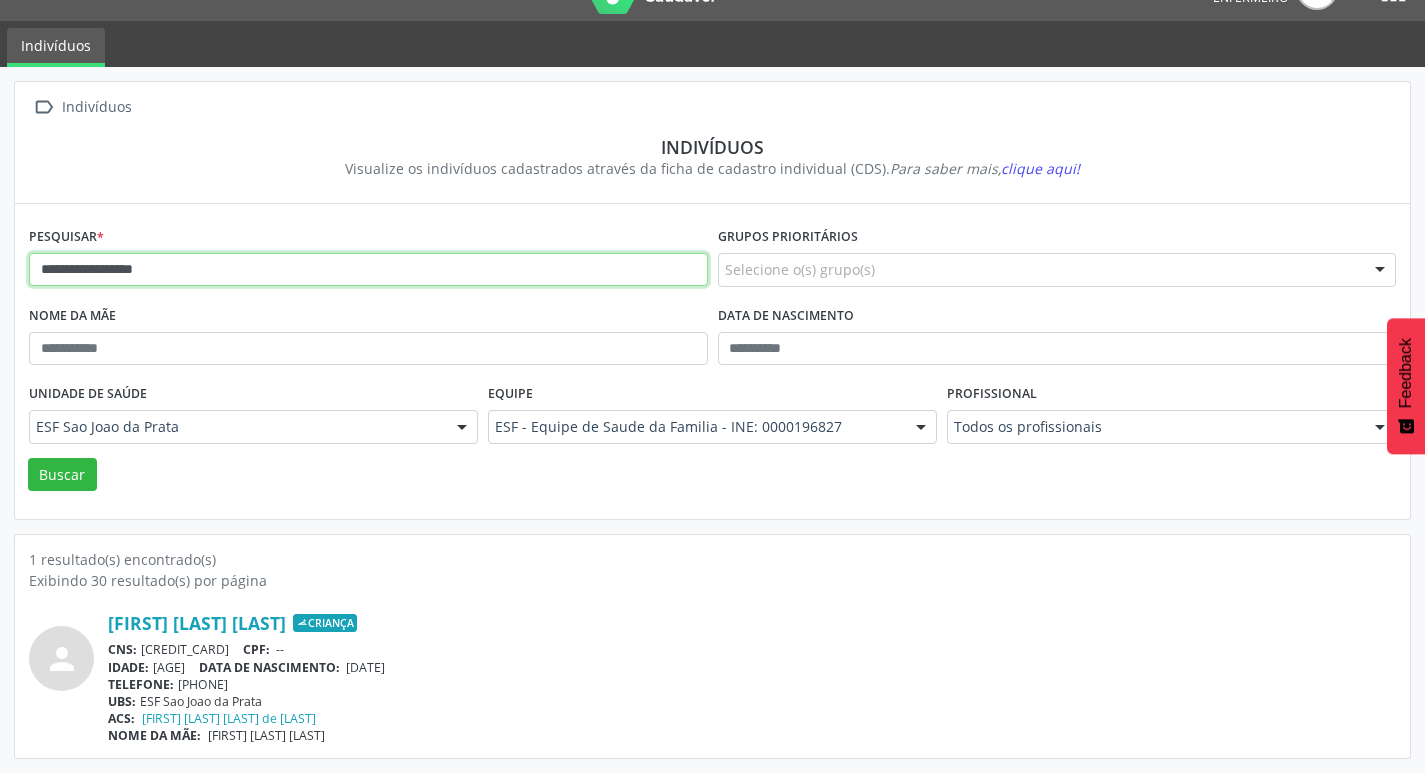 drag, startPoint x: 463, startPoint y: 255, endPoint x: 39, endPoint y: 275, distance: 424.47144 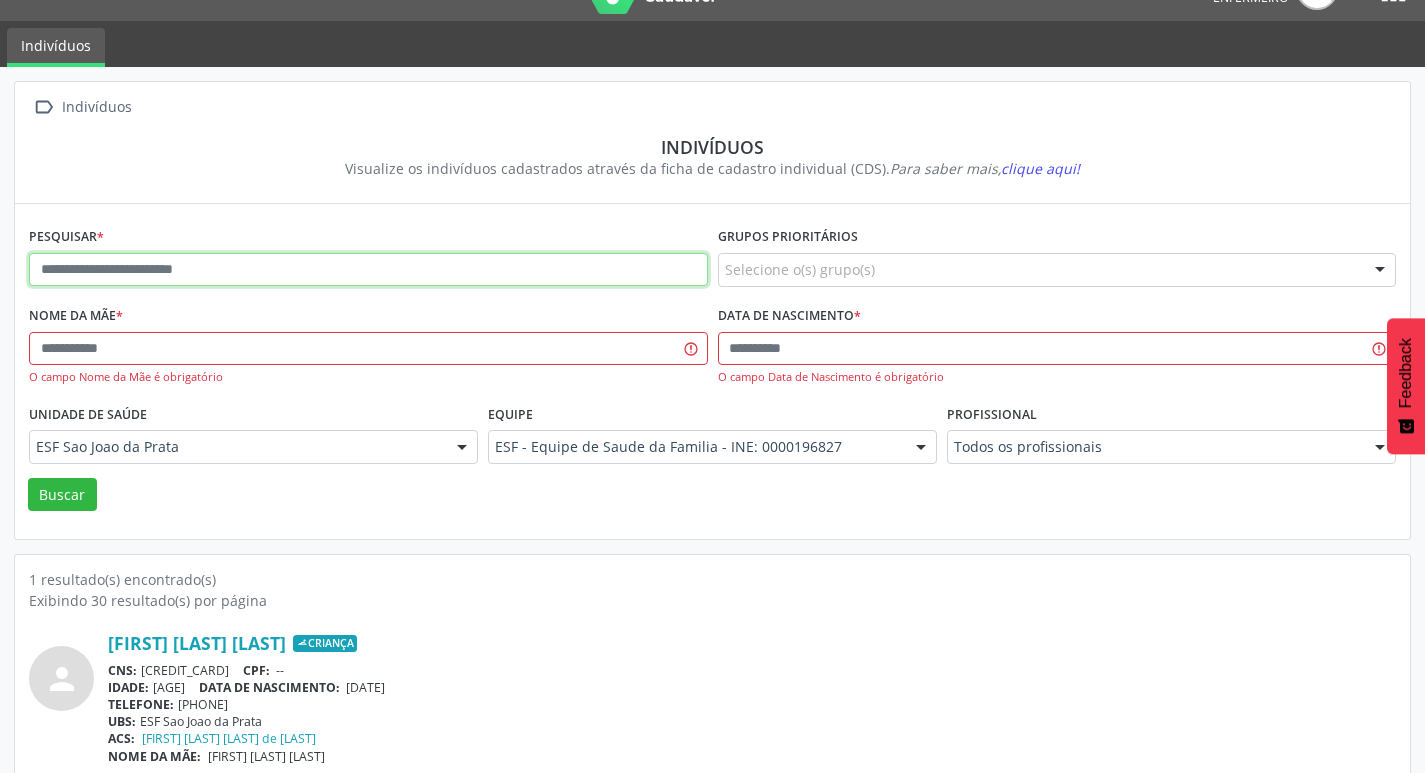 paste on "**********" 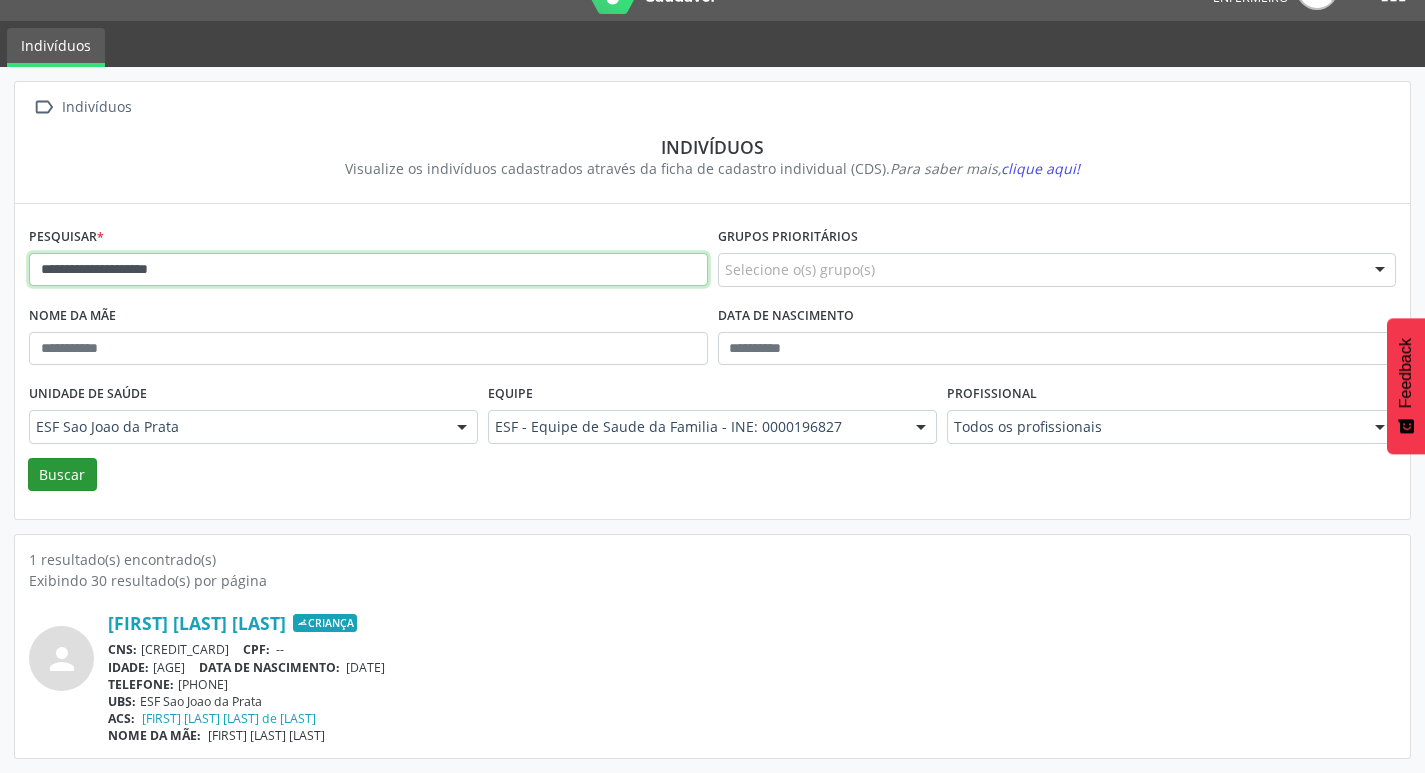 type on "**********" 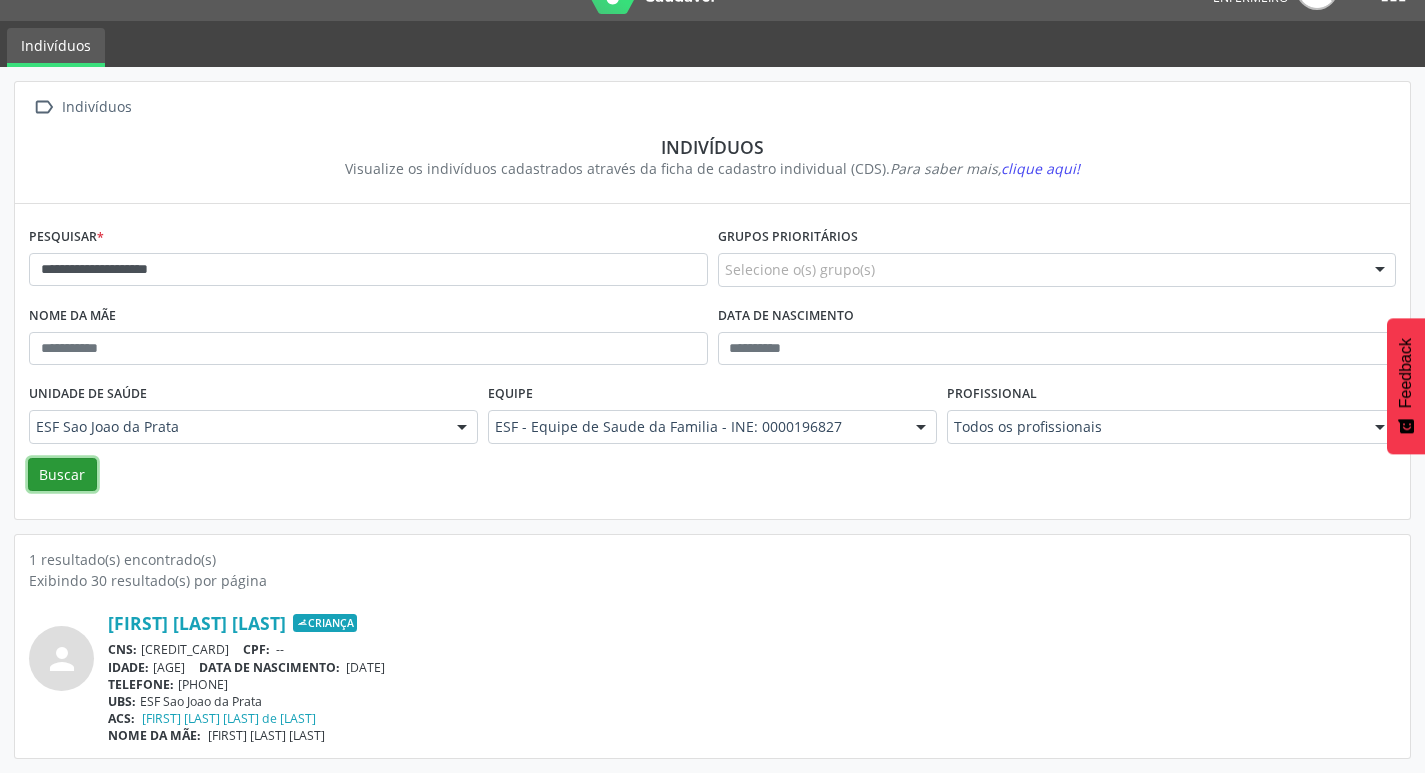 click on "Buscar" at bounding box center [62, 475] 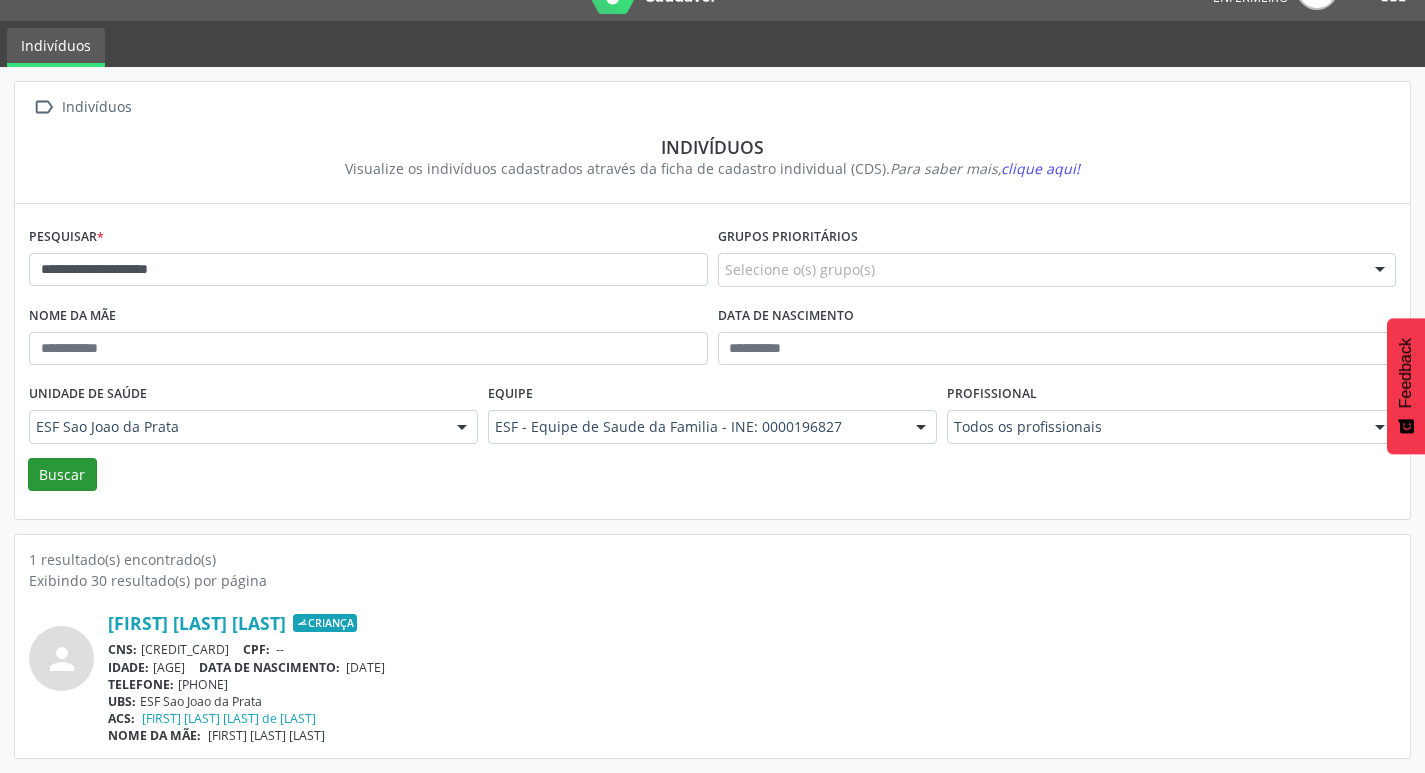 scroll, scrollTop: 0, scrollLeft: 0, axis: both 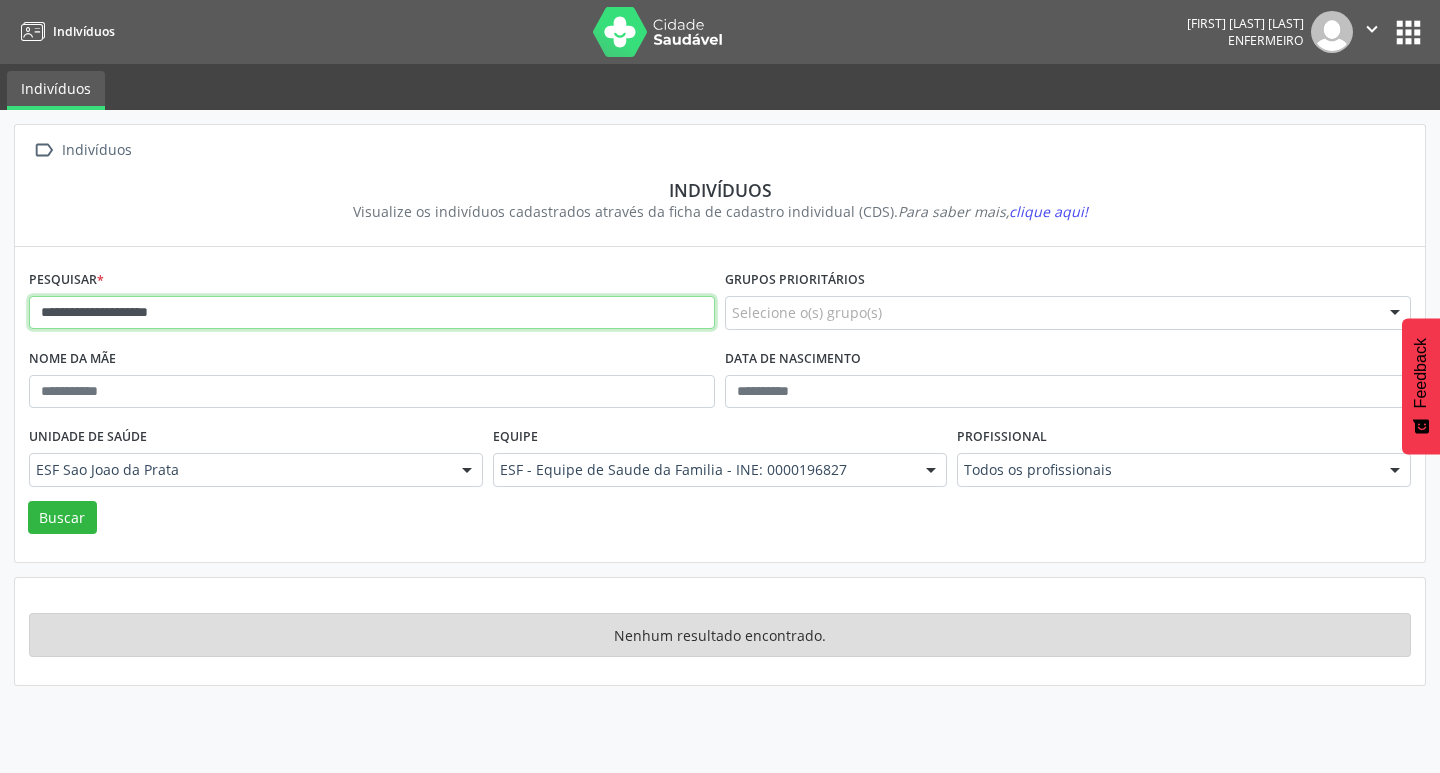 drag, startPoint x: 35, startPoint y: 312, endPoint x: 224, endPoint y: 311, distance: 189.00264 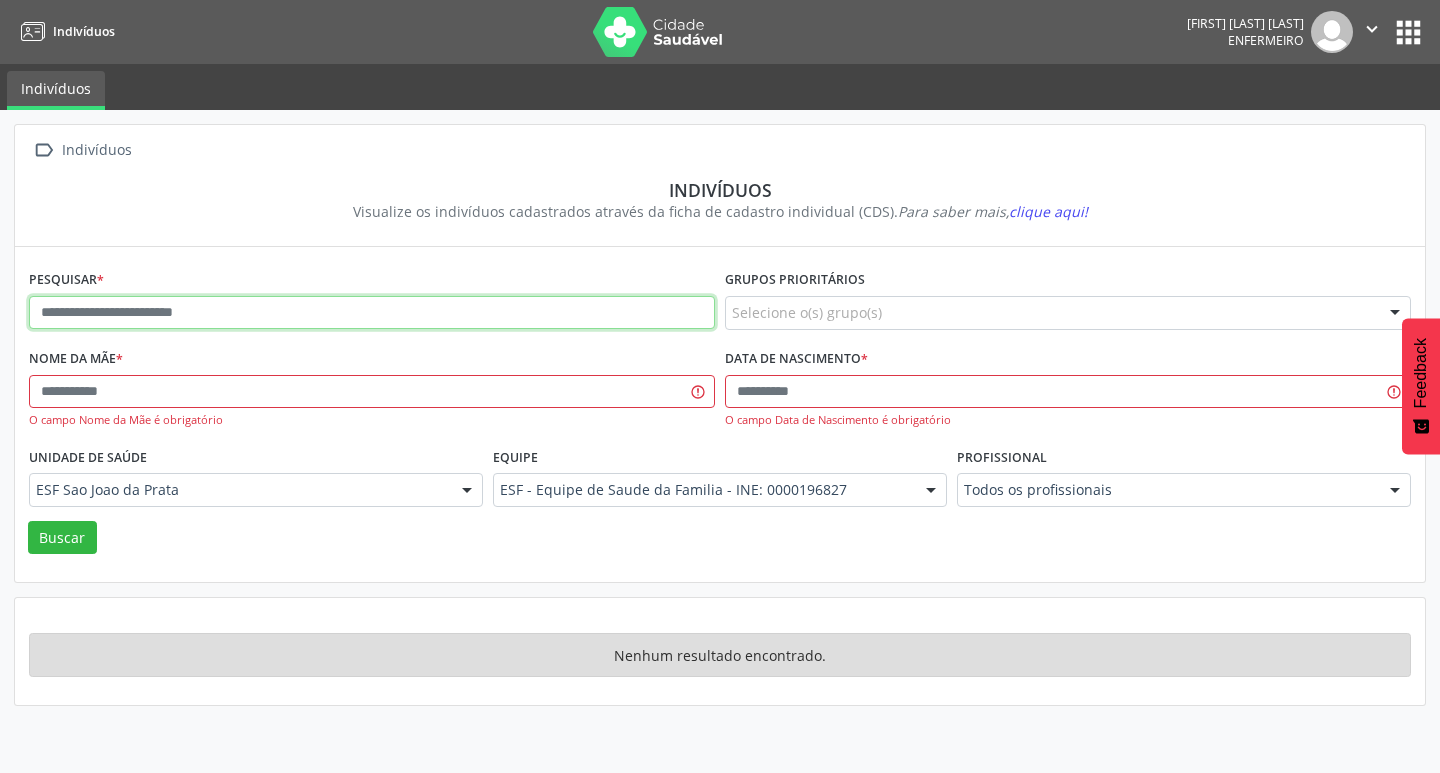 paste on "**********" 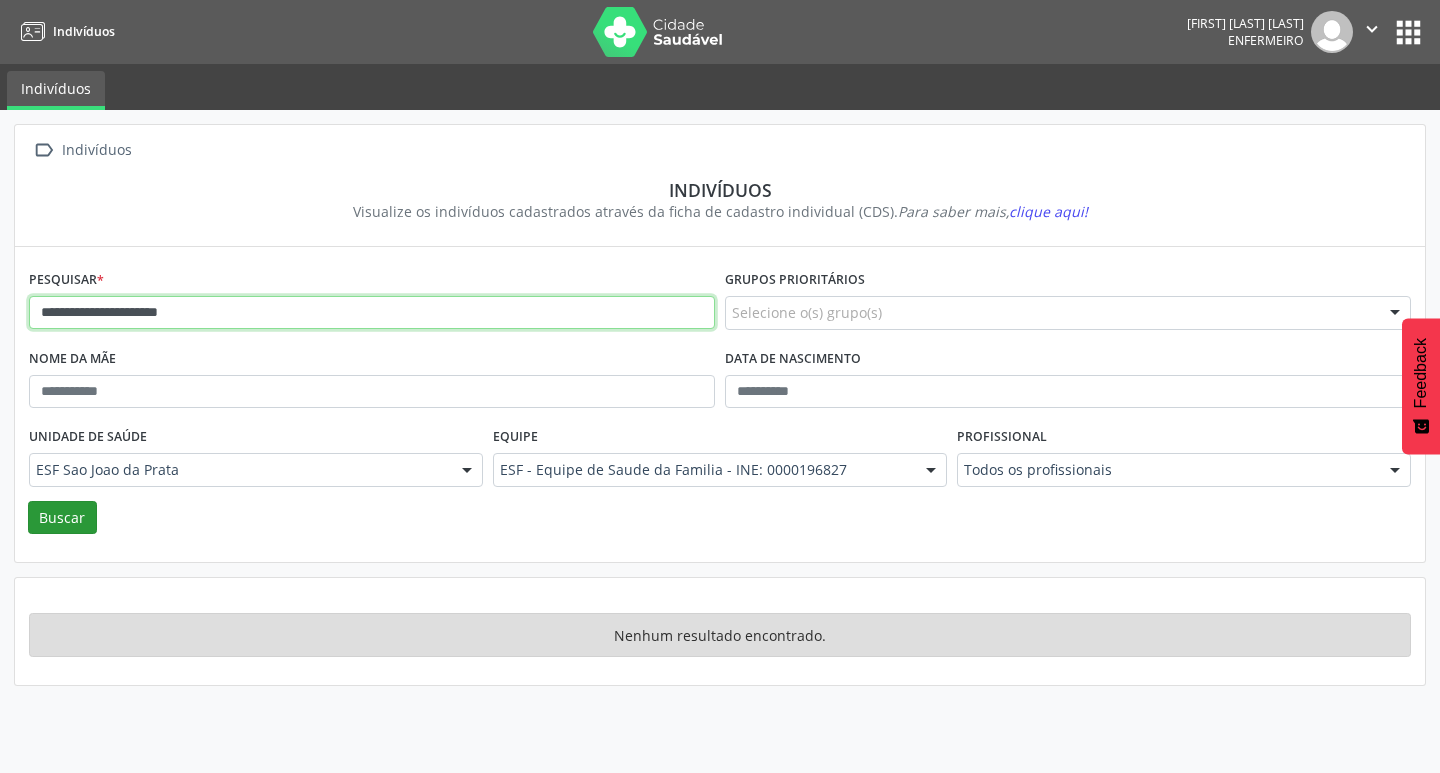 type on "**********" 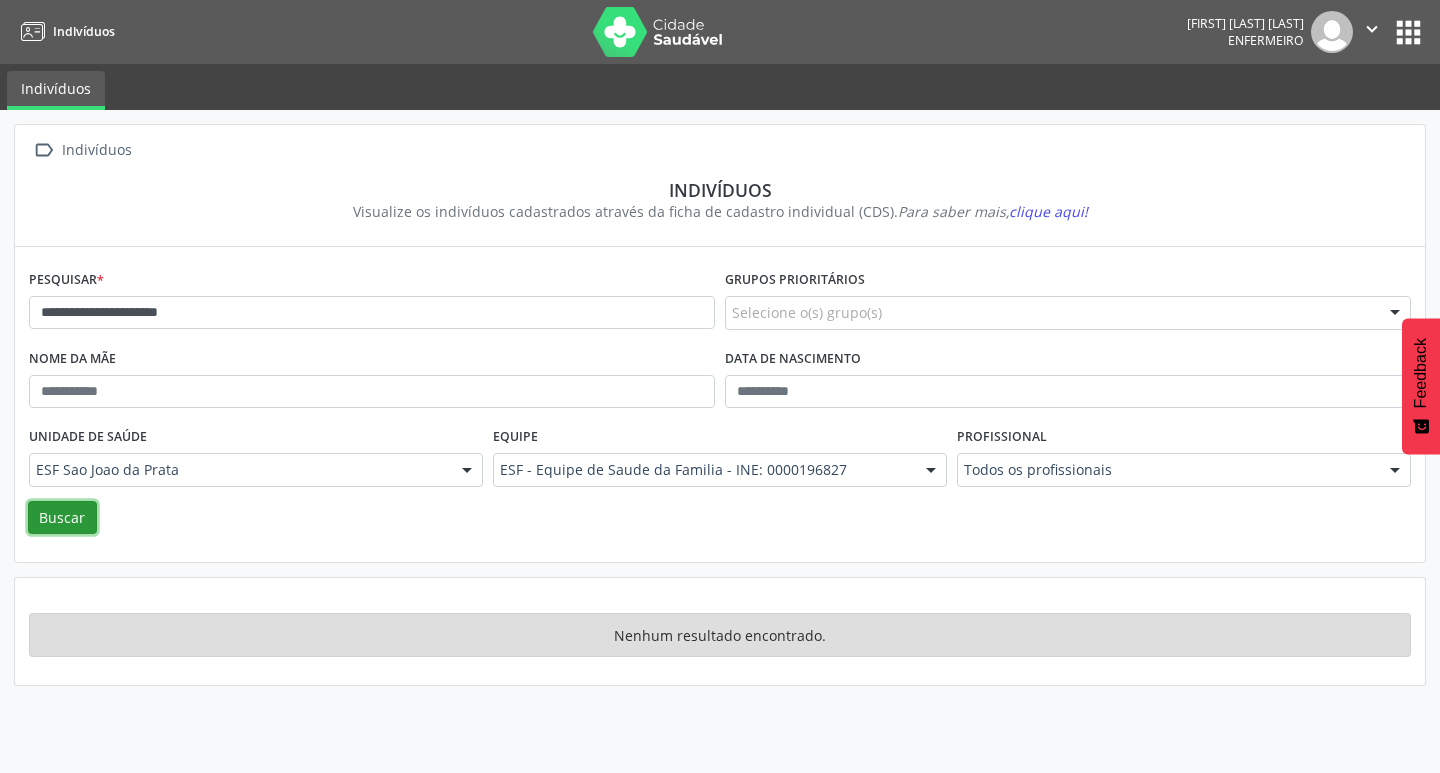 click on "Buscar" at bounding box center [62, 518] 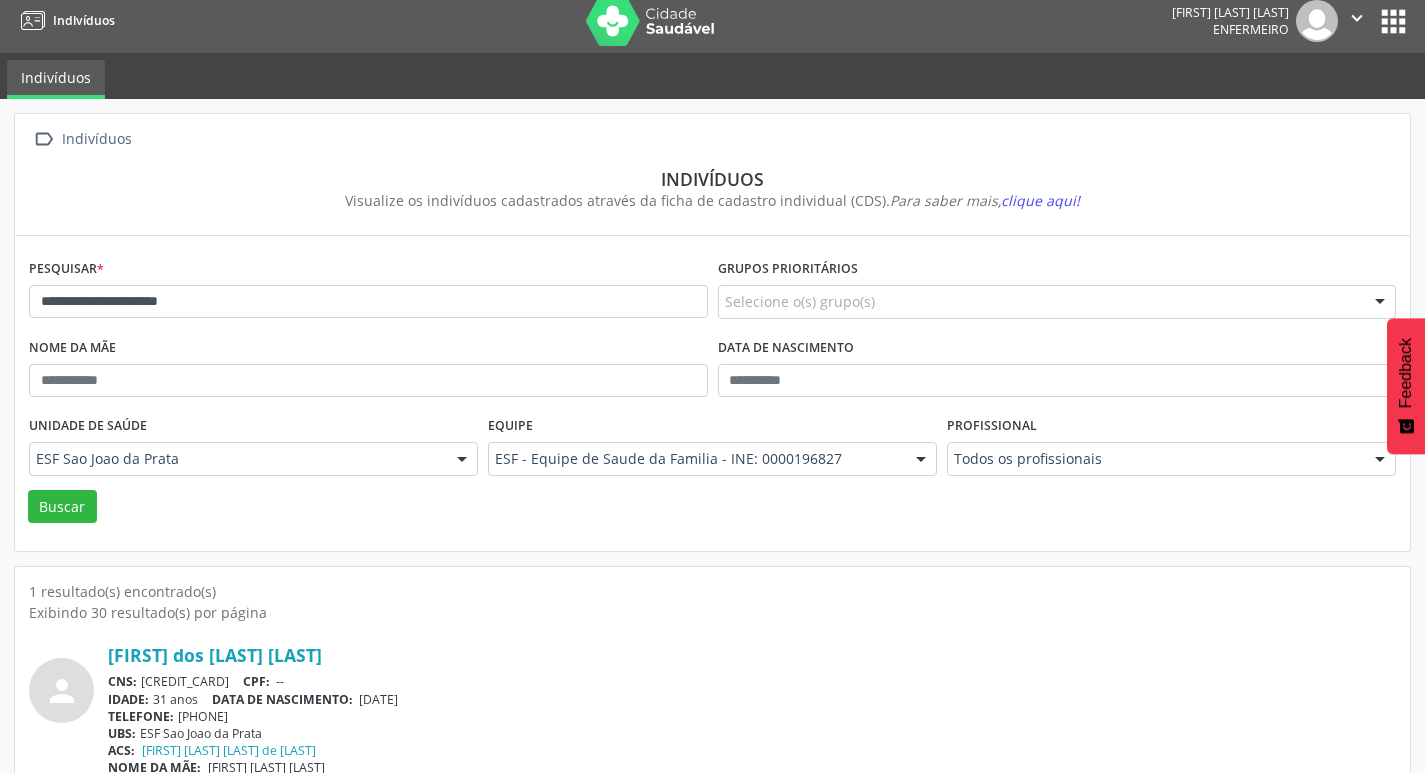 scroll, scrollTop: 43, scrollLeft: 0, axis: vertical 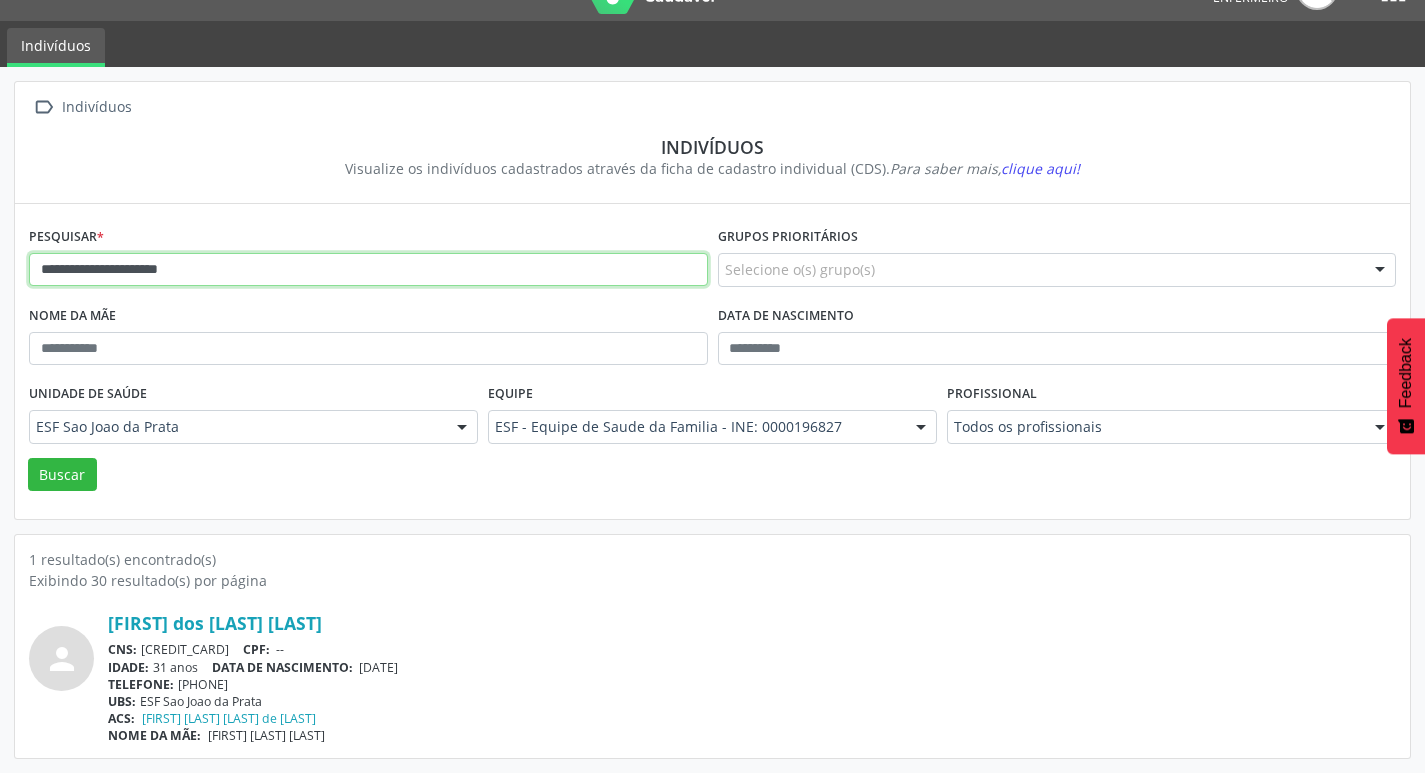 drag, startPoint x: 278, startPoint y: 281, endPoint x: 0, endPoint y: 283, distance: 278.0072 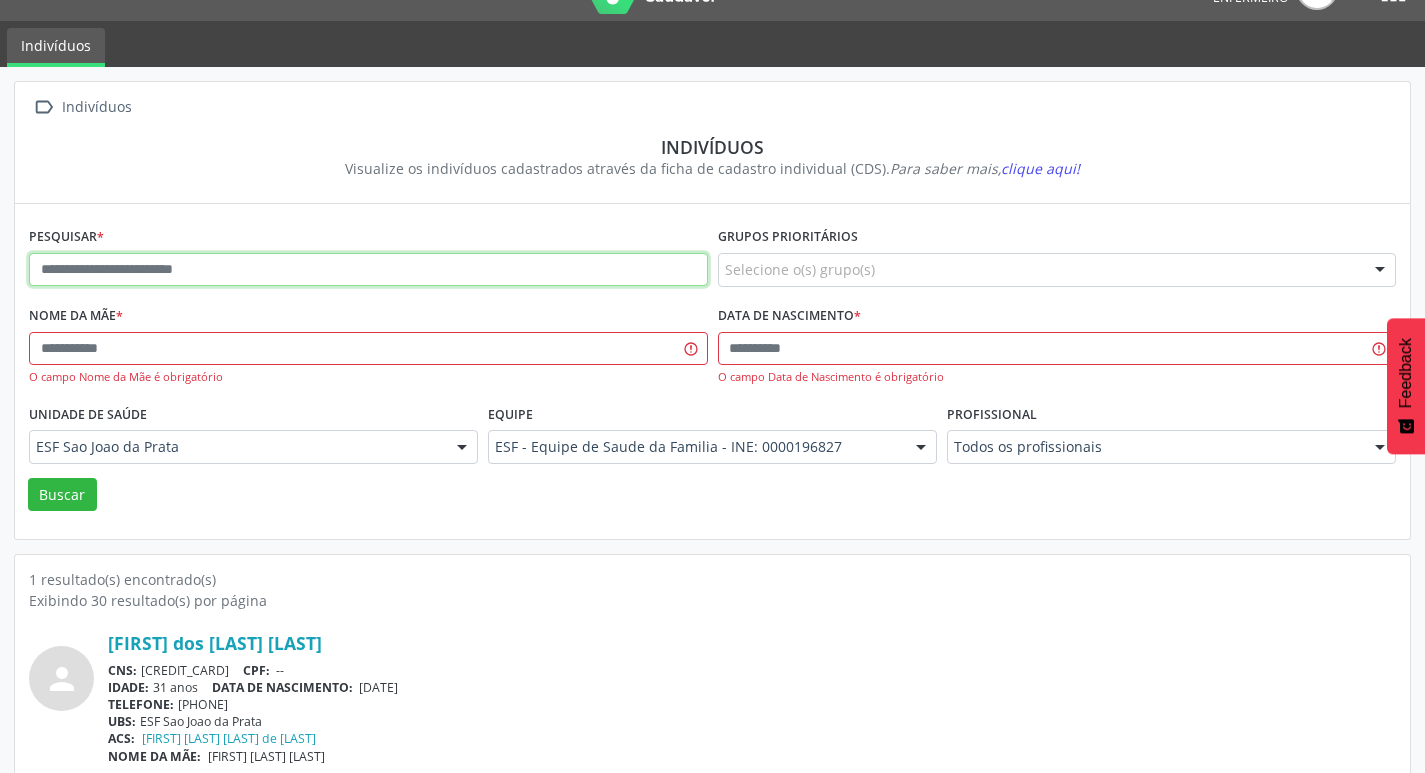 paste on "**********" 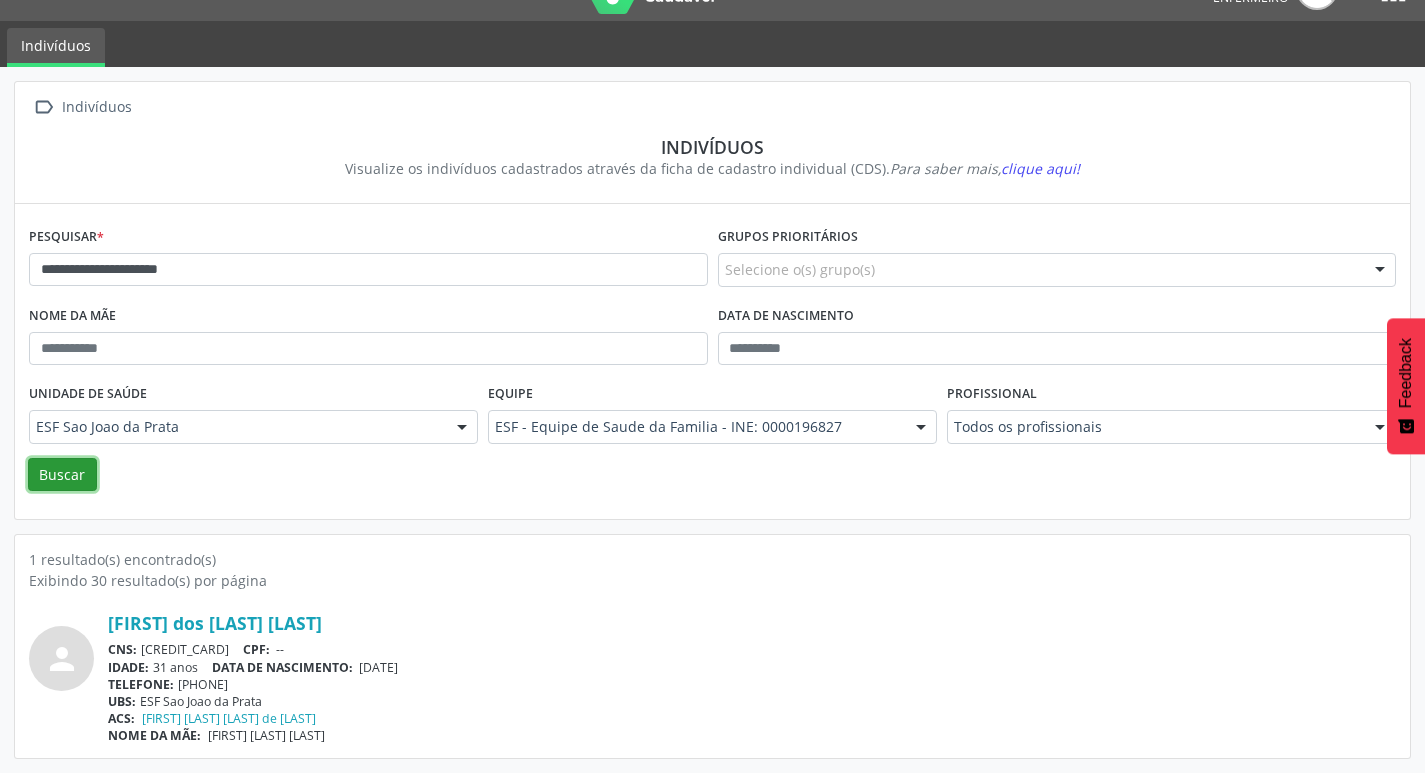 click on "Buscar" at bounding box center (62, 475) 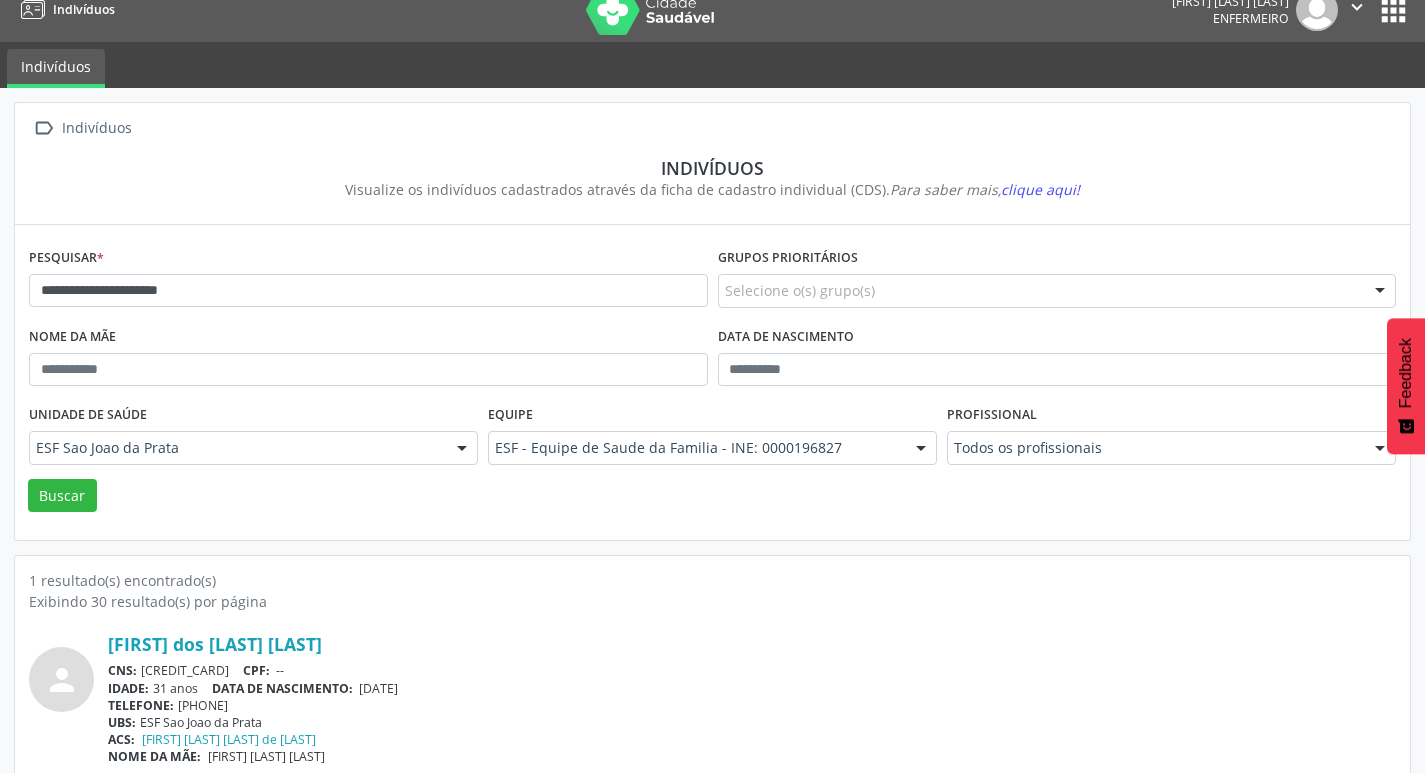 scroll, scrollTop: 43, scrollLeft: 0, axis: vertical 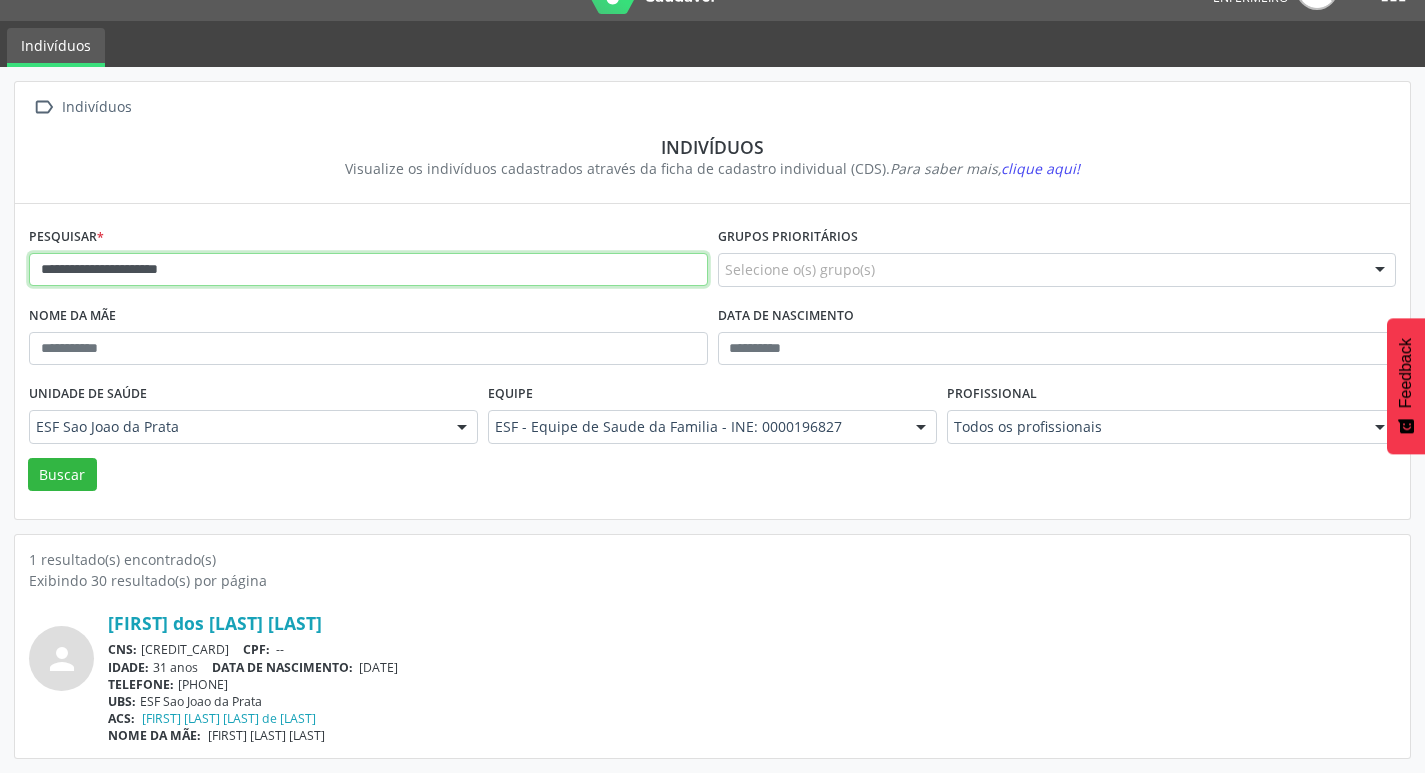 drag, startPoint x: 234, startPoint y: 277, endPoint x: 2, endPoint y: 277, distance: 232 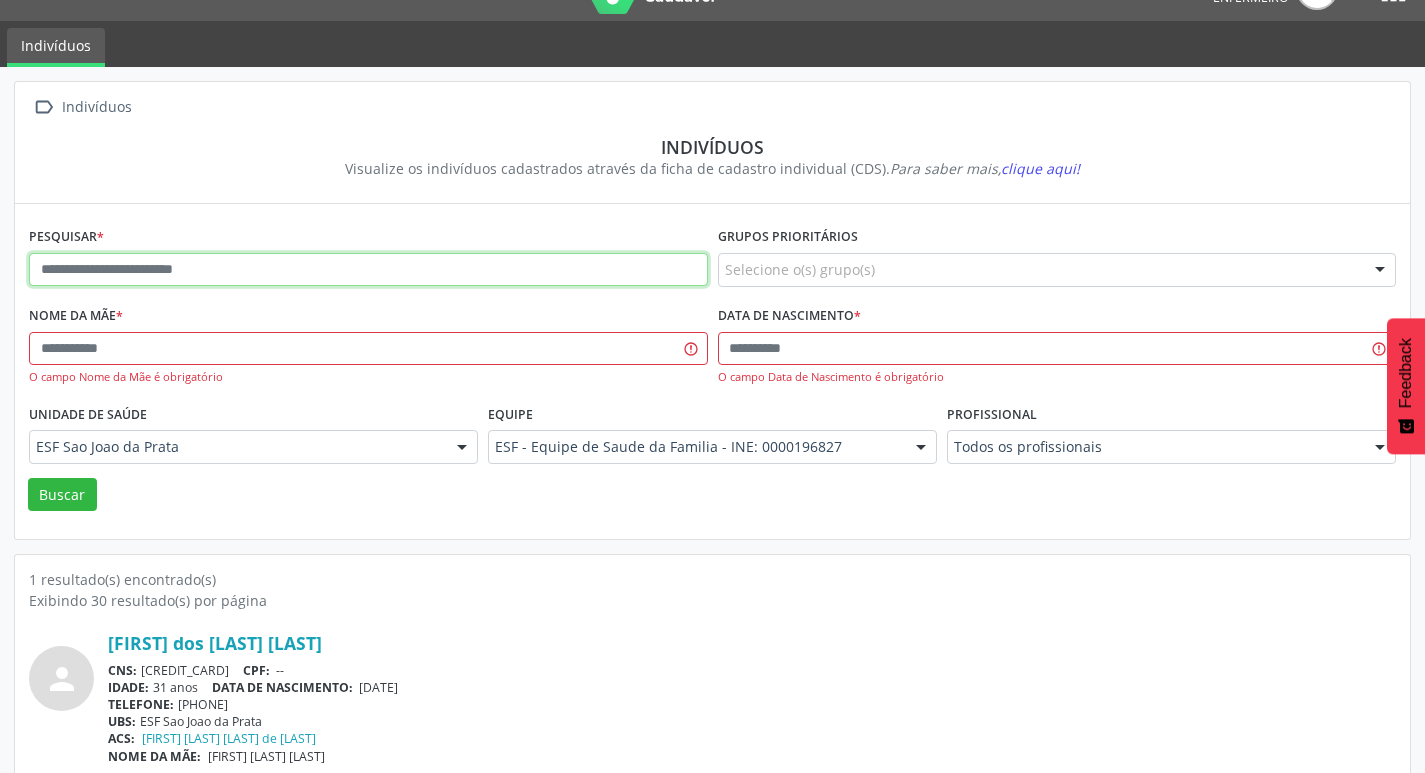 paste on "**********" 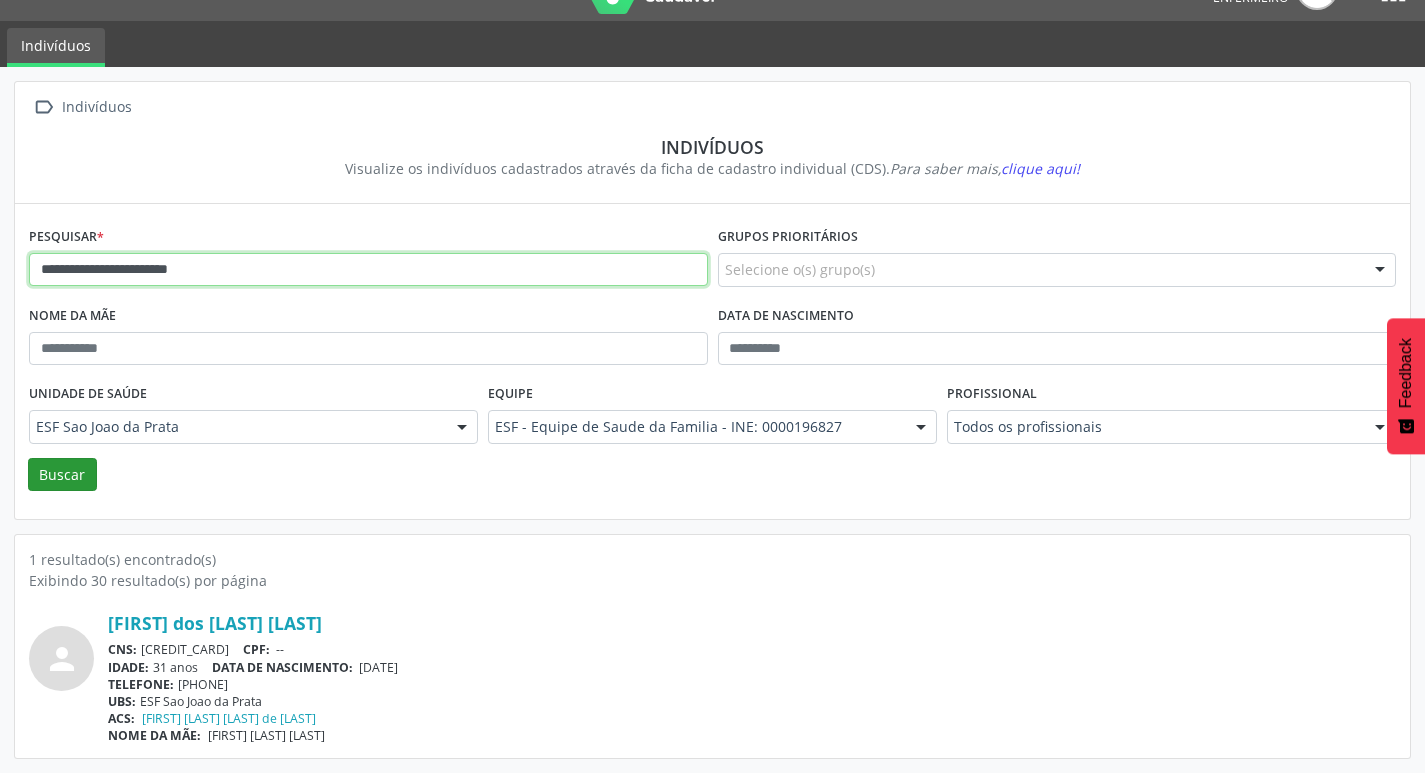 type on "**********" 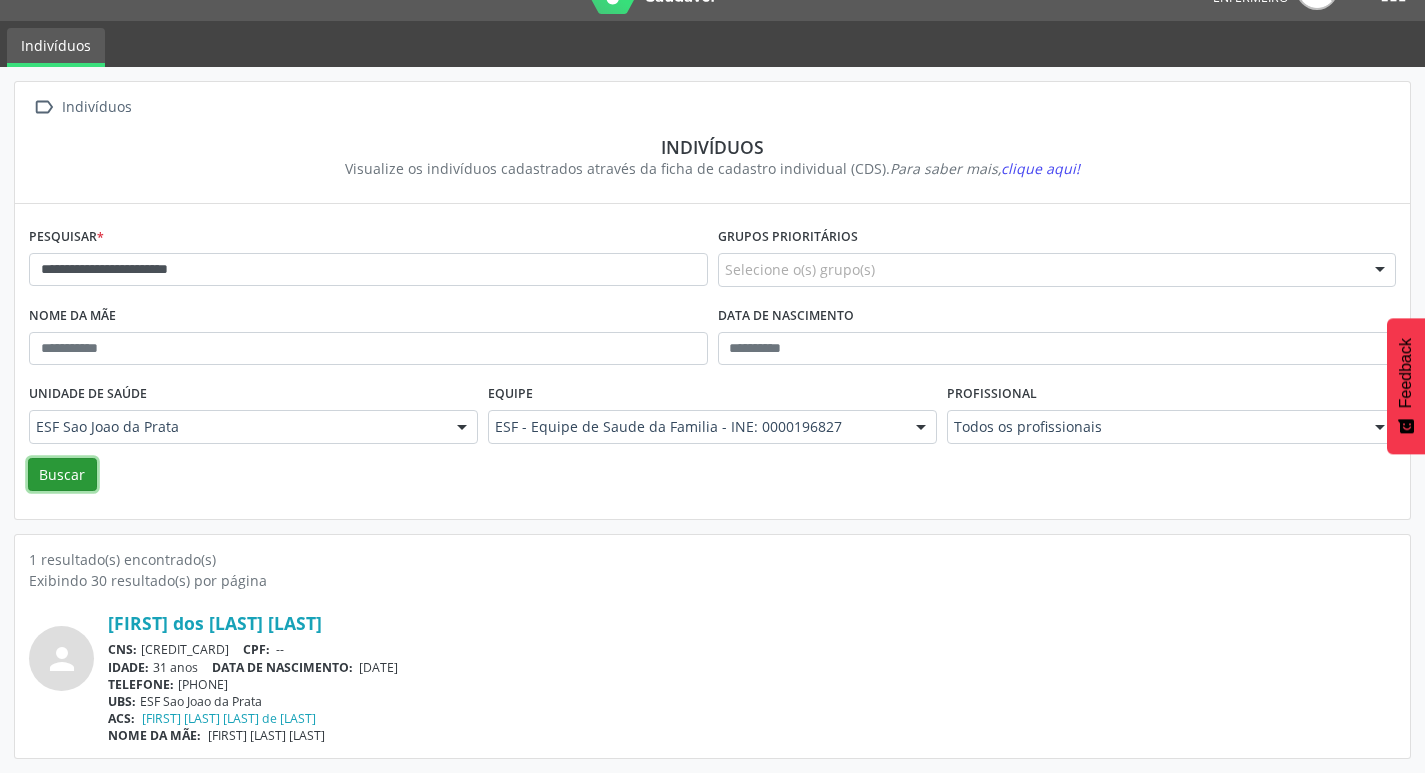 click on "Buscar" at bounding box center (62, 475) 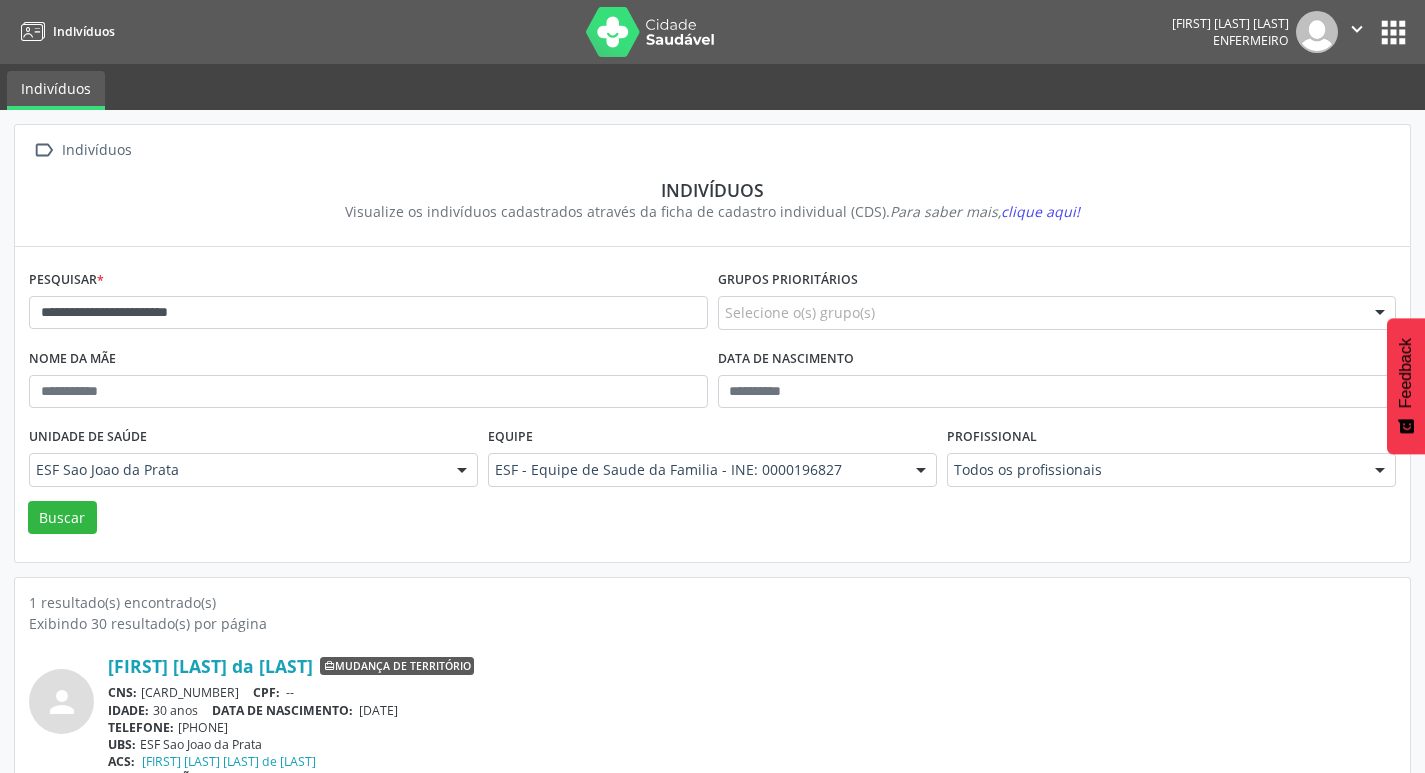 scroll, scrollTop: 43, scrollLeft: 0, axis: vertical 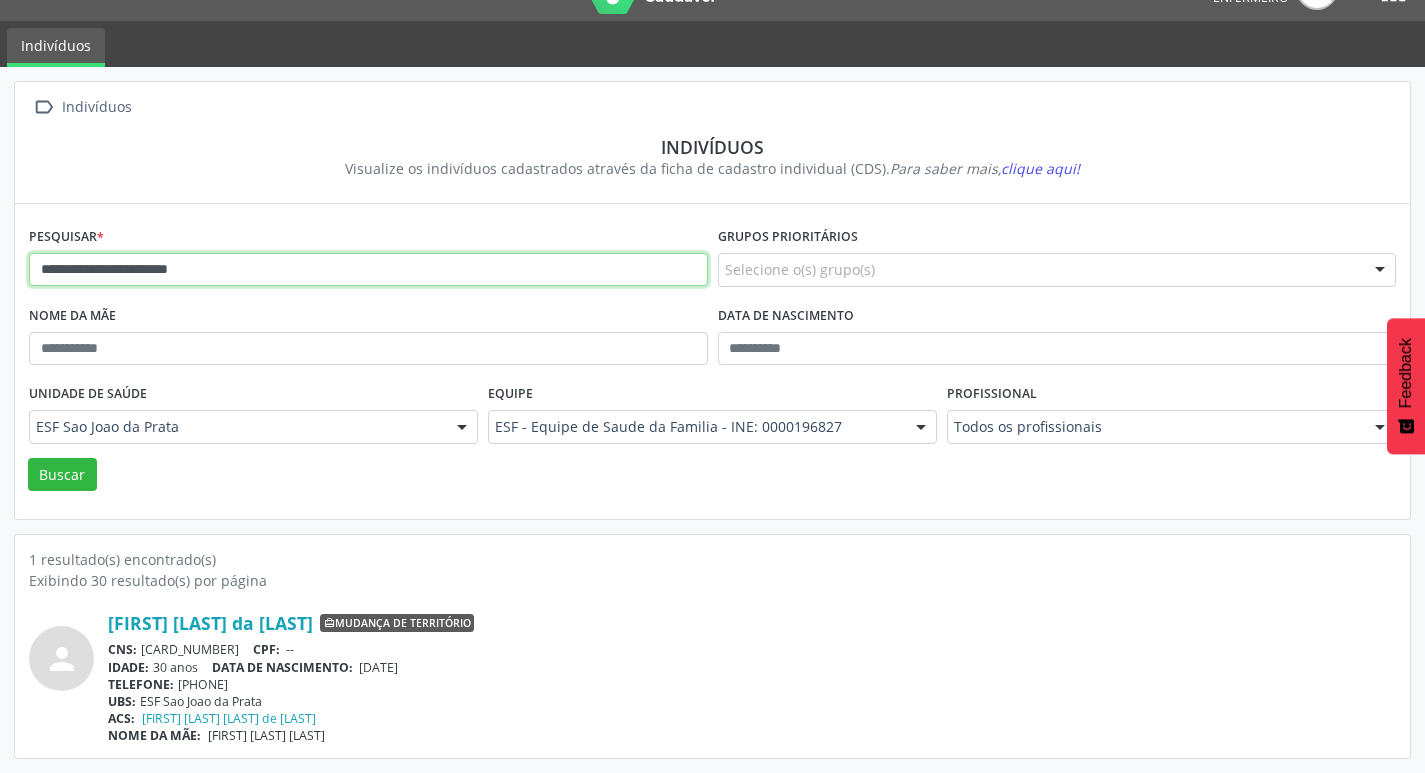 drag, startPoint x: 269, startPoint y: 274, endPoint x: 0, endPoint y: 272, distance: 269.00745 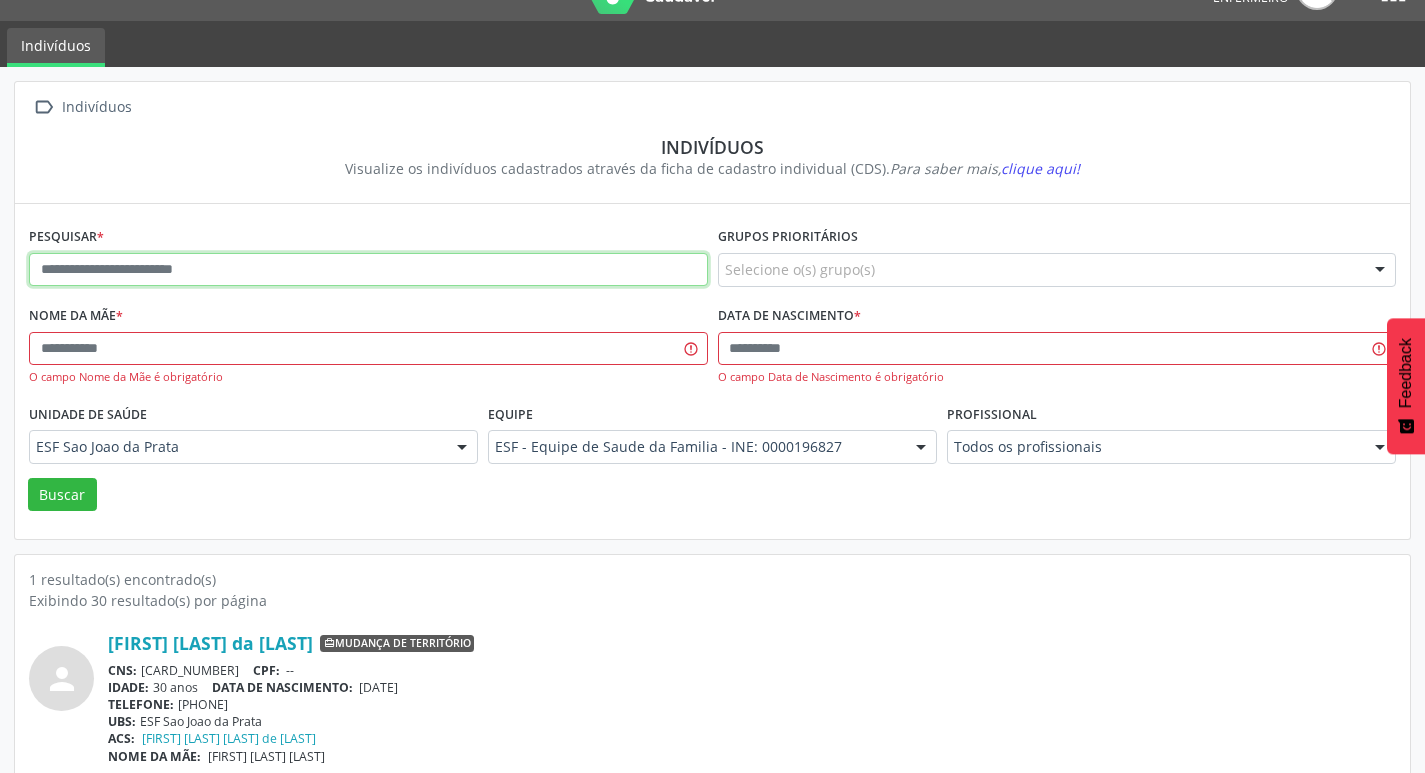 paste on "**********" 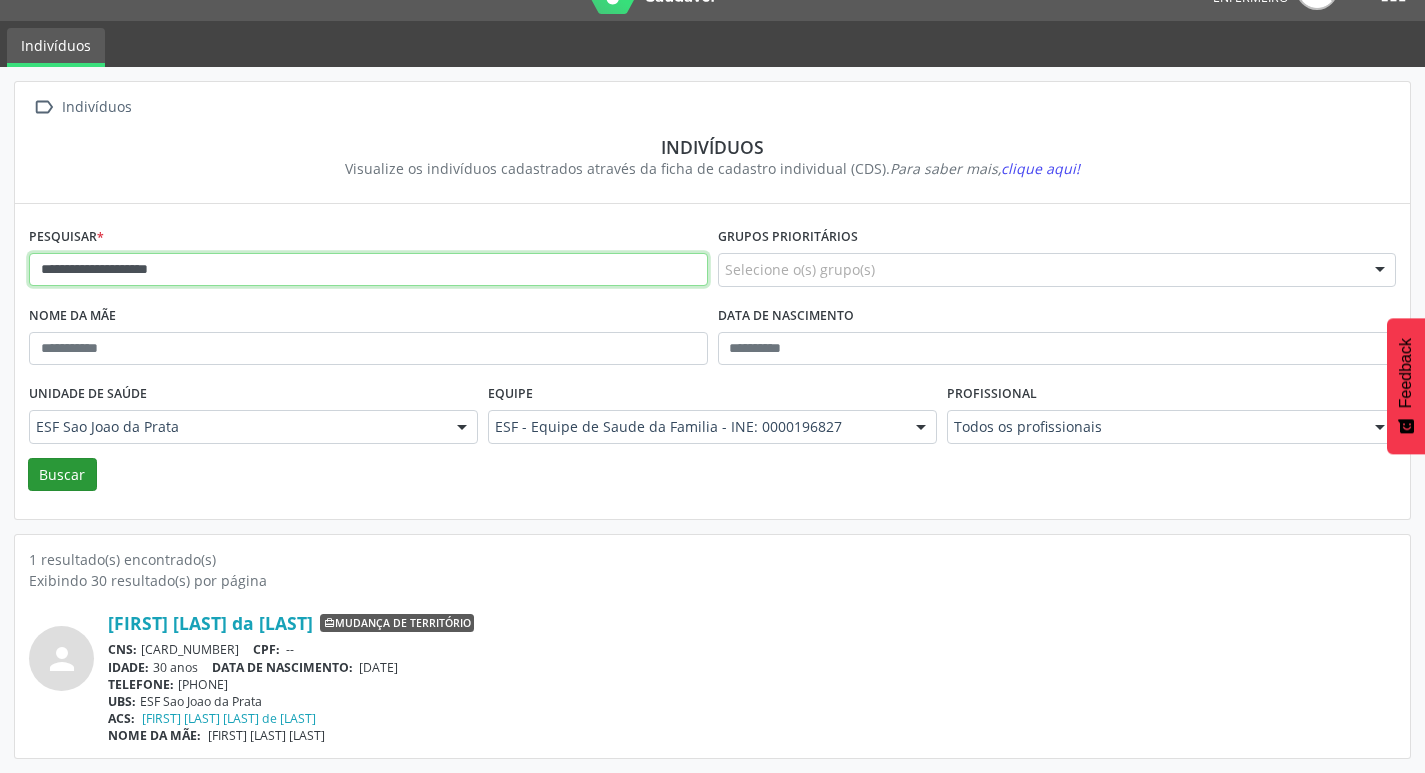 type on "**********" 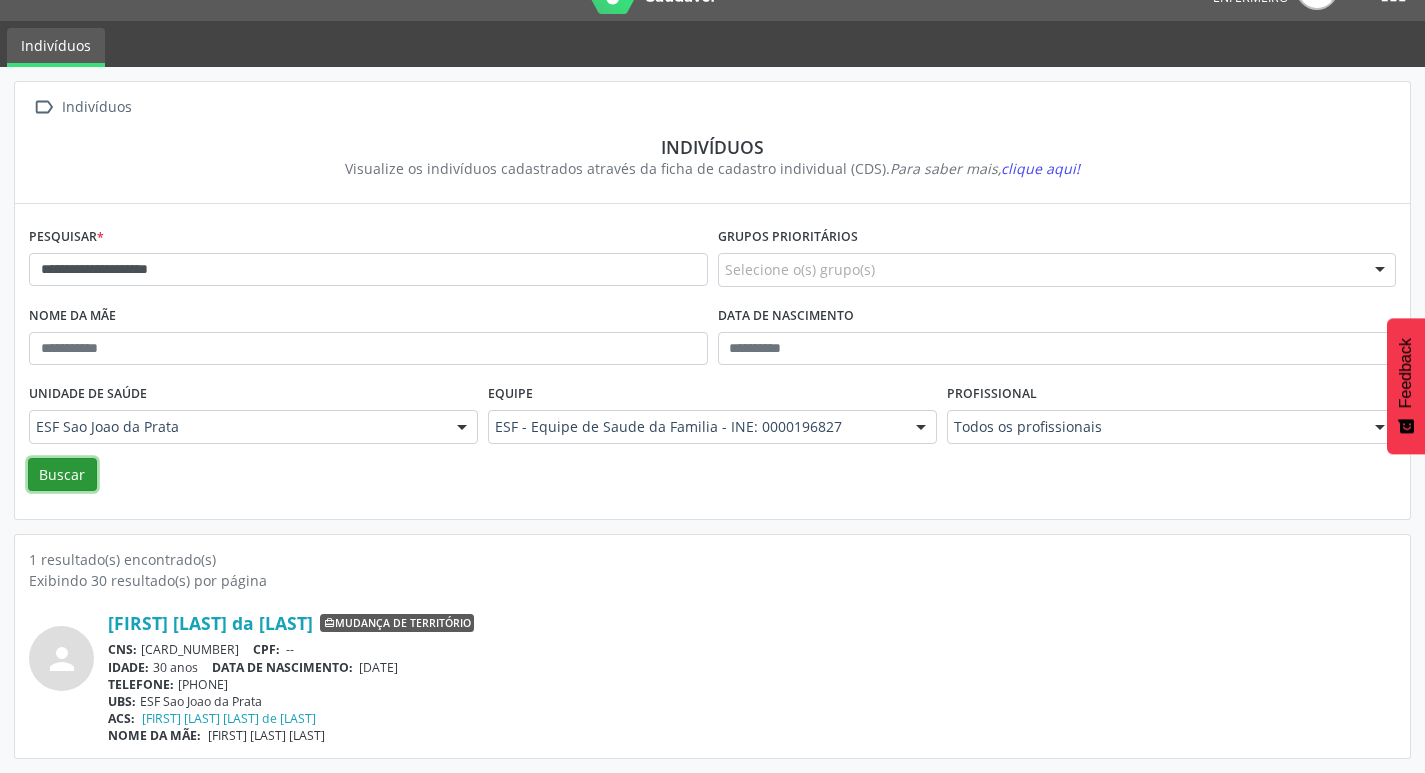 click on "Buscar" at bounding box center (62, 475) 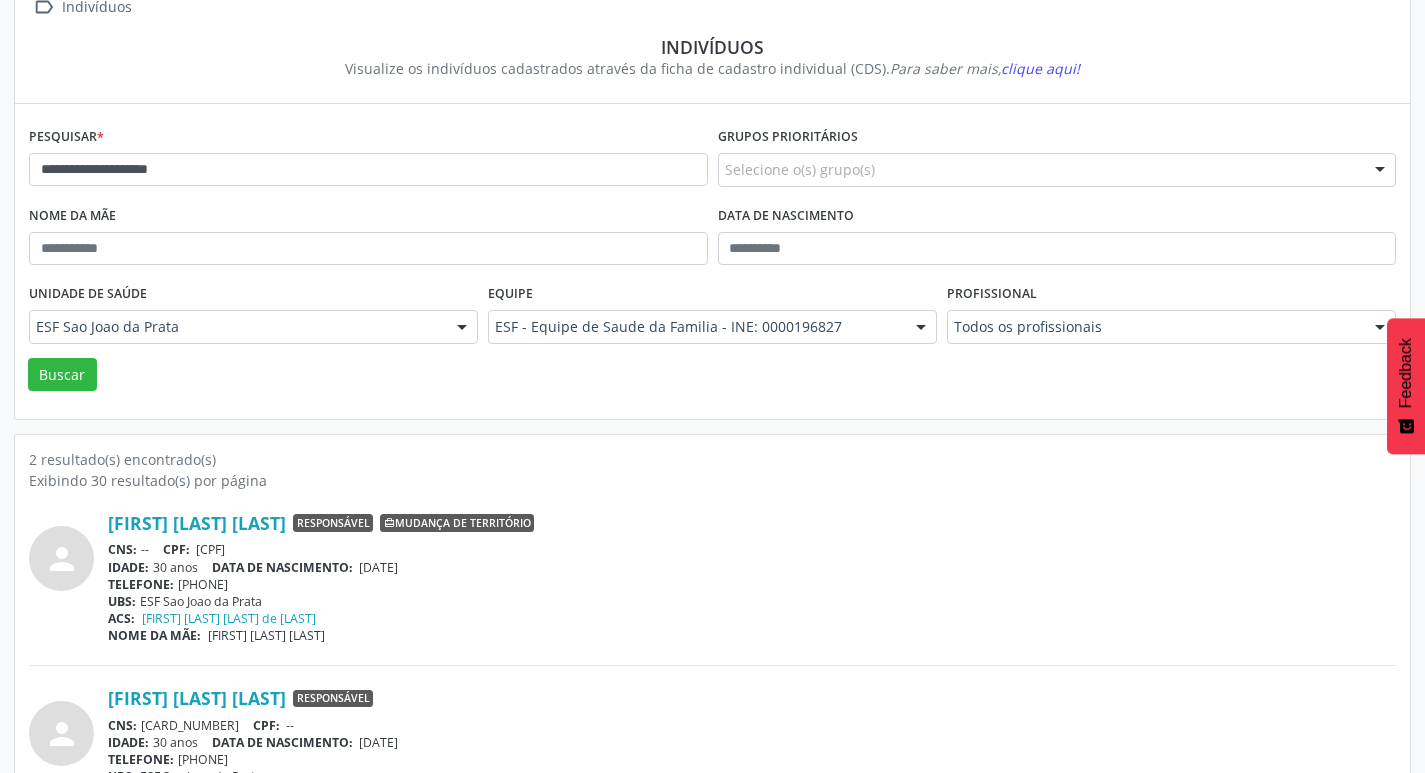 scroll, scrollTop: 219, scrollLeft: 0, axis: vertical 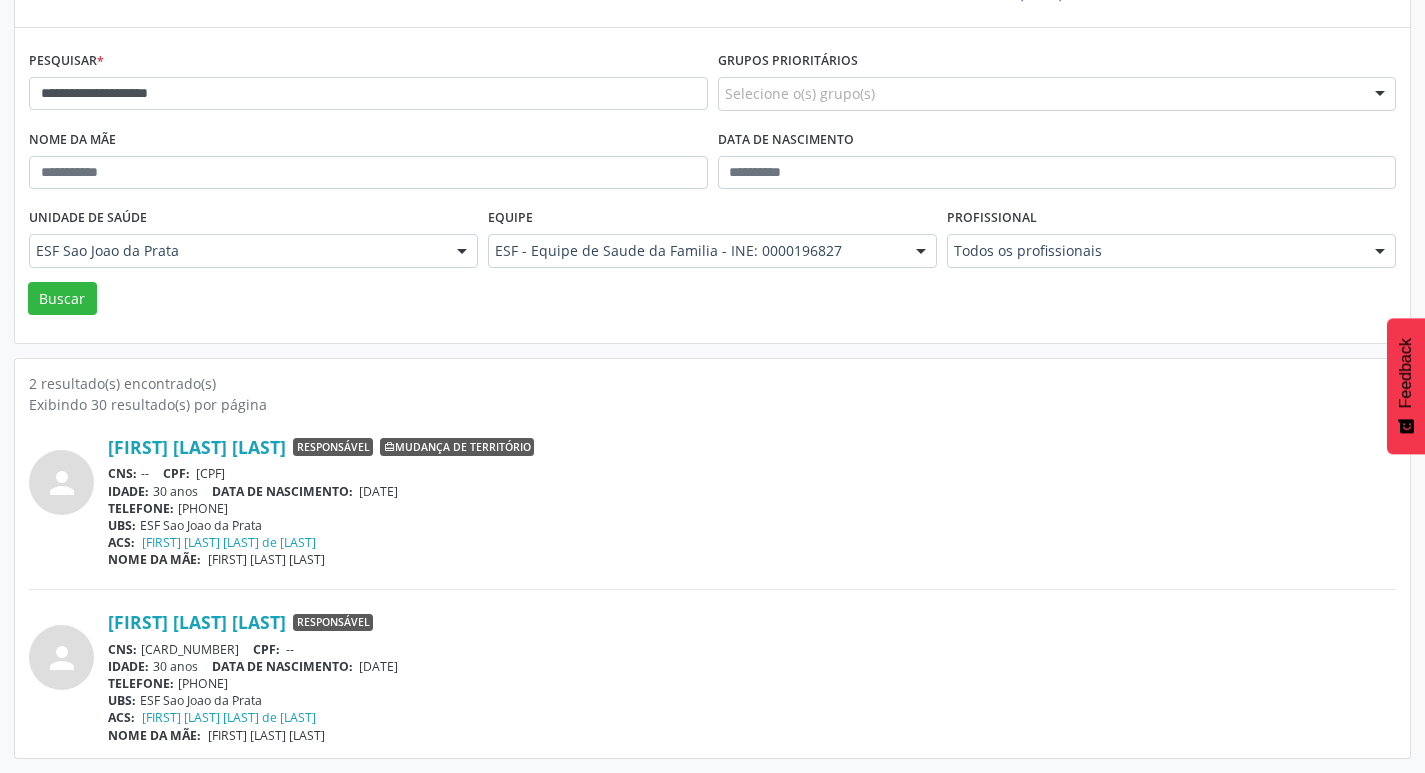 drag, startPoint x: 101, startPoint y: 443, endPoint x: 562, endPoint y: 451, distance: 461.0694 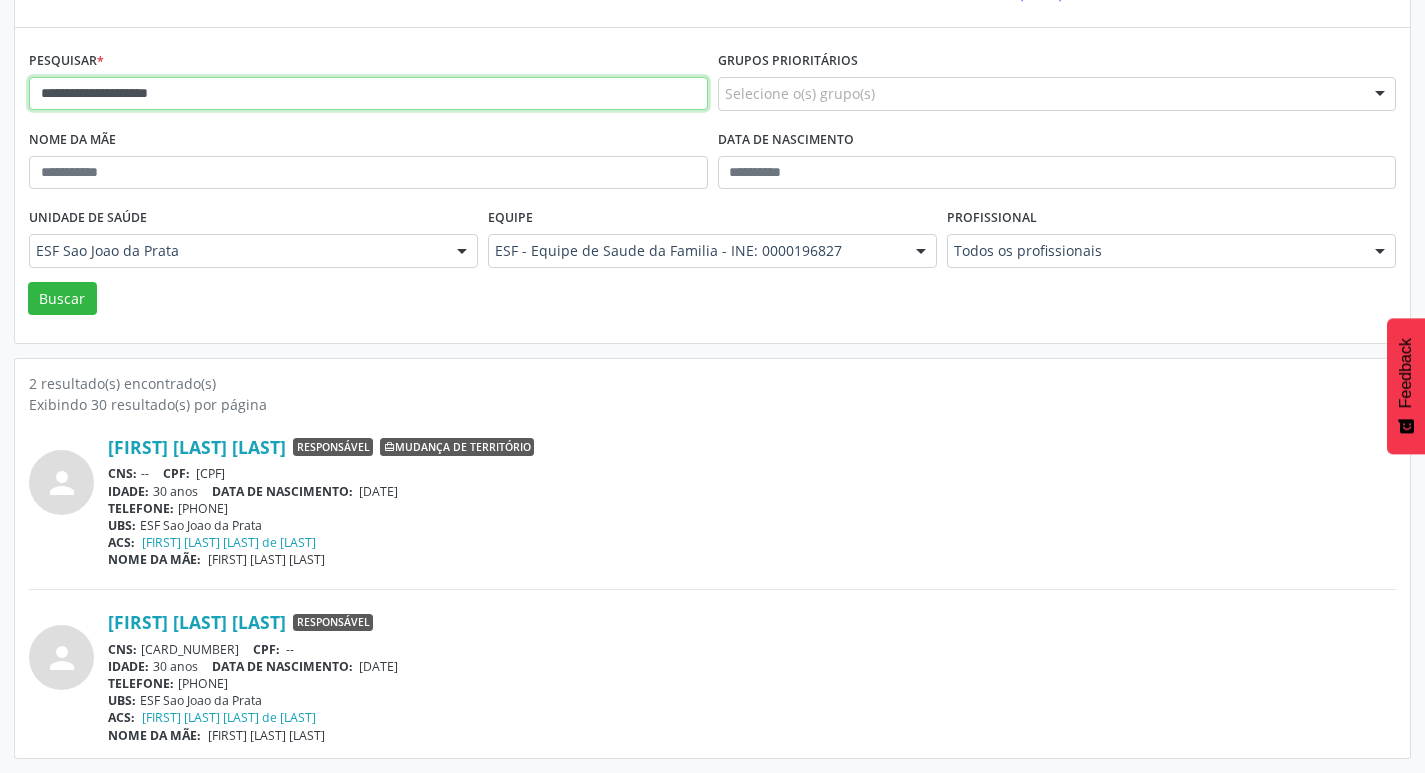 drag, startPoint x: 220, startPoint y: 98, endPoint x: 0, endPoint y: 87, distance: 220.27483 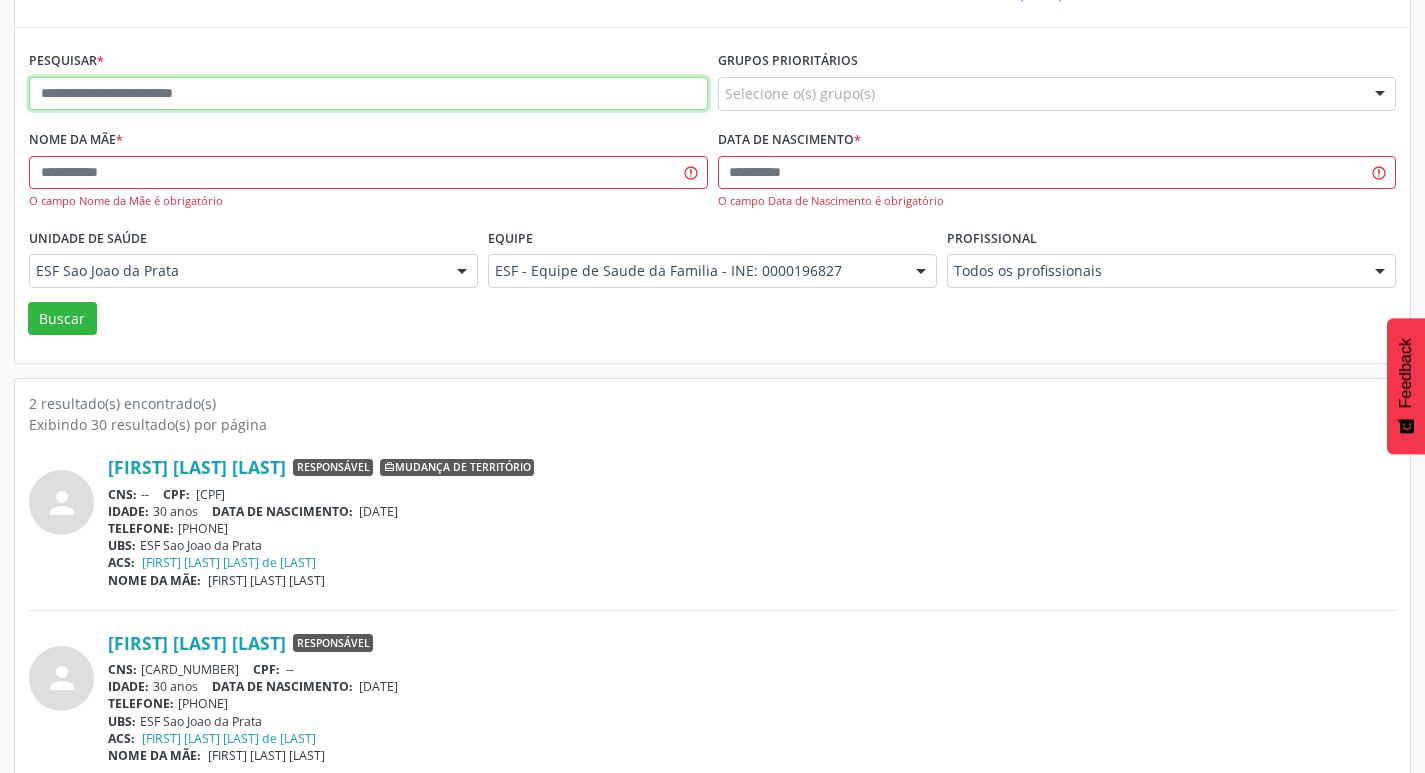paste on "**********" 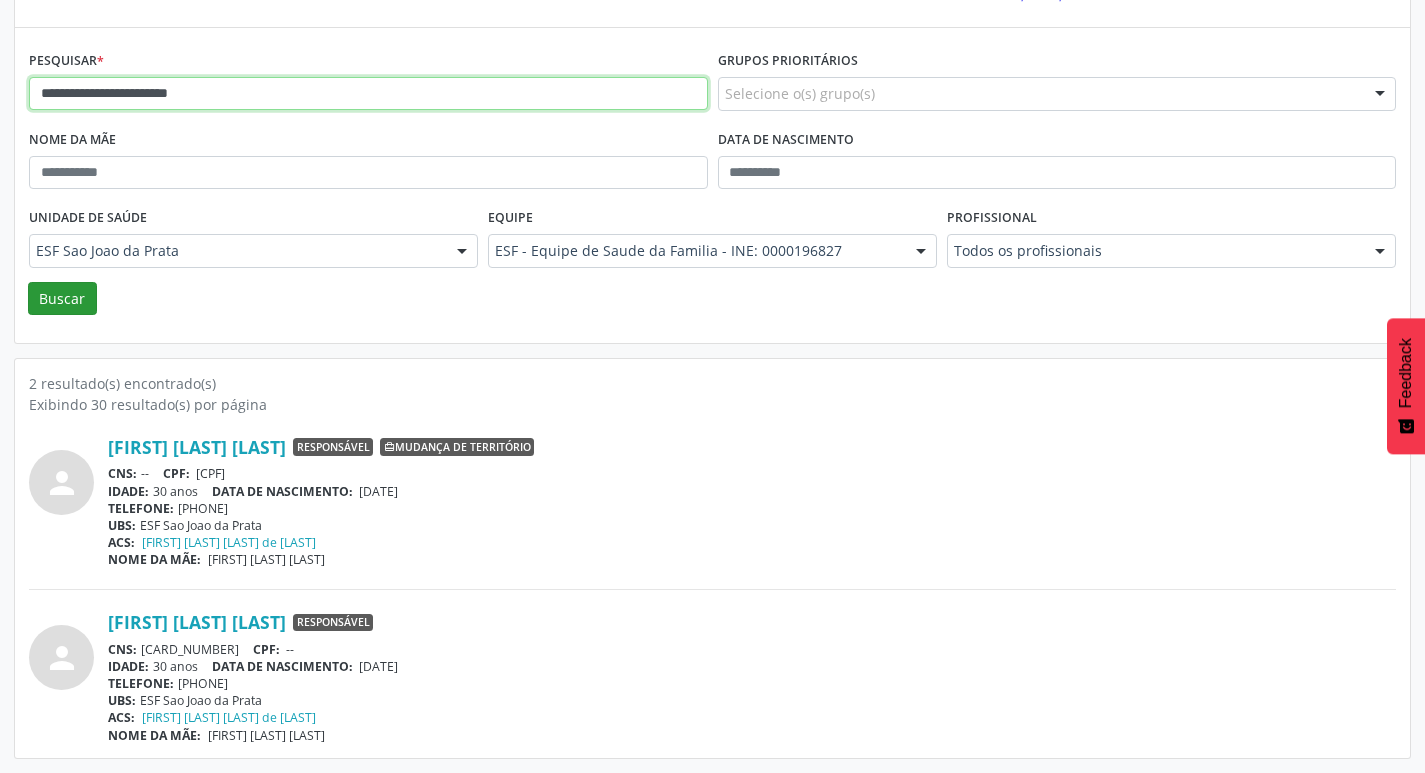 type on "**********" 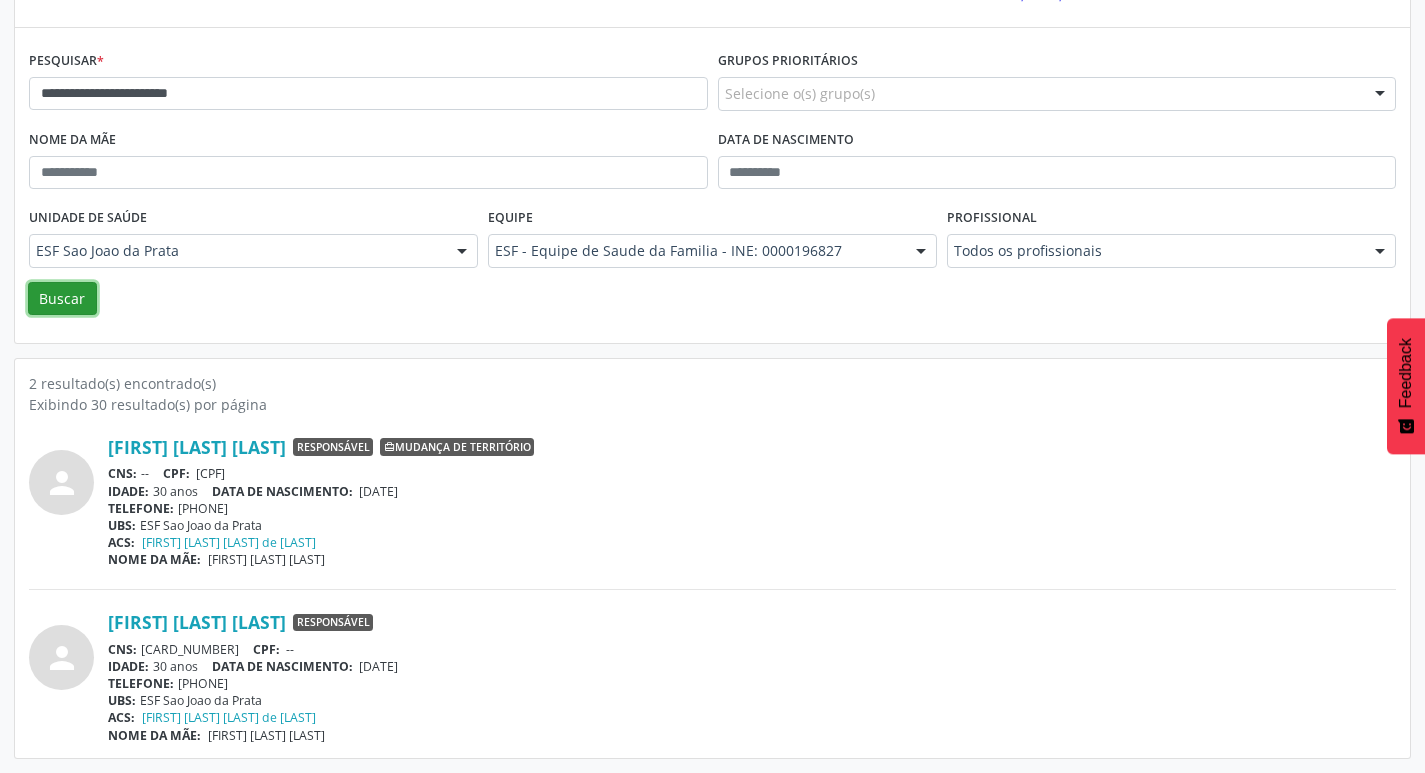 click on "Buscar" at bounding box center [62, 299] 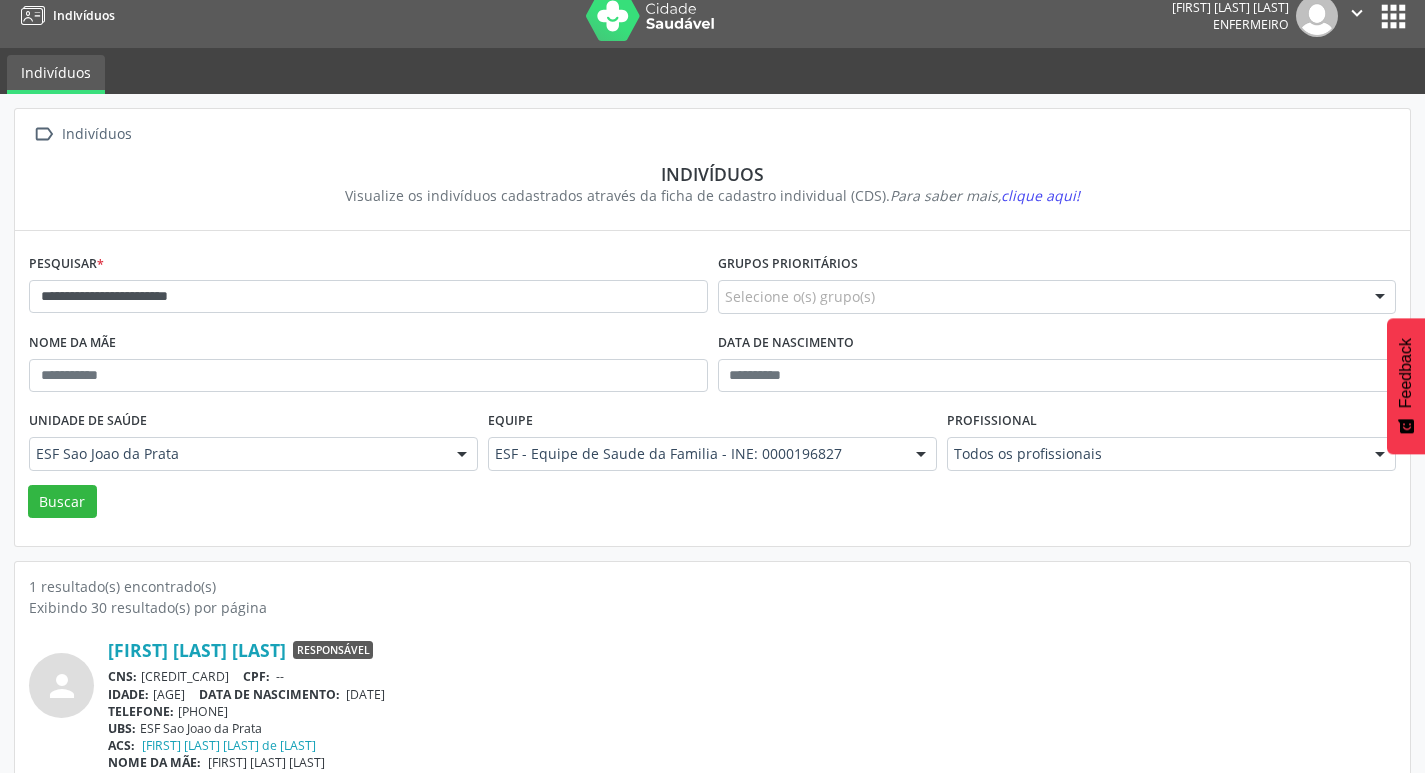 scroll, scrollTop: 43, scrollLeft: 0, axis: vertical 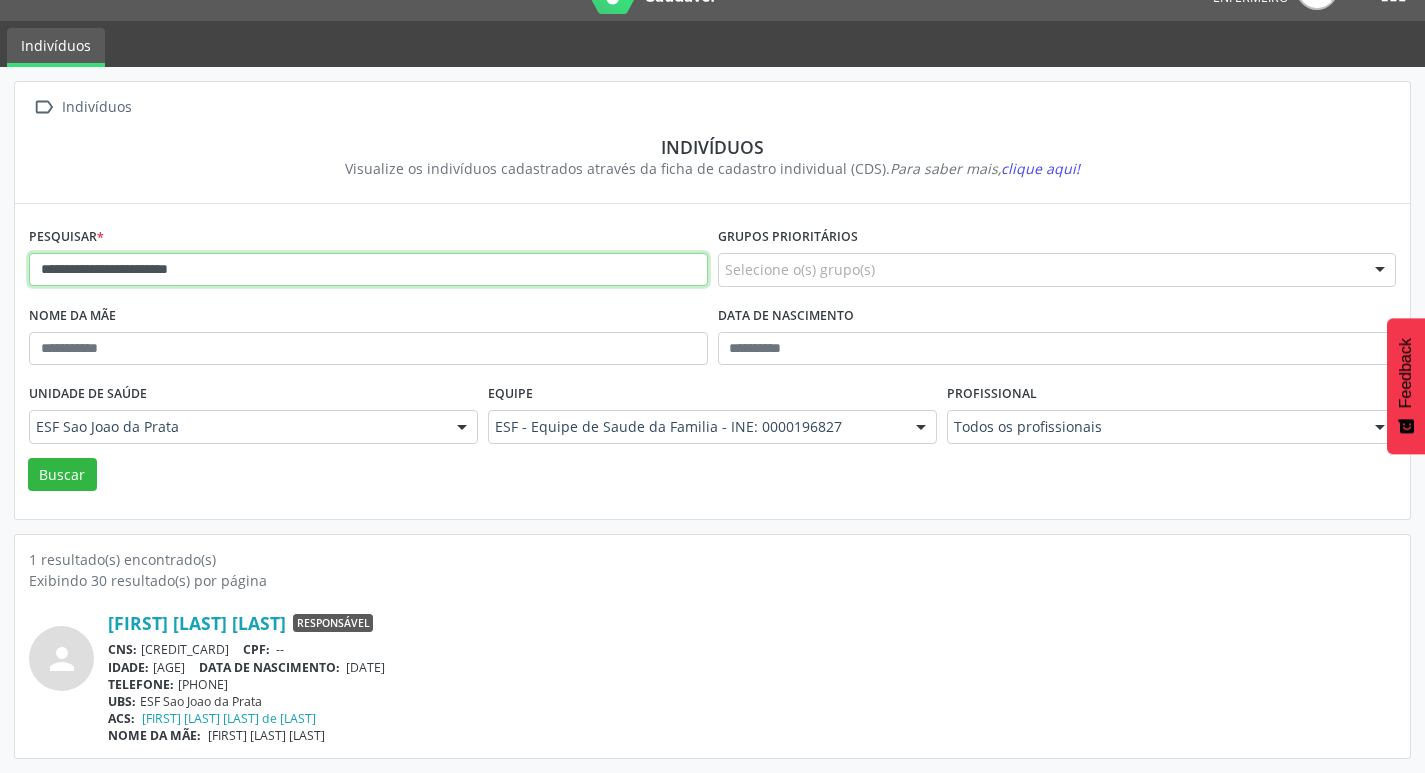 drag, startPoint x: 235, startPoint y: 280, endPoint x: 219, endPoint y: 286, distance: 17.088007 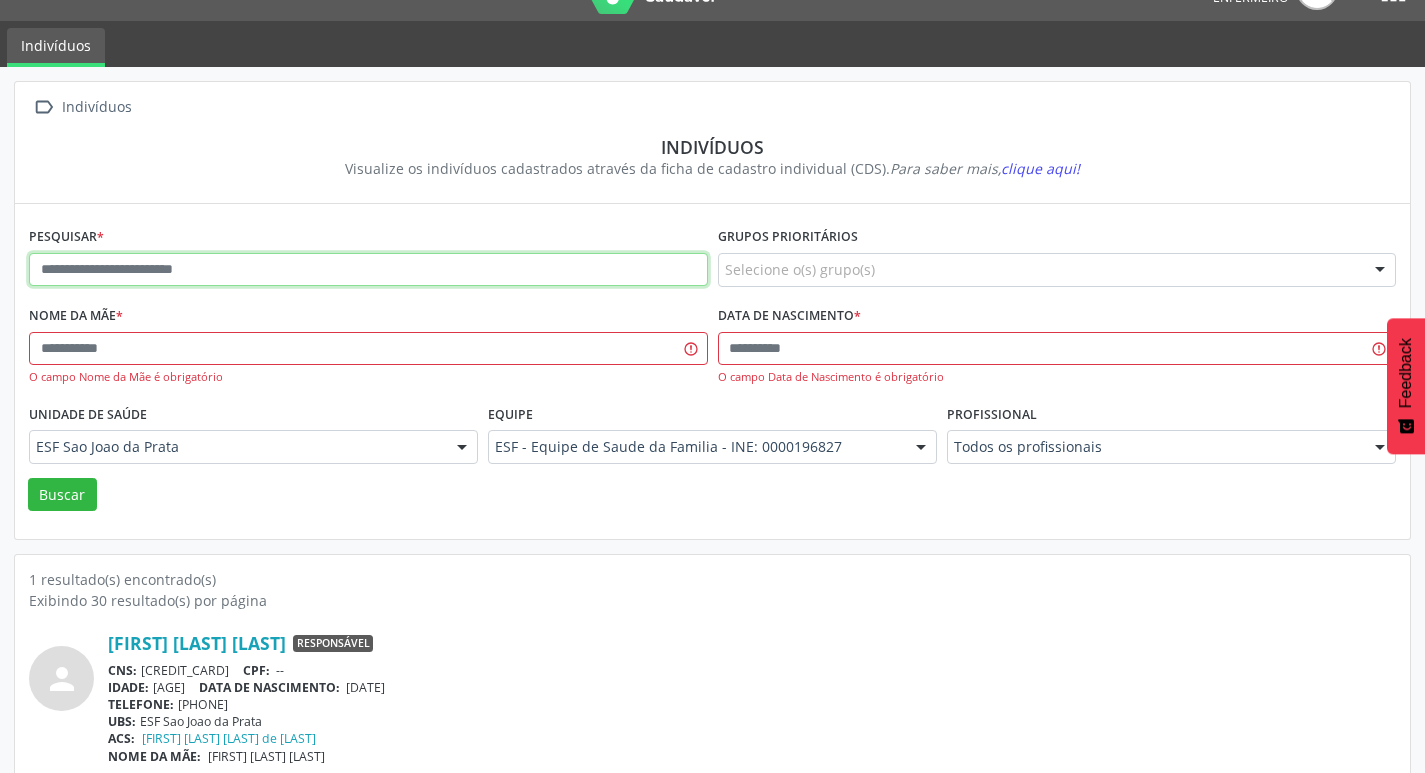 paste on "**********" 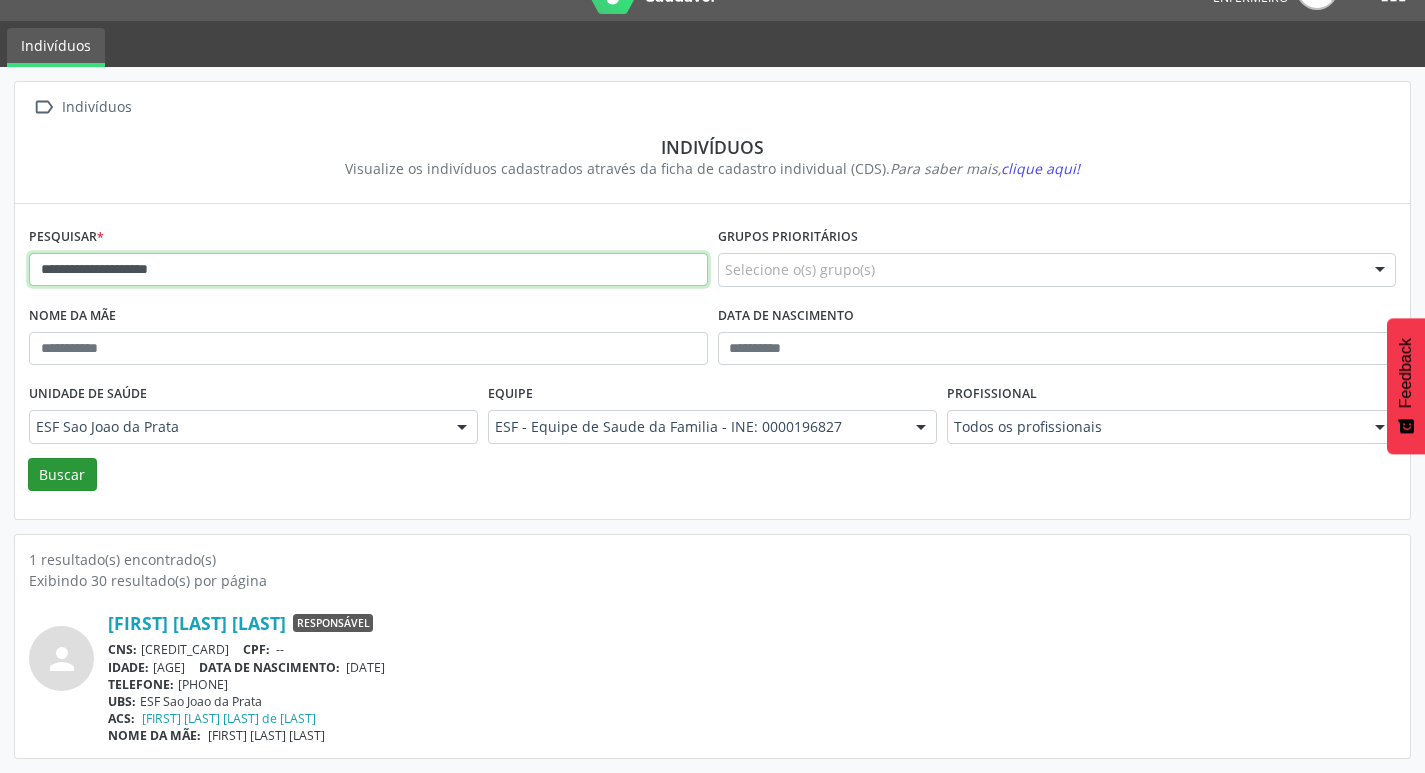 type on "**********" 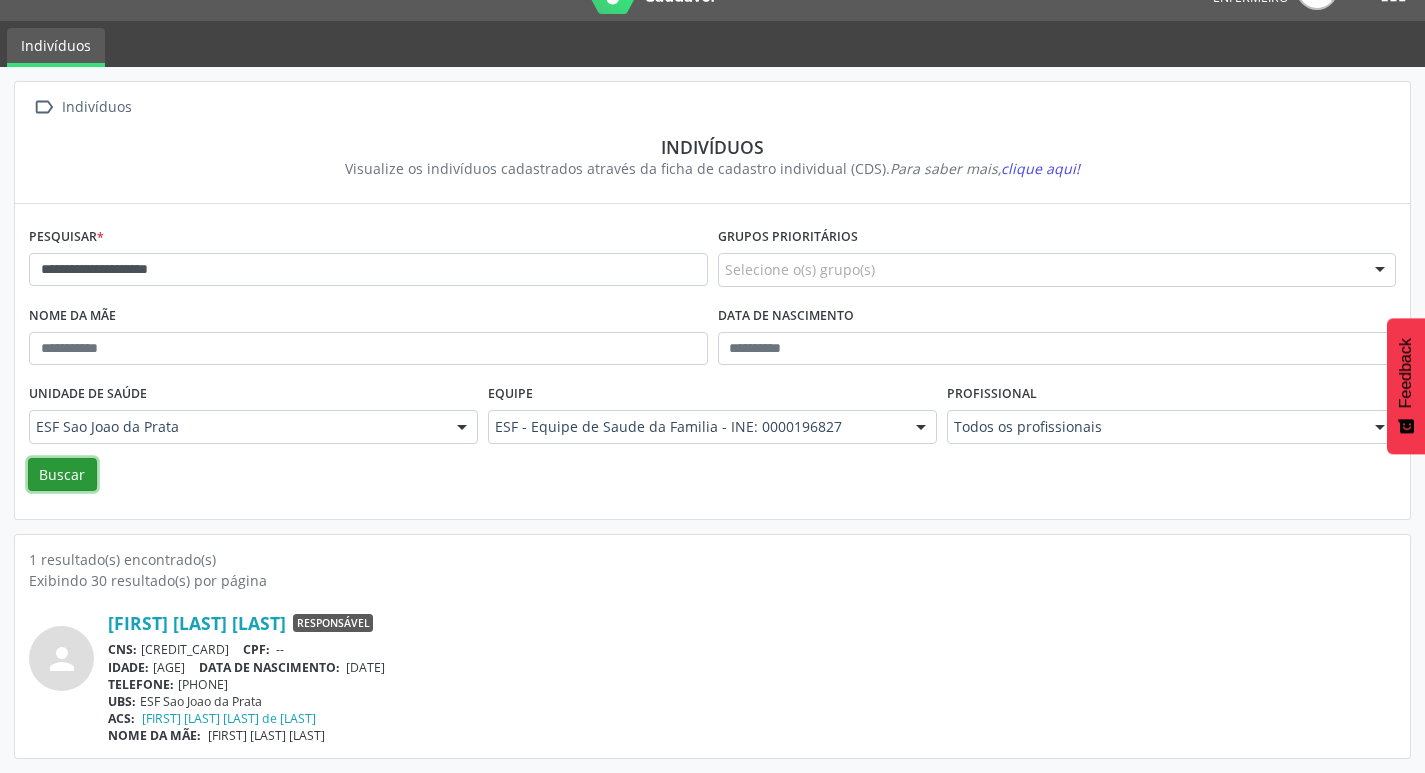 click on "Buscar" at bounding box center (62, 475) 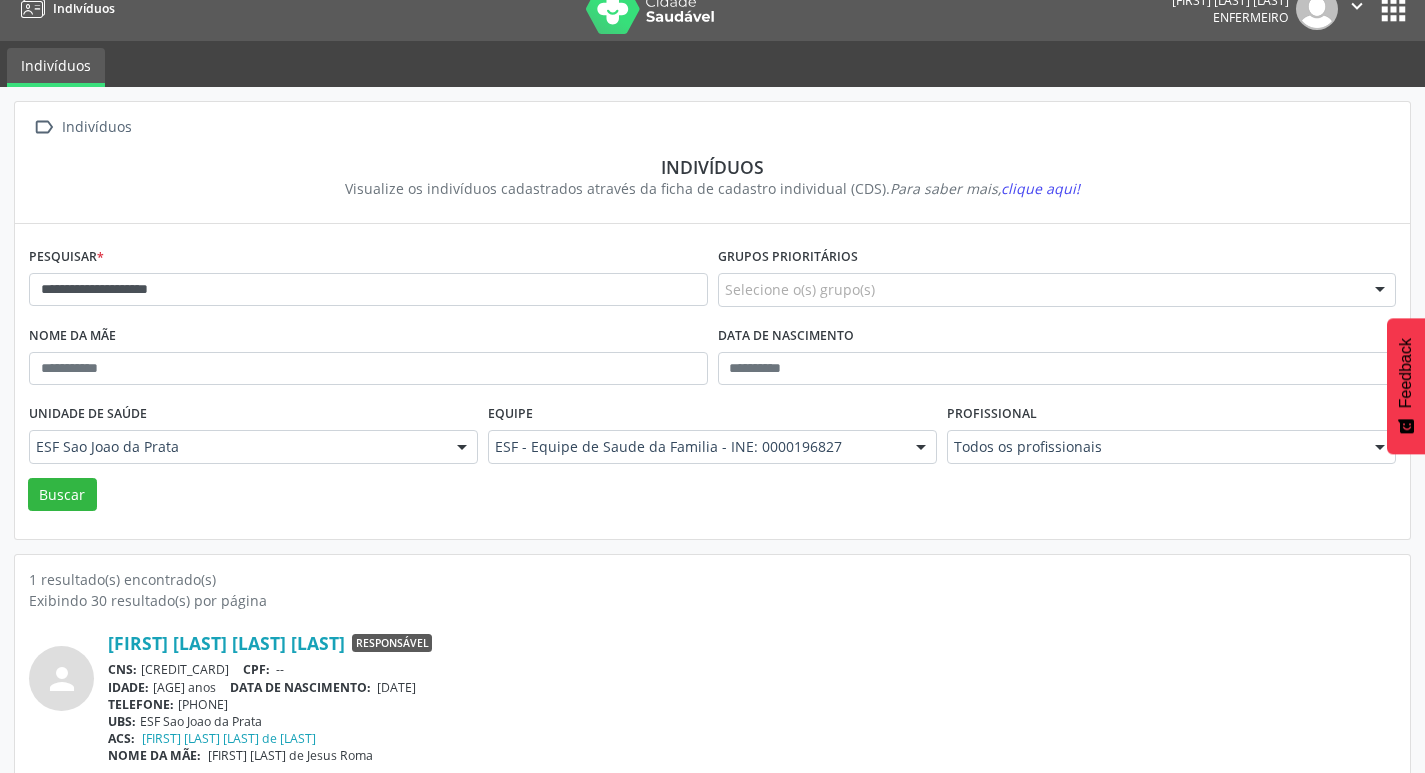 scroll, scrollTop: 43, scrollLeft: 0, axis: vertical 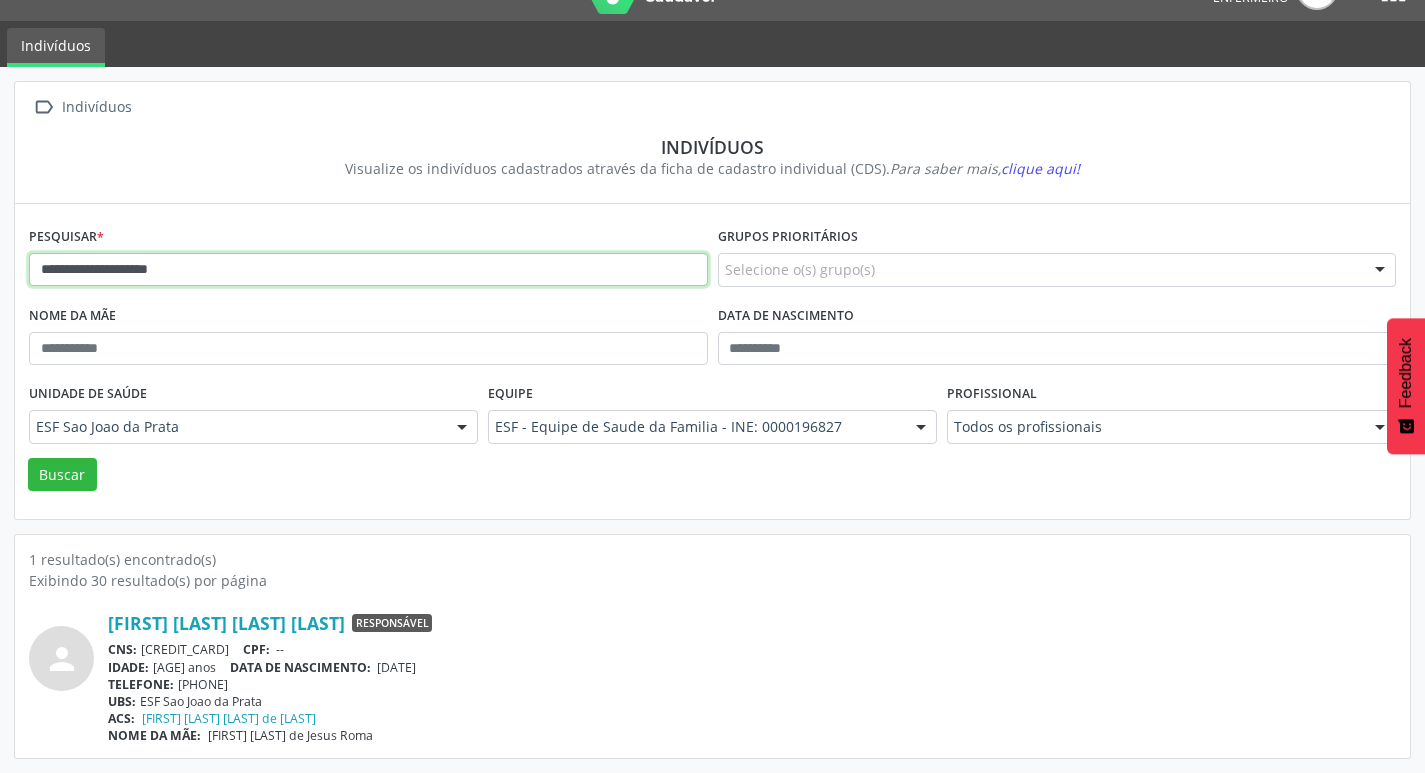 drag, startPoint x: 263, startPoint y: 266, endPoint x: 39, endPoint y: 270, distance: 224.0357 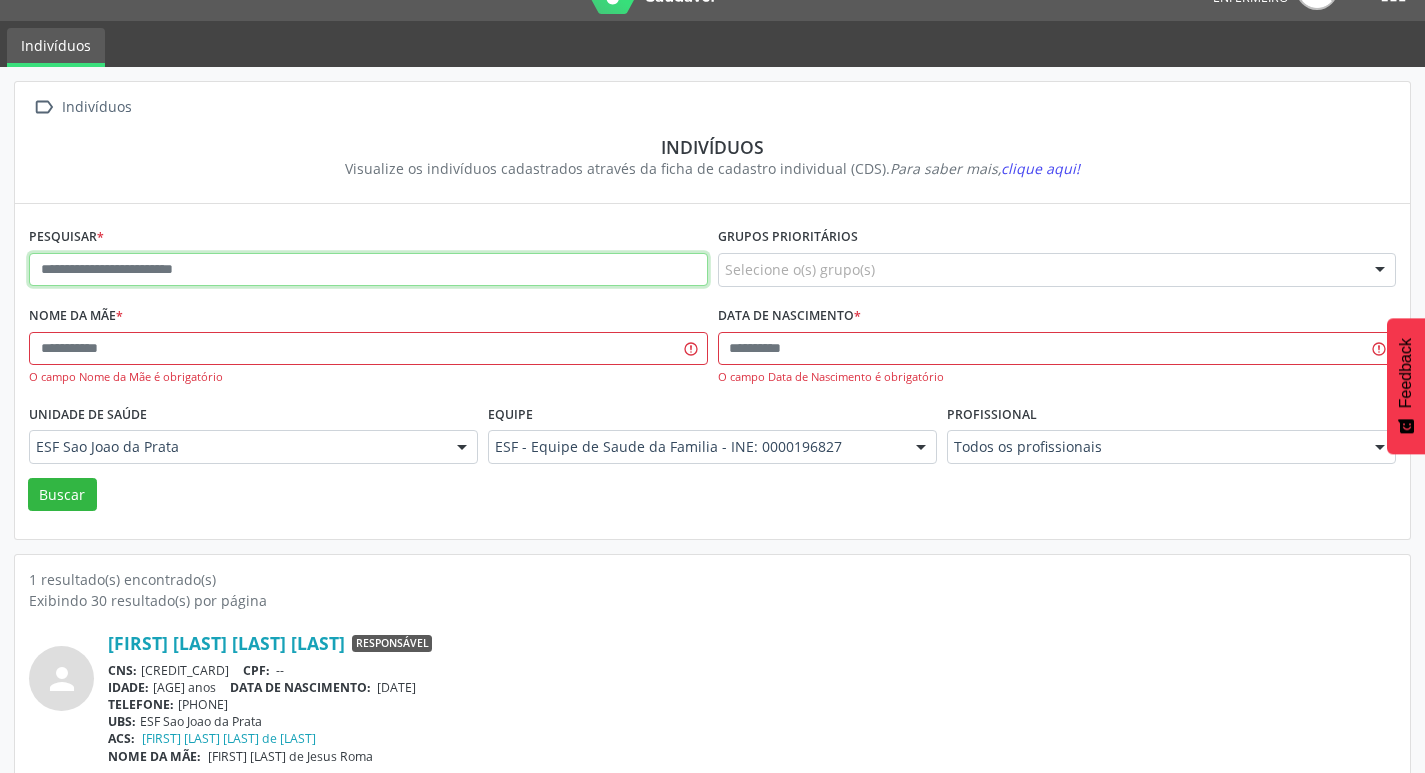 paste on "**********" 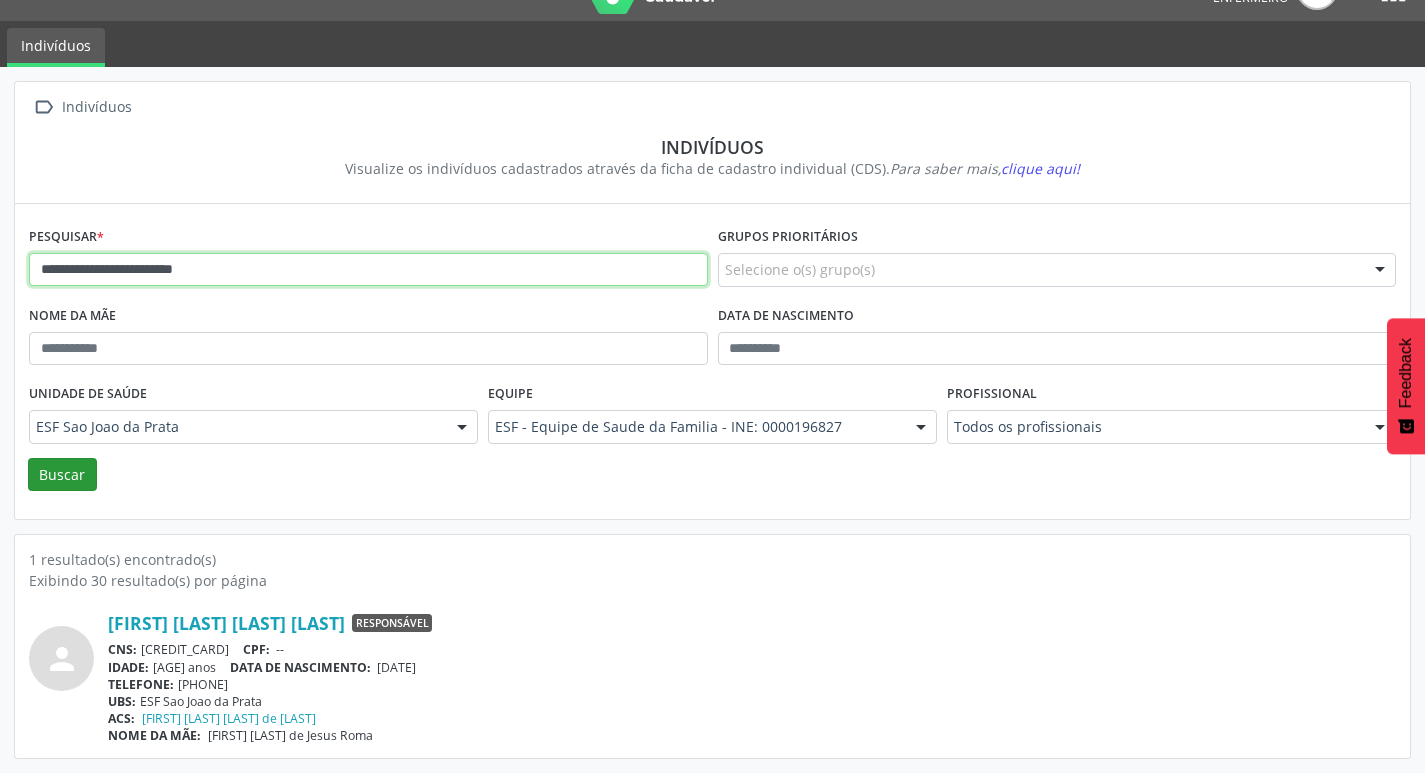 type on "**********" 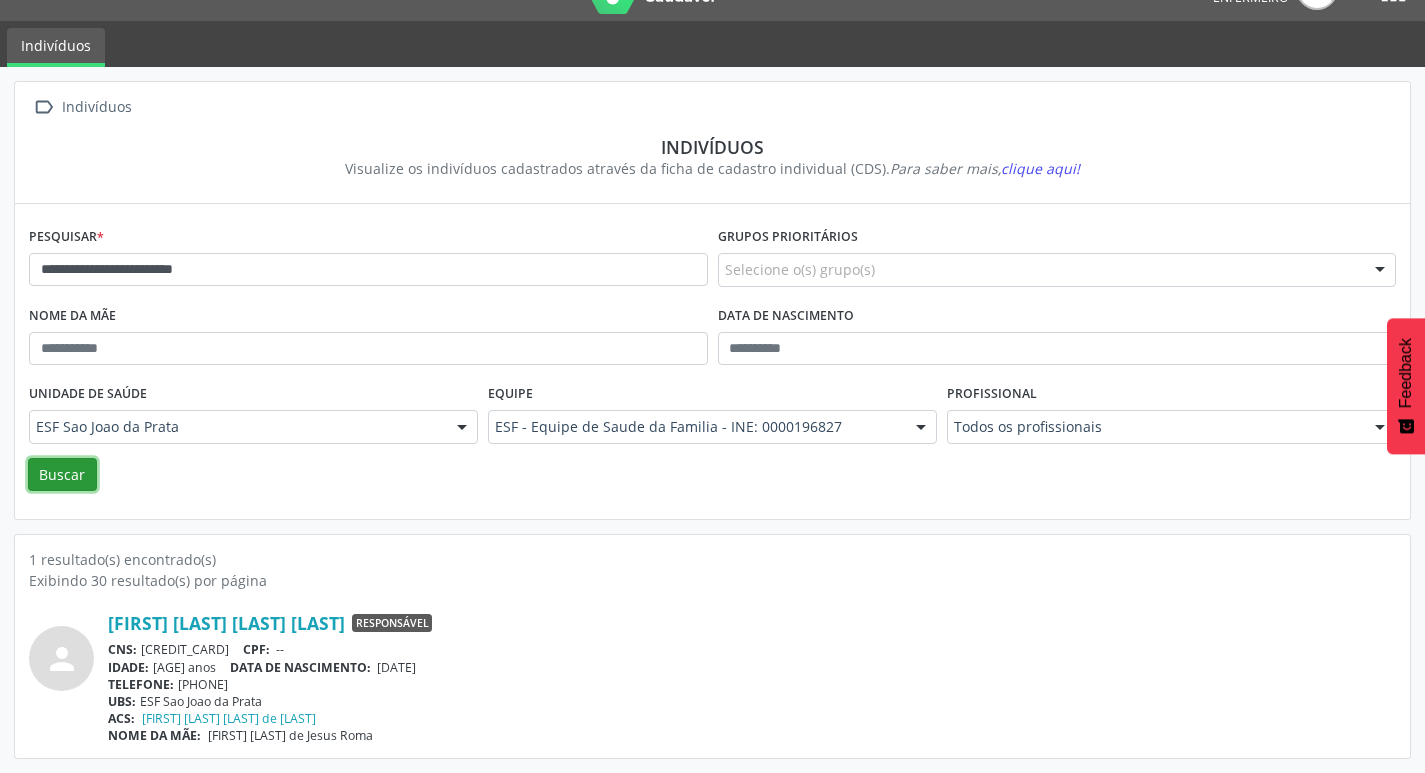 click on "Buscar" at bounding box center [62, 475] 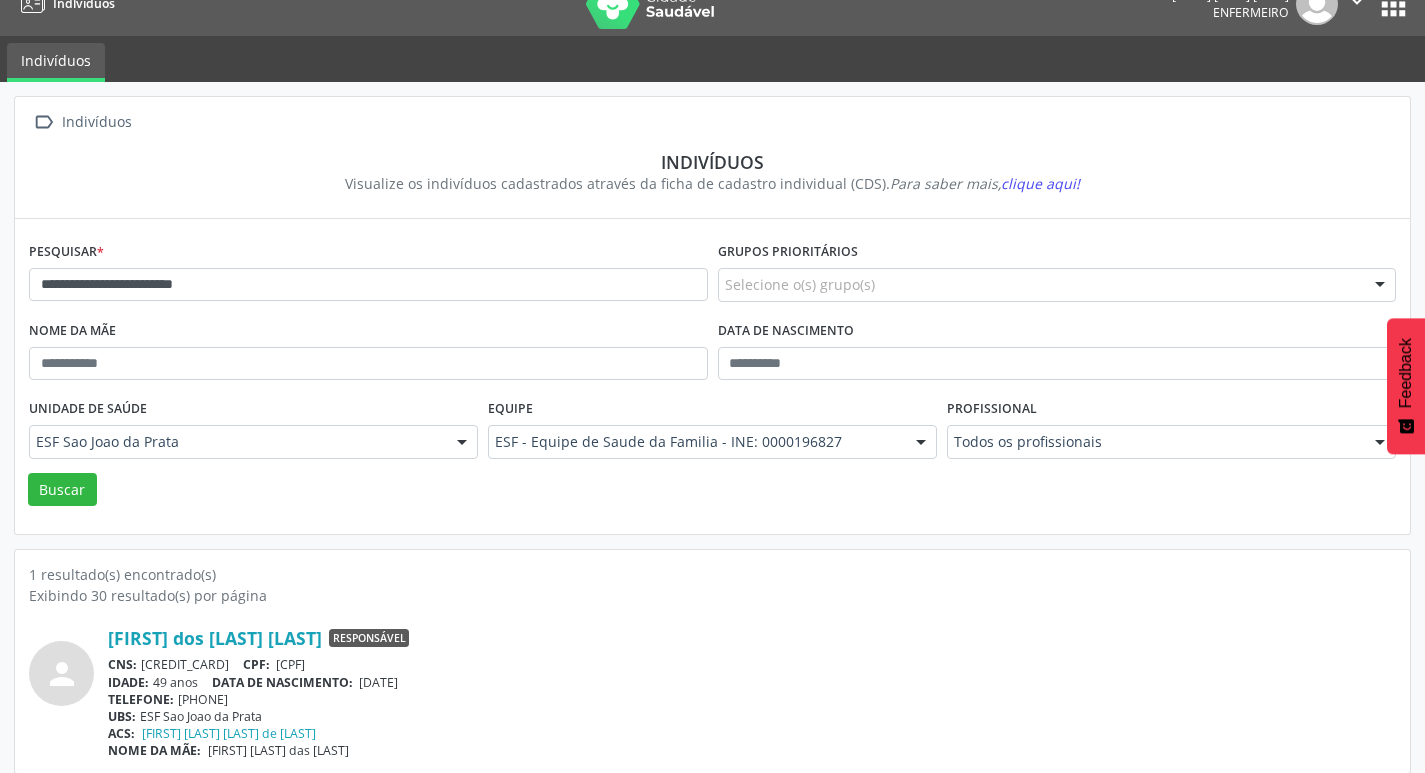scroll, scrollTop: 43, scrollLeft: 0, axis: vertical 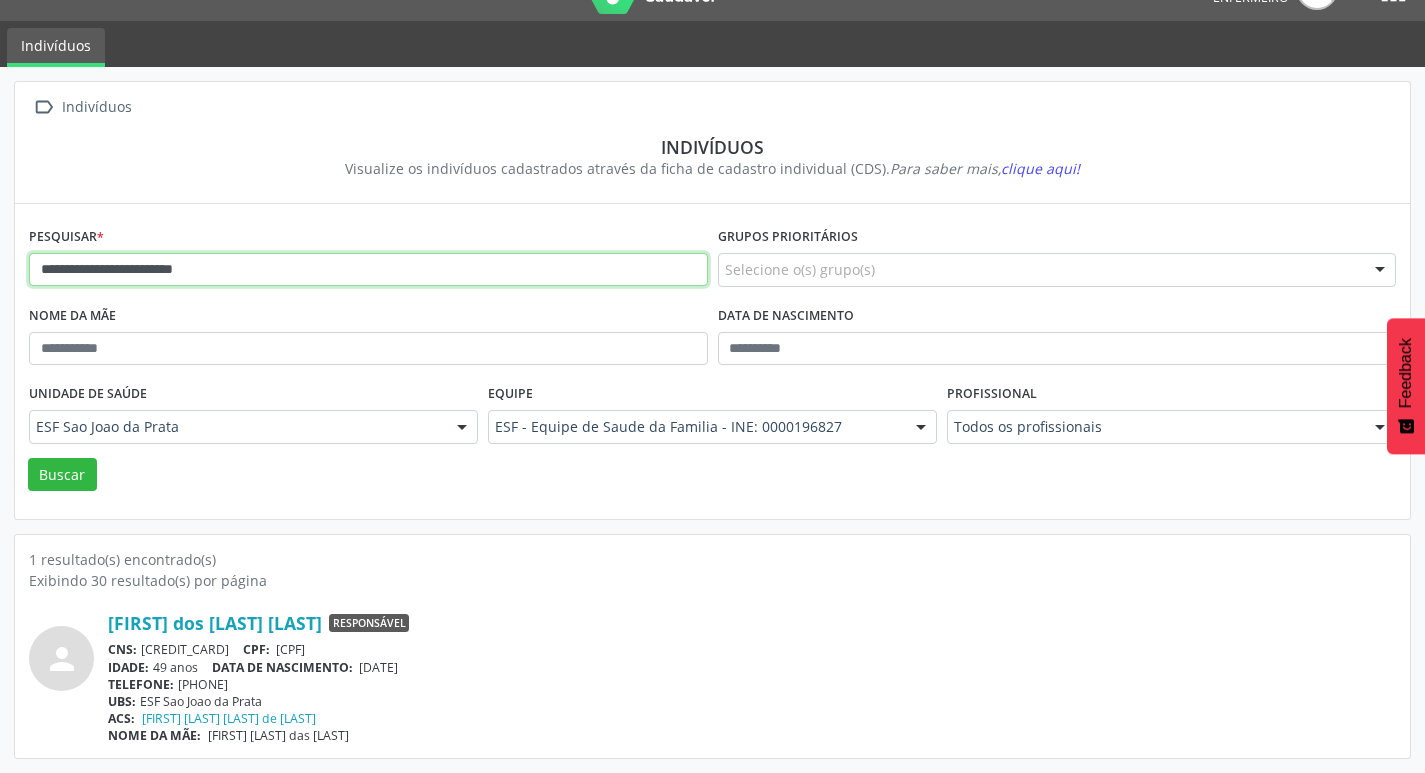 drag, startPoint x: 245, startPoint y: 268, endPoint x: 0, endPoint y: 273, distance: 245.05101 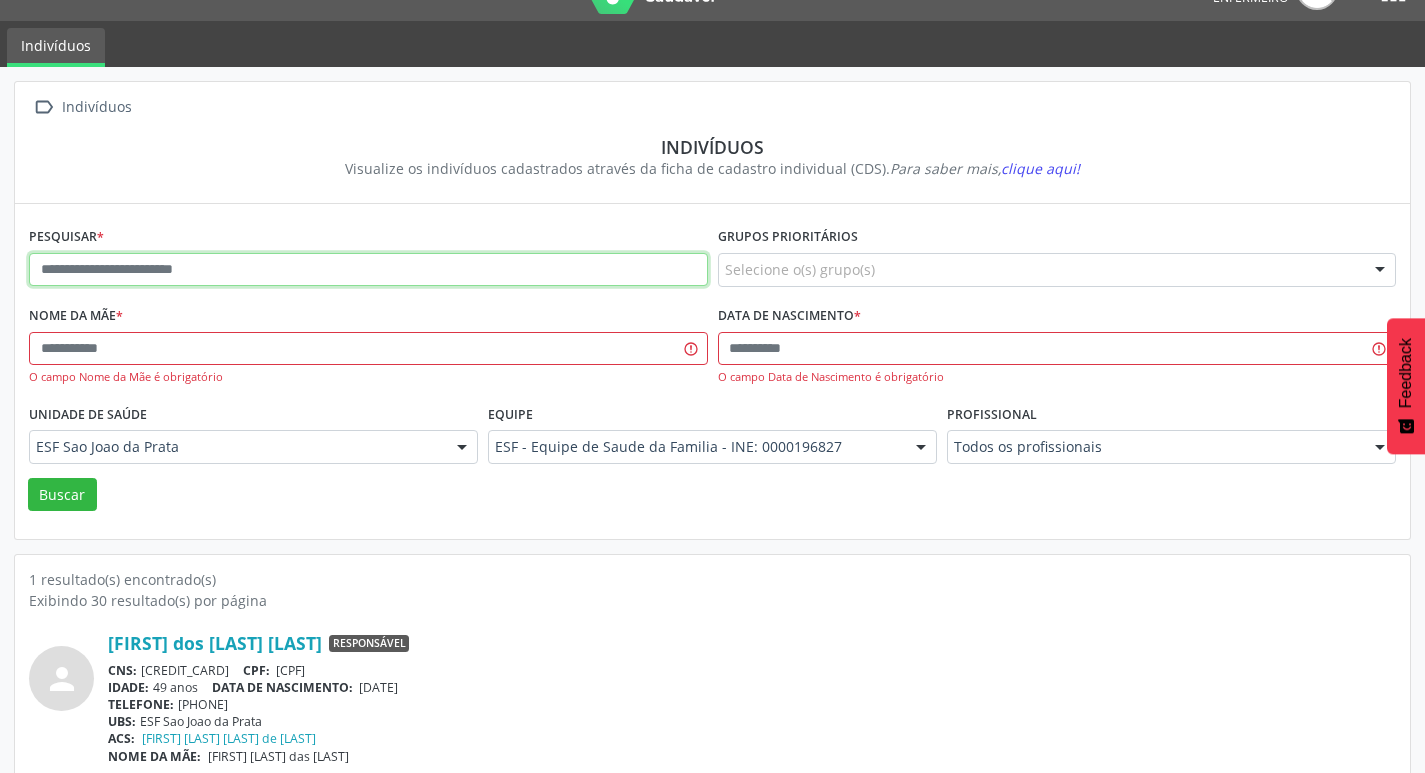paste on "**********" 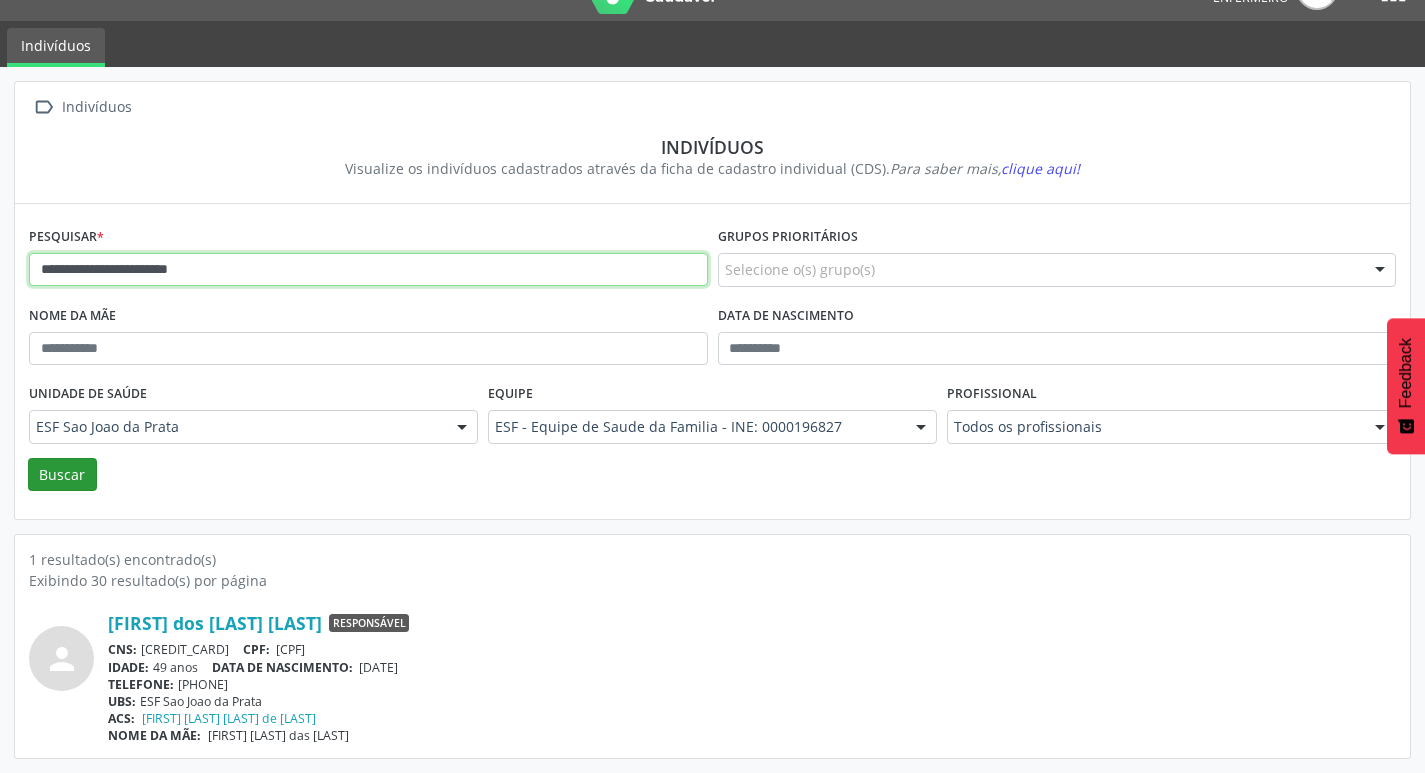 type on "**********" 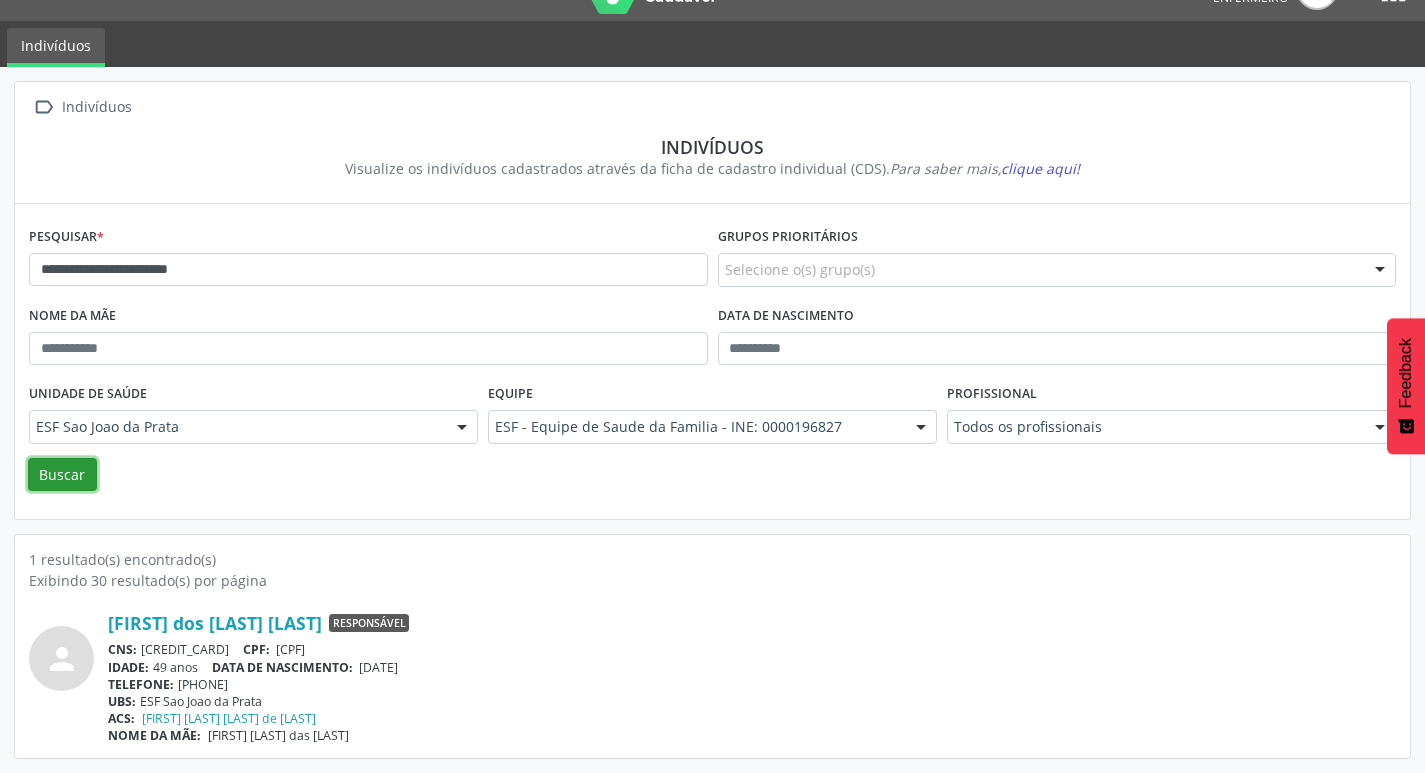 click on "Buscar" at bounding box center [62, 475] 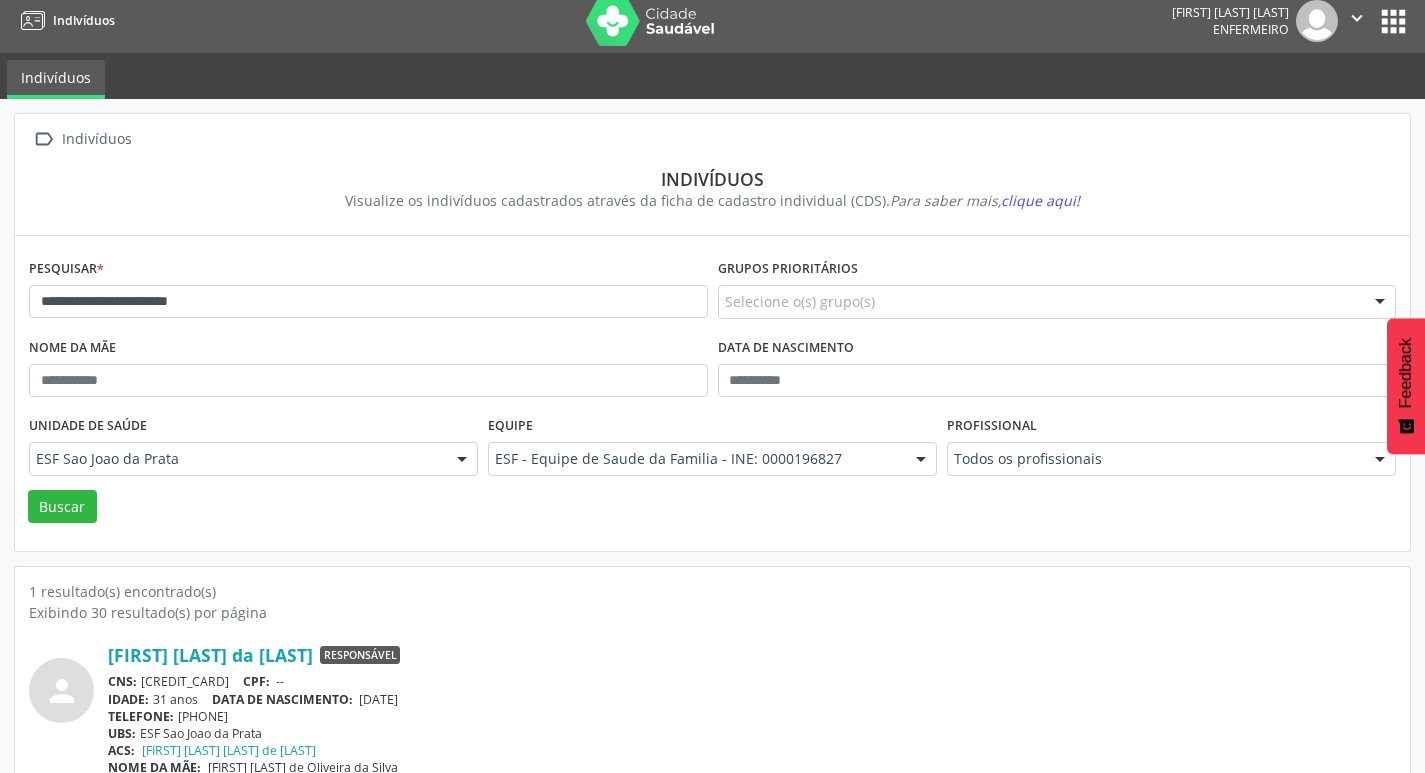 scroll, scrollTop: 43, scrollLeft: 0, axis: vertical 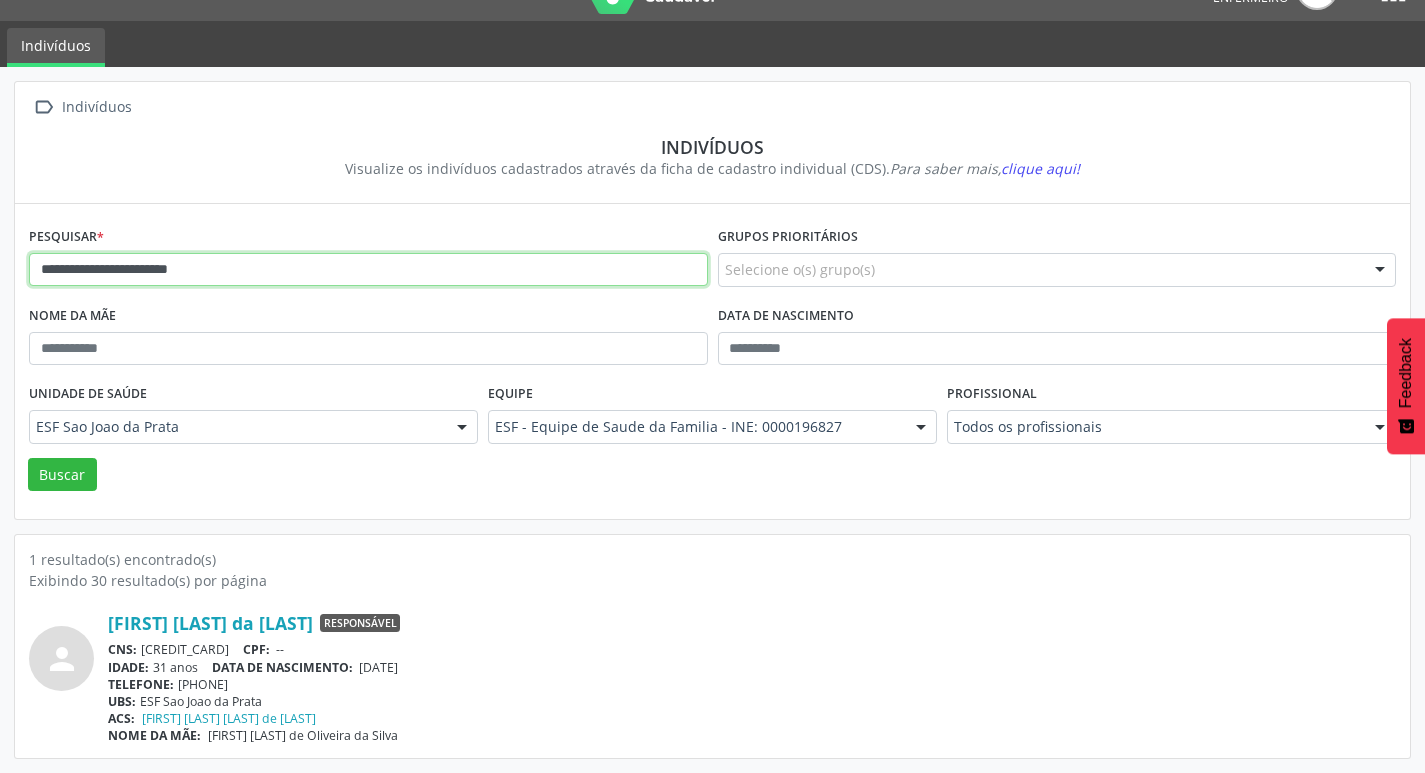 drag, startPoint x: 466, startPoint y: 264, endPoint x: 42, endPoint y: 267, distance: 424.01062 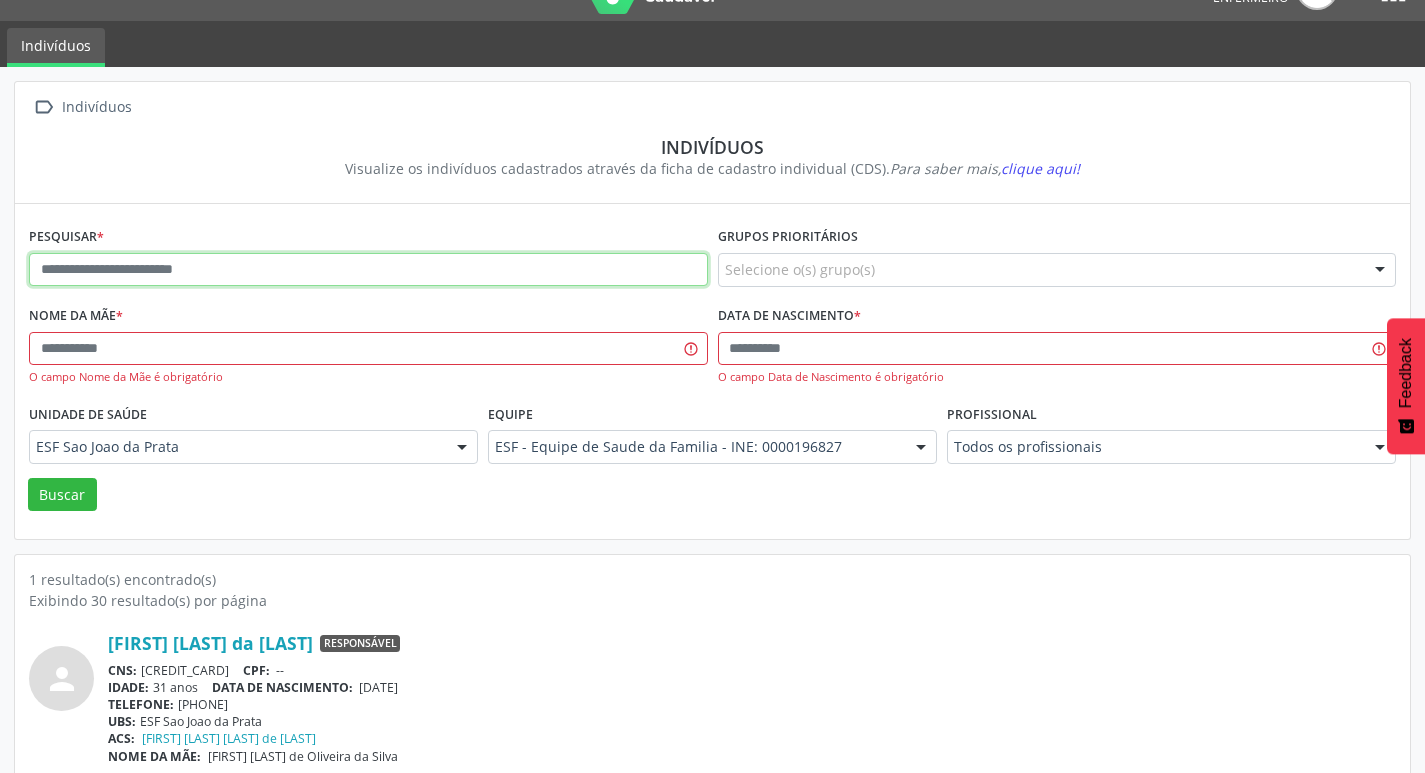 paste on "**********" 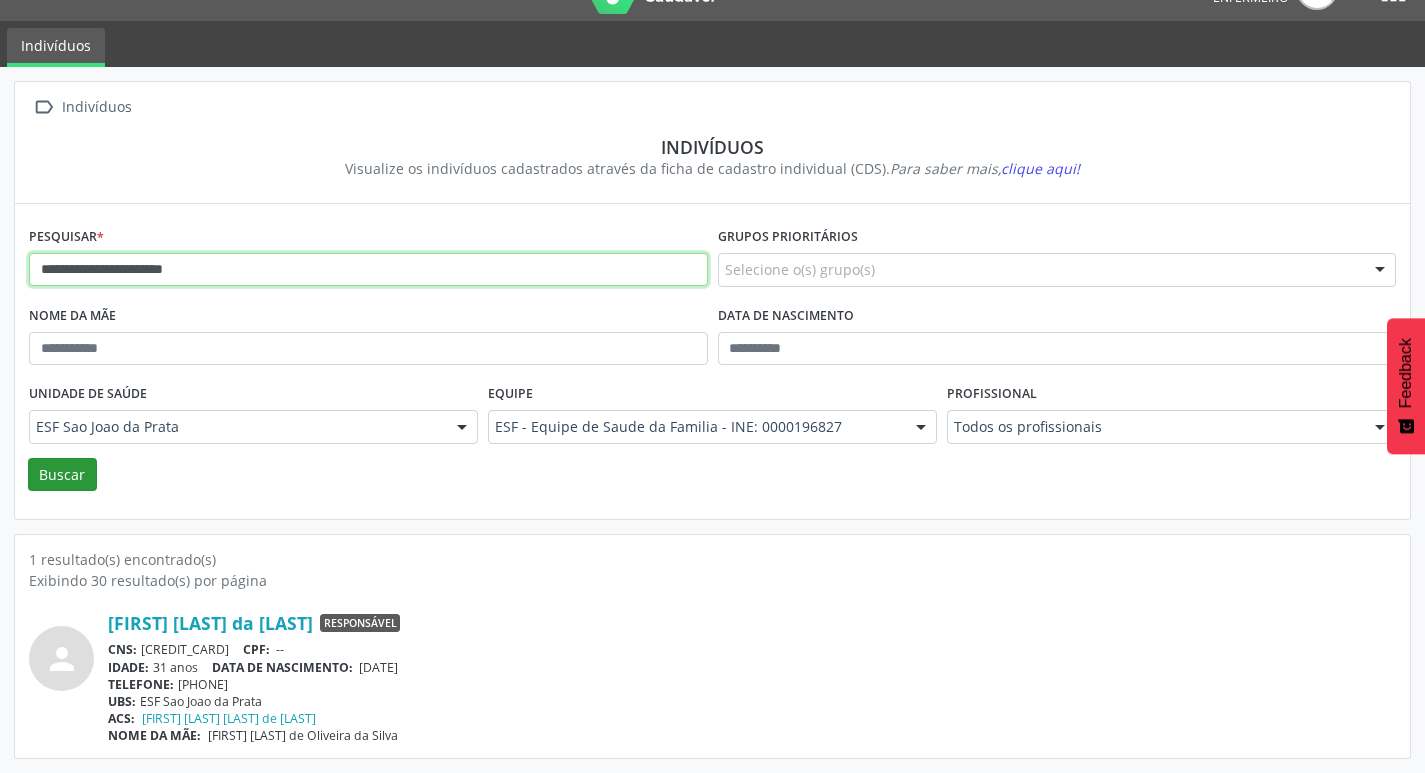 type on "**********" 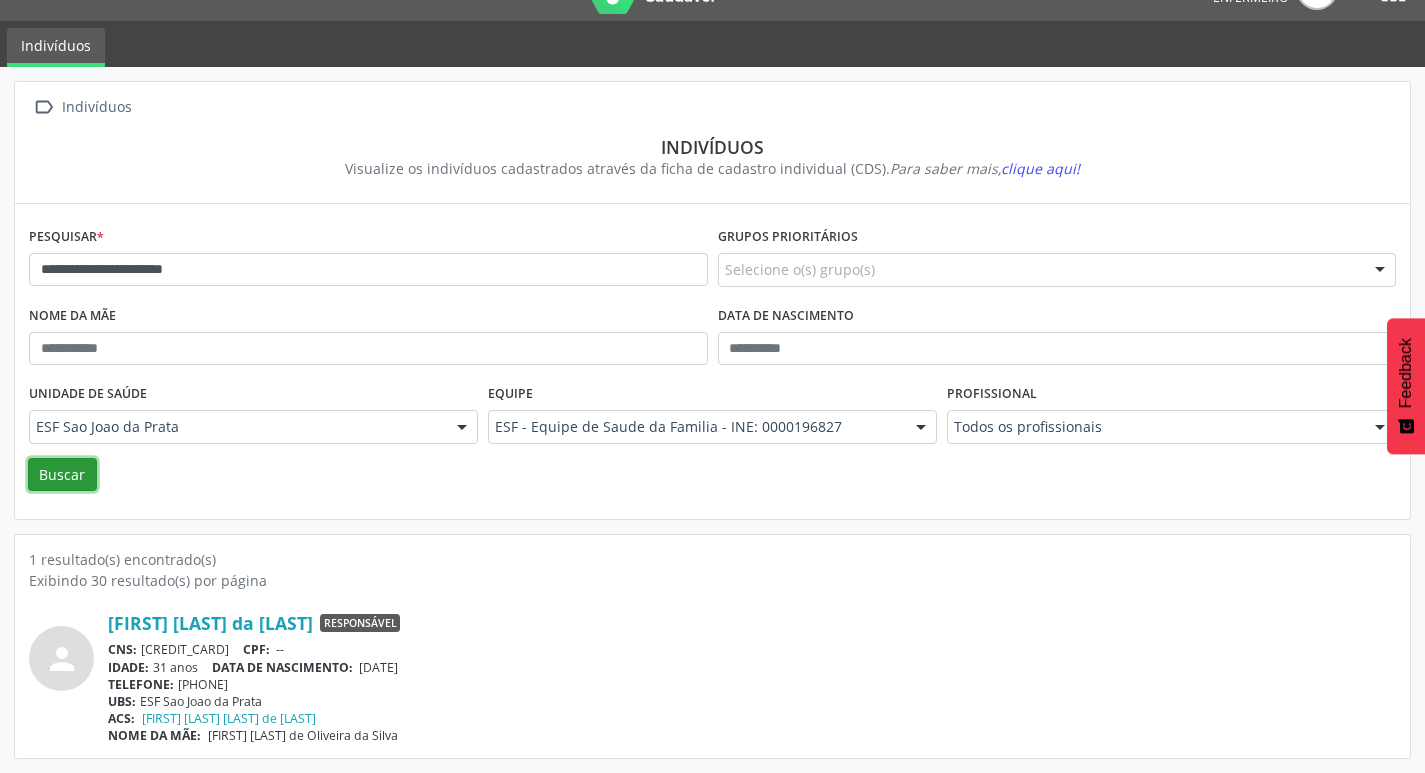 click on "Buscar" at bounding box center (62, 475) 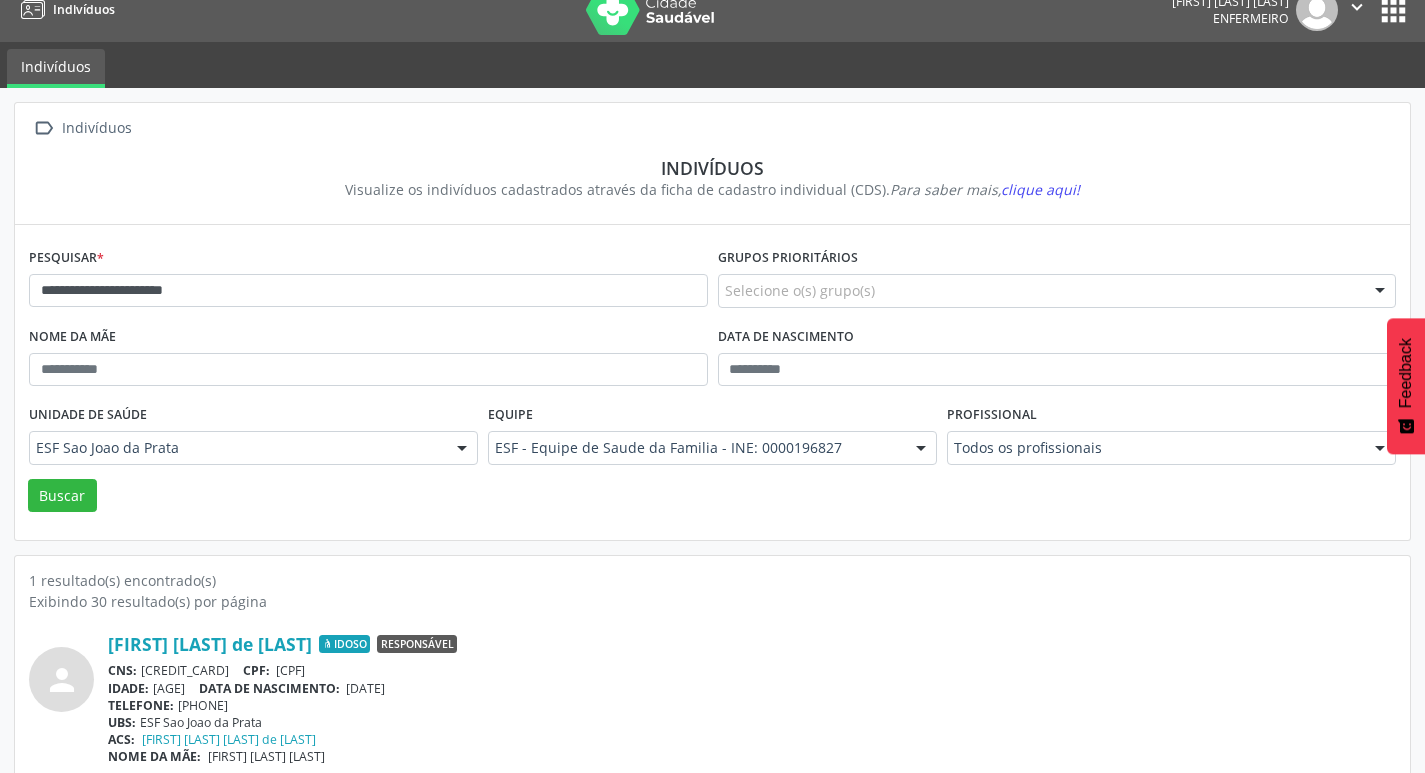 scroll, scrollTop: 43, scrollLeft: 0, axis: vertical 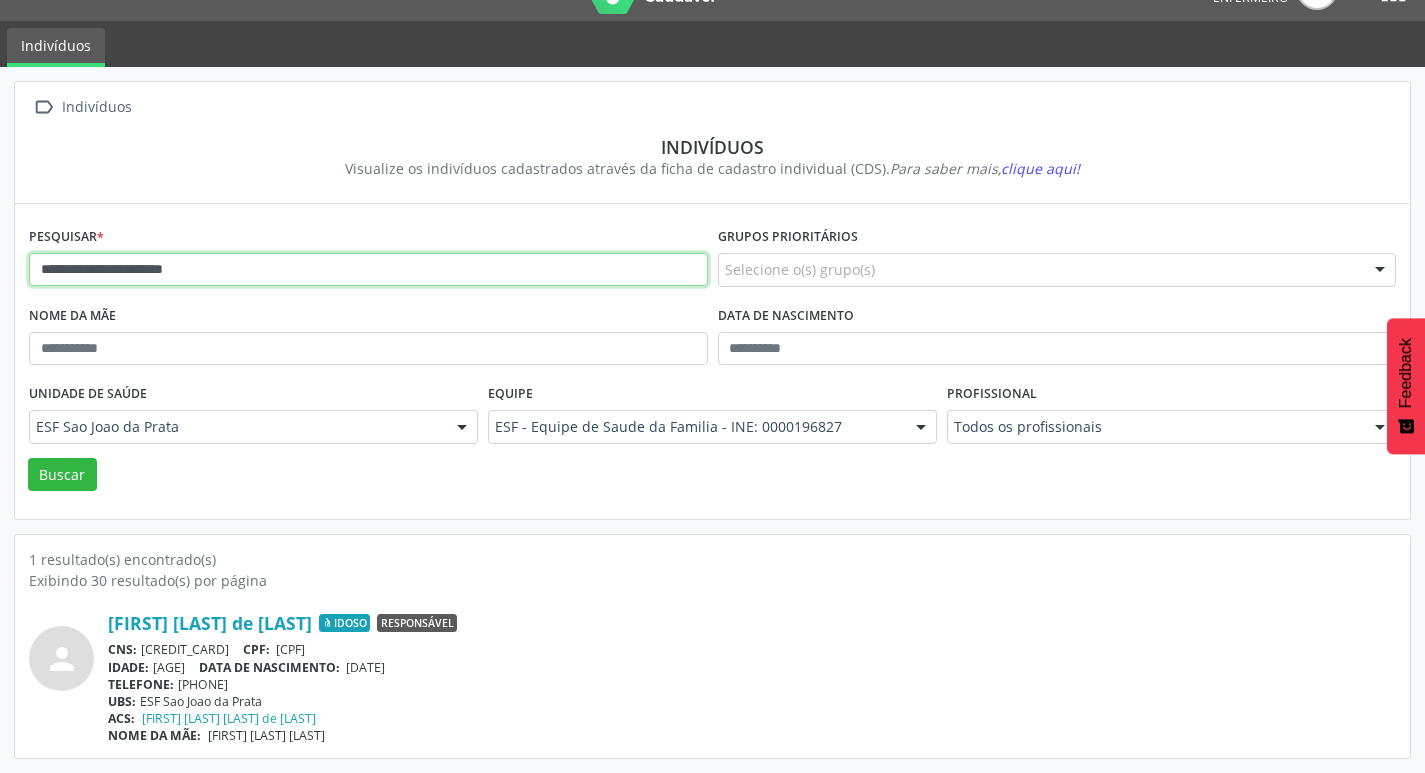 drag, startPoint x: 257, startPoint y: 284, endPoint x: 9, endPoint y: 267, distance: 248.58199 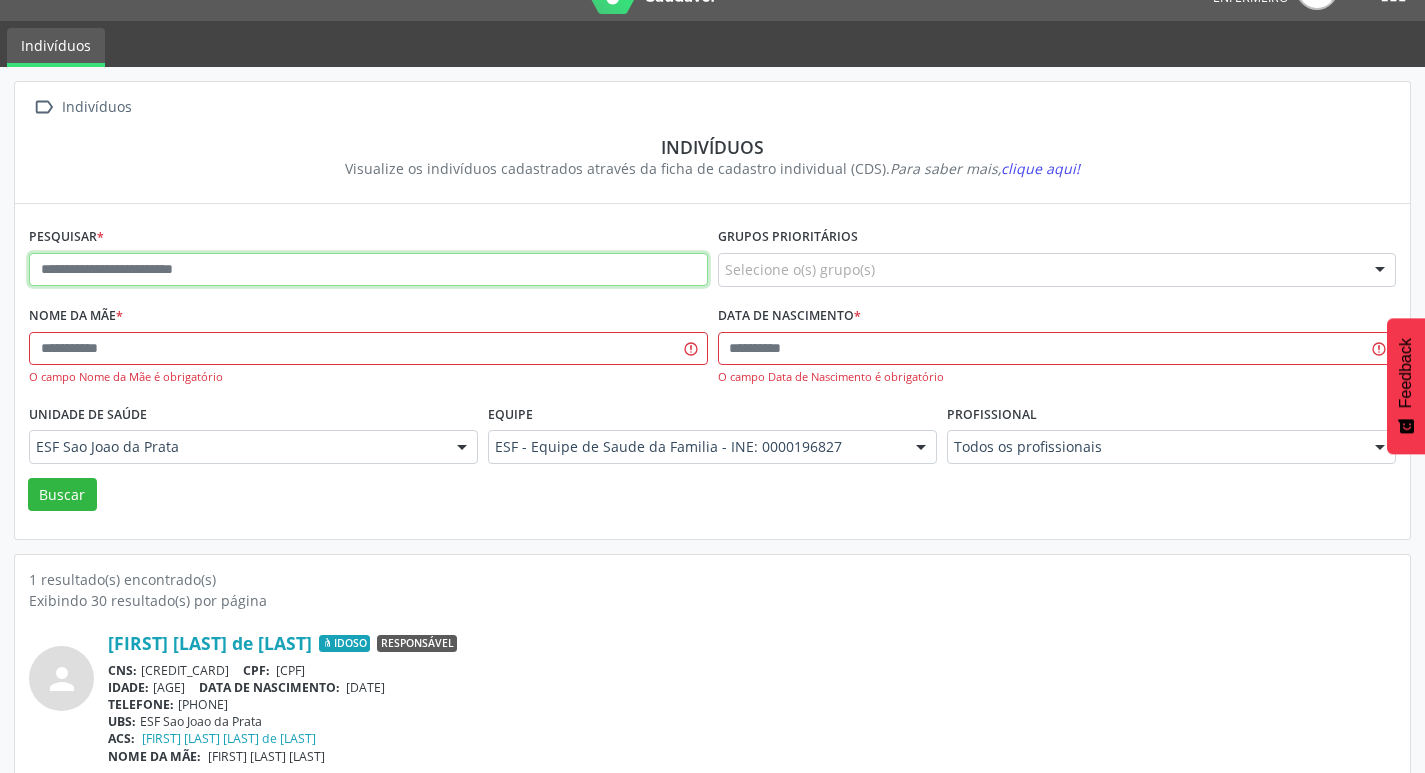 paste on "**********" 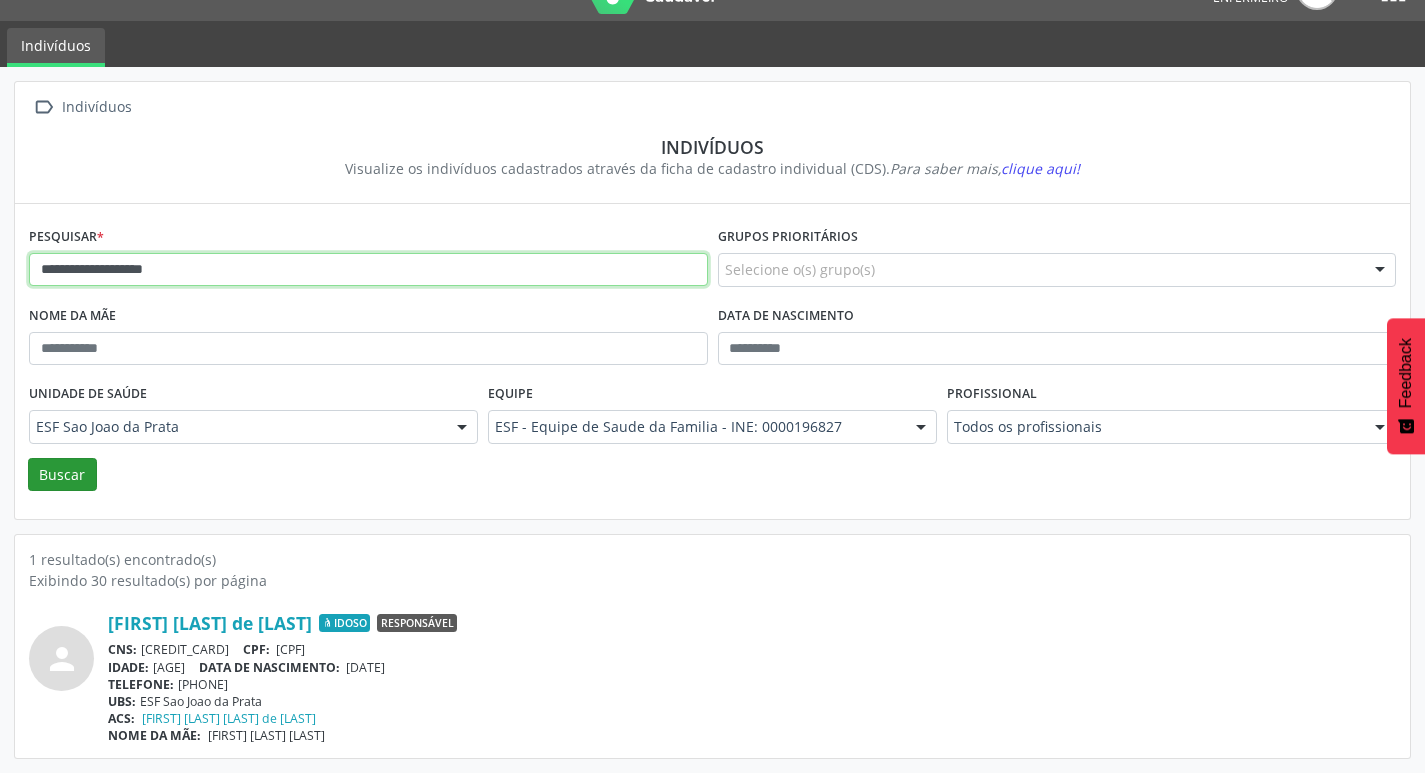 type on "**********" 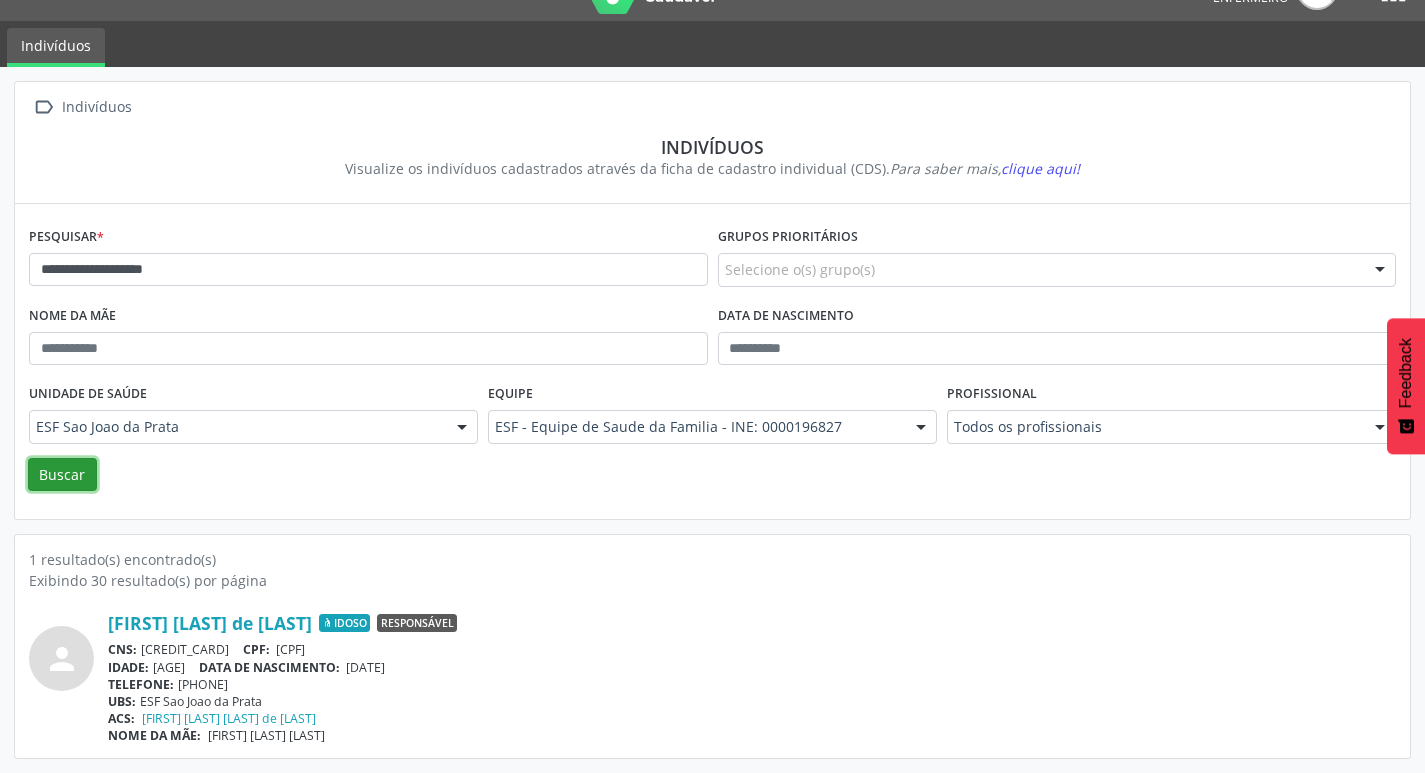 click on "Buscar" at bounding box center [62, 475] 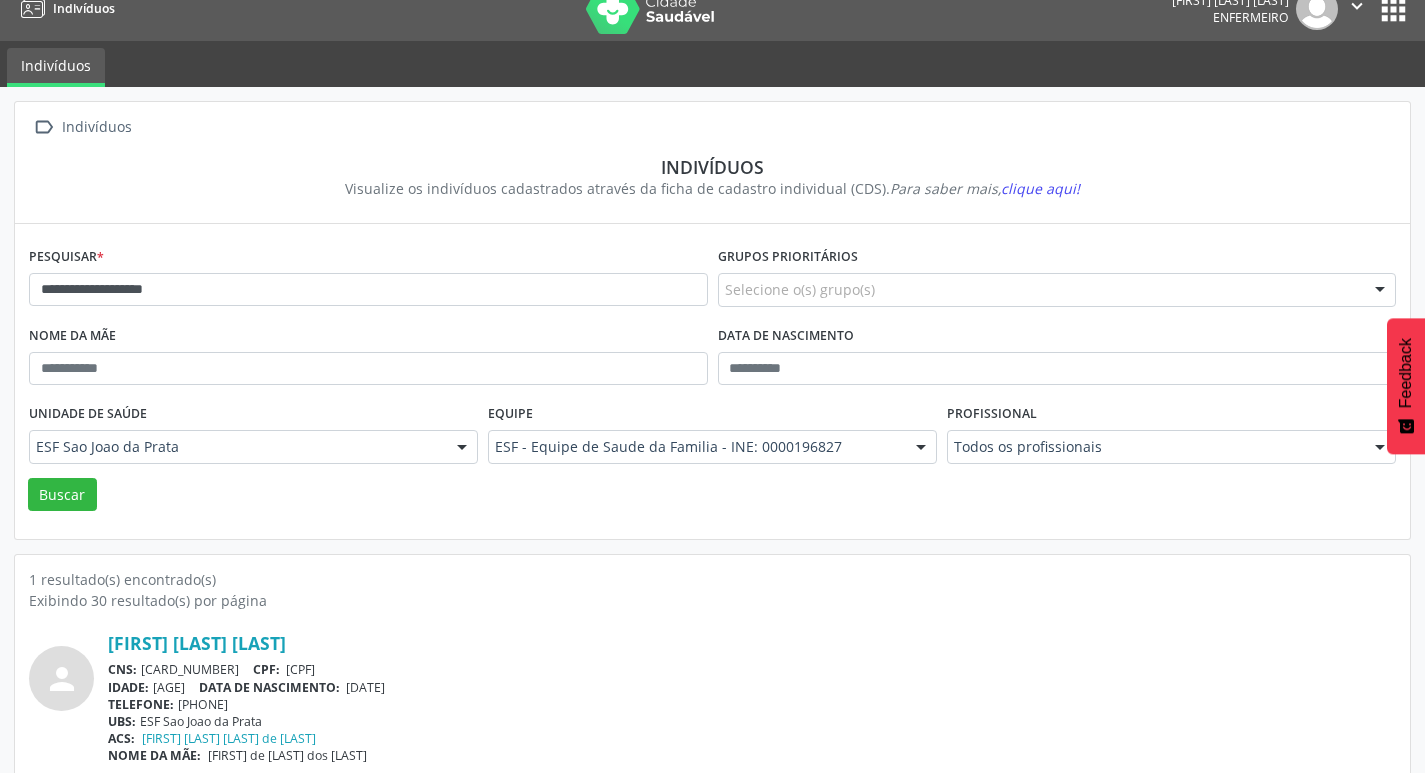 scroll, scrollTop: 43, scrollLeft: 0, axis: vertical 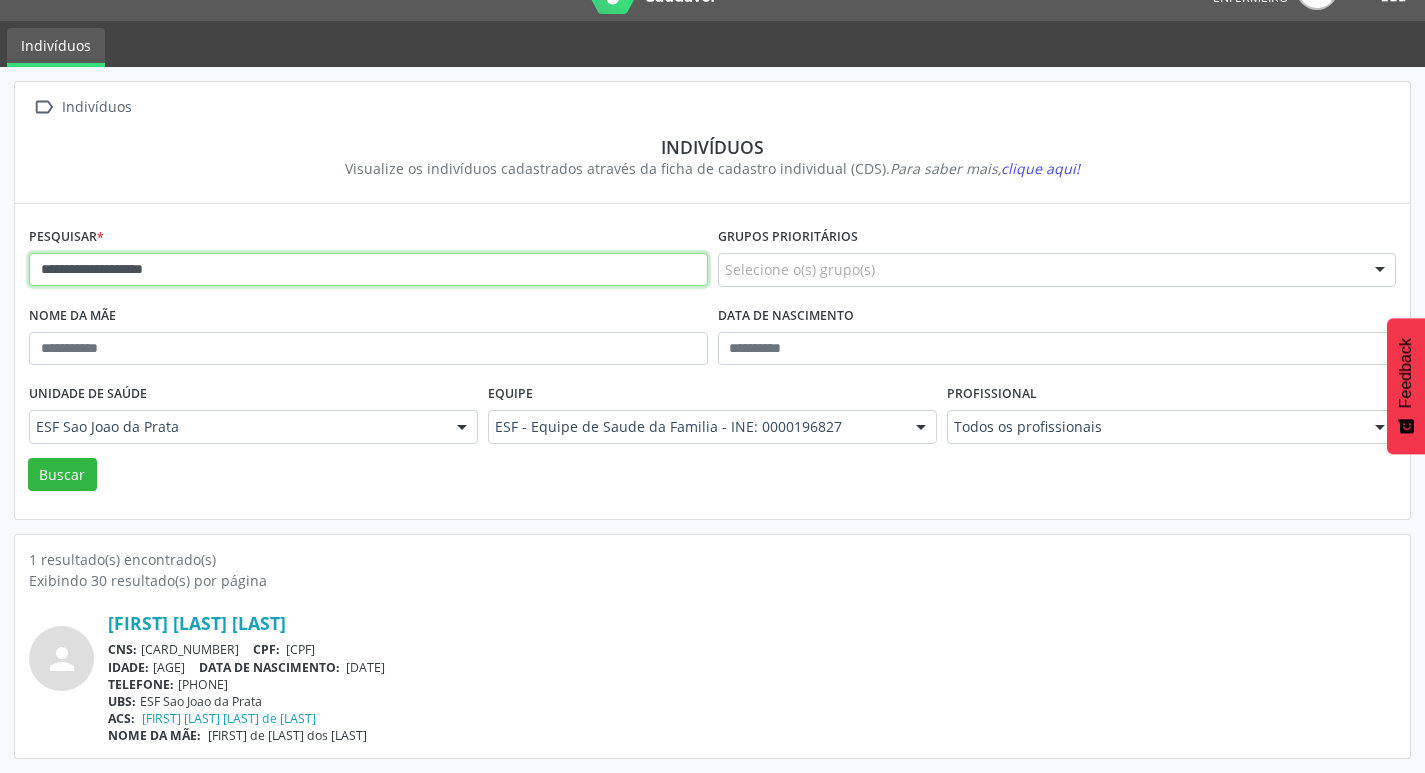 drag, startPoint x: 209, startPoint y: 261, endPoint x: 17, endPoint y: 278, distance: 192.75113 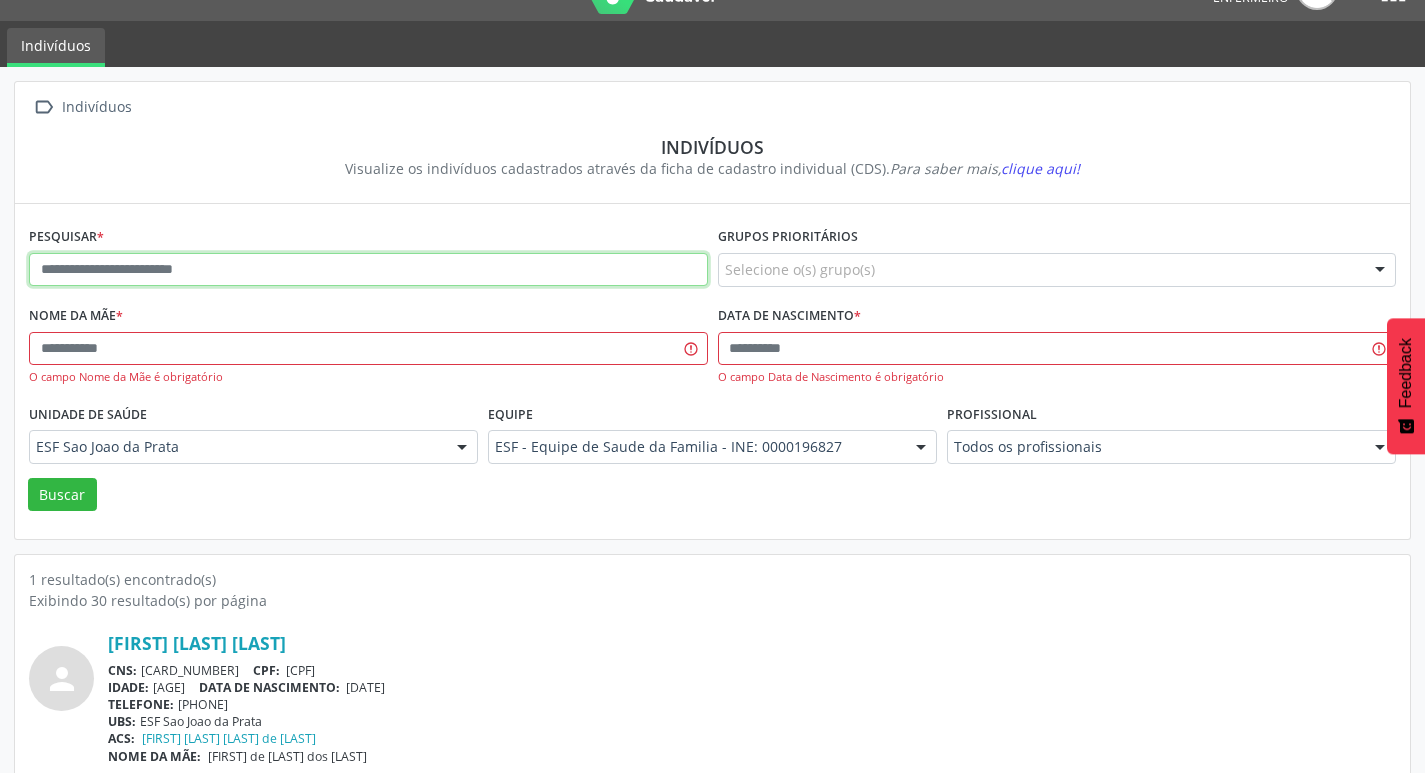 paste on "**********" 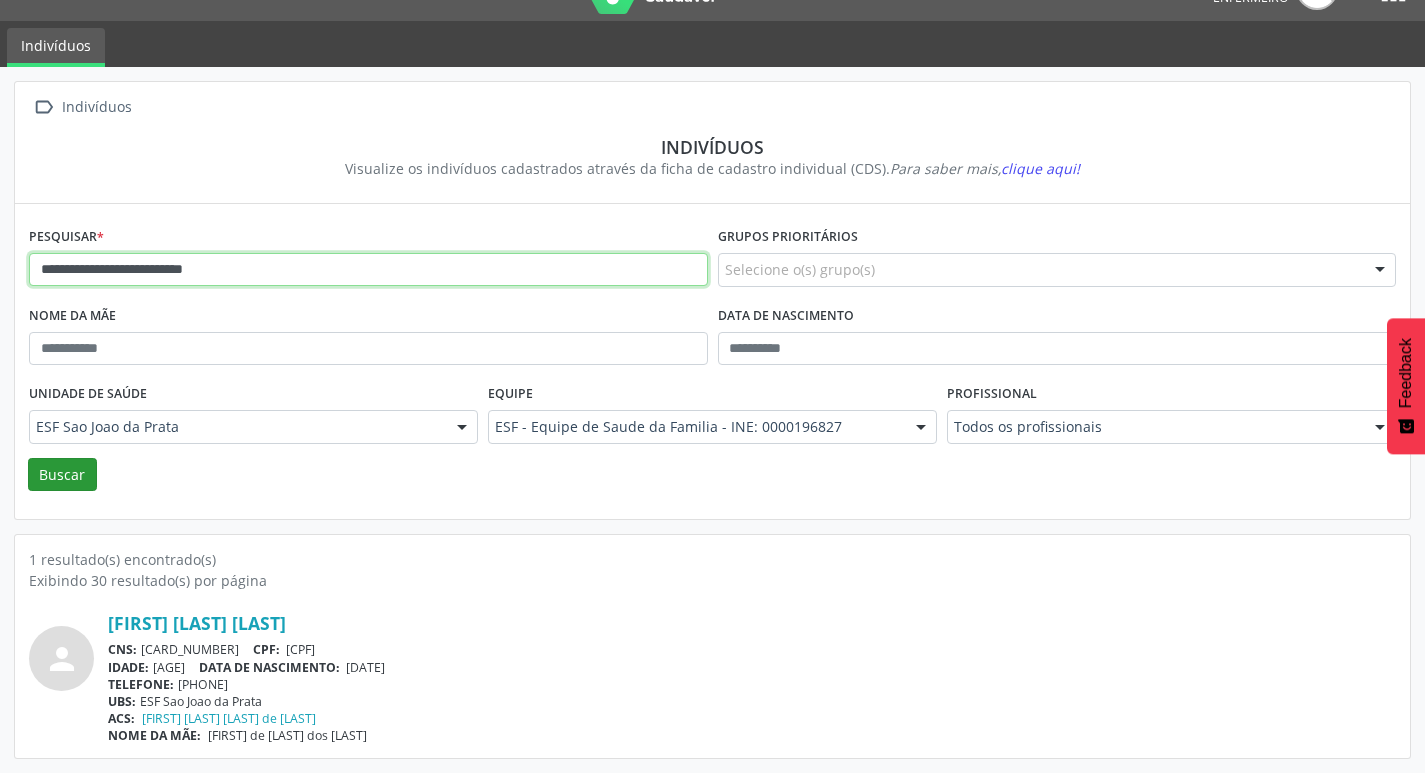 type on "**********" 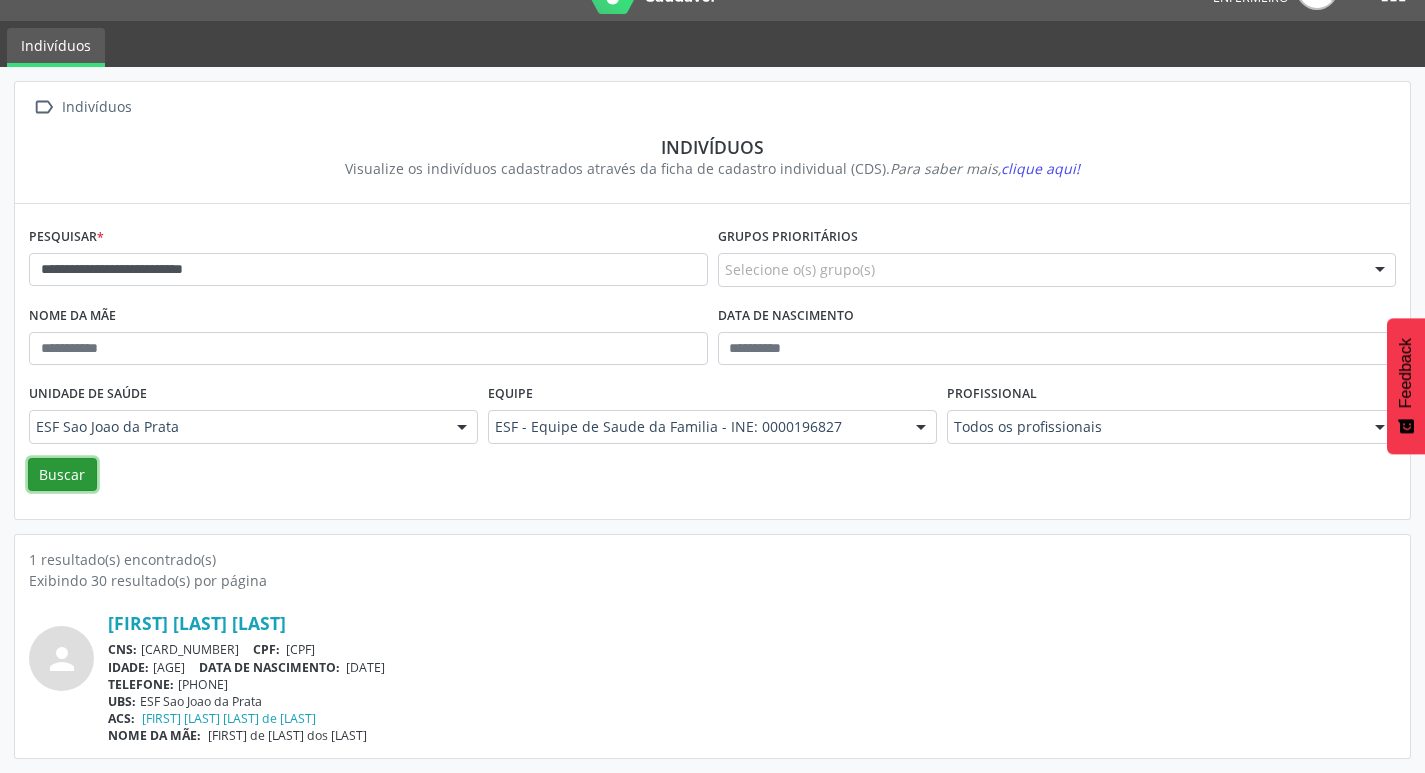 click on "Buscar" at bounding box center (62, 475) 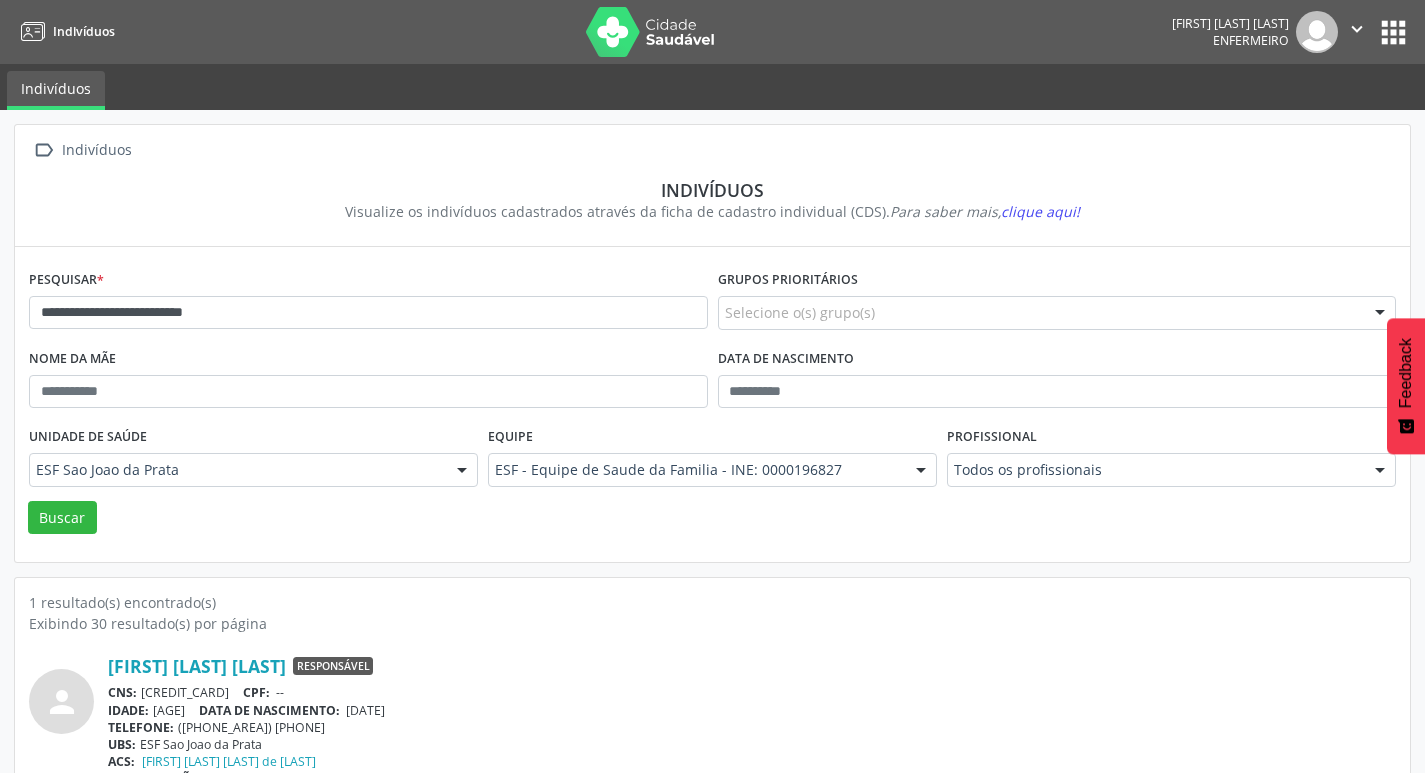 scroll, scrollTop: 43, scrollLeft: 0, axis: vertical 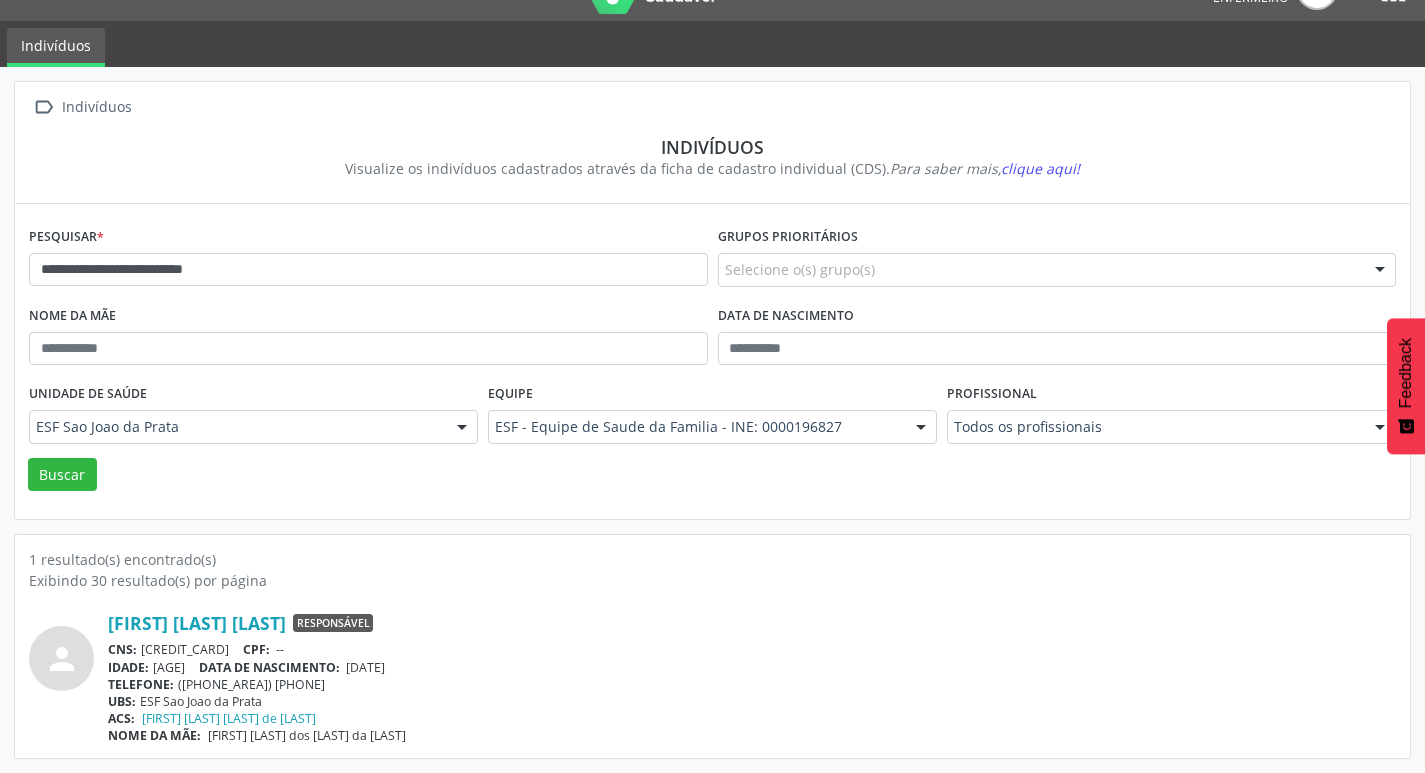 drag, startPoint x: 261, startPoint y: 248, endPoint x: 170, endPoint y: 276, distance: 95.2103 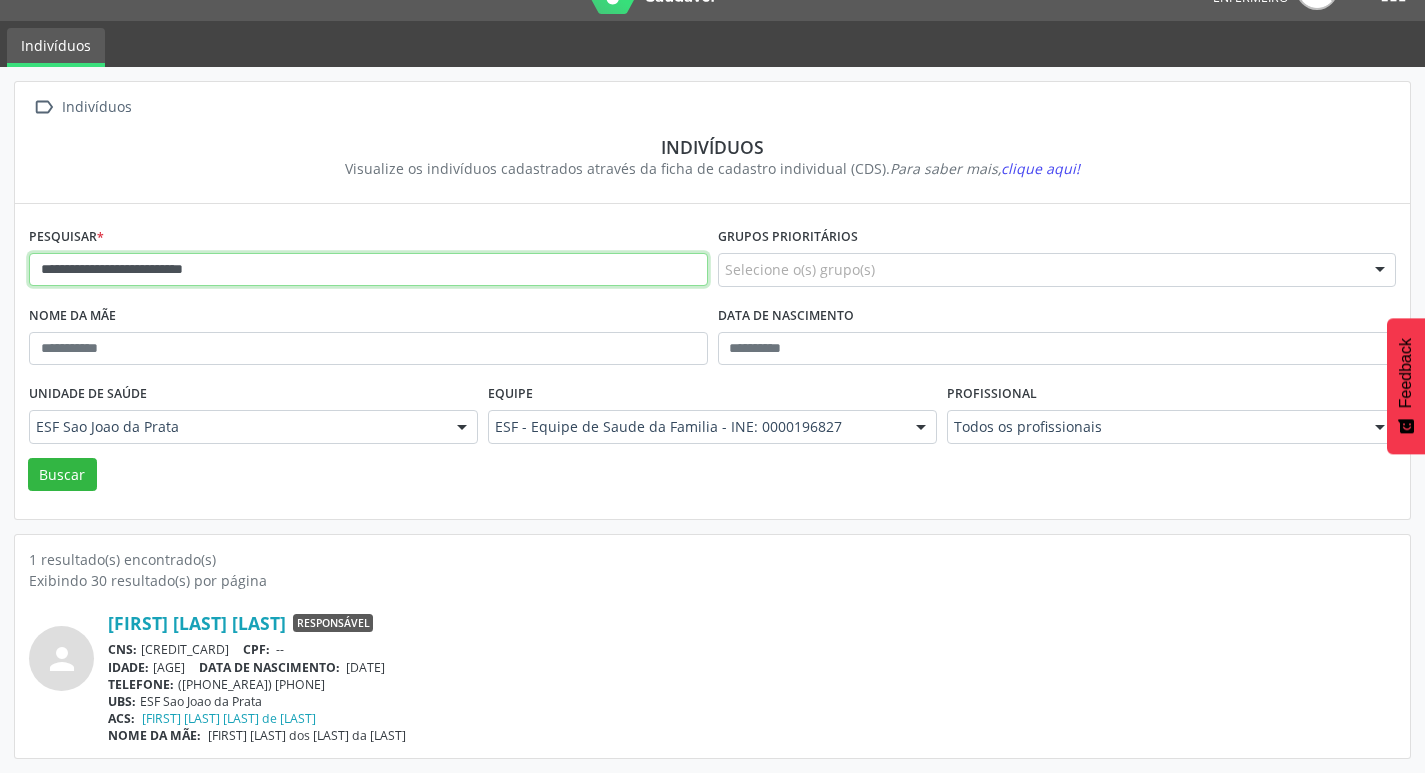 click on "**********" at bounding box center (368, 270) 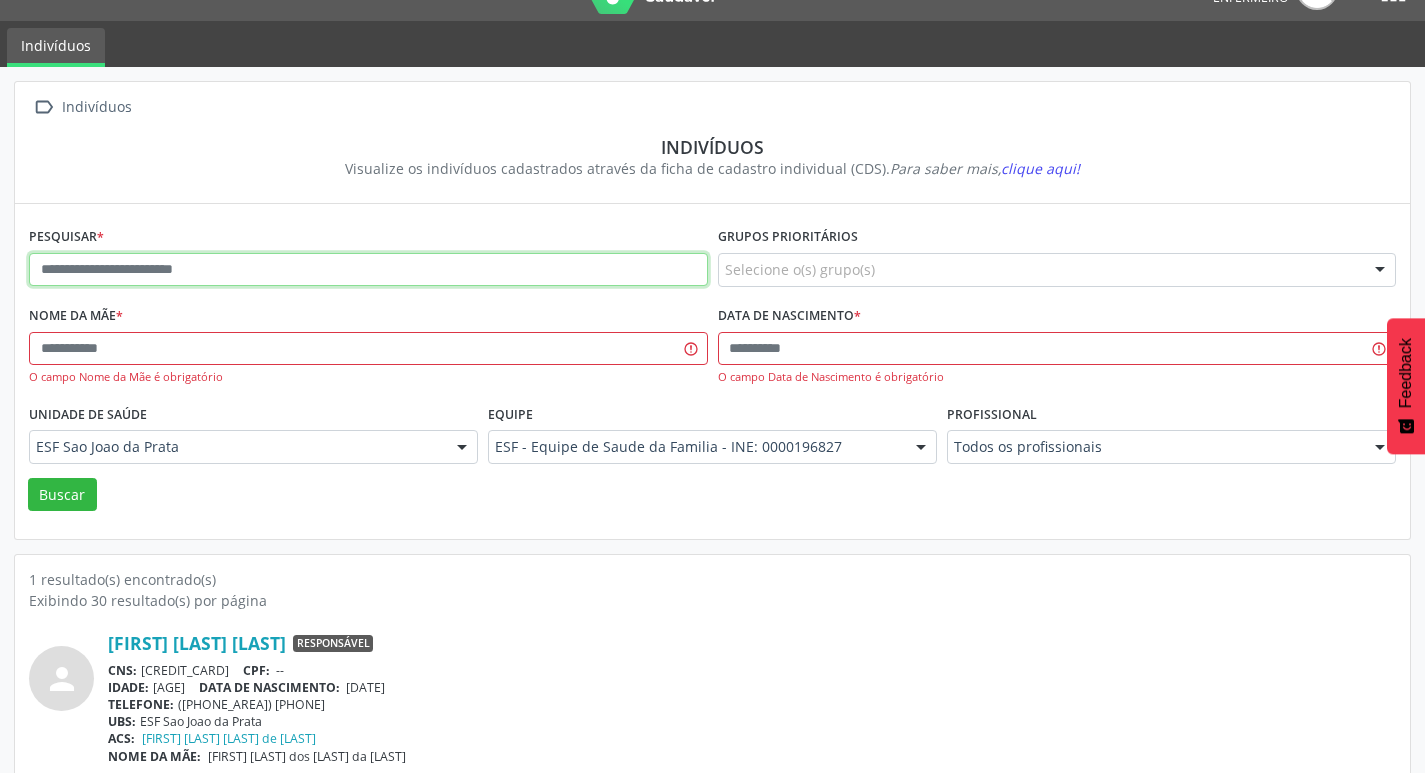 paste on "**********" 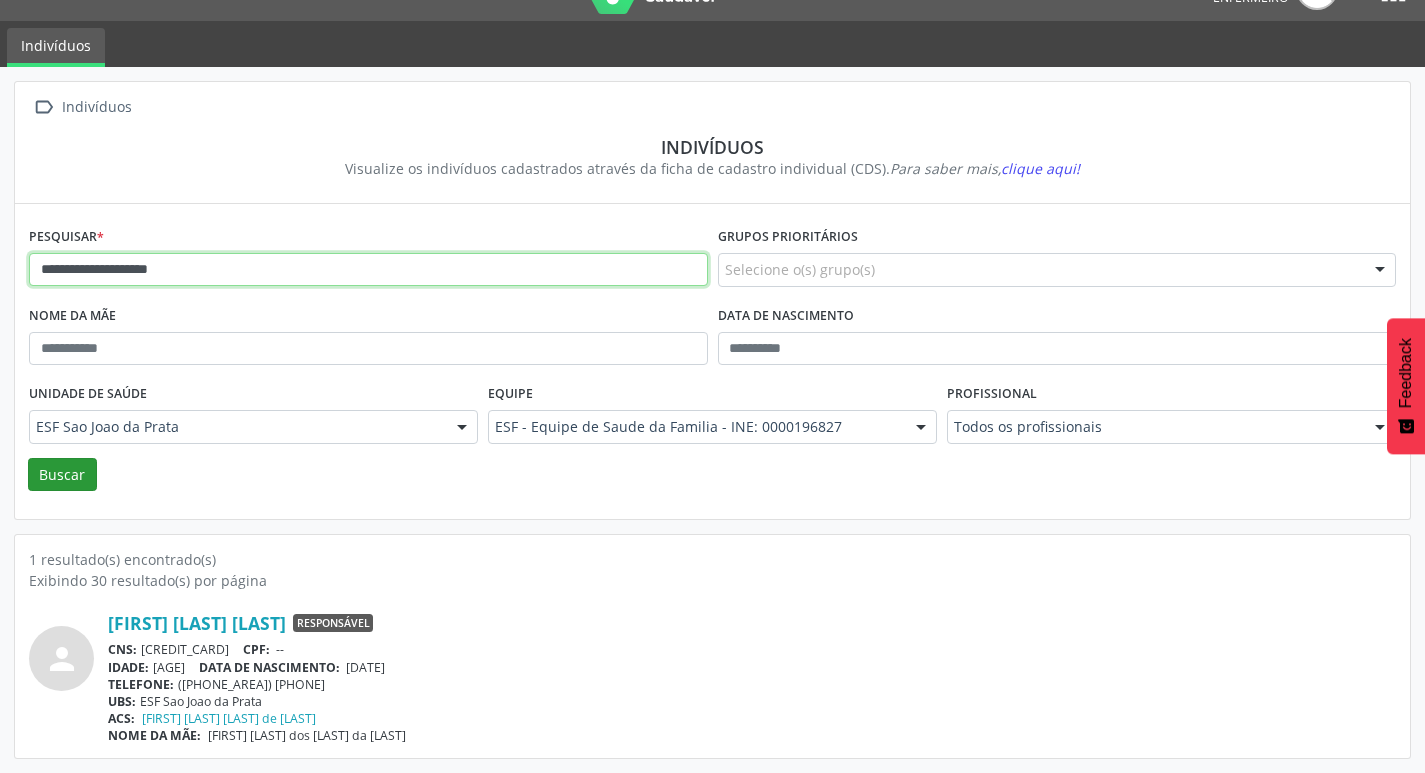 type on "**********" 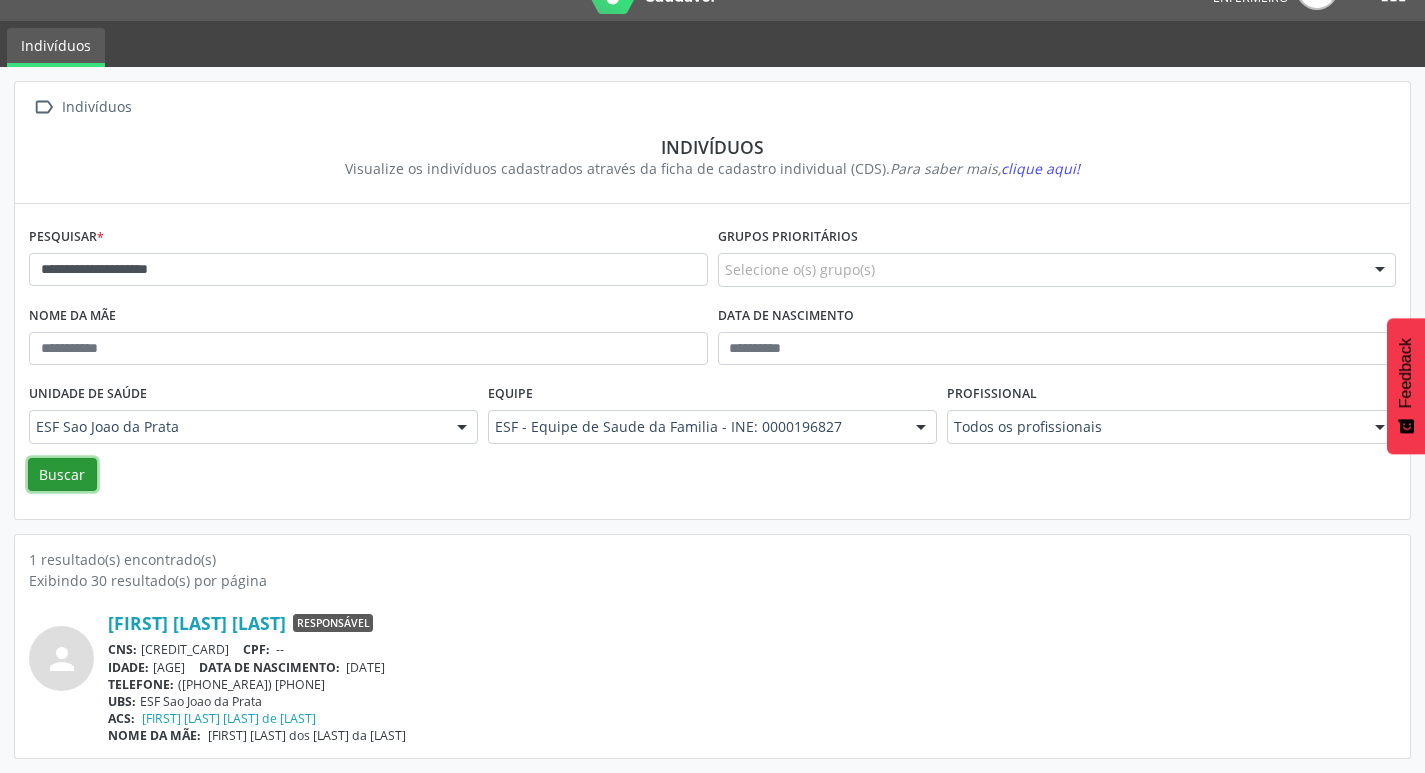click on "Buscar" at bounding box center [62, 475] 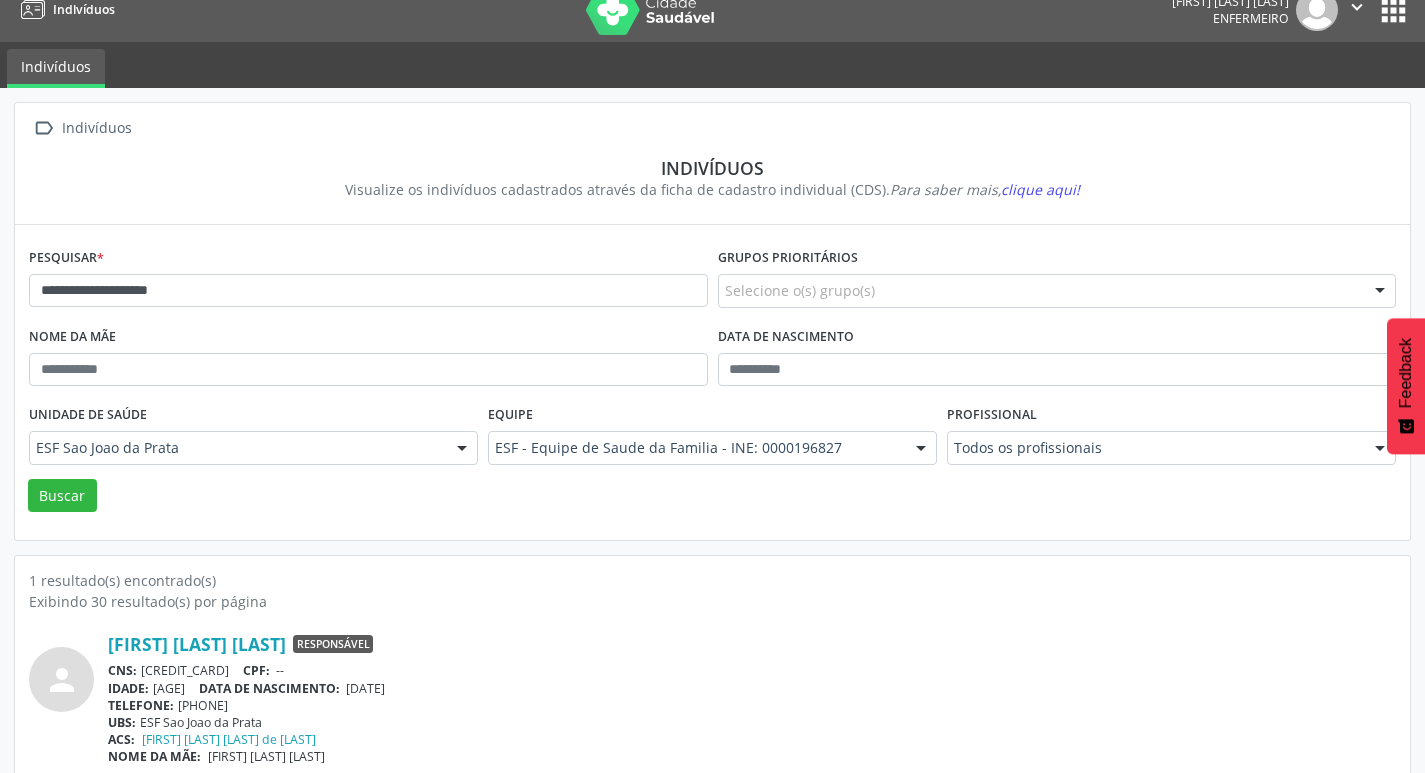 scroll, scrollTop: 43, scrollLeft: 0, axis: vertical 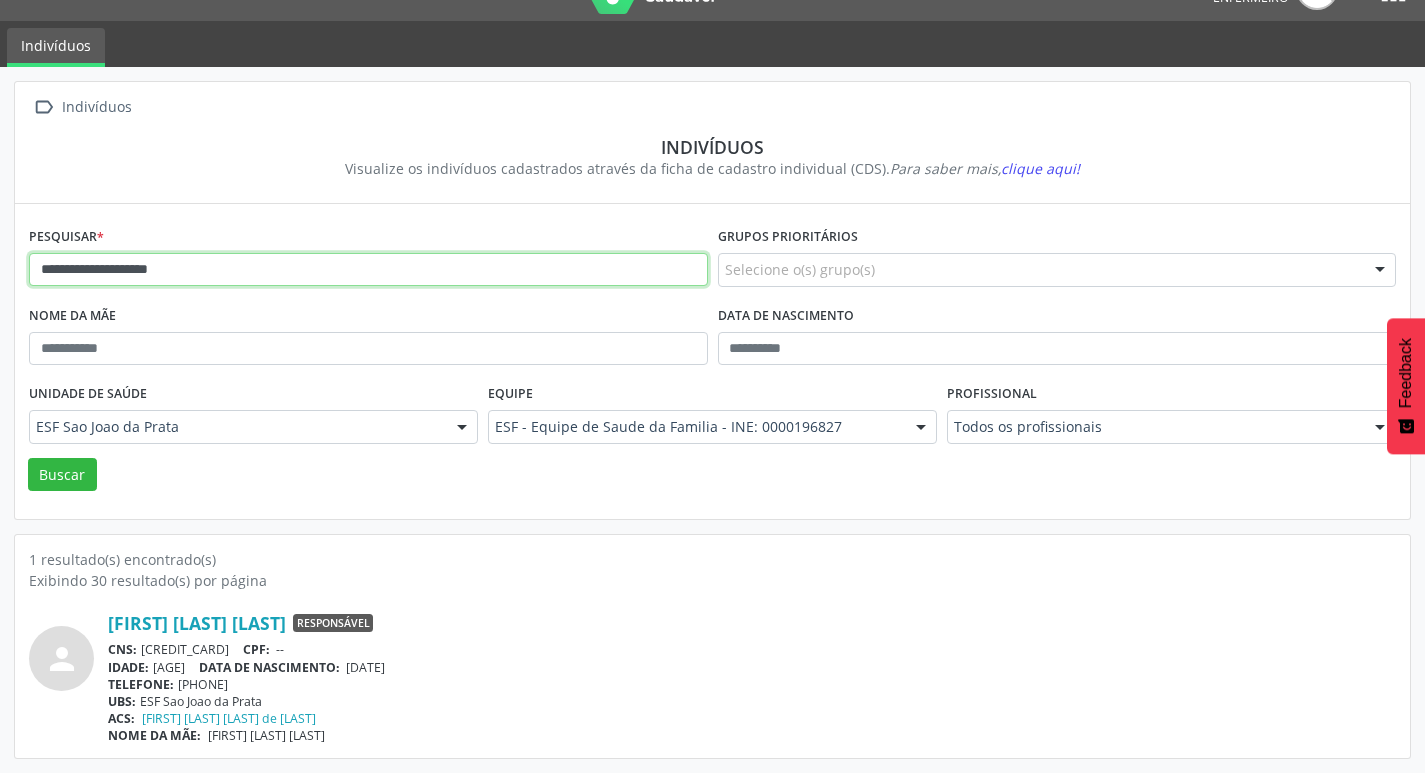 drag, startPoint x: 246, startPoint y: 265, endPoint x: 0, endPoint y: 252, distance: 246.34326 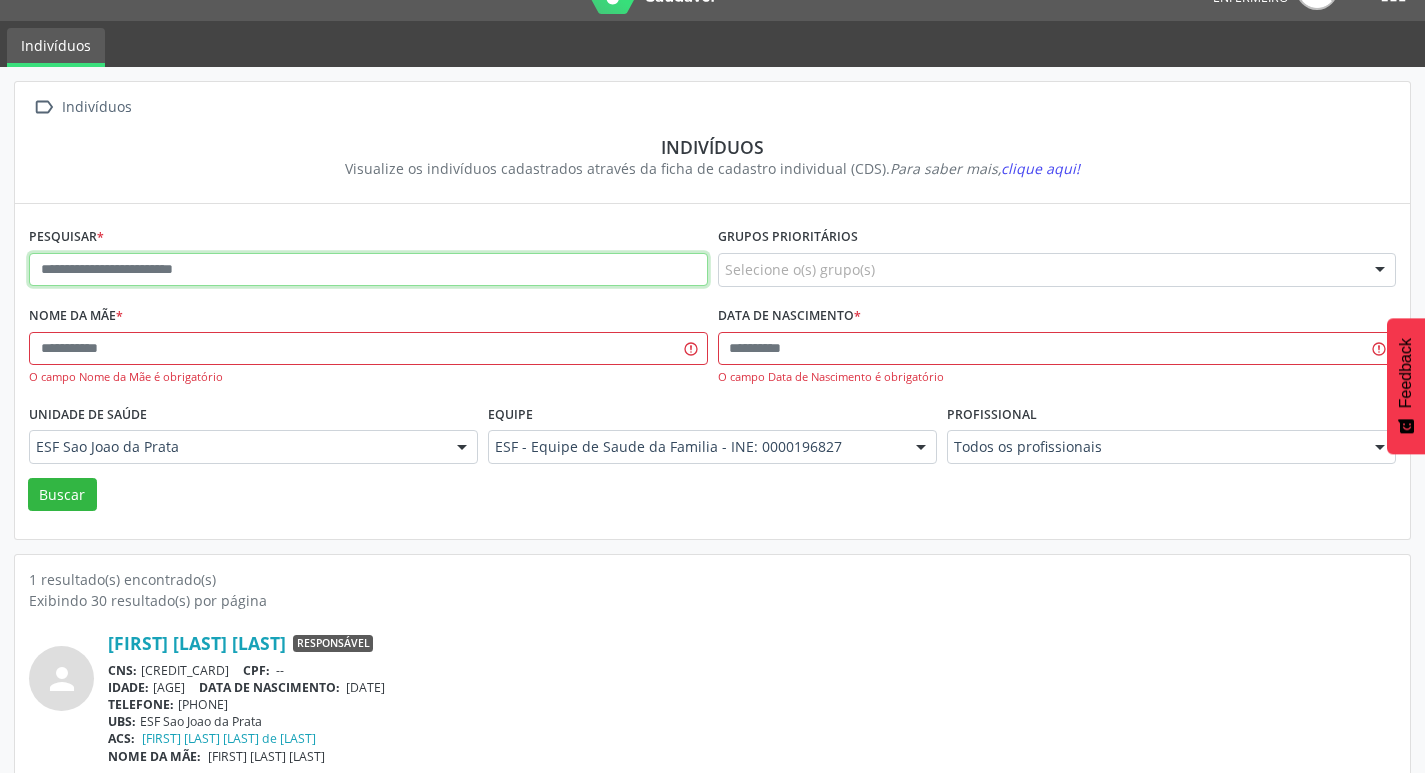 paste on "**********" 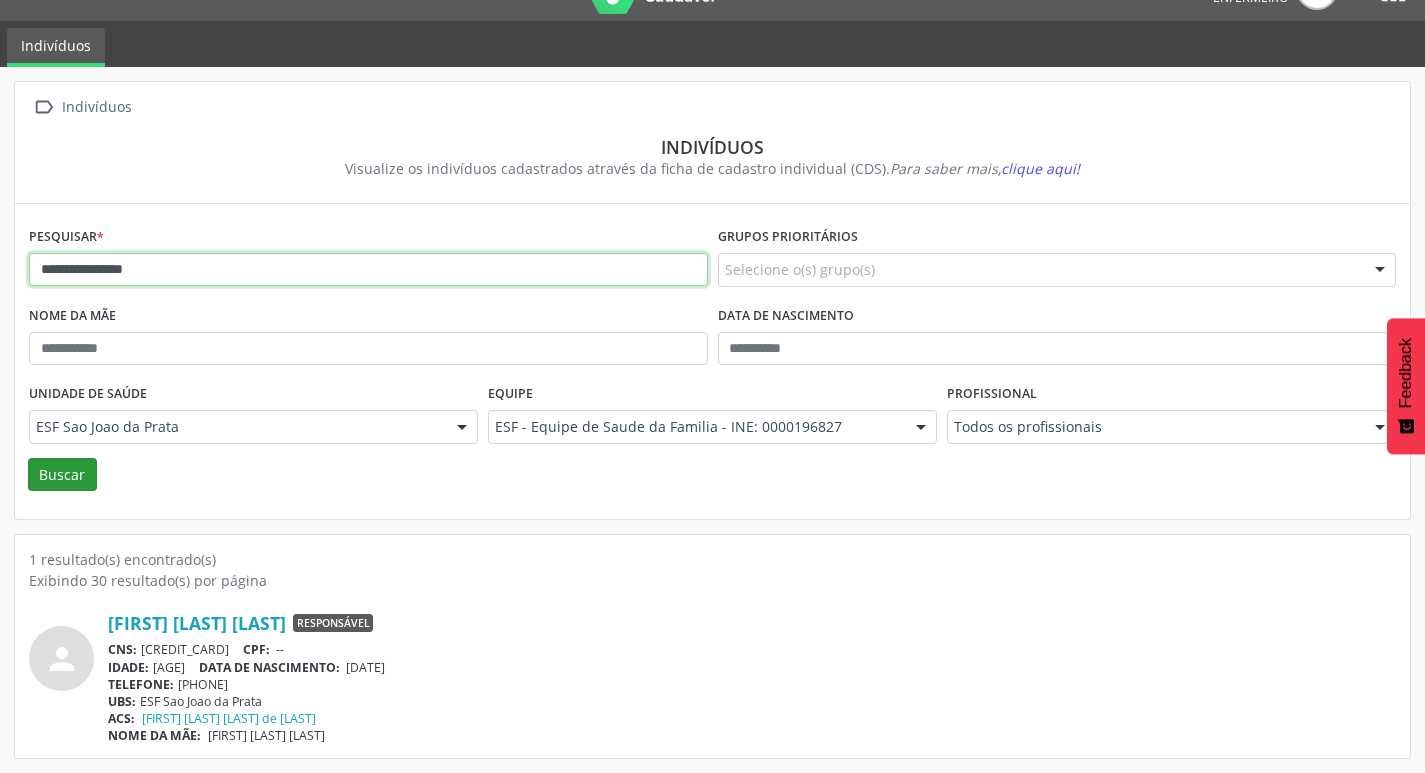type on "**********" 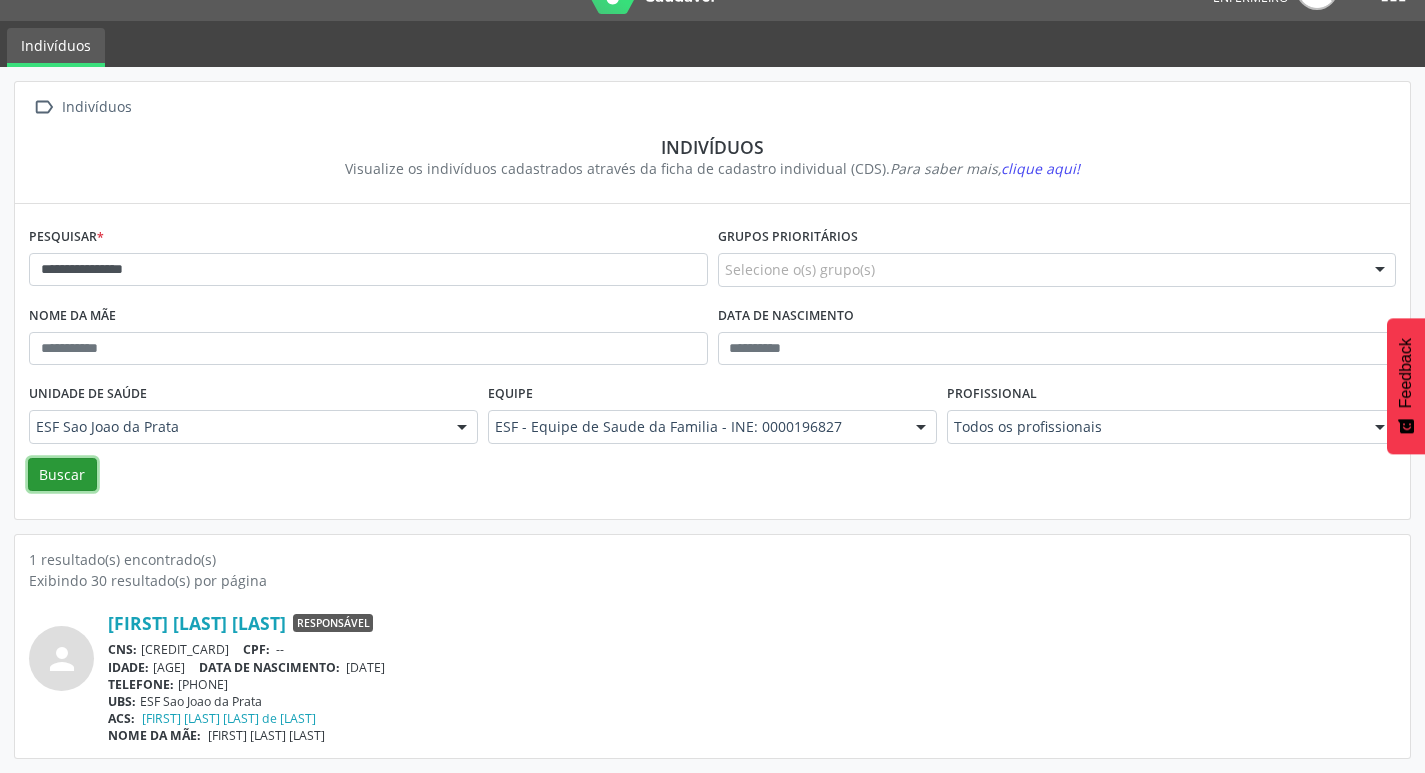 click on "Buscar" at bounding box center [62, 475] 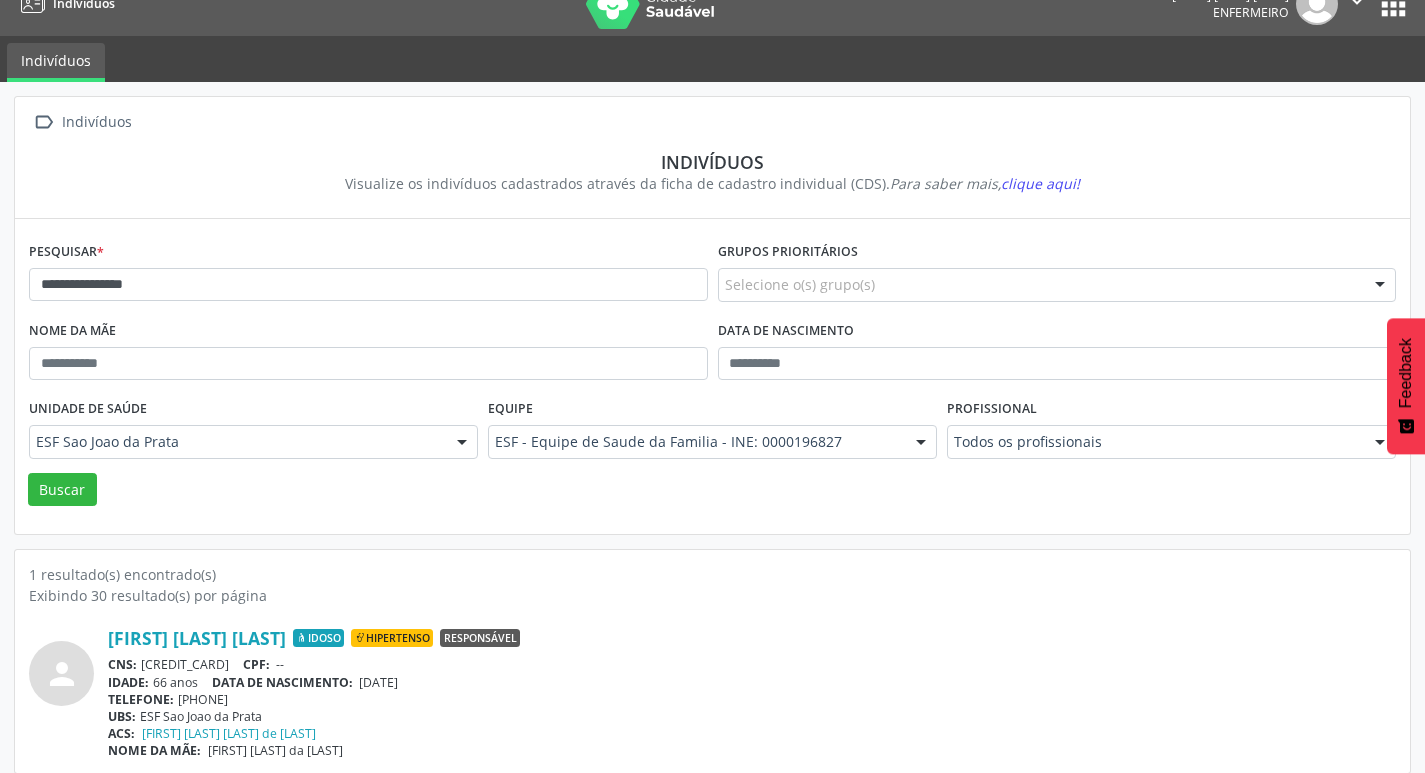 scroll, scrollTop: 43, scrollLeft: 0, axis: vertical 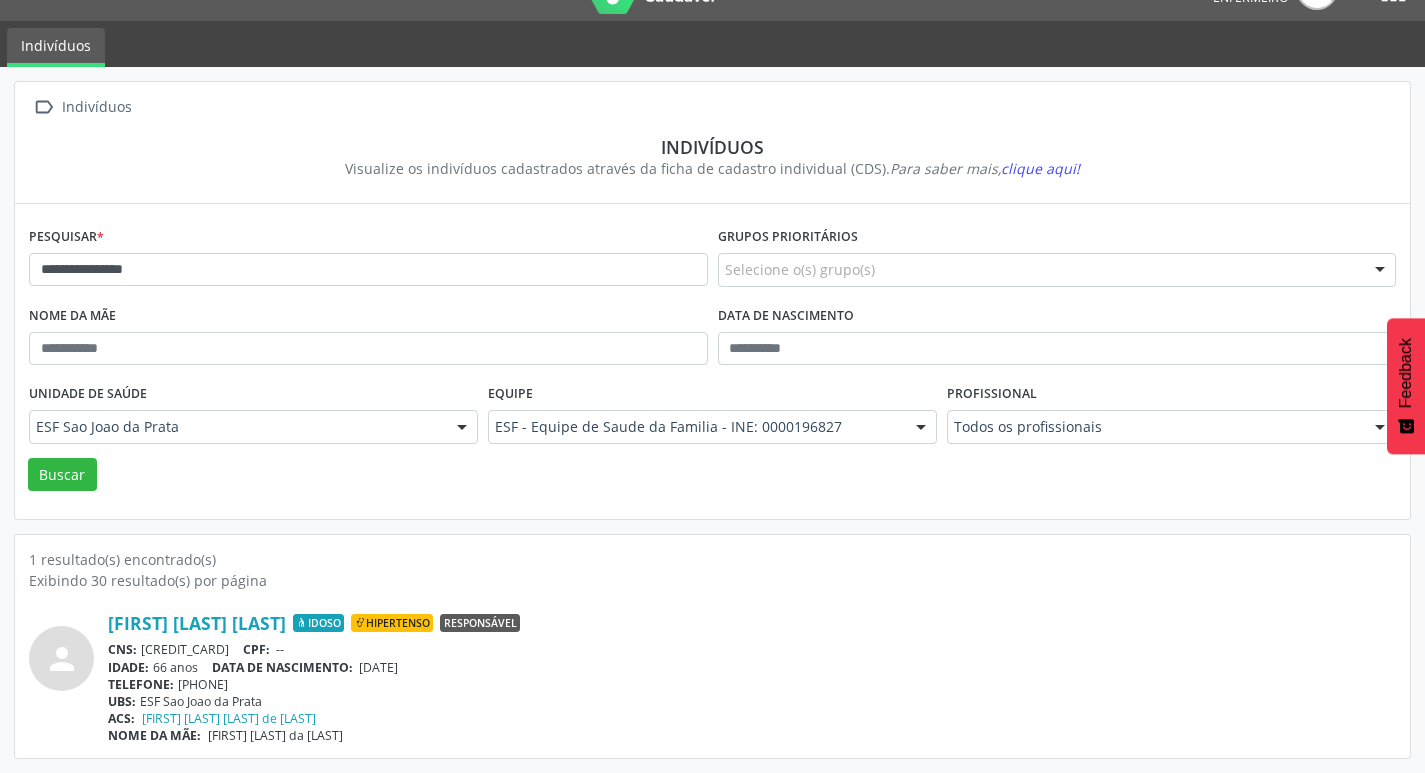 drag, startPoint x: 237, startPoint y: 244, endPoint x: 155, endPoint y: 280, distance: 89.55445 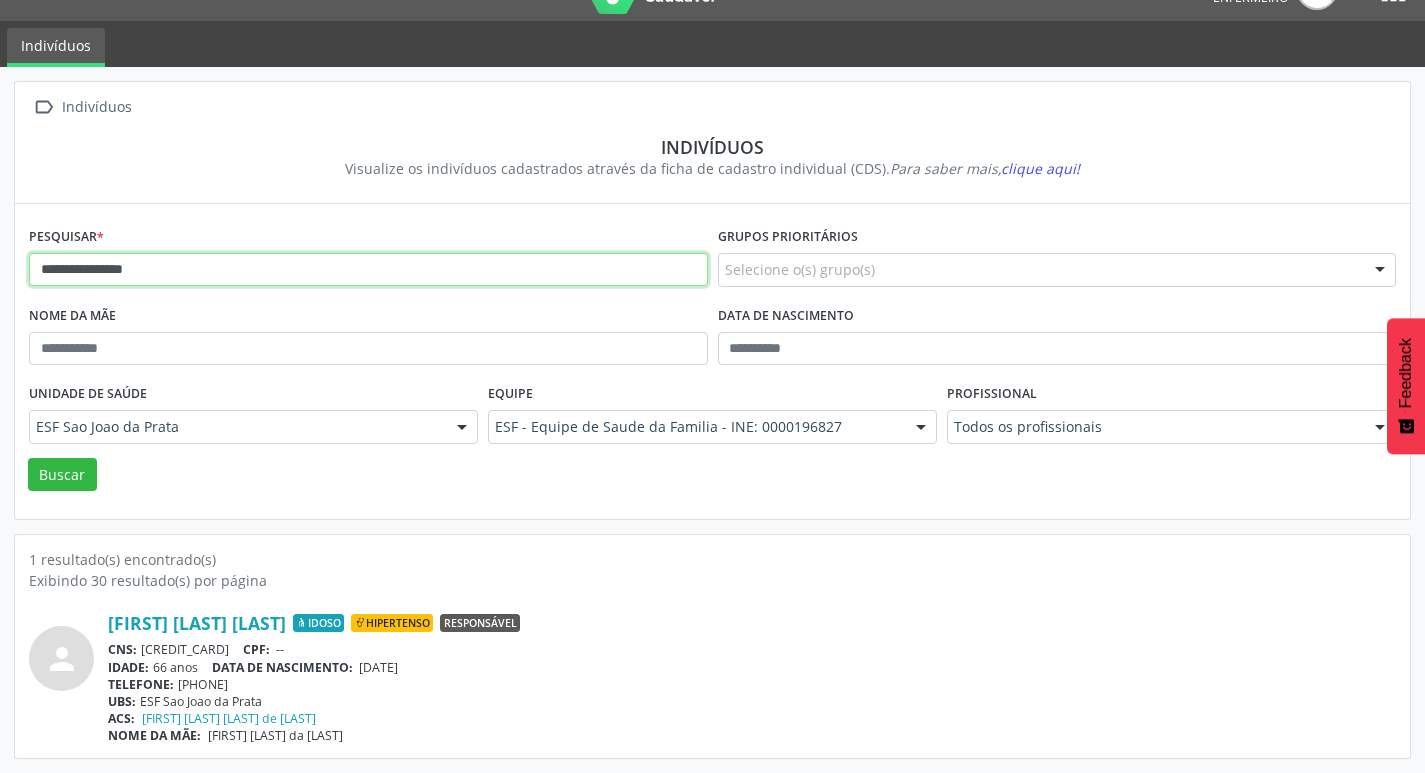 drag, startPoint x: 157, startPoint y: 276, endPoint x: 40, endPoint y: 276, distance: 117 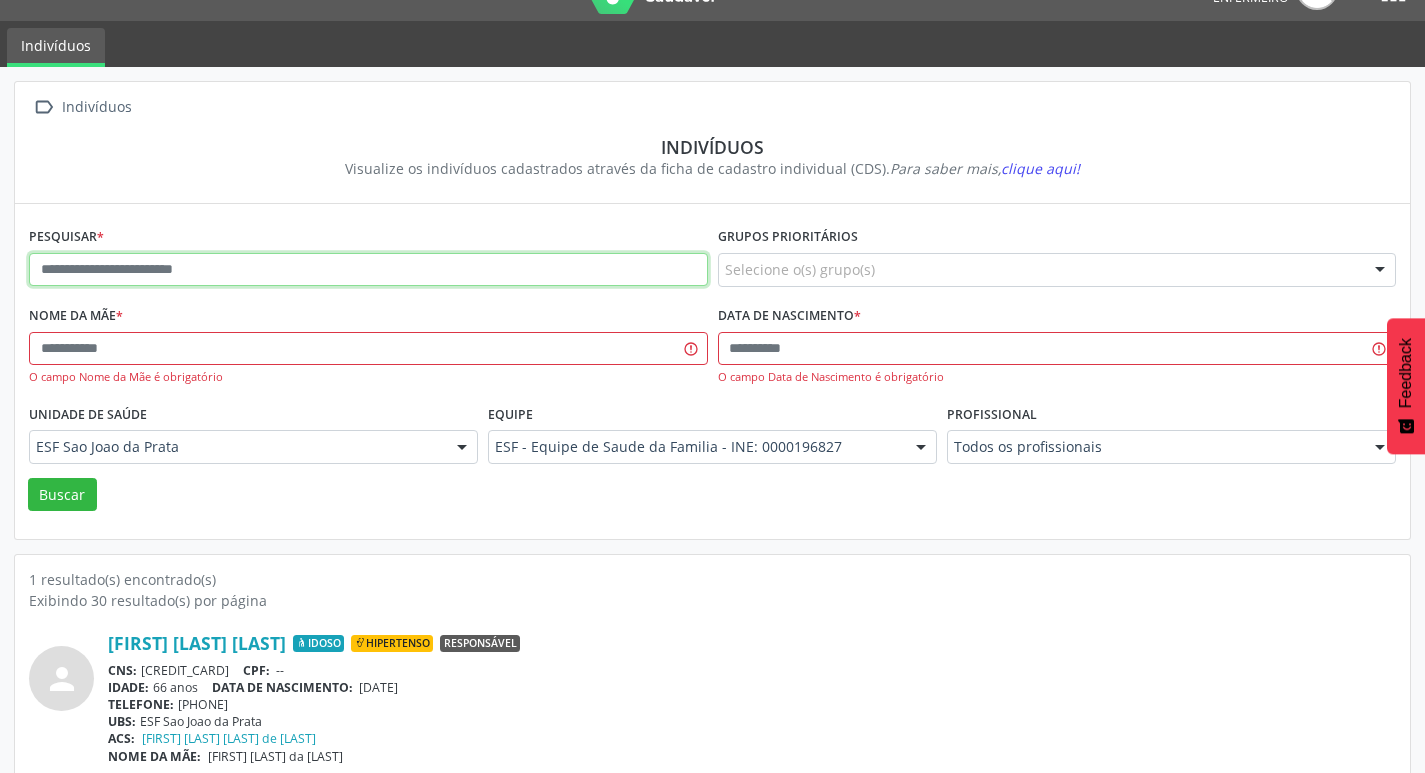 paste on "**********" 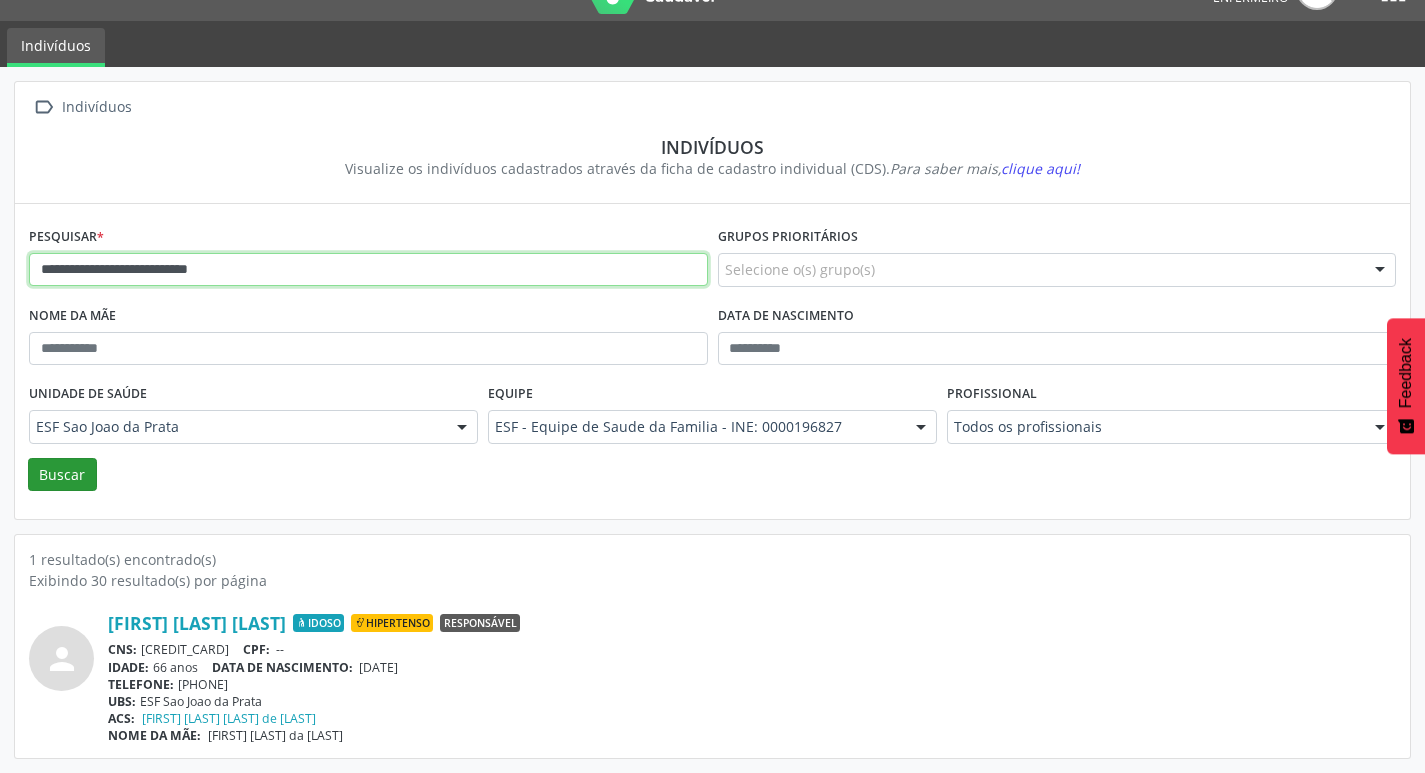 type on "**********" 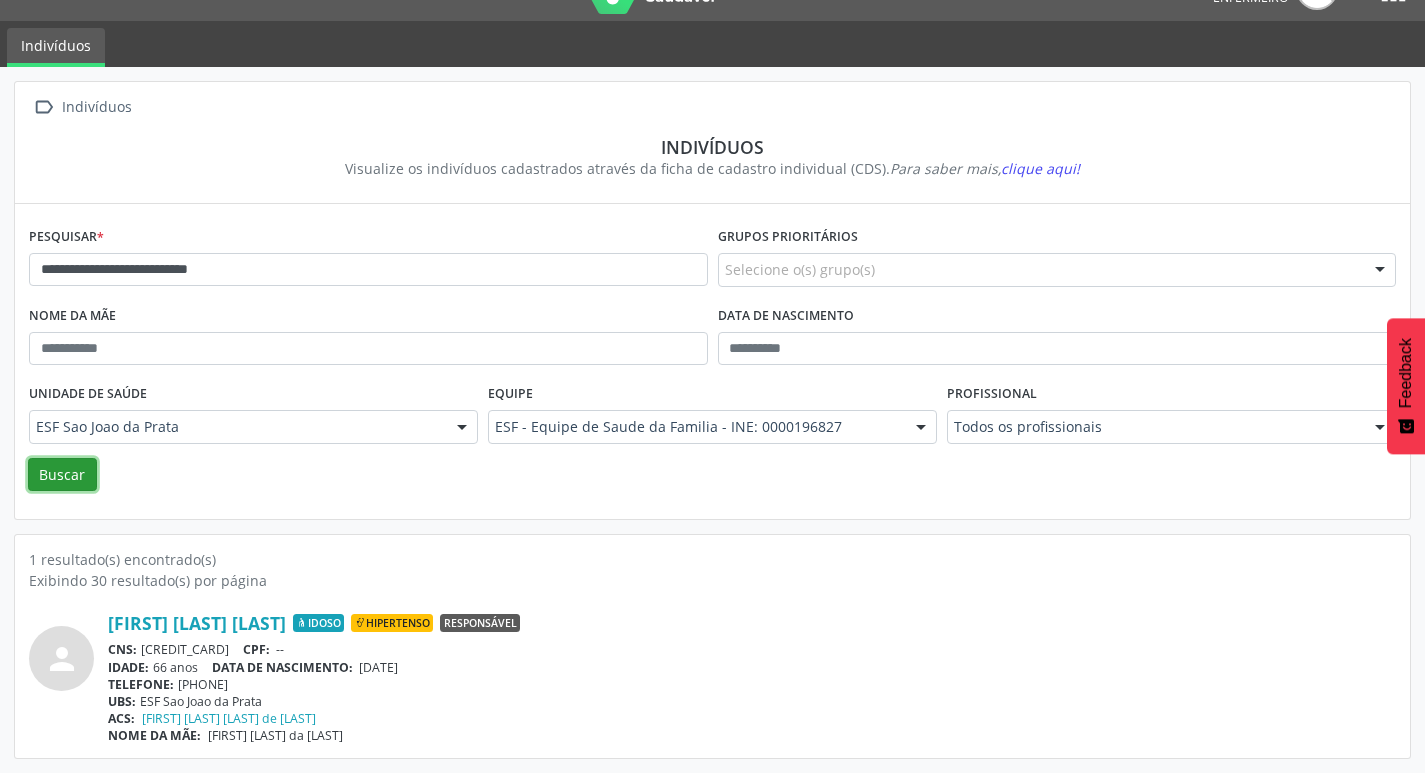 click on "Buscar" at bounding box center (62, 475) 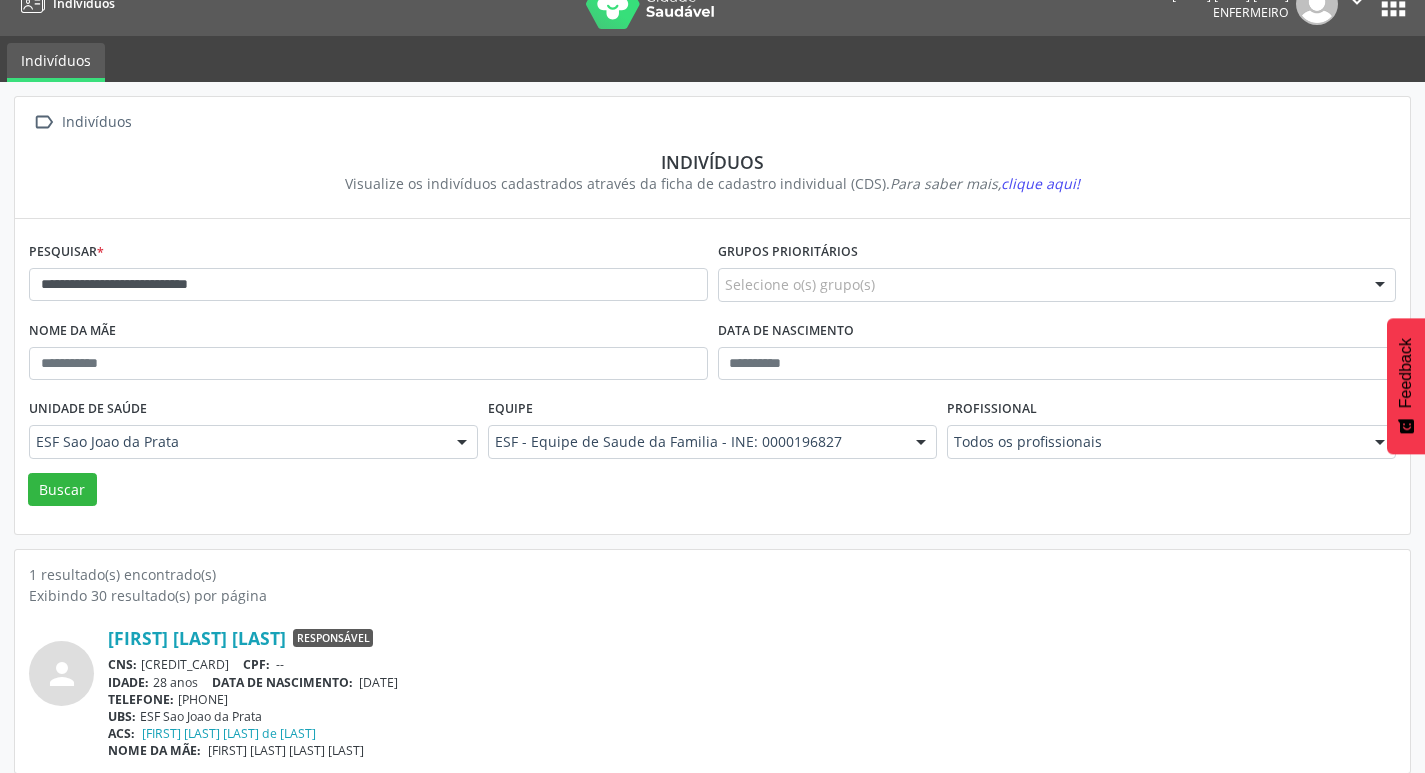 scroll, scrollTop: 43, scrollLeft: 0, axis: vertical 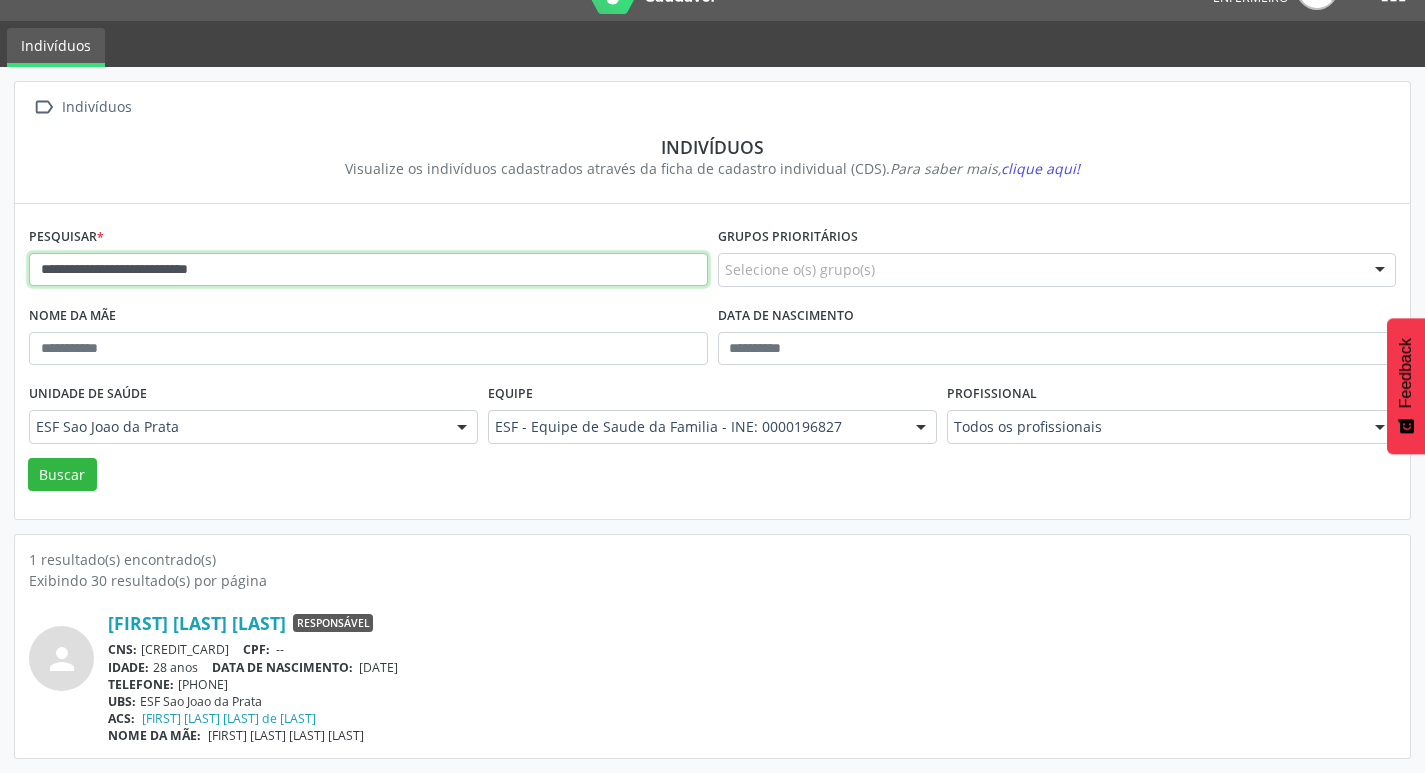 drag, startPoint x: 277, startPoint y: 272, endPoint x: 0, endPoint y: 243, distance: 278.51392 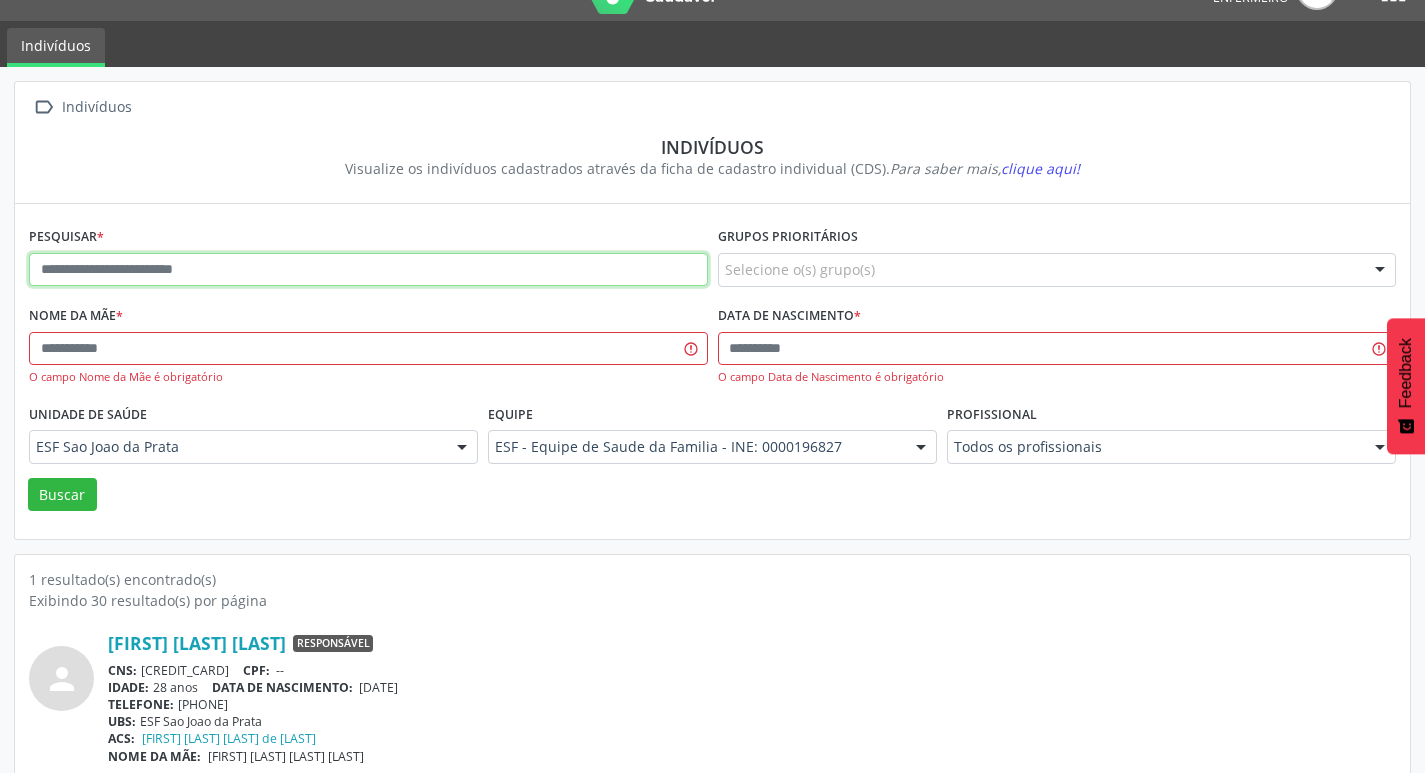 click at bounding box center (368, 270) 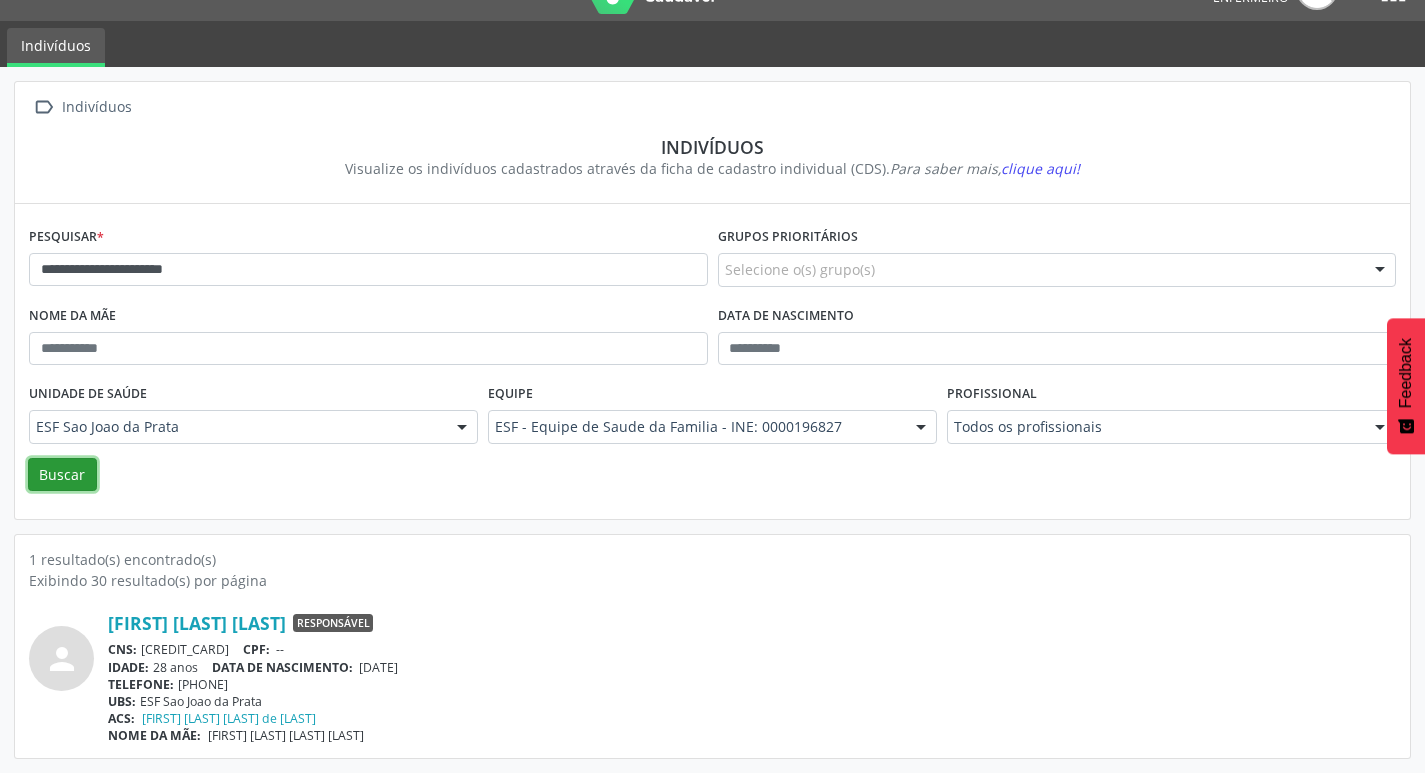 click on "Buscar" at bounding box center (62, 475) 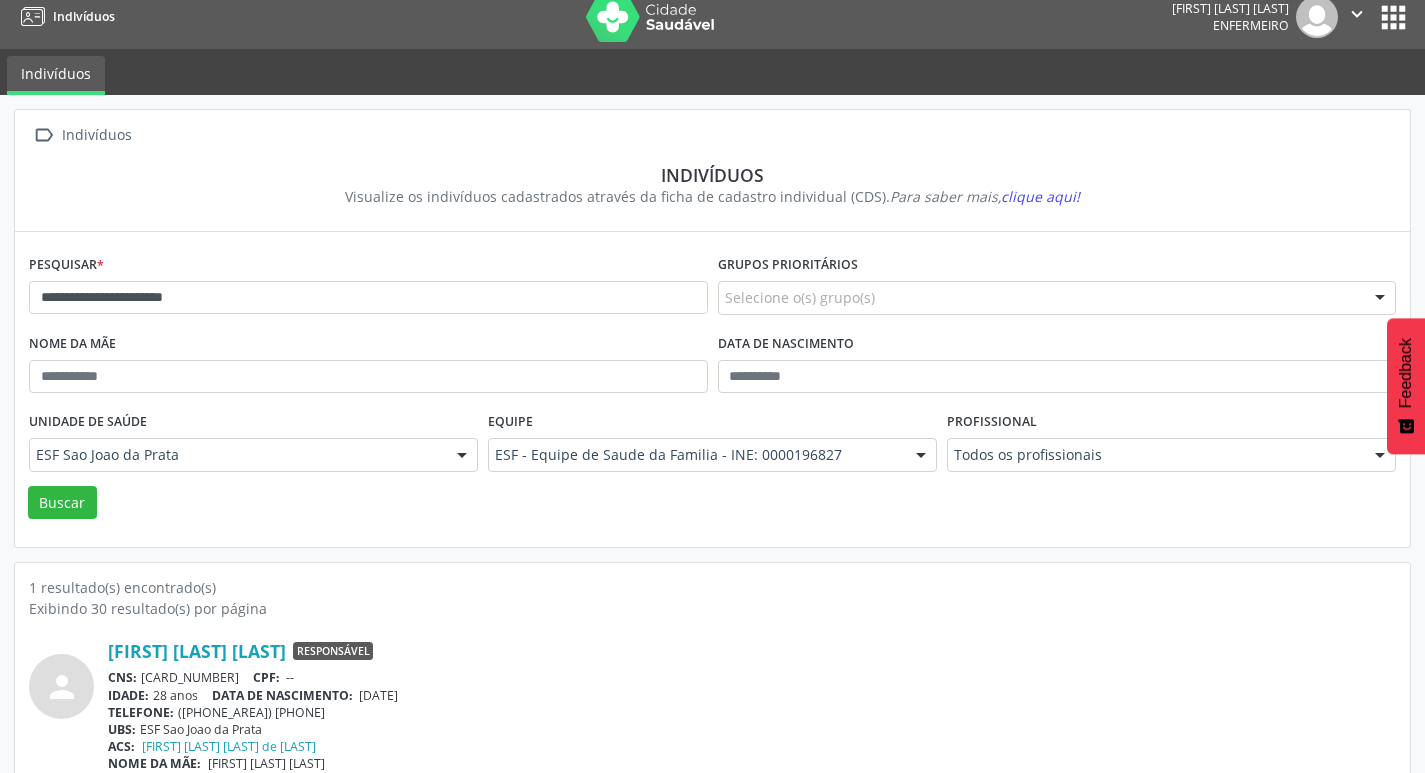 scroll, scrollTop: 0, scrollLeft: 0, axis: both 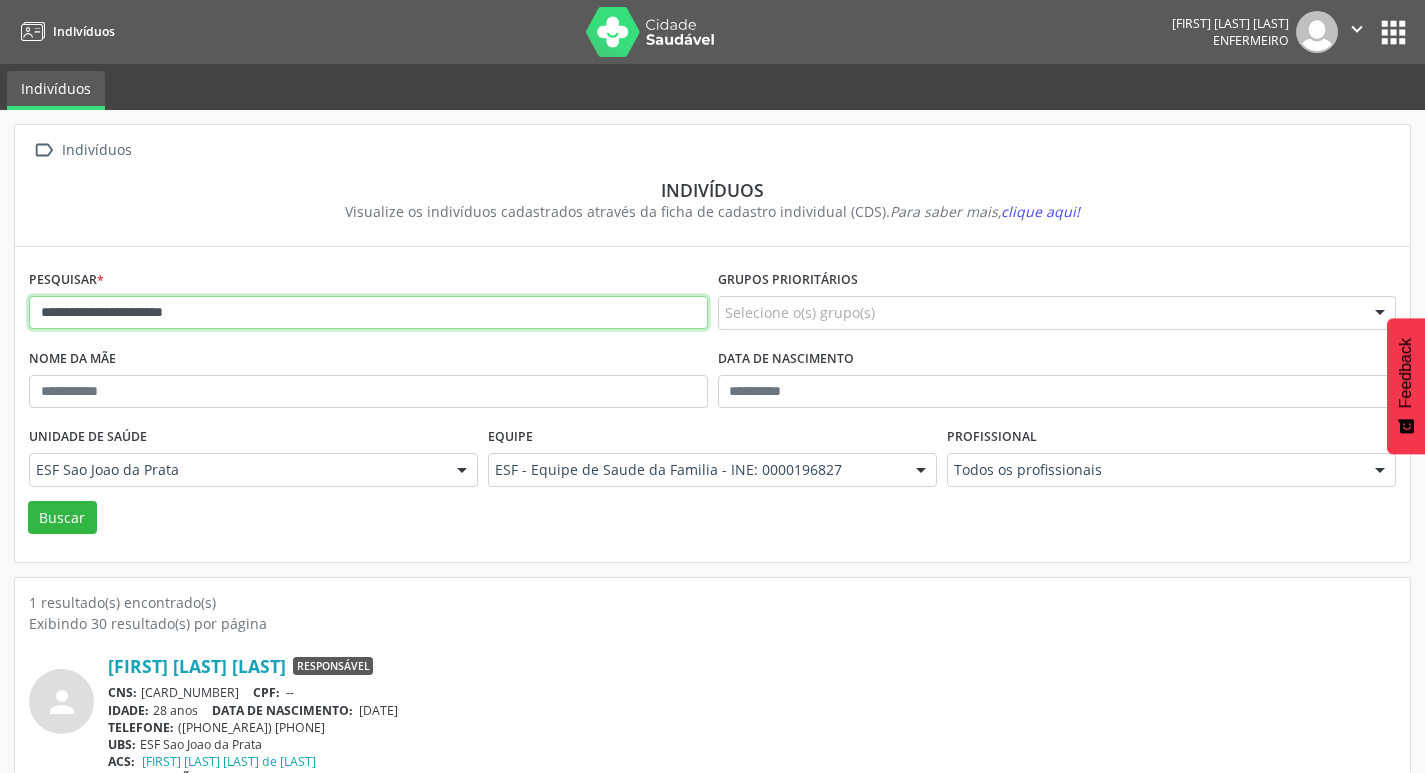 drag, startPoint x: 299, startPoint y: 304, endPoint x: 49, endPoint y: 316, distance: 250.28784 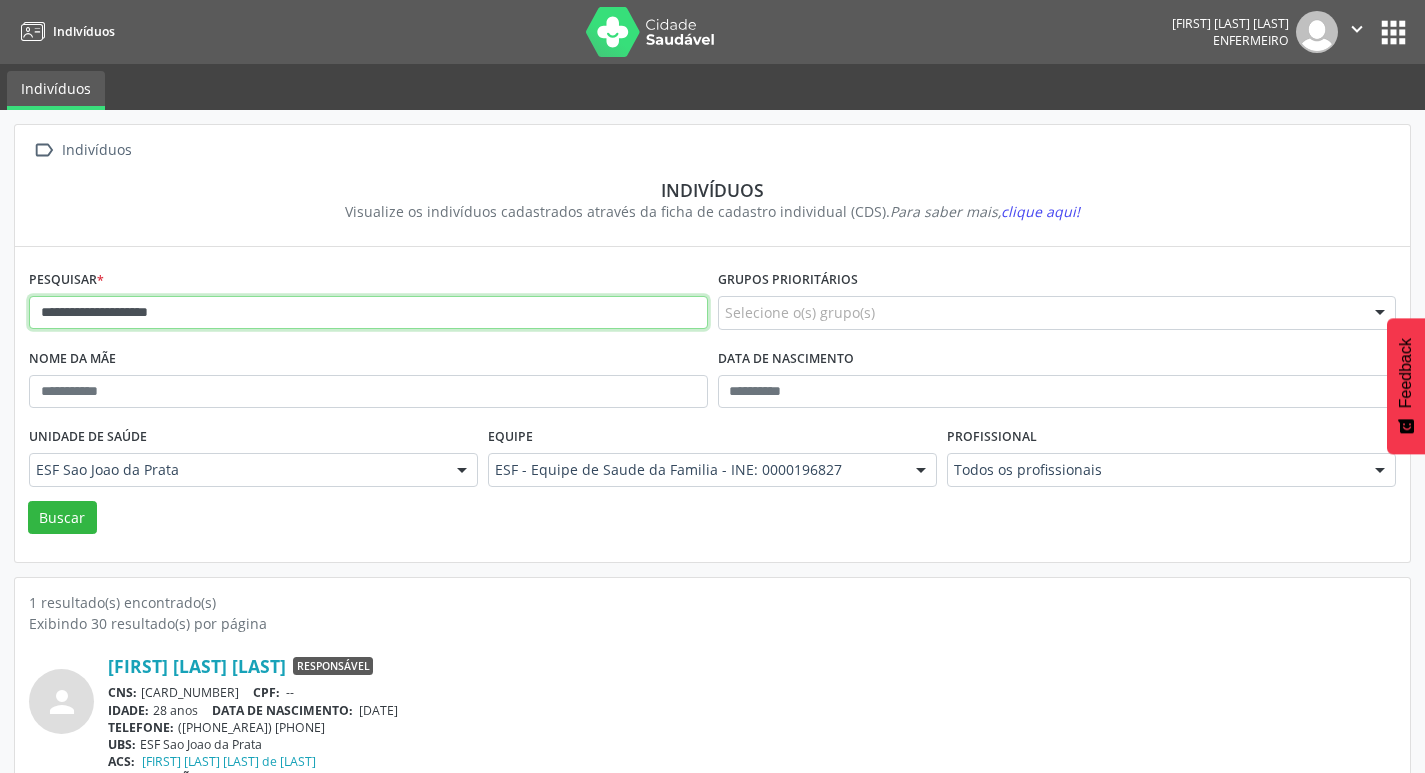 drag, startPoint x: 49, startPoint y: 316, endPoint x: 229, endPoint y: 323, distance: 180.13606 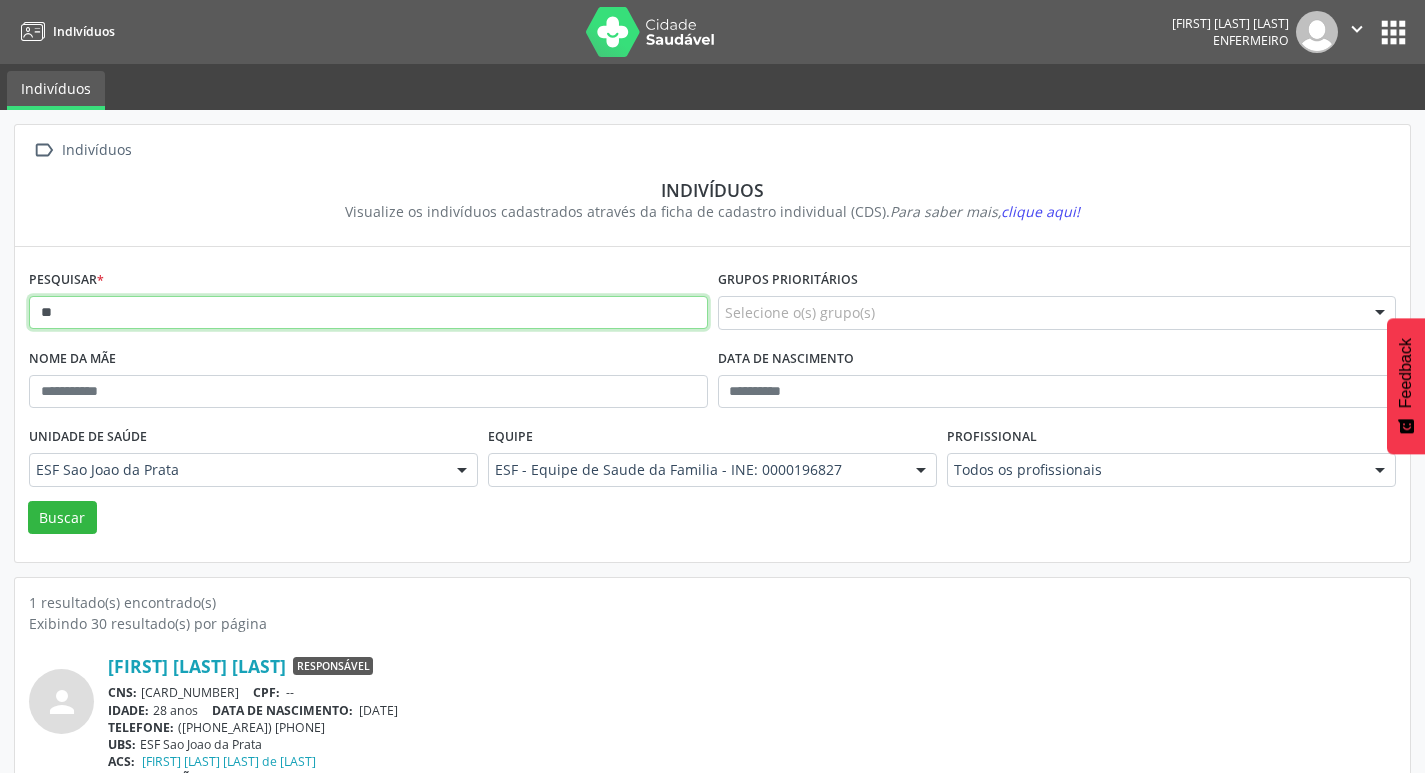 click on "Buscar" at bounding box center [62, 518] 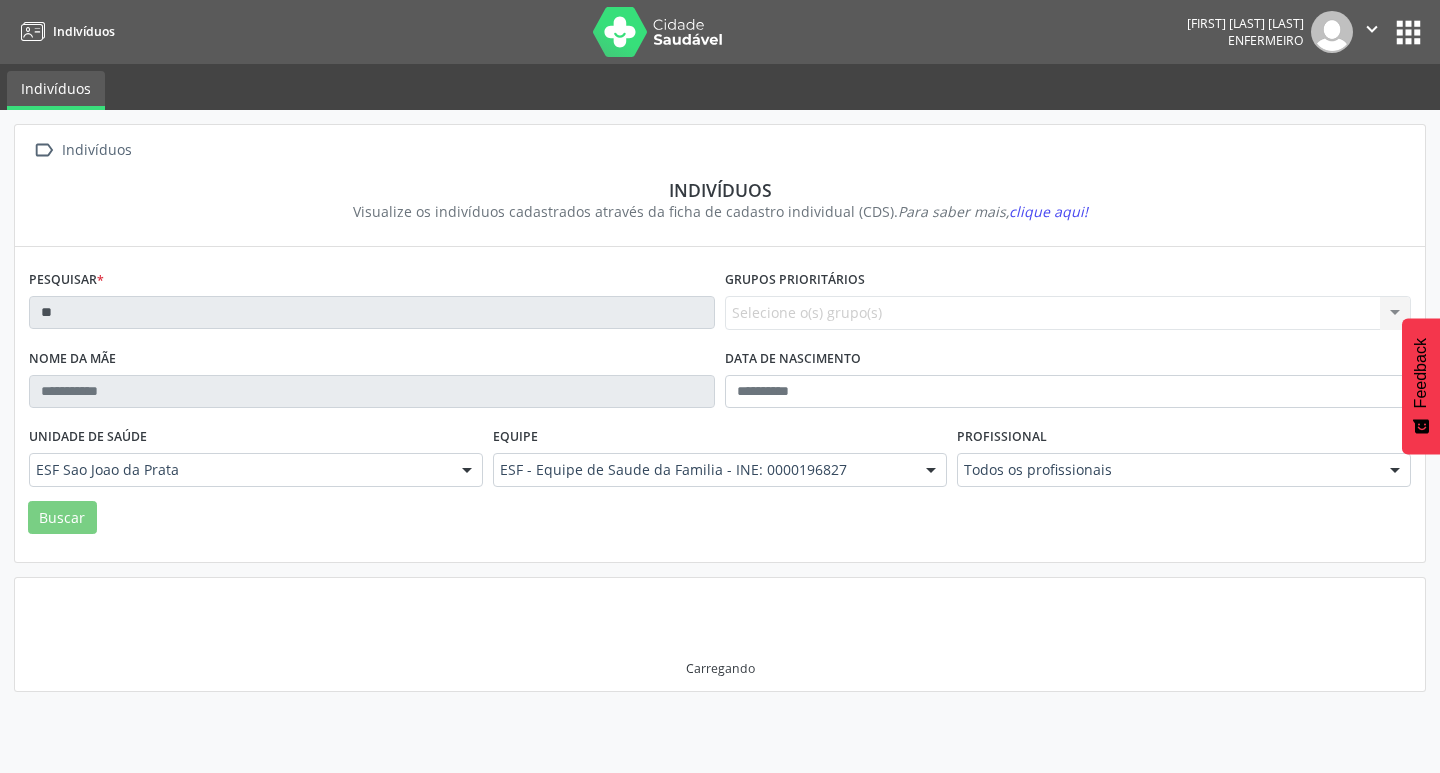 click on "**" at bounding box center [372, 313] 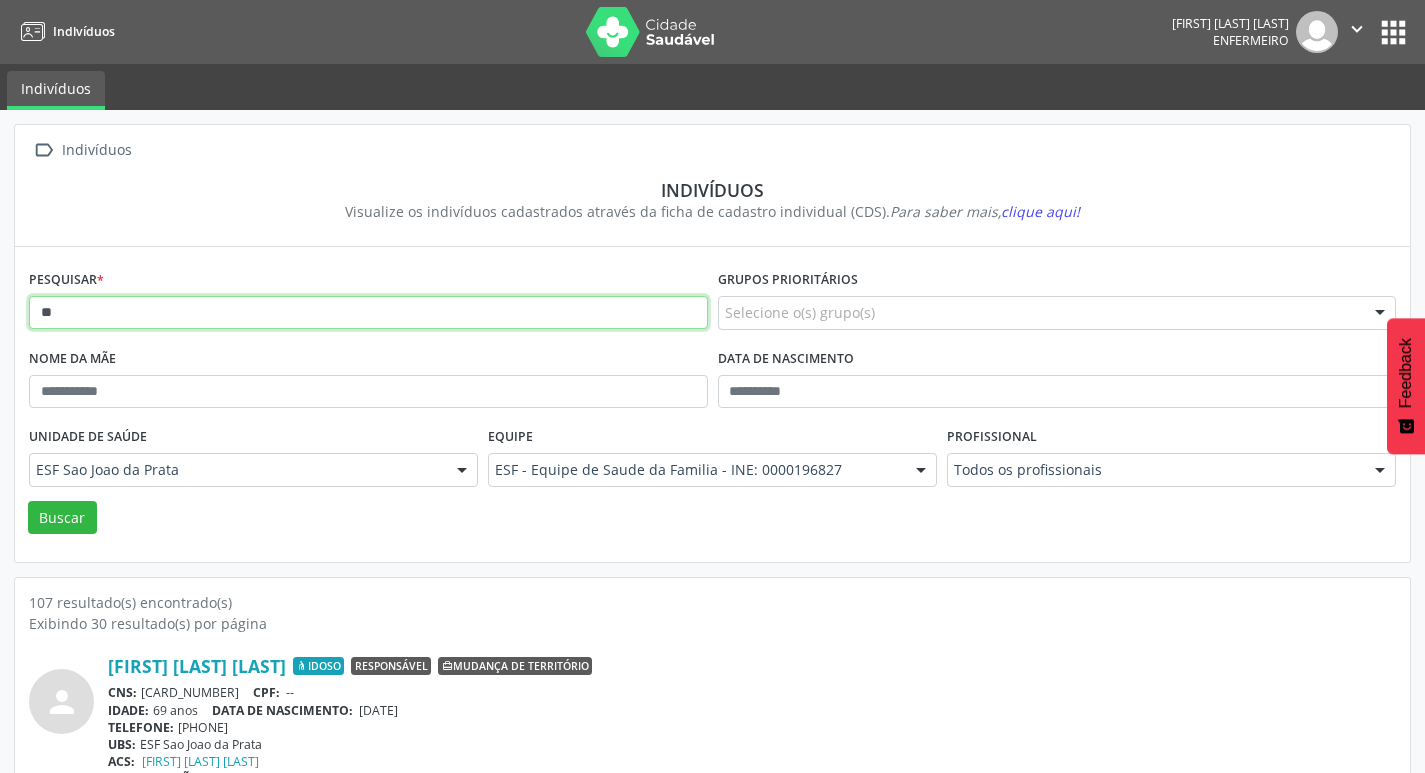 click on "**" at bounding box center [368, 313] 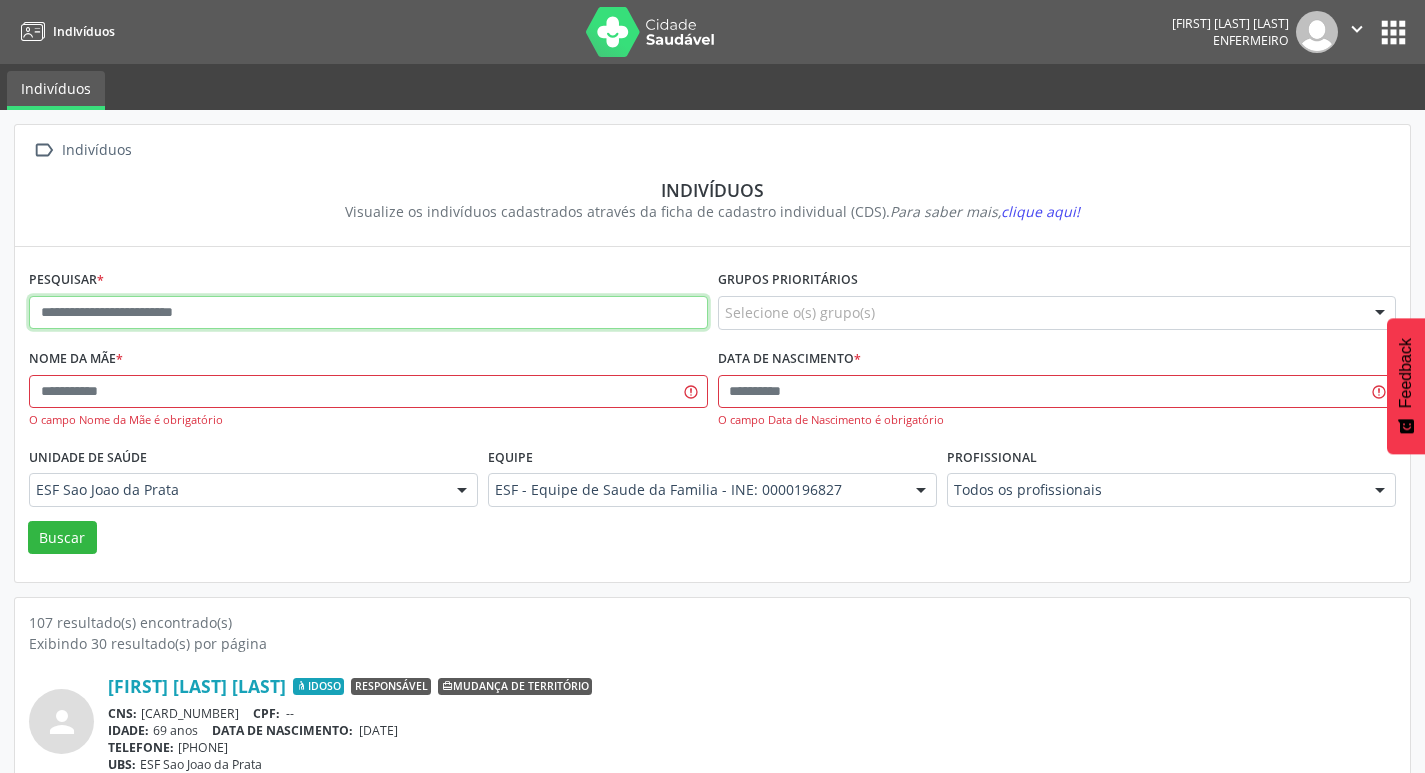 paste on "**********" 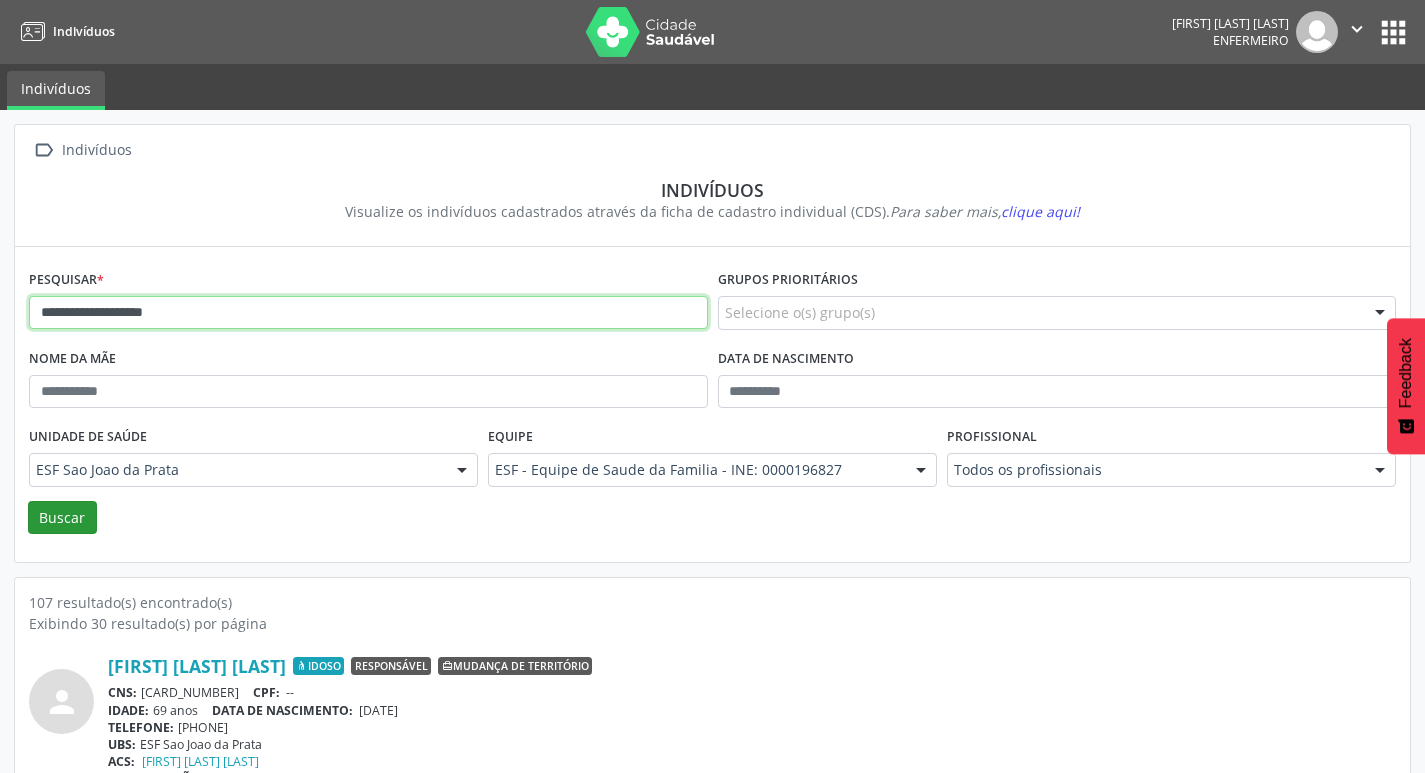 type on "**********" 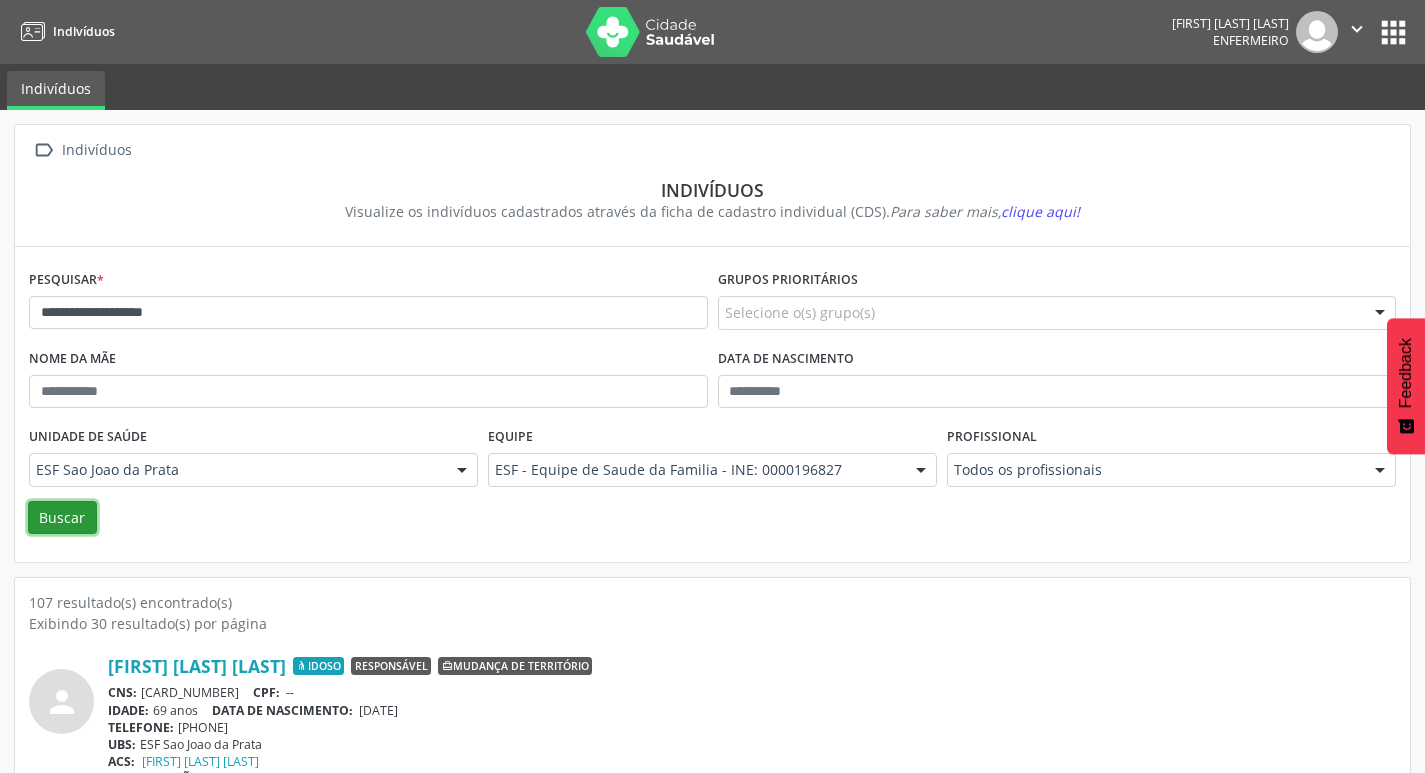 click on "Buscar" at bounding box center [62, 518] 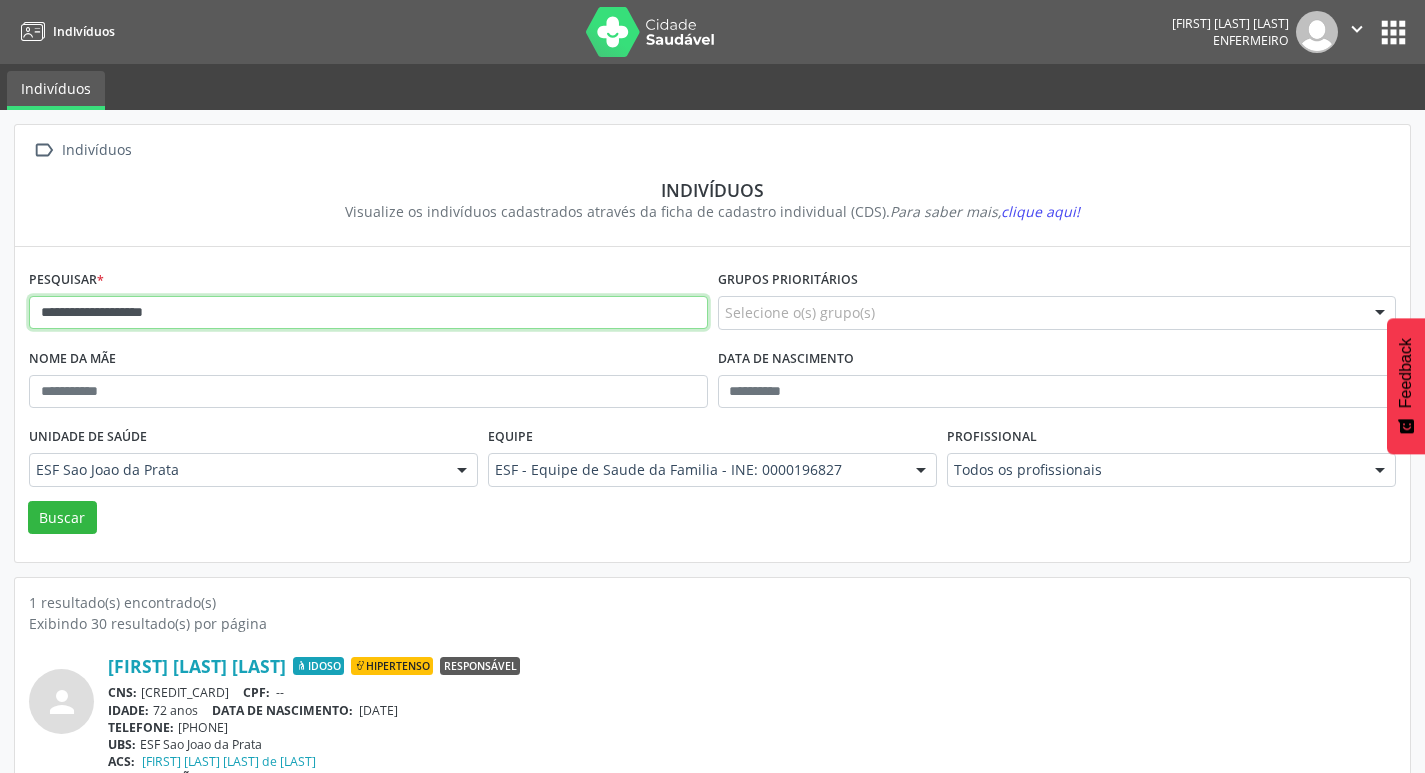 drag, startPoint x: 188, startPoint y: 317, endPoint x: 19, endPoint y: 299, distance: 169.95587 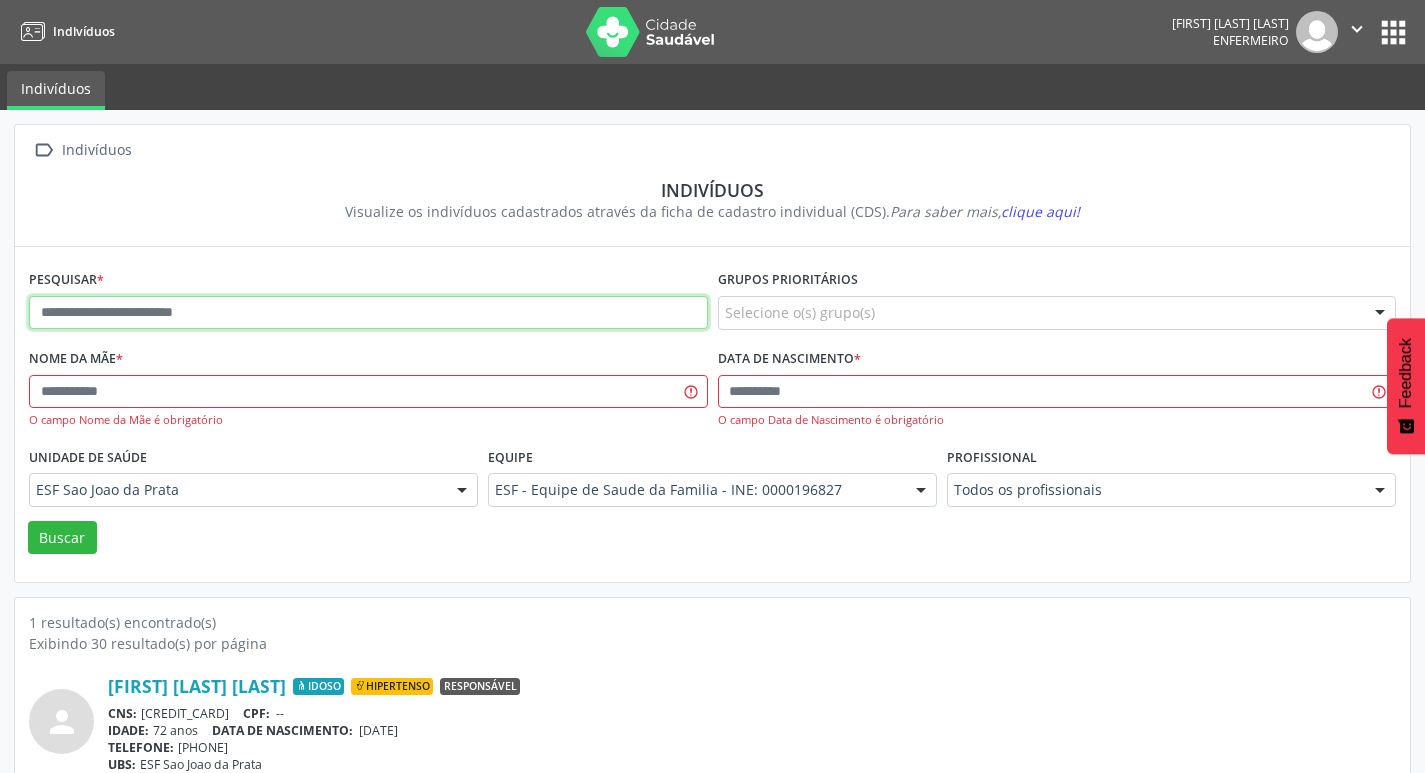 paste on "**********" 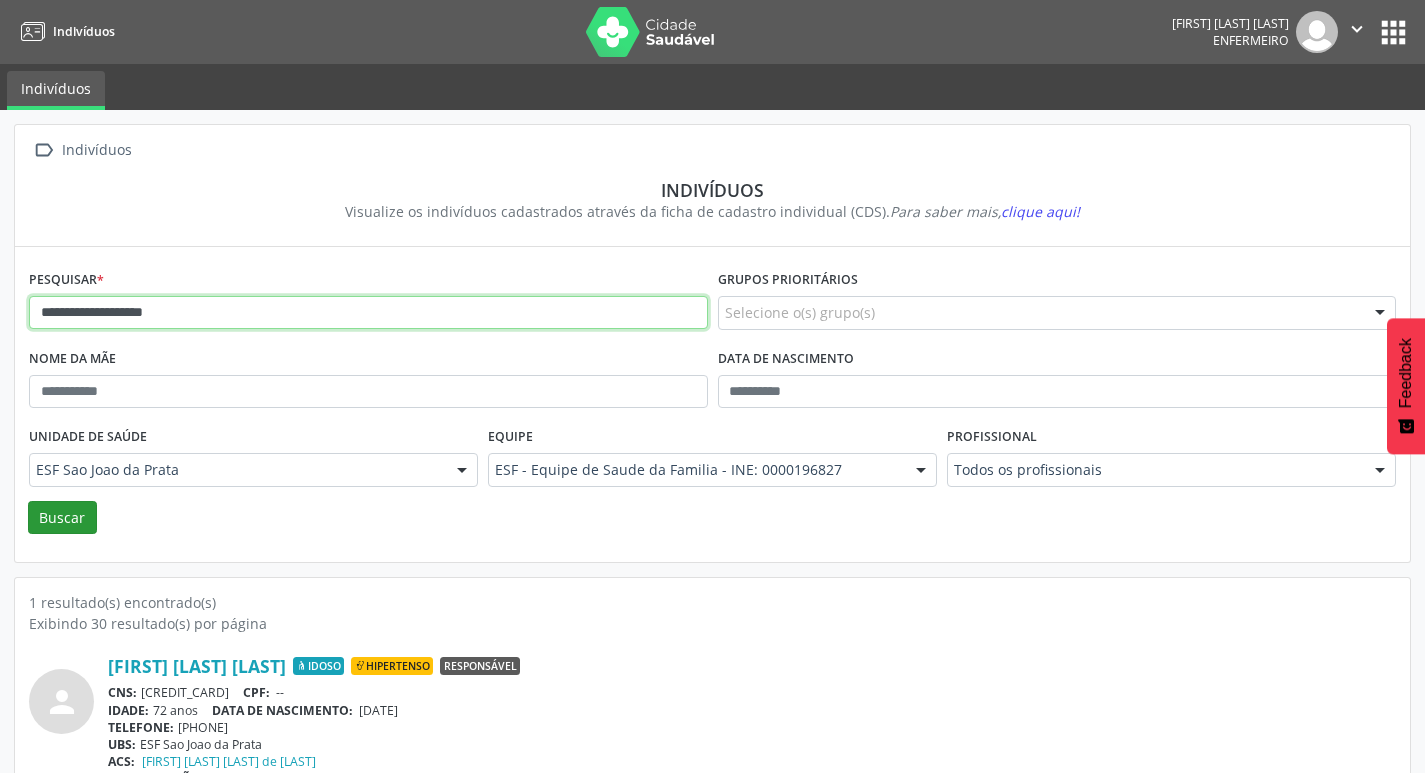 type on "**********" 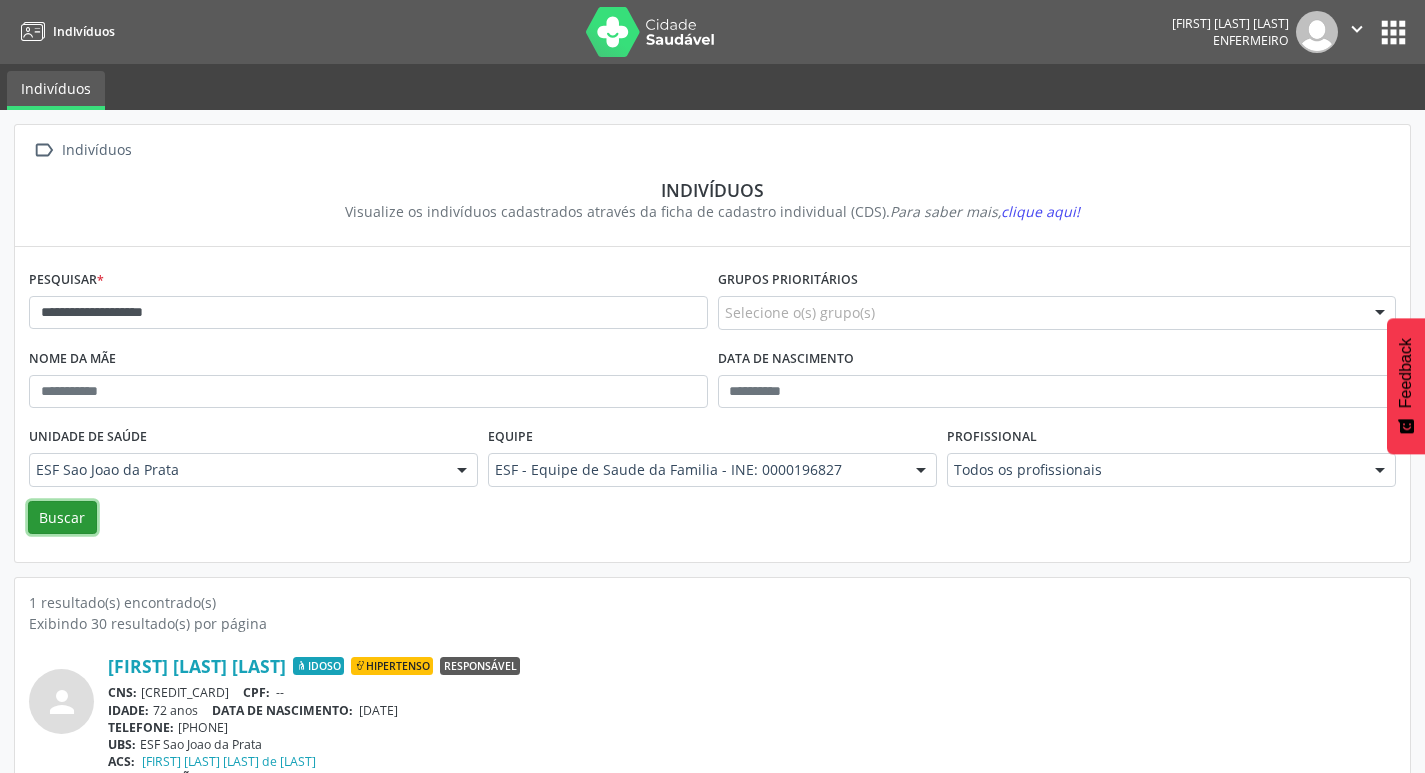 click on "Buscar" at bounding box center (62, 518) 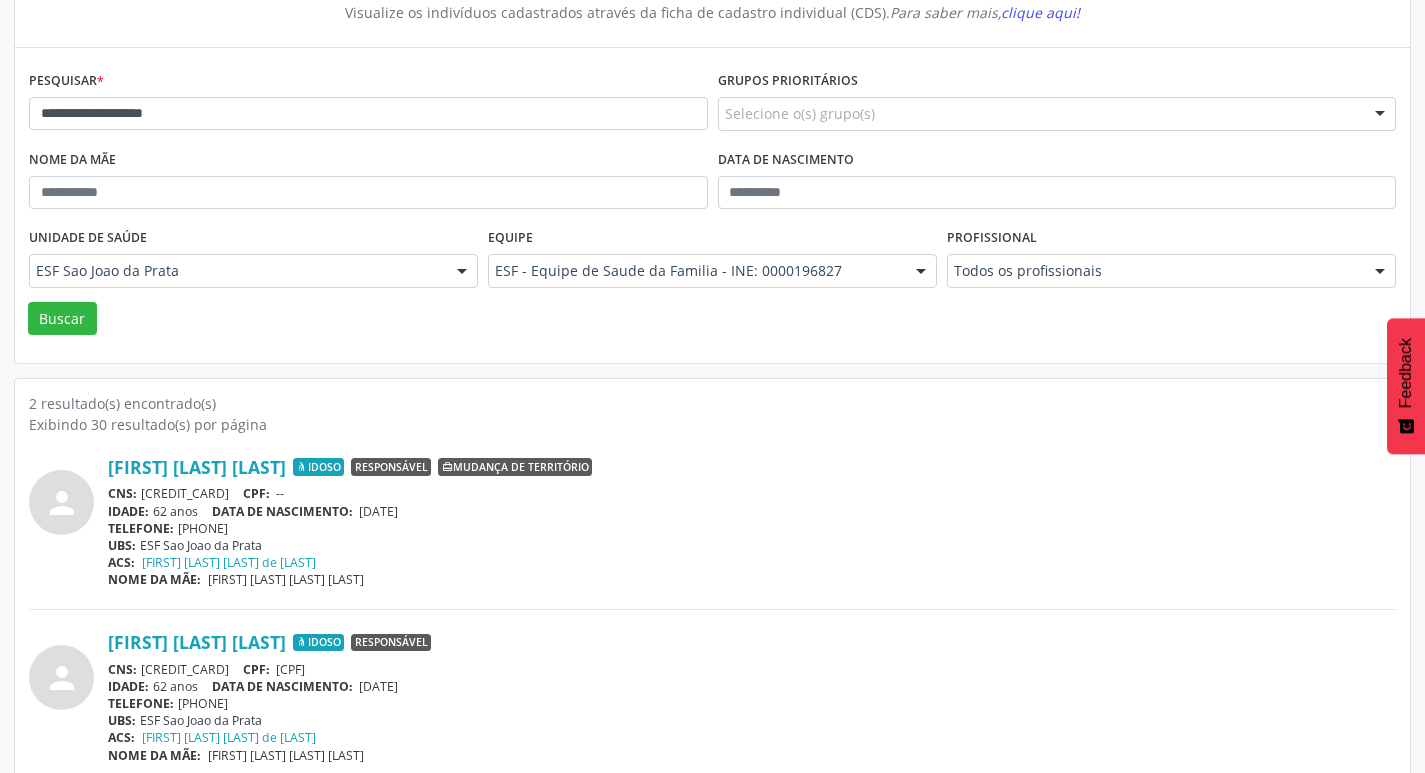 scroll, scrollTop: 219, scrollLeft: 0, axis: vertical 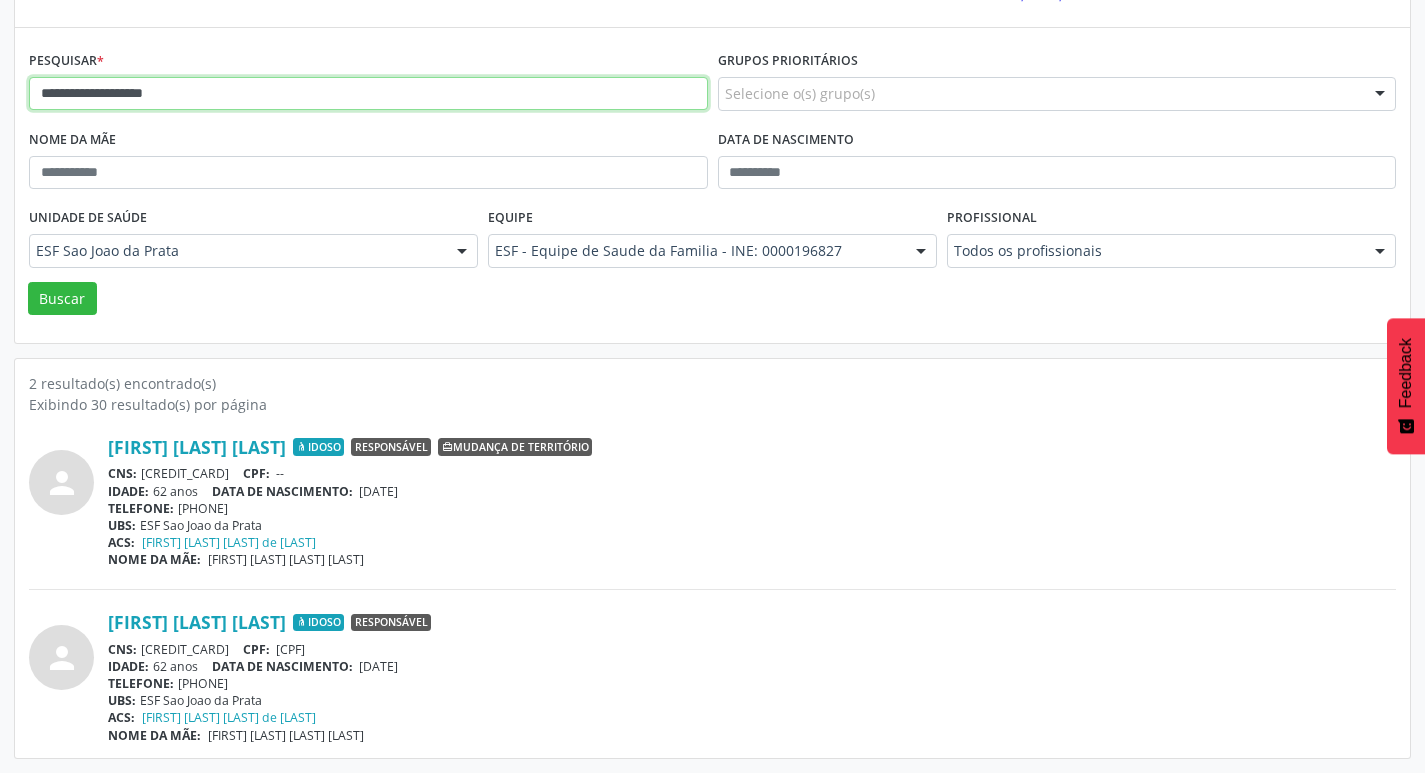 drag, startPoint x: 261, startPoint y: 107, endPoint x: 132, endPoint y: 90, distance: 130.11533 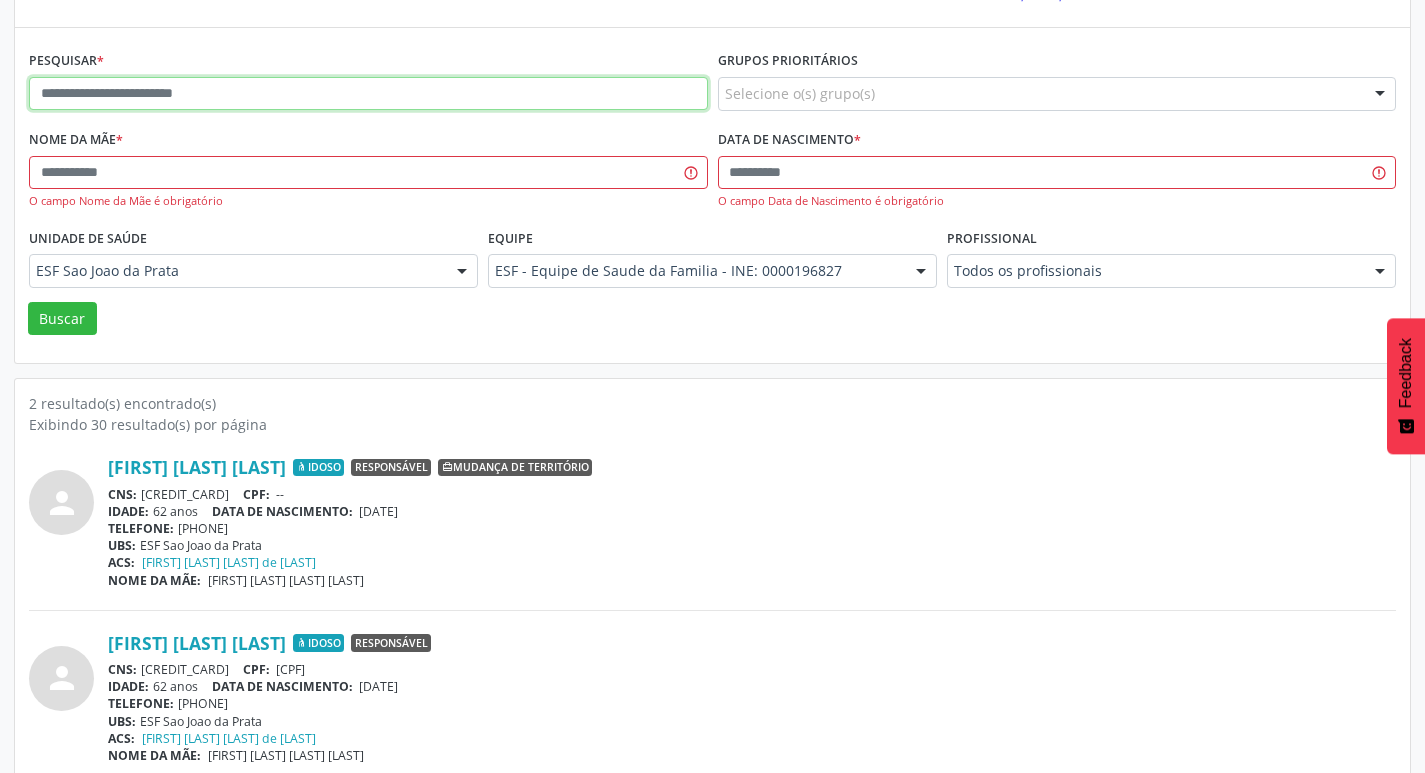 paste on "**********" 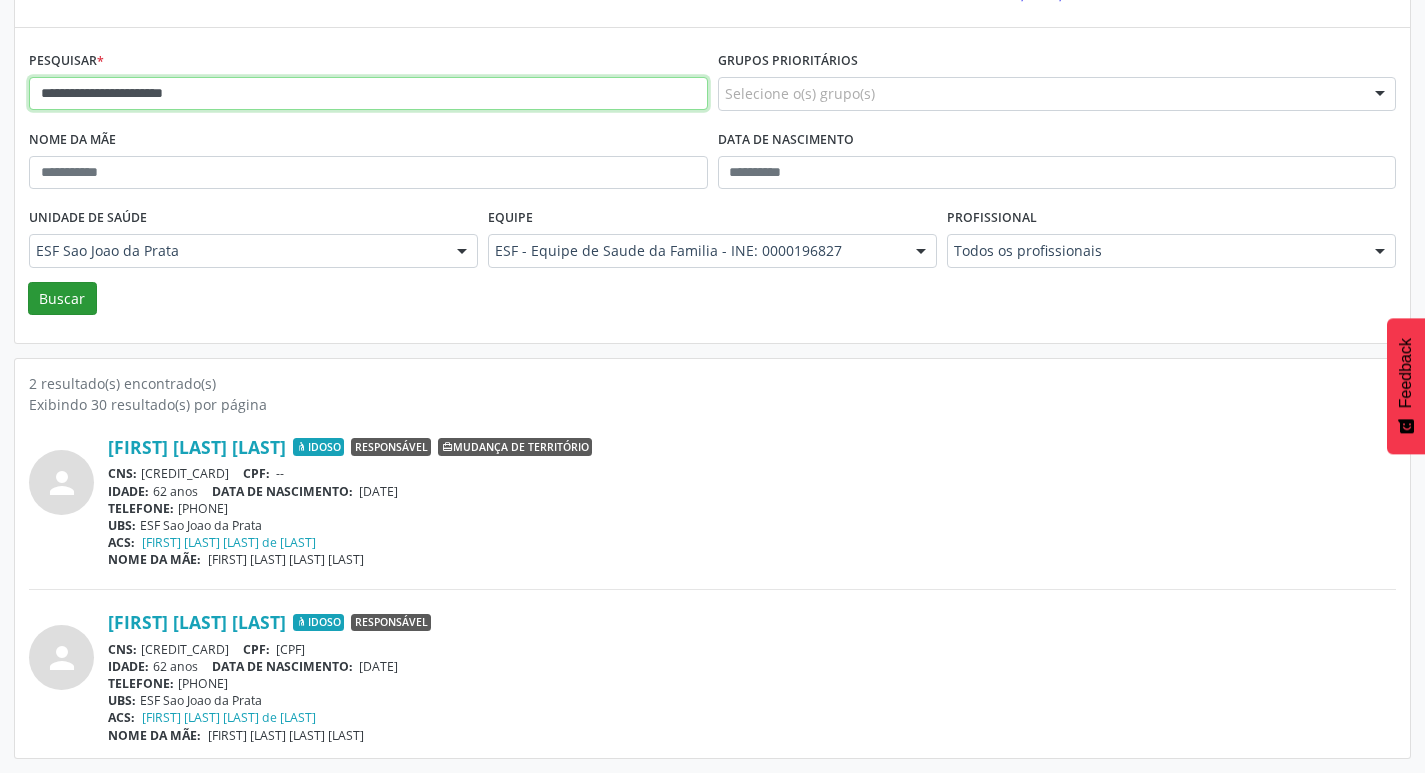 type on "**********" 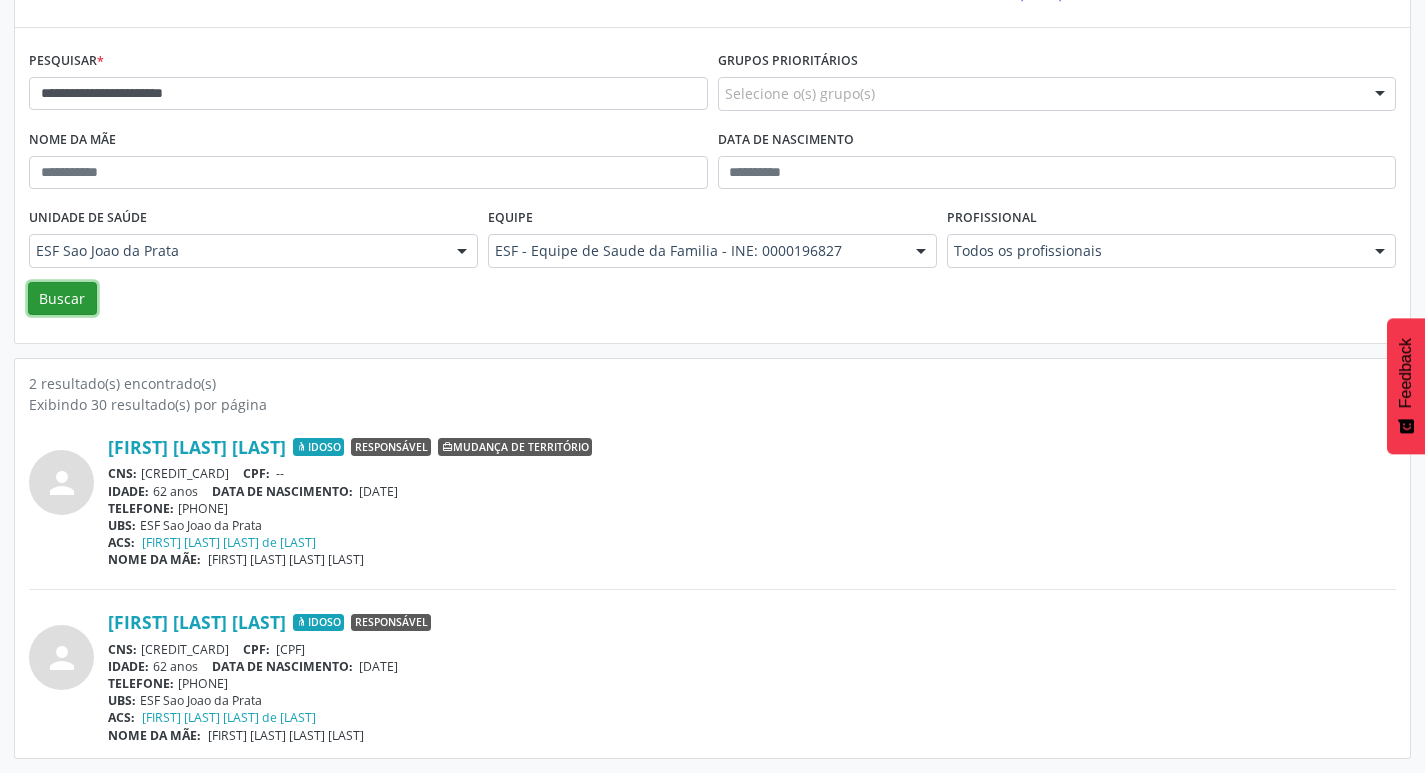 click on "Buscar" at bounding box center (62, 299) 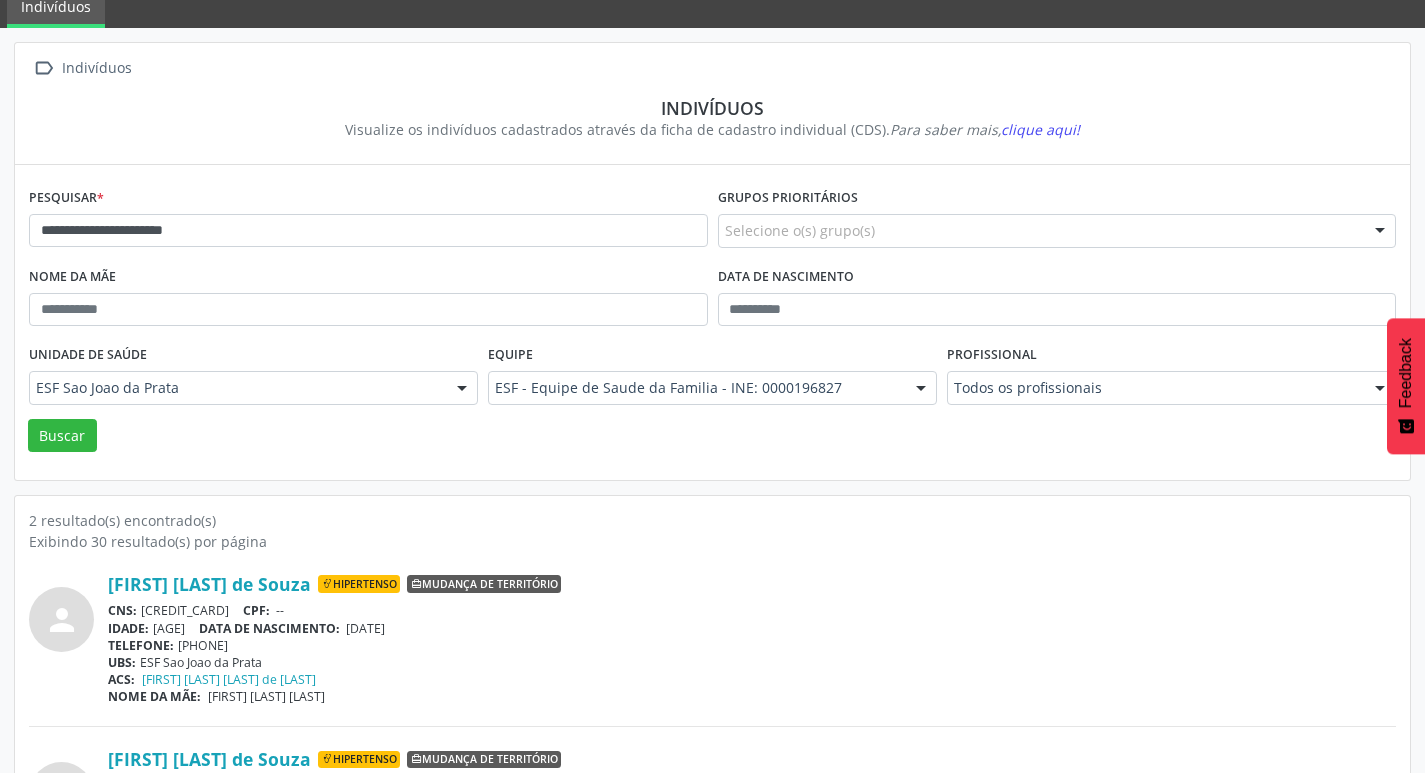 scroll, scrollTop: 219, scrollLeft: 0, axis: vertical 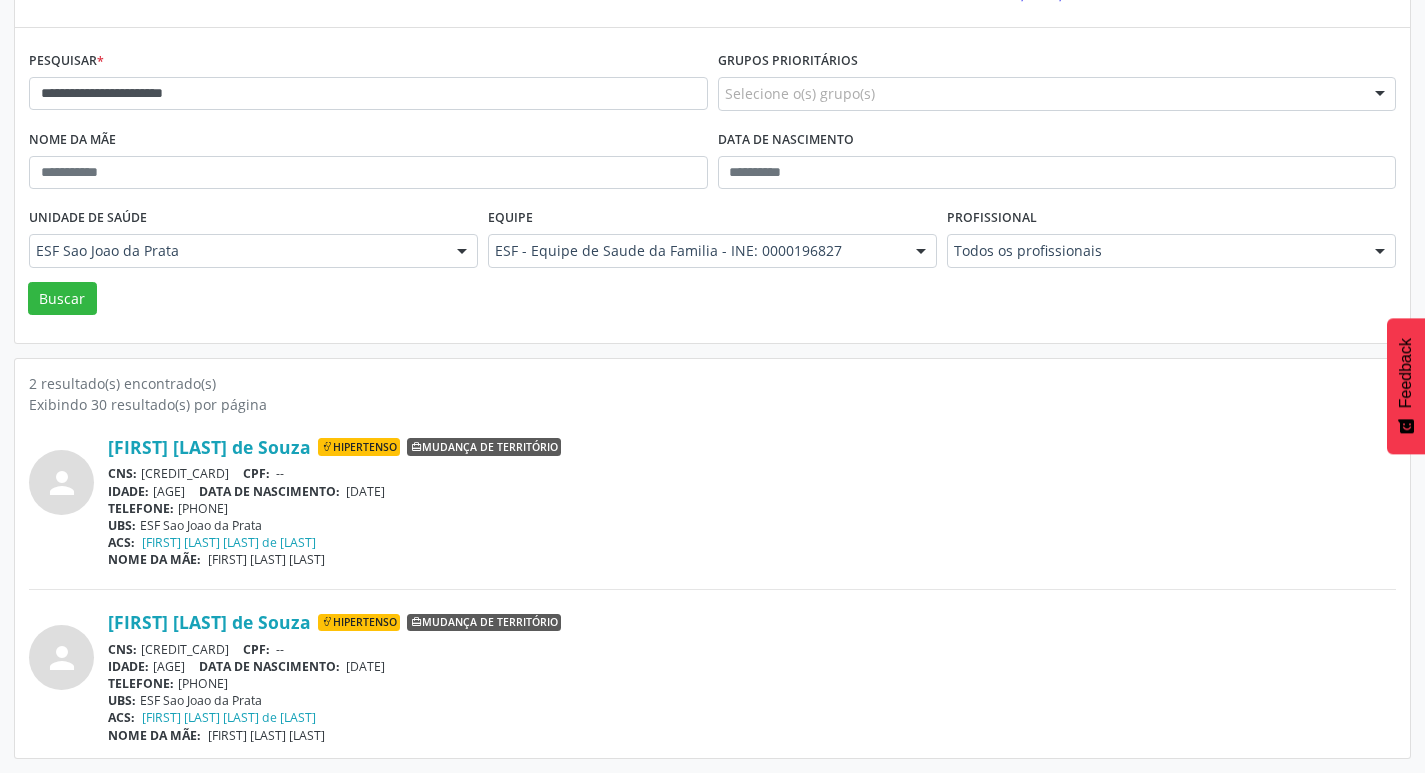 drag, startPoint x: 107, startPoint y: 440, endPoint x: 545, endPoint y: 448, distance: 438.07306 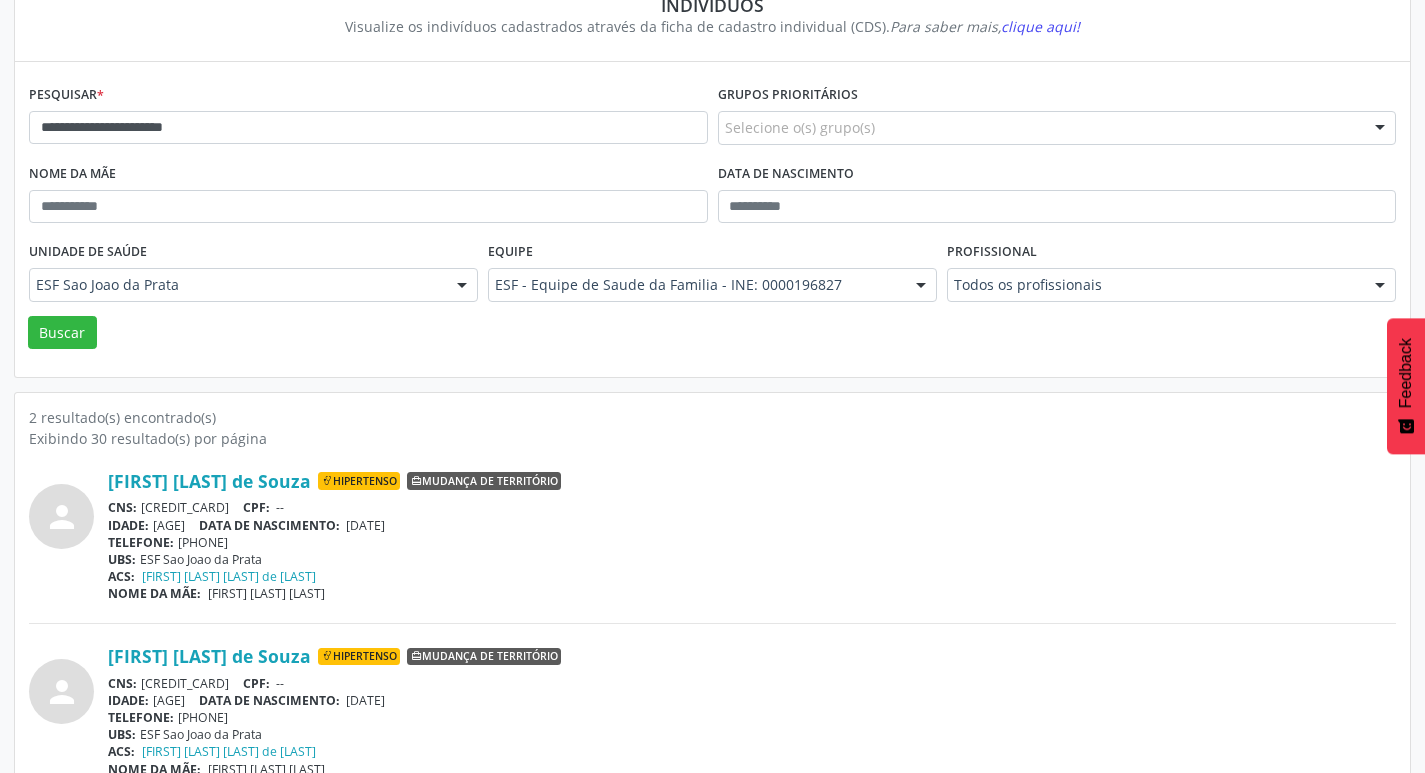 scroll, scrollTop: 219, scrollLeft: 0, axis: vertical 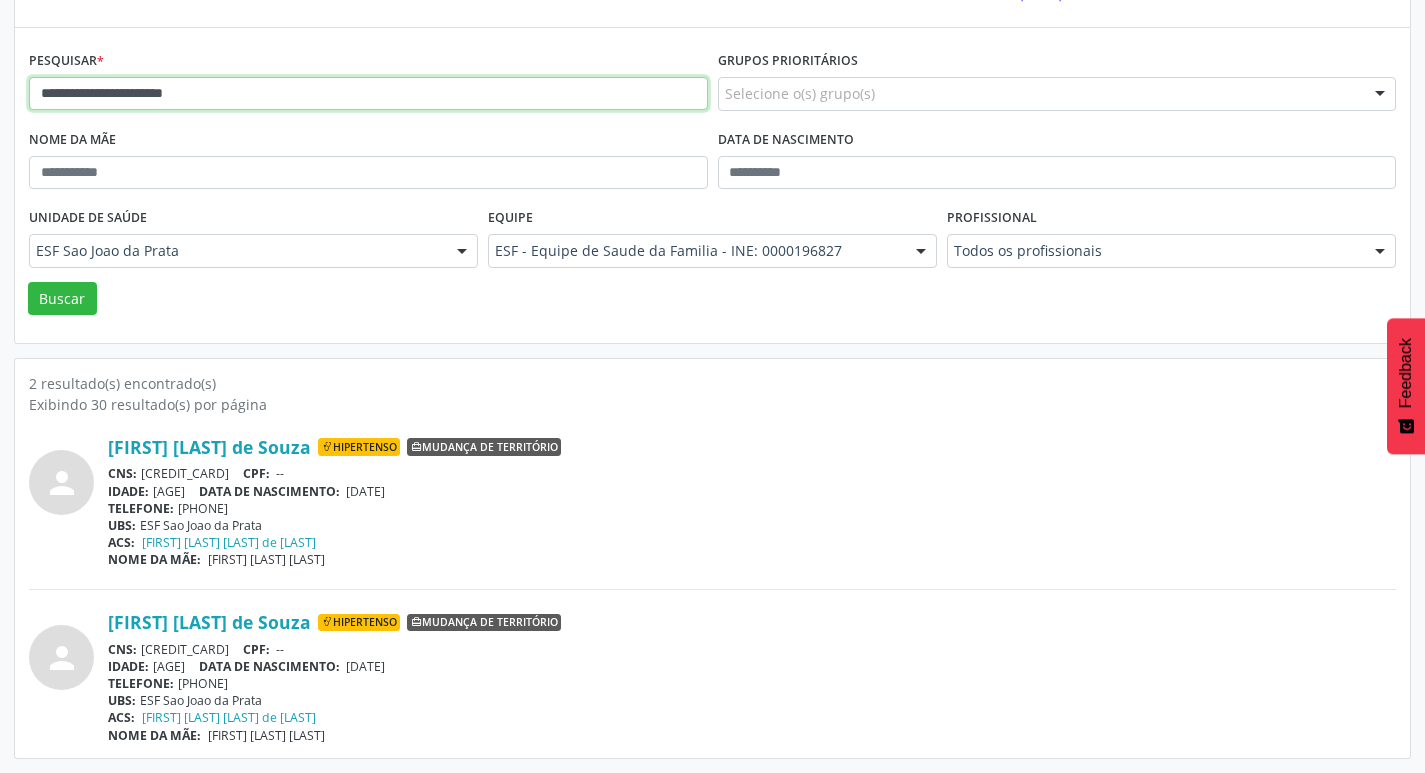 drag, startPoint x: 286, startPoint y: 110, endPoint x: 35, endPoint y: 112, distance: 251.00797 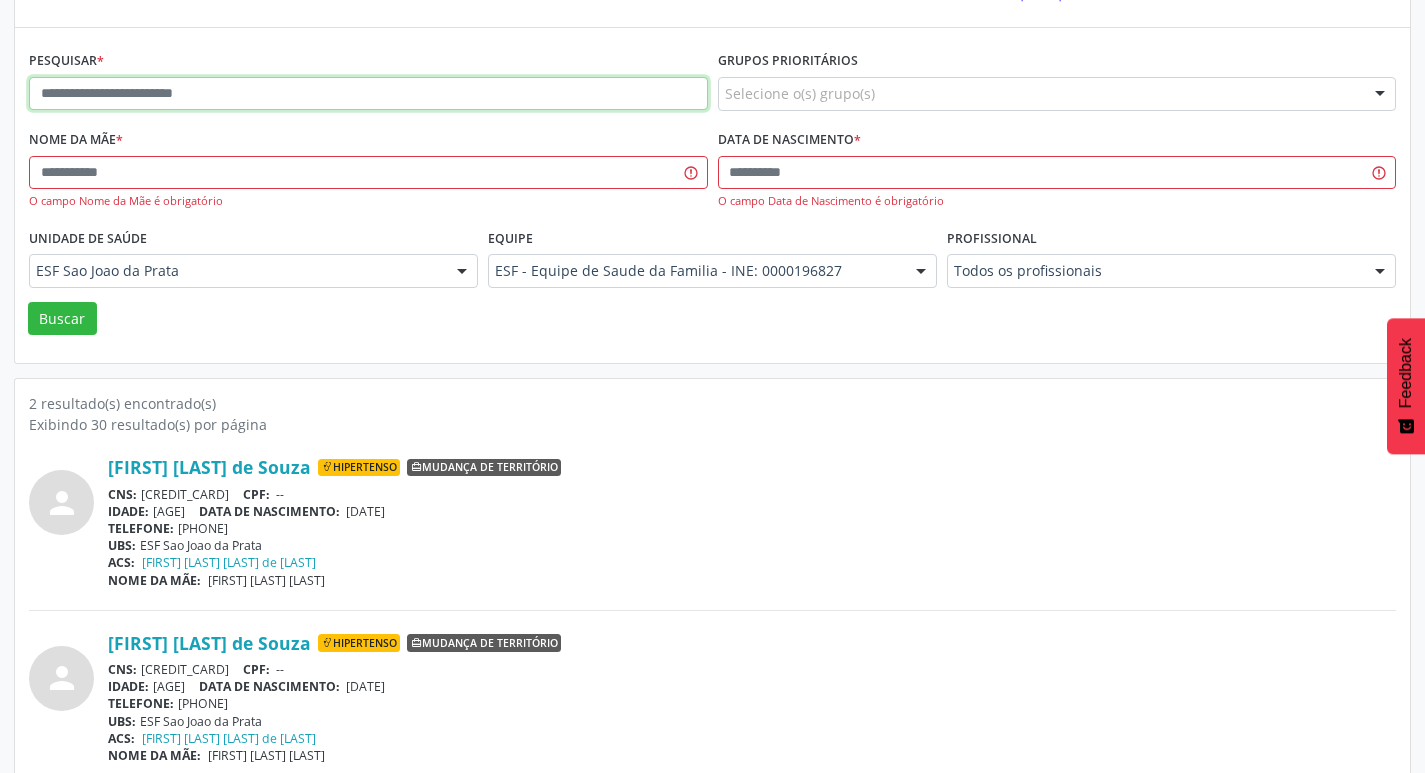 paste on "**********" 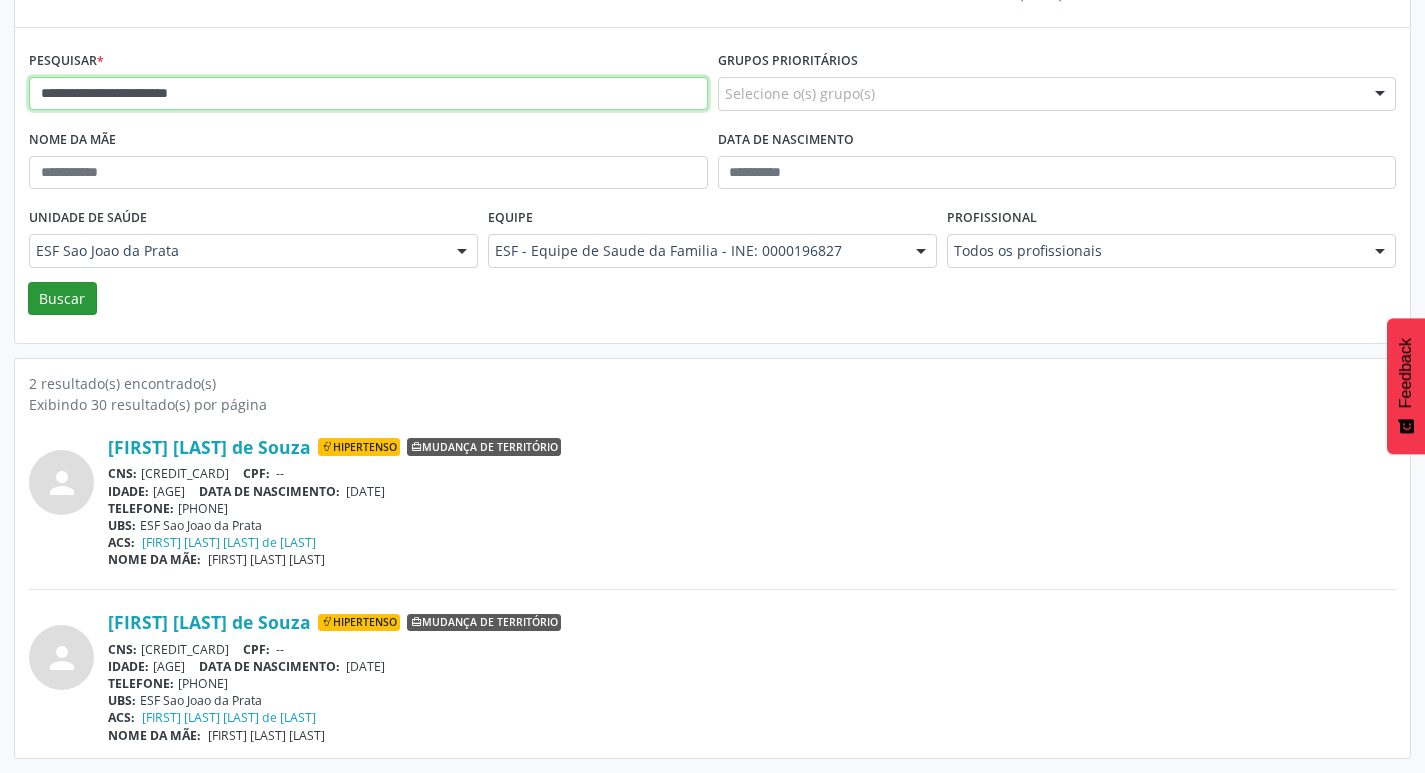 type on "**********" 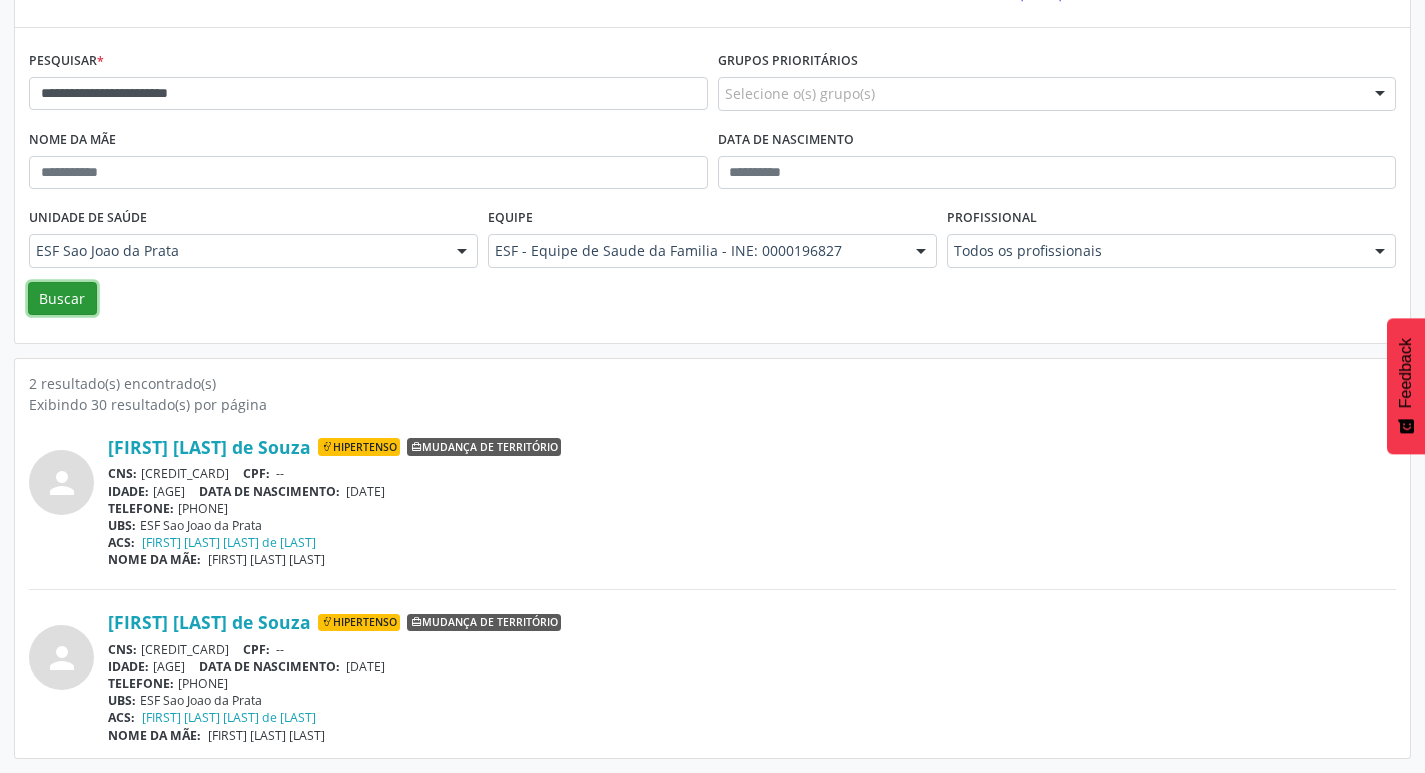 click on "Buscar" at bounding box center (62, 299) 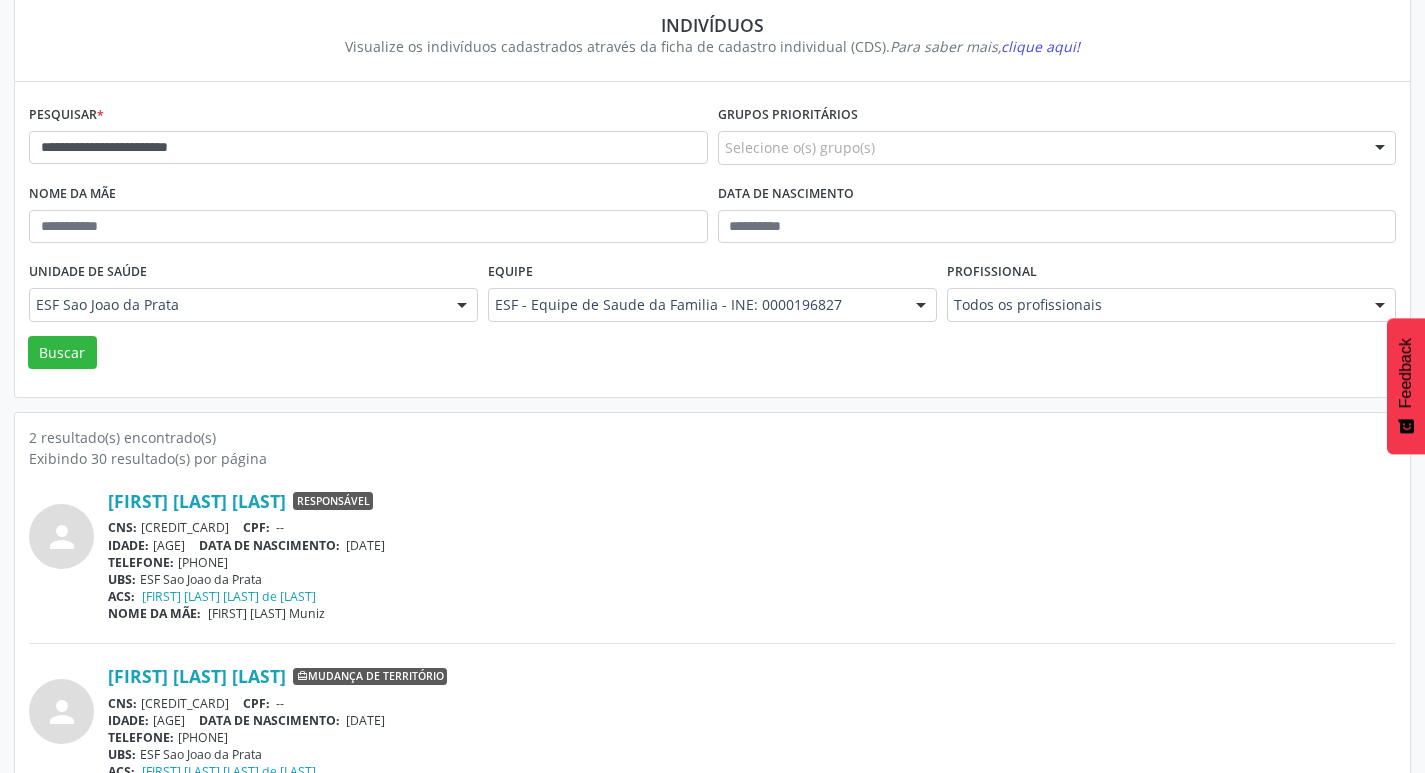 scroll, scrollTop: 119, scrollLeft: 0, axis: vertical 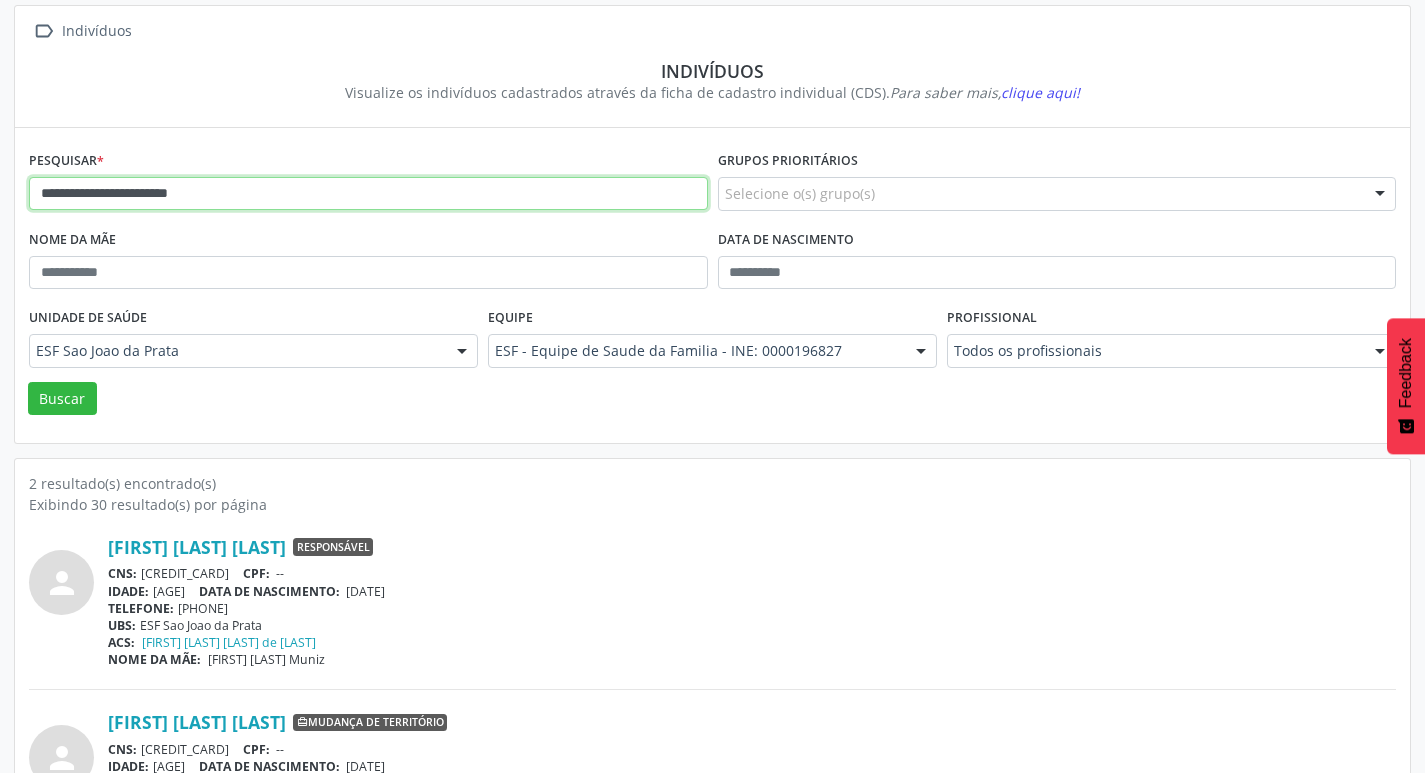 drag, startPoint x: 292, startPoint y: 195, endPoint x: 18, endPoint y: 201, distance: 274.06567 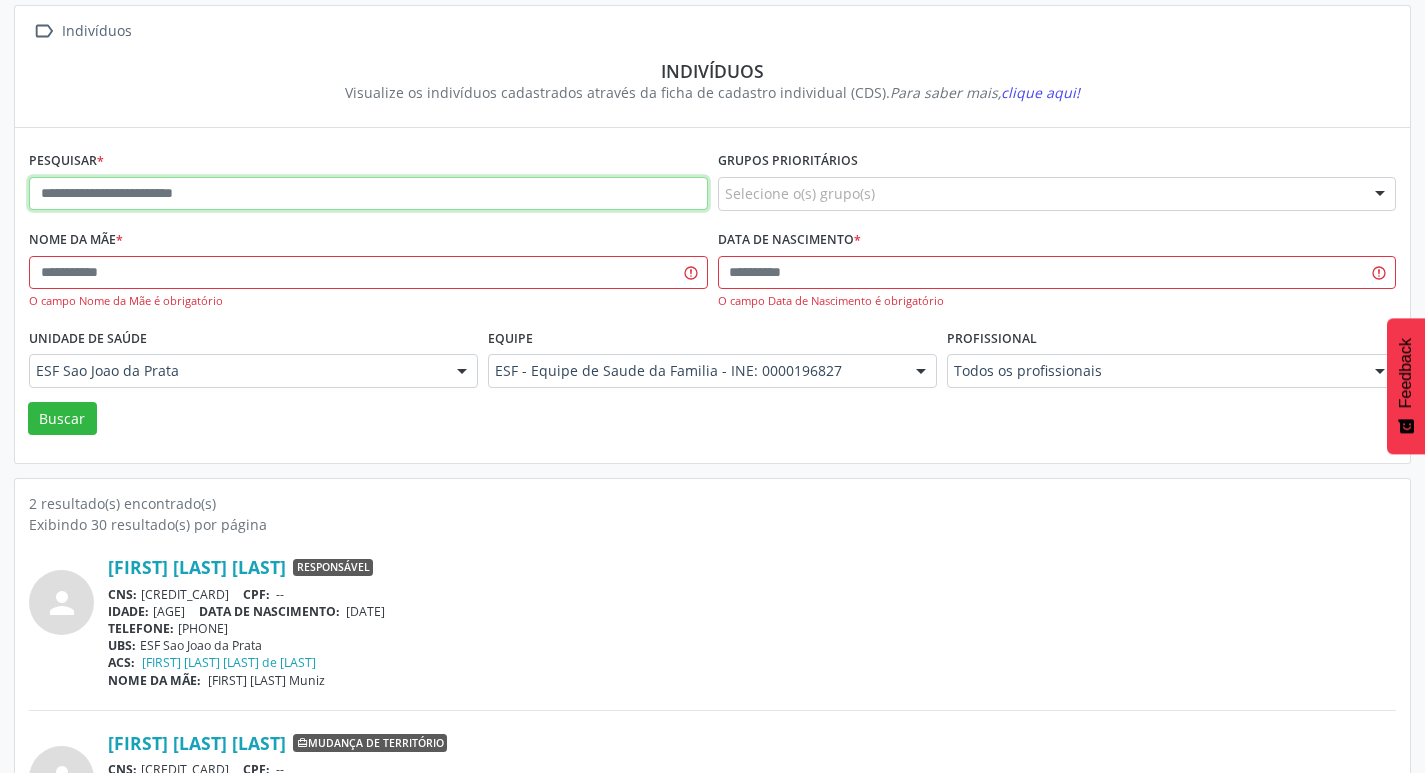 paste 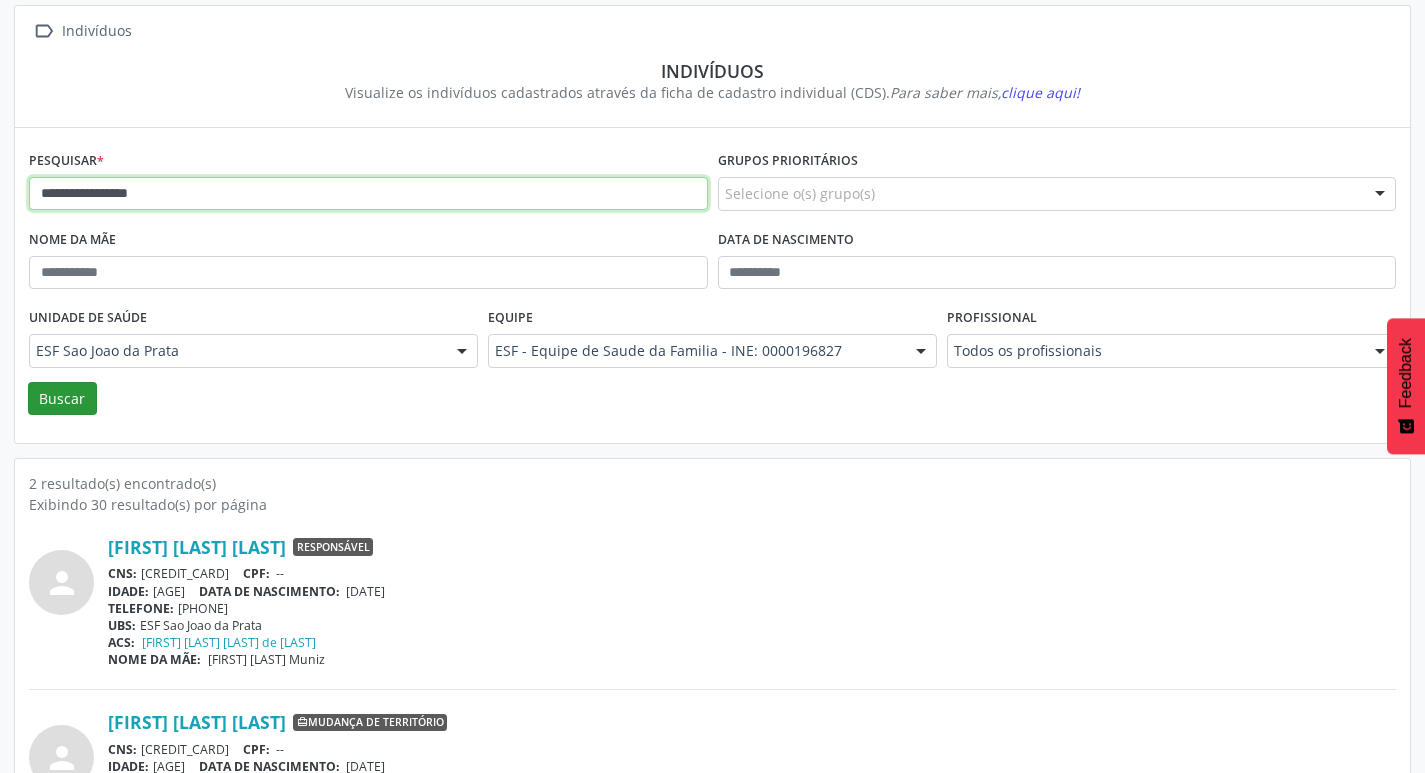 type on "**********" 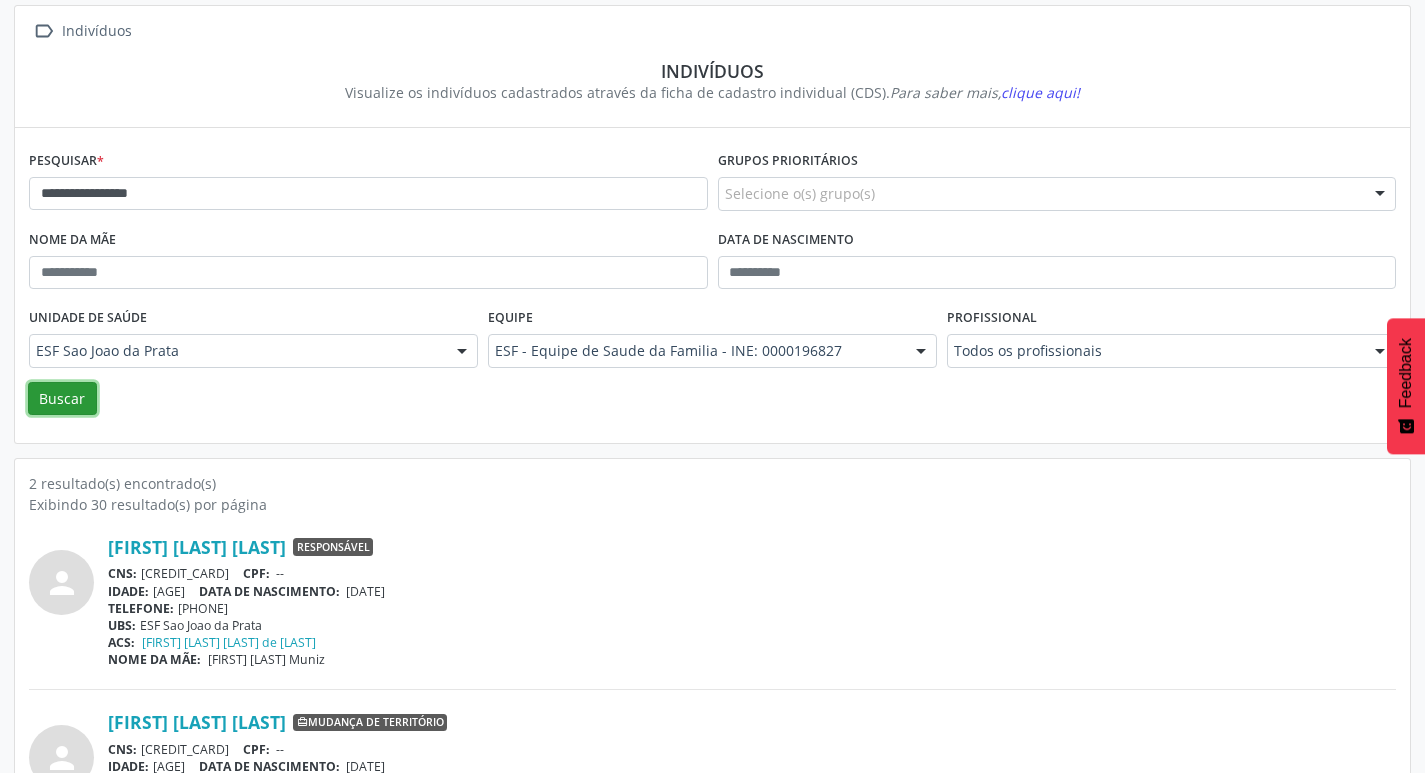 click on "Buscar" at bounding box center (62, 399) 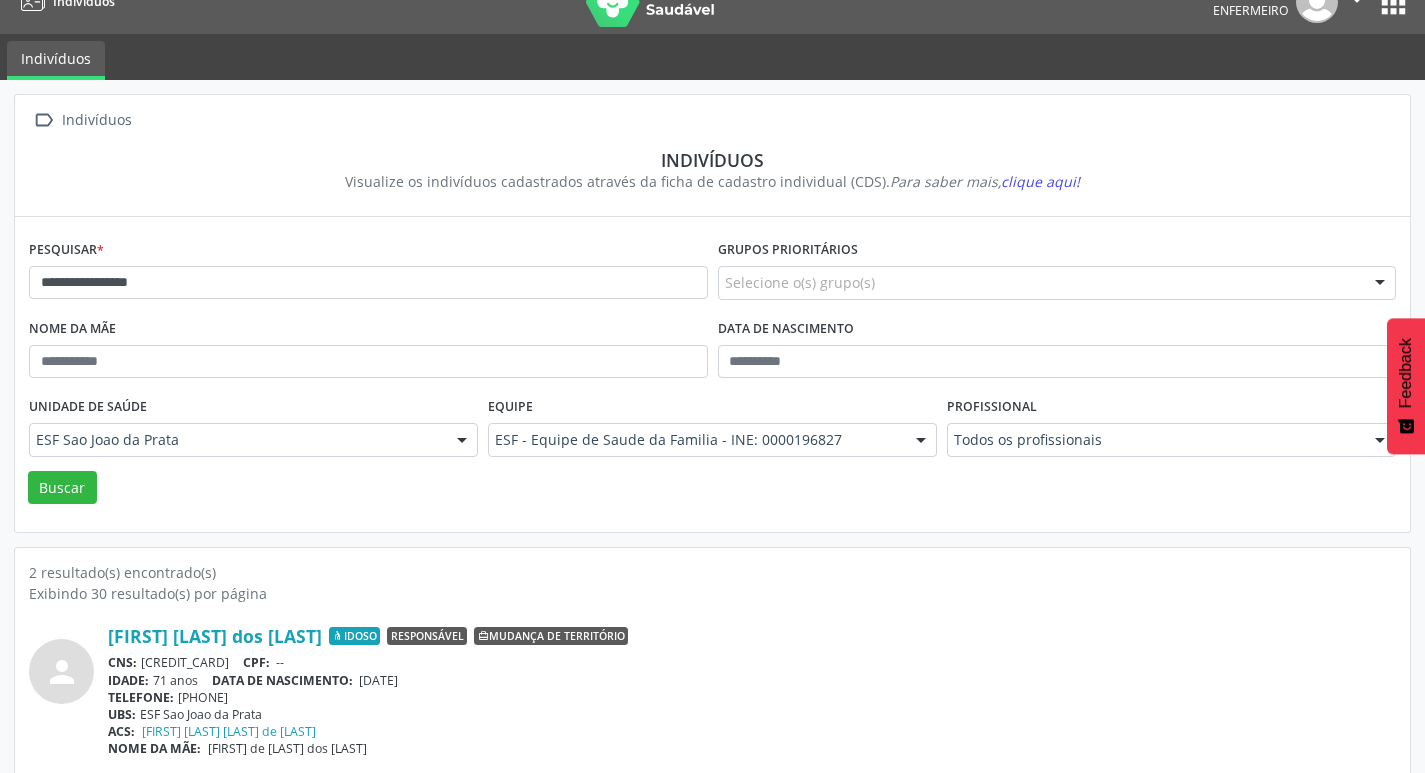 scroll, scrollTop: 0, scrollLeft: 0, axis: both 